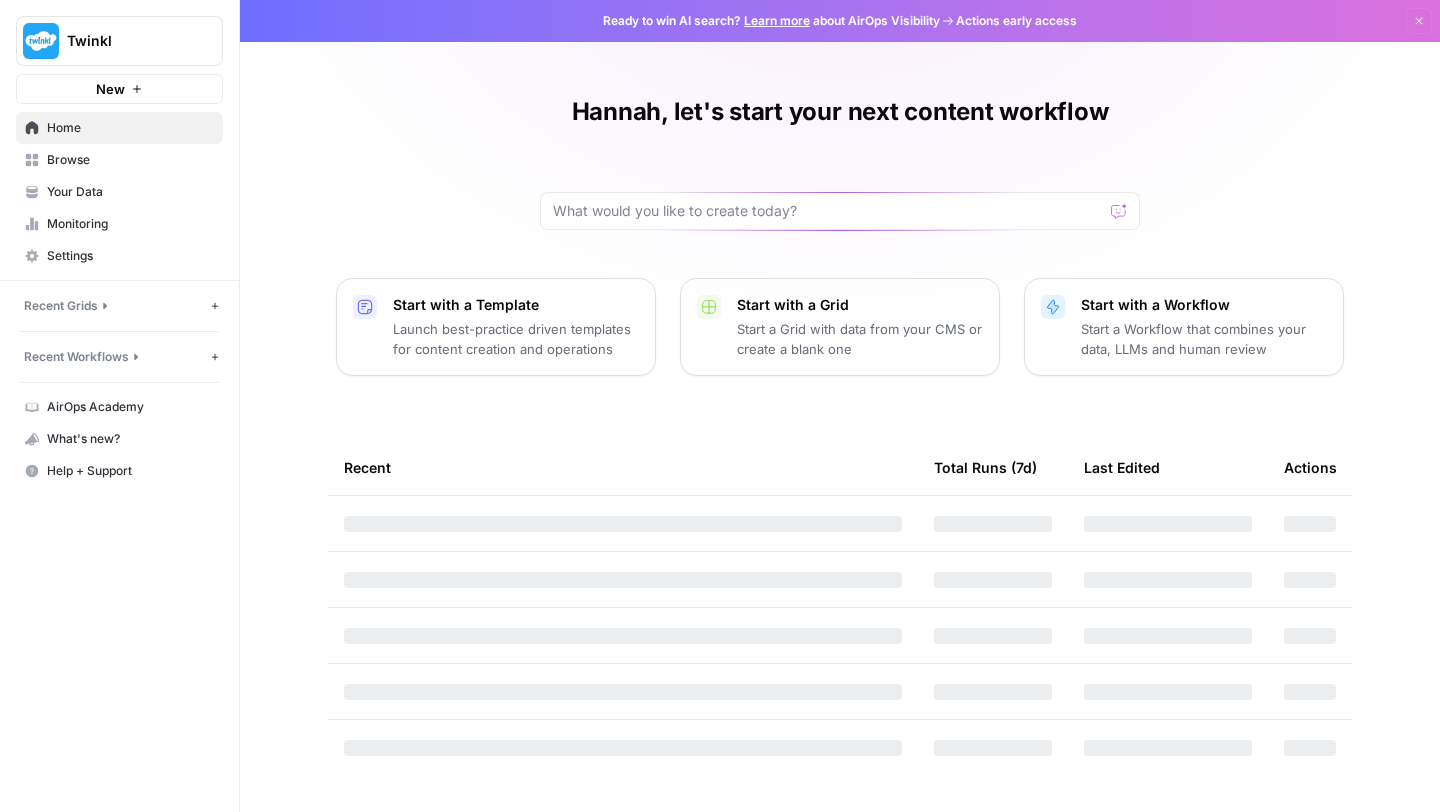 scroll, scrollTop: 0, scrollLeft: 0, axis: both 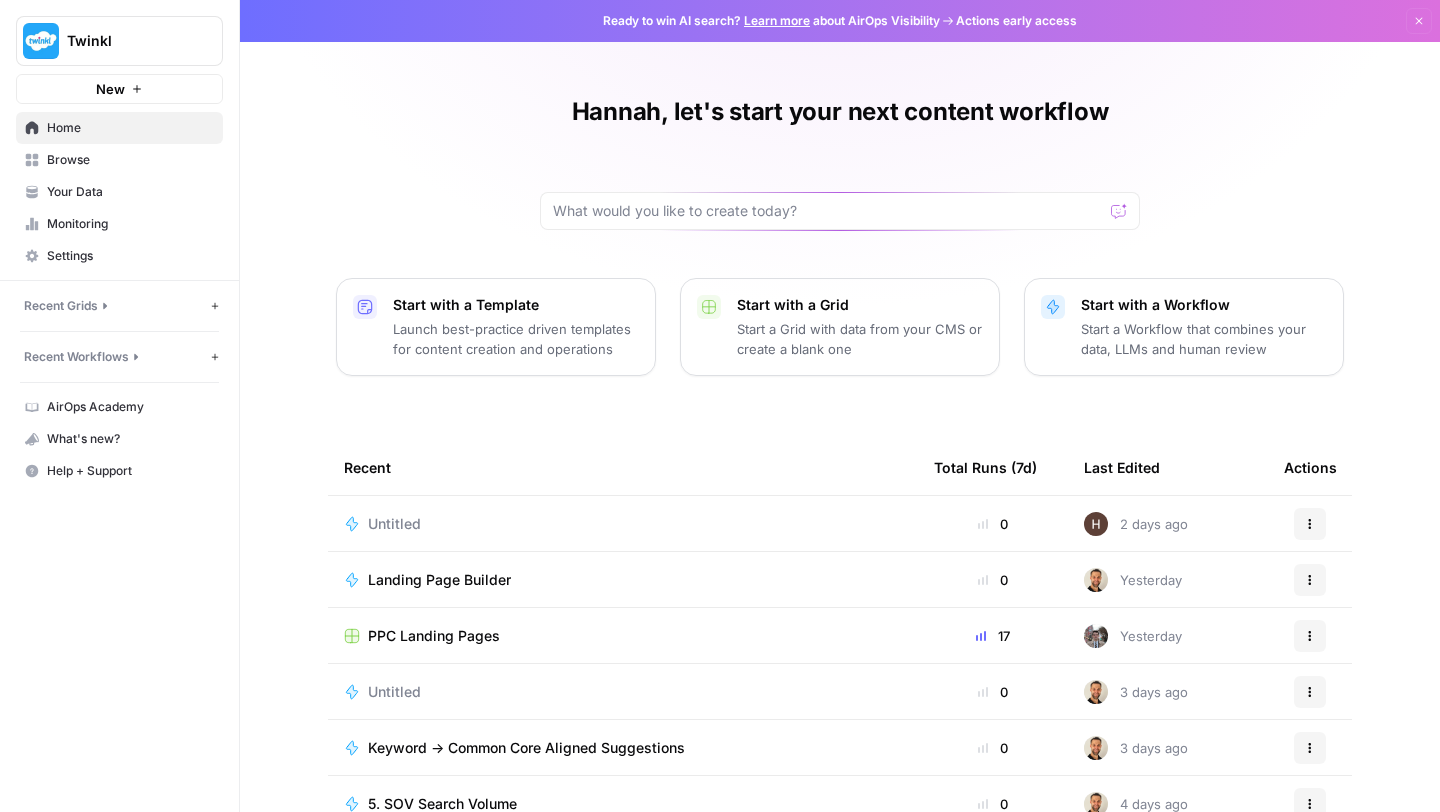 click on "Untitled" at bounding box center (394, 524) 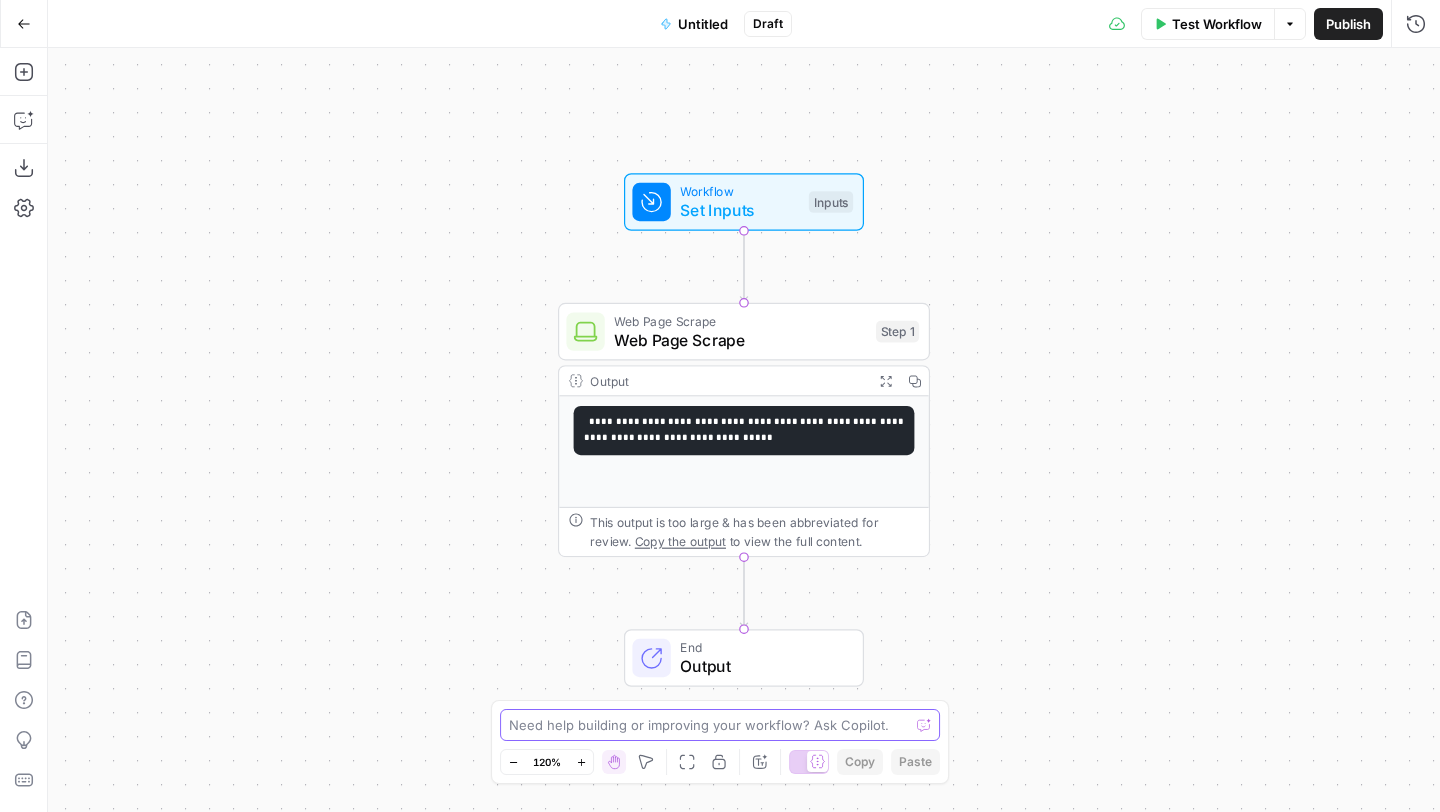 click at bounding box center (709, 725) 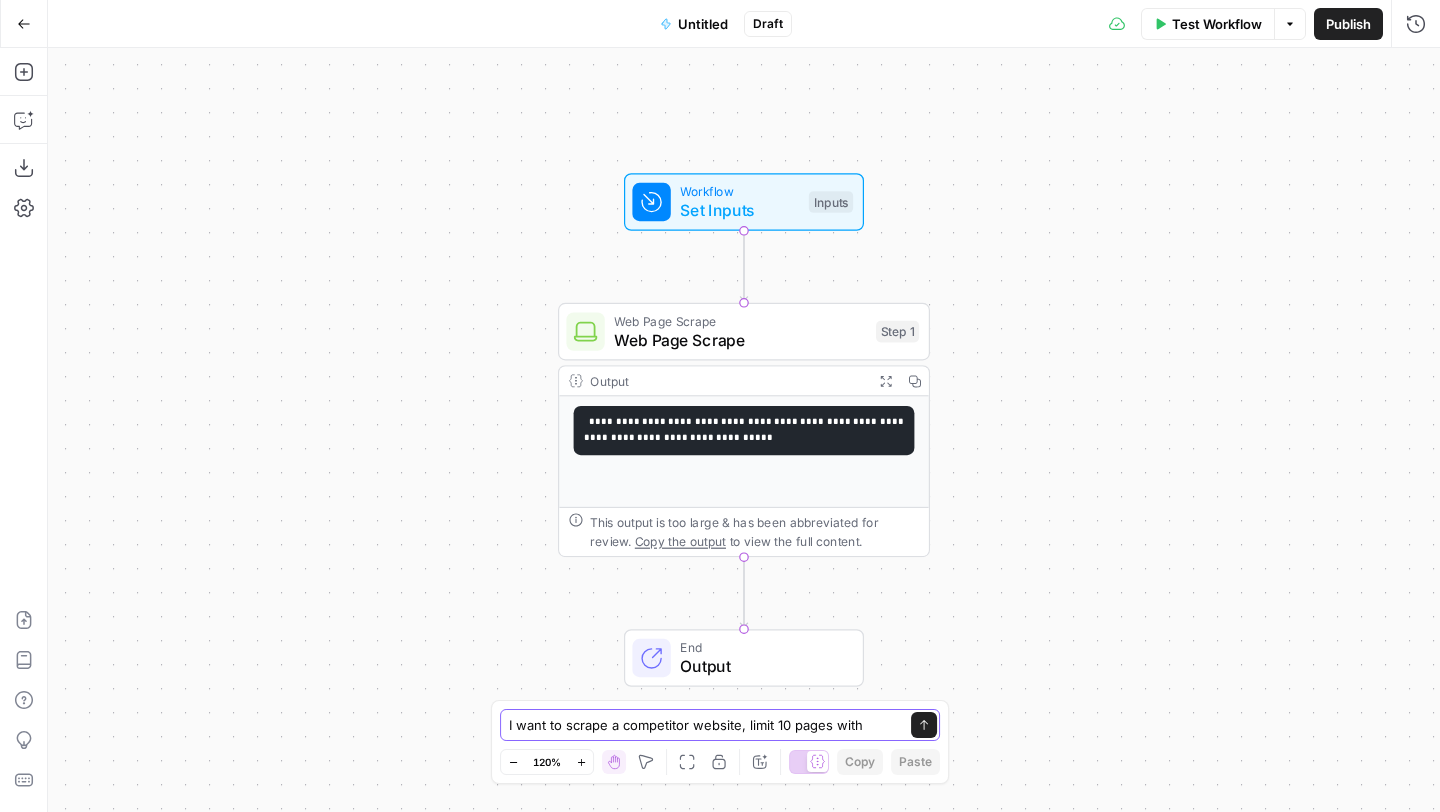 paste on "/Product/" 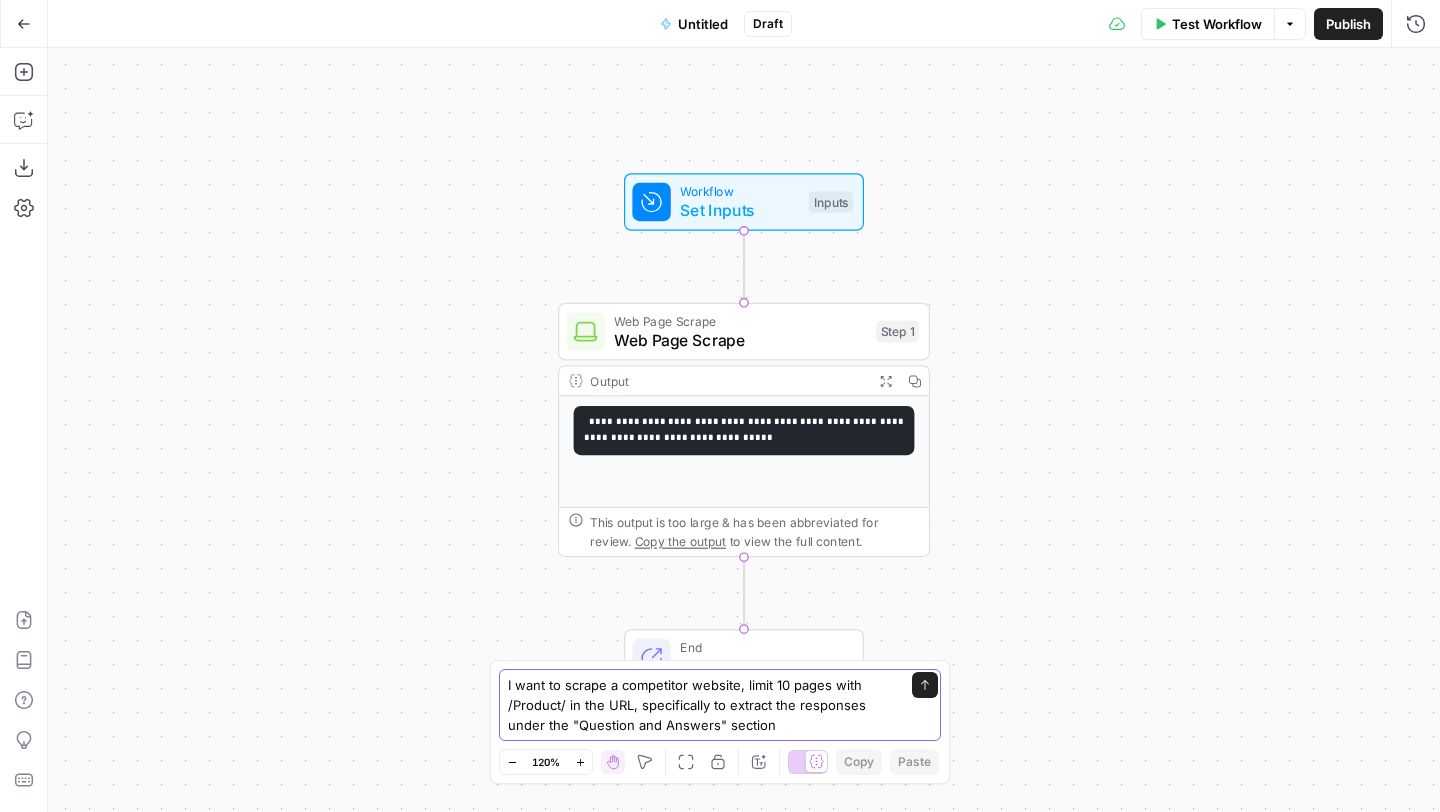 type on "I want to scrape a competitor website, limit 10 pages with /Product/ in the URL, specifically to extract the responses under the "Question and Answers" section" 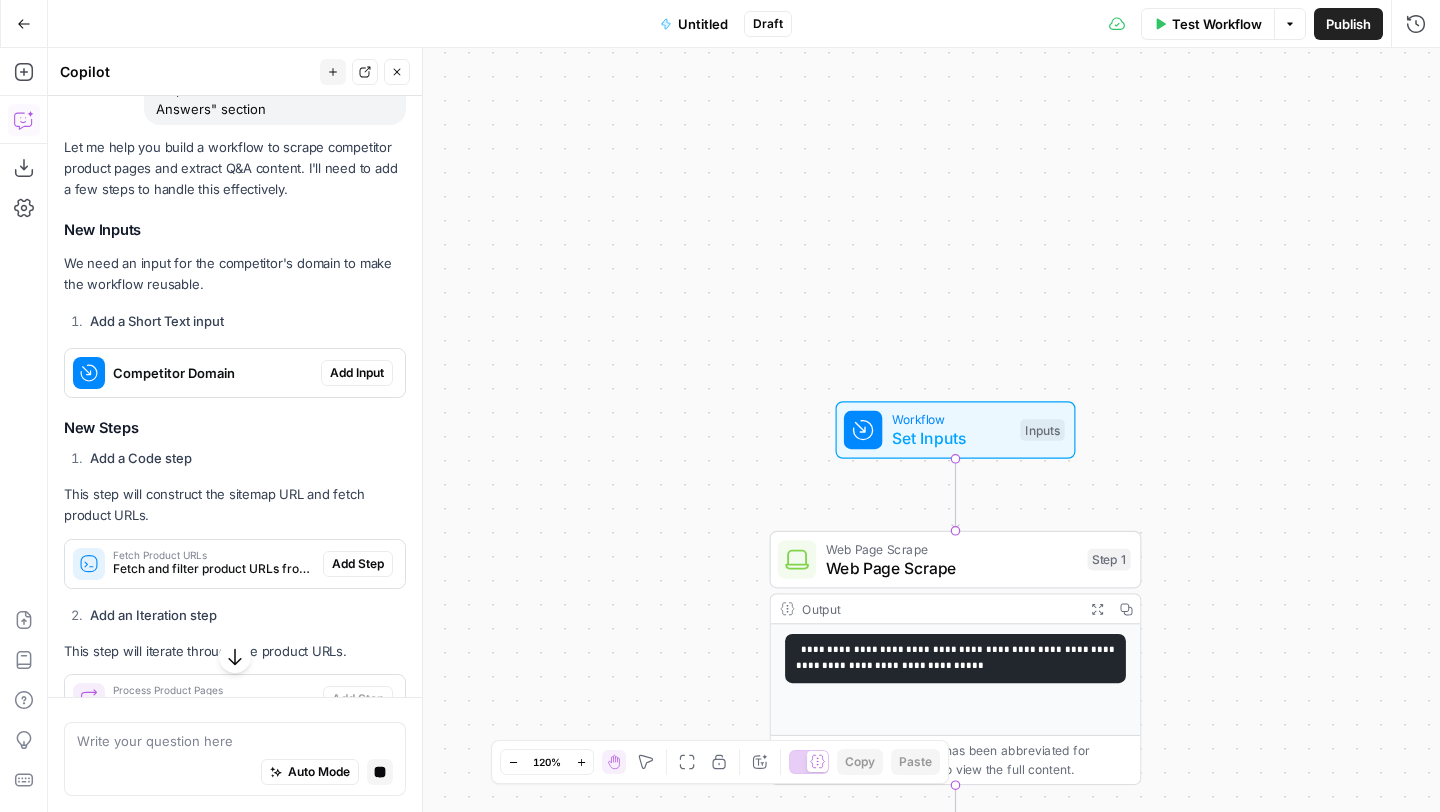 scroll, scrollTop: 252, scrollLeft: 0, axis: vertical 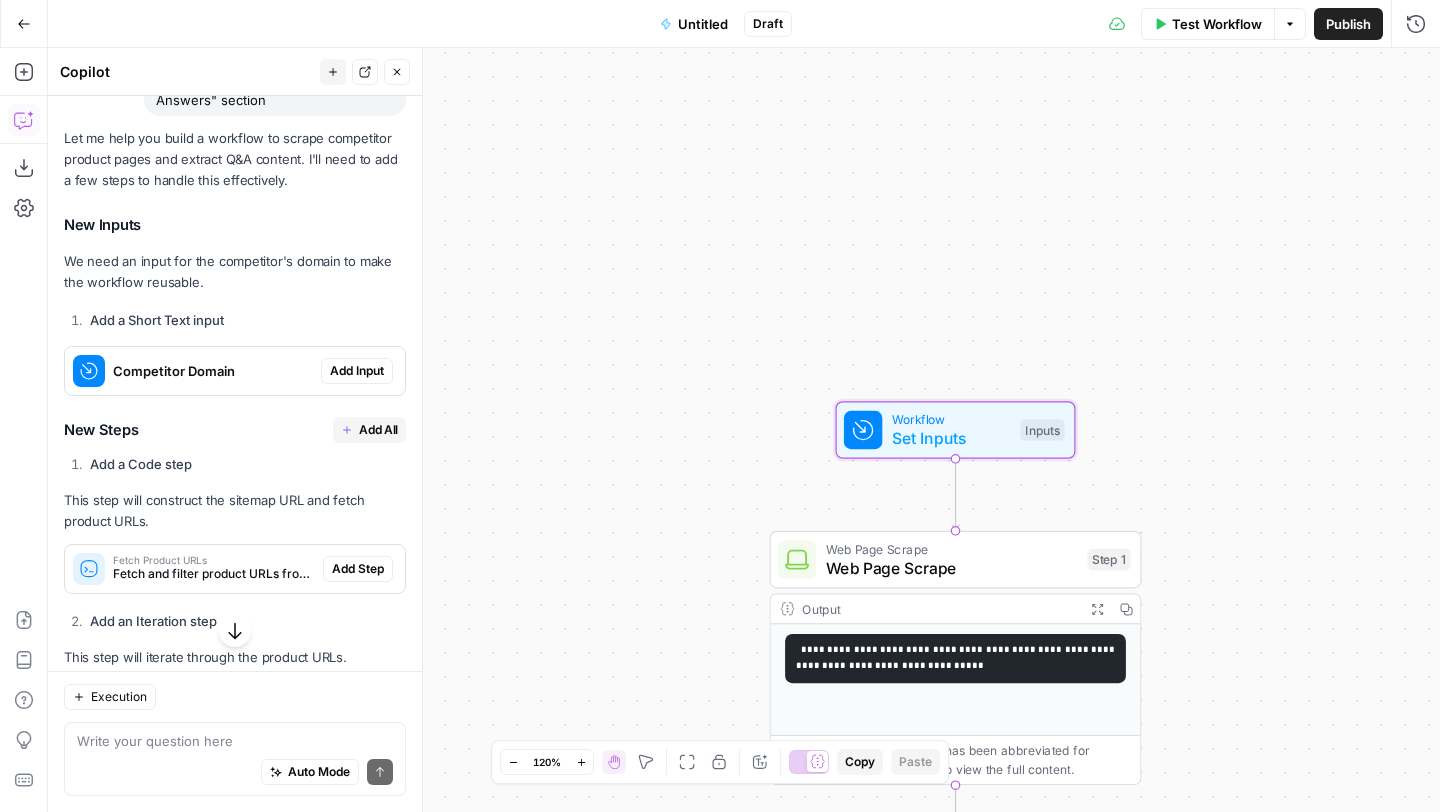 click on "Add Input" at bounding box center [357, 371] 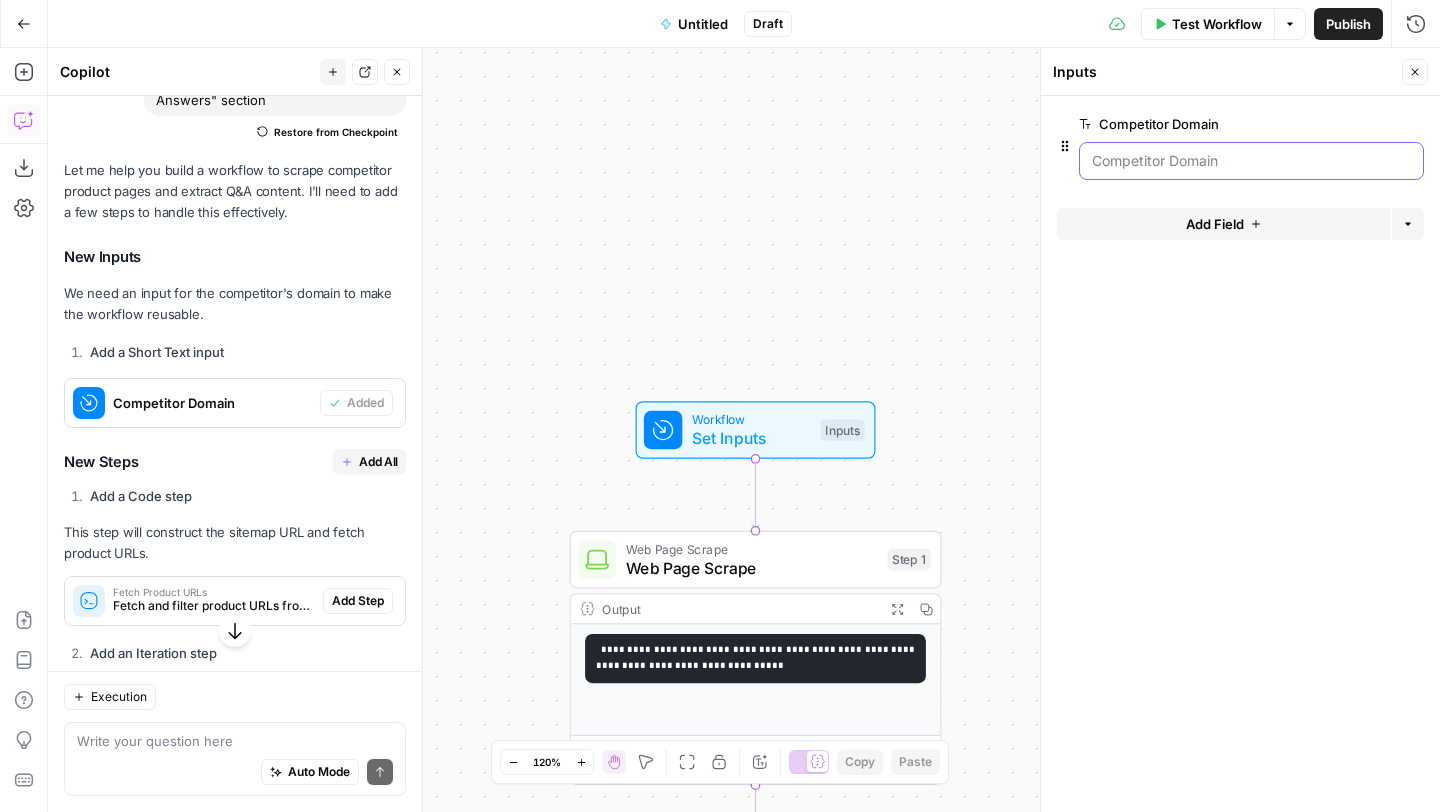click on "Competitor Domain" at bounding box center [1251, 161] 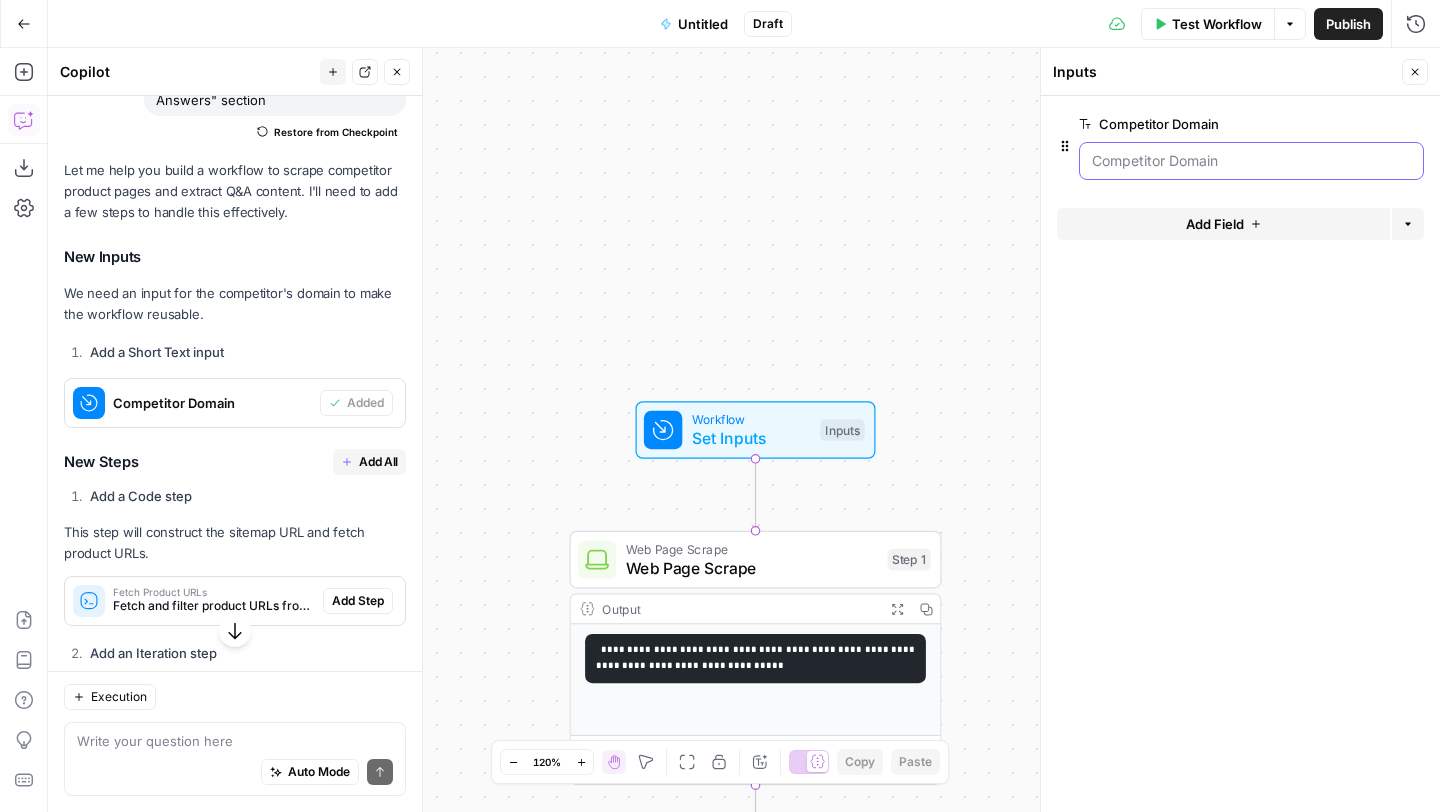 click on "Competitor Domain" at bounding box center [1251, 161] 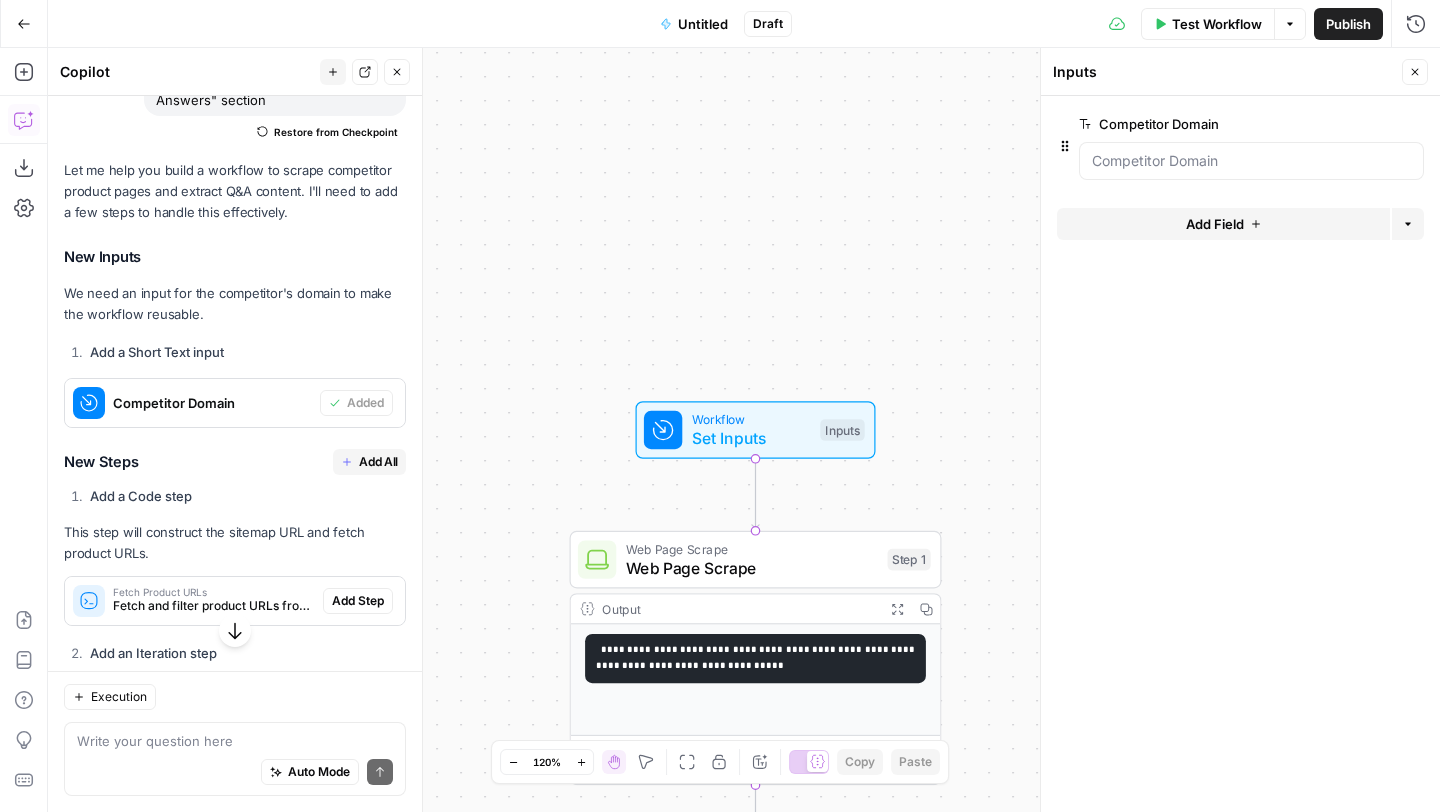 click on "edit field" at bounding box center (1349, 124) 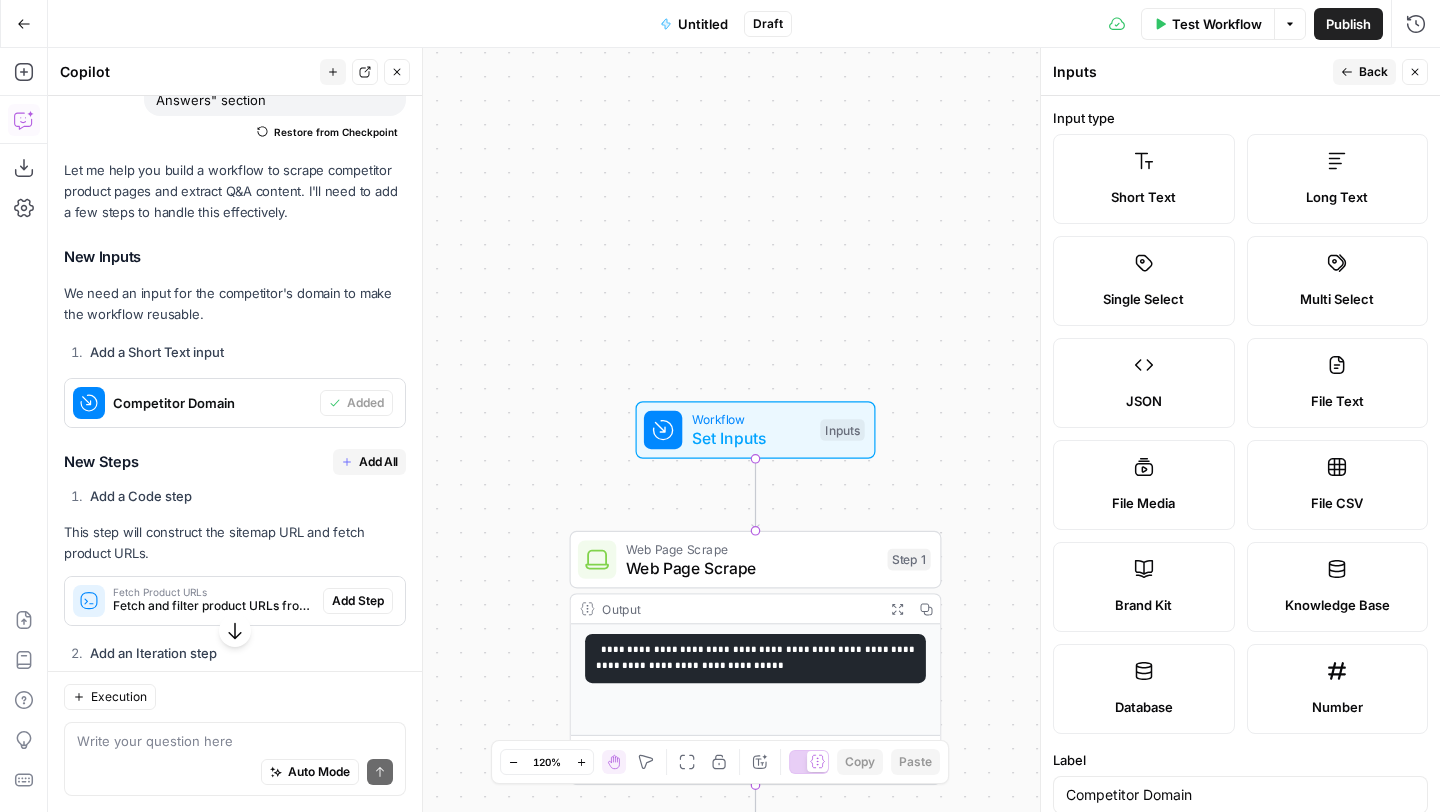 click 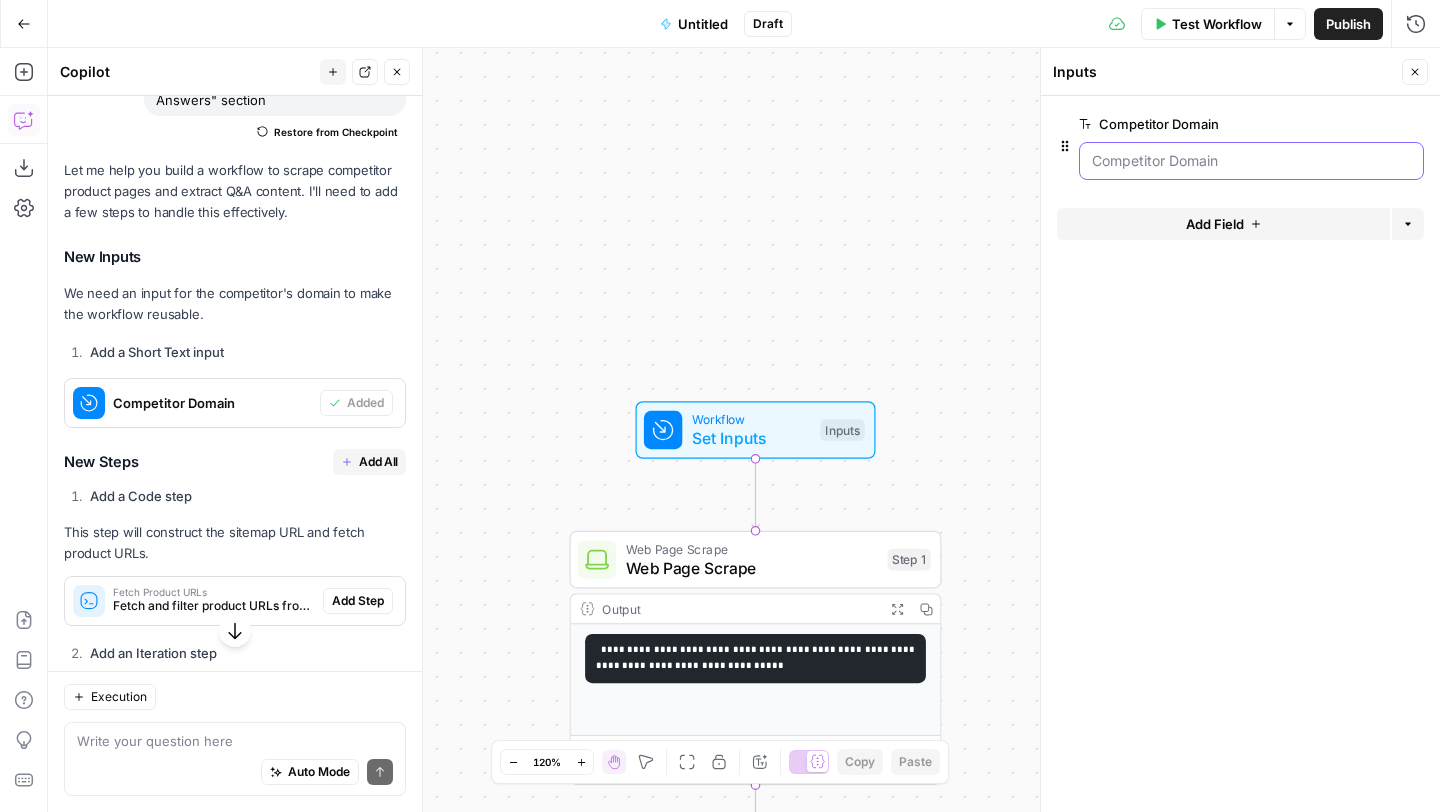 click on "Competitor Domain" at bounding box center (1251, 161) 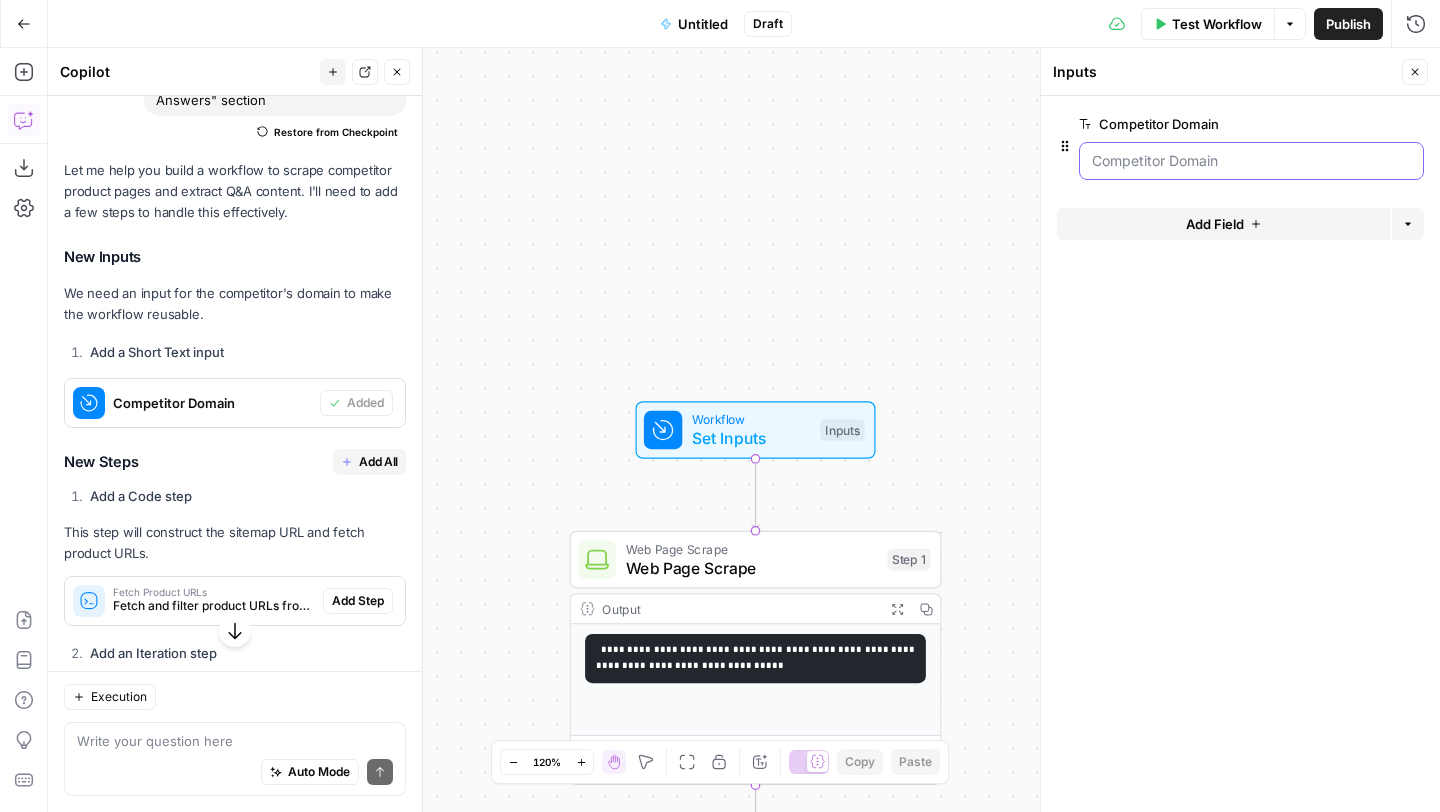 scroll, scrollTop: 253, scrollLeft: 0, axis: vertical 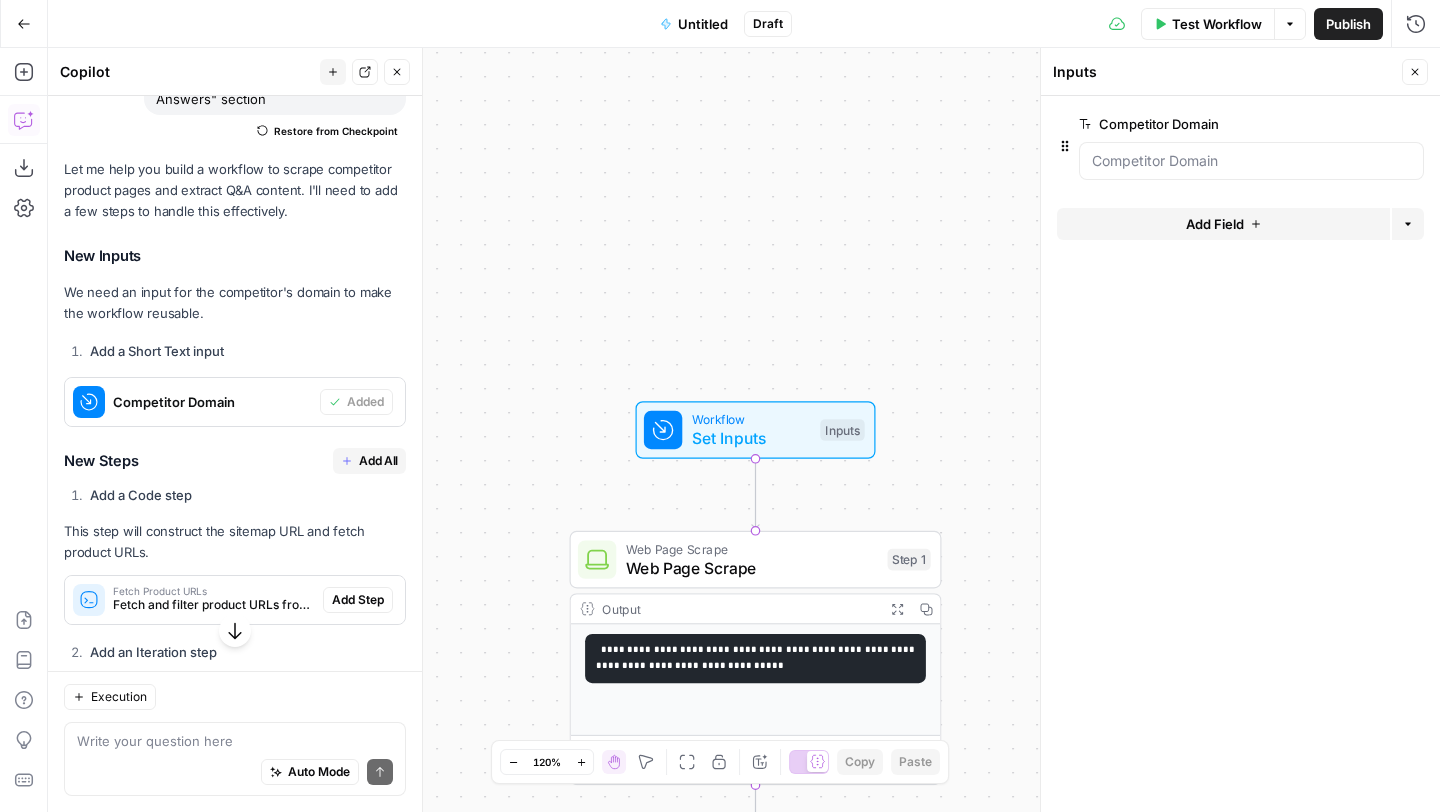 click on "edit field" at bounding box center (1349, 124) 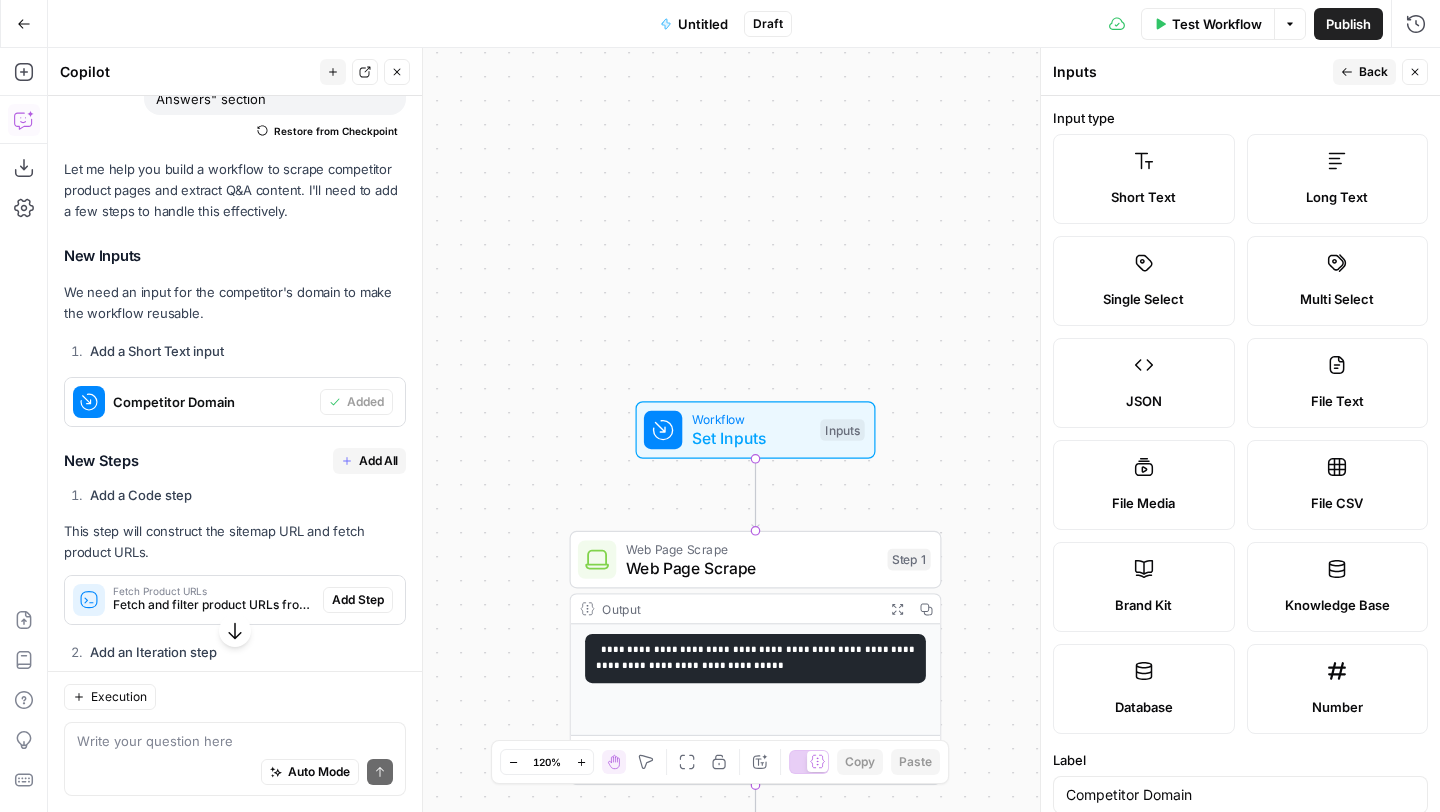 click on "Short Text" at bounding box center [1144, 179] 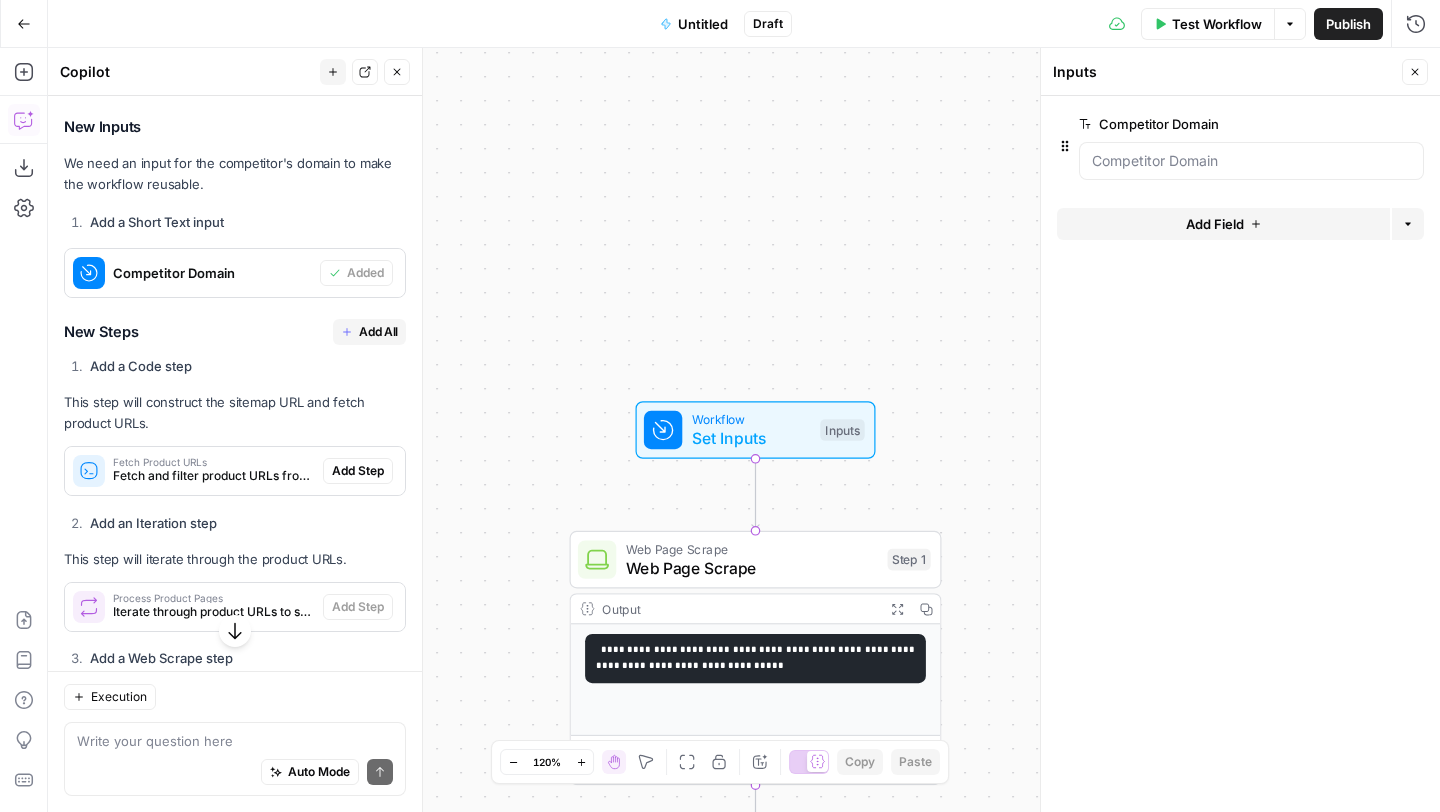 scroll, scrollTop: 409, scrollLeft: 0, axis: vertical 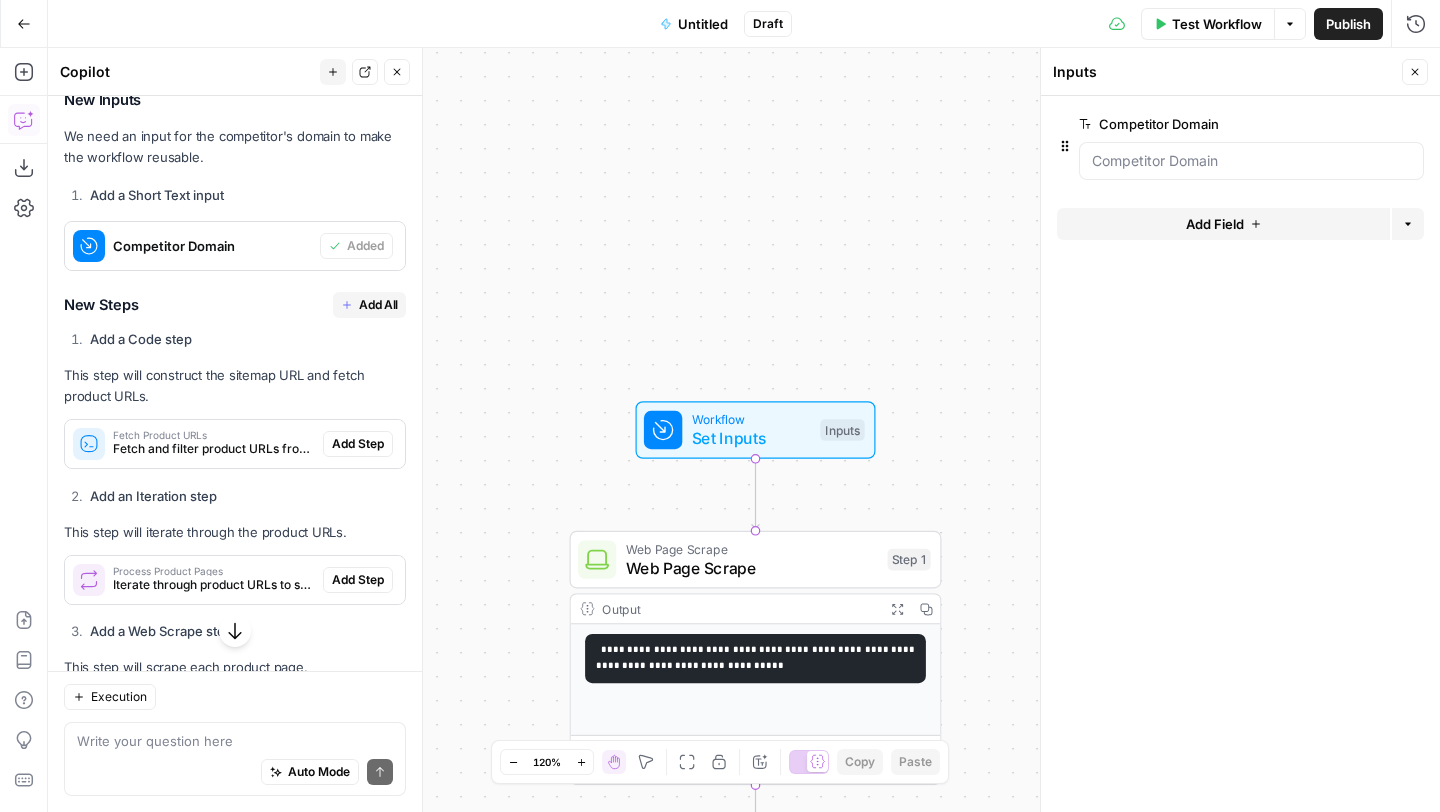 click on "Add Step" at bounding box center [358, 444] 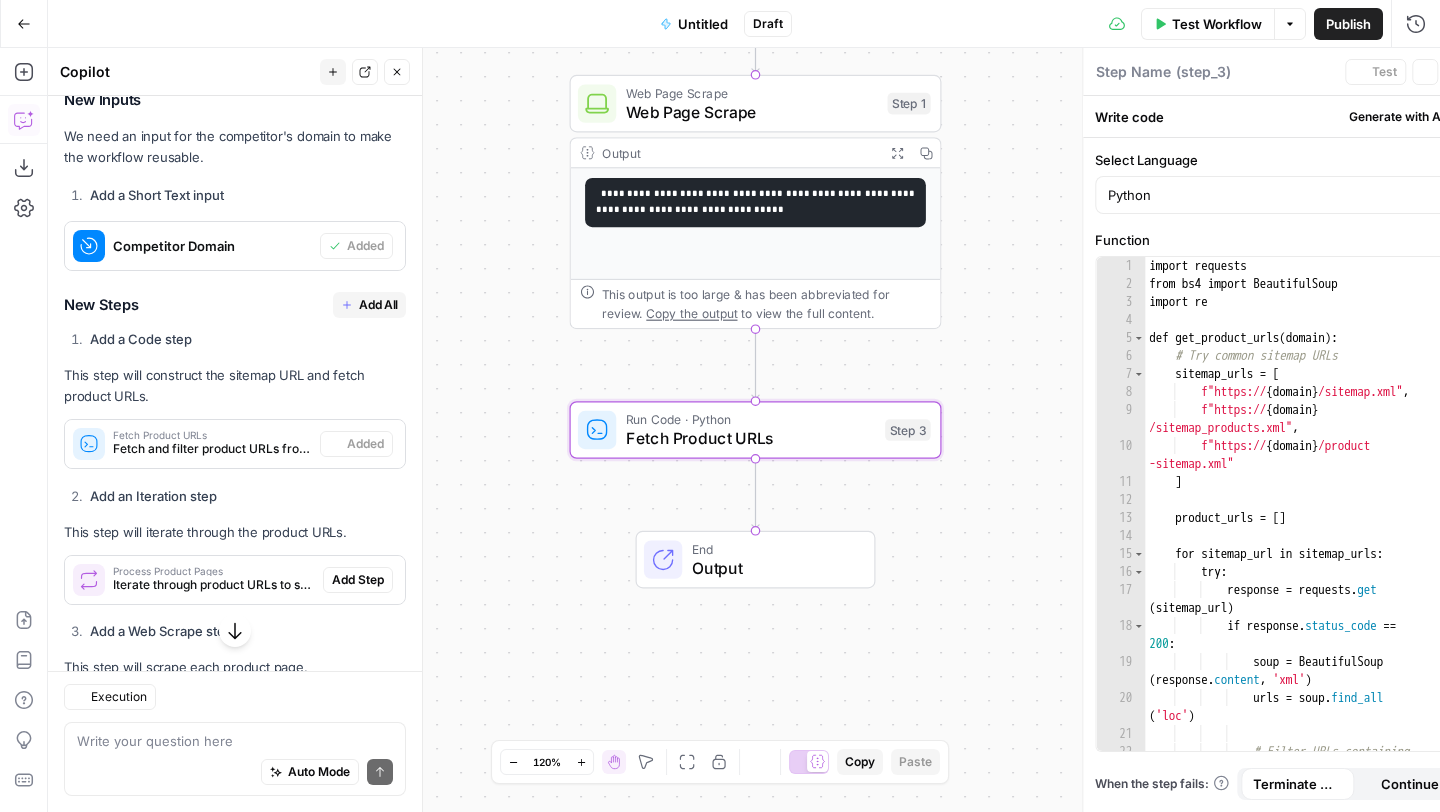 type on "Fetch Product URLs" 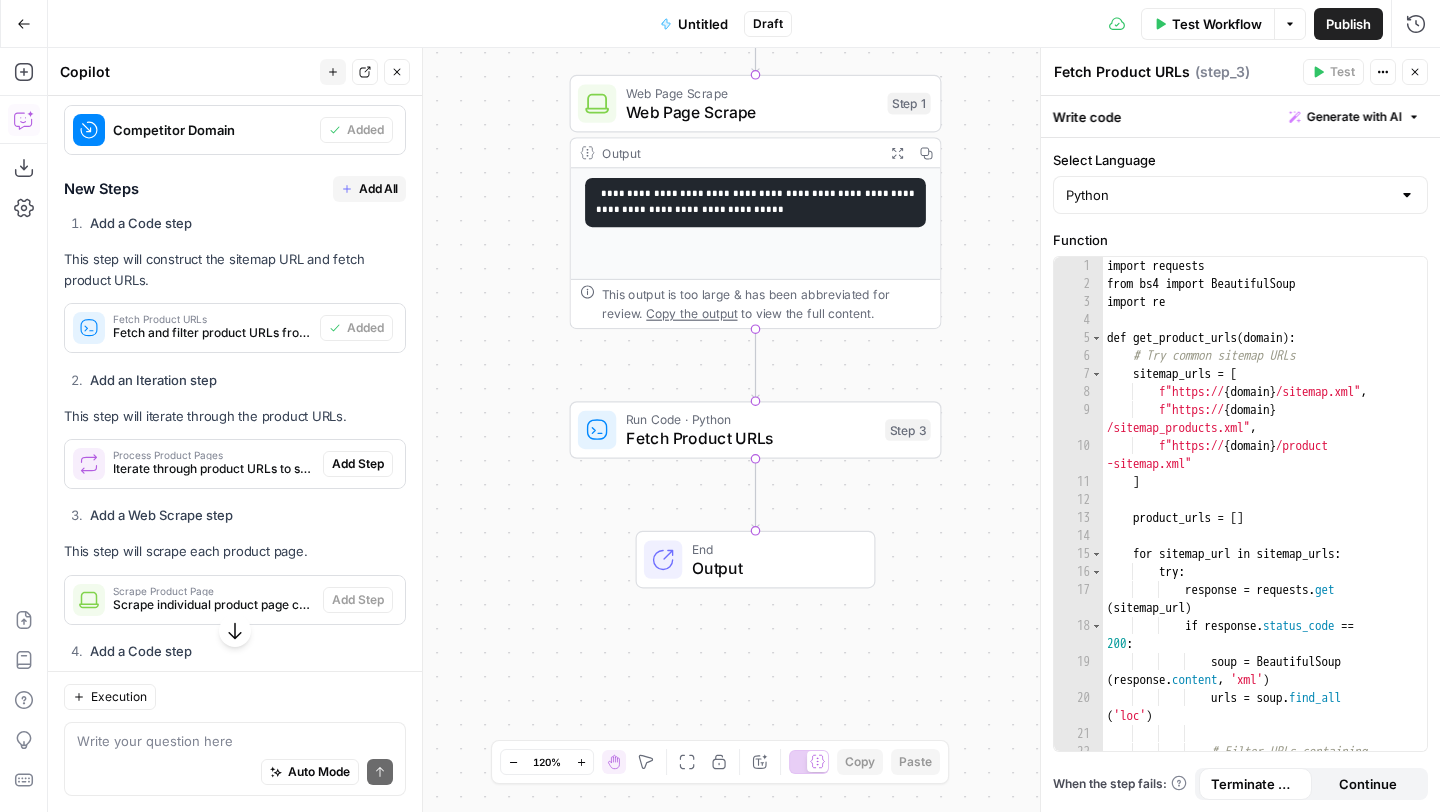 scroll, scrollTop: 528, scrollLeft: 0, axis: vertical 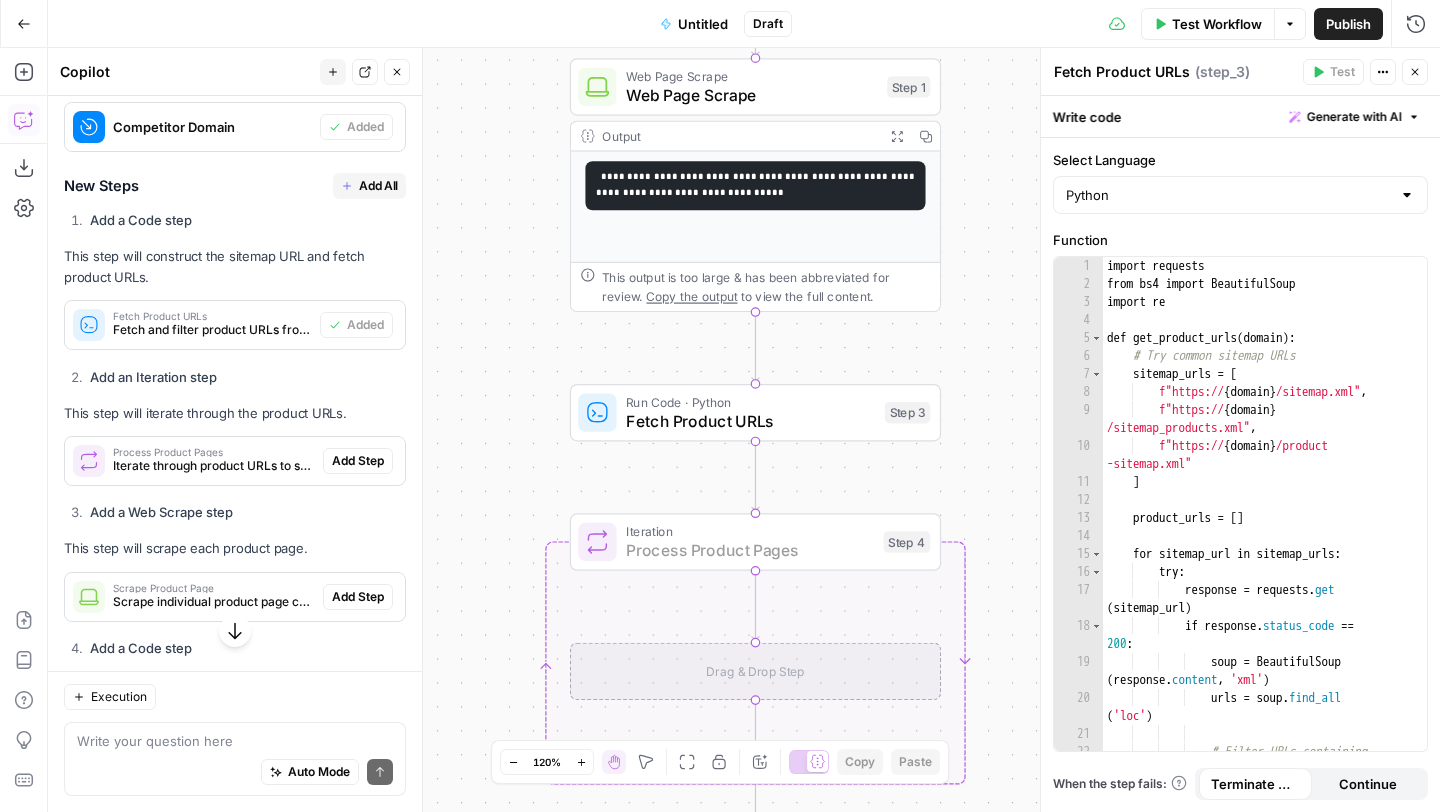 click on "Add Step" at bounding box center [358, 461] 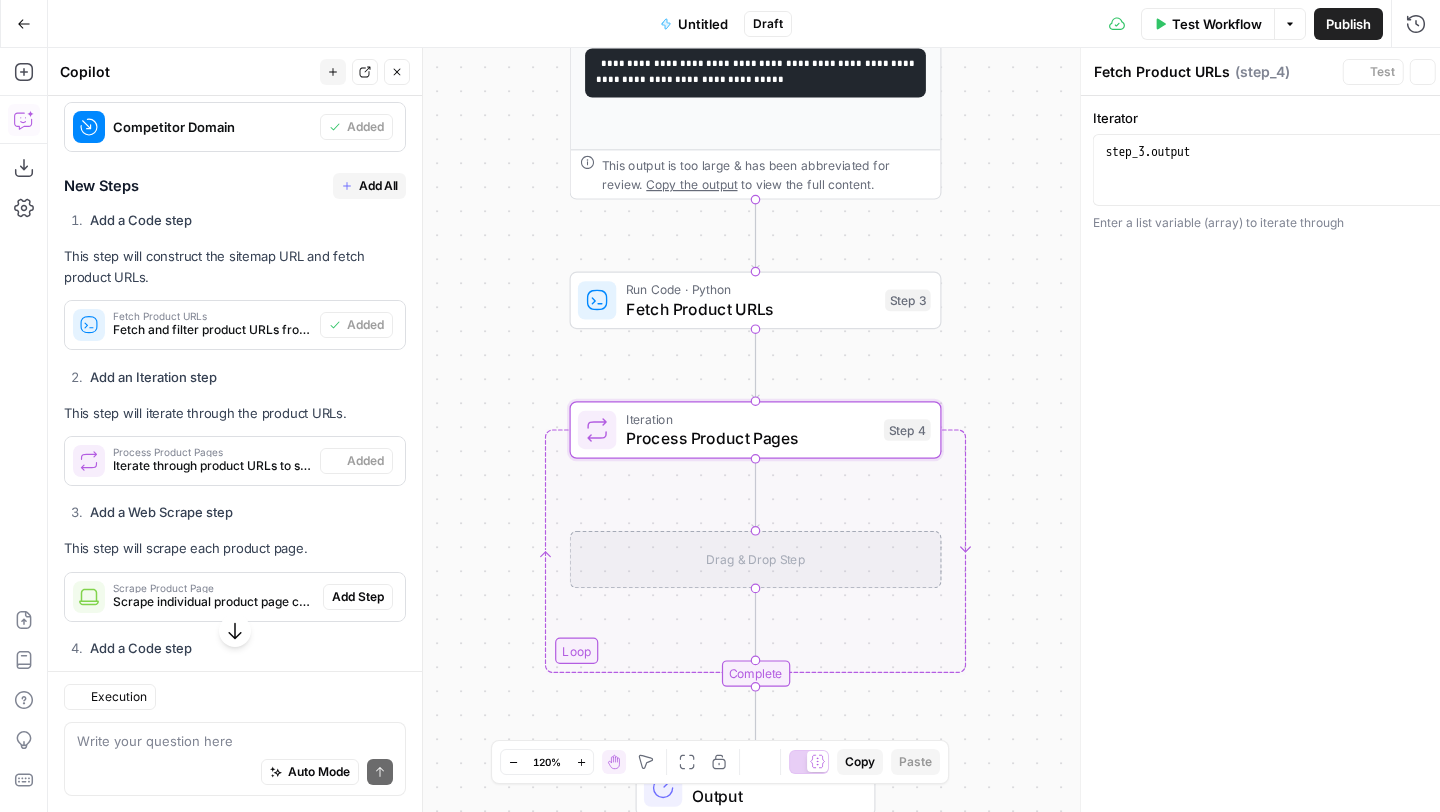 type on "Process Product Pages" 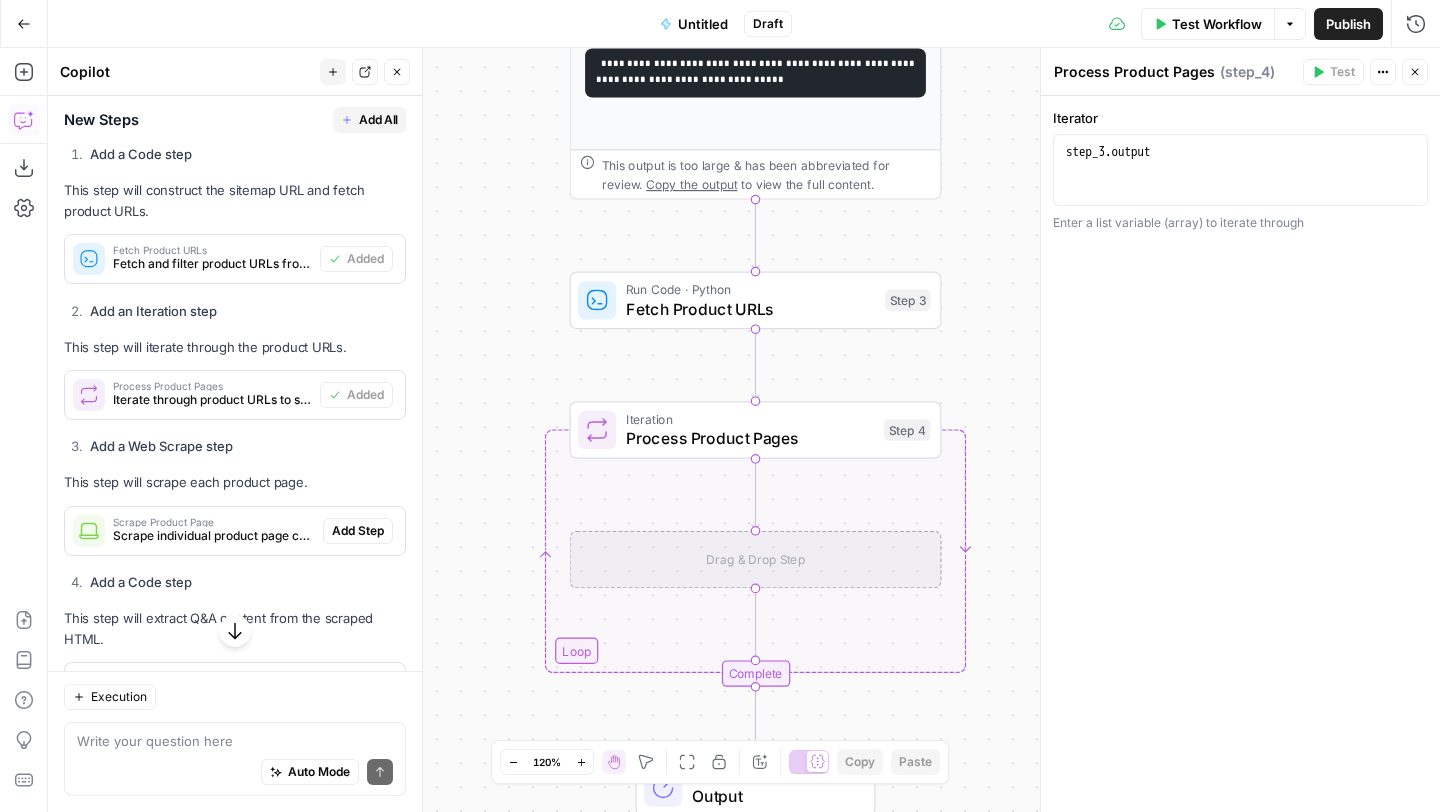 scroll, scrollTop: 619, scrollLeft: 0, axis: vertical 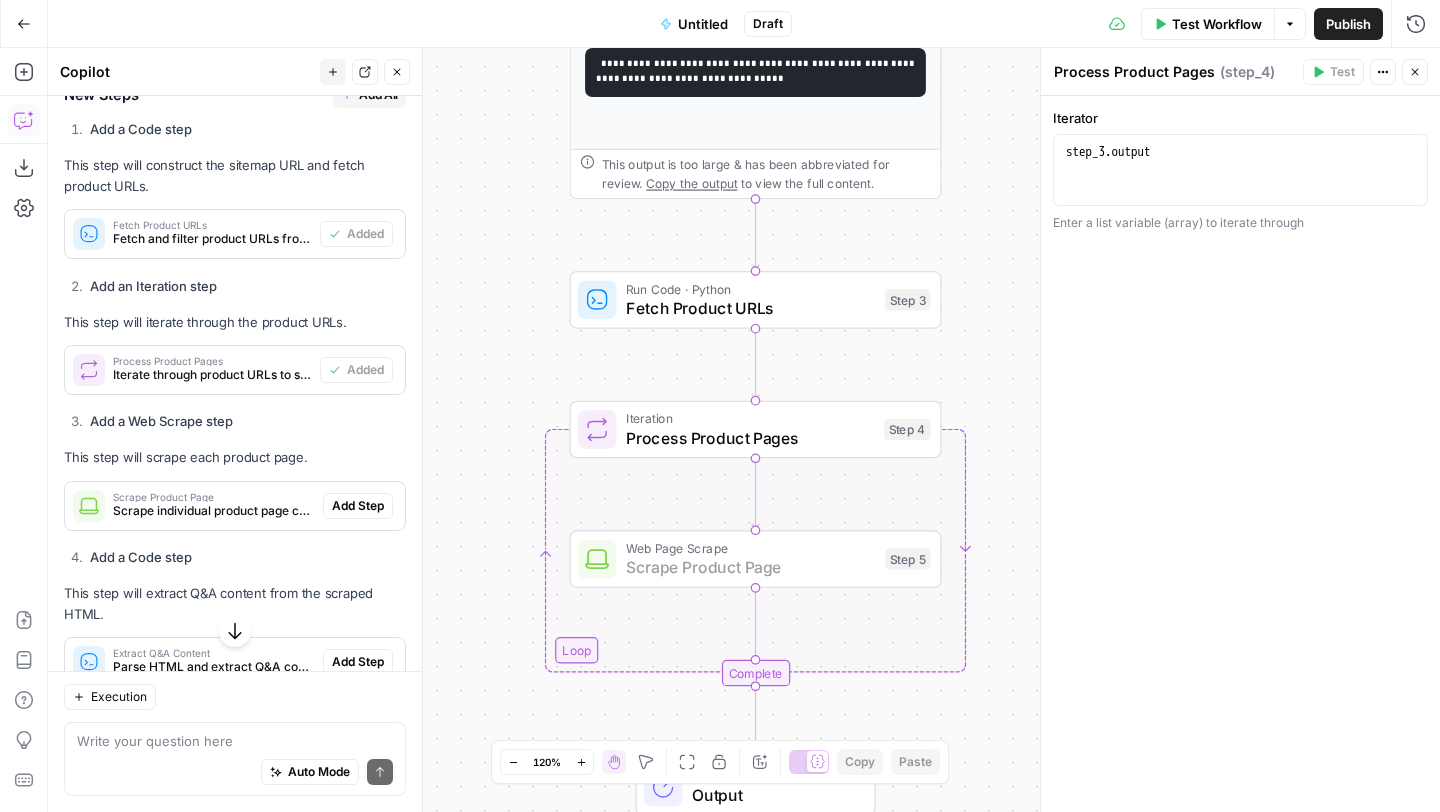click on "Add Step" at bounding box center (358, 506) 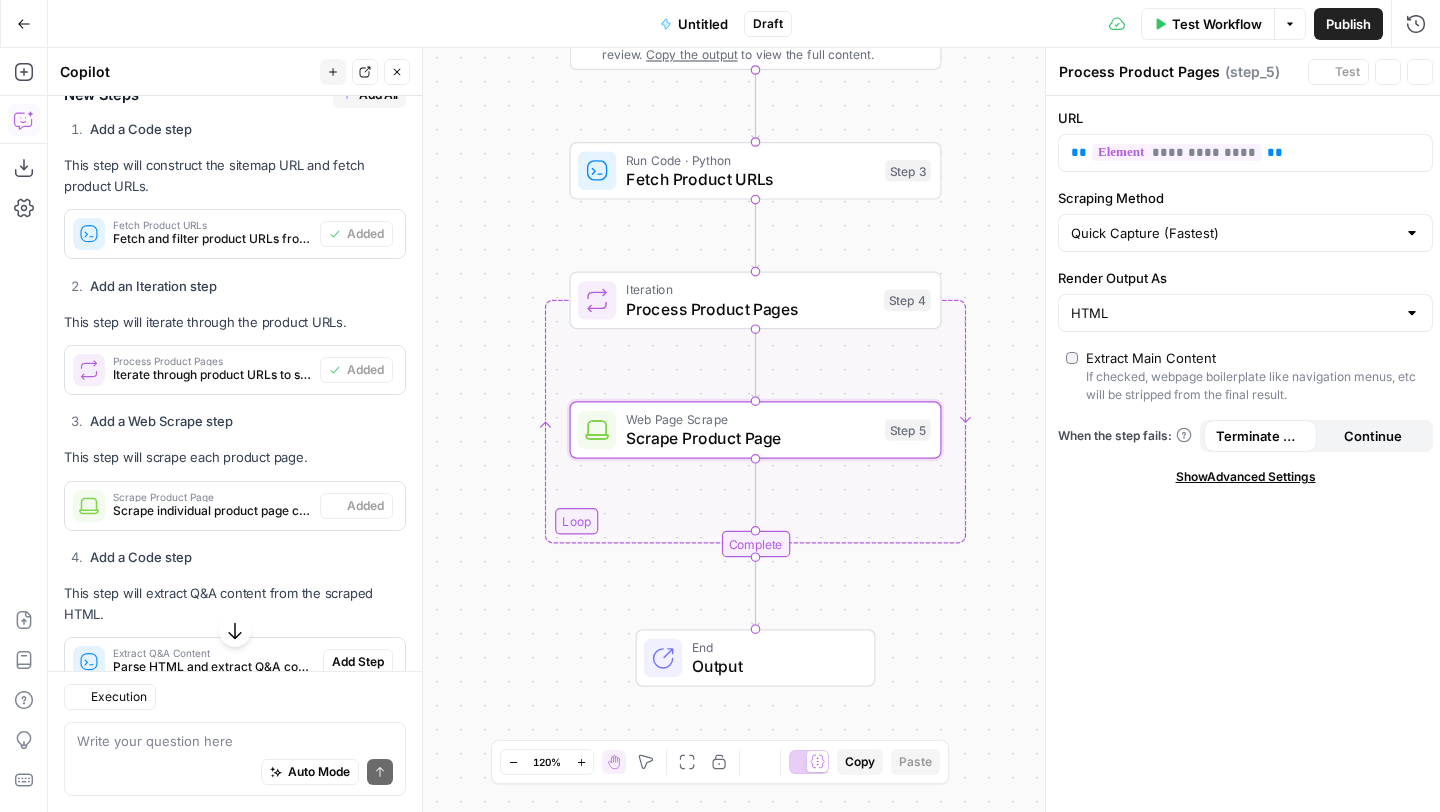 type on "Scrape Product Page" 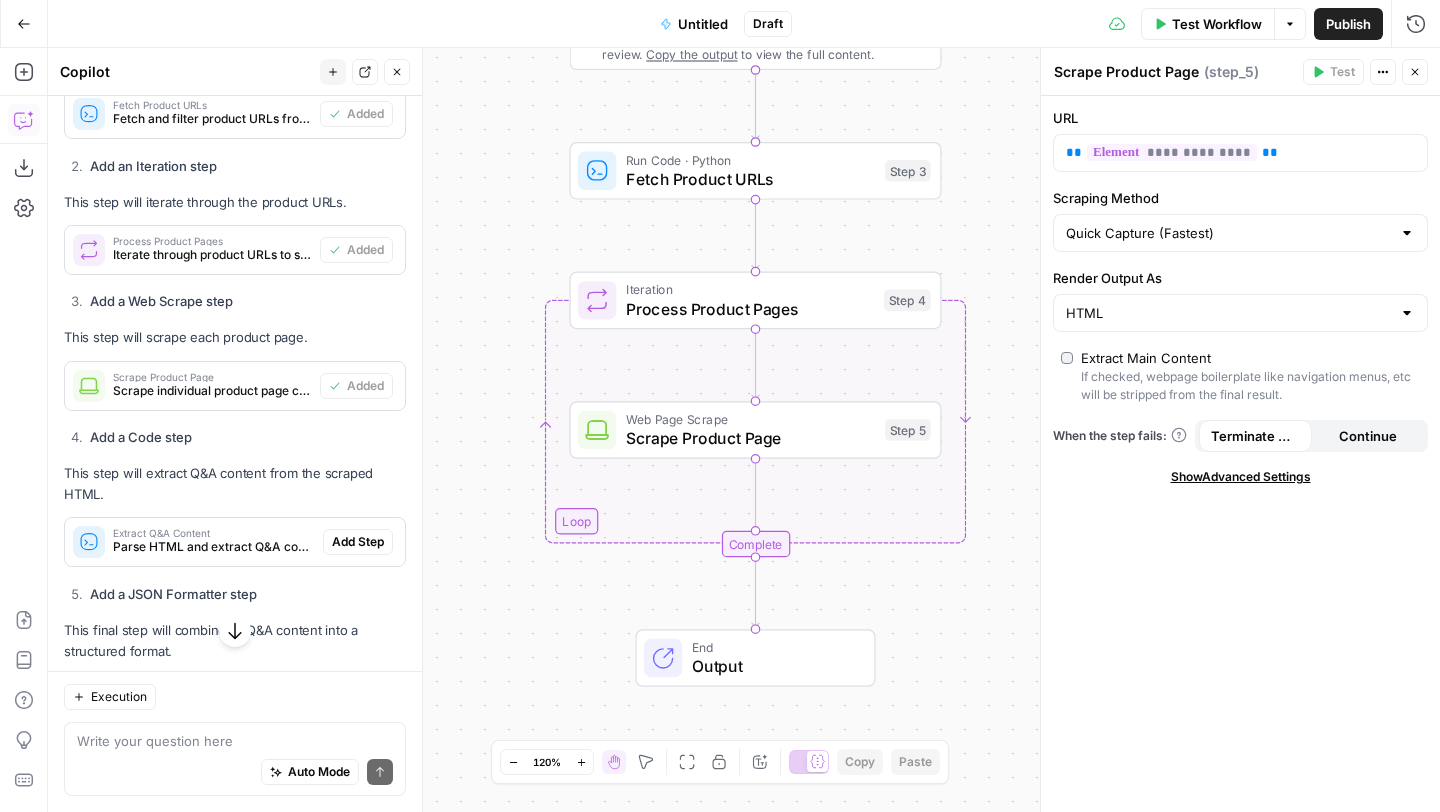 scroll, scrollTop: 749, scrollLeft: 0, axis: vertical 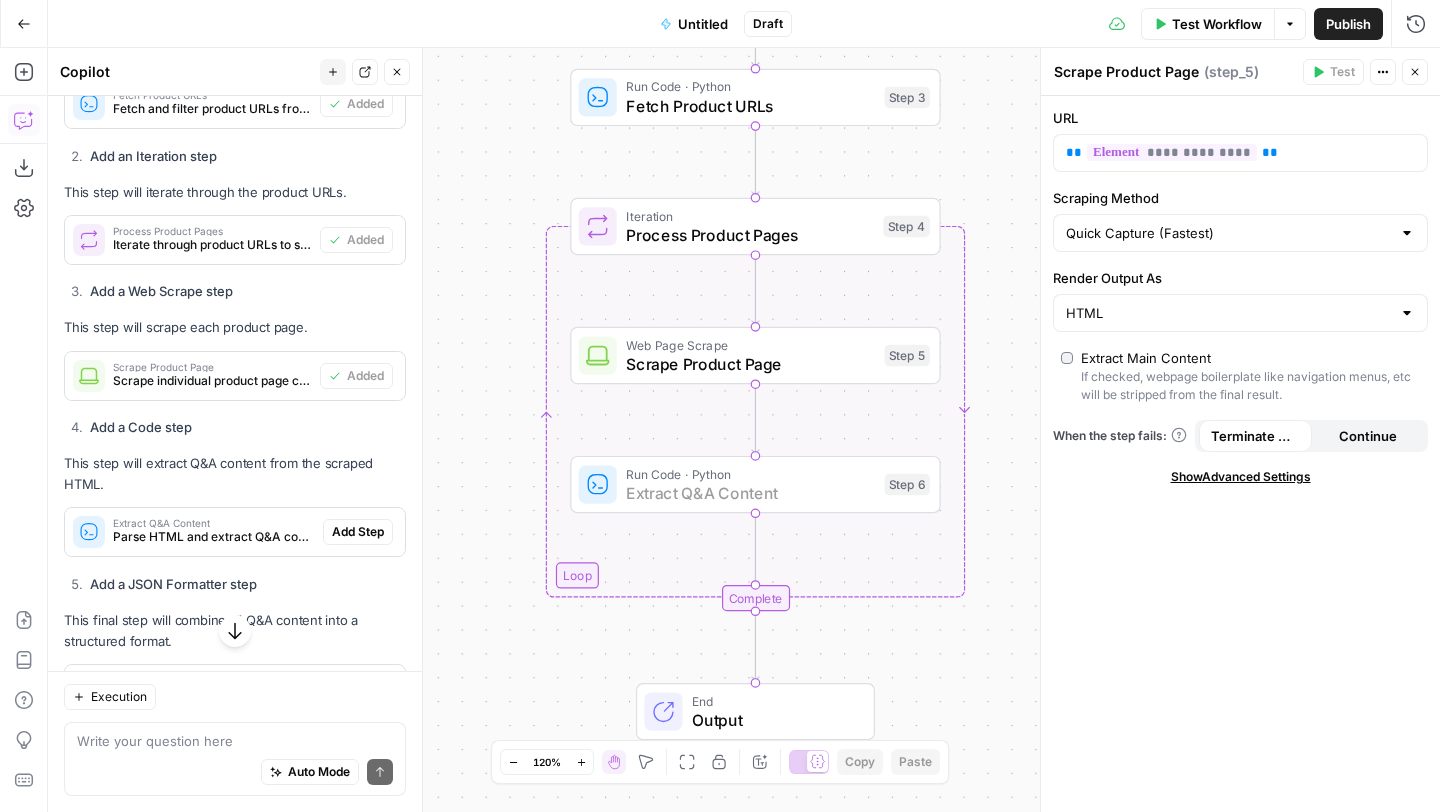 click on "Add Step" at bounding box center [358, 532] 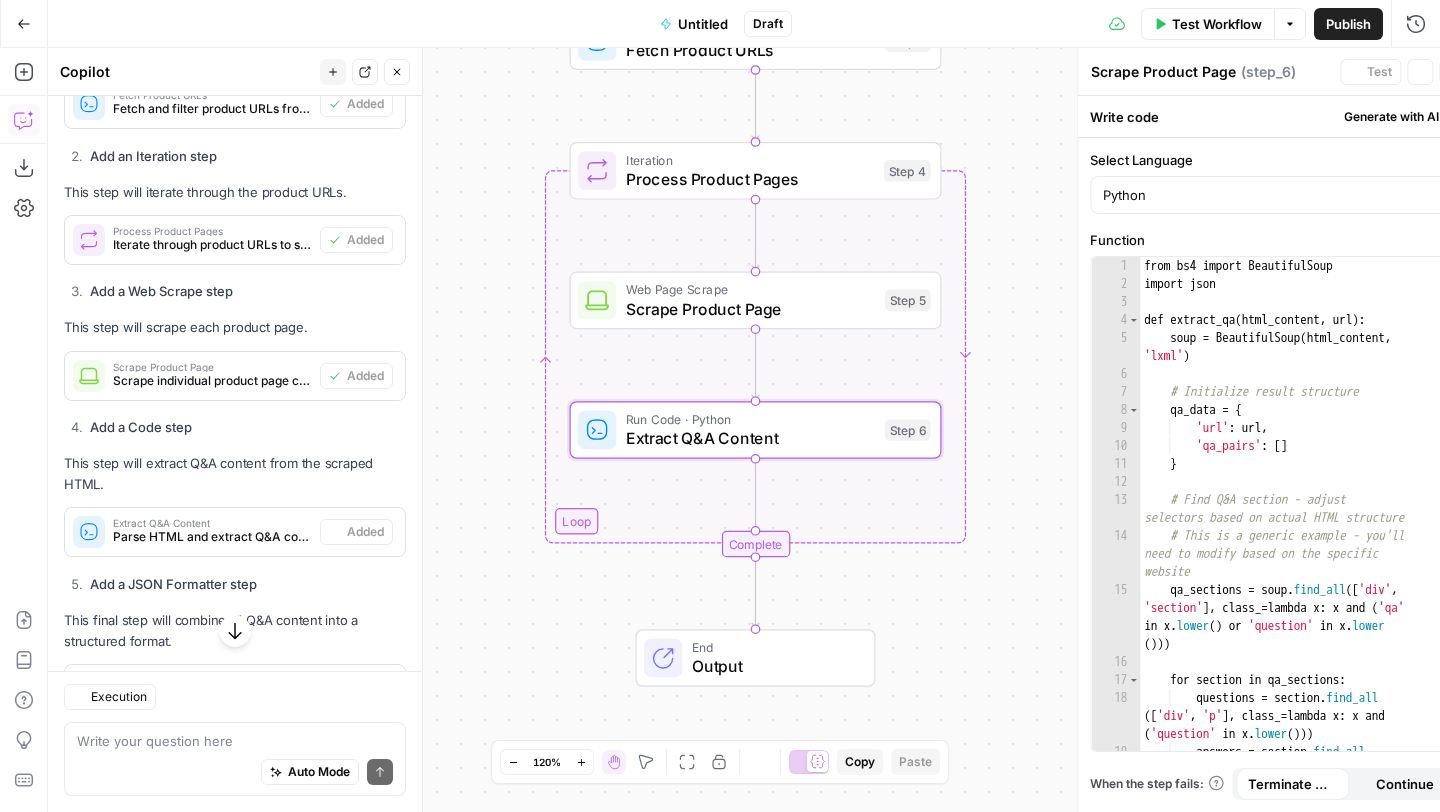 type on "Extract Q&A Content" 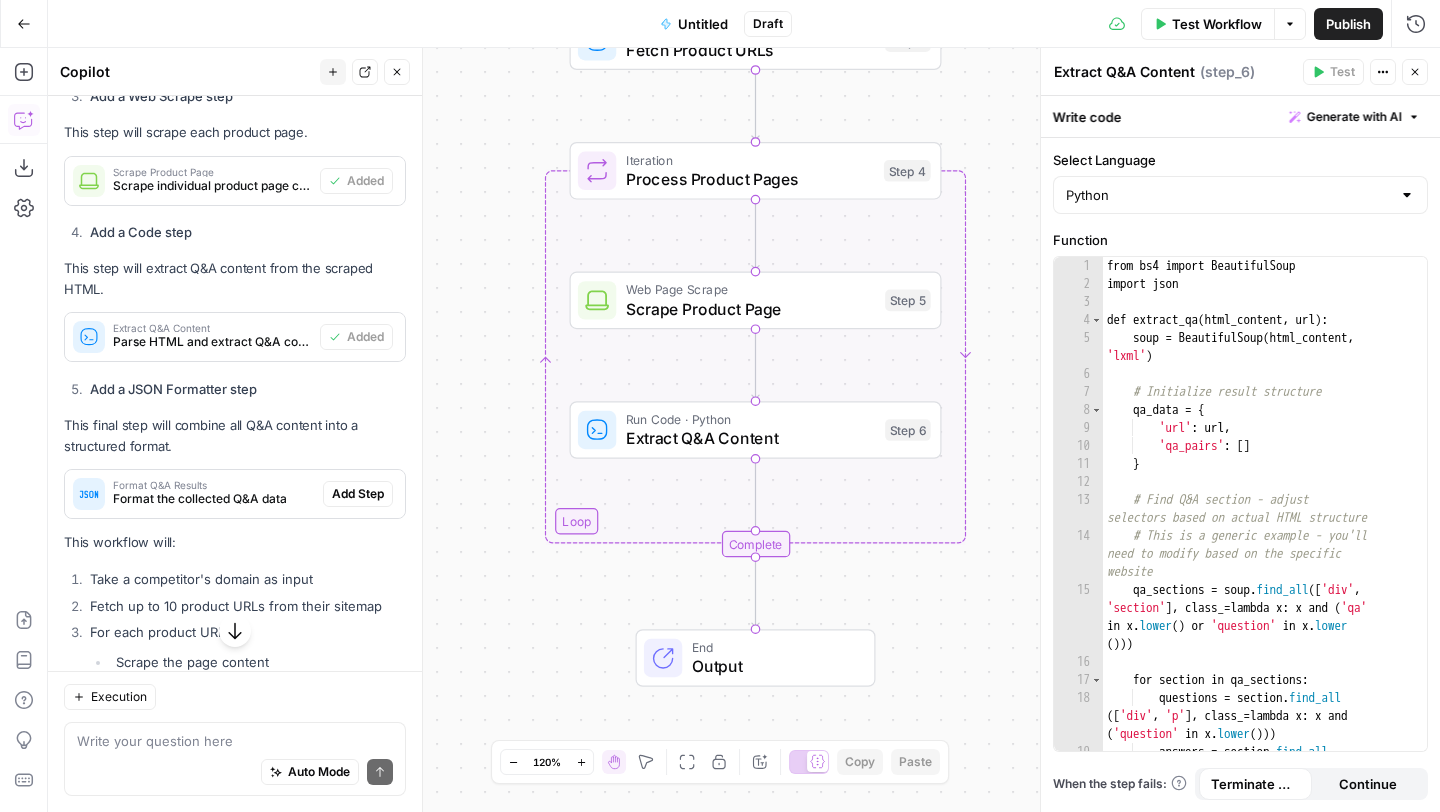 scroll, scrollTop: 946, scrollLeft: 0, axis: vertical 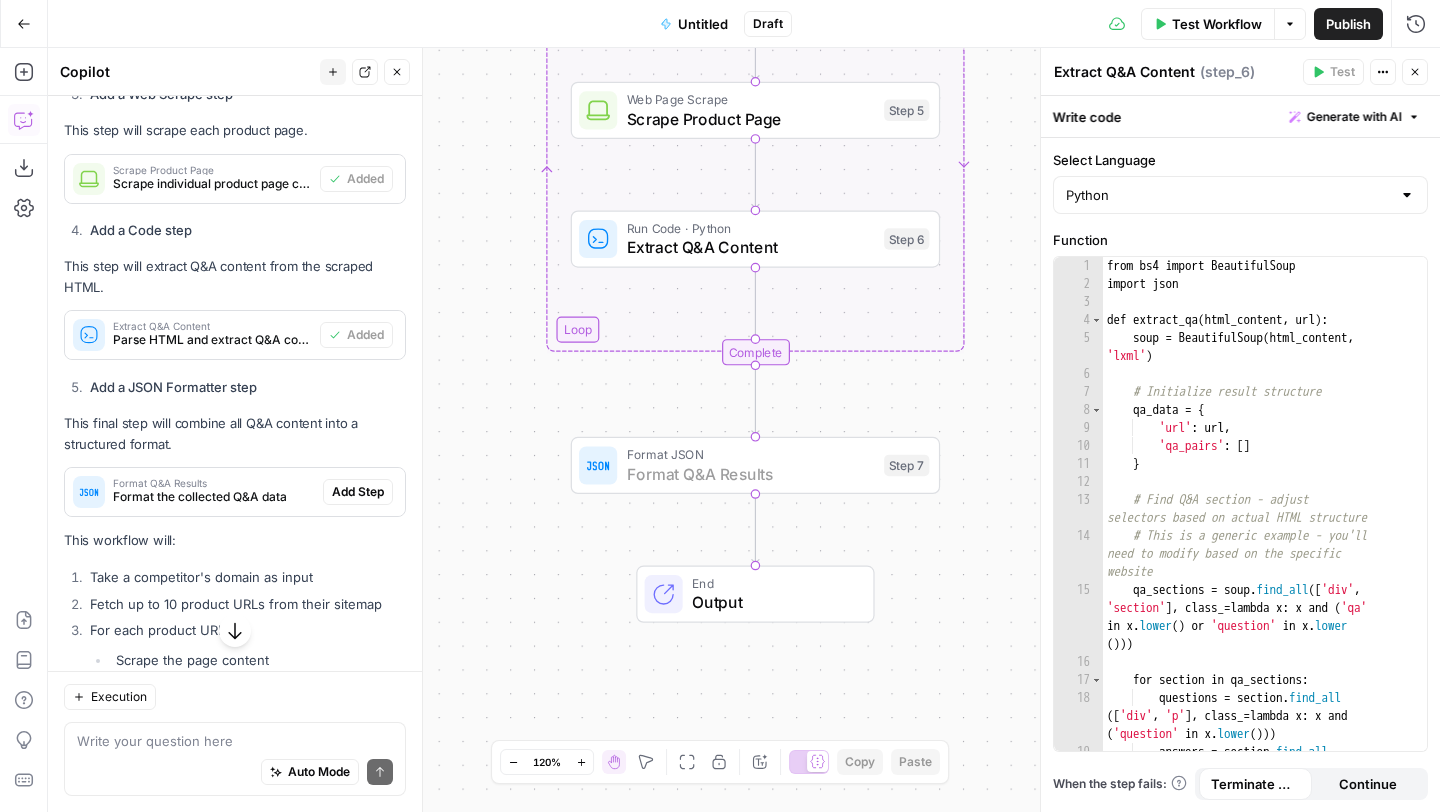 click on "Add Step" at bounding box center [358, 492] 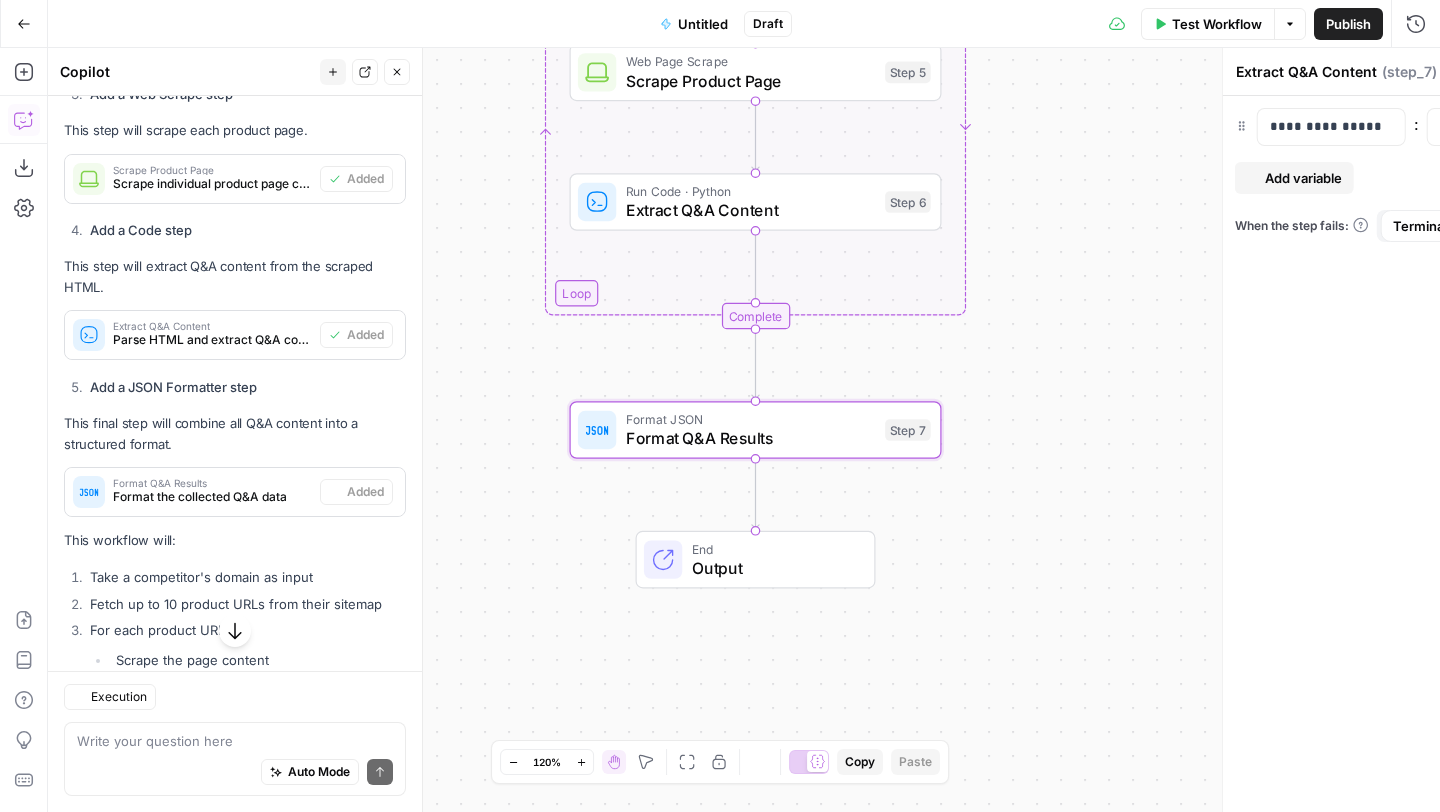 type on "Format Q&A Results" 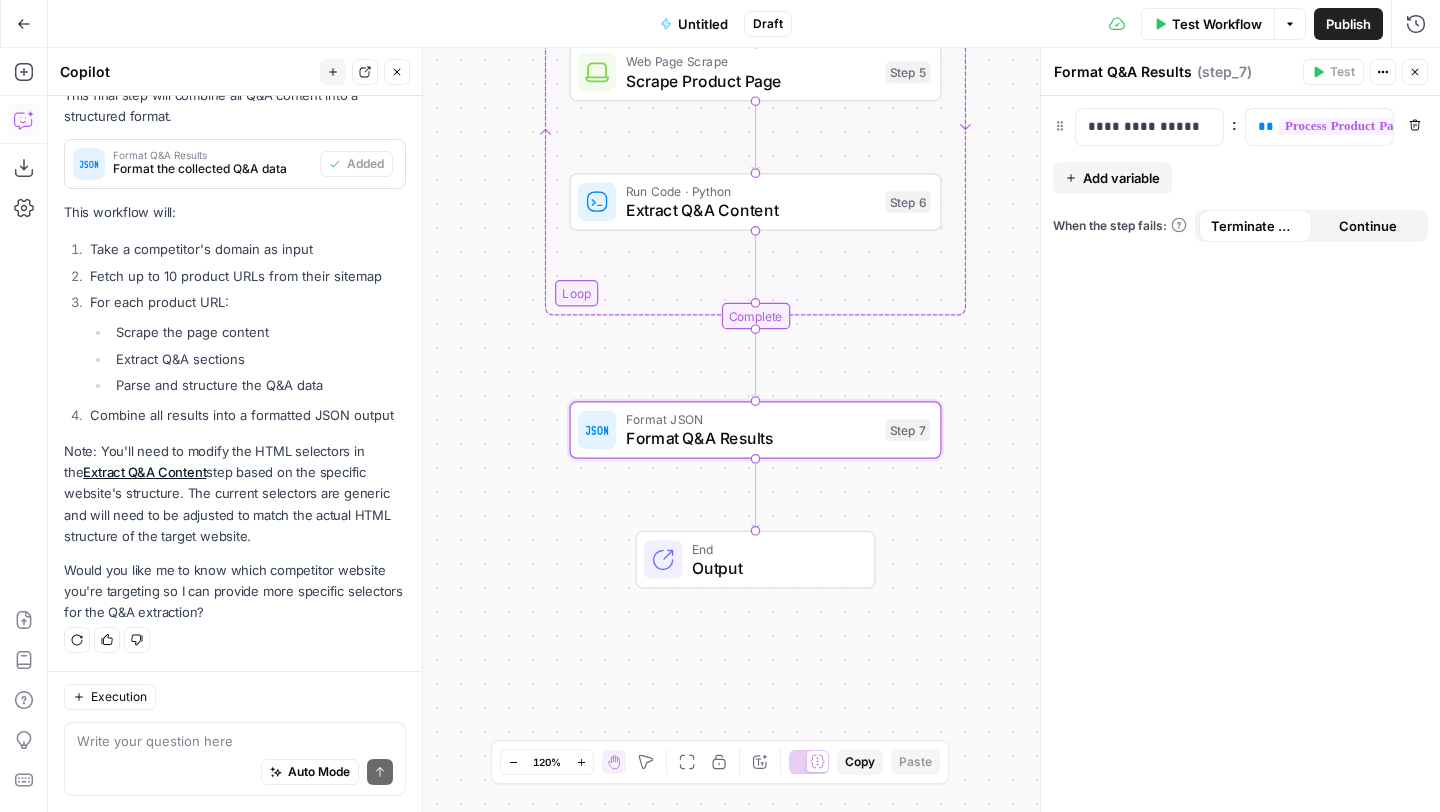 scroll, scrollTop: 1274, scrollLeft: 0, axis: vertical 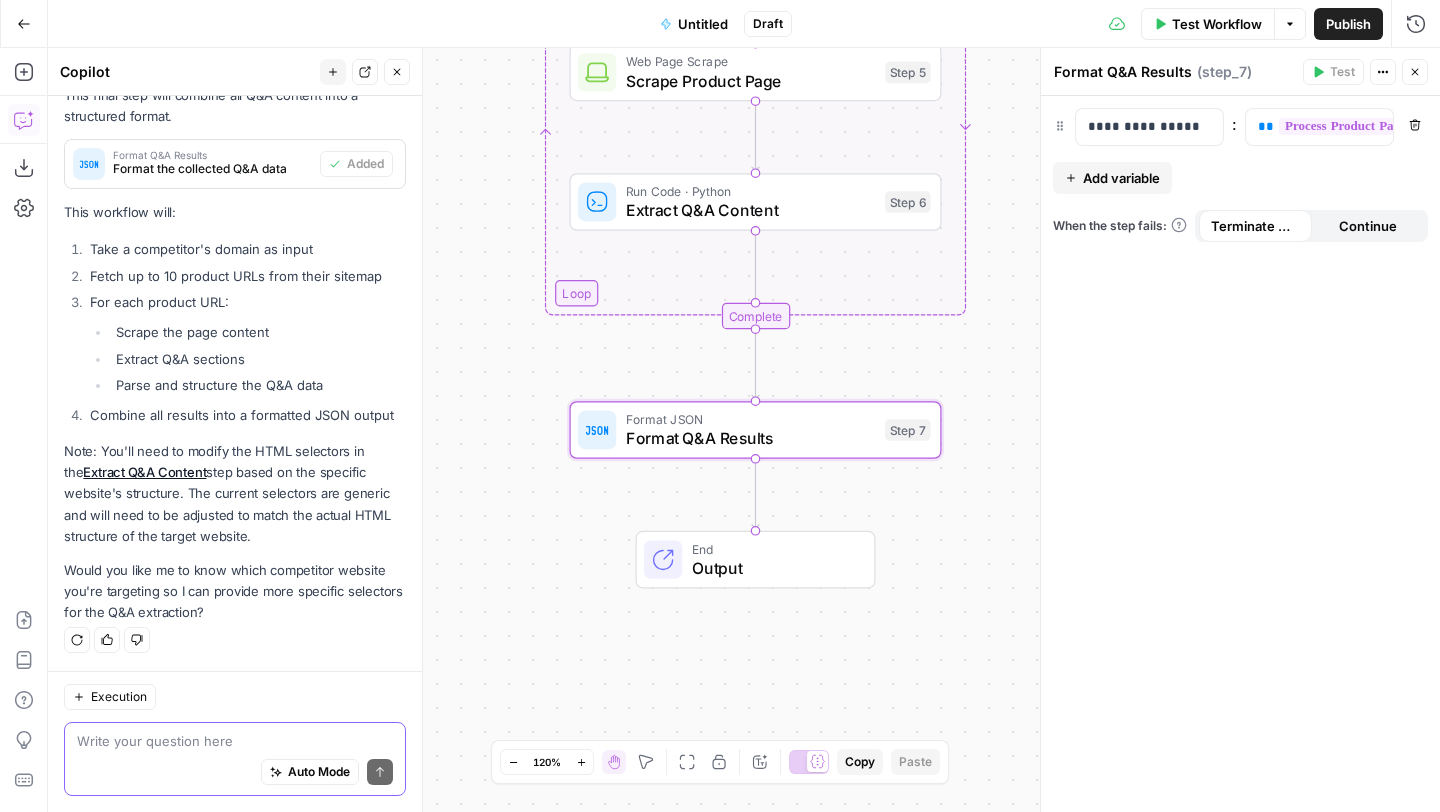 click at bounding box center (235, 741) 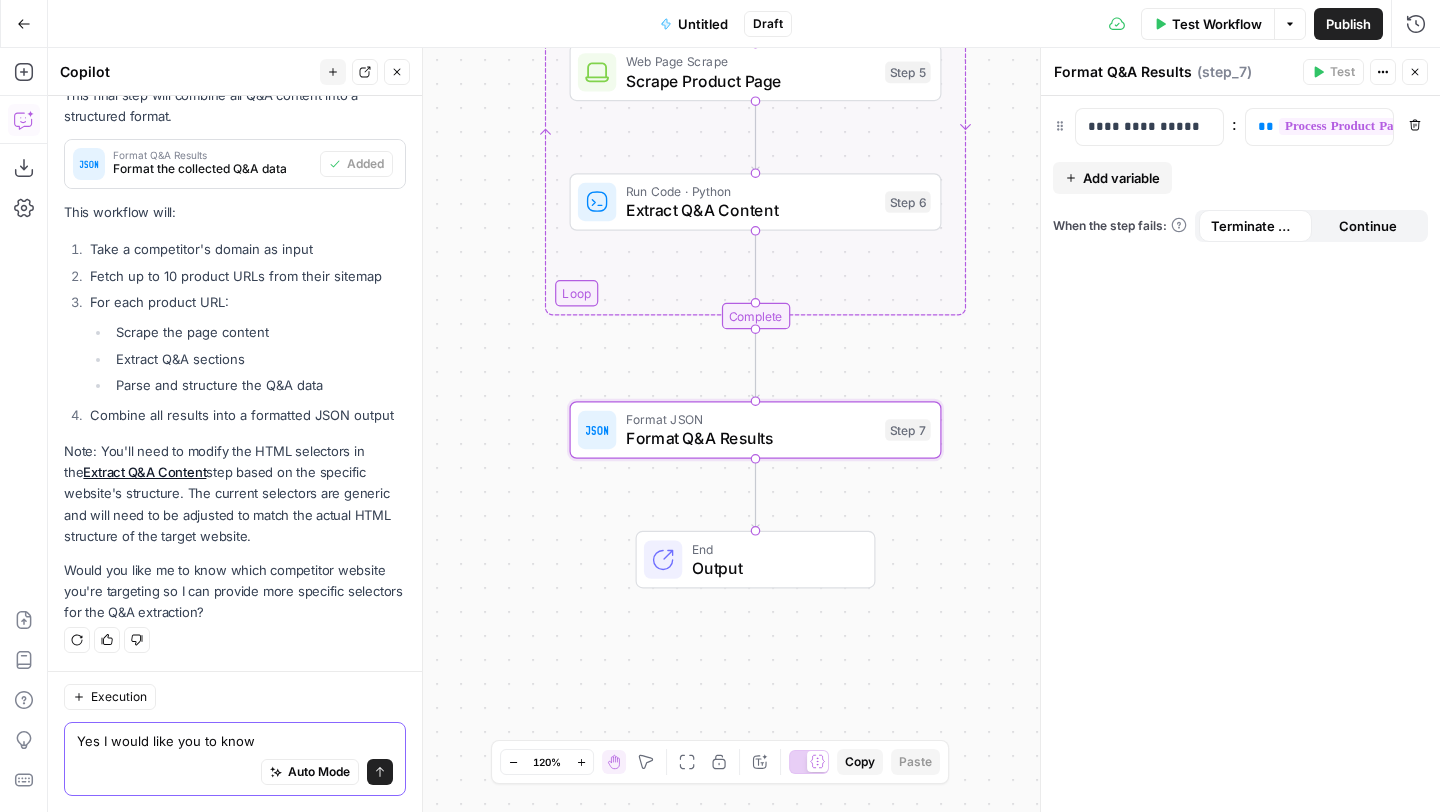paste on "https://www.teacherspayteachers.com/" 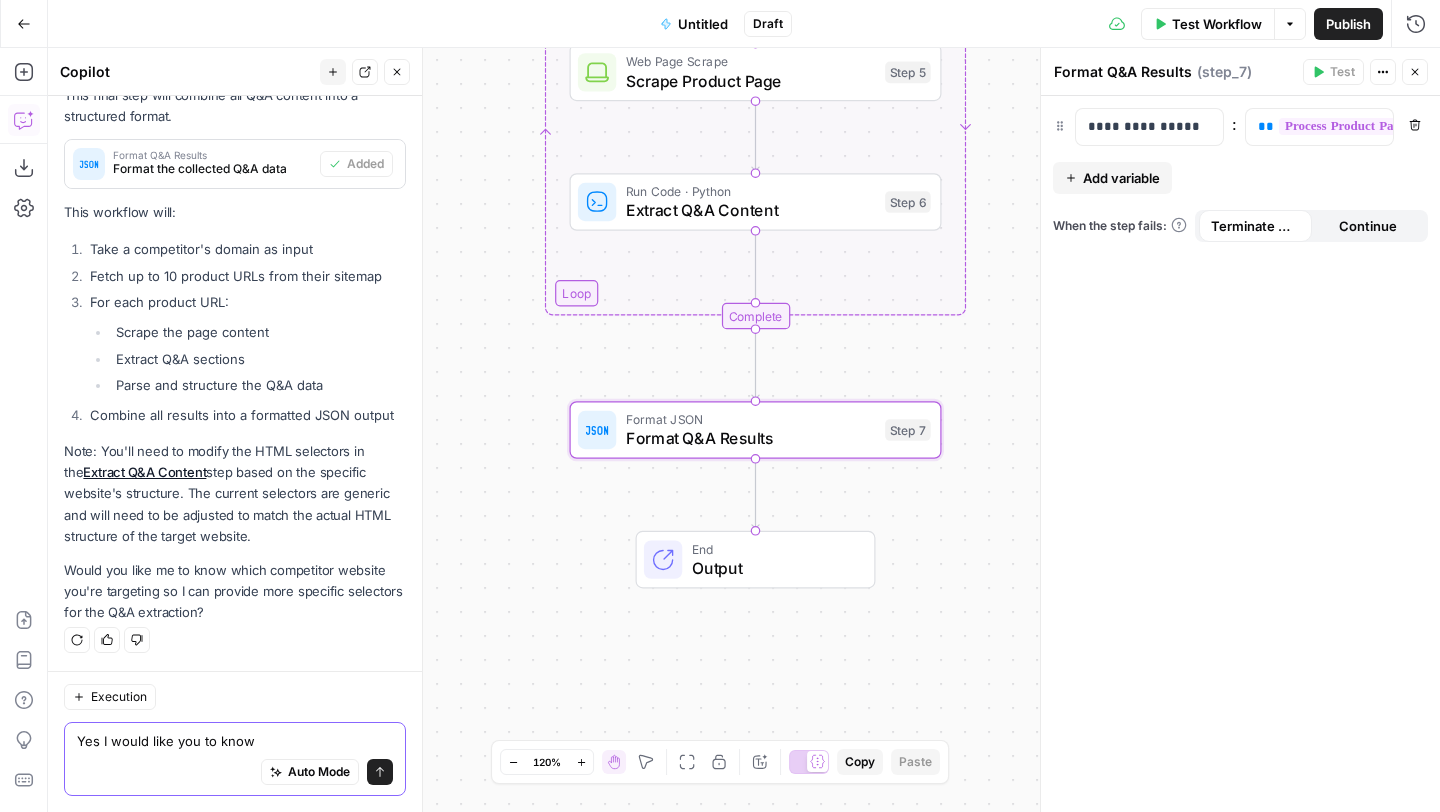 type on "Yes I would like you to know https://www.teacherspayteachers.com/" 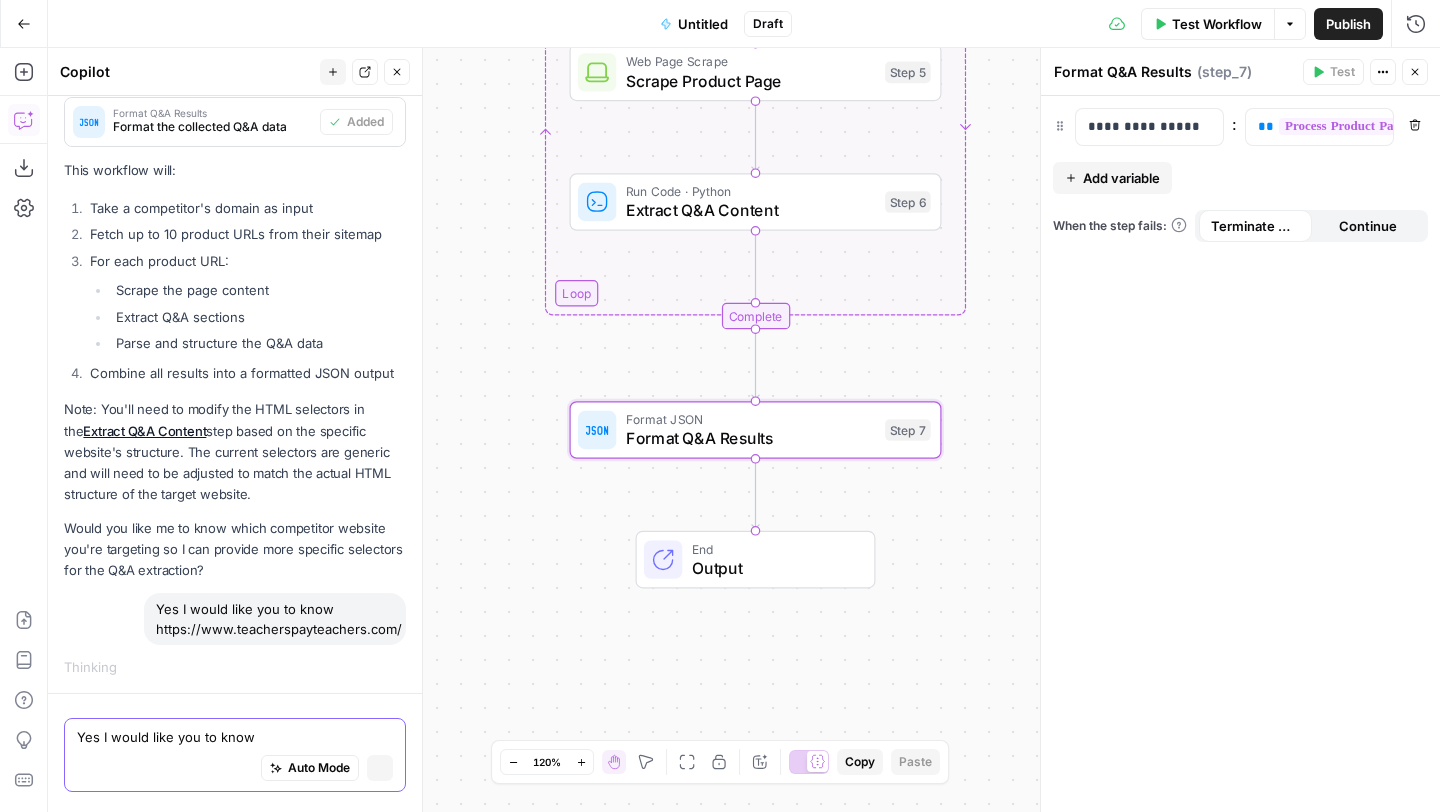 type 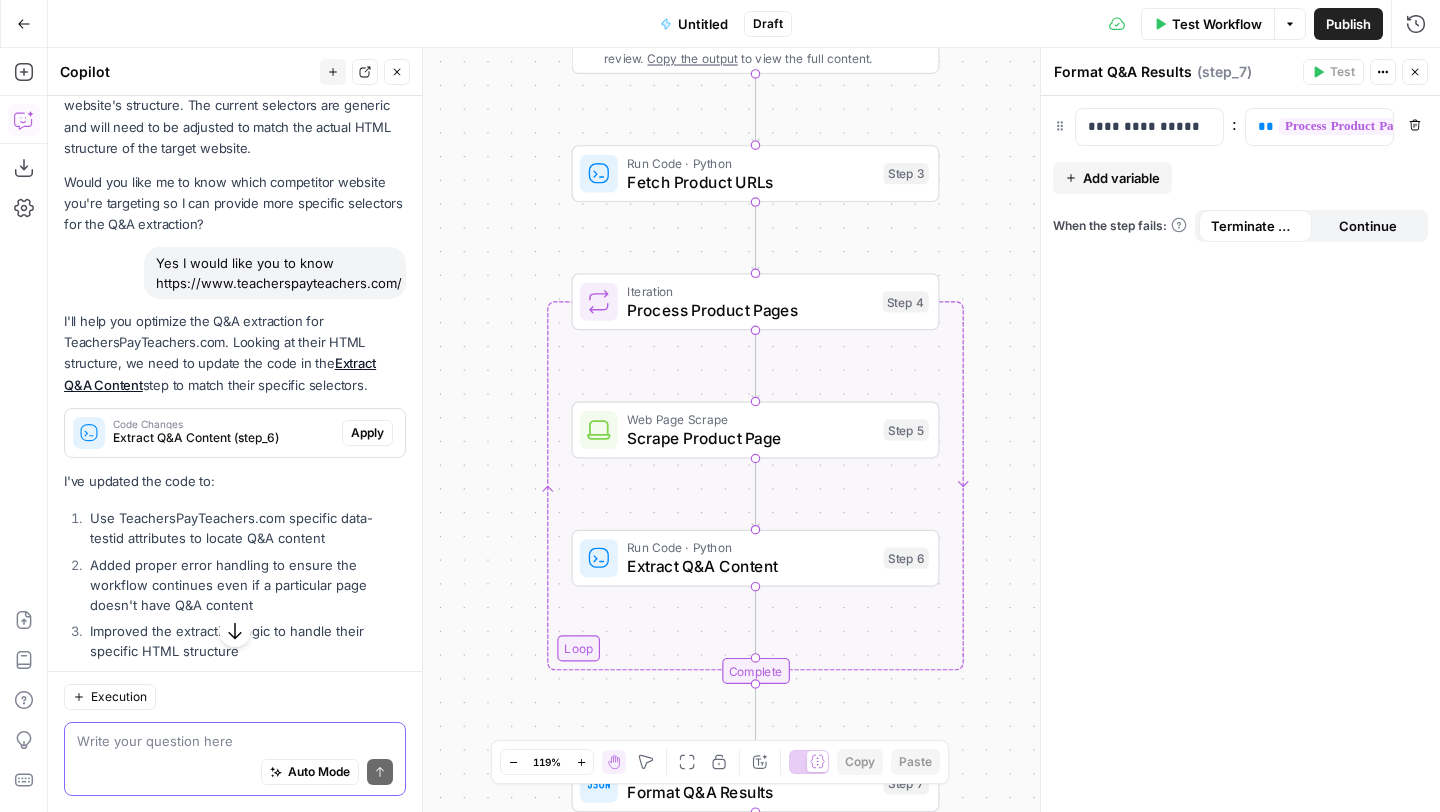 scroll, scrollTop: 1669, scrollLeft: 0, axis: vertical 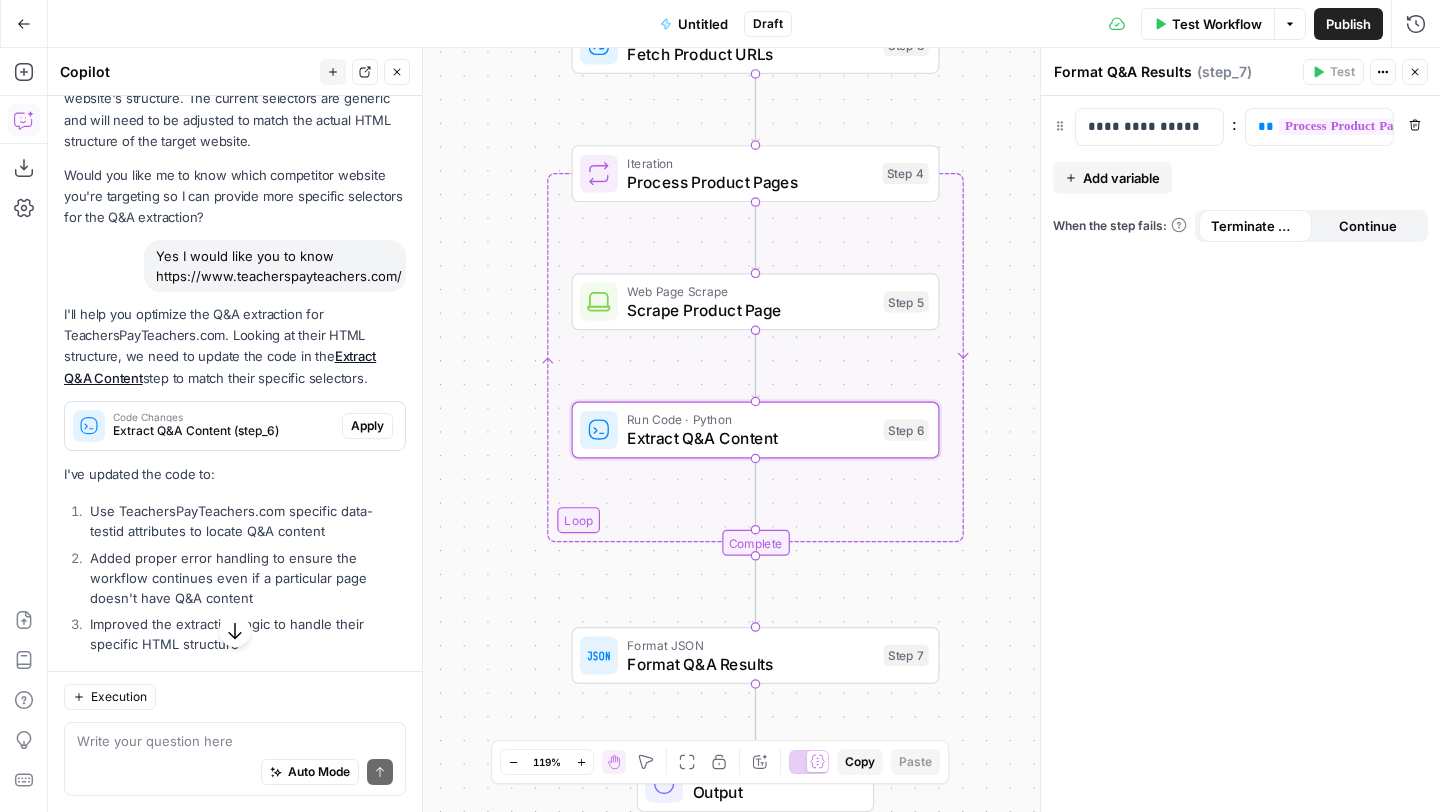 click on "Apply" at bounding box center (367, 426) 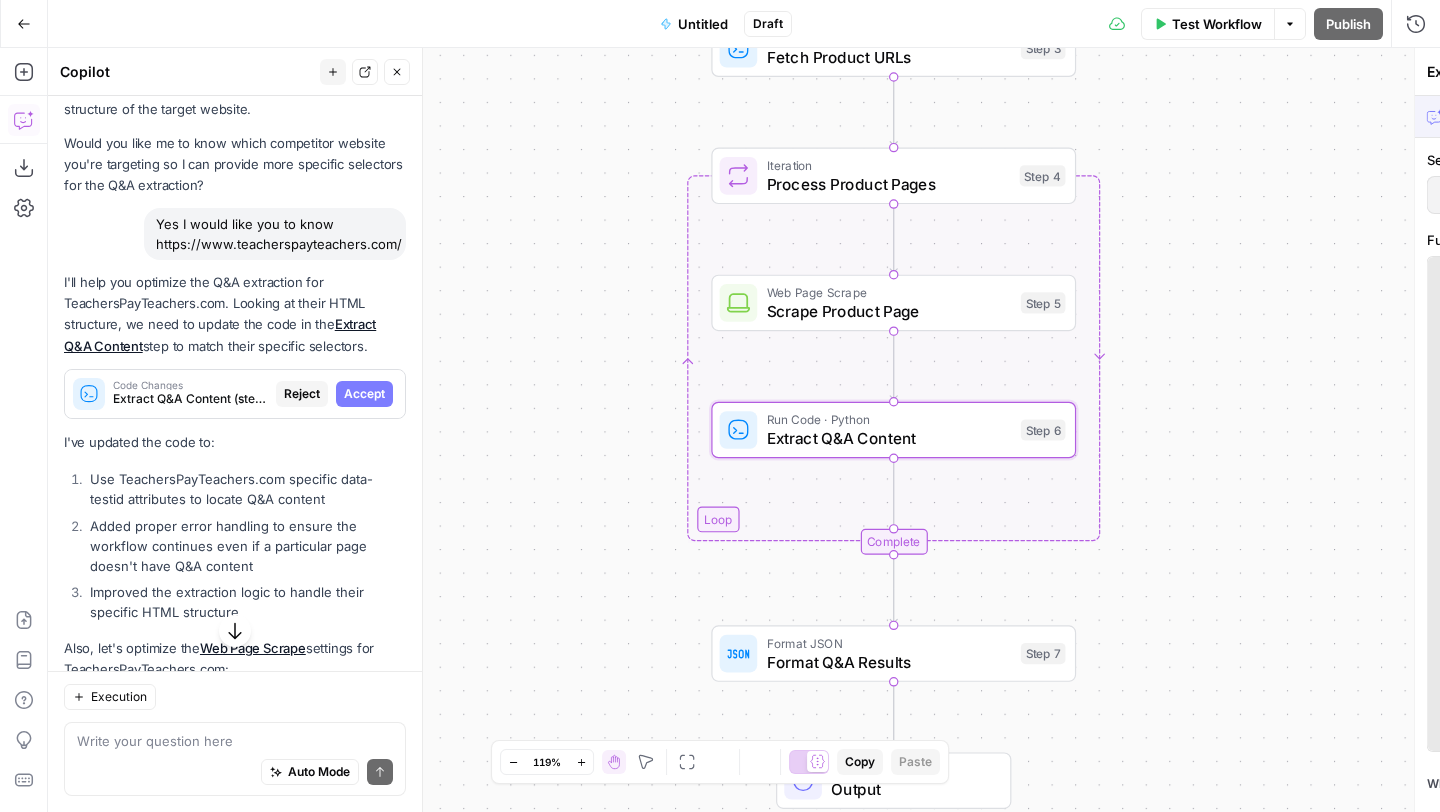 scroll, scrollTop: 1637, scrollLeft: 0, axis: vertical 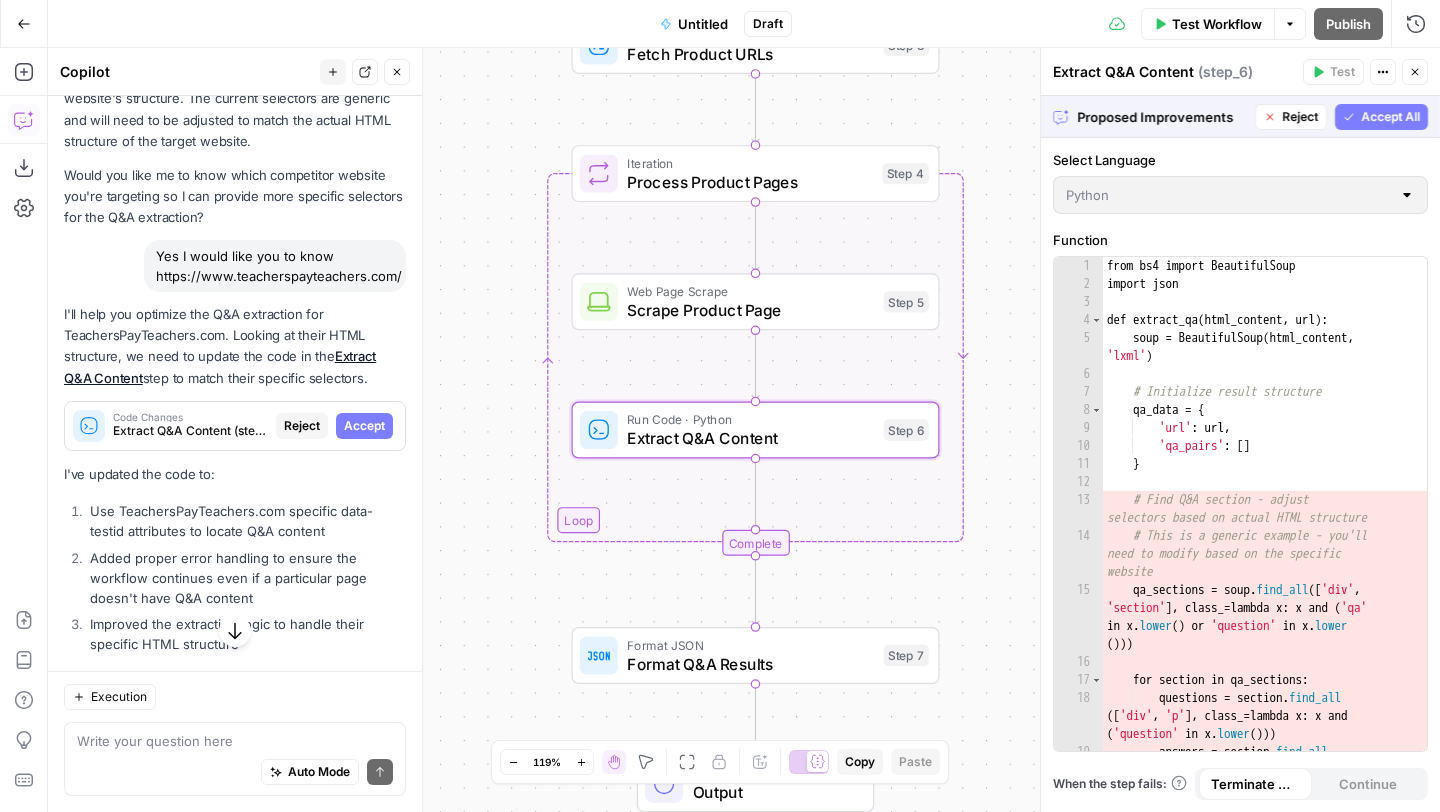 click on "Accept" at bounding box center (364, 426) 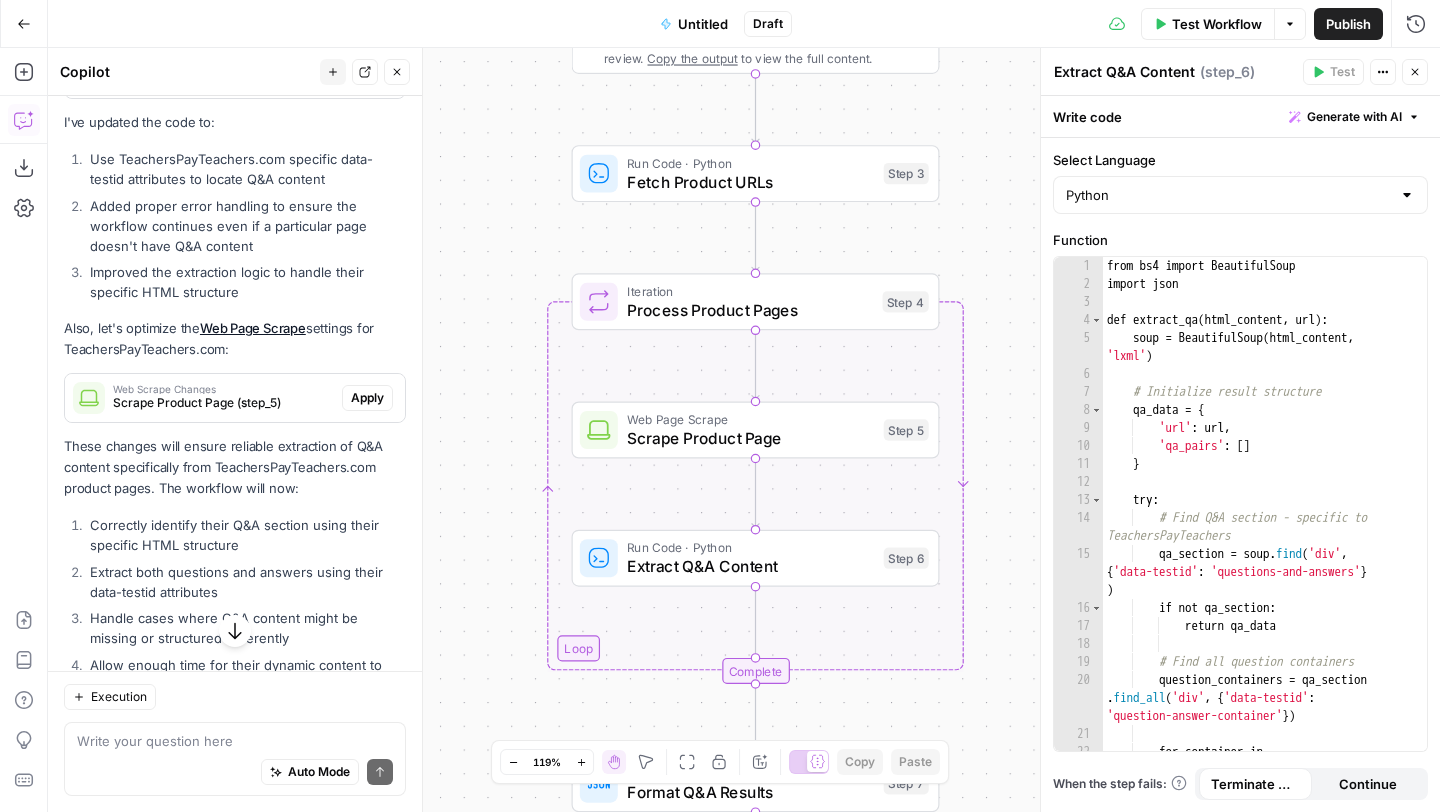scroll, scrollTop: 2056, scrollLeft: 0, axis: vertical 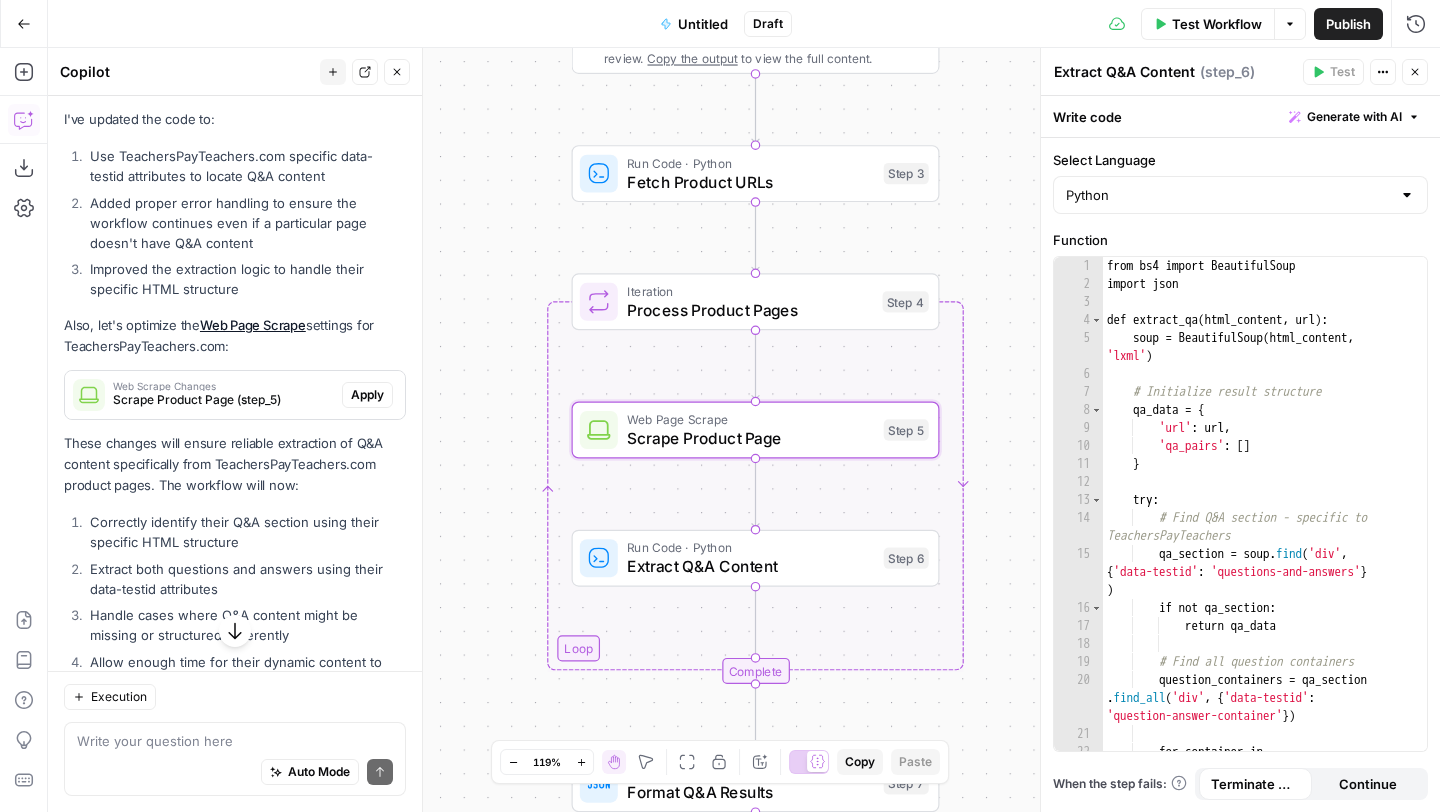 click on "Apply" at bounding box center [367, 395] 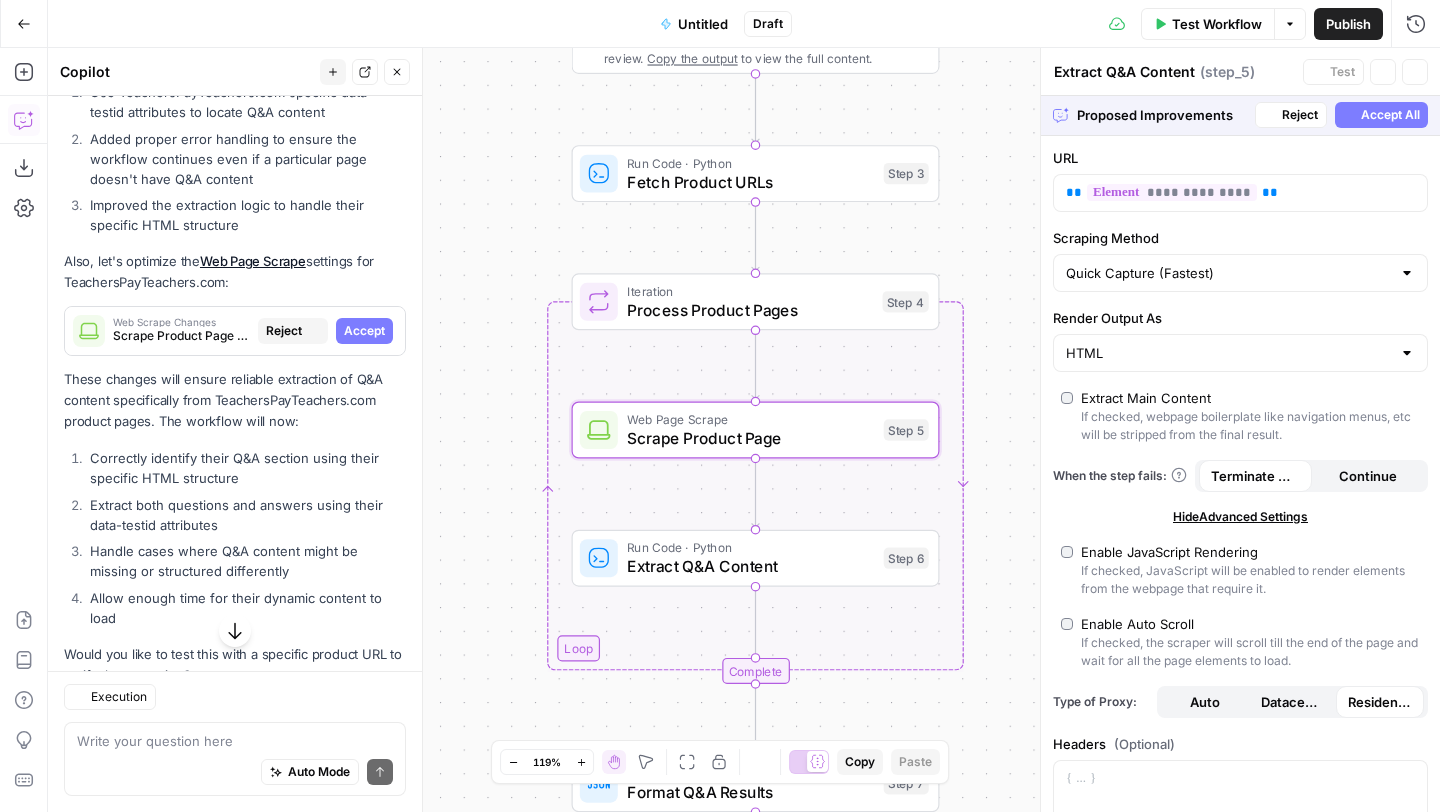 type on "Scrape Product Page" 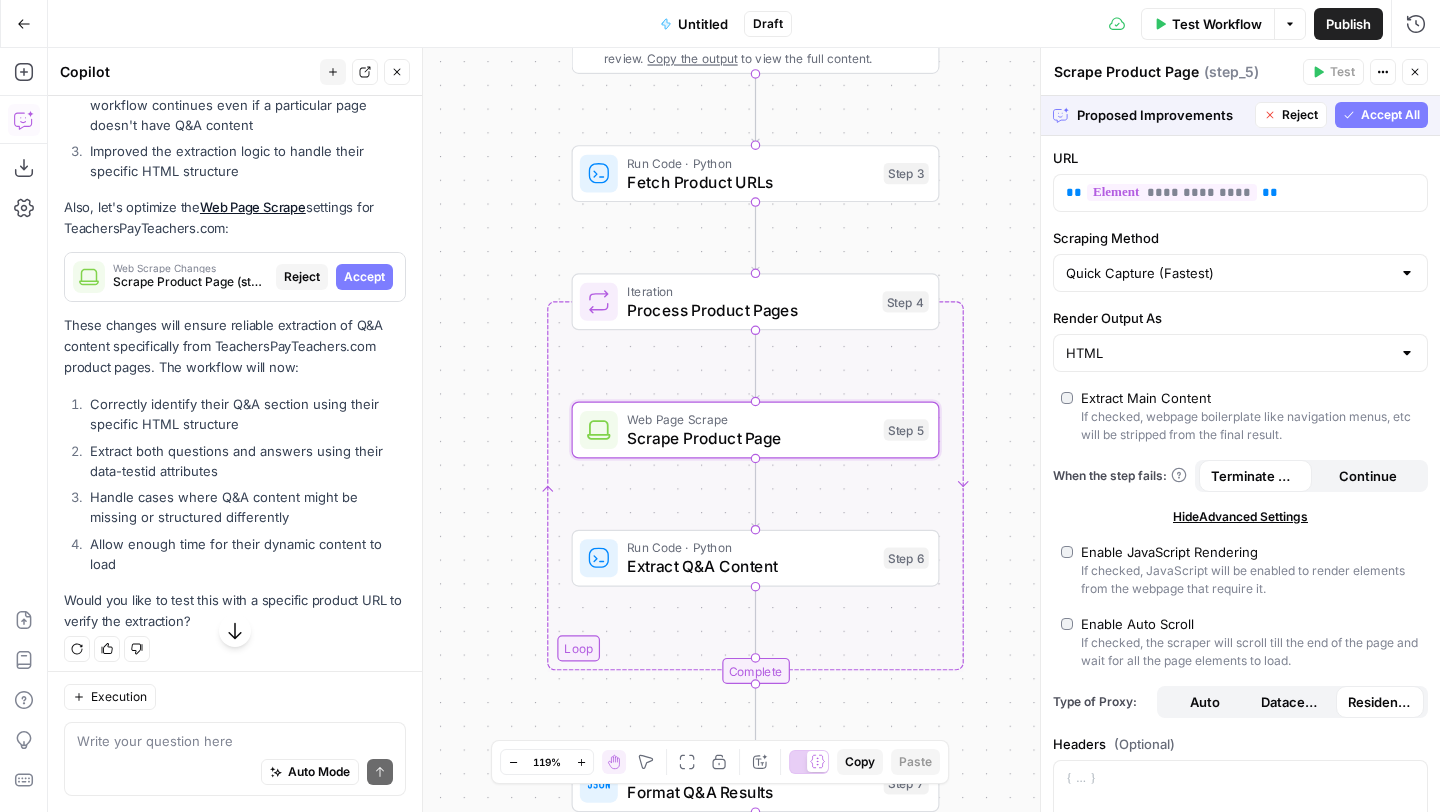 scroll, scrollTop: 2119, scrollLeft: 0, axis: vertical 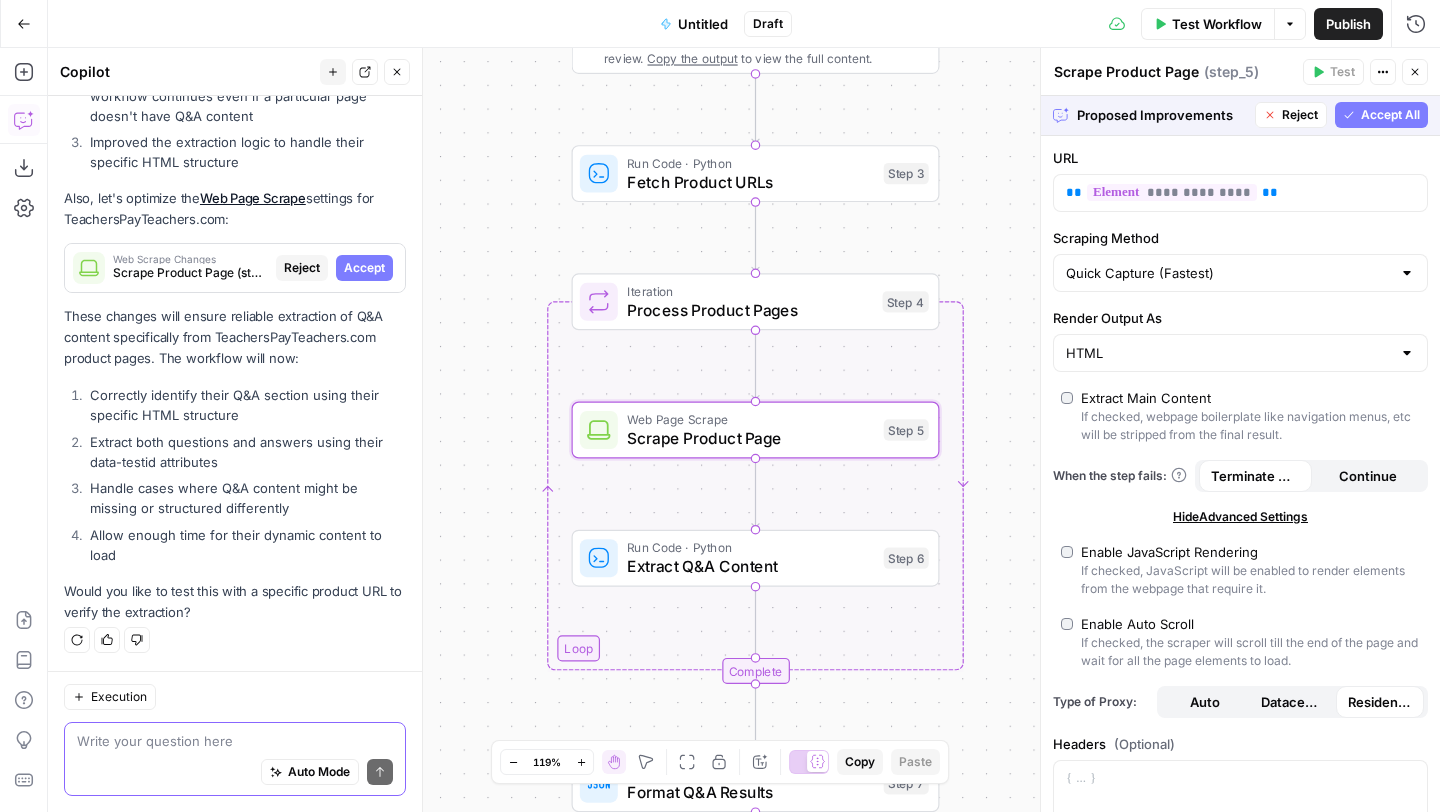 click at bounding box center (235, 741) 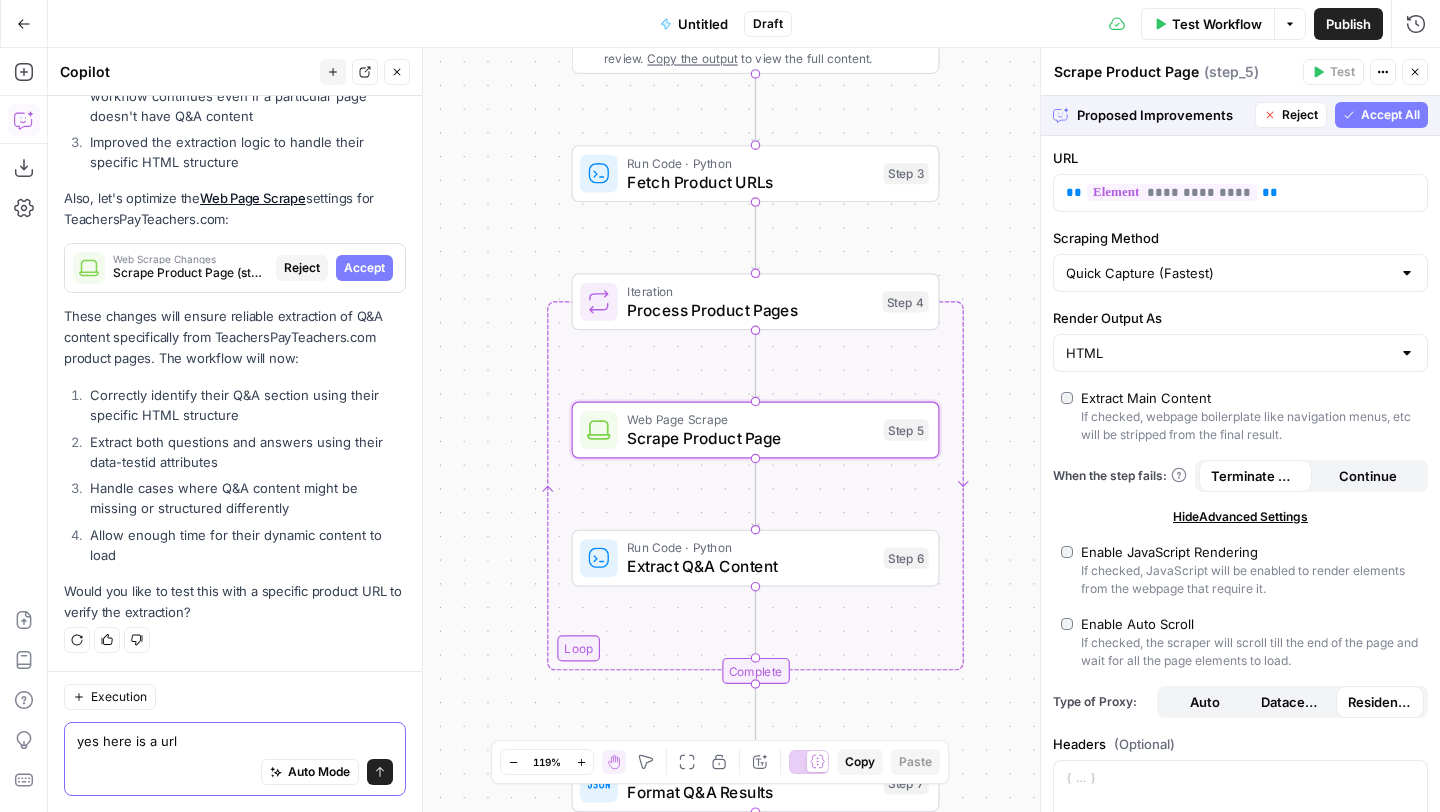 paste on "https://www.teacherspayteachers.com/Product/Sight-Words-Sight-Word-Practice-Kindergarten-Worksheets-Activities-Books-SoR-3150071" 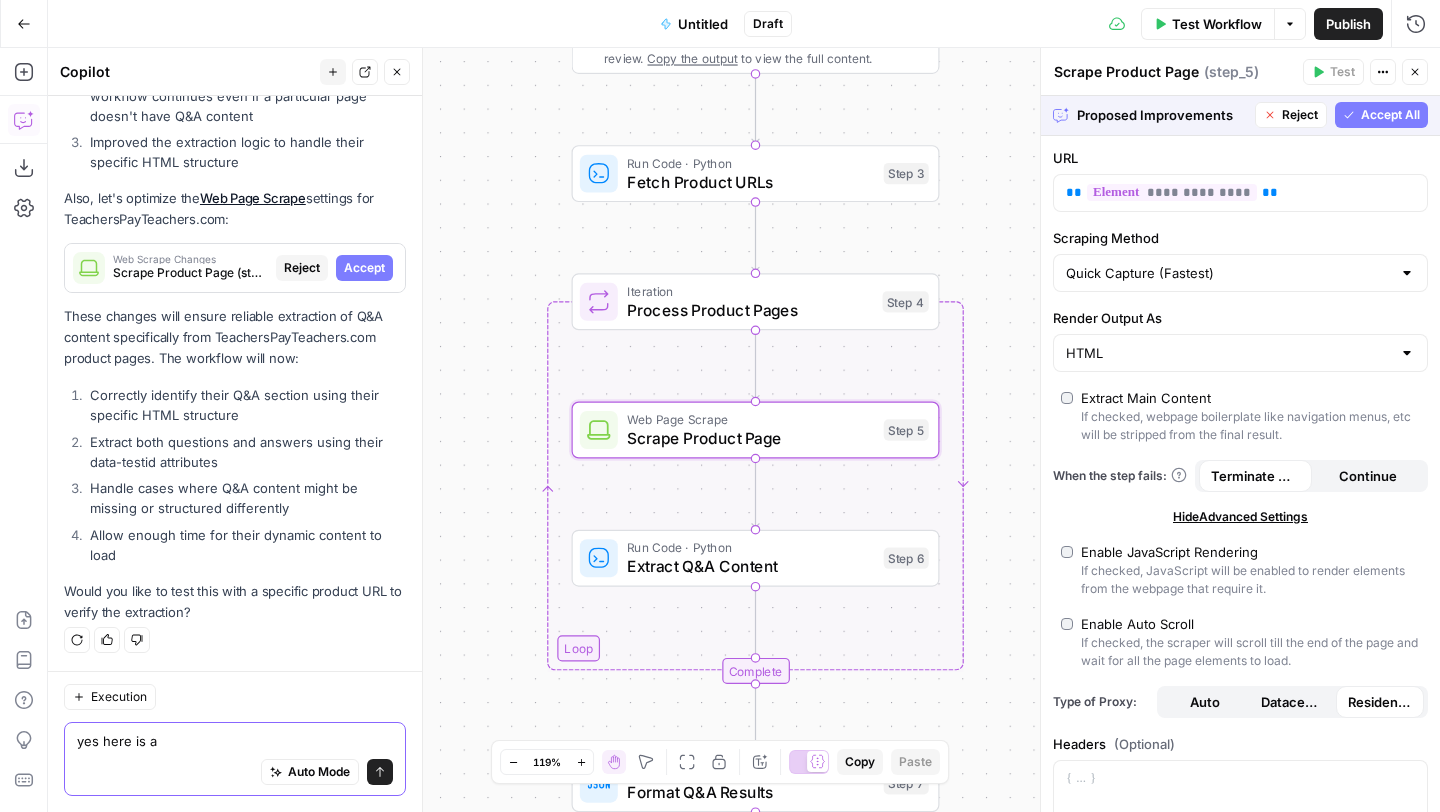 scroll, scrollTop: 2179, scrollLeft: 0, axis: vertical 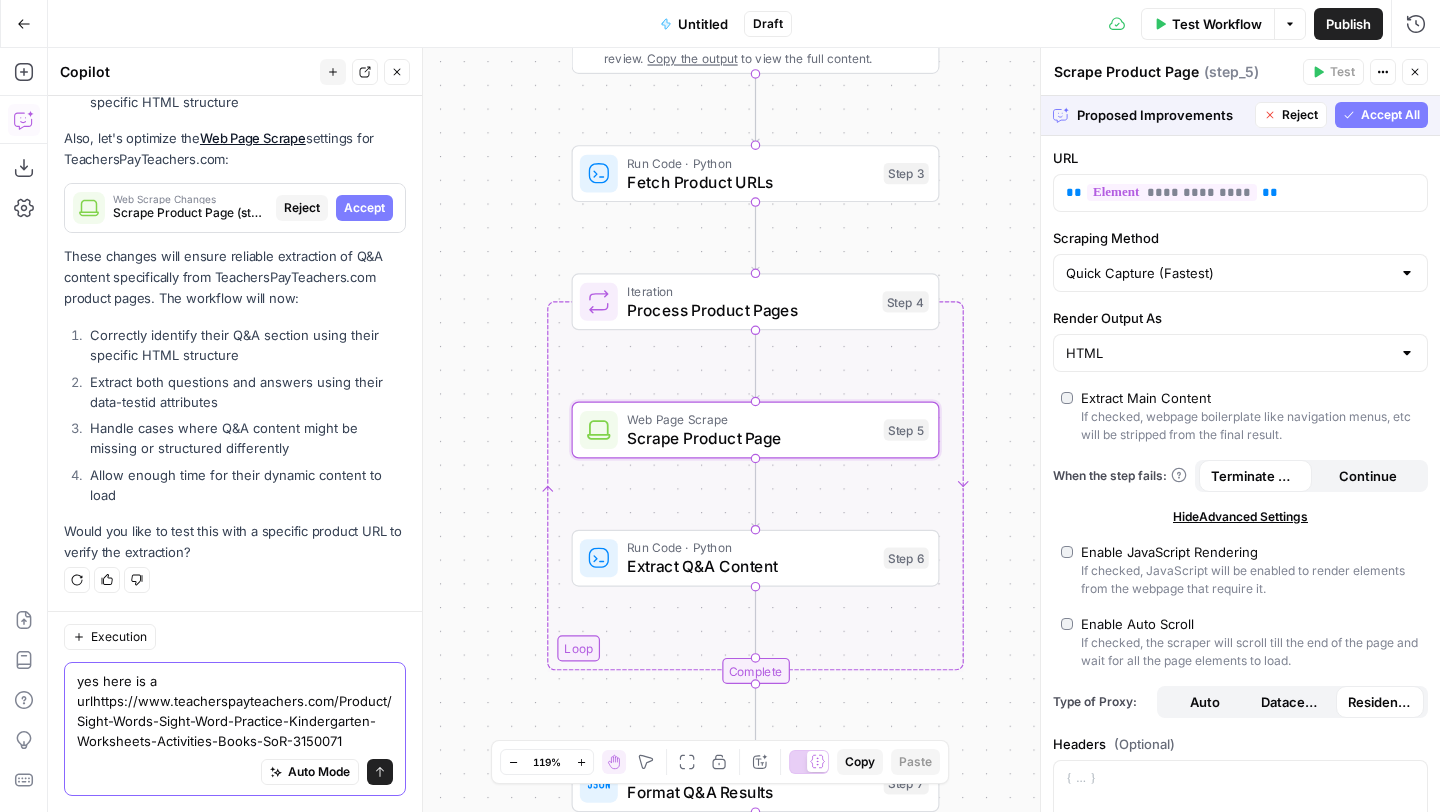 click on "yes here is a urlhttps://www.teacherspayteachers.com/Product/Sight-Words-Sight-Word-Practice-Kindergarten-Worksheets-Activities-Books-SoR-3150071" at bounding box center [235, 711] 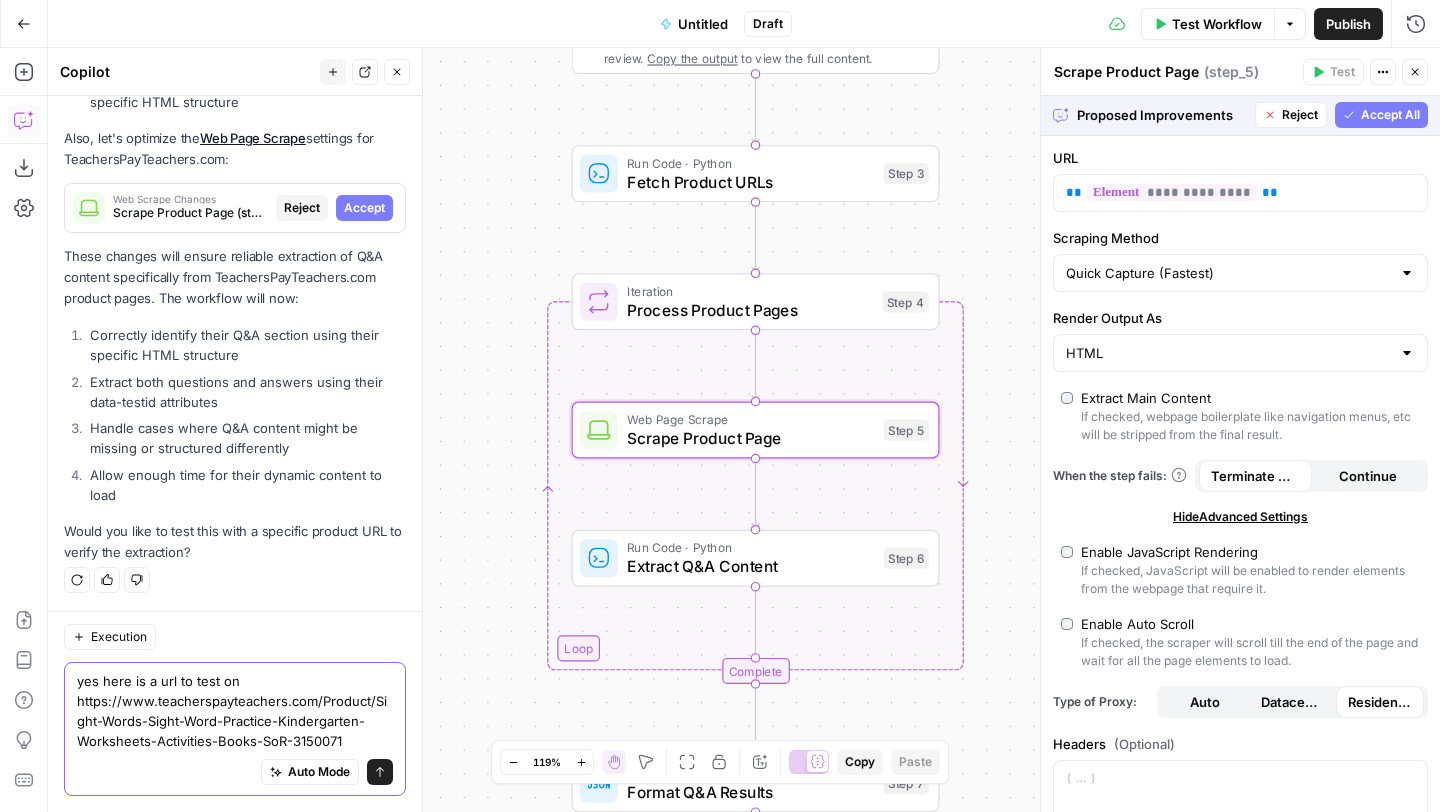 type on "yes here is a url to test on
https://www.teacherspayteachers.com/Product/Sight-Words-Sight-Word-Practice-Kindergarten-Worksheets-Activities-Books-SoR-3150071" 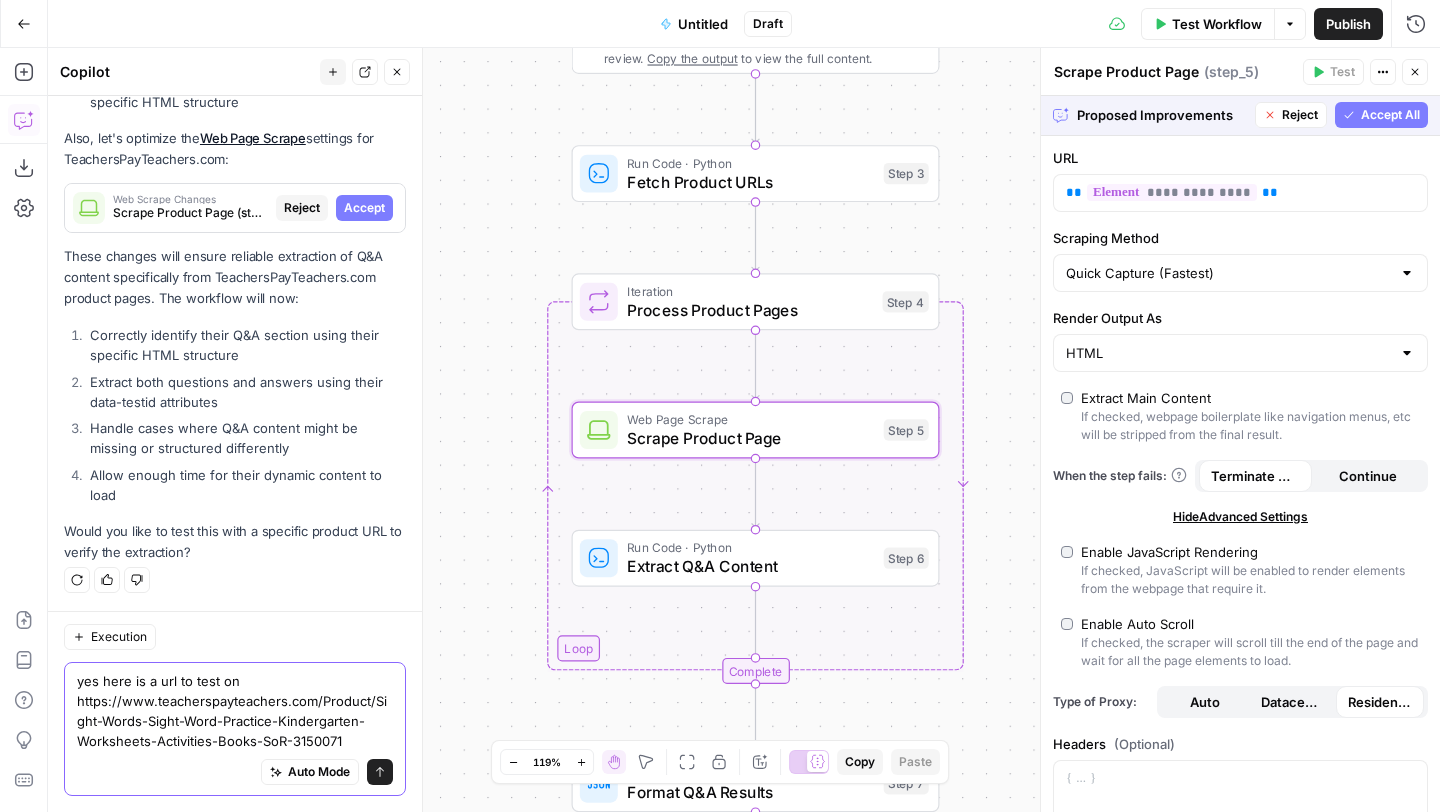 click 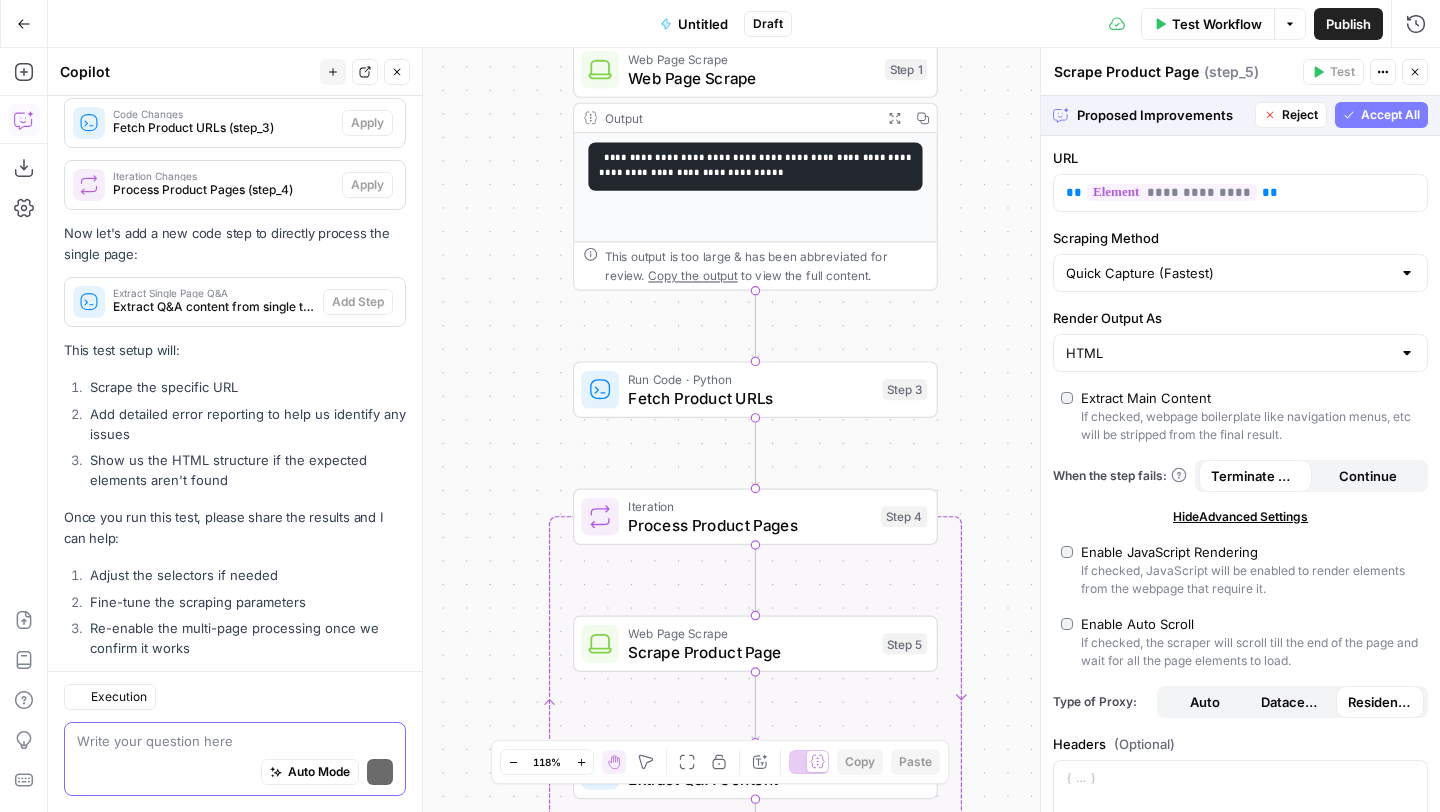 scroll, scrollTop: 3025, scrollLeft: 0, axis: vertical 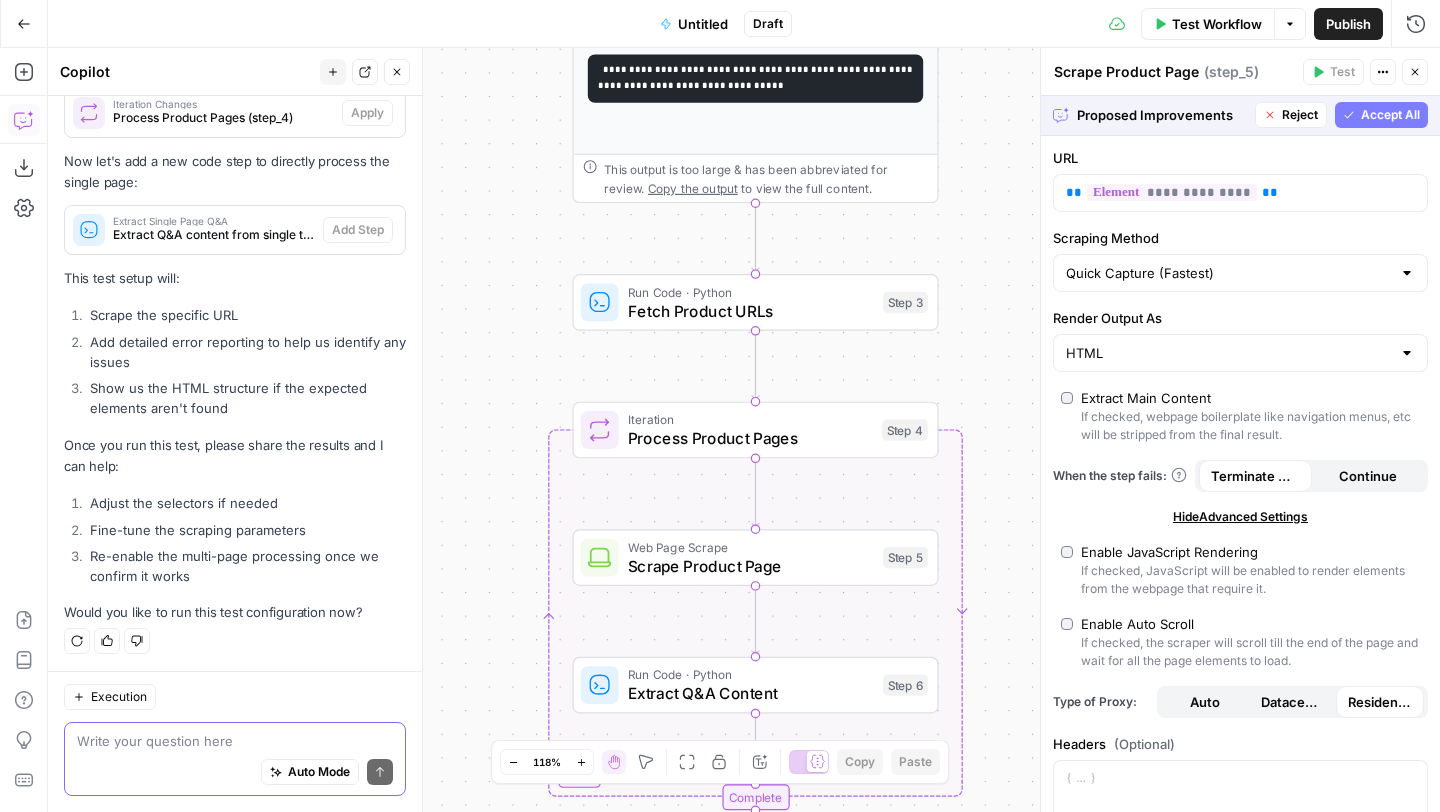 click on "Accept All" at bounding box center [1390, 115] 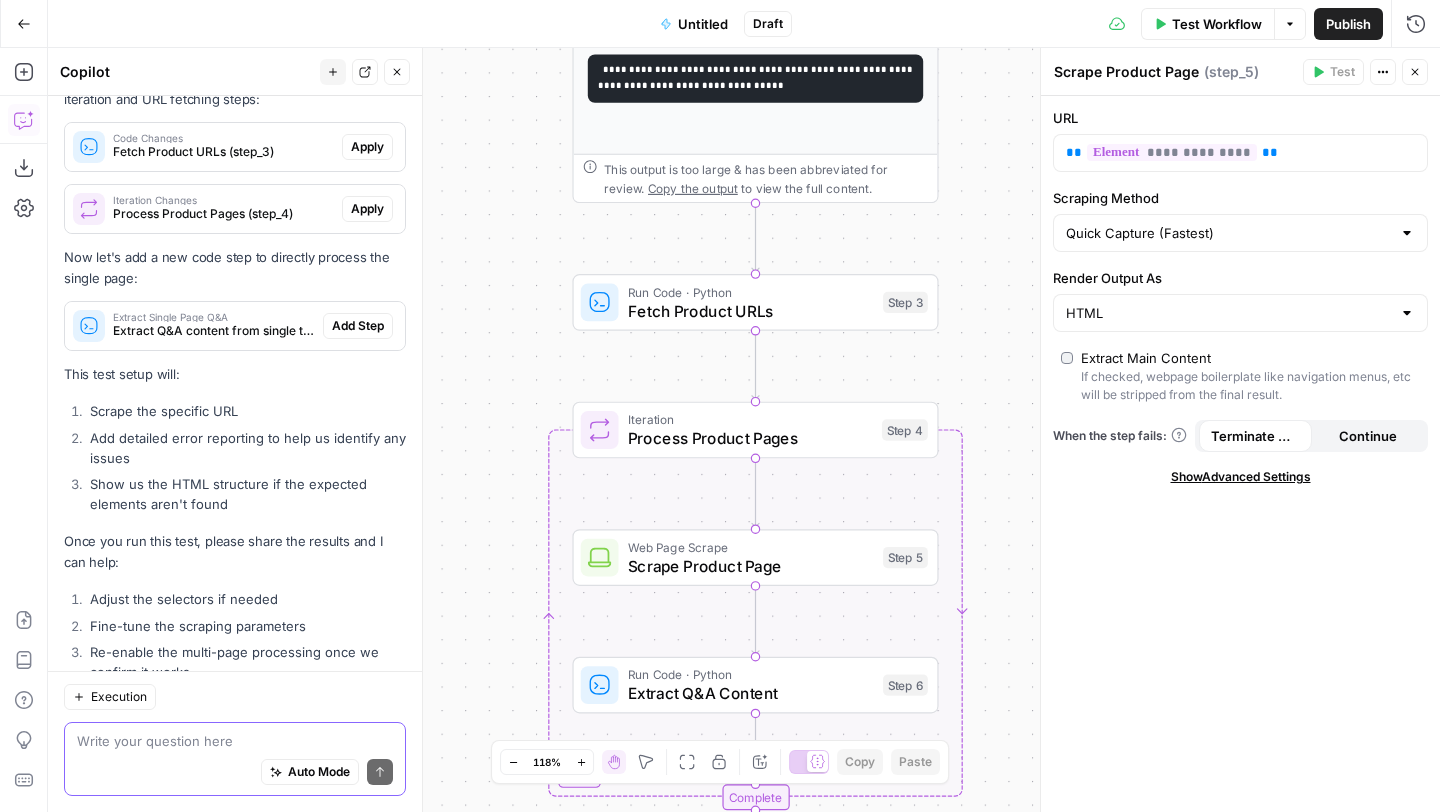 scroll, scrollTop: 3121, scrollLeft: 0, axis: vertical 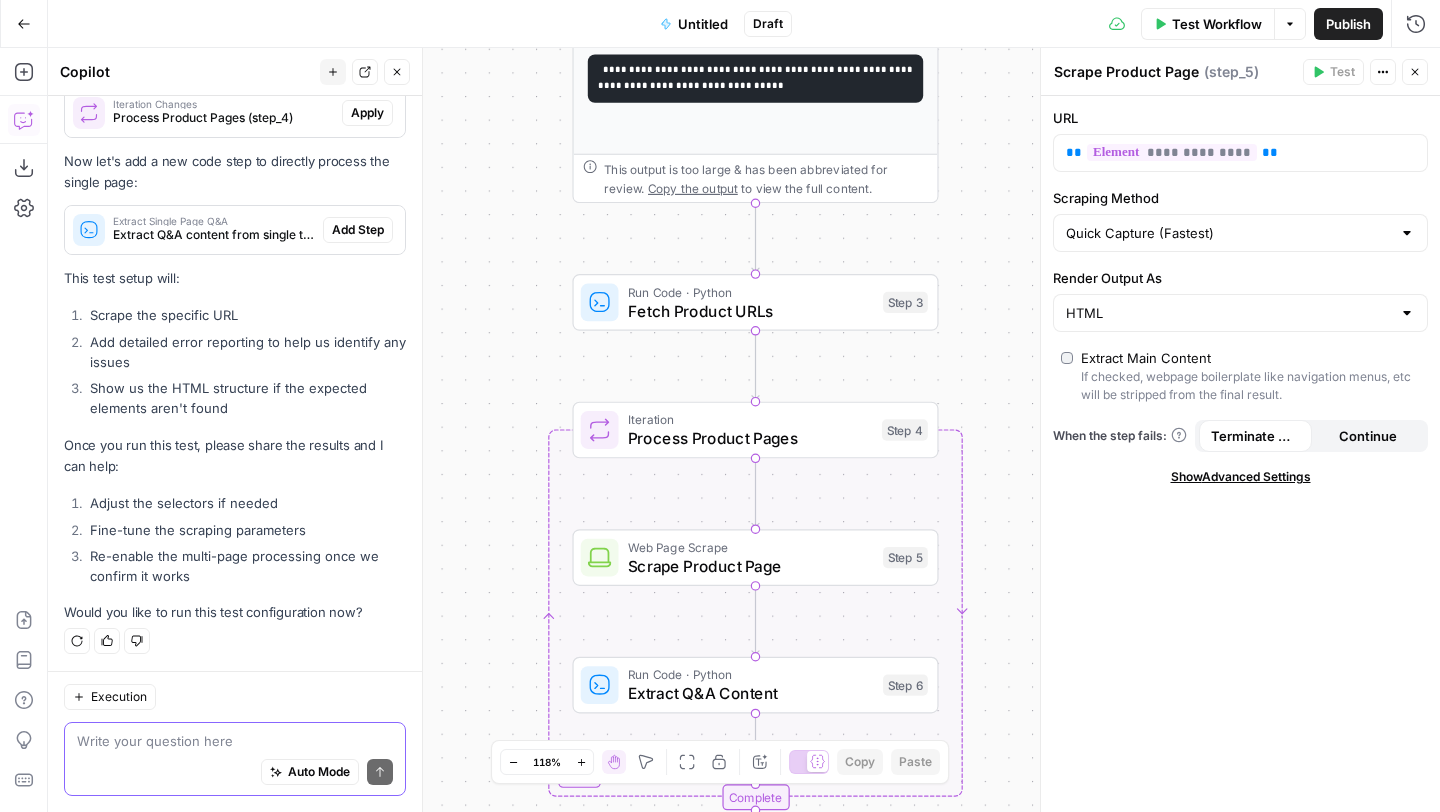 click at bounding box center (235, 741) 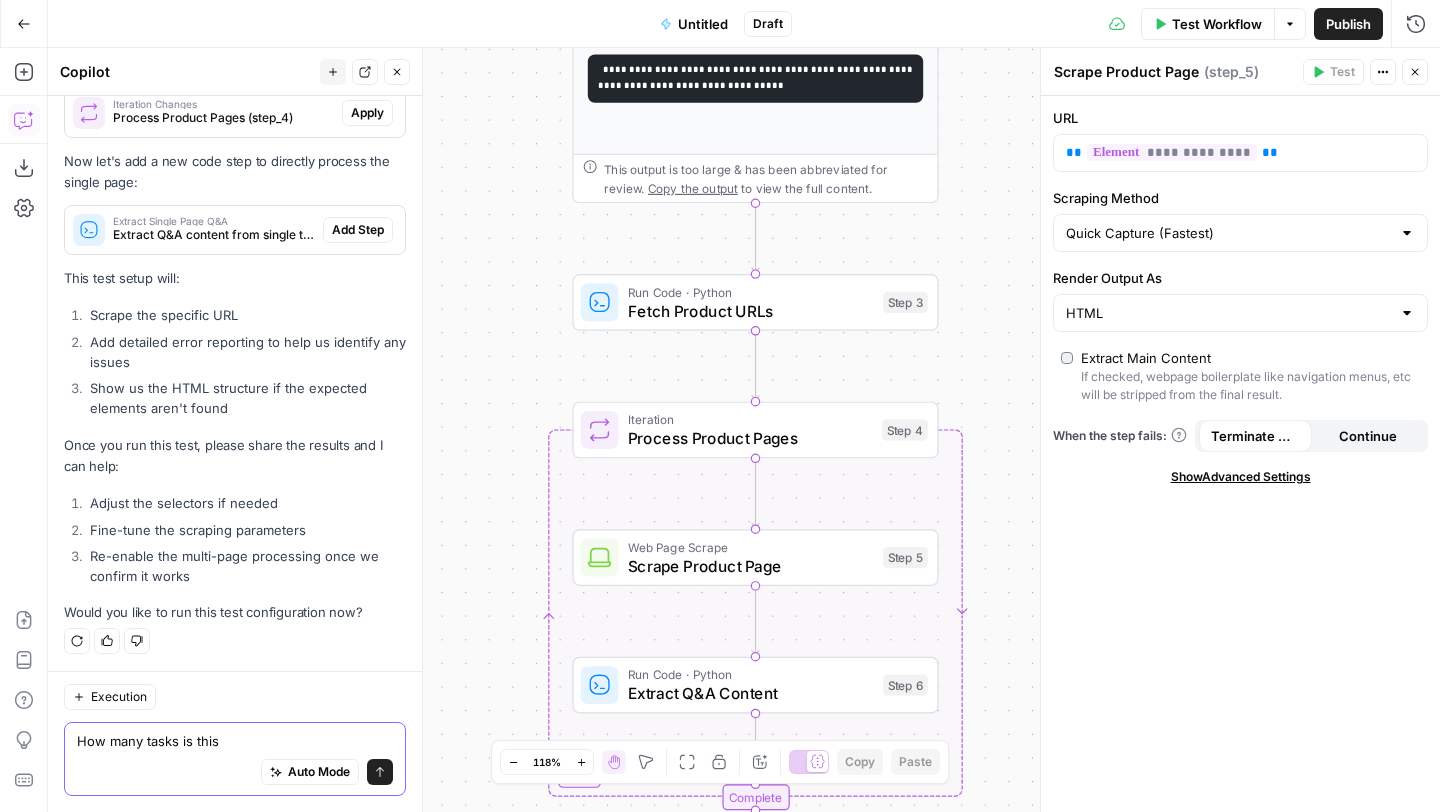 type on "How many tasks is this?" 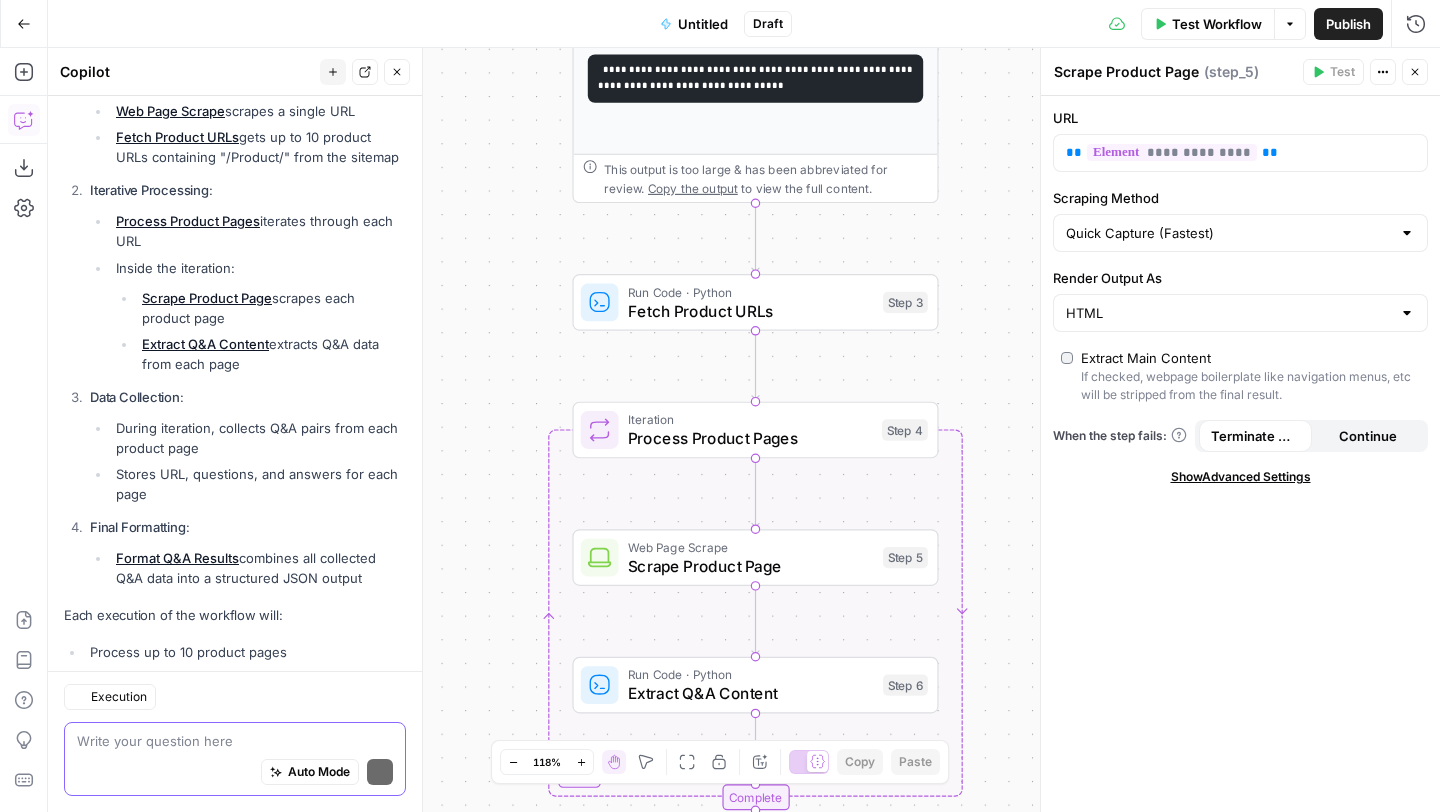 scroll, scrollTop: 4772, scrollLeft: 0, axis: vertical 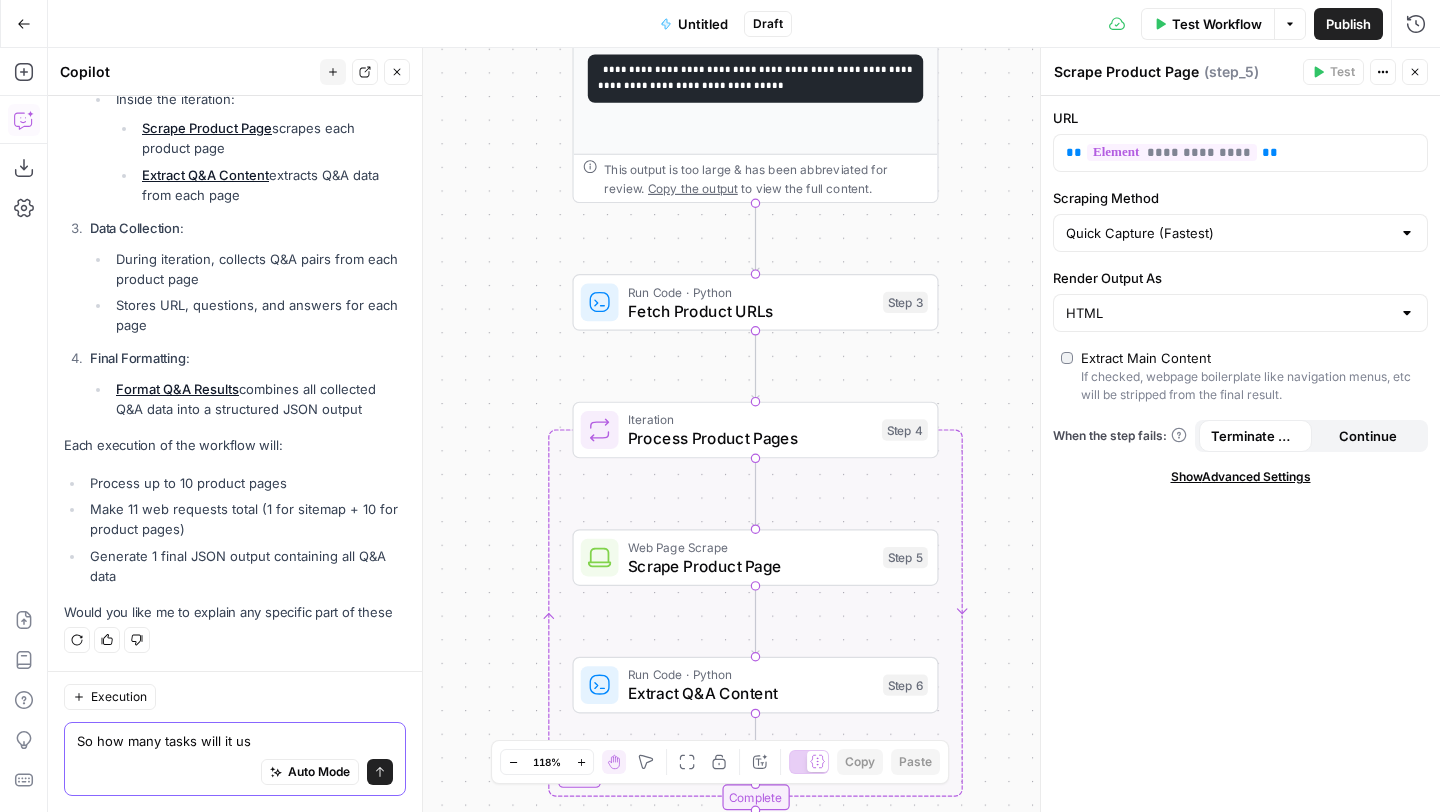 type on "So how many tasks will it use" 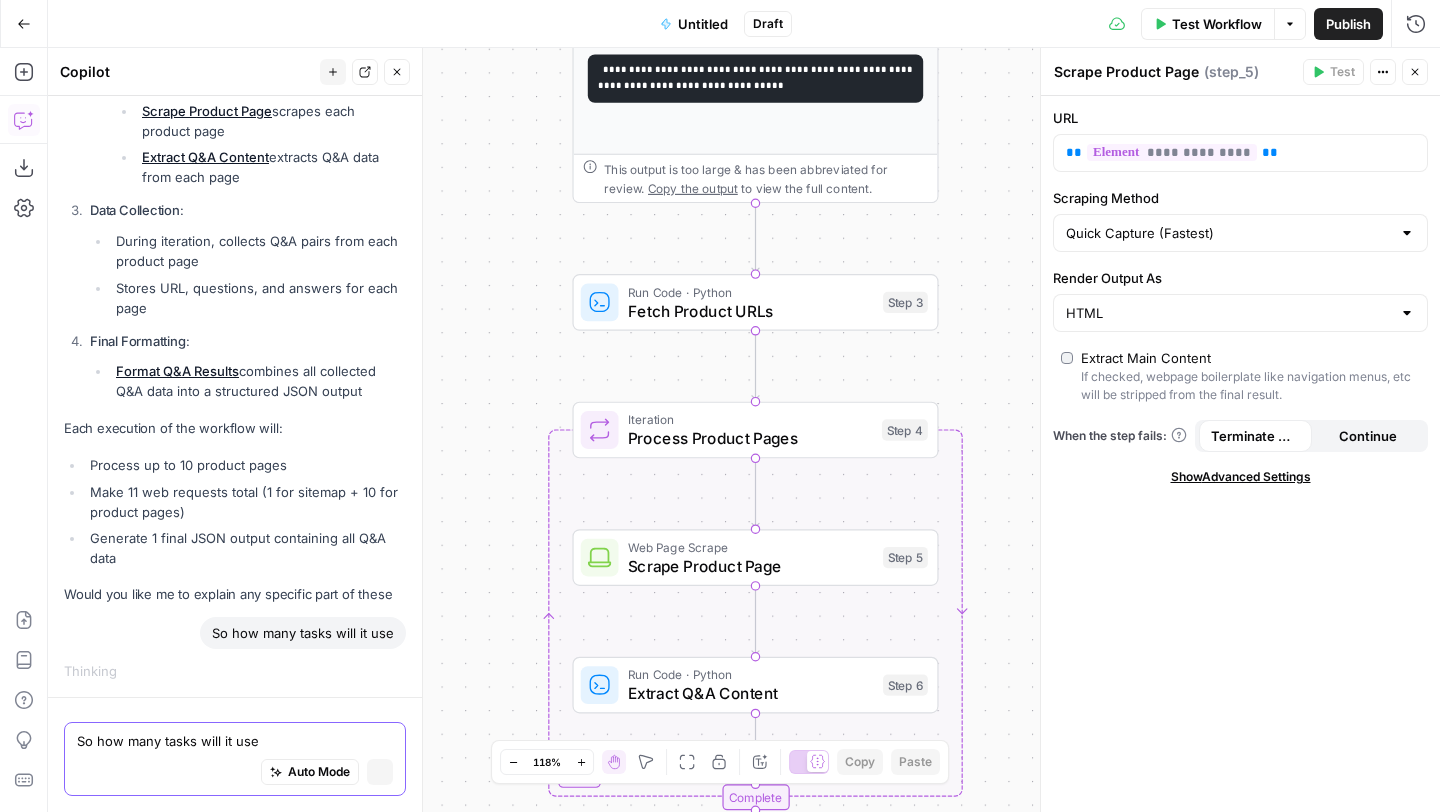 type 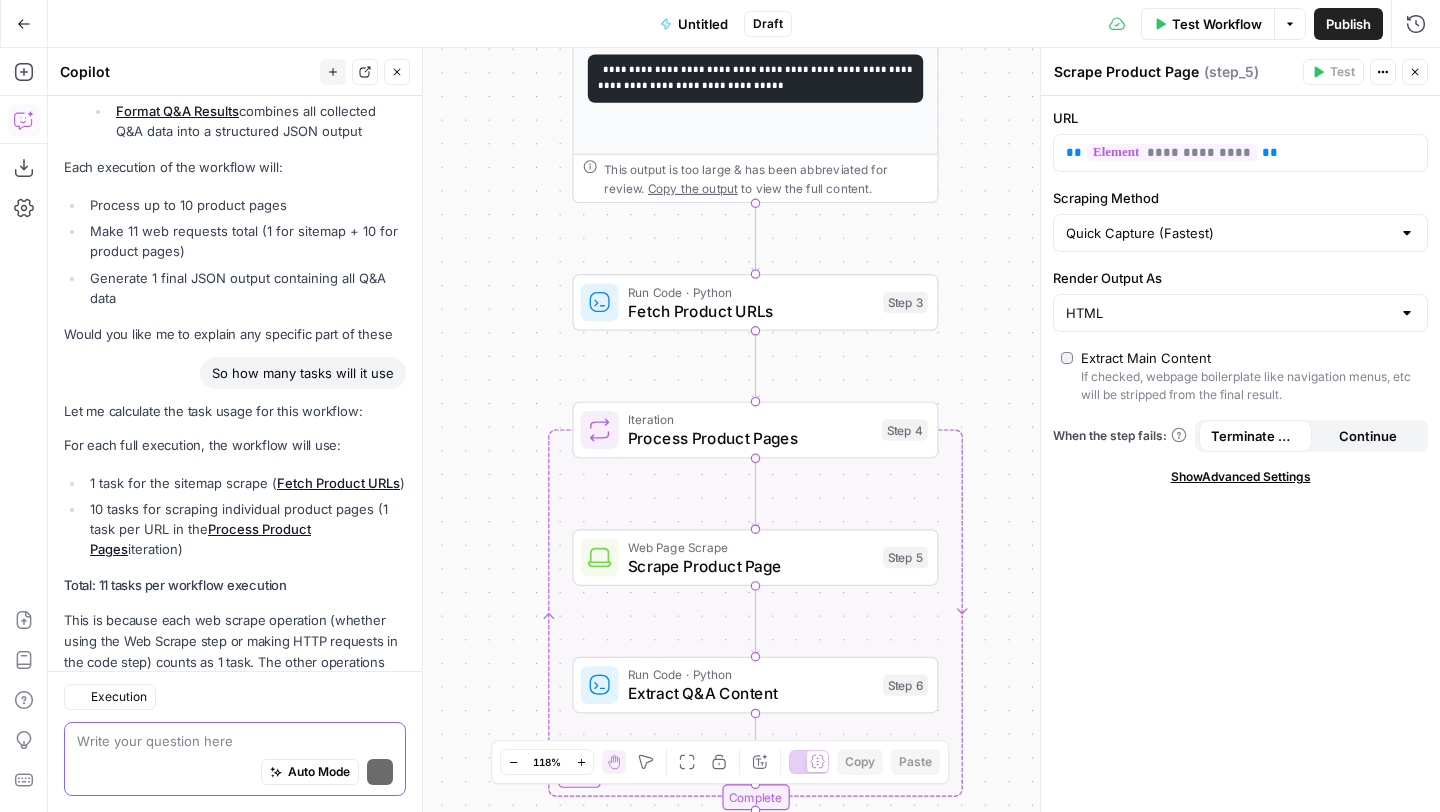 scroll, scrollTop: 5218, scrollLeft: 0, axis: vertical 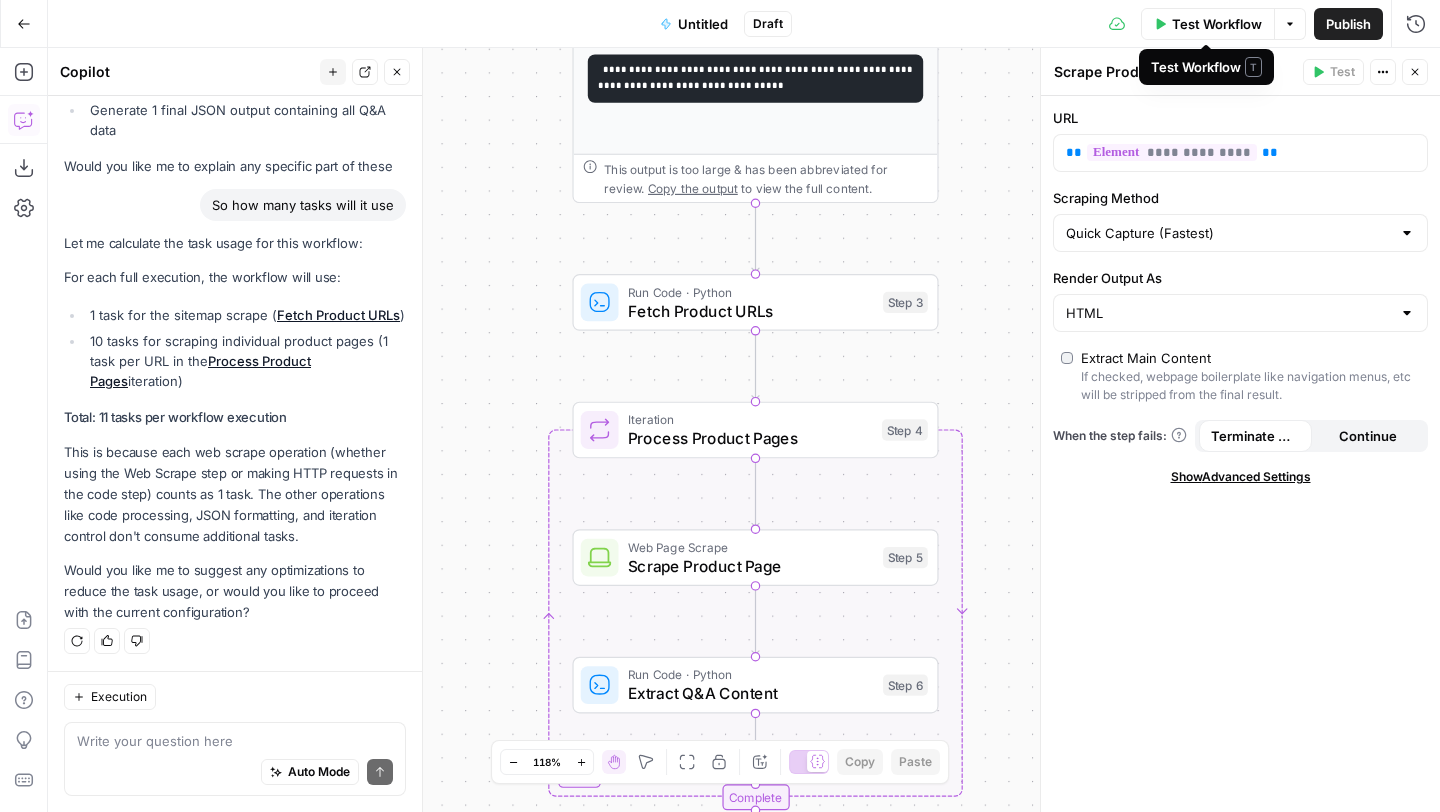click on "Test Workflow" at bounding box center (1217, 24) 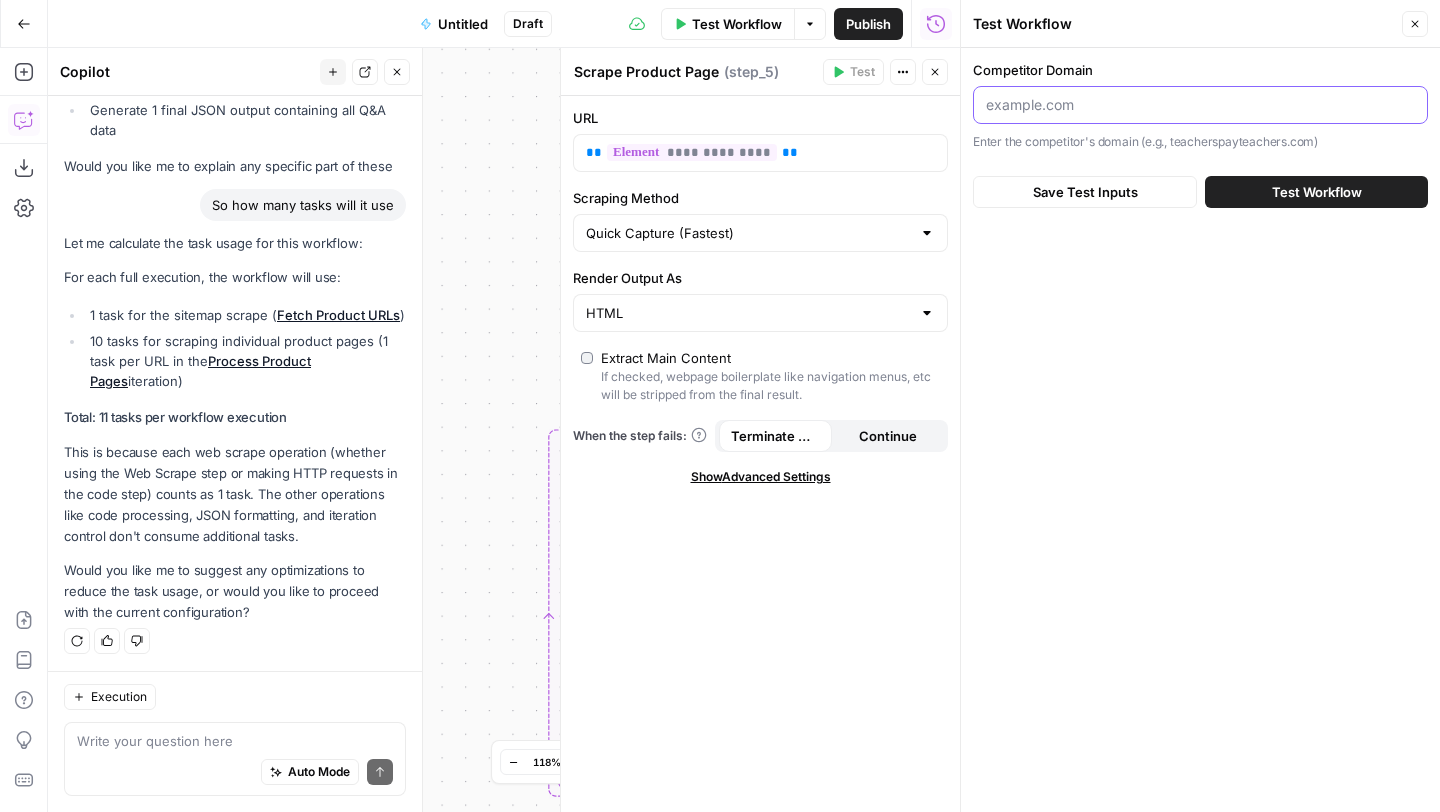 click on "Competitor Domain" at bounding box center (1200, 105) 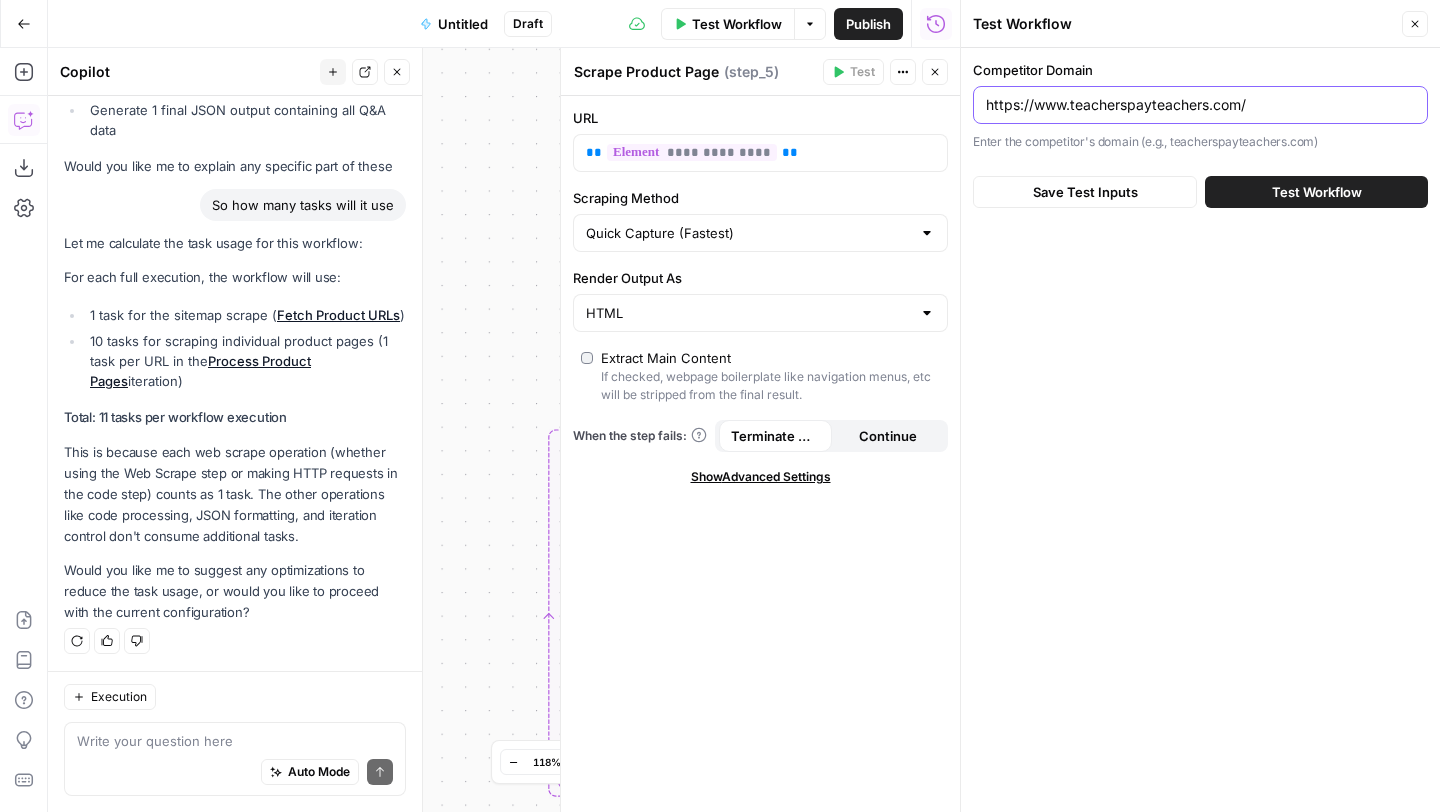 type on "https://www.teacherspayteachers.com/" 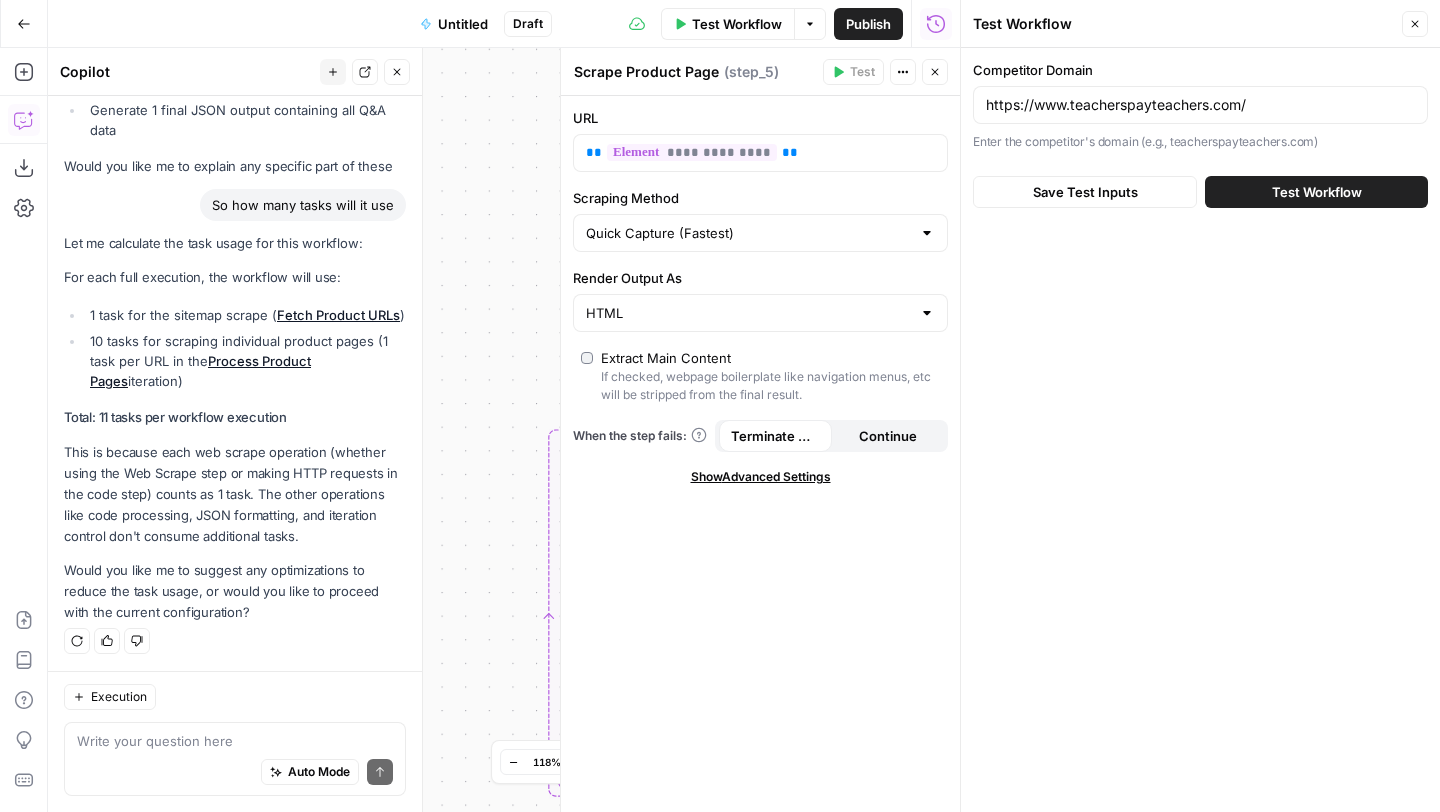 click on "Test Workflow" at bounding box center [1316, 192] 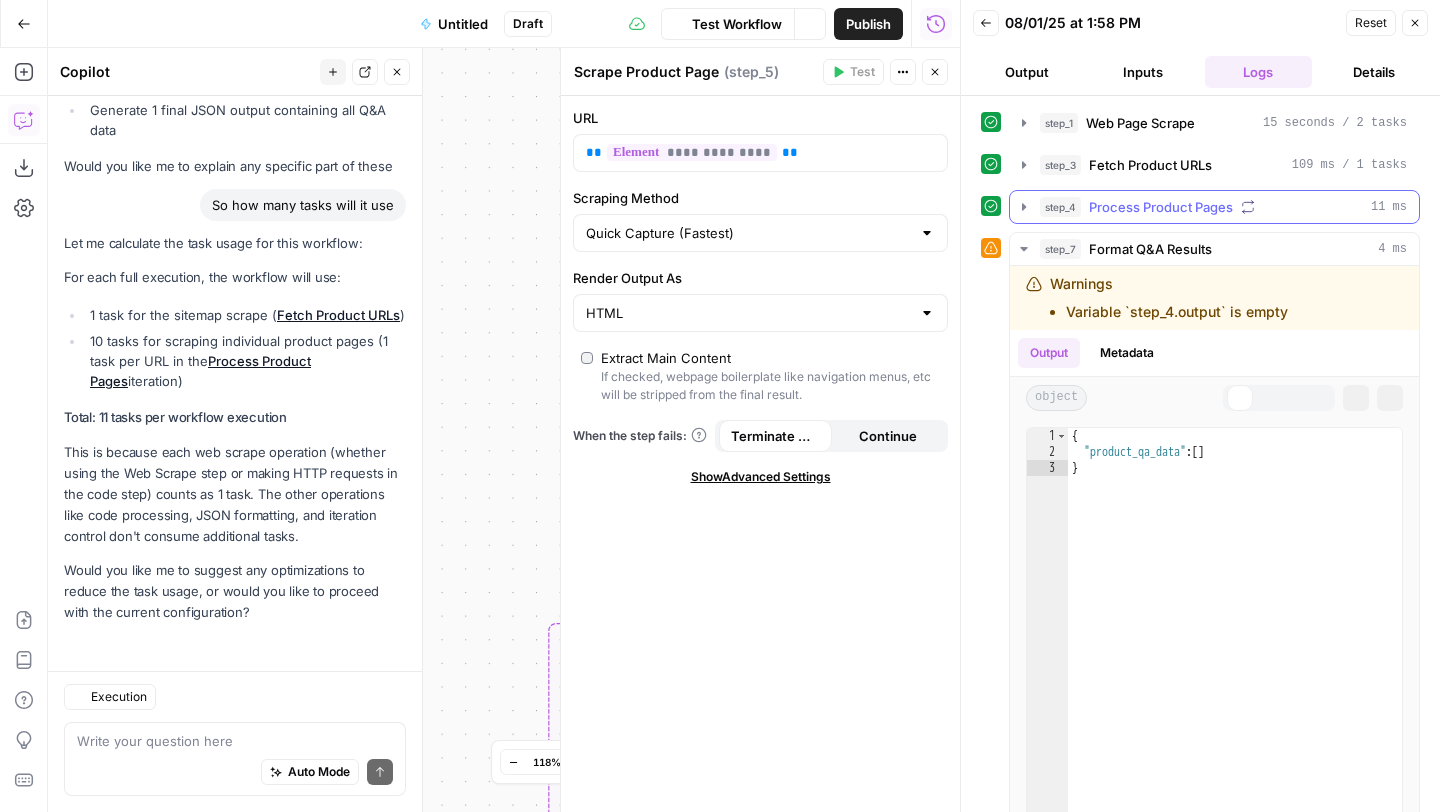 scroll, scrollTop: 5218, scrollLeft: 0, axis: vertical 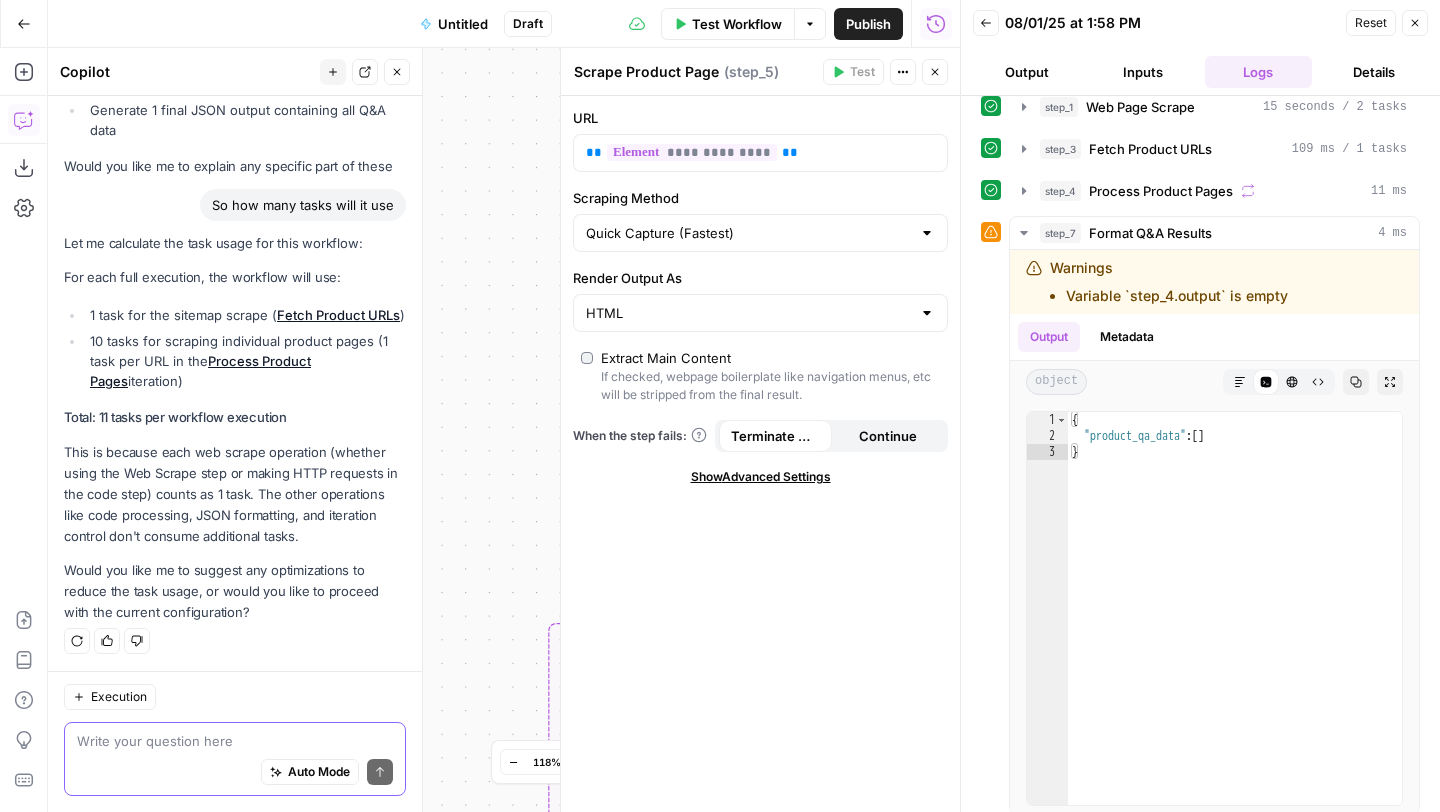 click at bounding box center (235, 741) 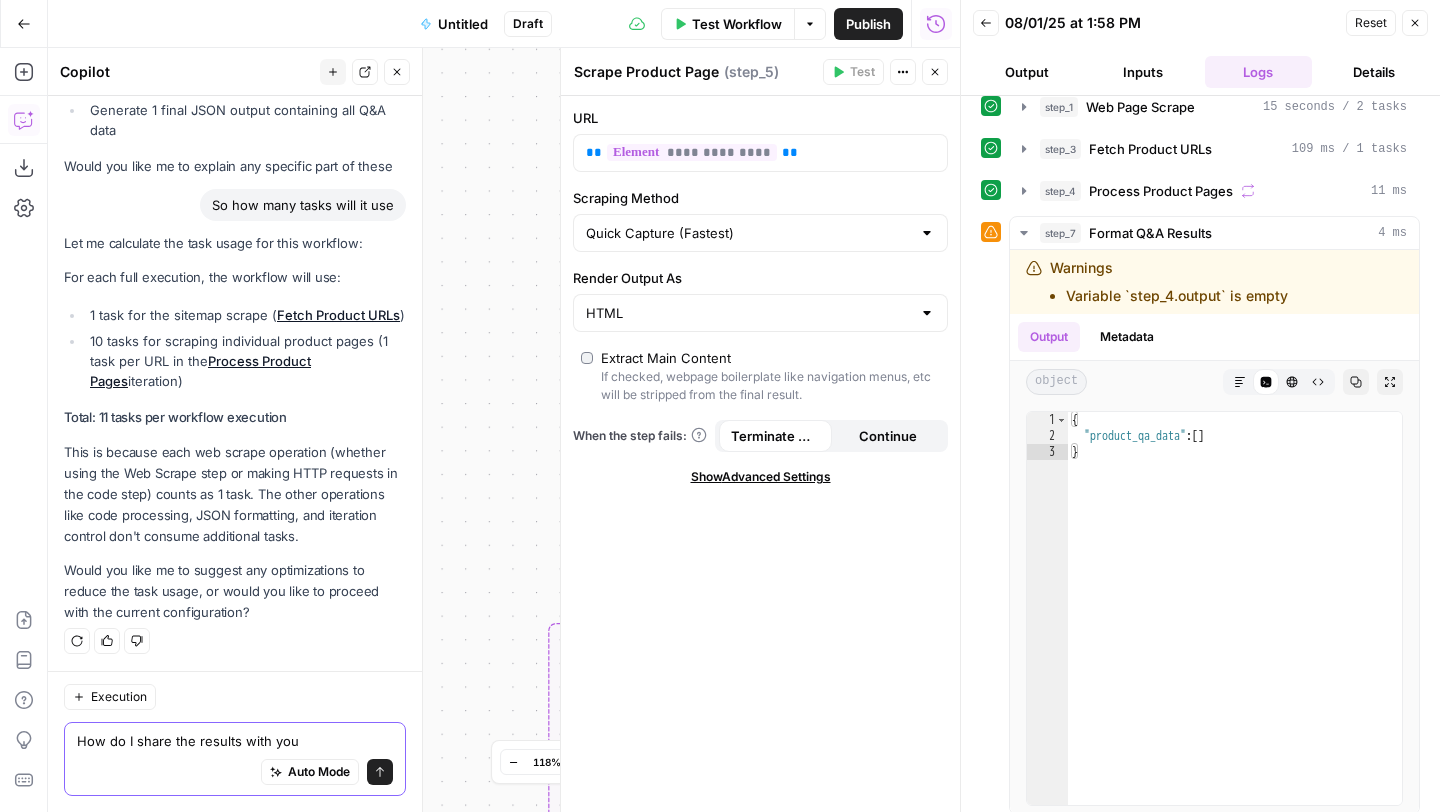 type on "How do I share the results with you?" 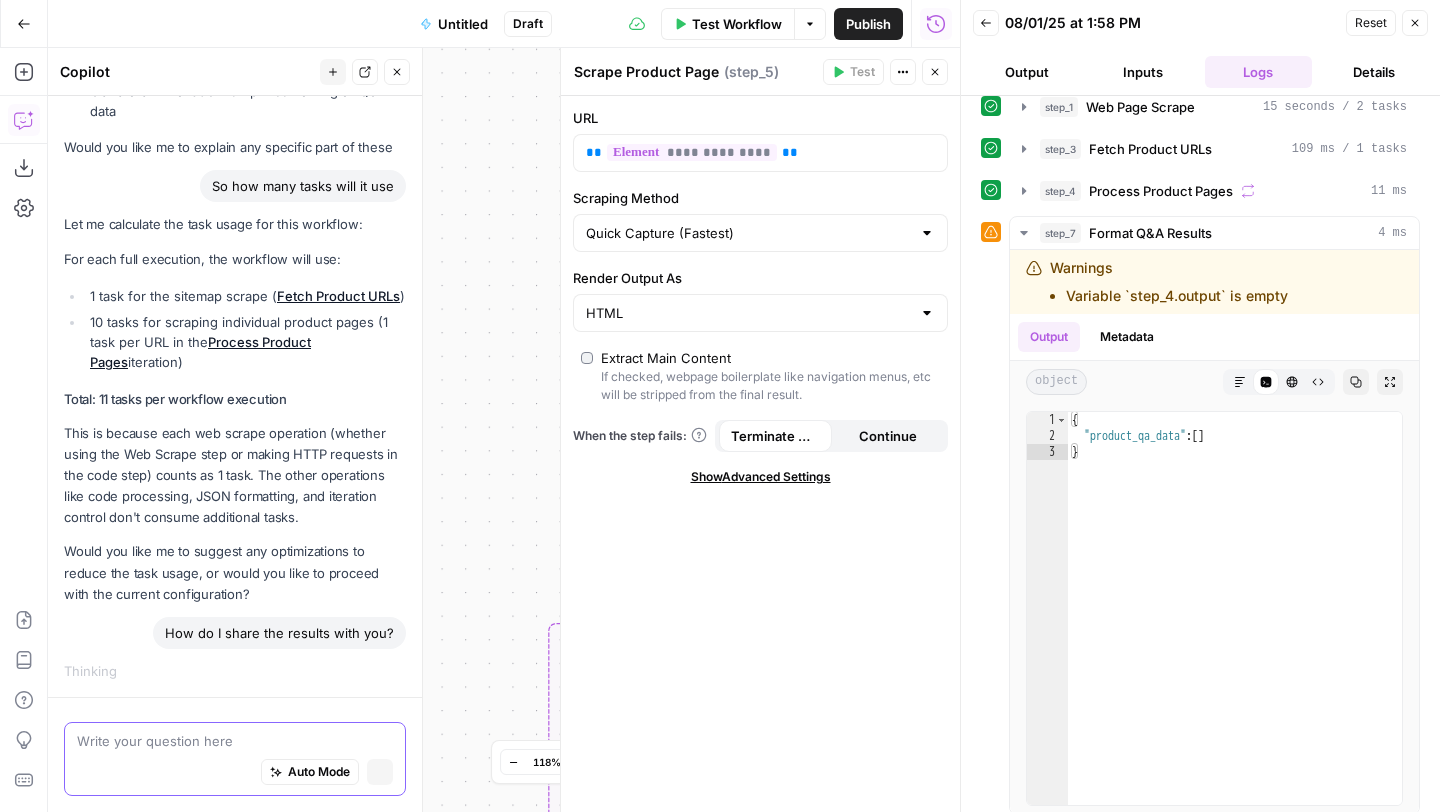 scroll, scrollTop: 5126, scrollLeft: 0, axis: vertical 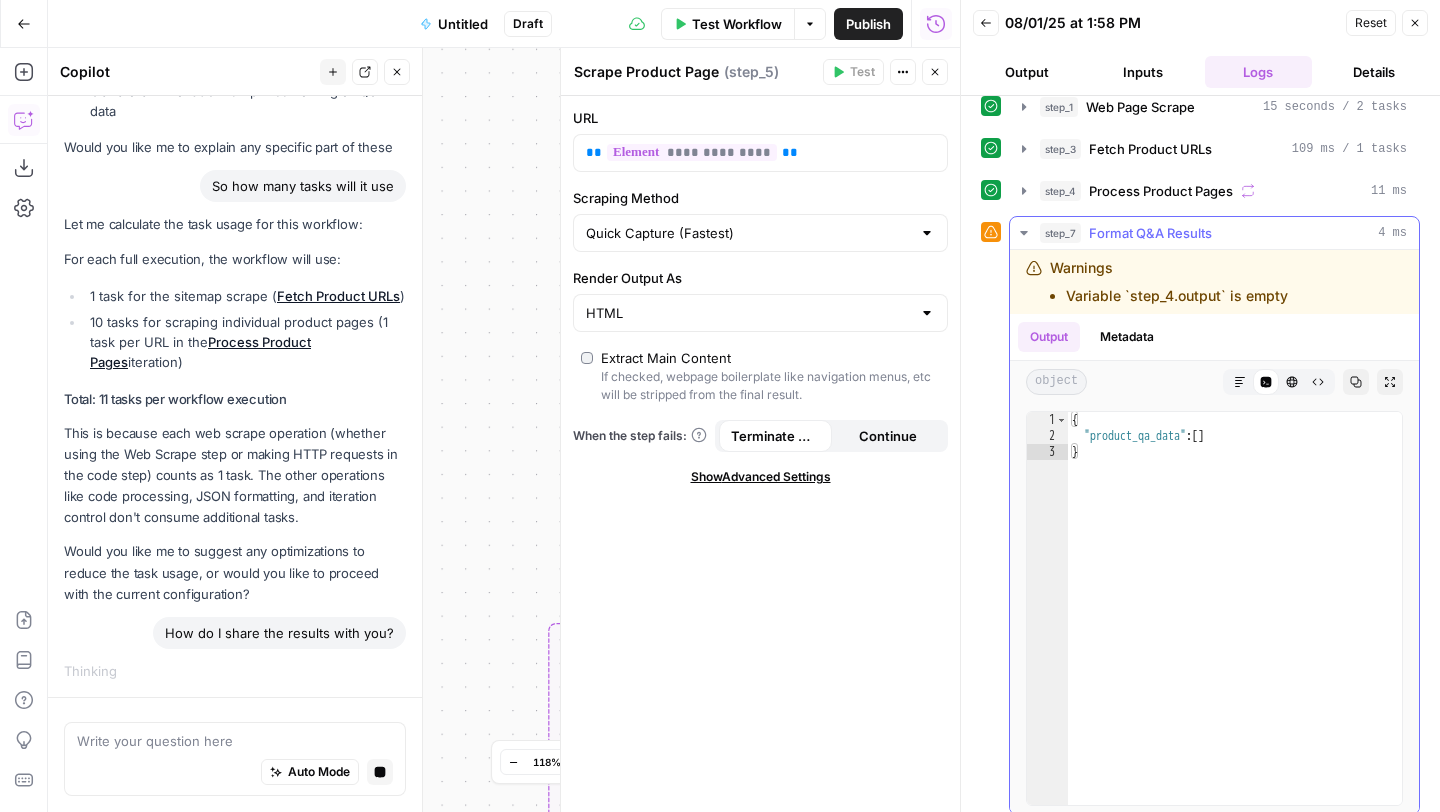 click 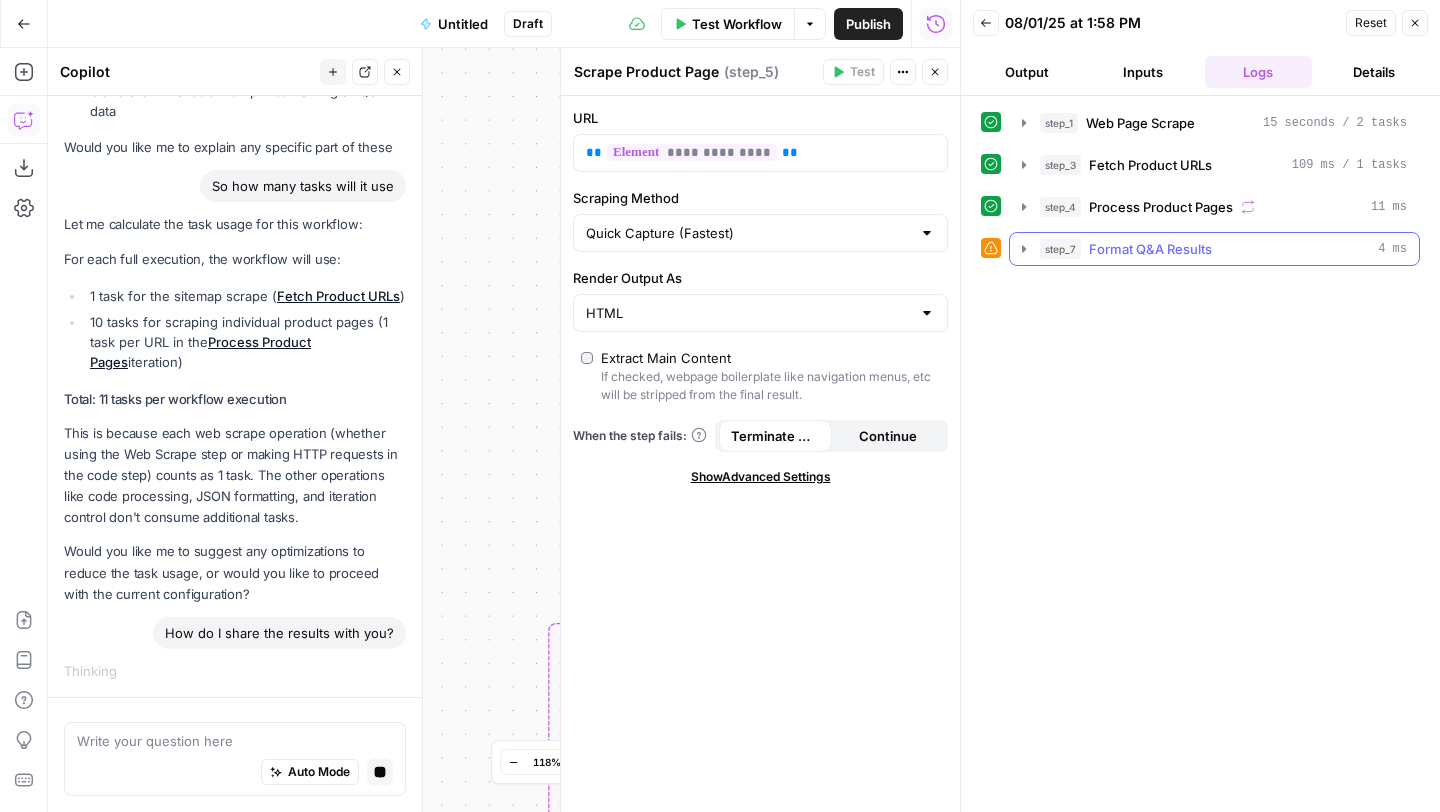 scroll, scrollTop: 0, scrollLeft: 0, axis: both 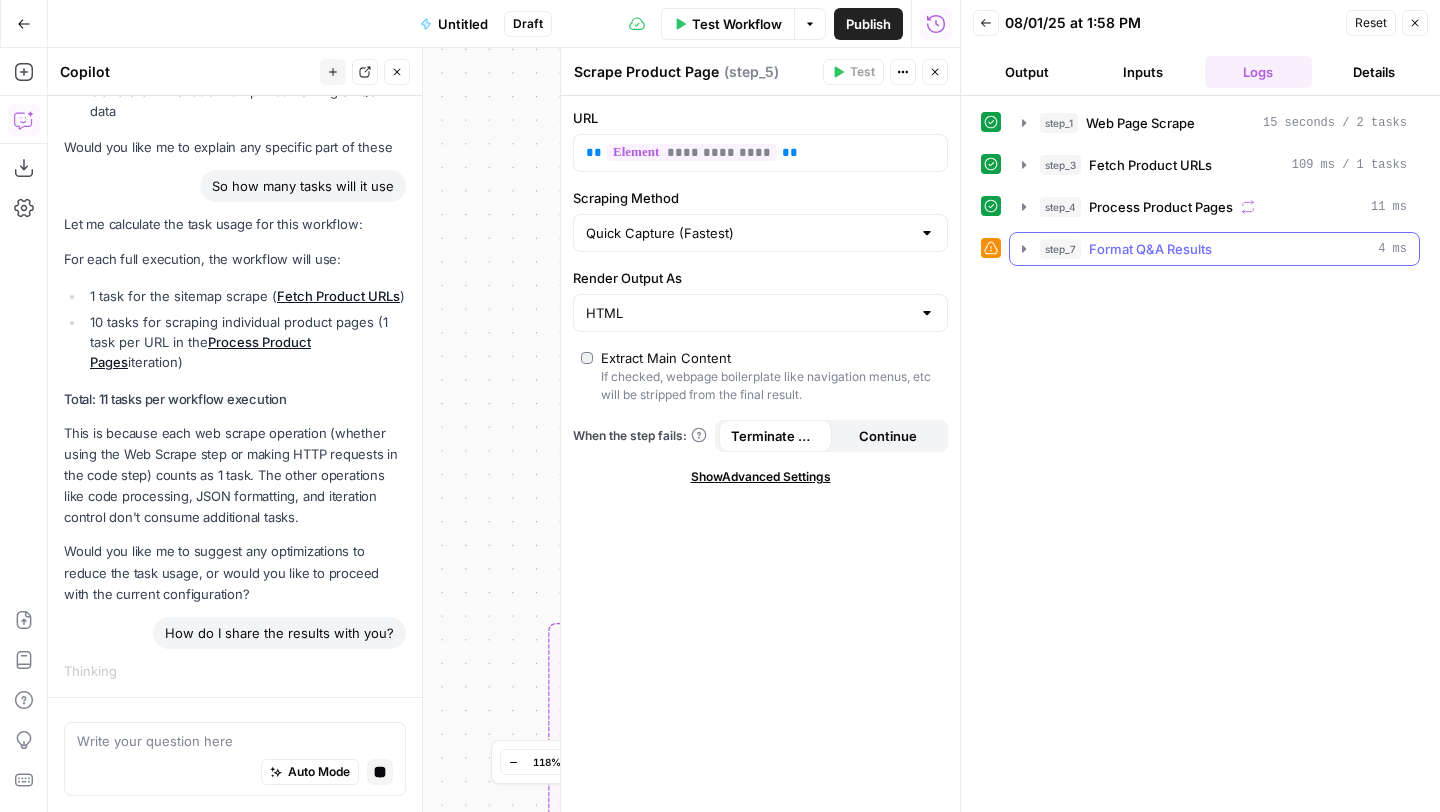 click 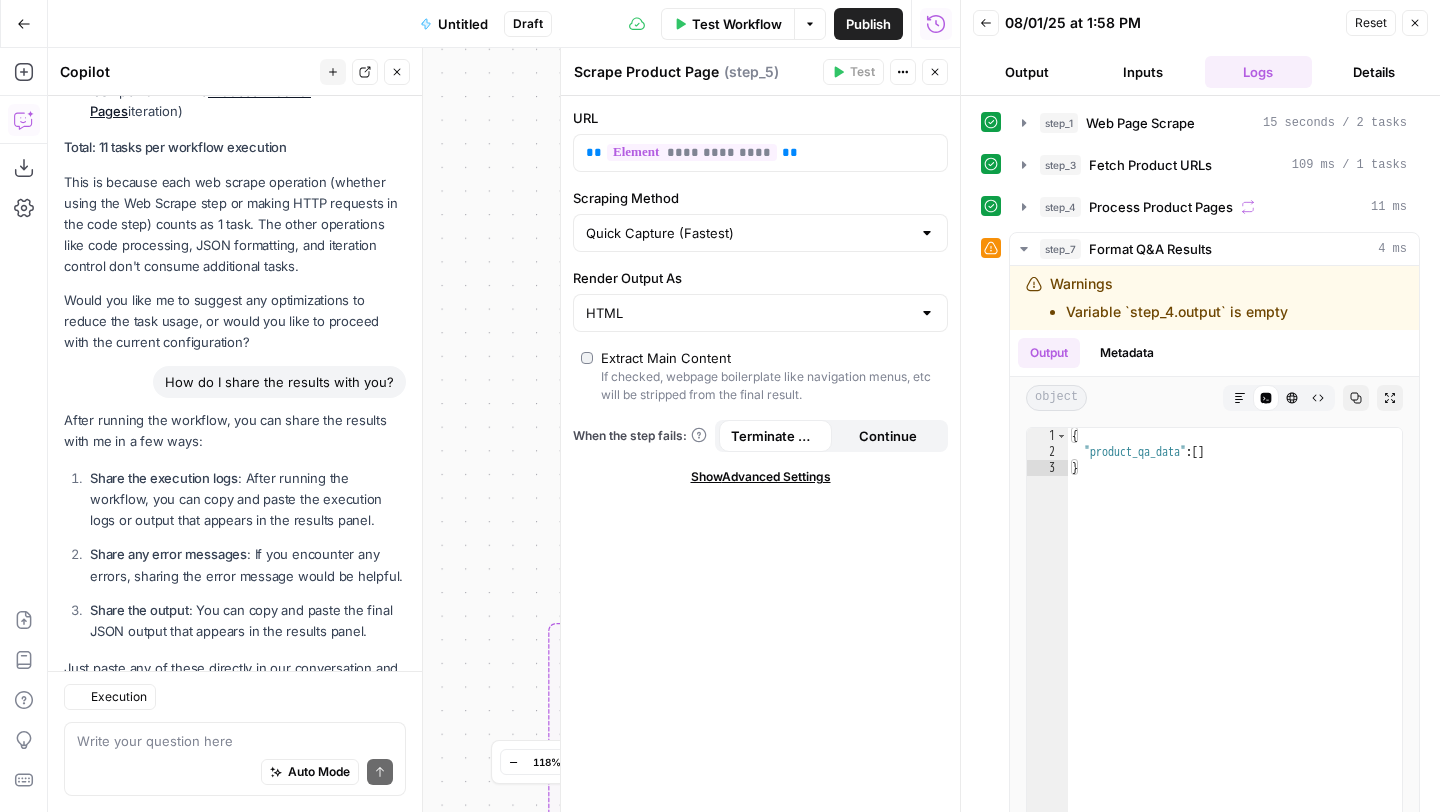 scroll, scrollTop: 5642, scrollLeft: 0, axis: vertical 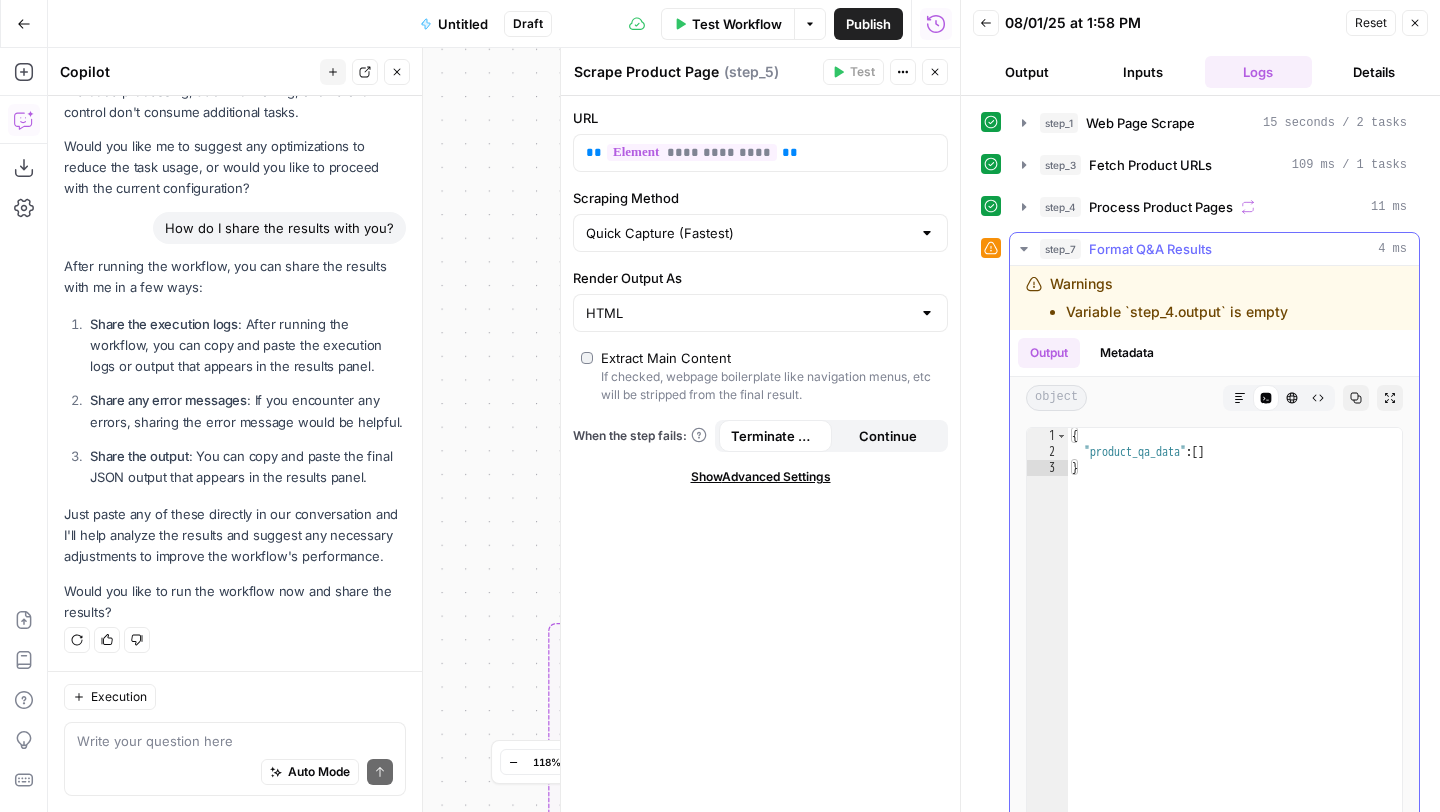 drag, startPoint x: 1024, startPoint y: 276, endPoint x: 1323, endPoint y: 325, distance: 302.98843 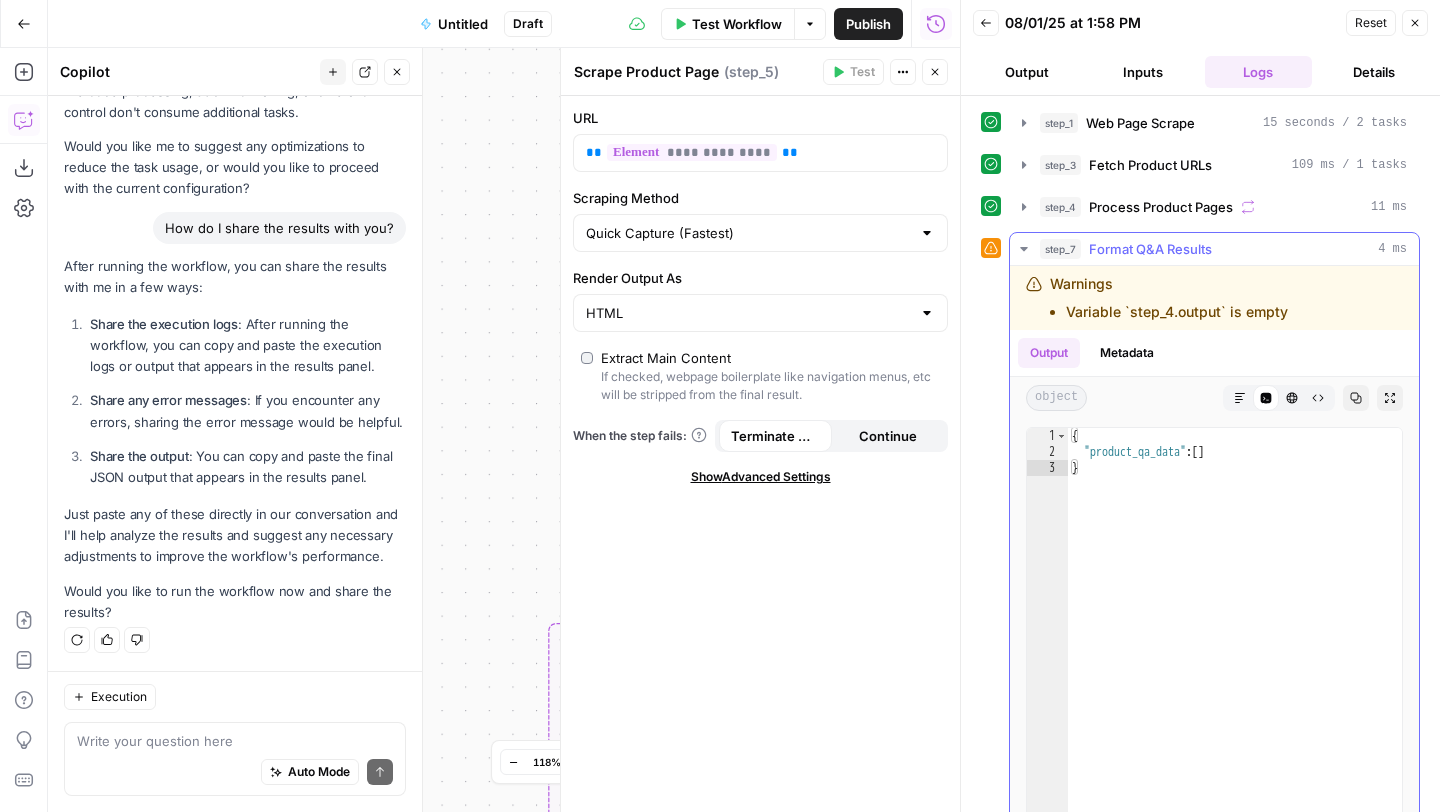 click on "Warnings Variable `step_4.output` is empty" at bounding box center [1214, 298] 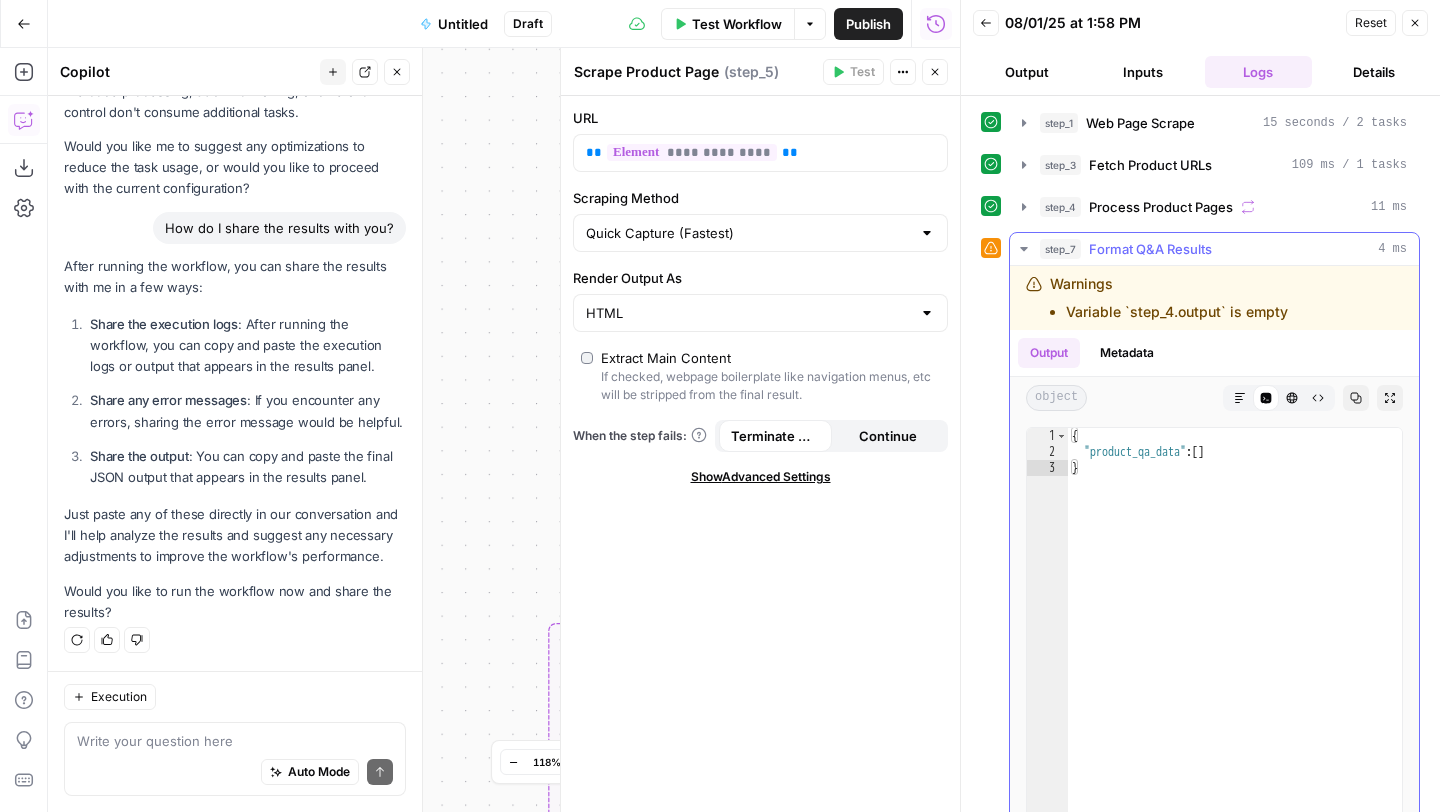 copy on "Warnings Variable `step_4.output` is empty" 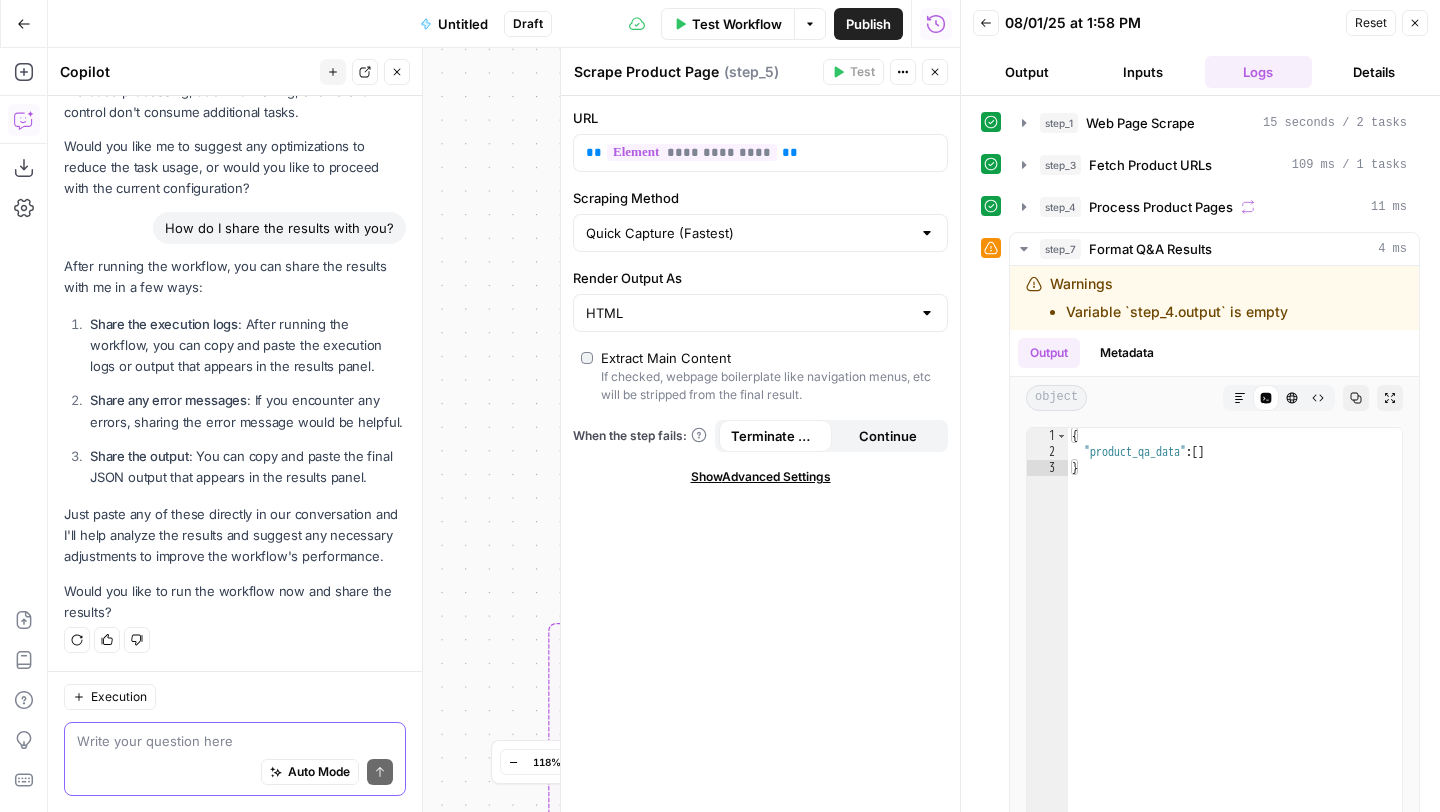 click at bounding box center [235, 741] 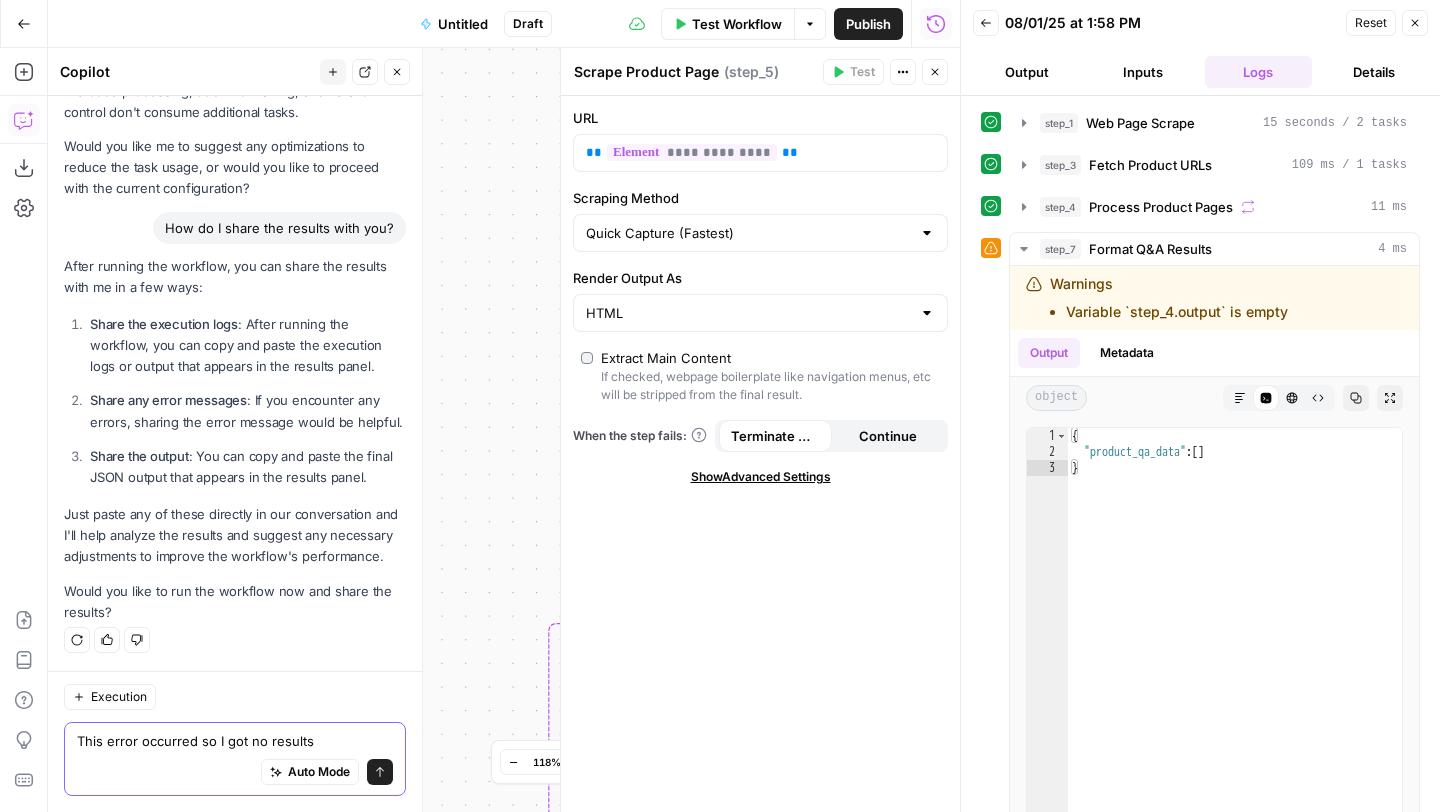 paste on "Warnings
Variable `step_4.output` is empty" 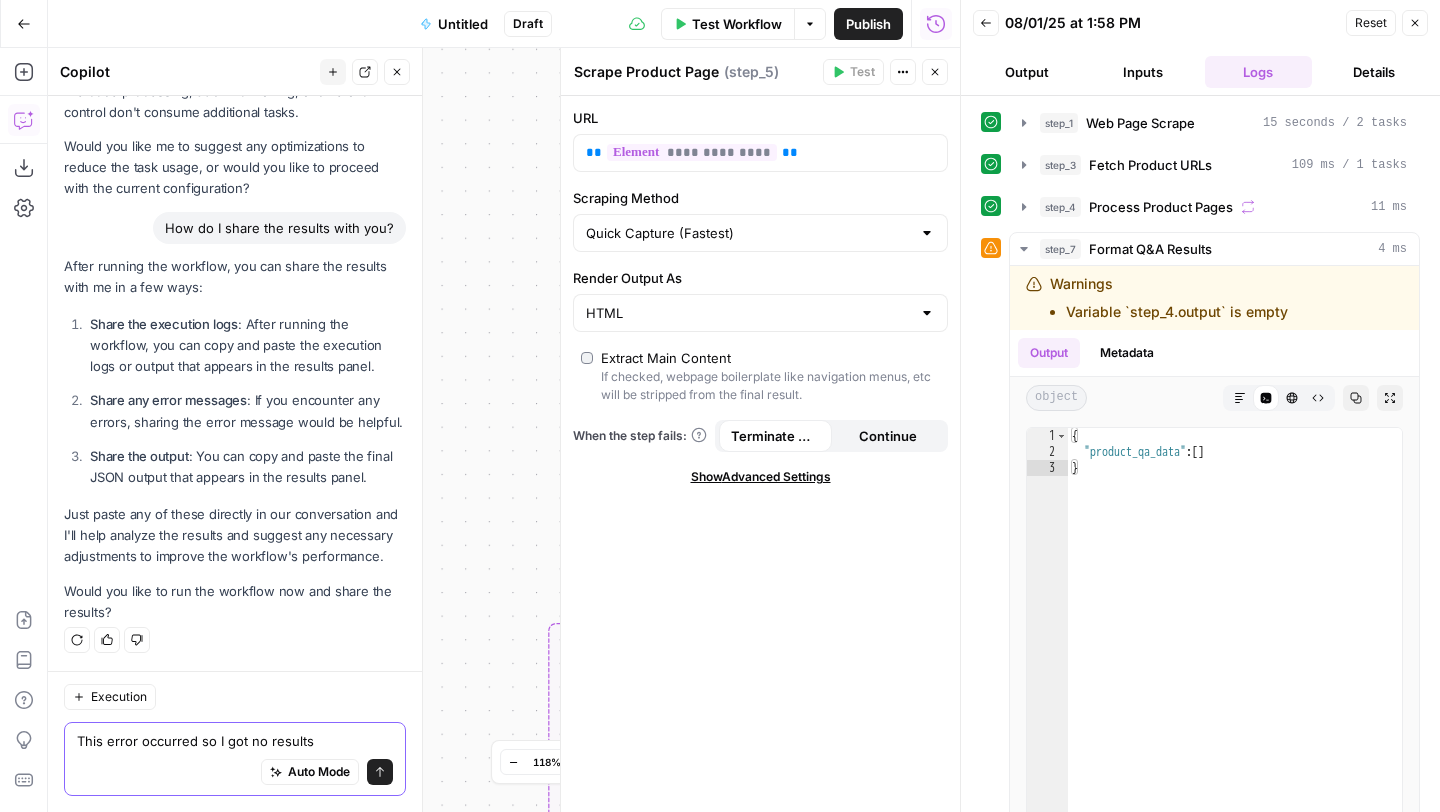 type on "This error occurred so I got no results
Warnings
Variable `step_4.output` is empty" 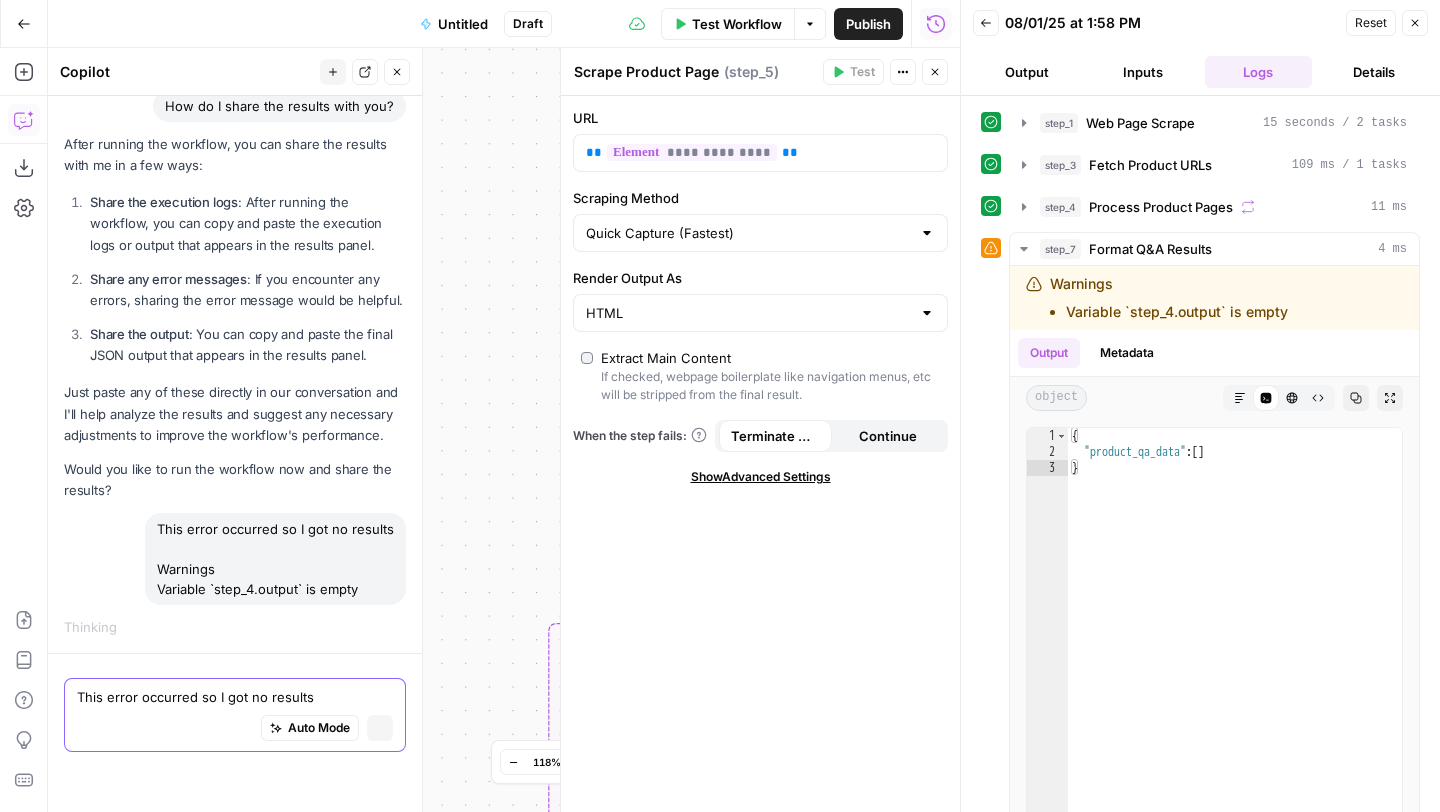 type 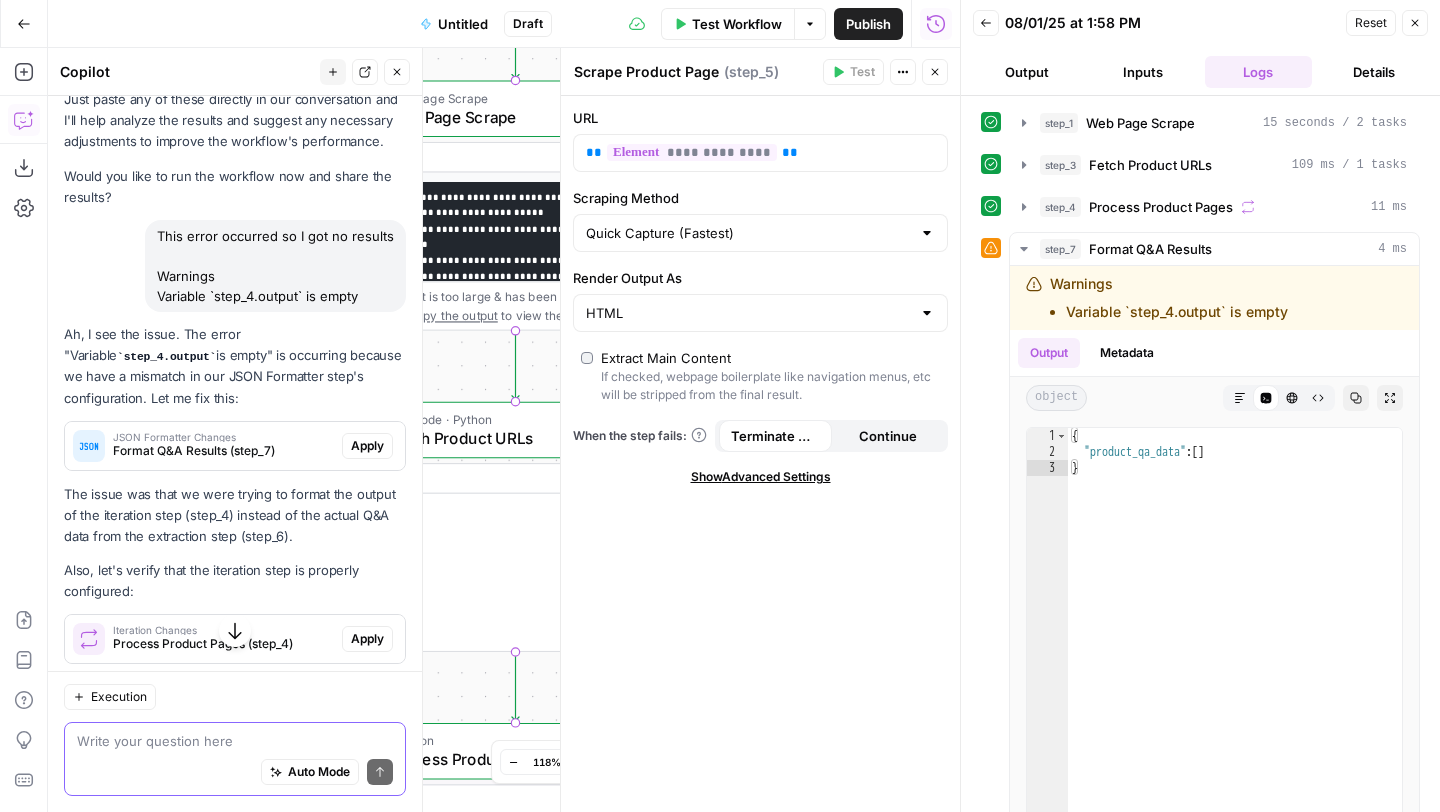scroll, scrollTop: 6068, scrollLeft: 0, axis: vertical 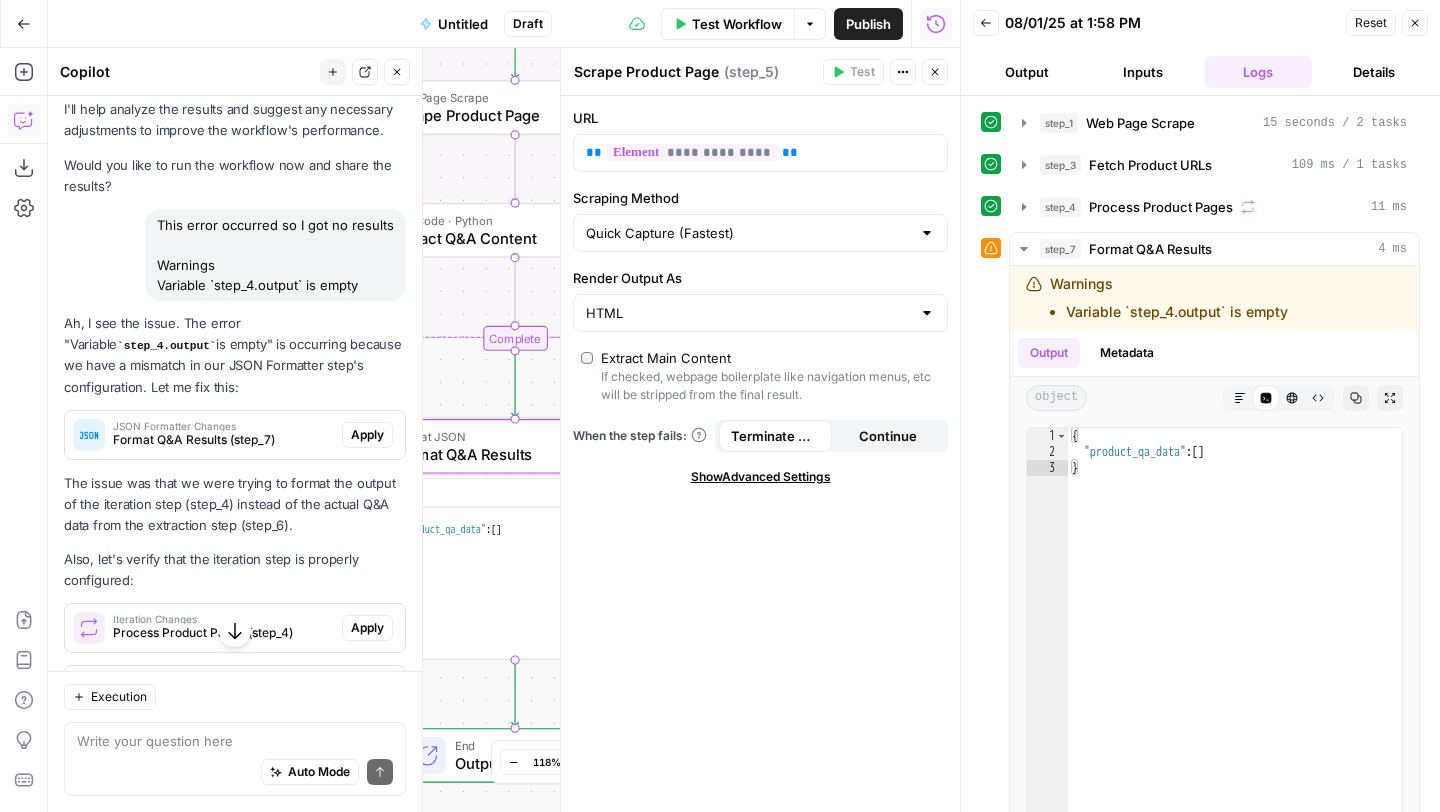 click on "Apply" at bounding box center (367, 435) 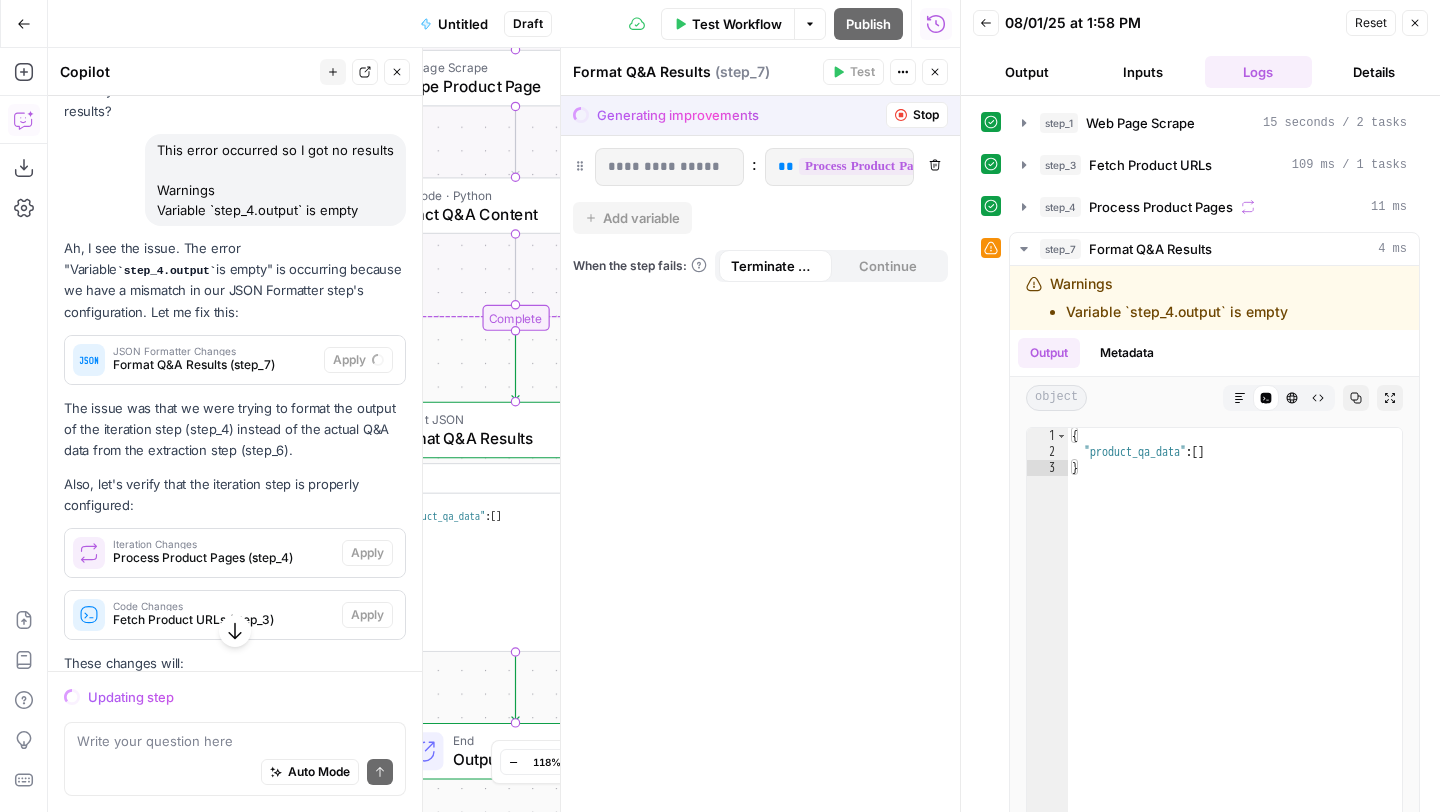 scroll, scrollTop: 6050, scrollLeft: 0, axis: vertical 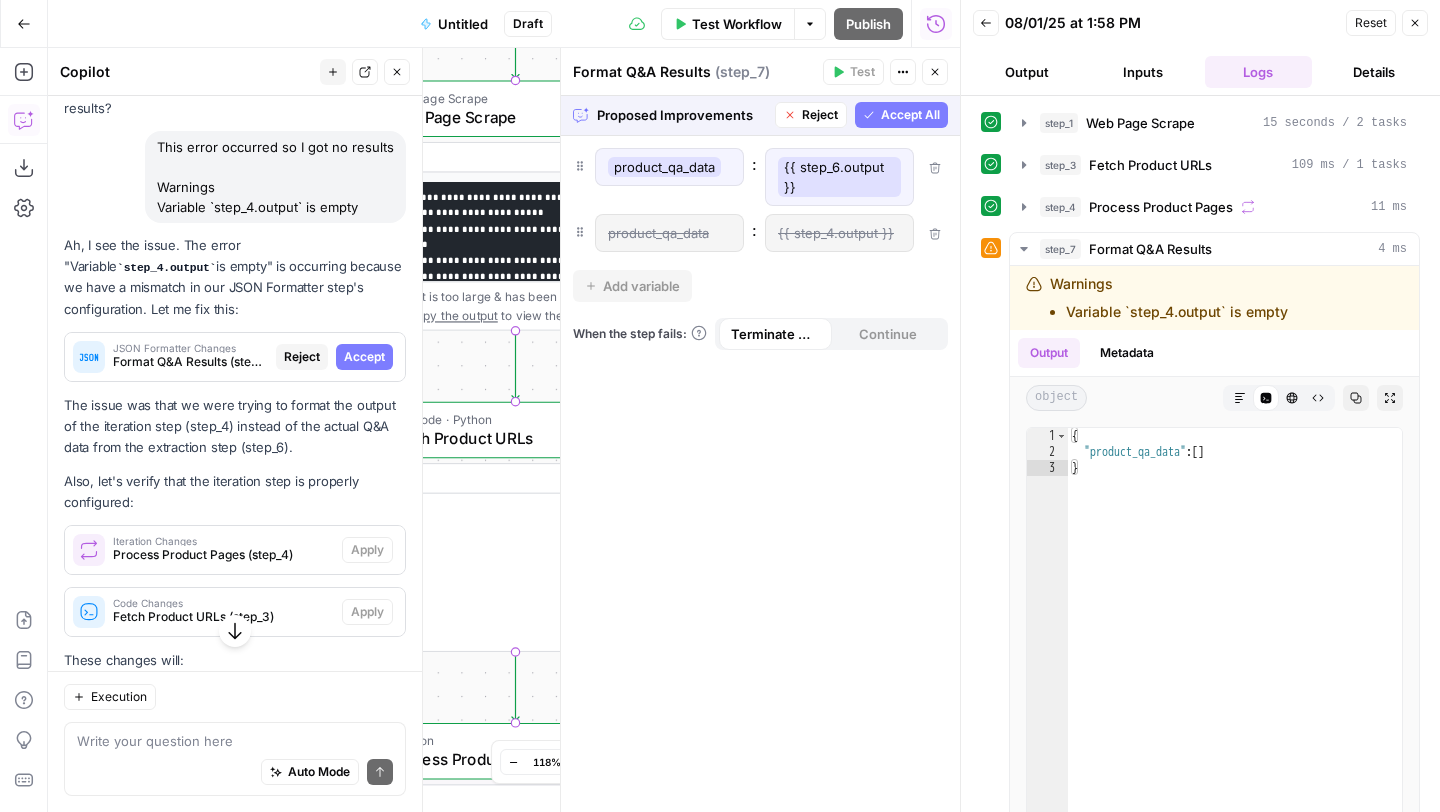 drag, startPoint x: 378, startPoint y: 336, endPoint x: 389, endPoint y: 474, distance: 138.43771 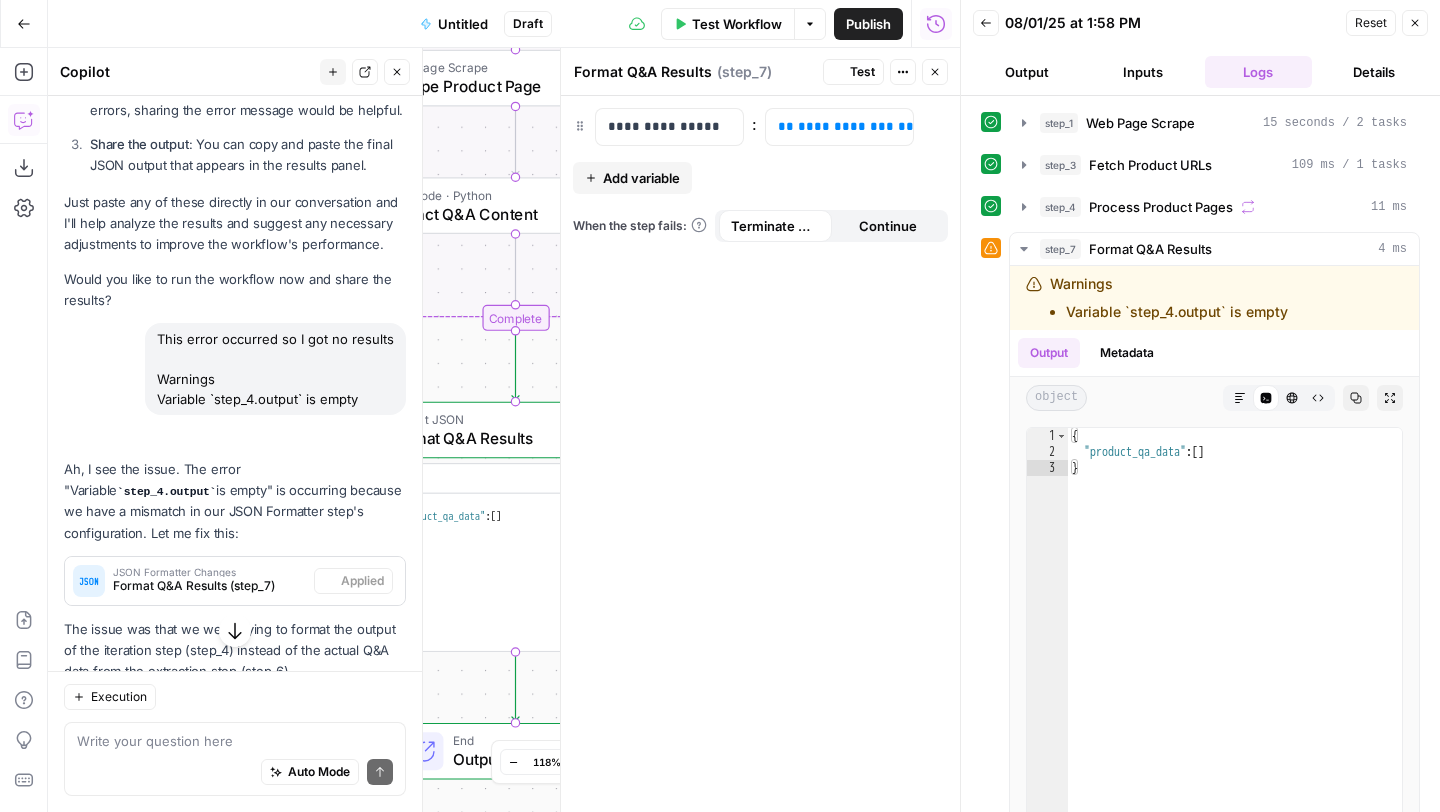 scroll, scrollTop: 6242, scrollLeft: 0, axis: vertical 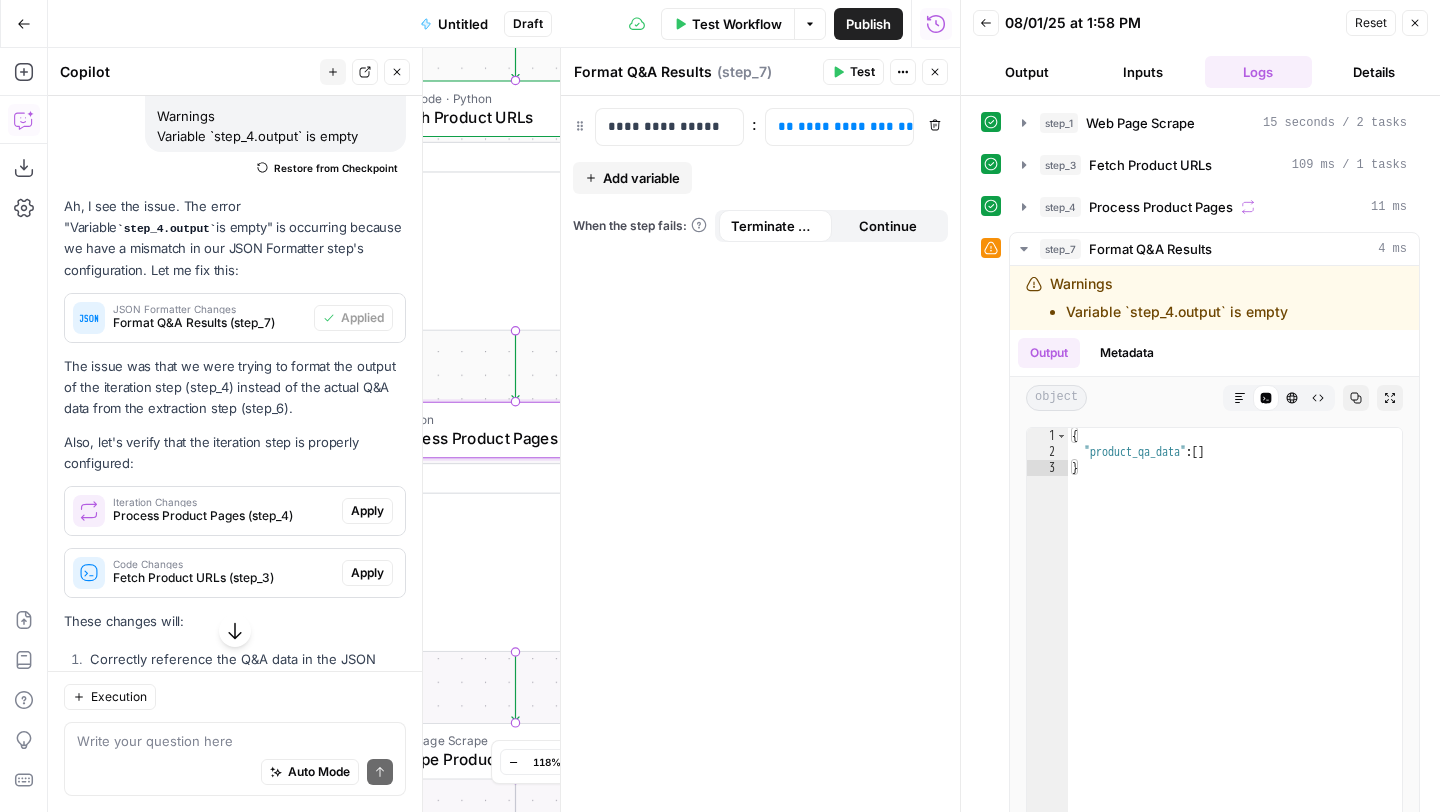 click on "Apply" at bounding box center (367, 511) 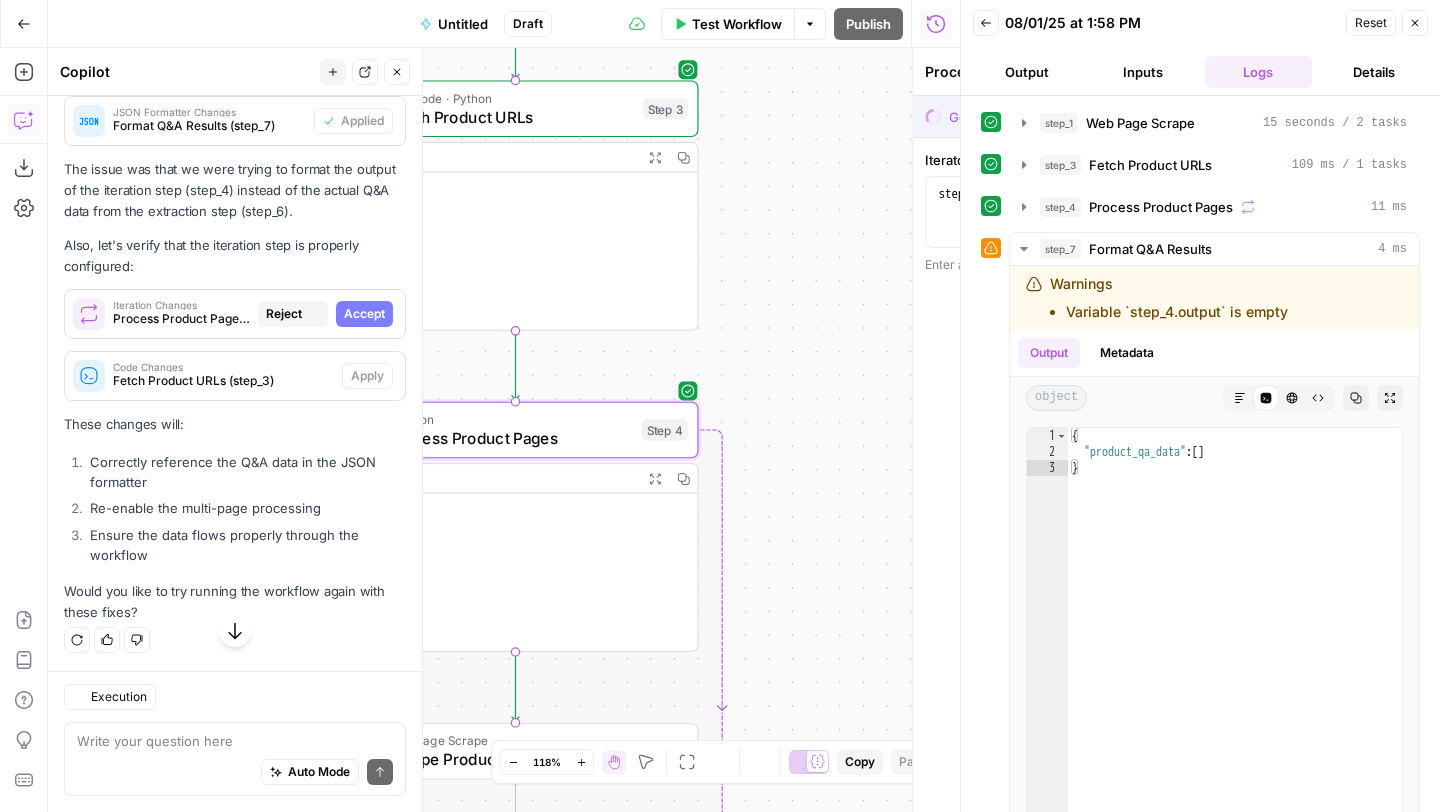 scroll, scrollTop: 6121, scrollLeft: 0, axis: vertical 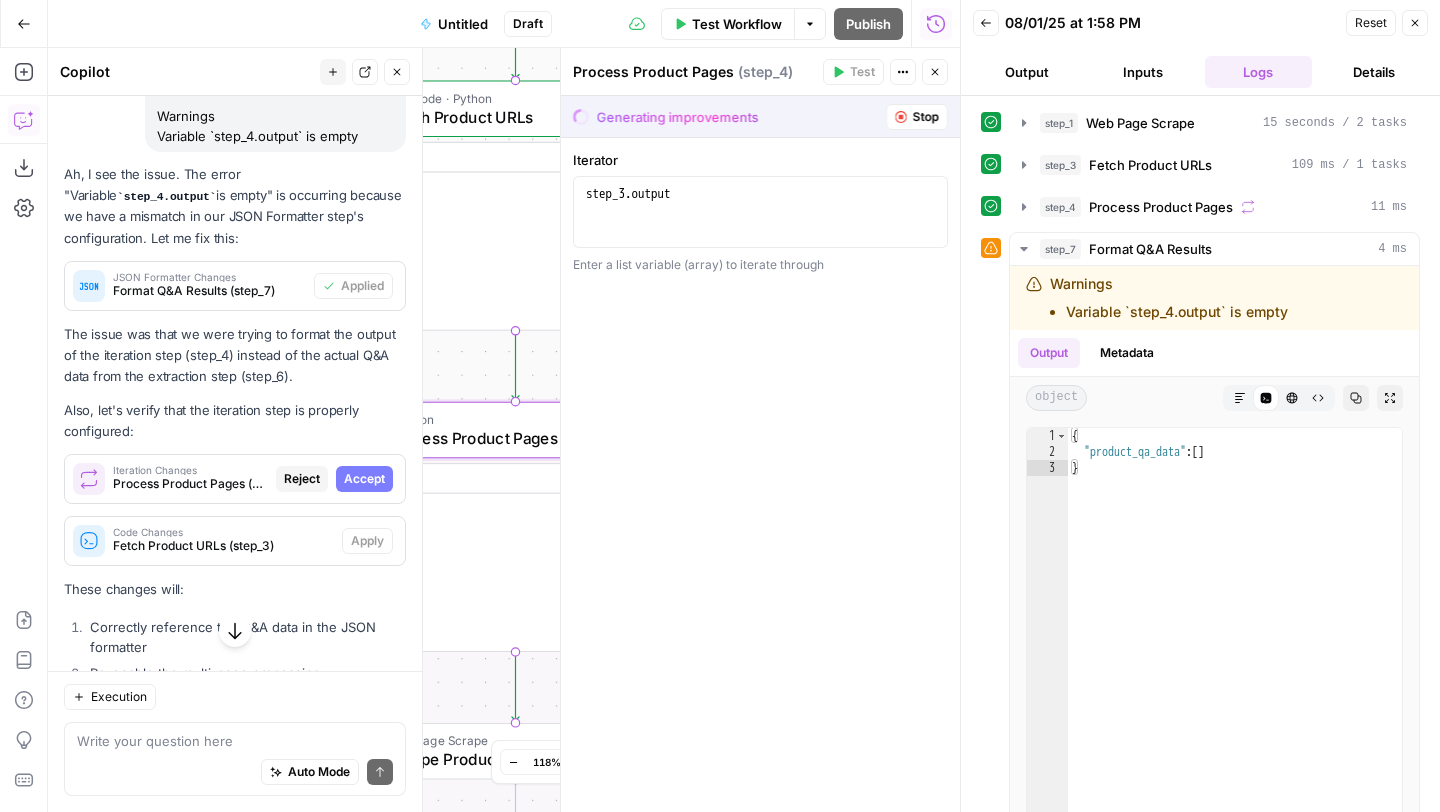 click on "Accept" at bounding box center [364, 479] 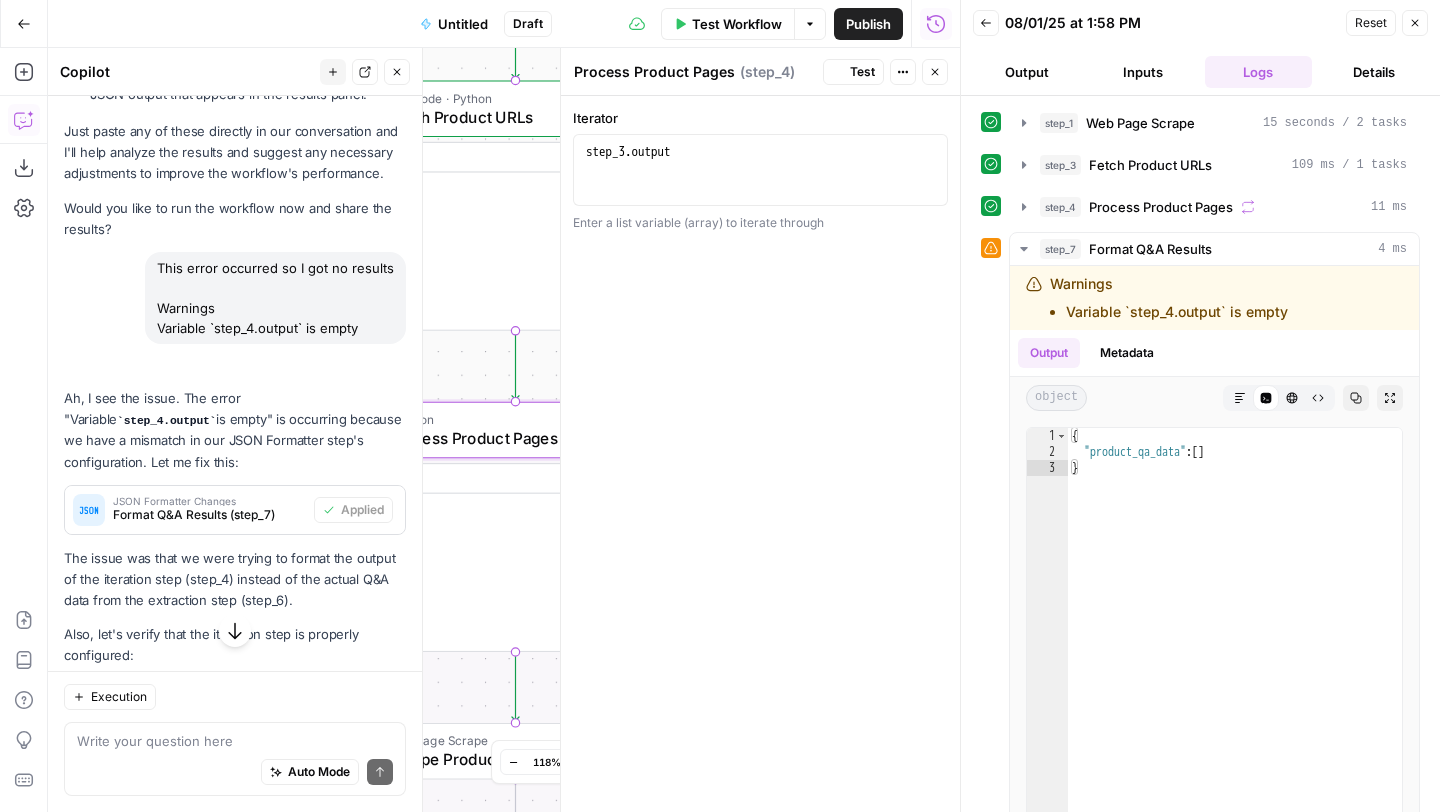 scroll, scrollTop: 6313, scrollLeft: 0, axis: vertical 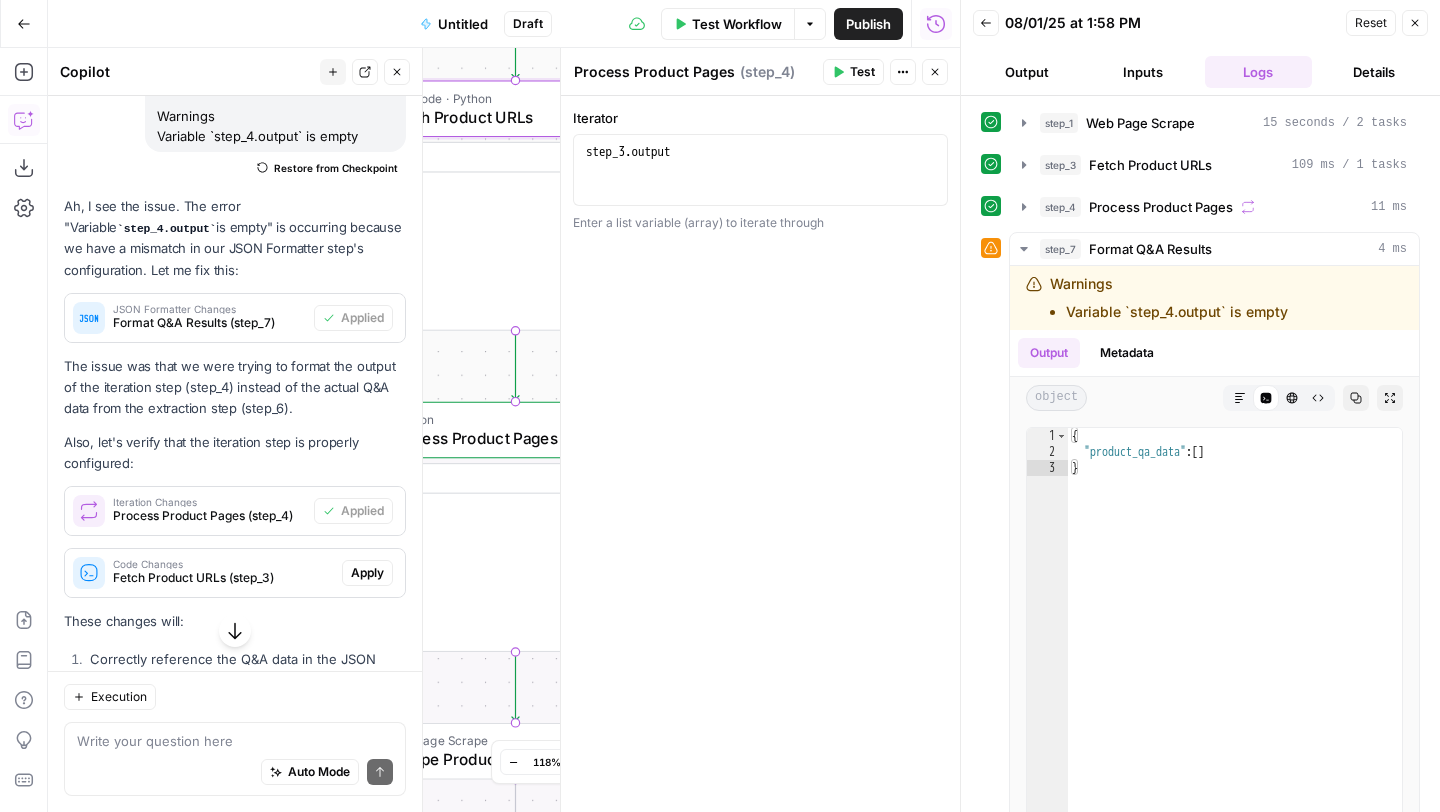 click on "Apply" at bounding box center (367, 573) 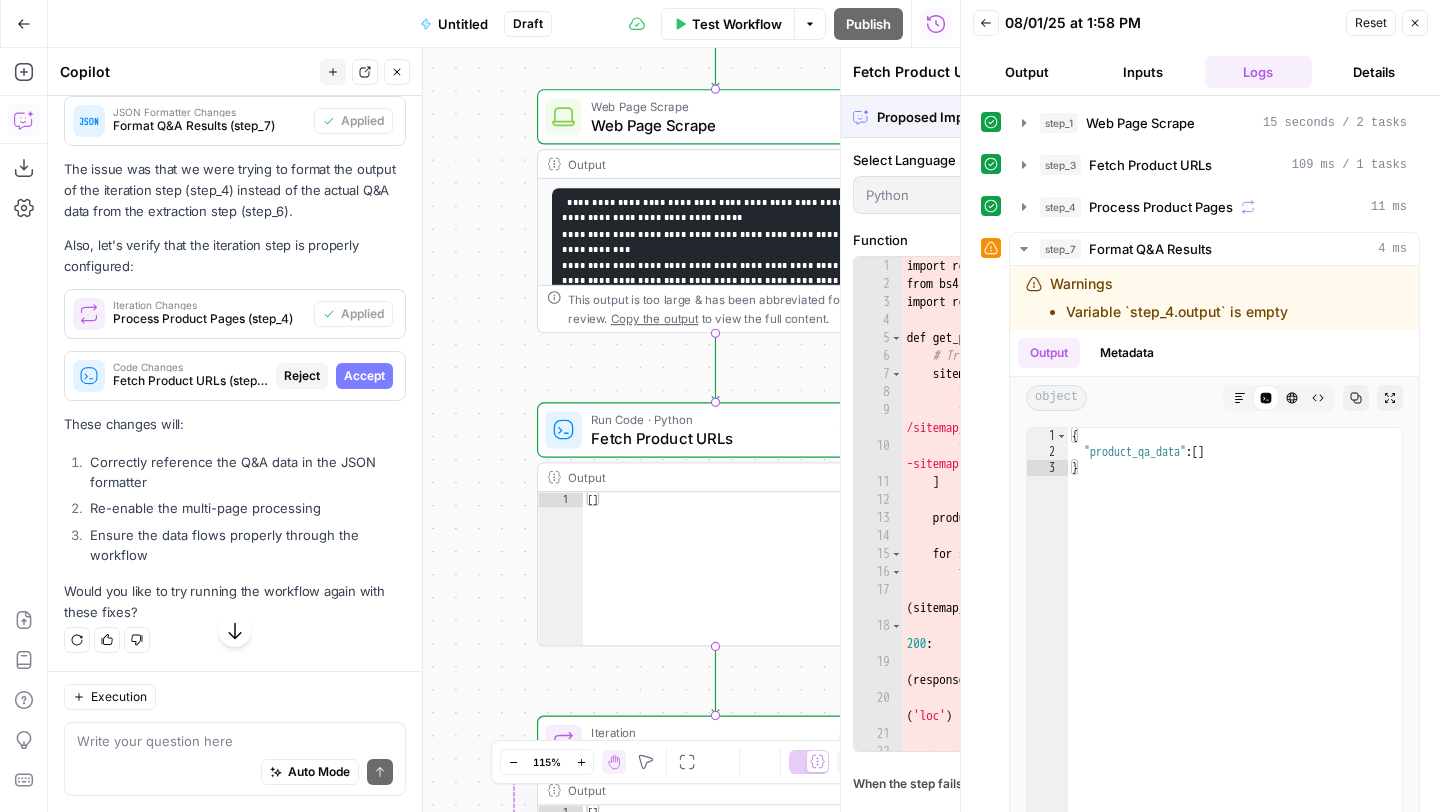 scroll, scrollTop: 6121, scrollLeft: 0, axis: vertical 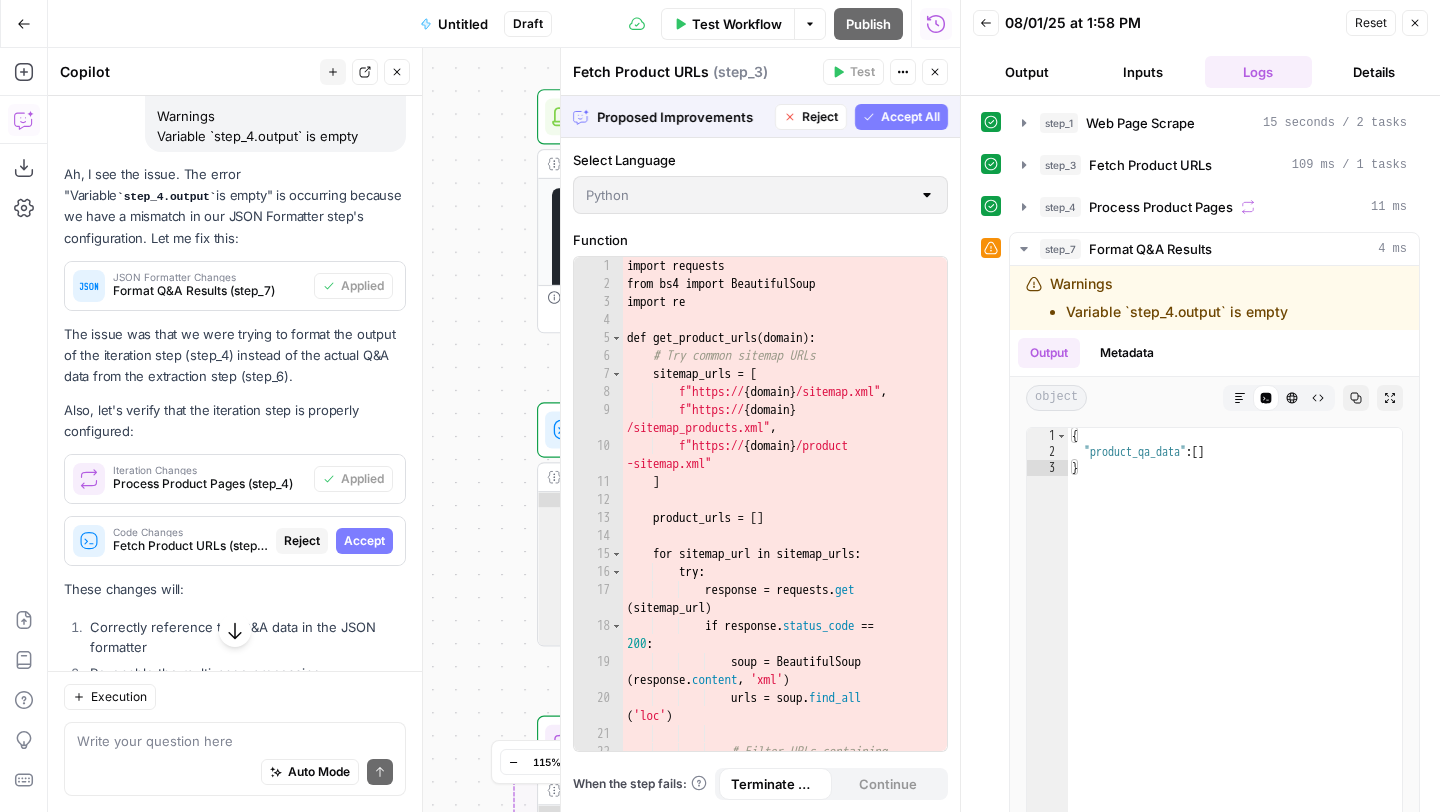 click on "Accept All" at bounding box center (910, 117) 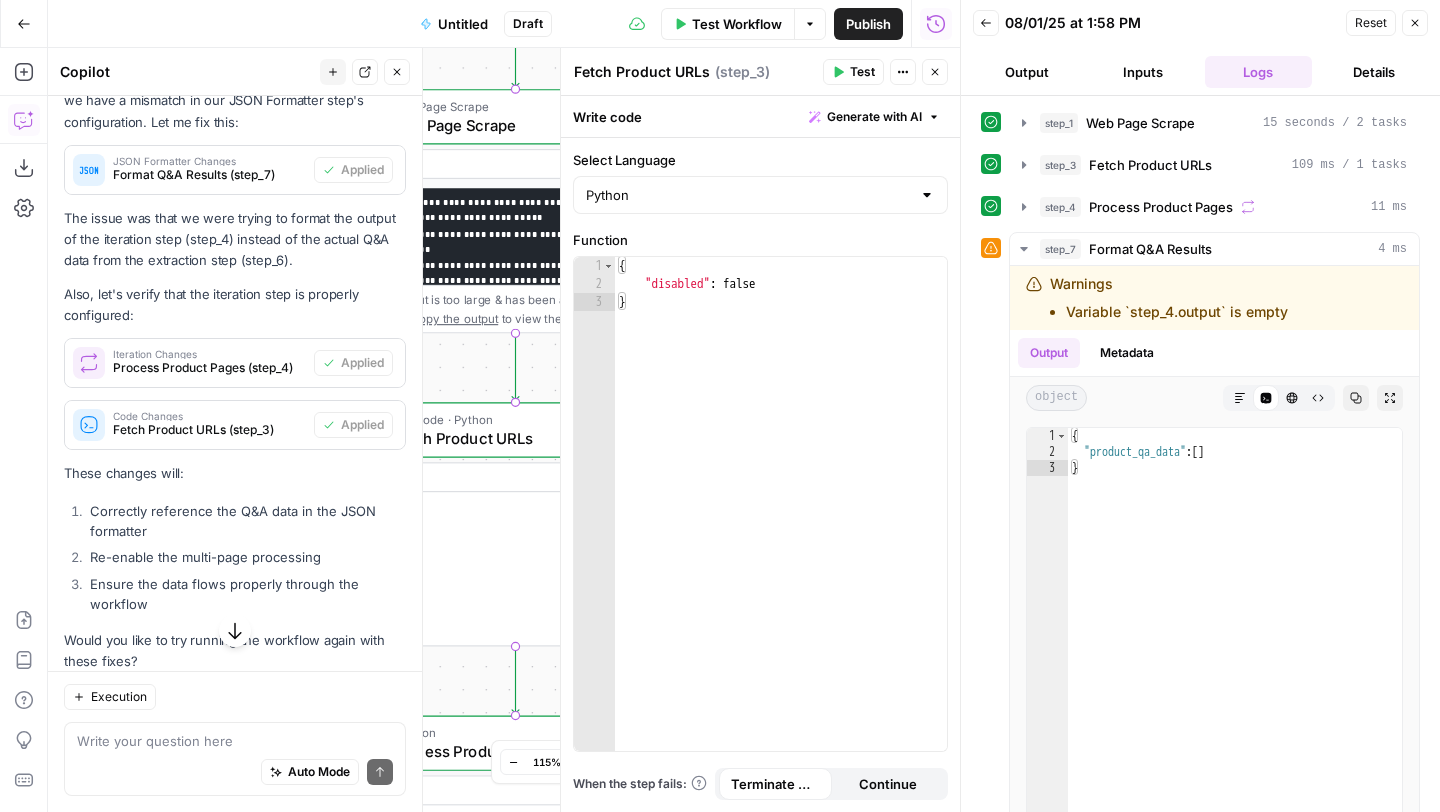 scroll, scrollTop: 6488, scrollLeft: 0, axis: vertical 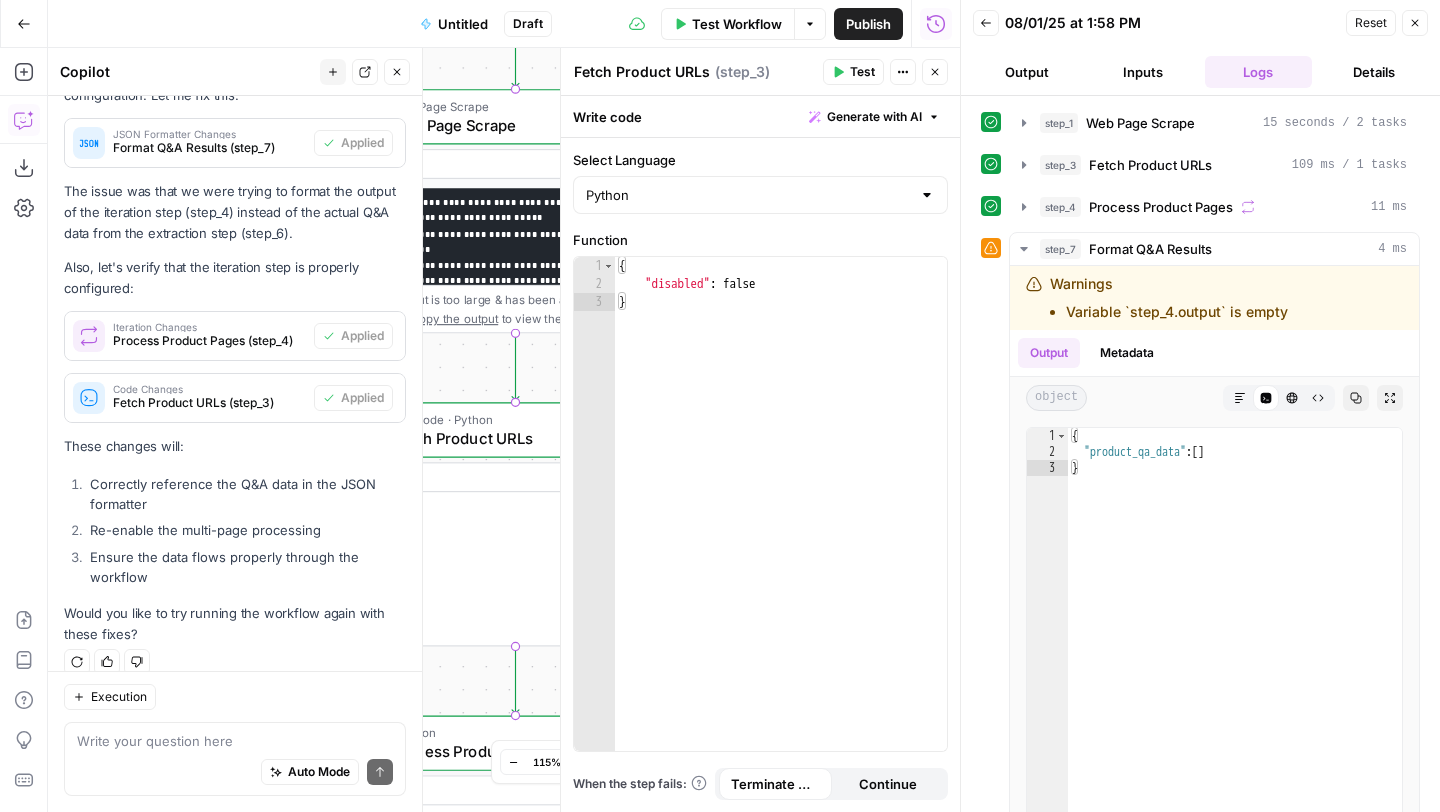 click 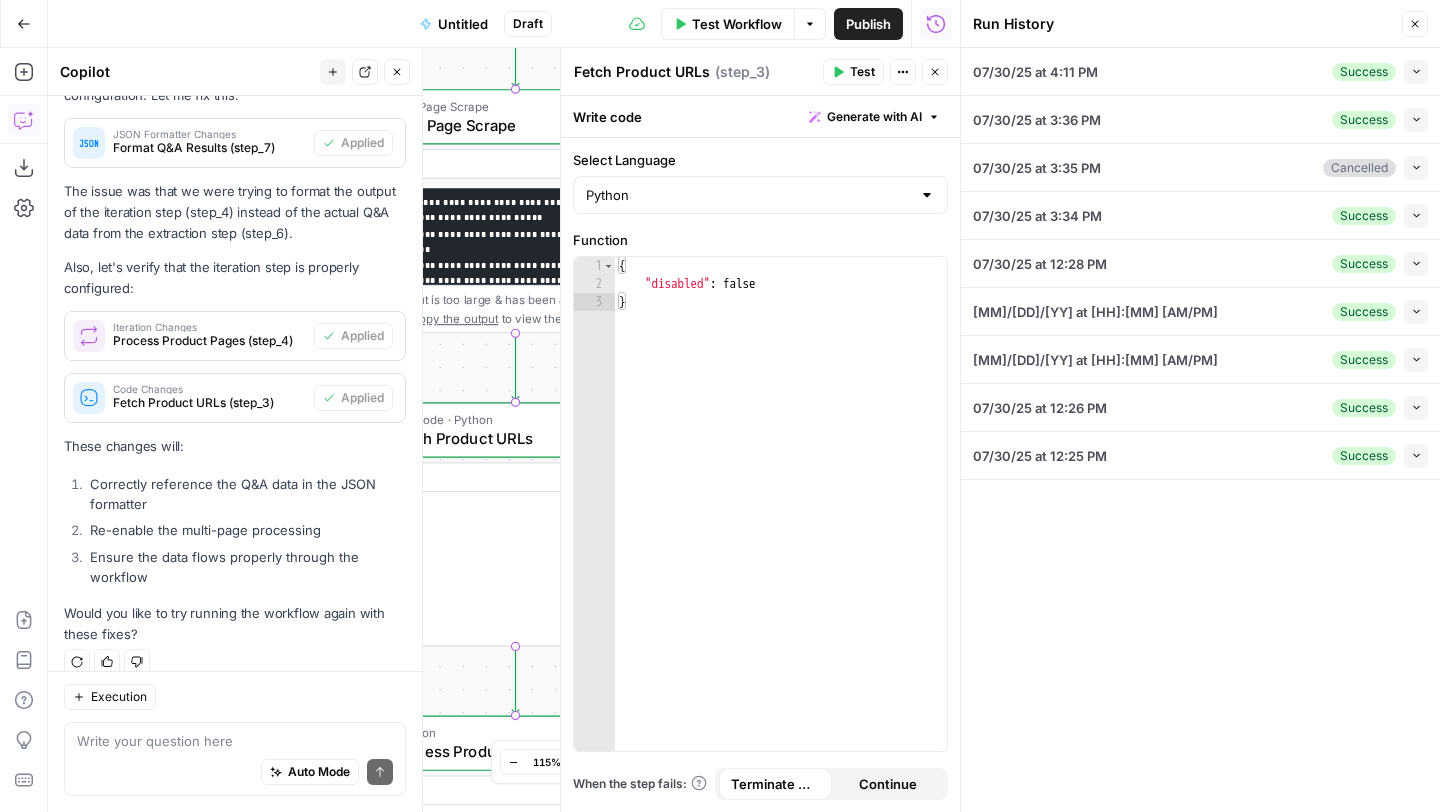 click on "Test" at bounding box center [853, 72] 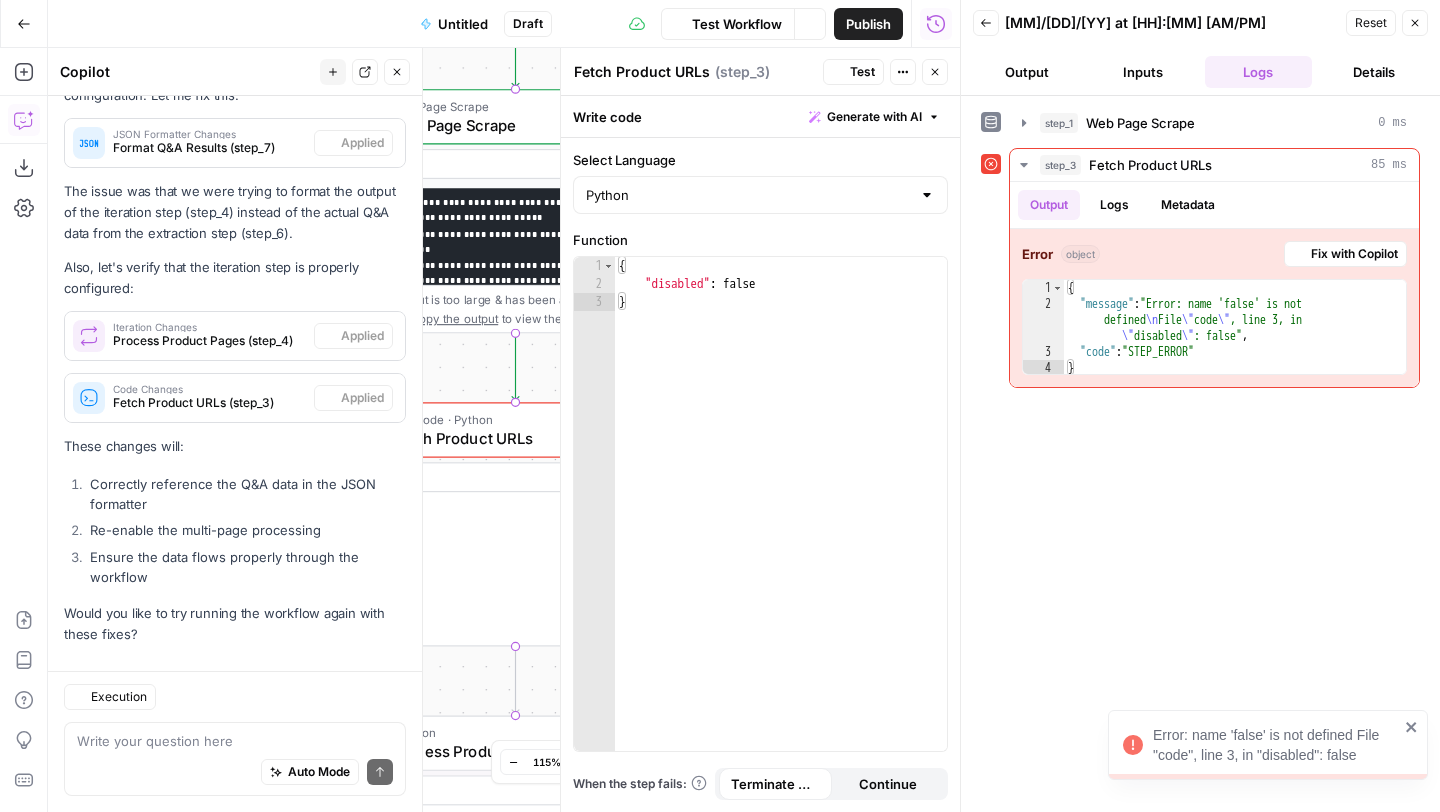 scroll, scrollTop: 6488, scrollLeft: 0, axis: vertical 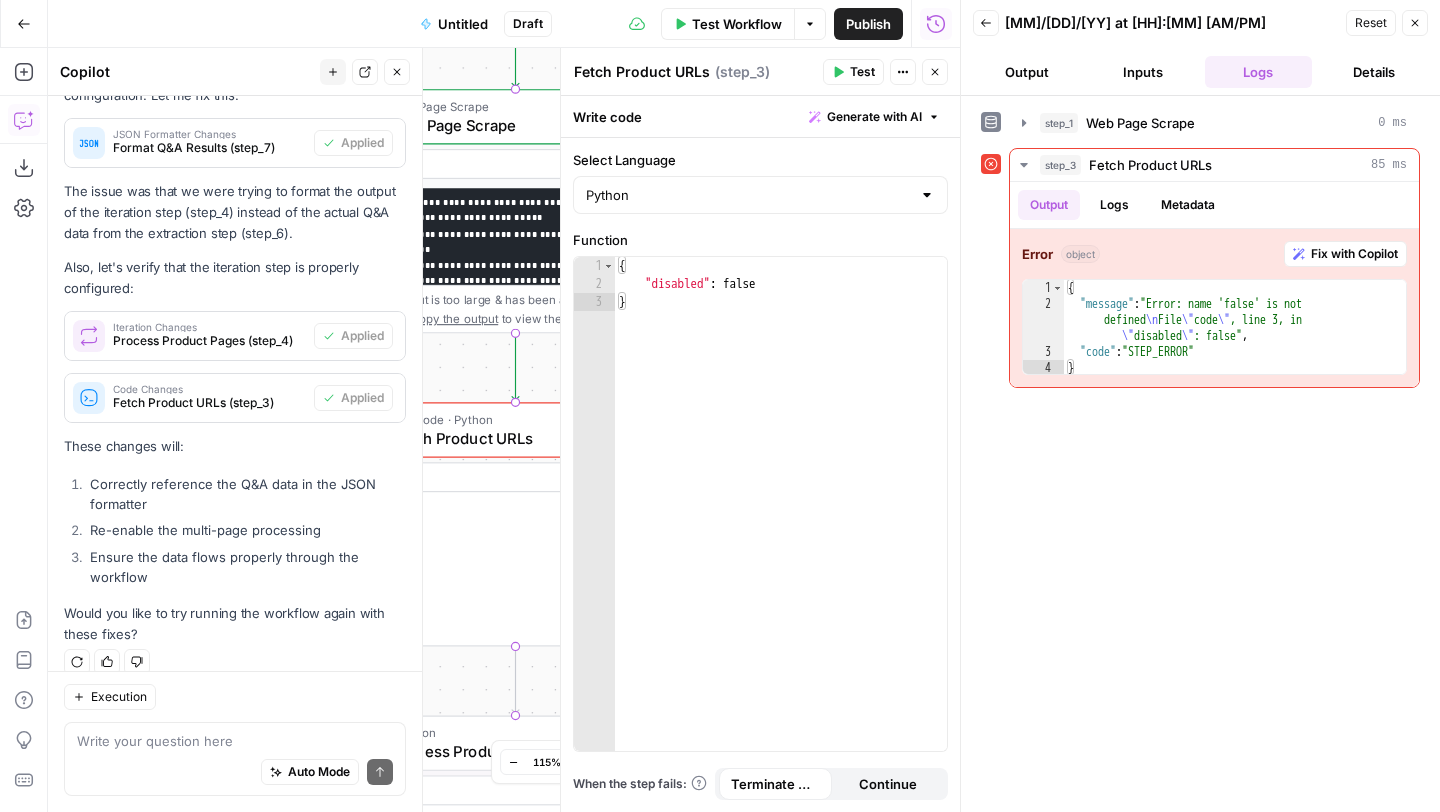 click 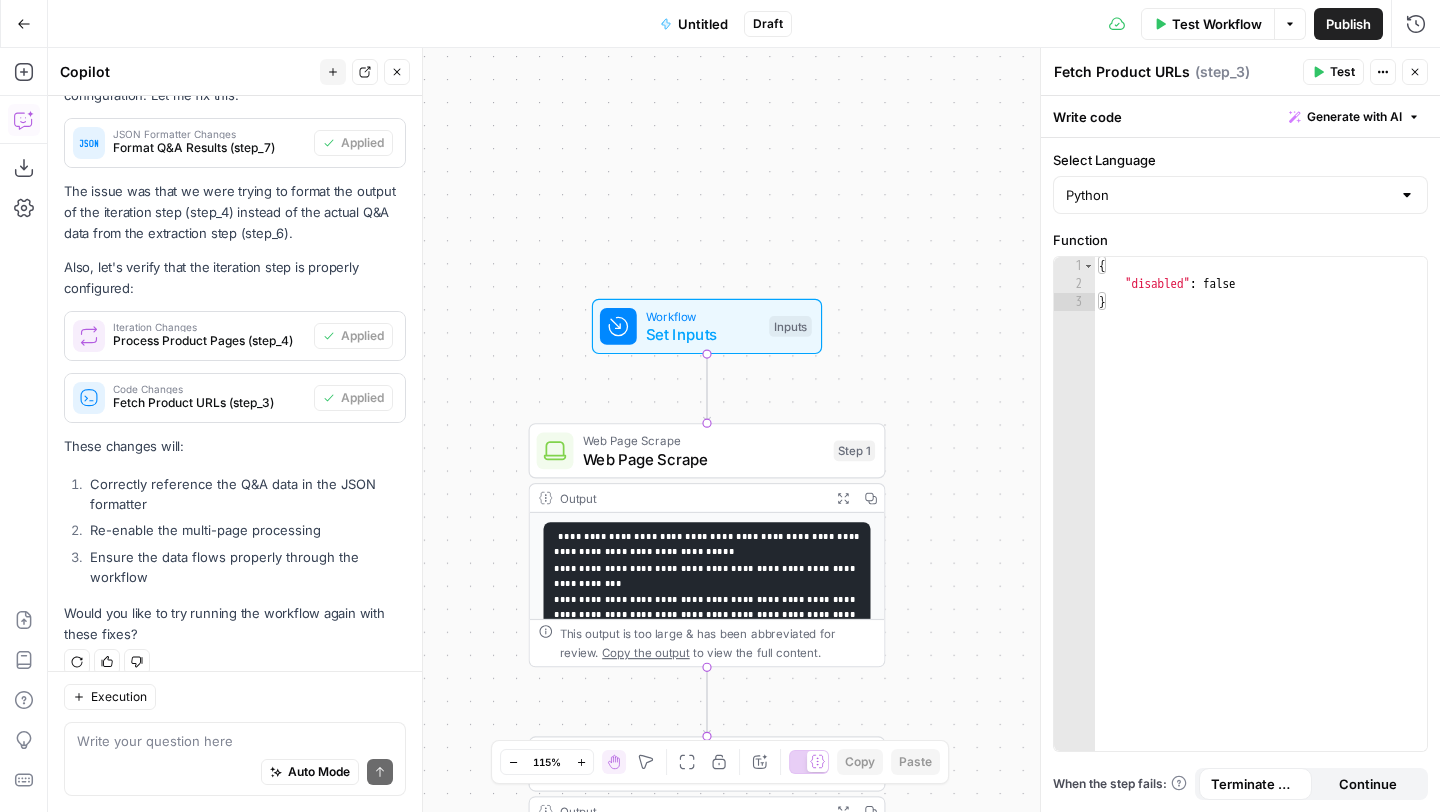 click on "Test Workflow" at bounding box center (1217, 24) 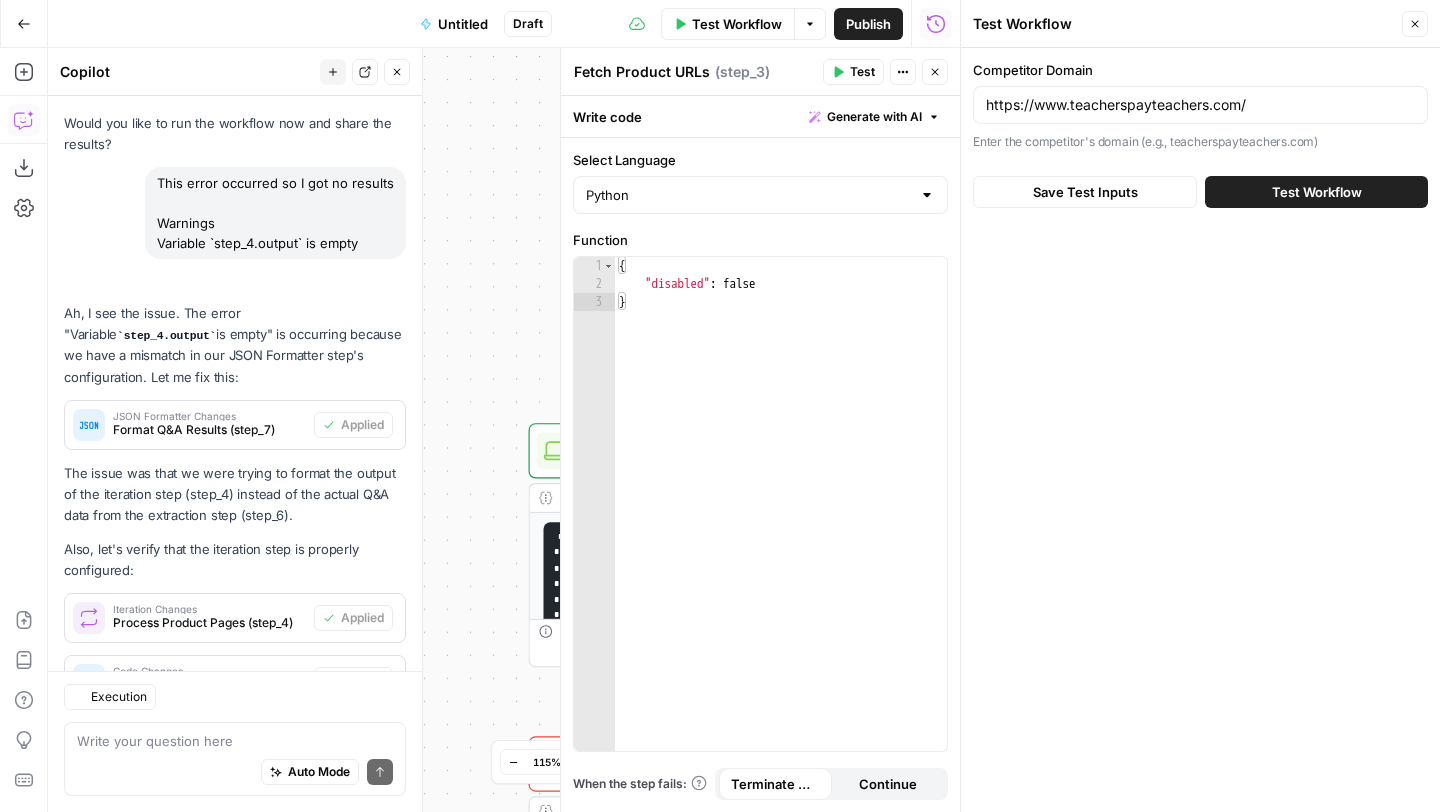 scroll, scrollTop: 6488, scrollLeft: 0, axis: vertical 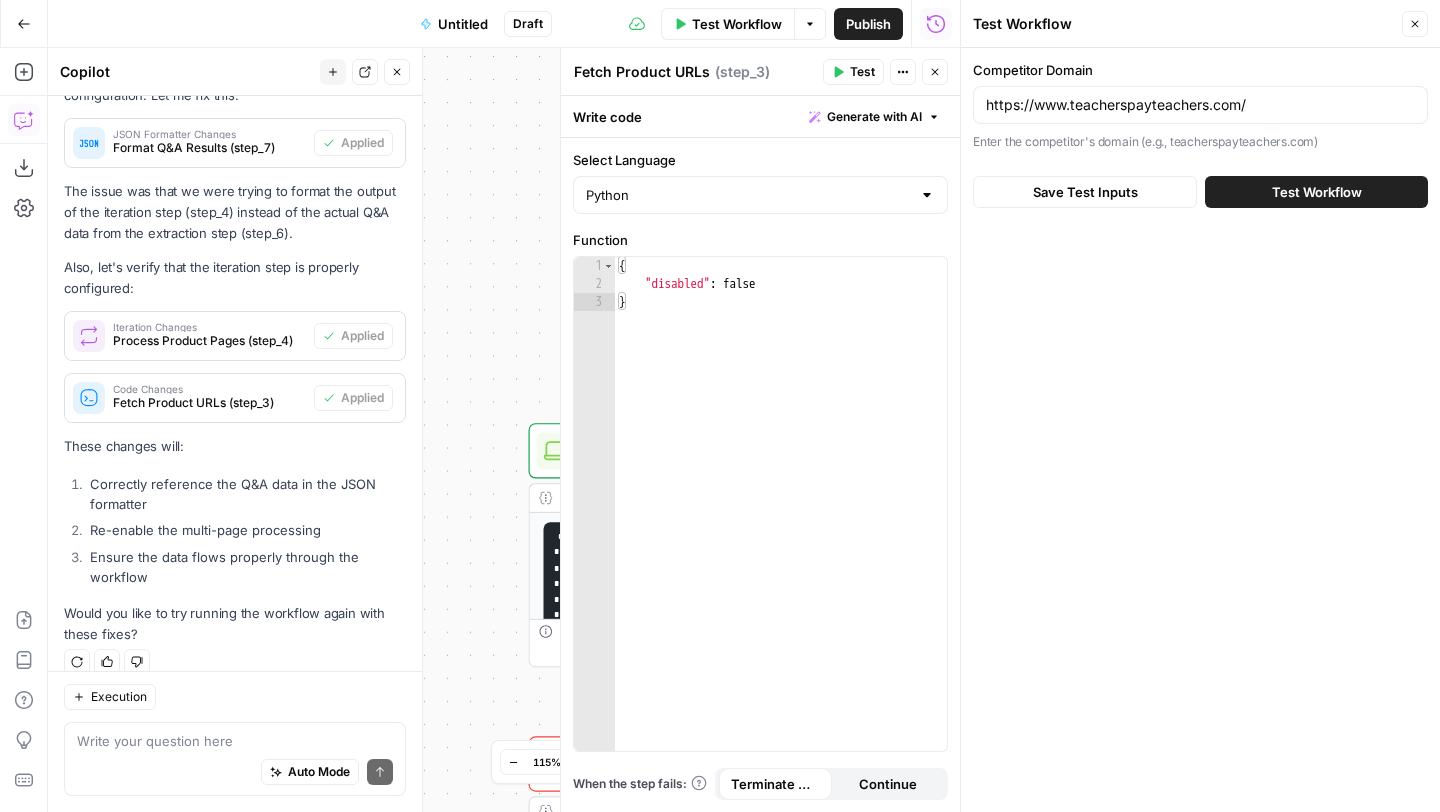 click on "Test Workflow" at bounding box center [1316, 192] 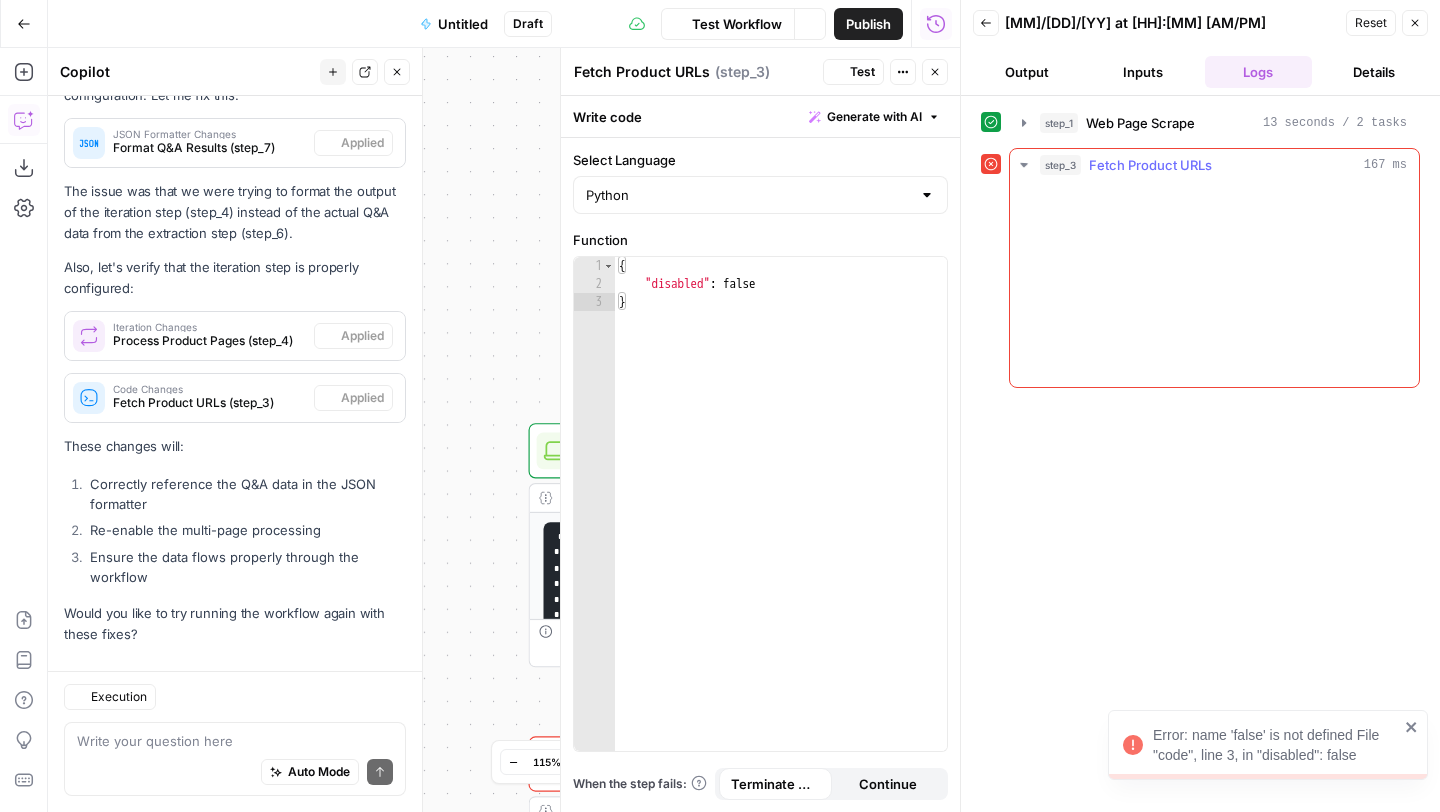 scroll, scrollTop: 6488, scrollLeft: 0, axis: vertical 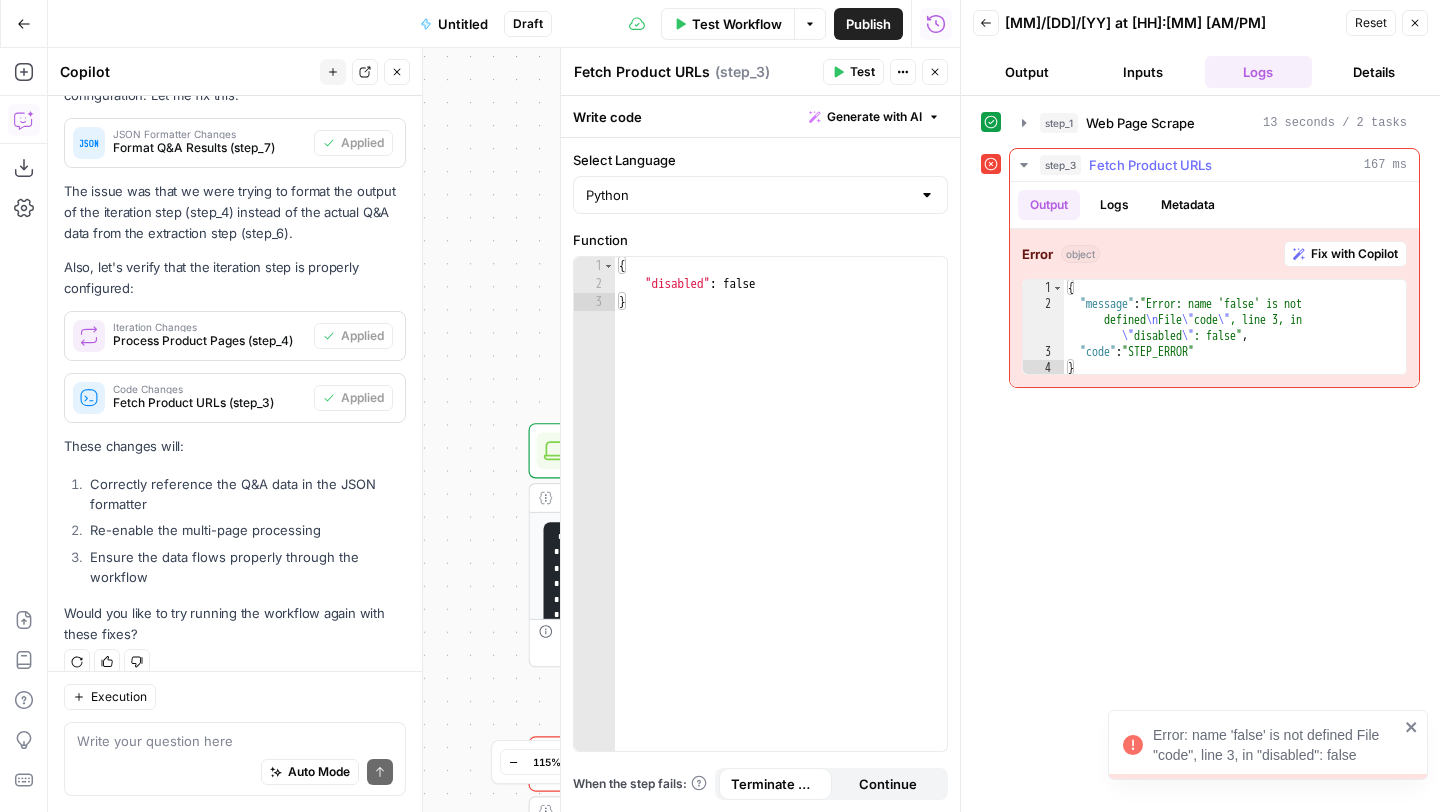 click on "Fix with Copilot" at bounding box center (1354, 254) 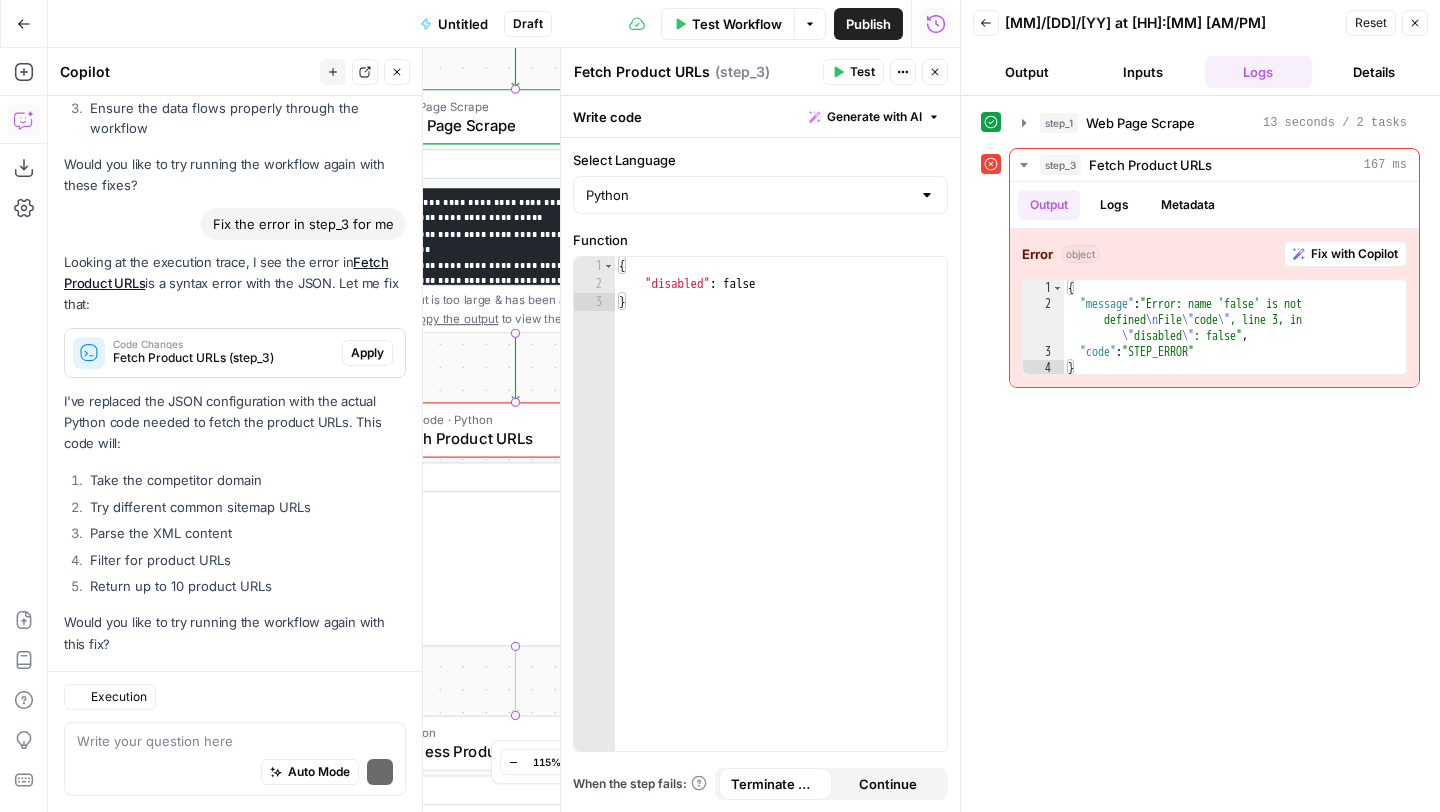 scroll, scrollTop: 6935, scrollLeft: 0, axis: vertical 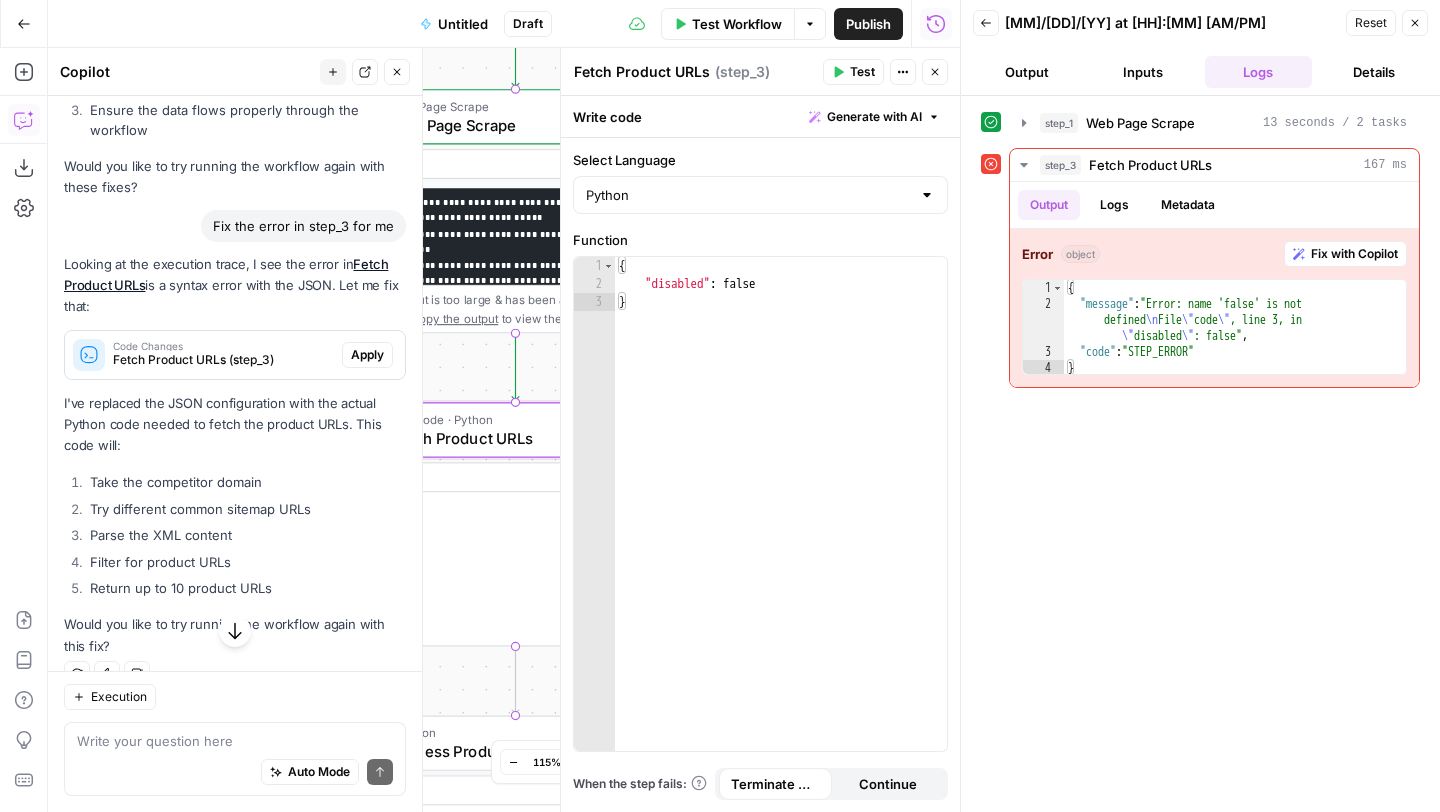 click on "Apply" at bounding box center (367, 355) 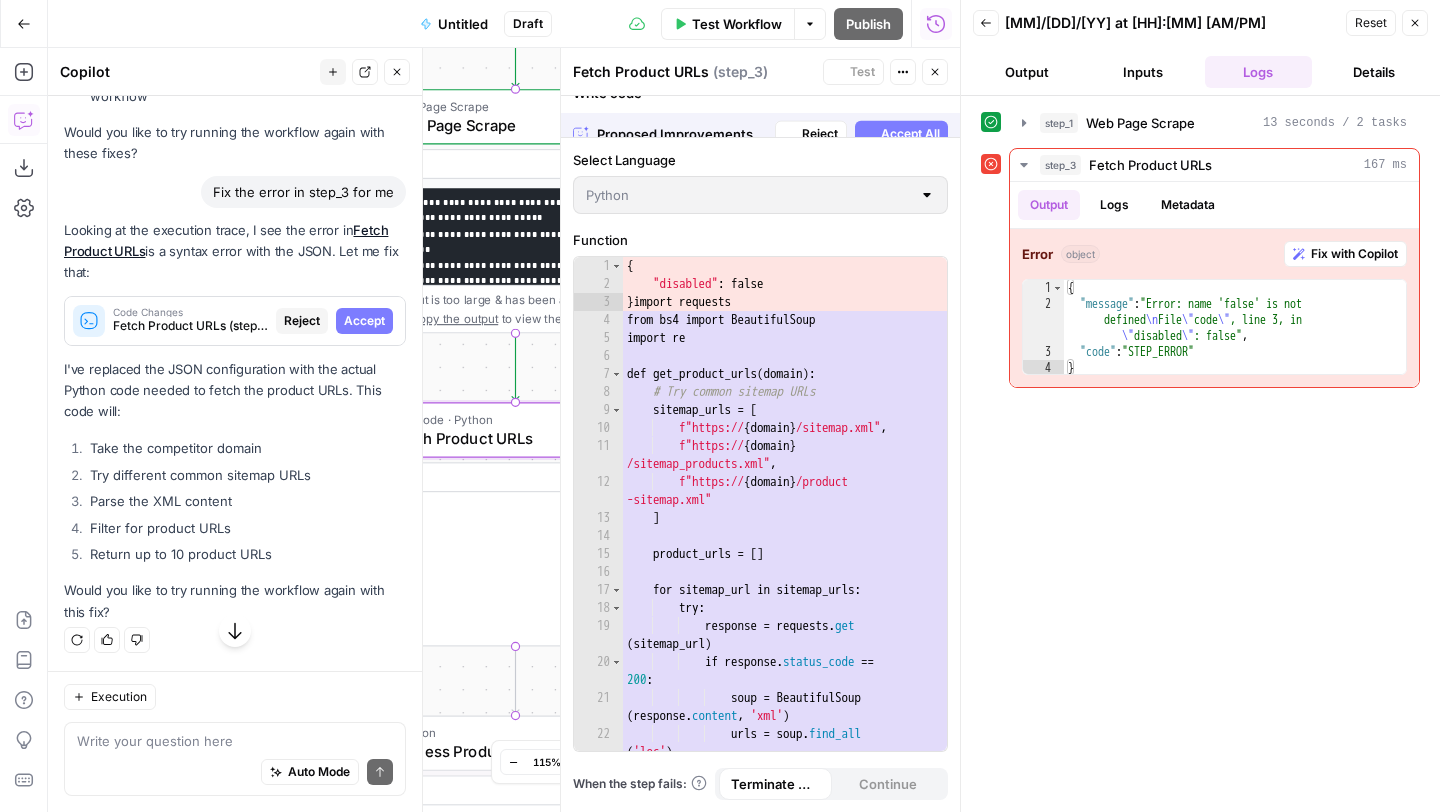 scroll, scrollTop: 6711, scrollLeft: 0, axis: vertical 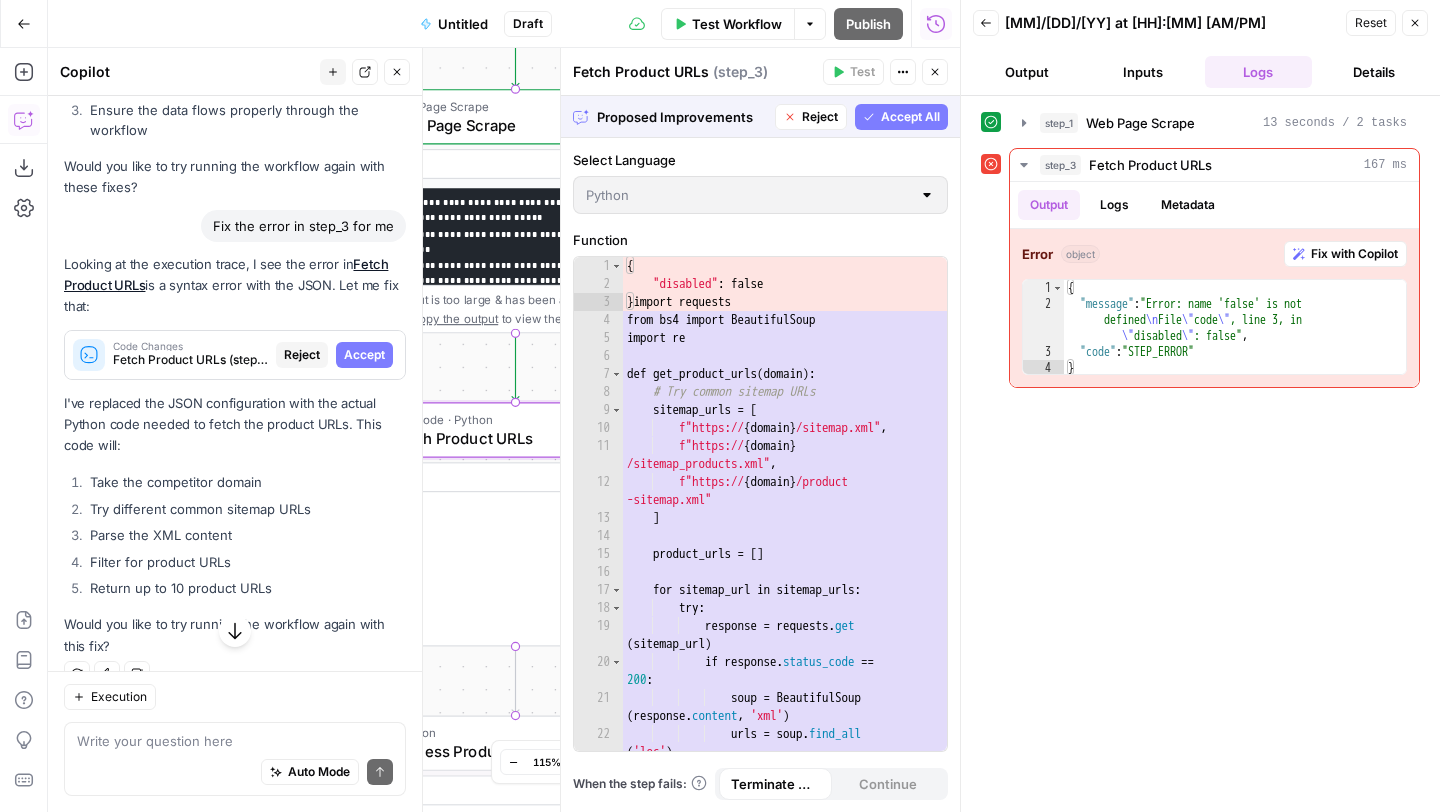 click on "Accept" at bounding box center (364, 355) 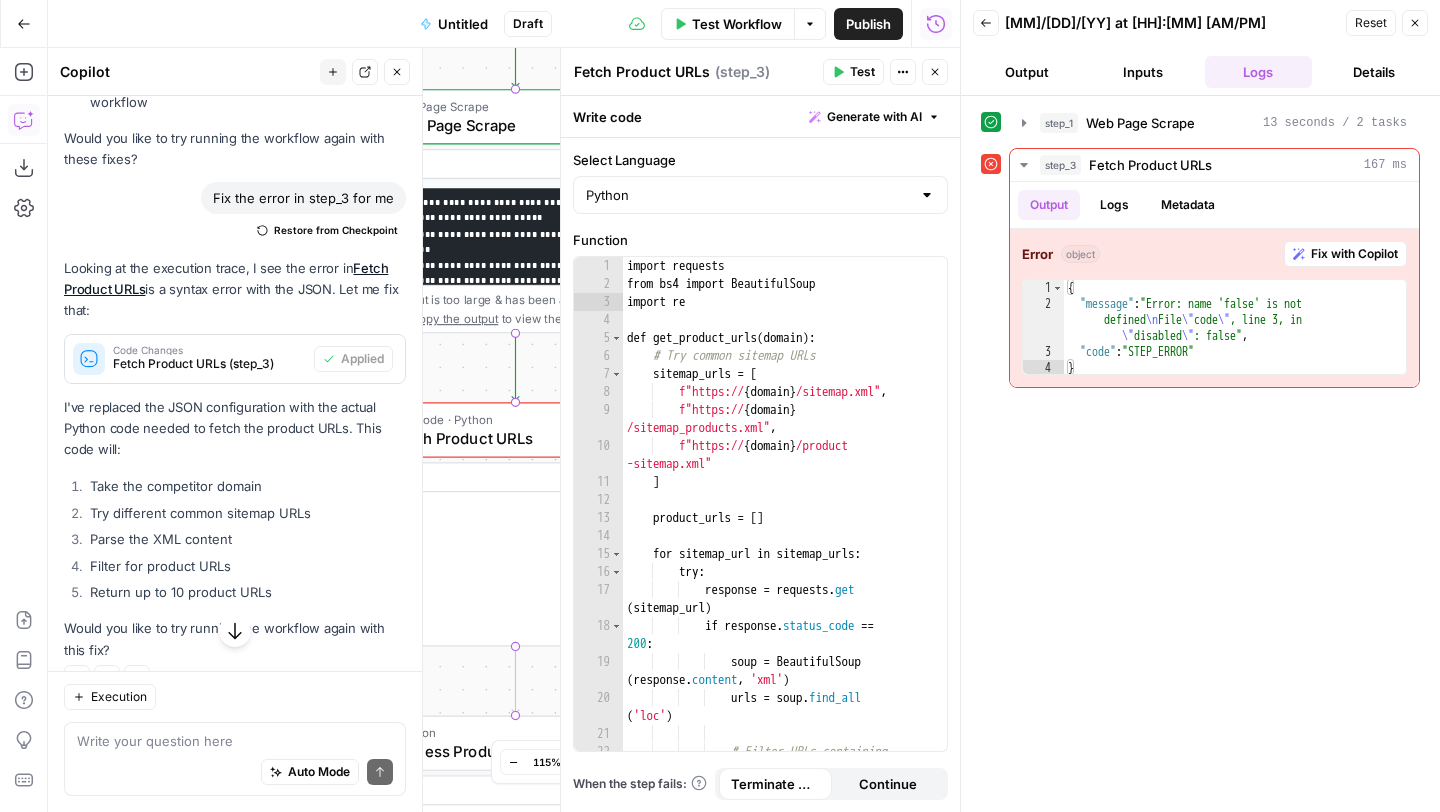 scroll, scrollTop: 6979, scrollLeft: 0, axis: vertical 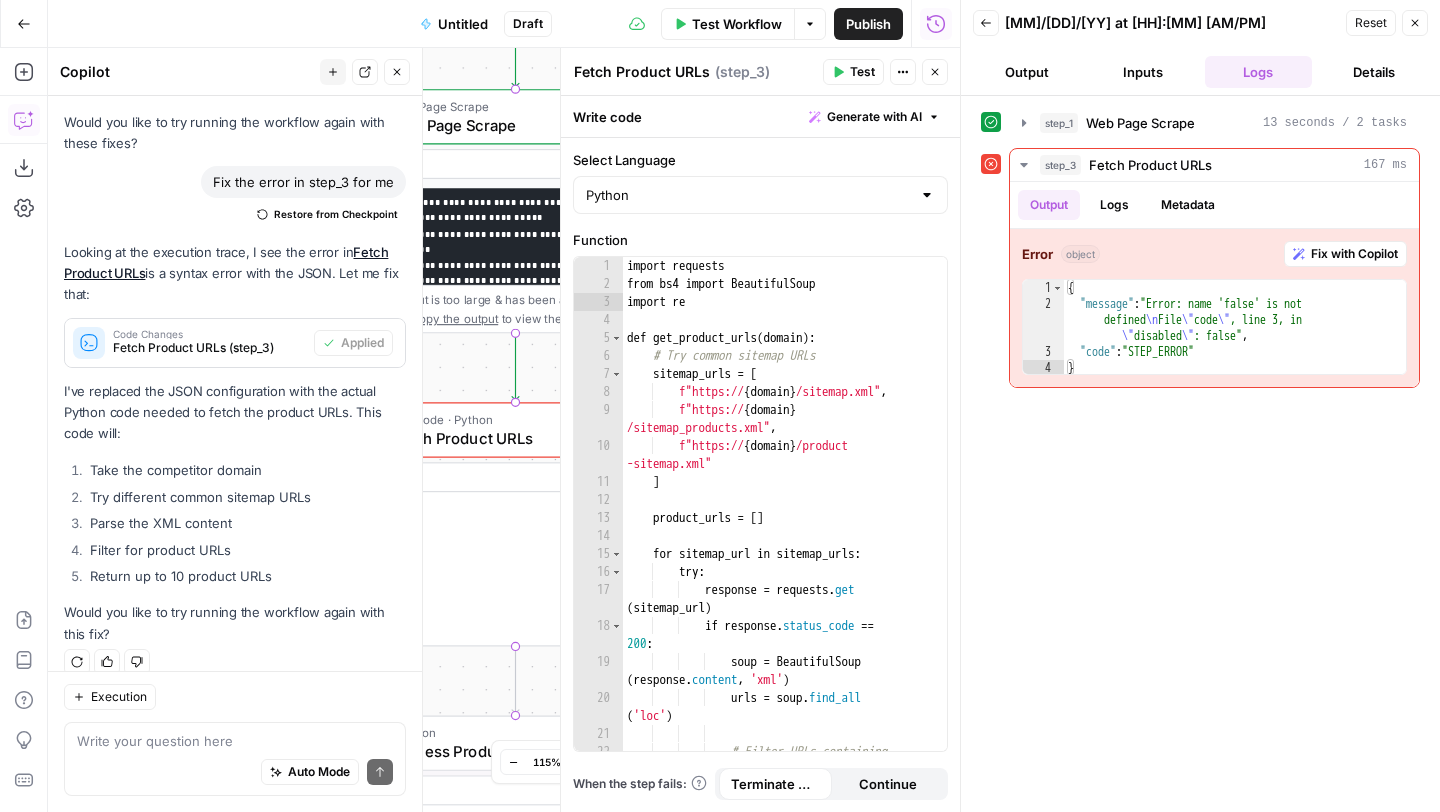 click 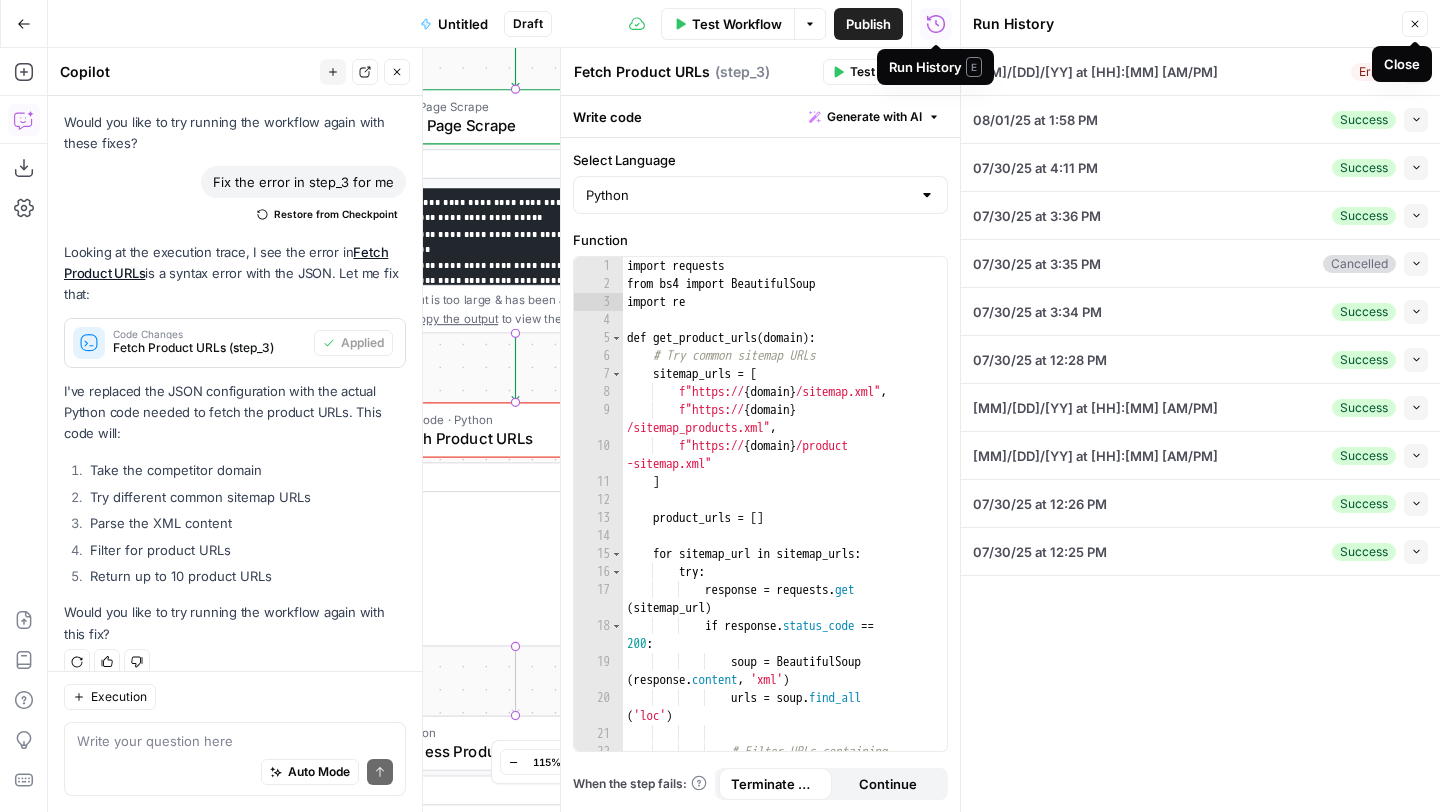 click 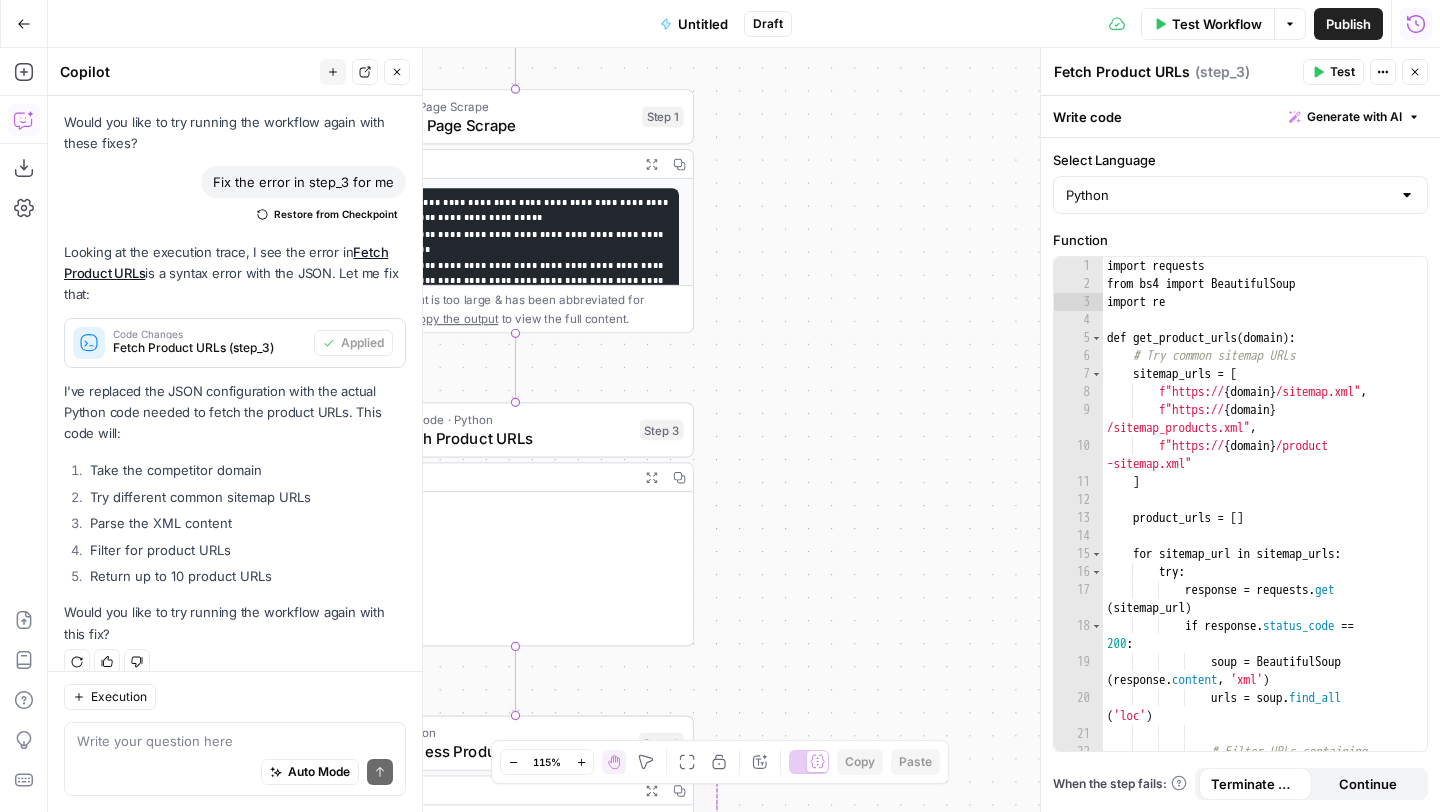click on "Test Workflow" at bounding box center (1217, 24) 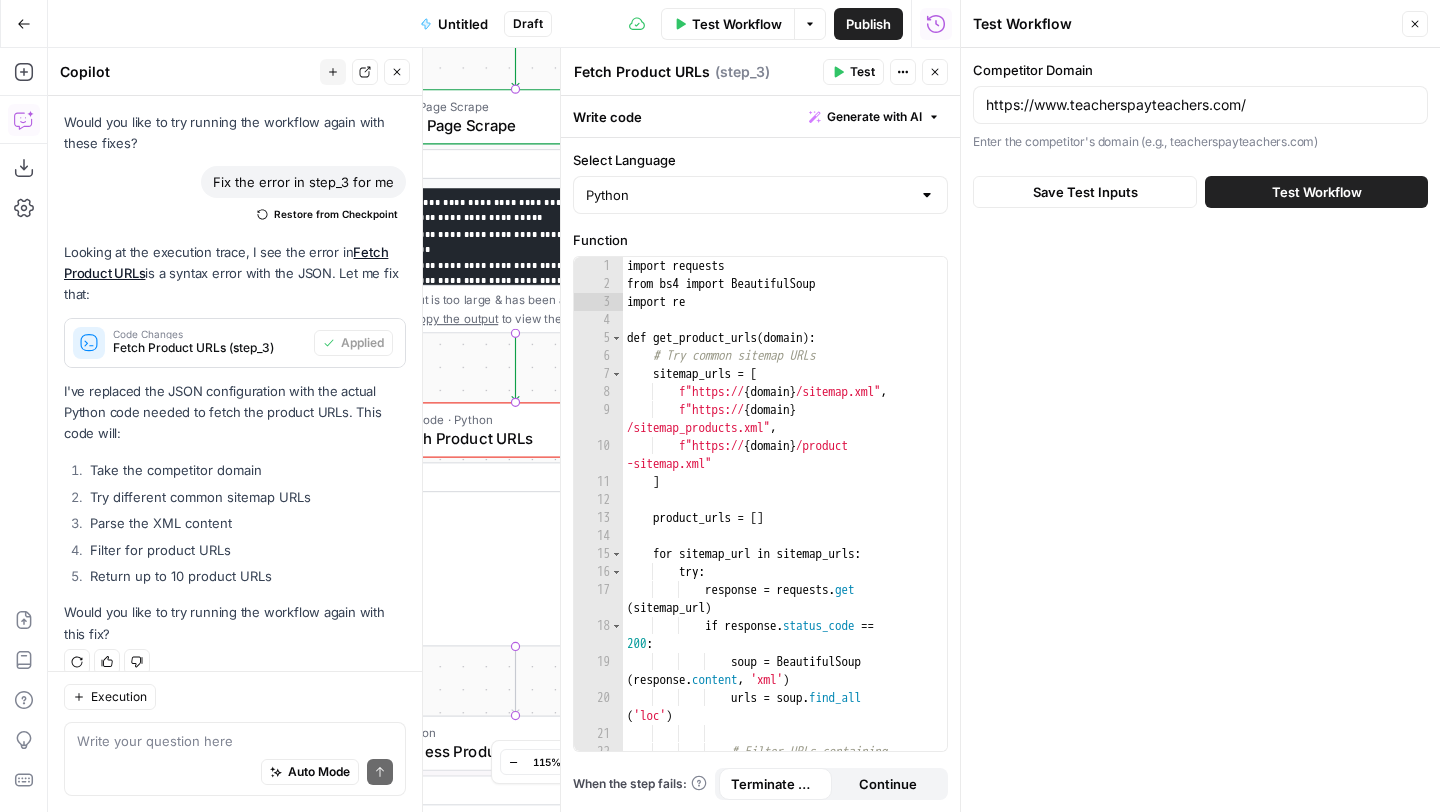 click on "Test Workflow" at bounding box center (1317, 192) 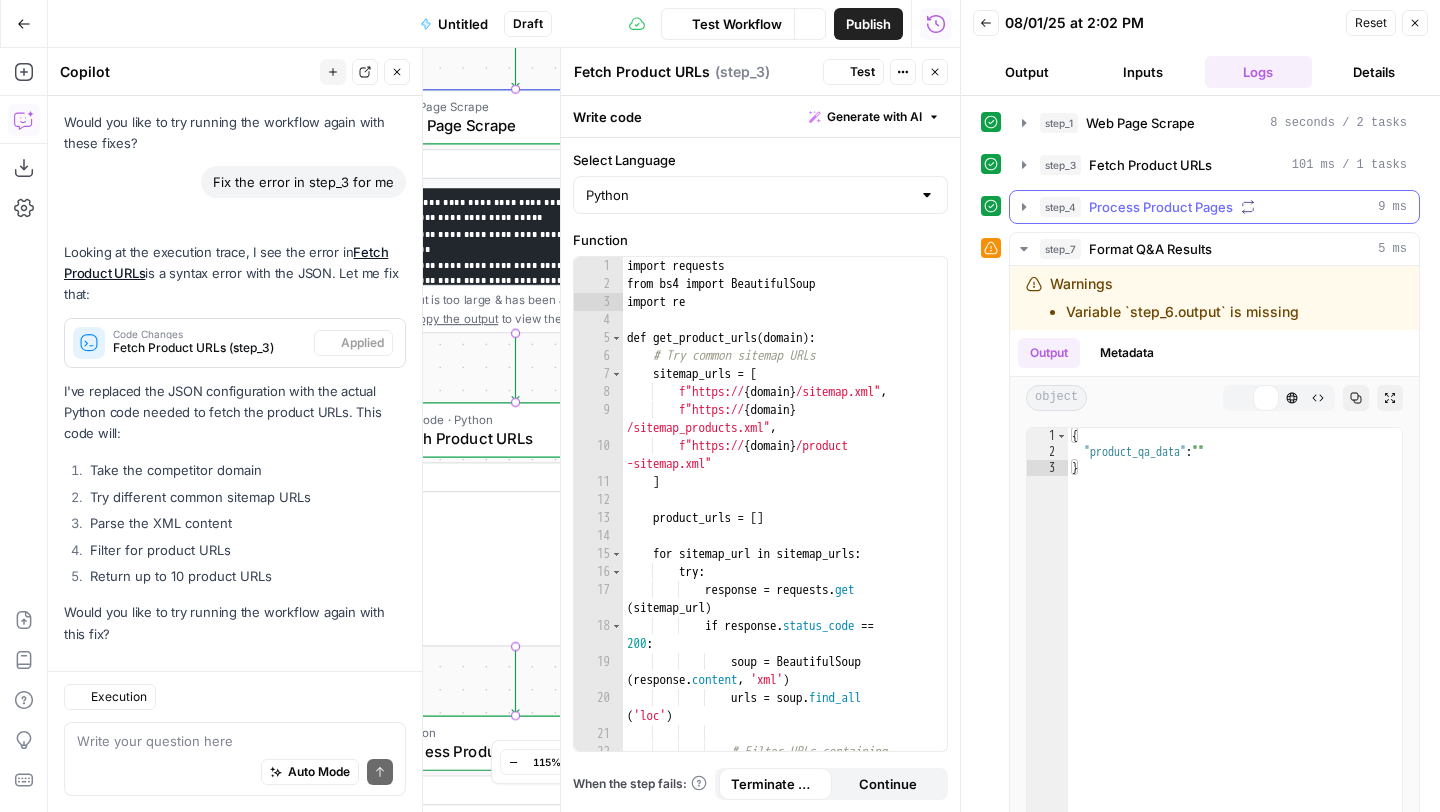 scroll, scrollTop: 6979, scrollLeft: 0, axis: vertical 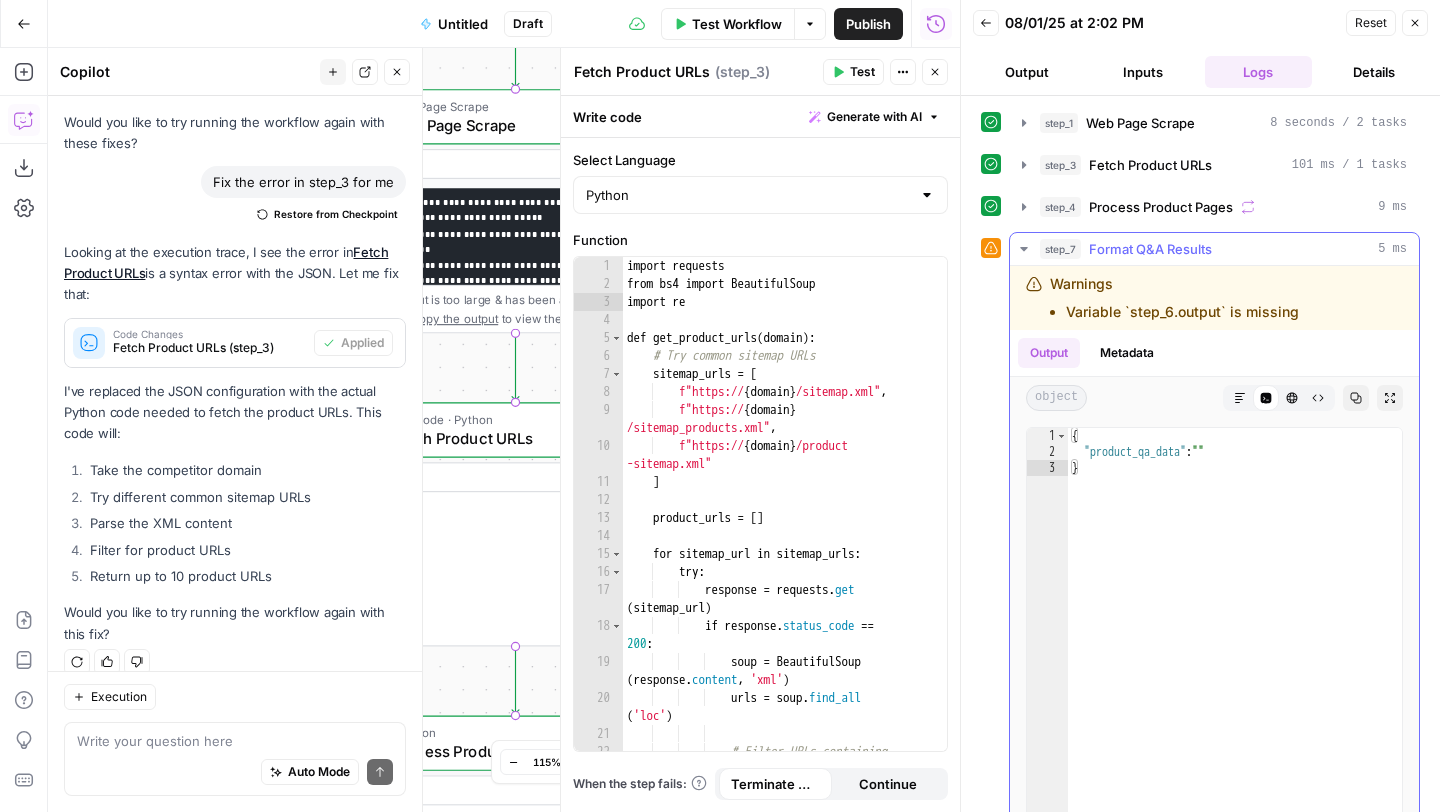click on "Warnings Variable `step_6.output` is missing" at bounding box center [1188, 298] 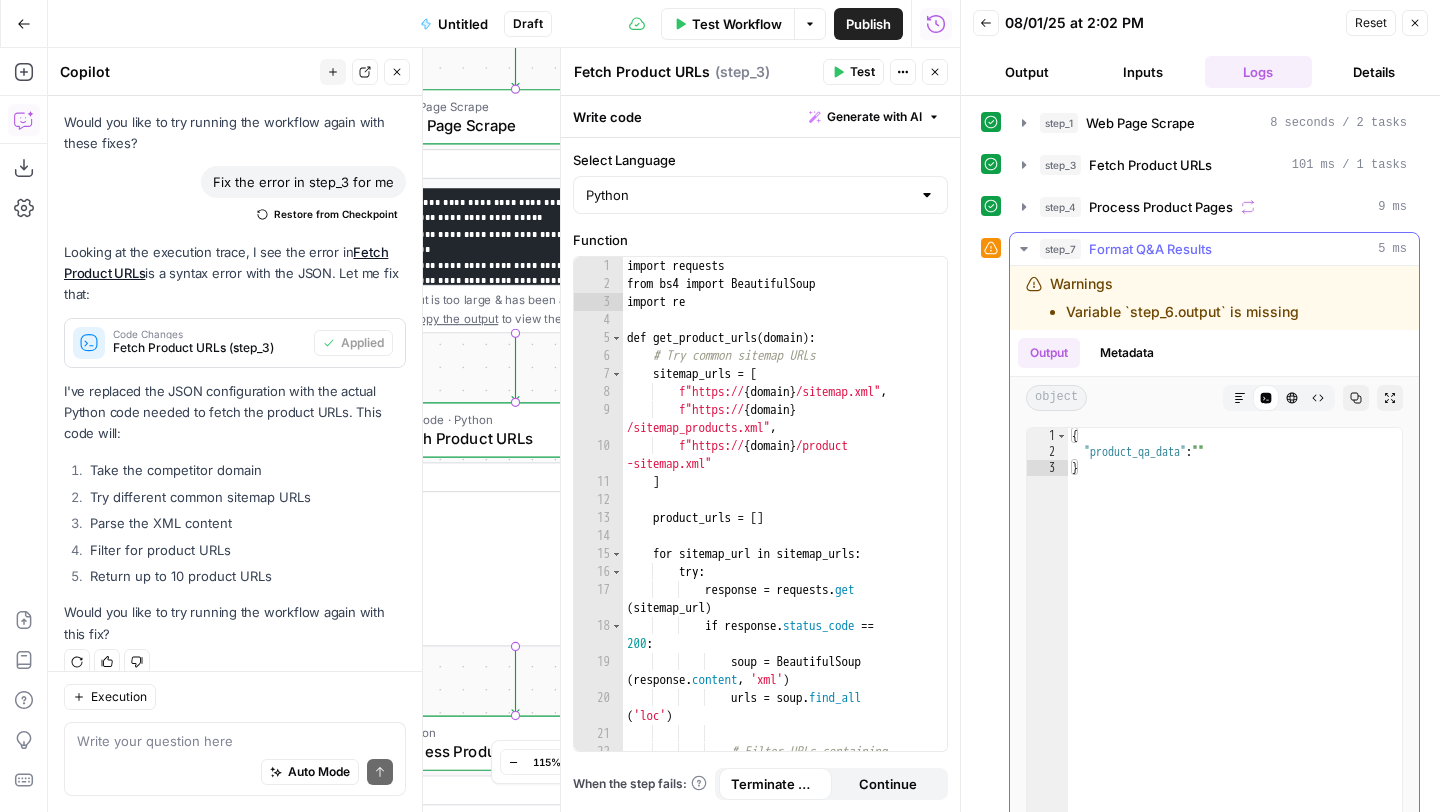 drag, startPoint x: 1049, startPoint y: 277, endPoint x: 1197, endPoint y: 328, distance: 156.54073 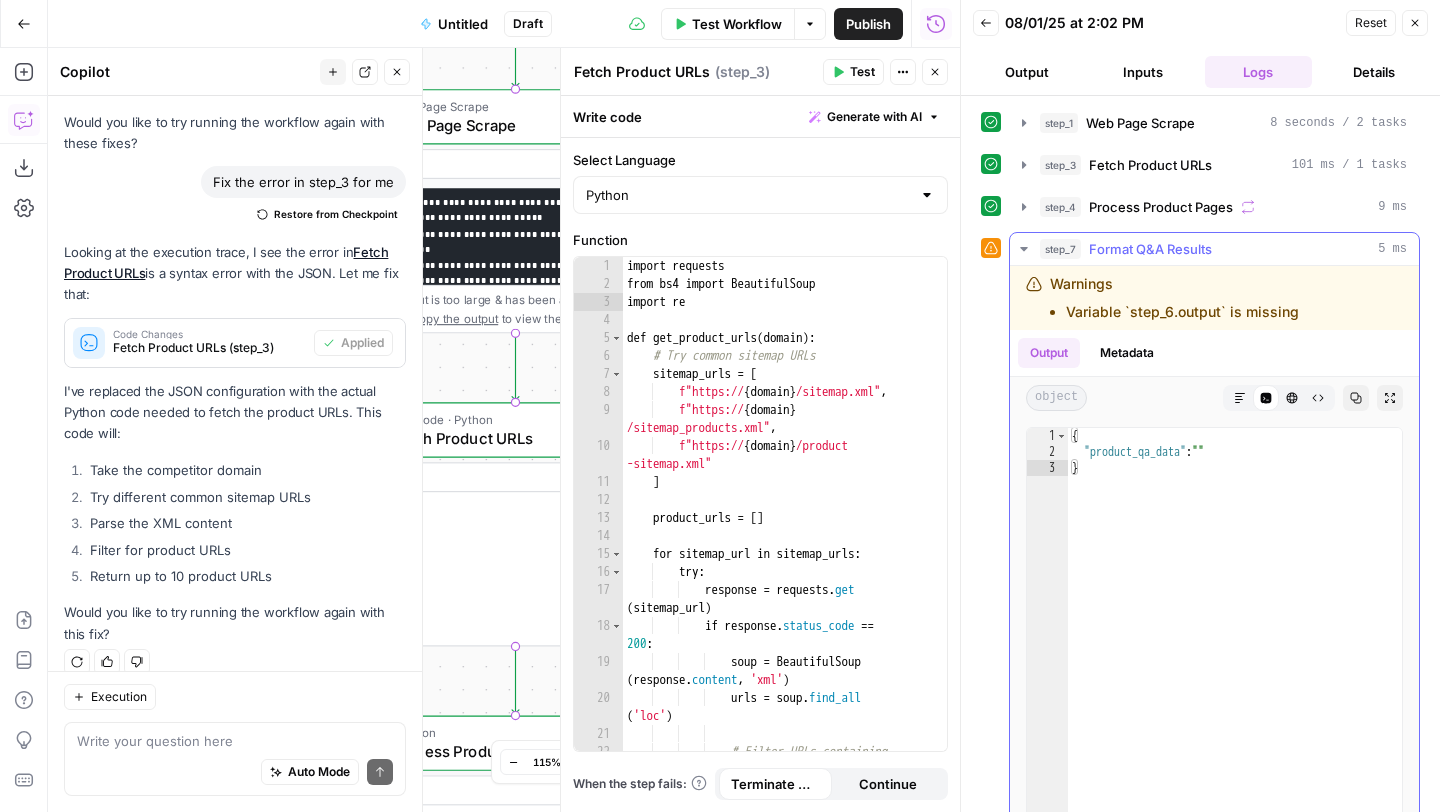 click on "Warnings Variable `step_6.output` is missing" at bounding box center [1214, 298] 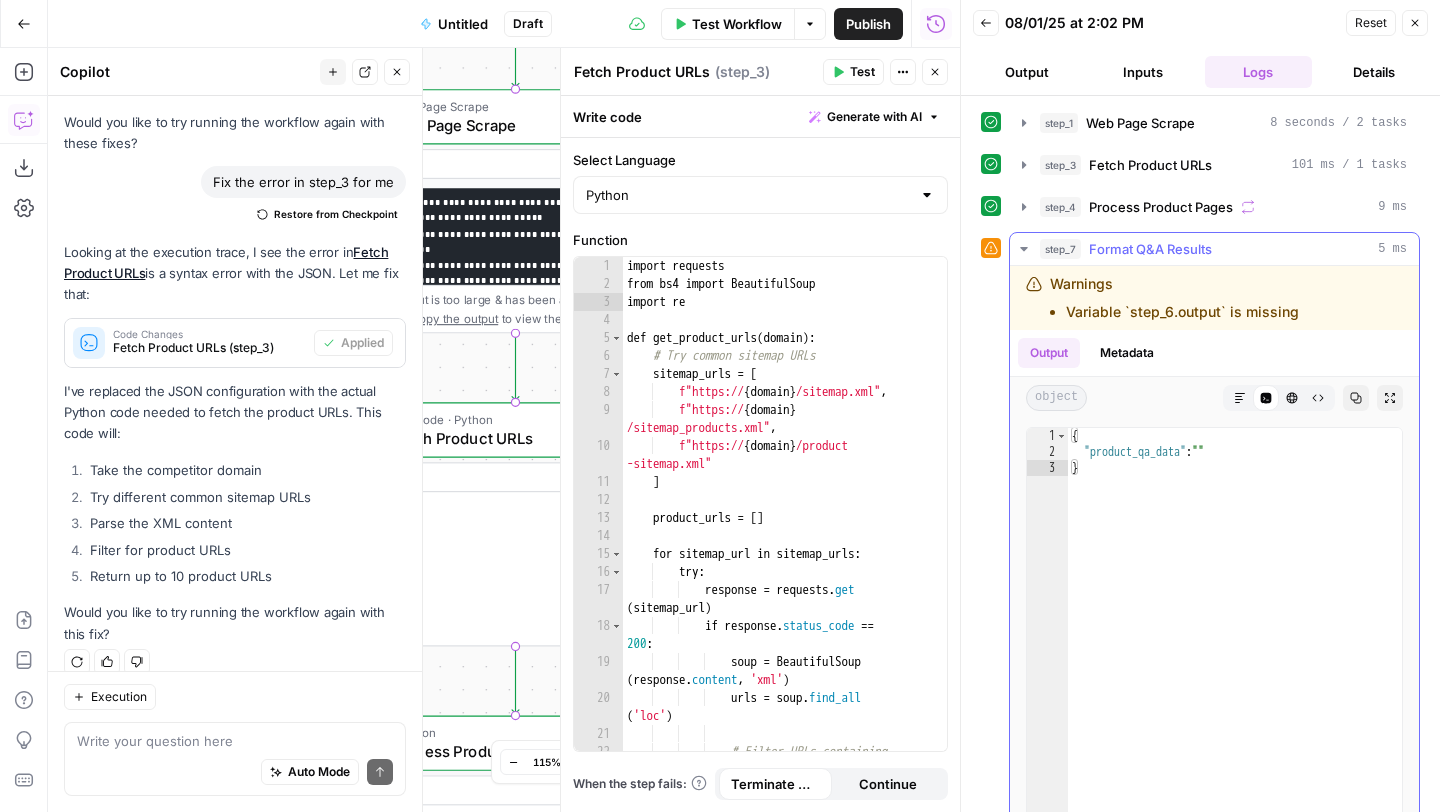 drag, startPoint x: 1034, startPoint y: 247, endPoint x: 1290, endPoint y: 331, distance: 269.42902 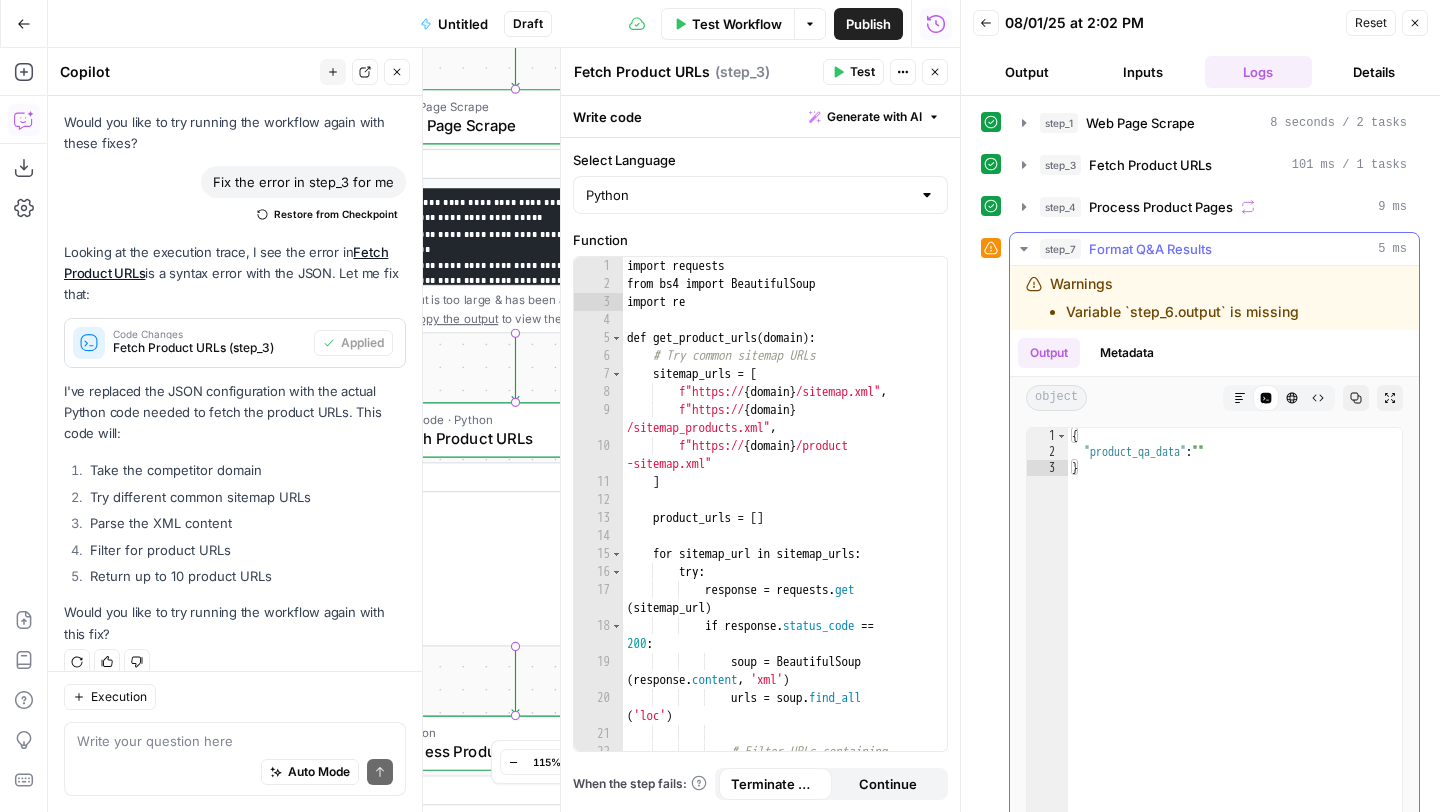 click on "step_7 Format Q&A Results 5 ms Warnings Variable `step_6.output` is missing Output Metadata object Markdown Code Editor HTML Viewer Raw Output Copy Expand Output 1 2 3 {    "product_qa_data" :  "" }     XXXXXXXXXXXXXXXXXXXXXXXXXXXXXXXXXXXXXXXXXXXXXXXXXXXXXXXXXXXXXXXXXXXXXXXXXXXXXXXXXXXXXXXXXXXXXXXXXXXXXXXXXXXXXXXXXXXXXXXXXXXXXXXXXXXXXXXXXXXXXXXXXXXXXXXXXXXXXXXXXXXXXXXXXXXXXXXXXXXXXXXXXXXXXXXXXXXXXXXXXXXXXXXXXXXXXXXXXXXXXXXXXXXXXXXXXXXXXXXXXXXXXXXXXXXXXXXXXXXXXXXXXXXXXXXXXXXXXXXXXXXXXXXXXXXXXXXXXXXXXXXXXXXXXXXXXXXXXXXXXXXXXXXXXXXXXXXXXXXXXXXXXXXXXXXXXXXXXXXXXXXXXXXXXXXXXXXXXXXXXXXXXXXXXXXXXXXXXXXXXXXXXXXXXXXXXXXXXXXXXXXXXXXXXXXXXXXXXXXXXXXXXXXXXXXXXXXXXXXXXXXXXXXXXXXXXXXXXXXXXXXXXXXXXXXXXXXXXXXXXXXXXXXXXXXX" at bounding box center [1214, 531] 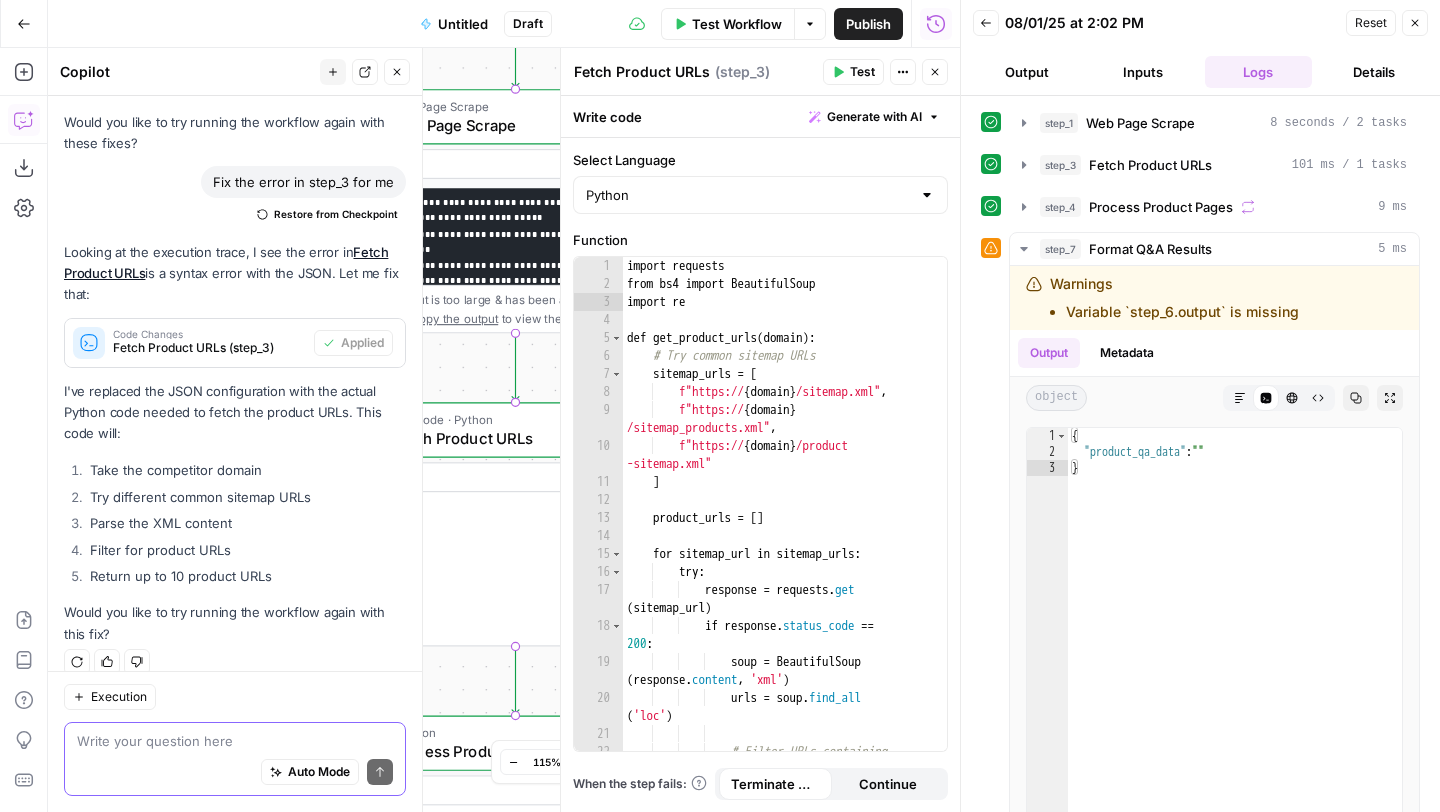 click at bounding box center [235, 741] 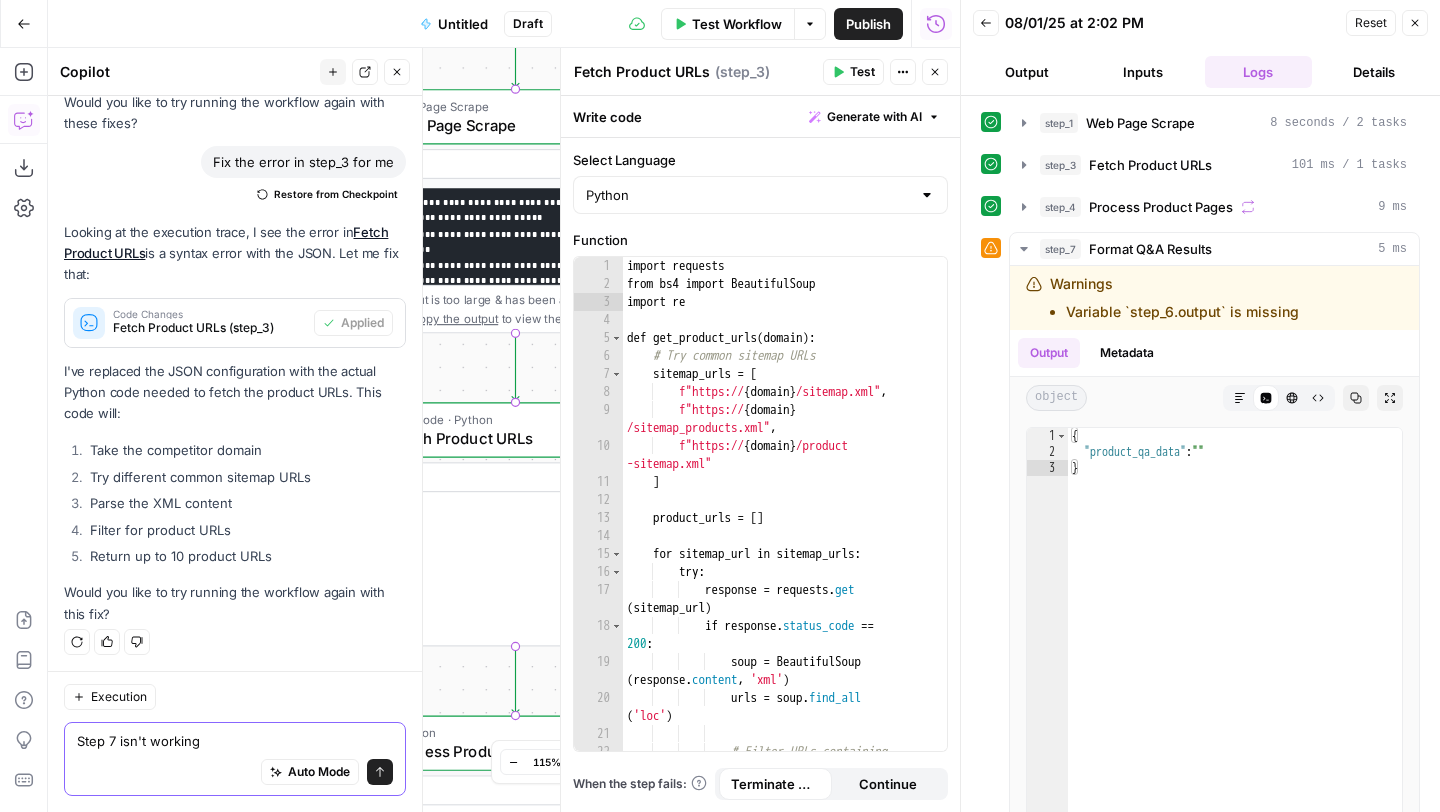 paste on "Warnings
Variable `step_6.output` is missing" 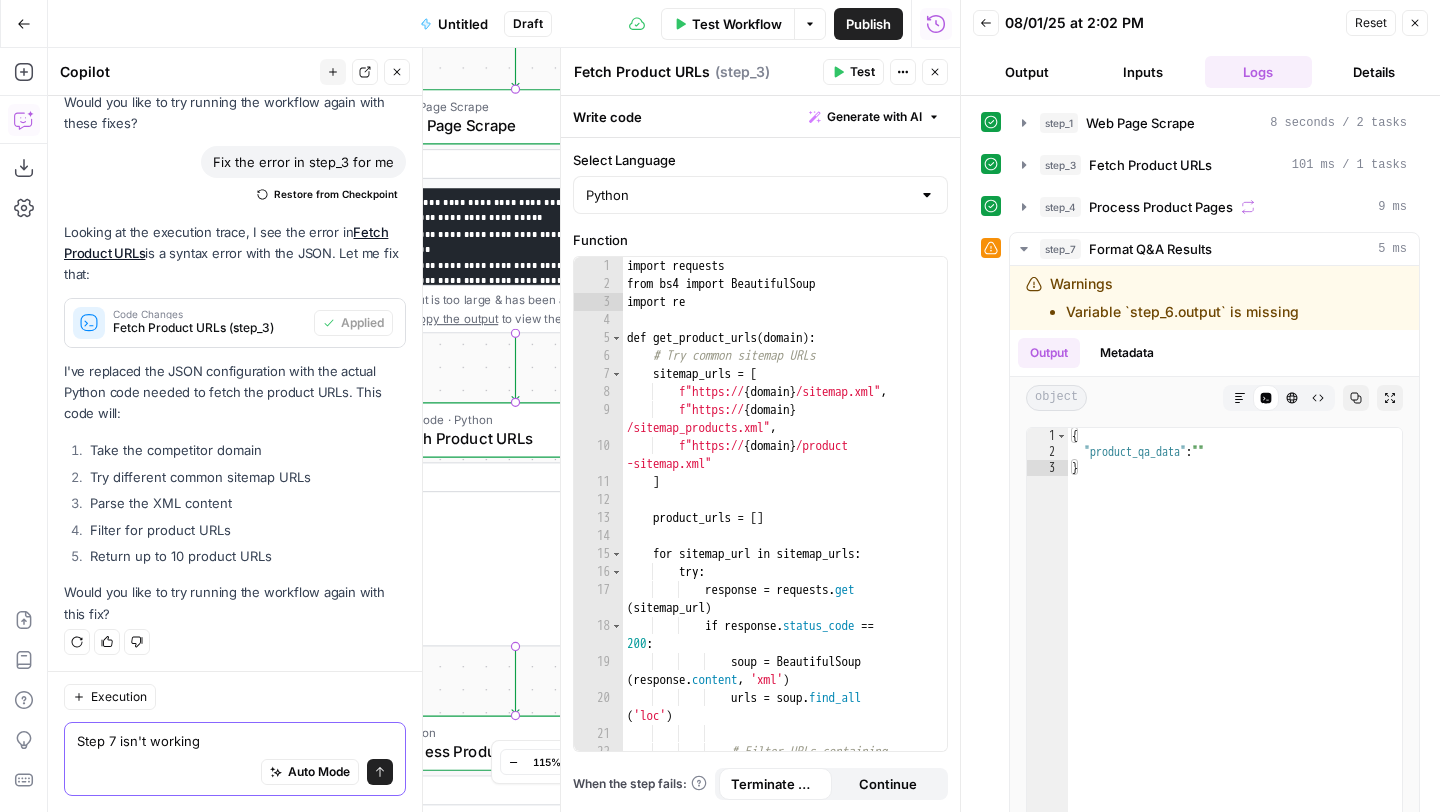 type on "Step 7 isn't working
Warnings
Variable `step_6.output` is missing" 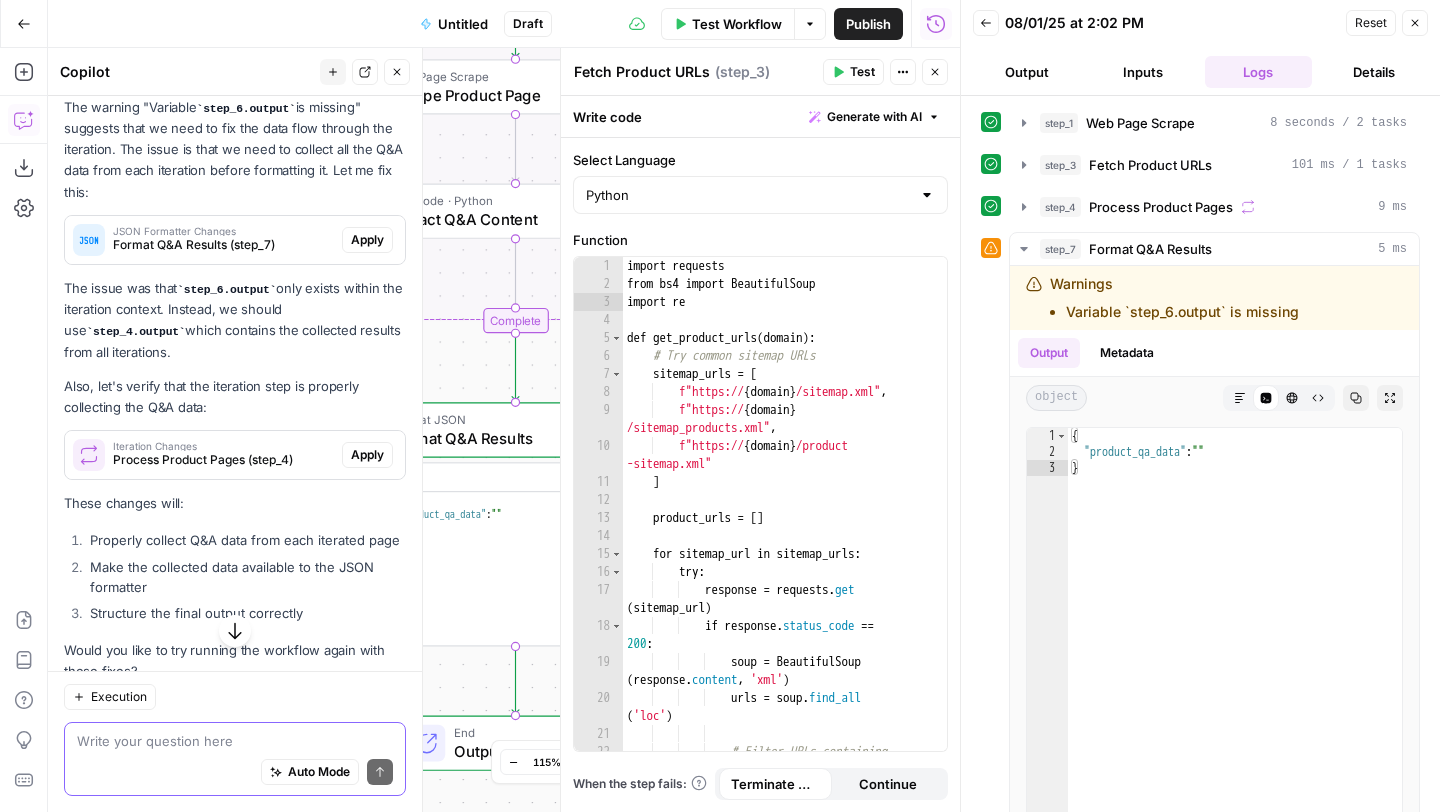 scroll, scrollTop: 7679, scrollLeft: 0, axis: vertical 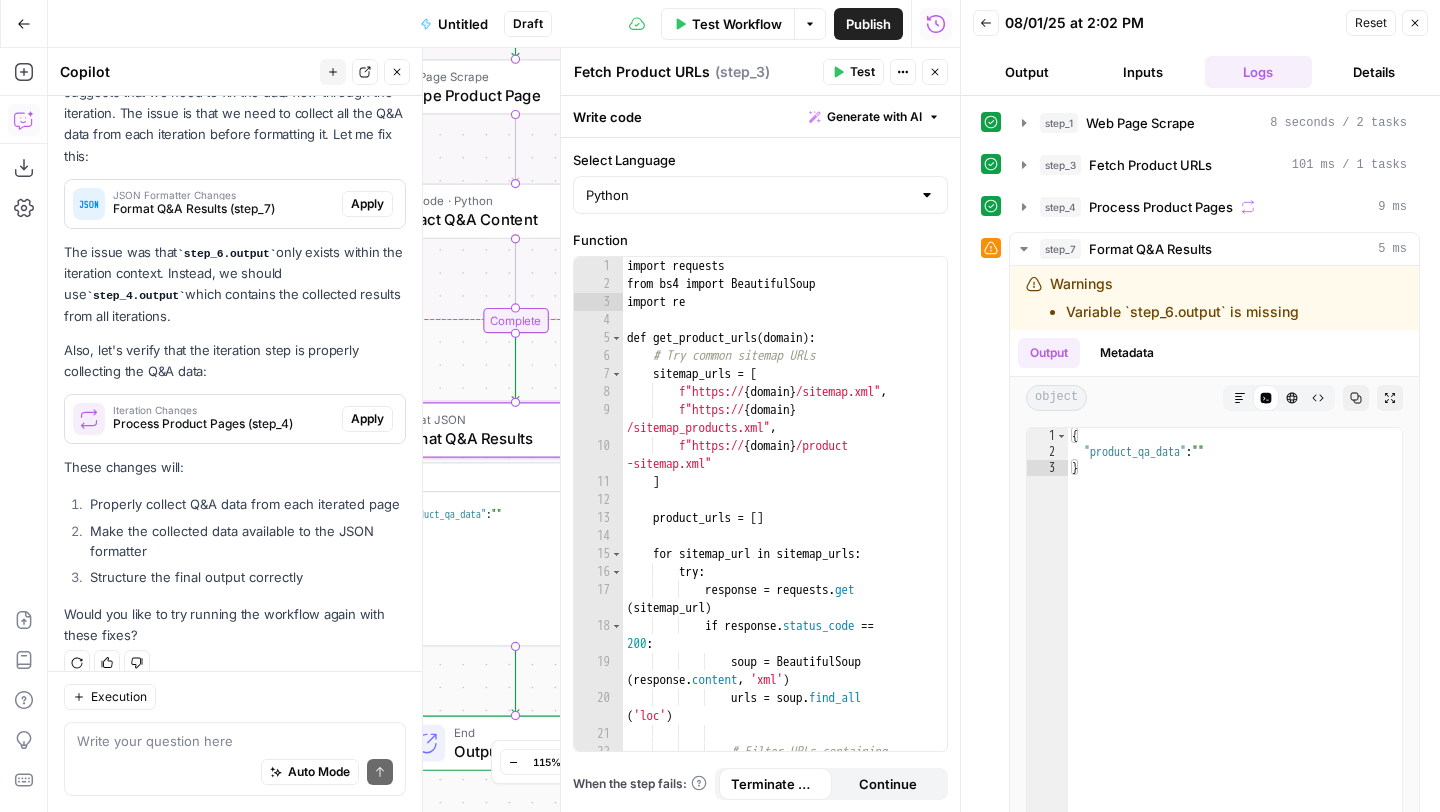 click on "Apply" at bounding box center (367, 204) 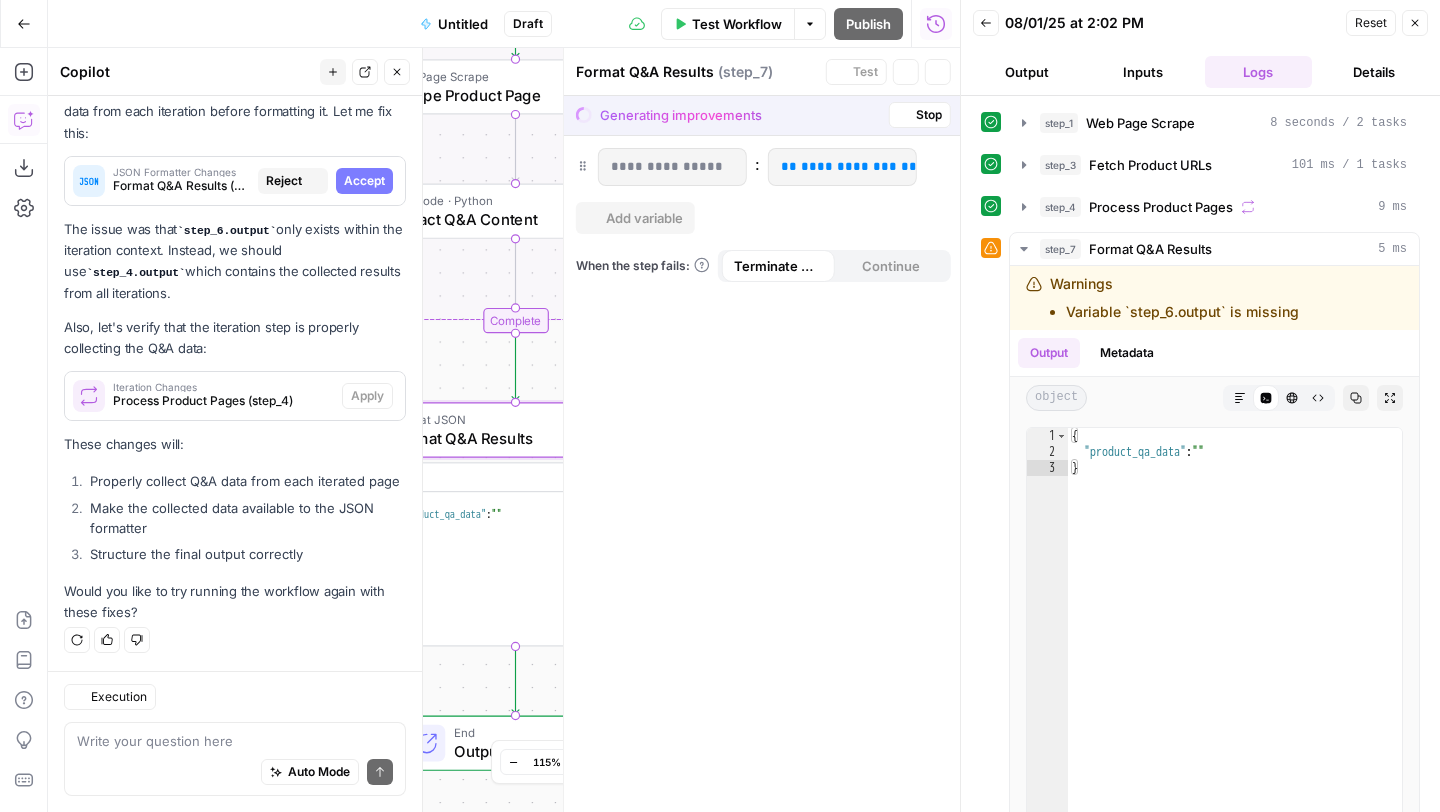 scroll, scrollTop: 7423, scrollLeft: 0, axis: vertical 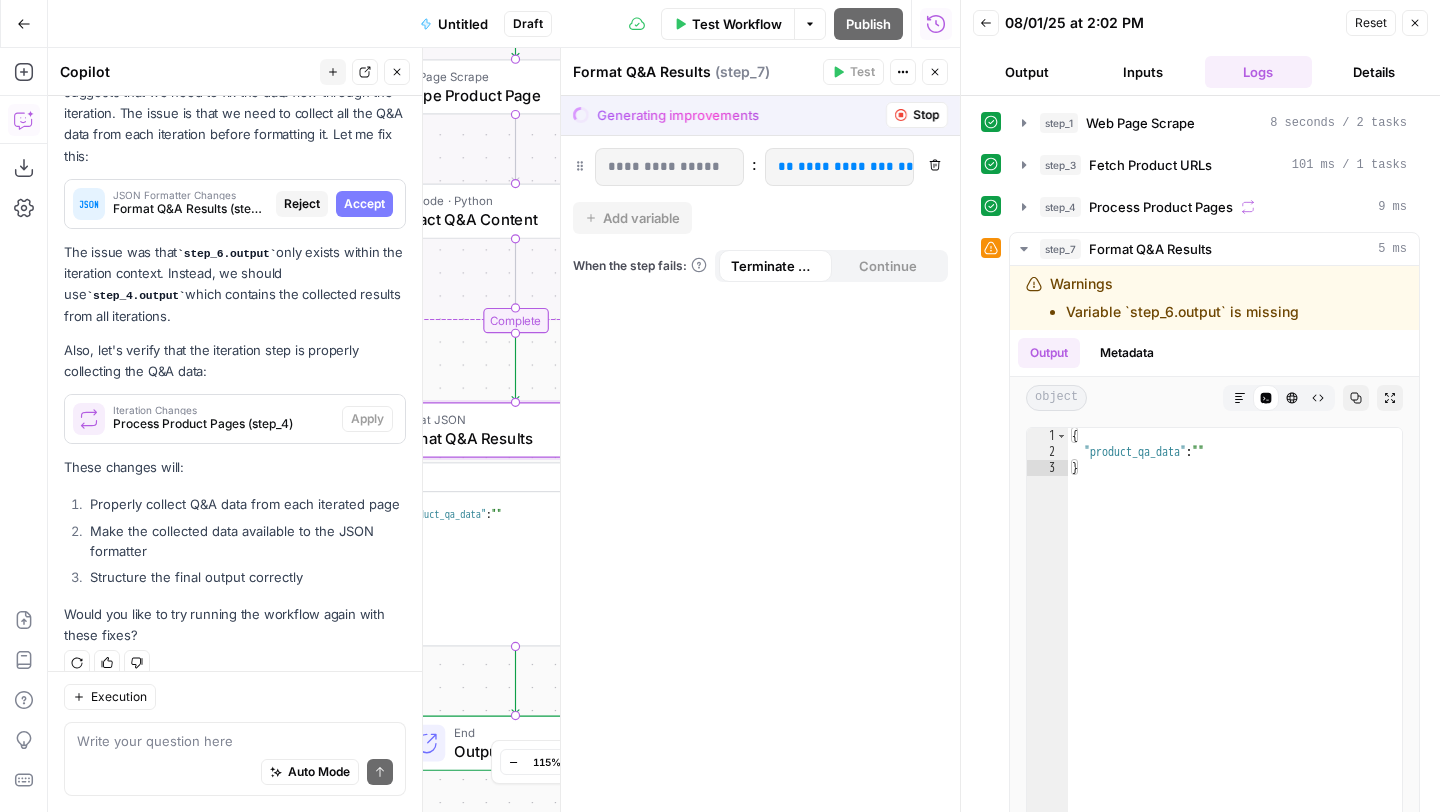 click on "Accept" at bounding box center [364, 204] 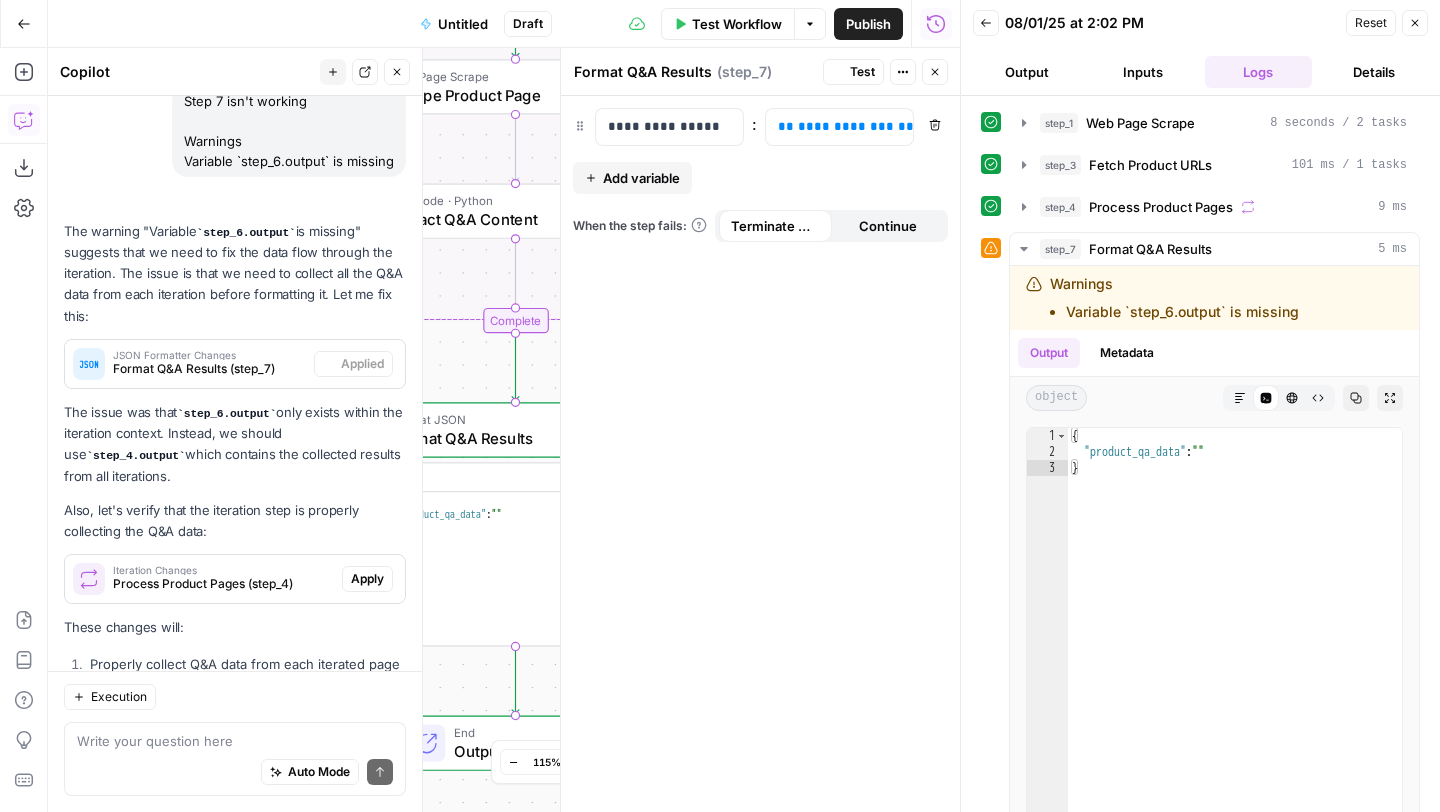 scroll, scrollTop: 7583, scrollLeft: 0, axis: vertical 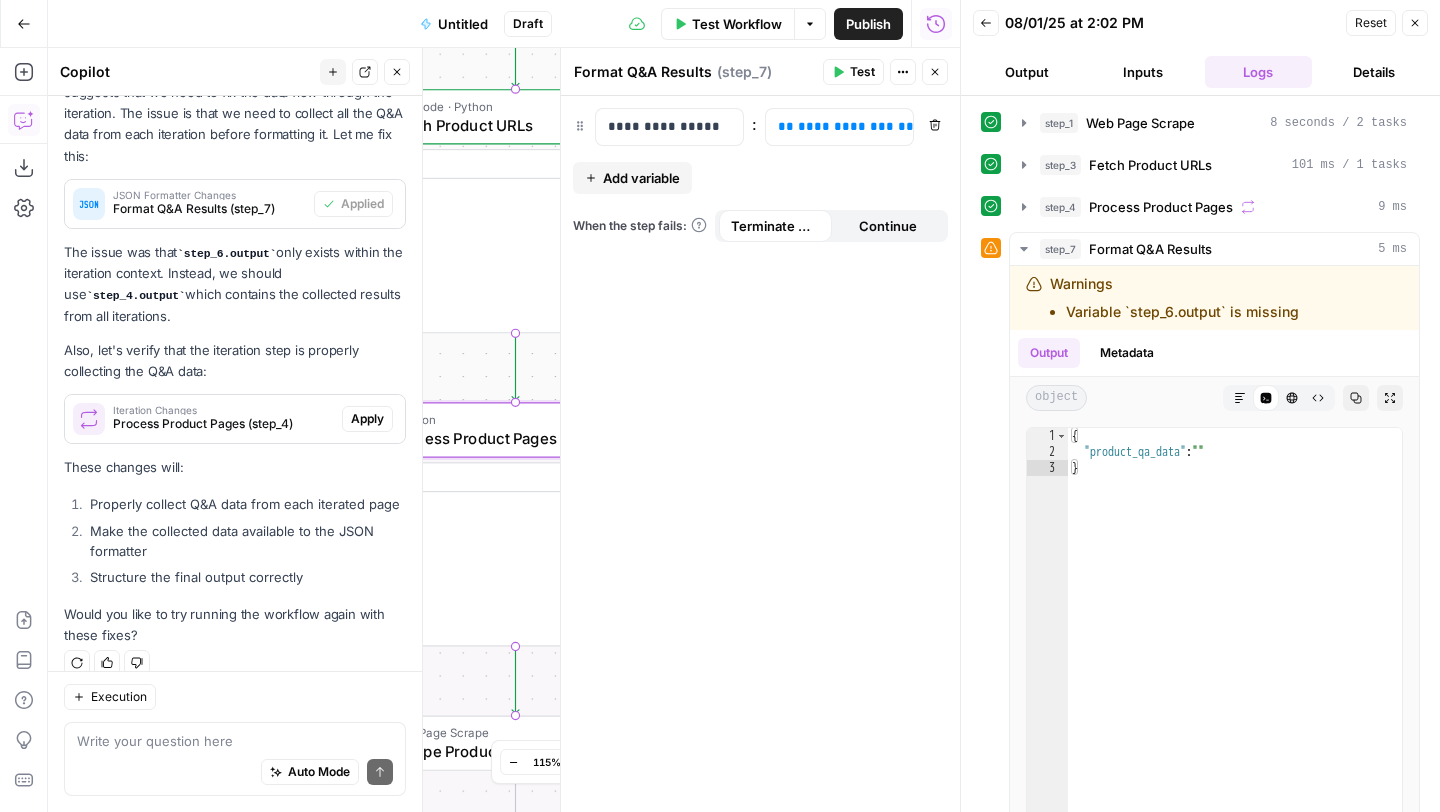 click on "Apply" at bounding box center [367, 419] 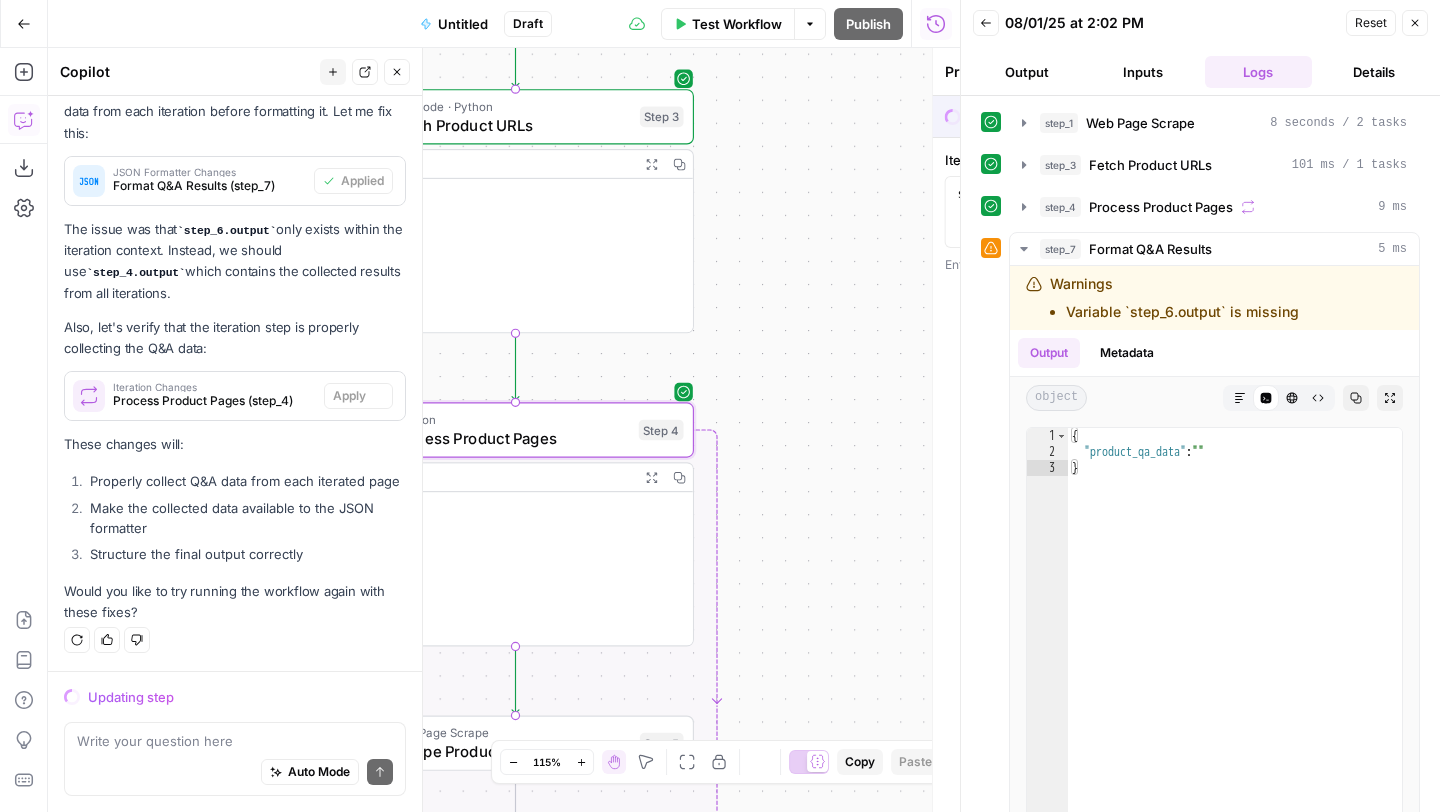 scroll, scrollTop: 7423, scrollLeft: 0, axis: vertical 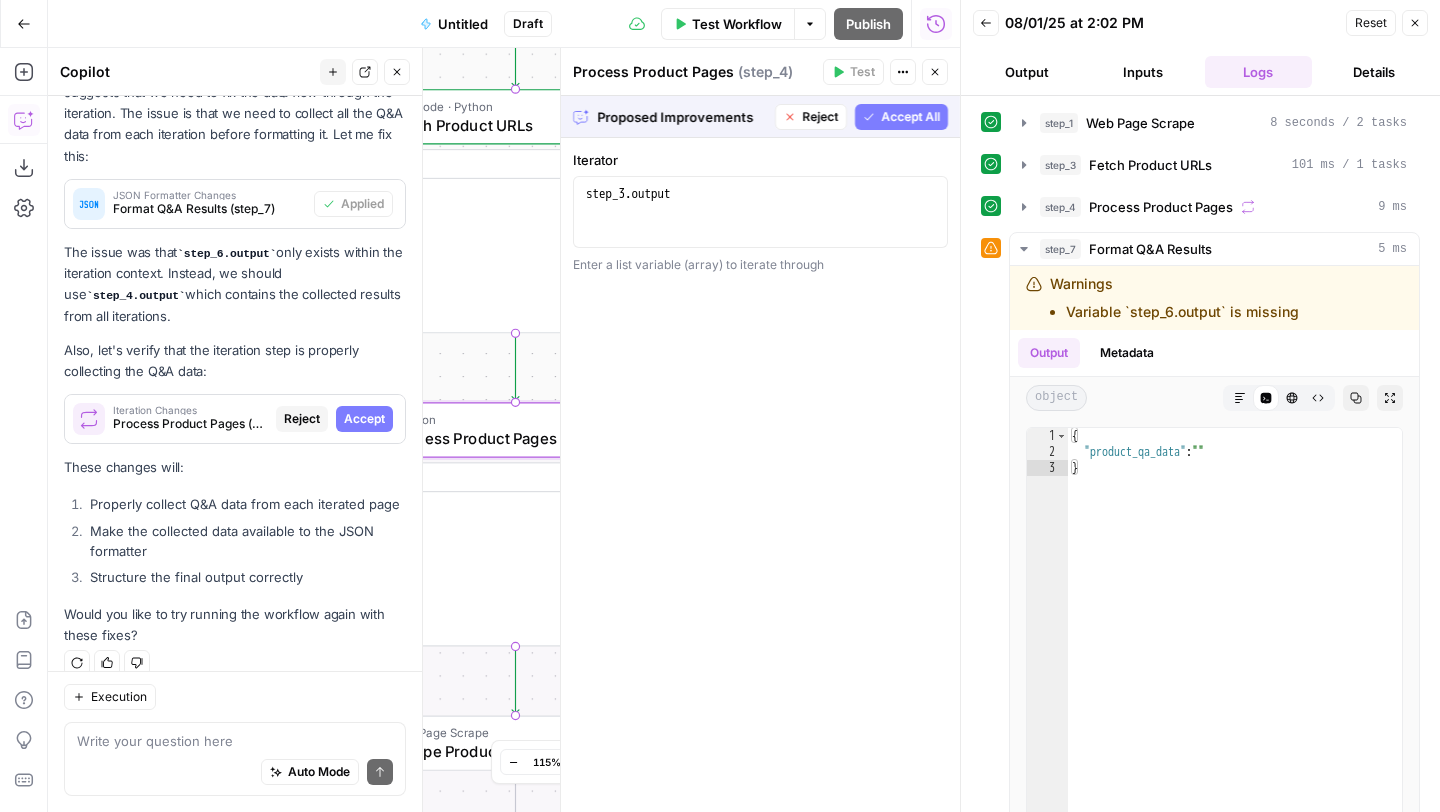 click on "Accept" at bounding box center (364, 419) 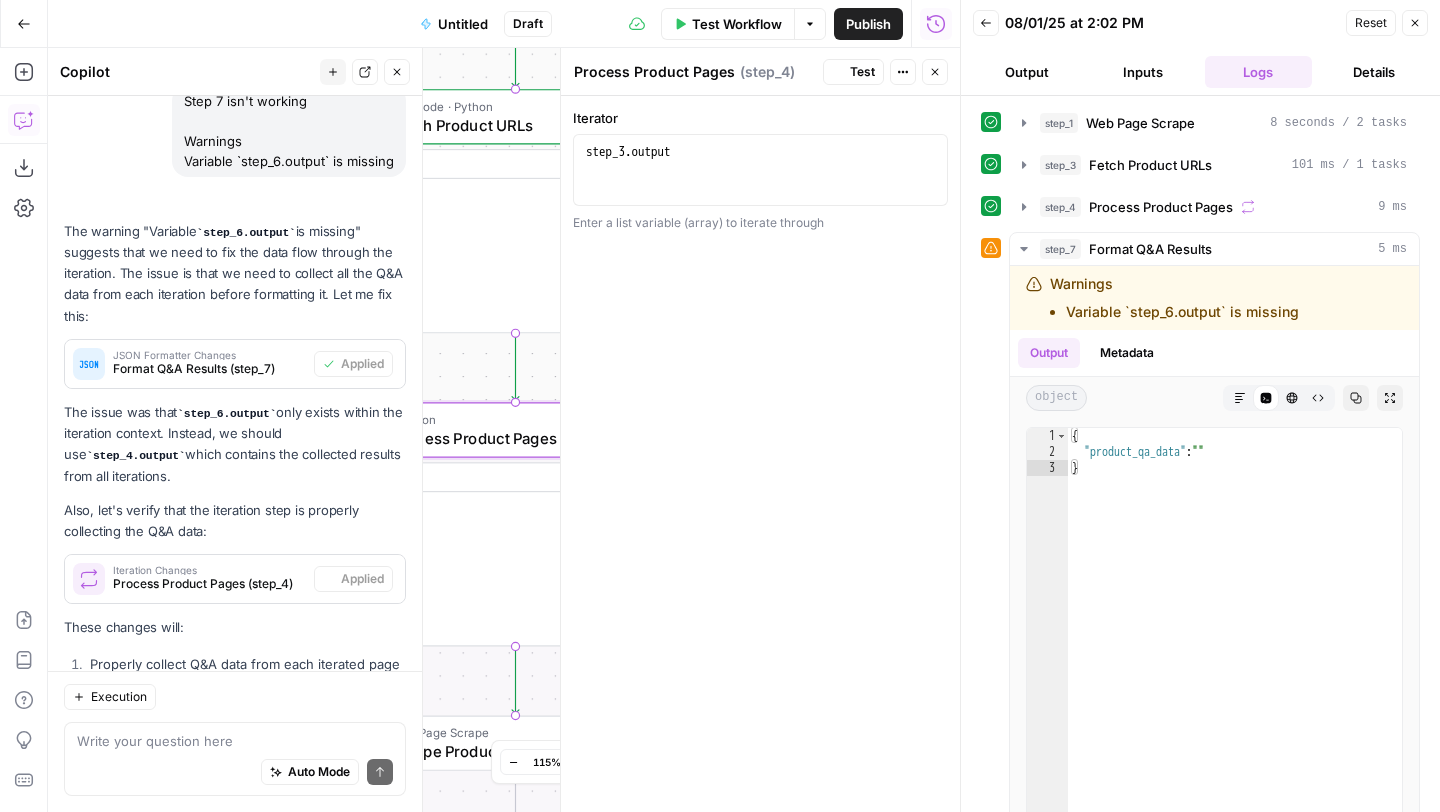 scroll, scrollTop: 7583, scrollLeft: 0, axis: vertical 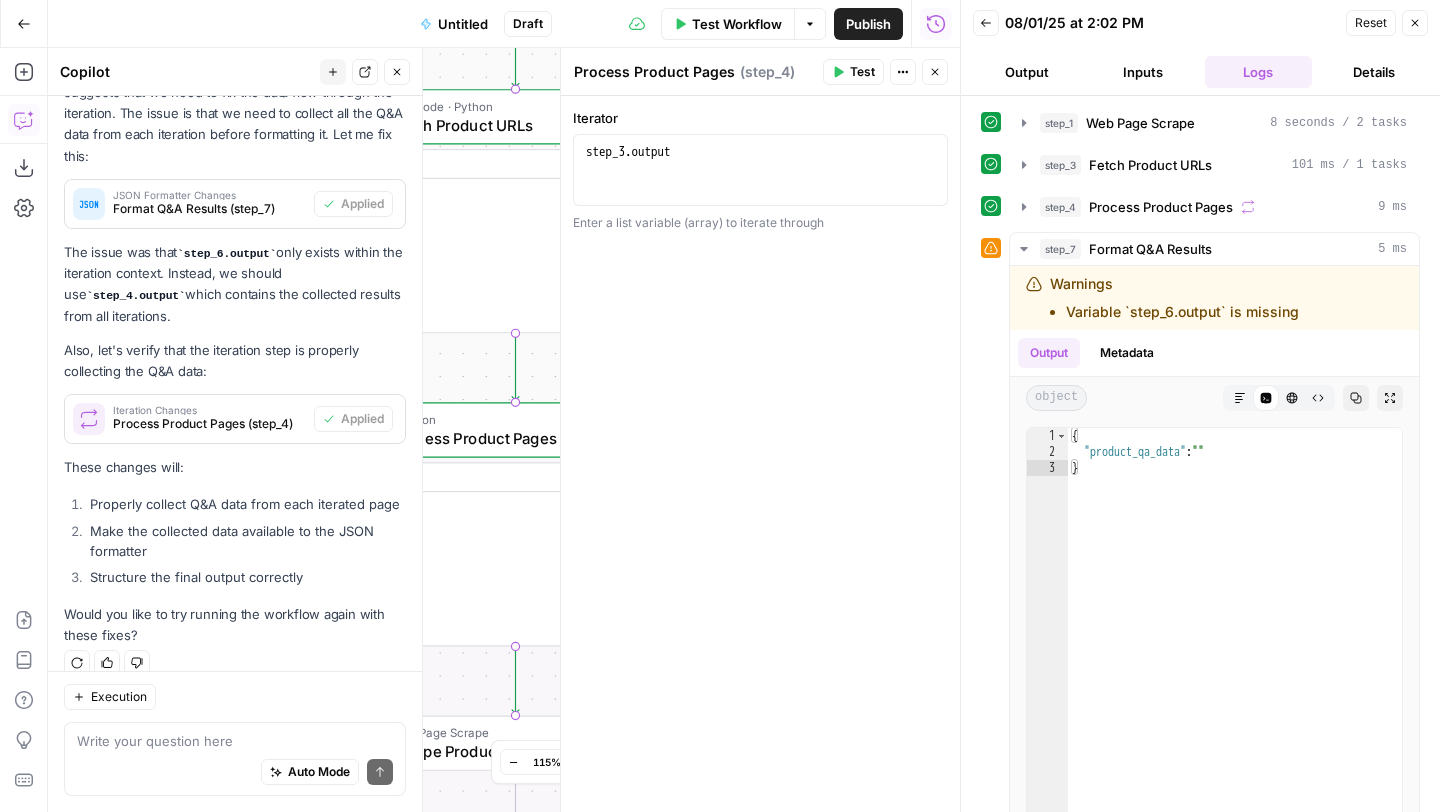 click 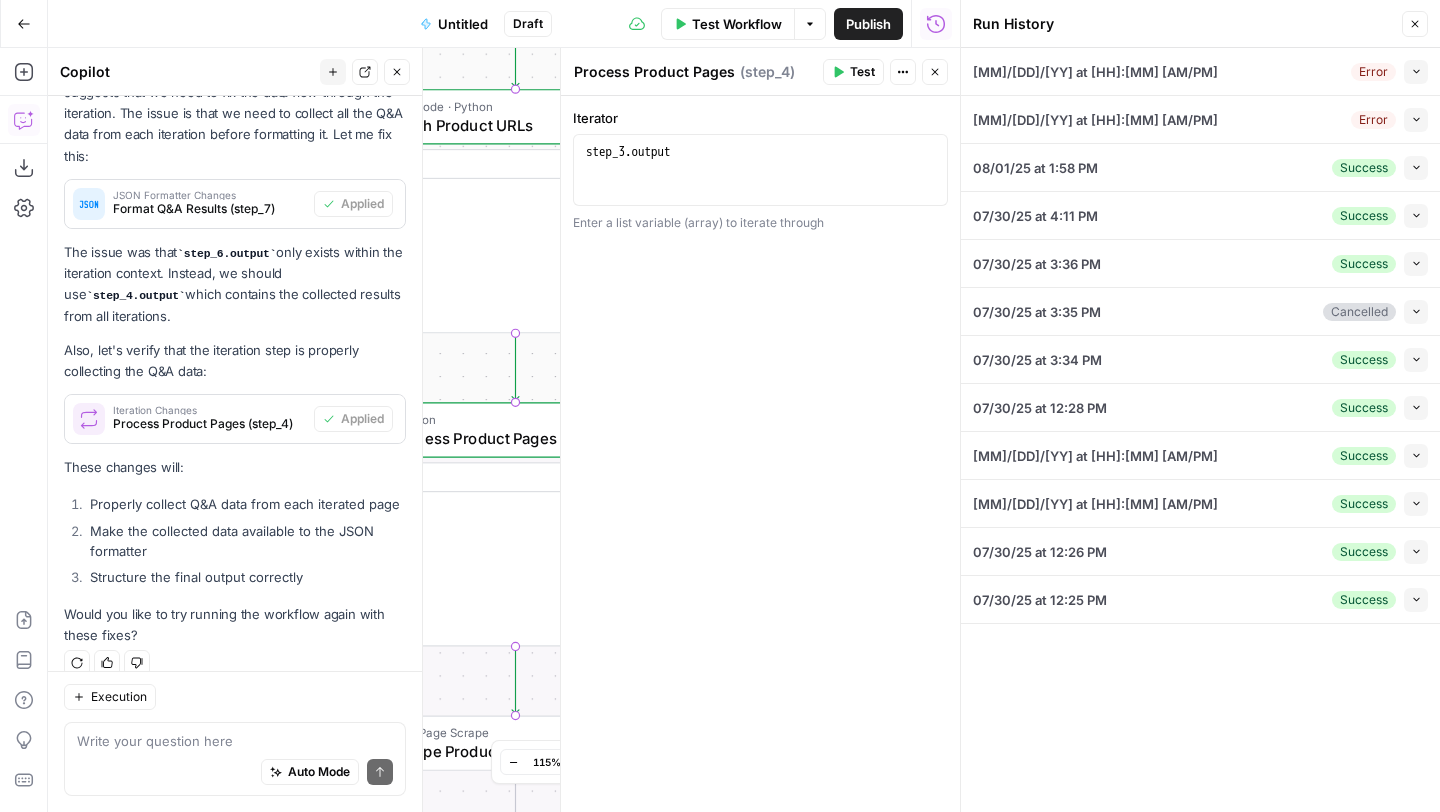 click 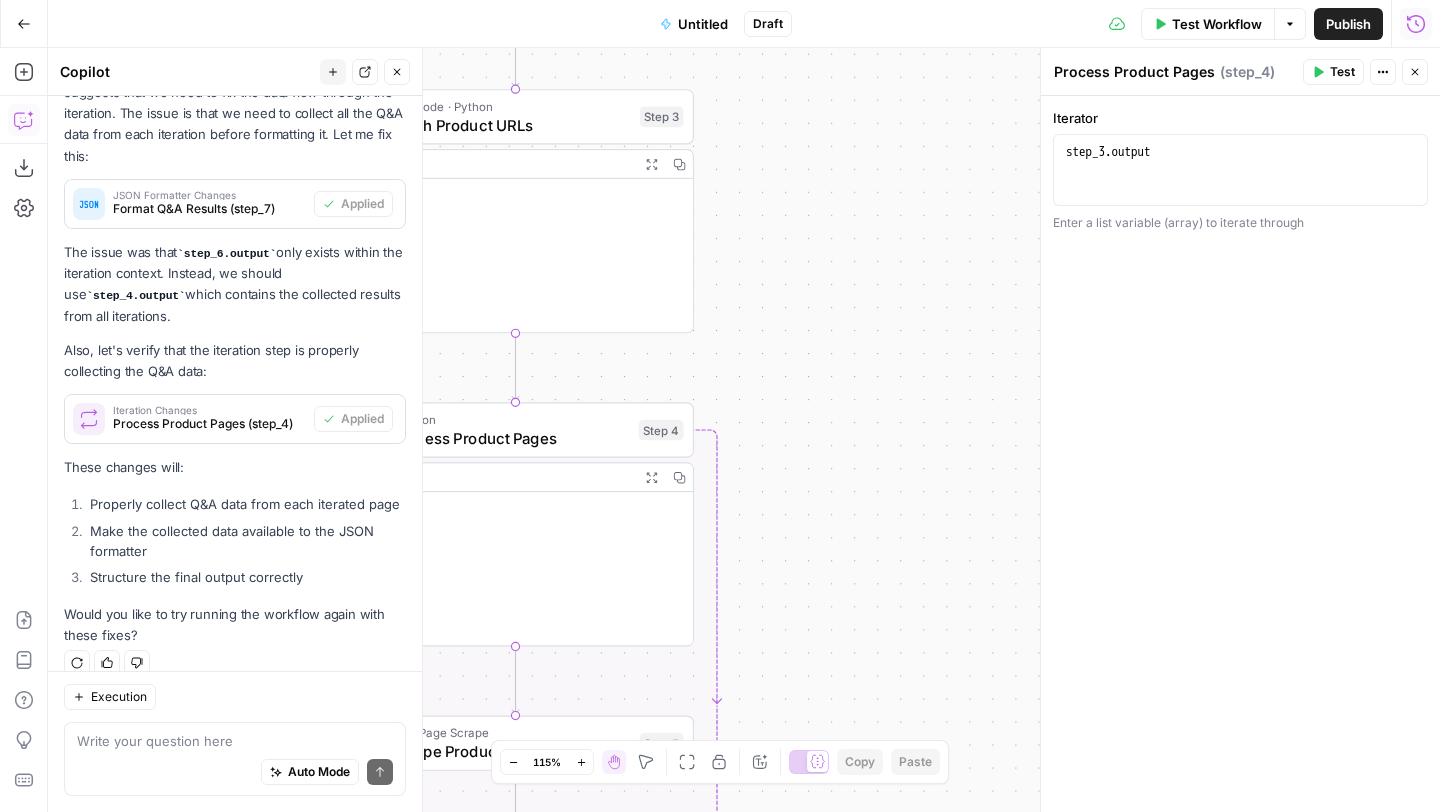 click on "Test Workflow" at bounding box center [1217, 24] 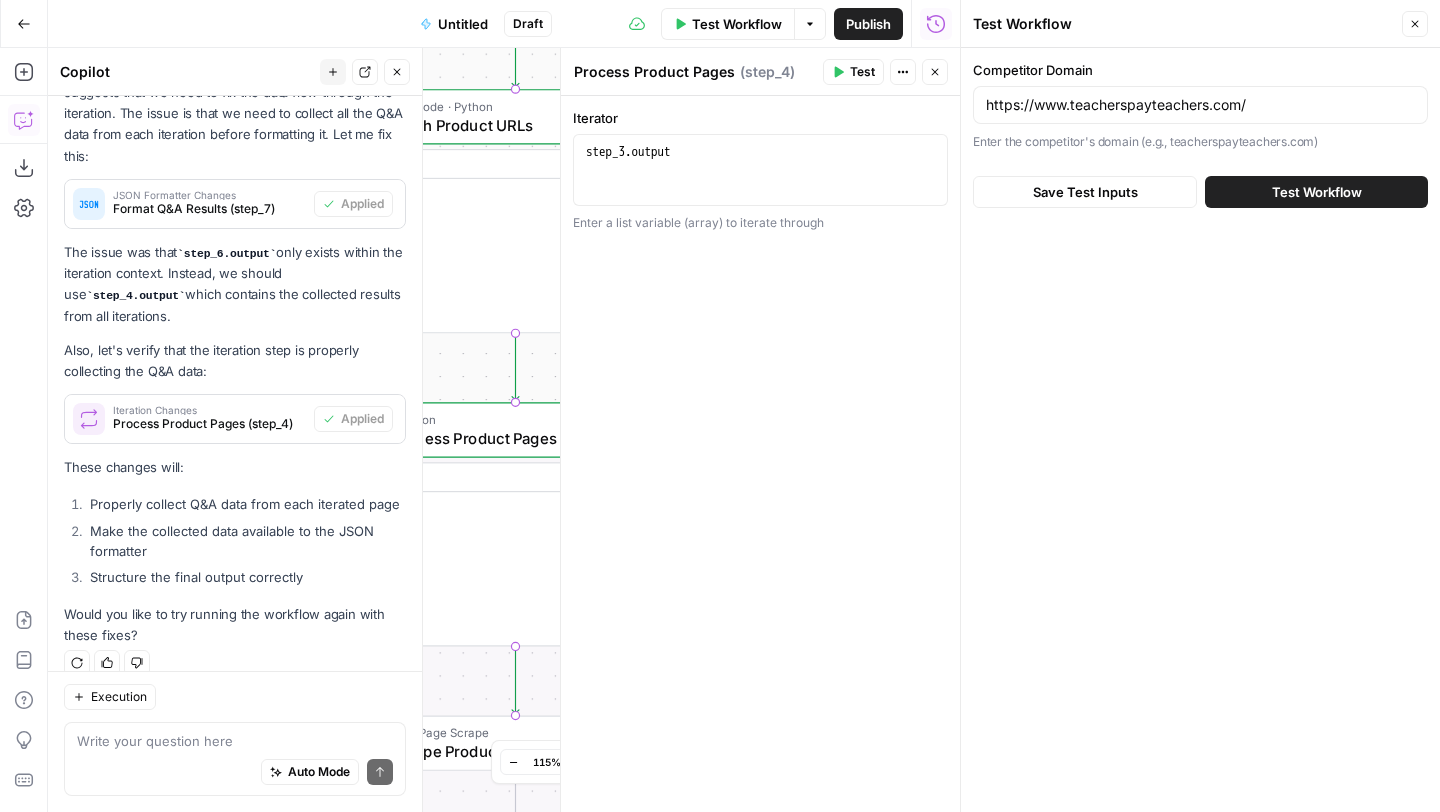 click on "Test Workflow" at bounding box center [1316, 192] 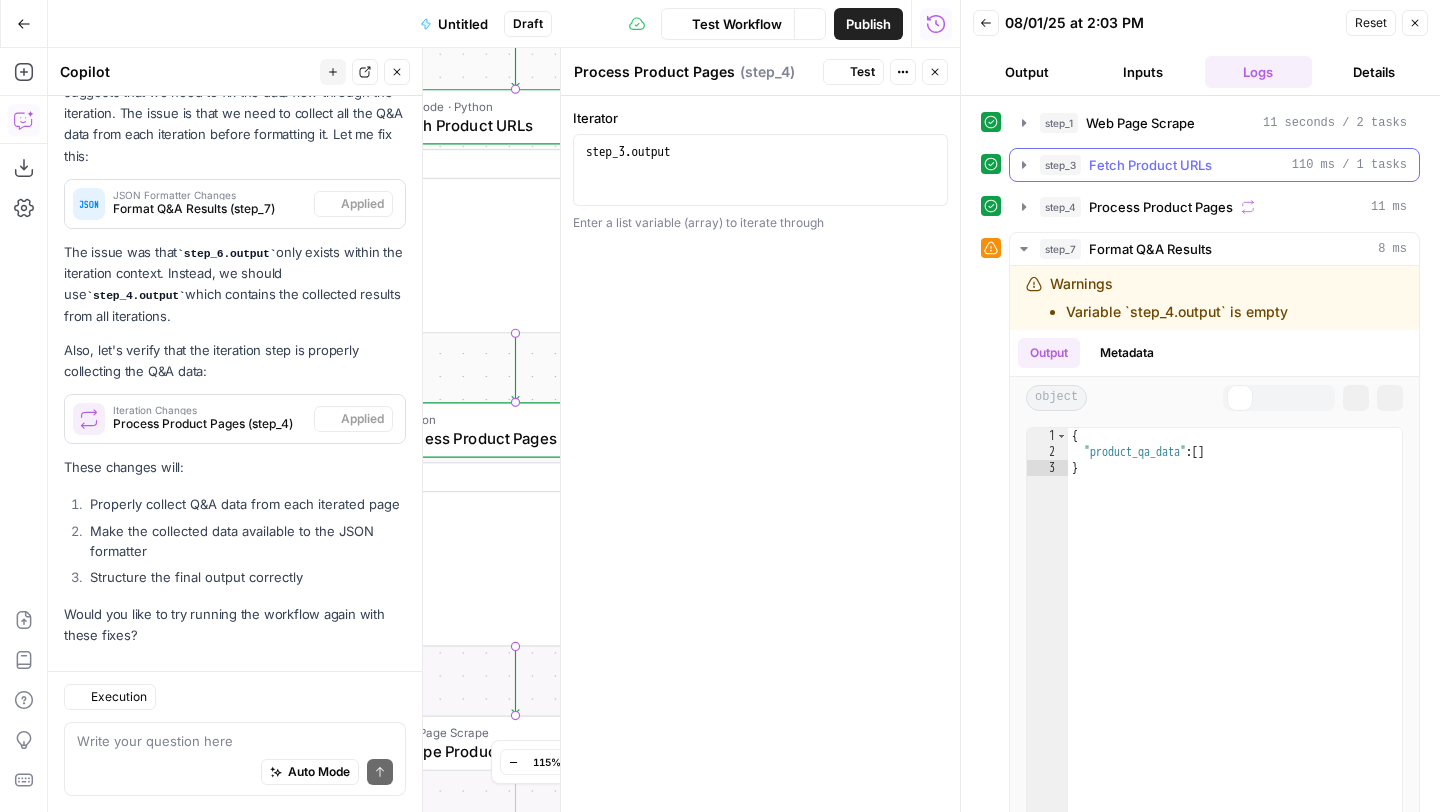 scroll, scrollTop: 7583, scrollLeft: 0, axis: vertical 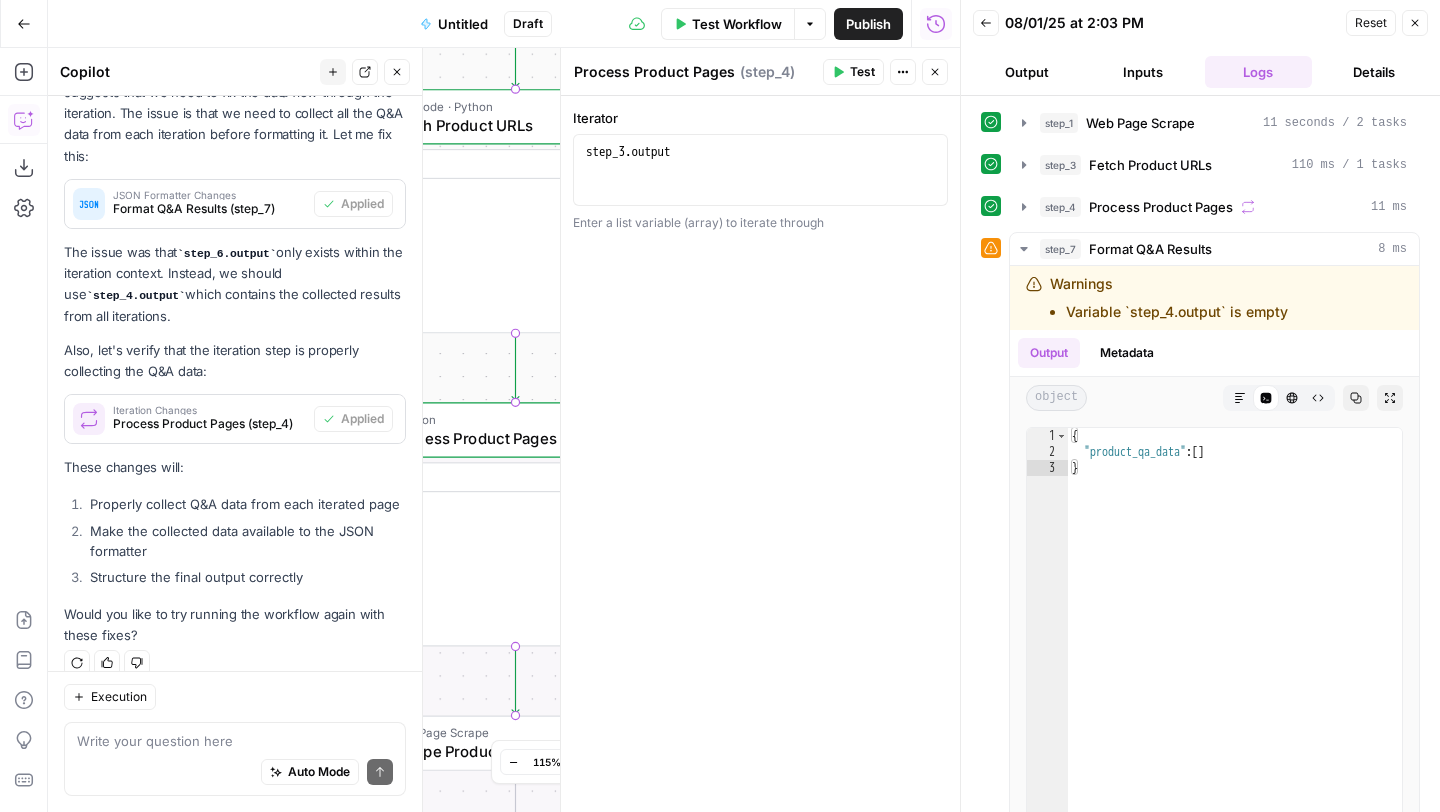 click on "Auto Mode Send" at bounding box center (235, 773) 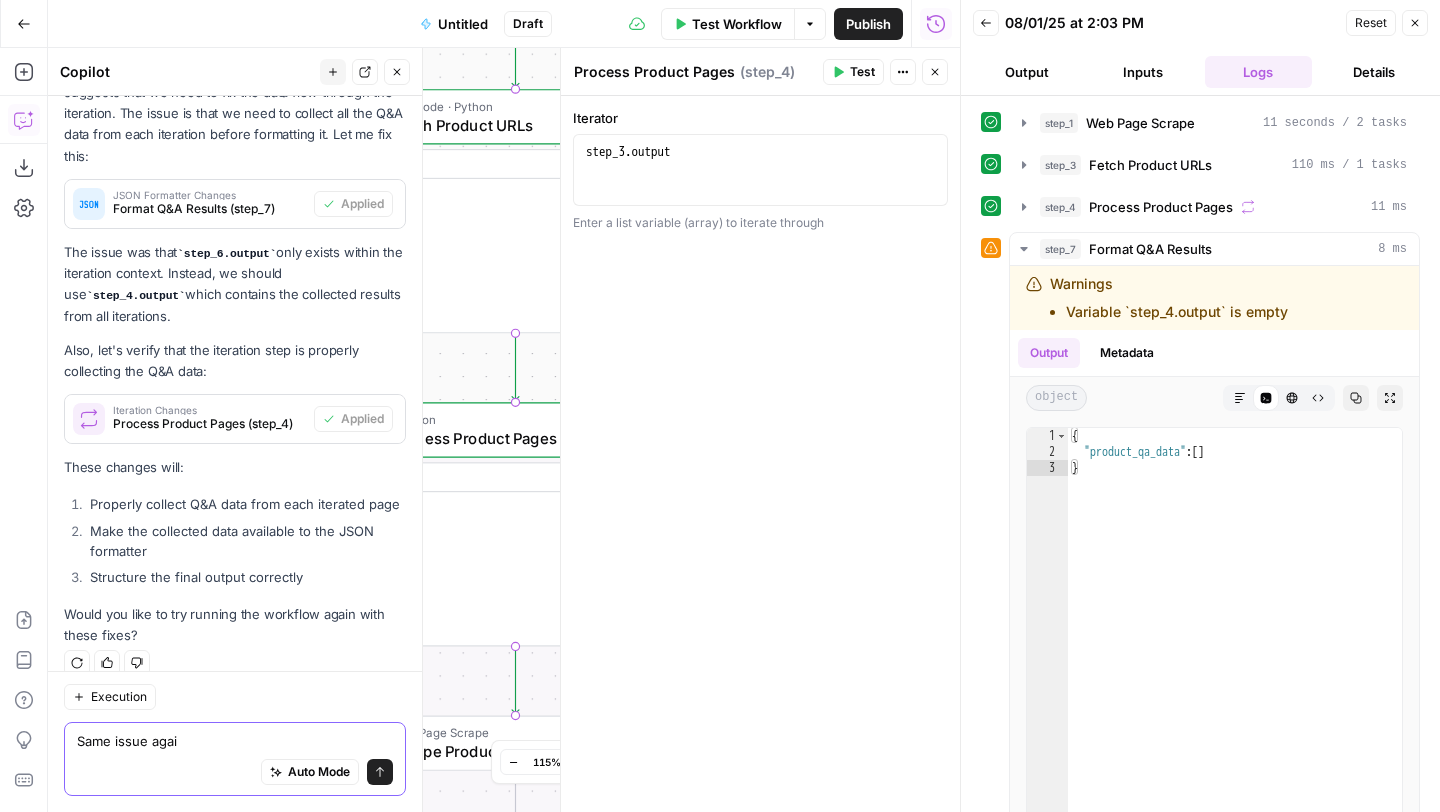 type on "Same issue again" 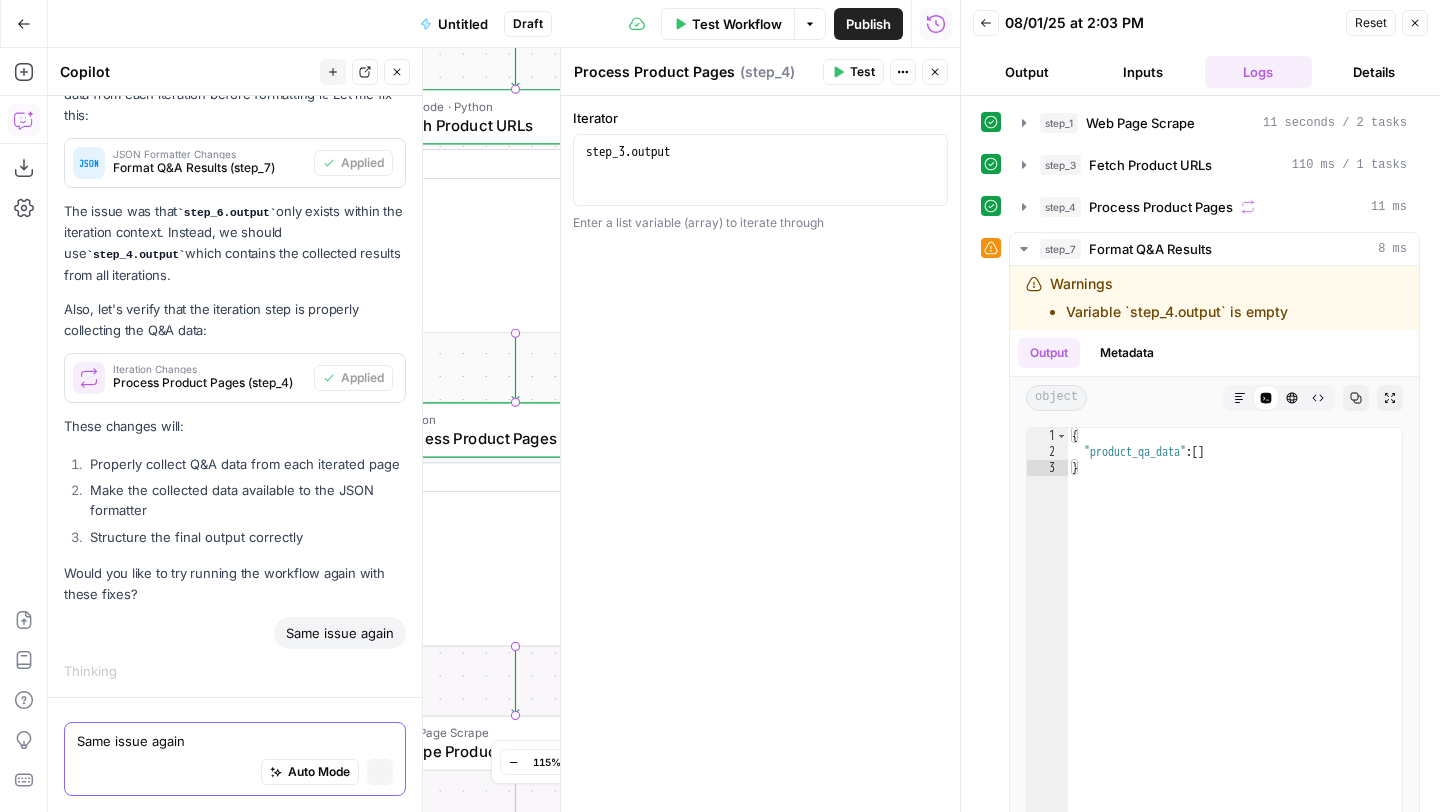 type 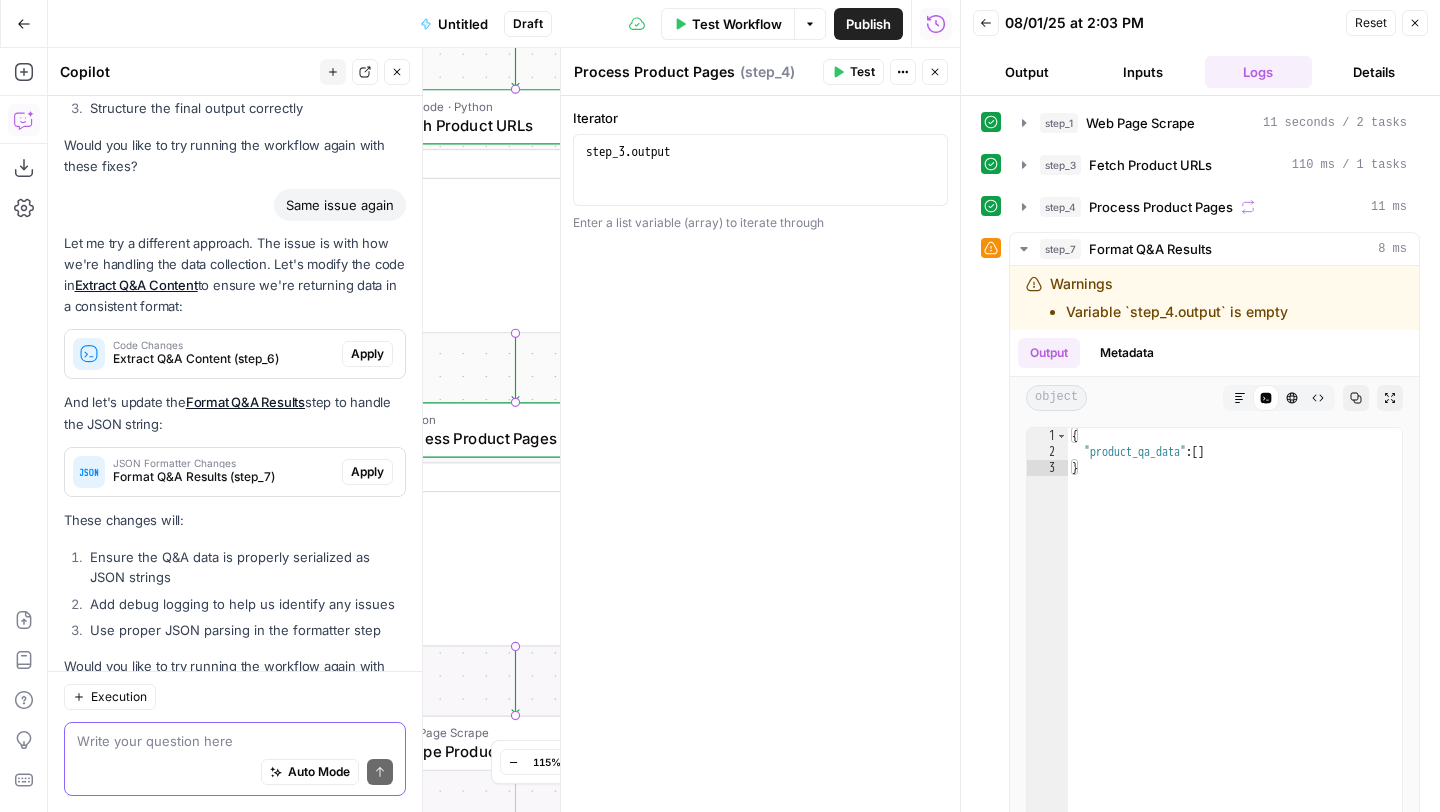 scroll, scrollTop: 8022, scrollLeft: 0, axis: vertical 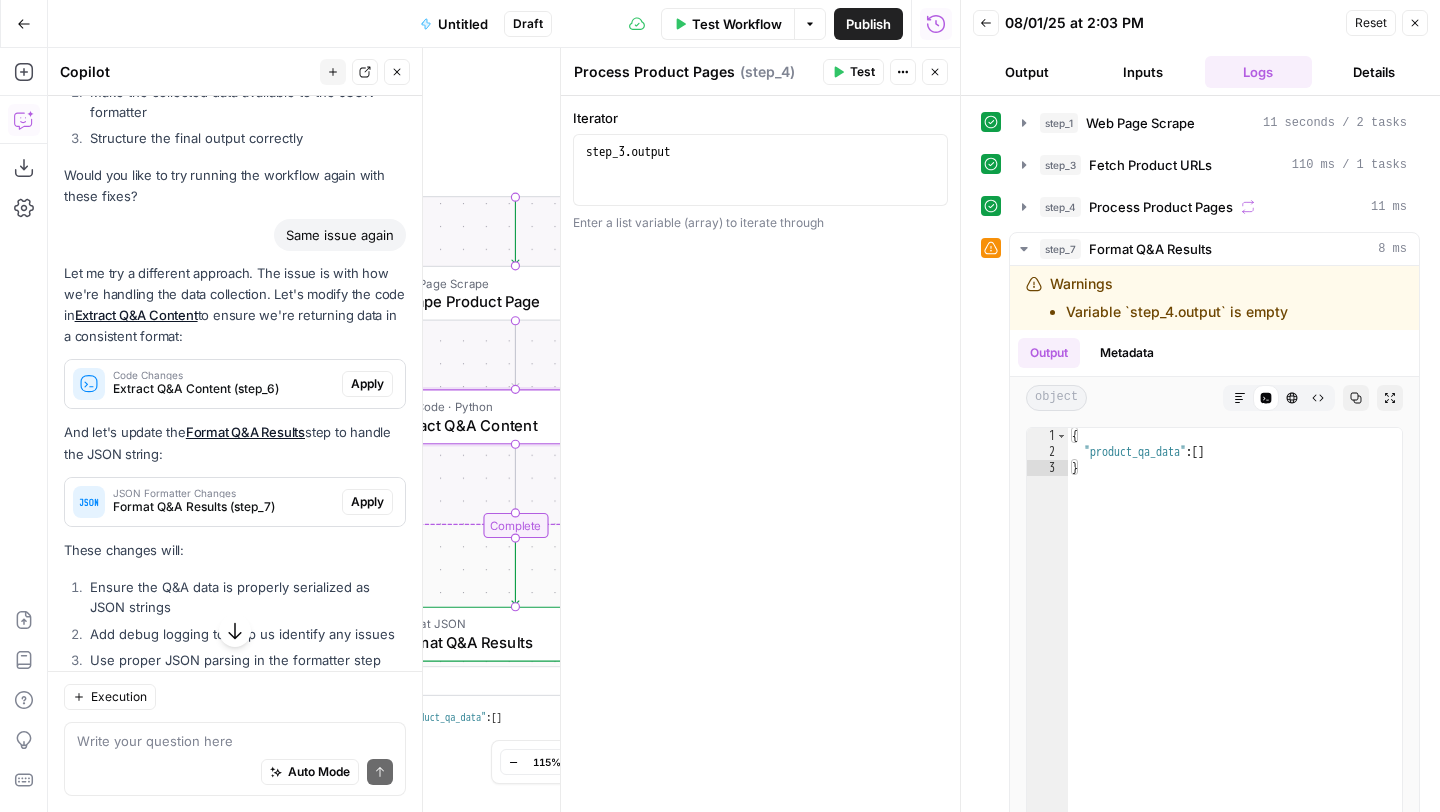 click on "Apply" at bounding box center [367, 384] 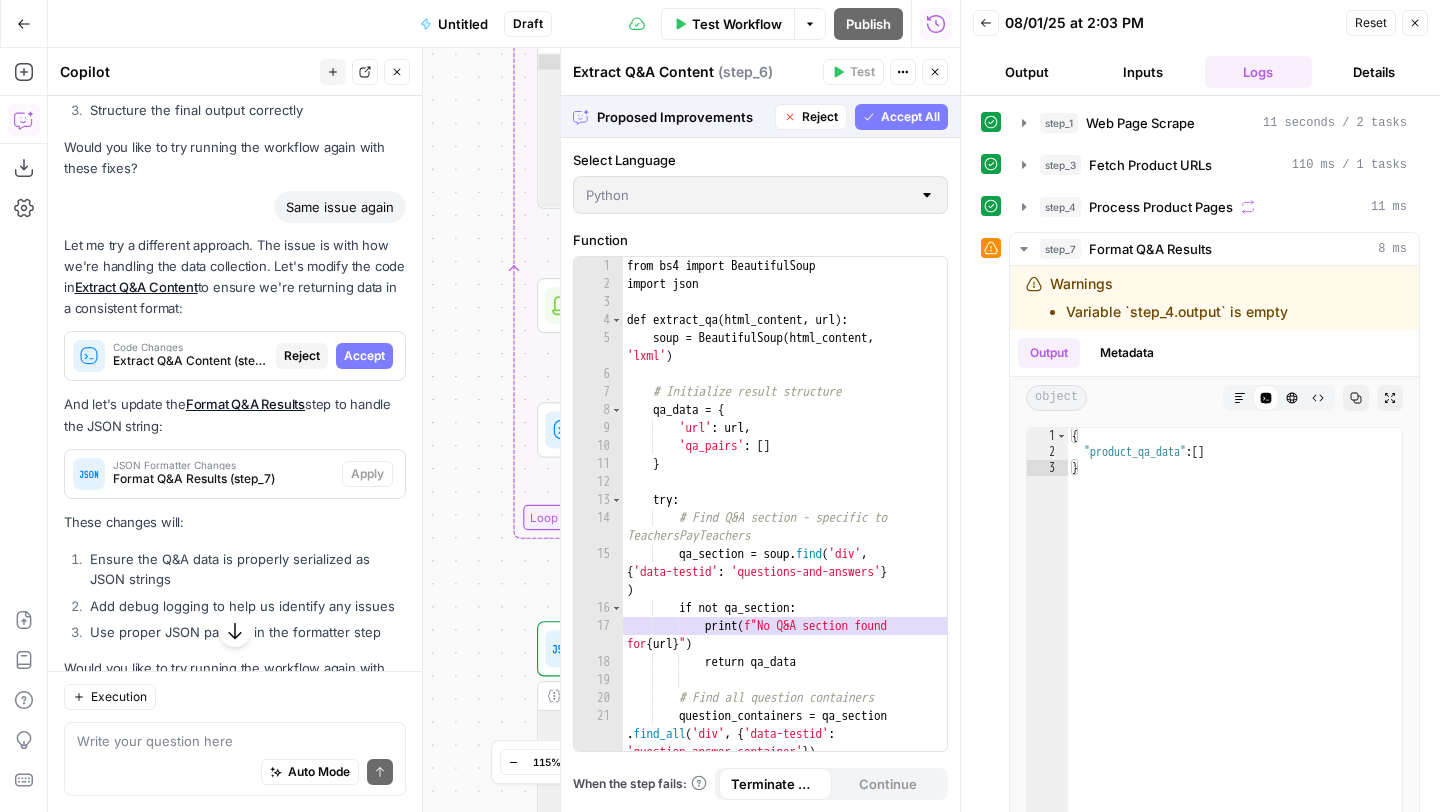 scroll, scrollTop: 7898, scrollLeft: 0, axis: vertical 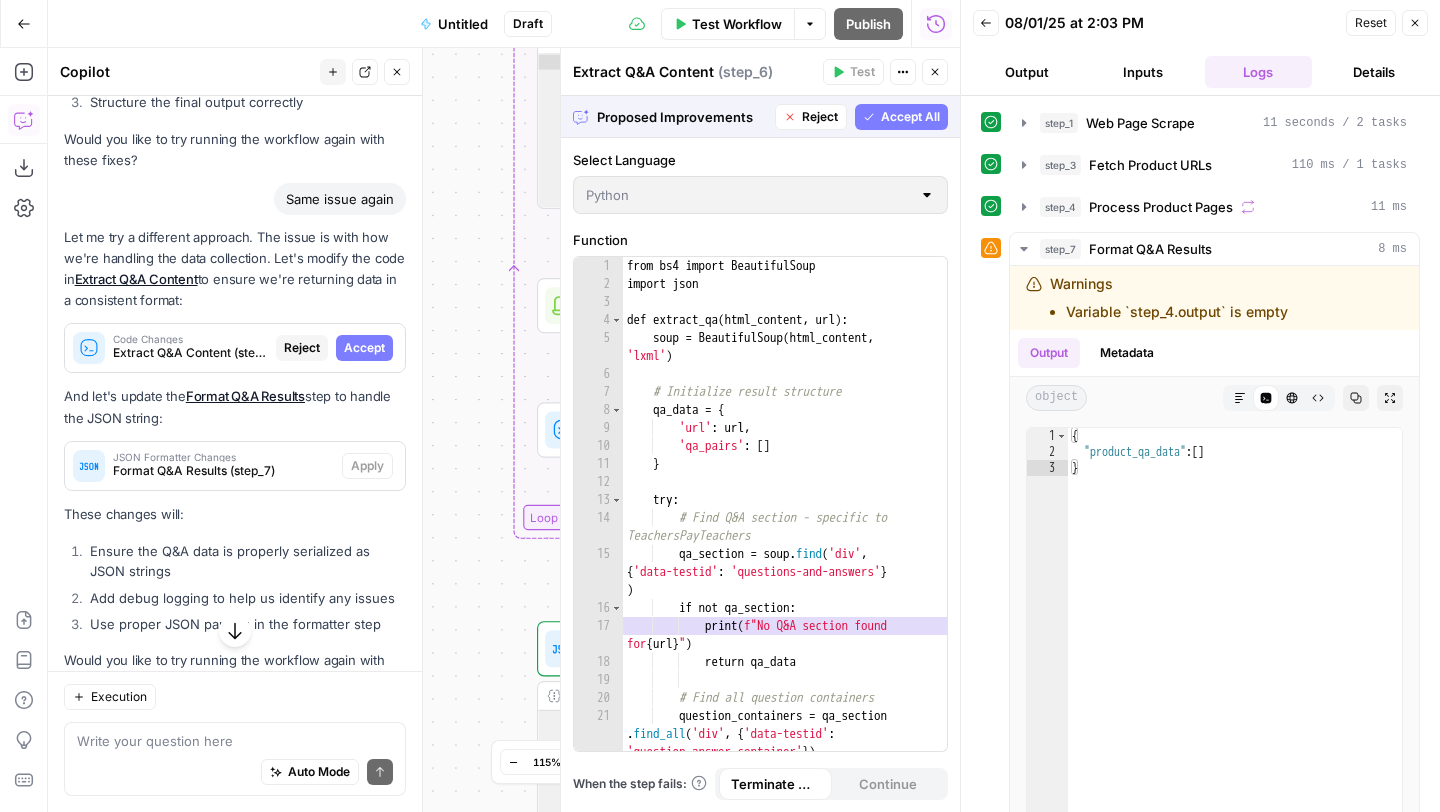 click on "Accept All" at bounding box center (910, 117) 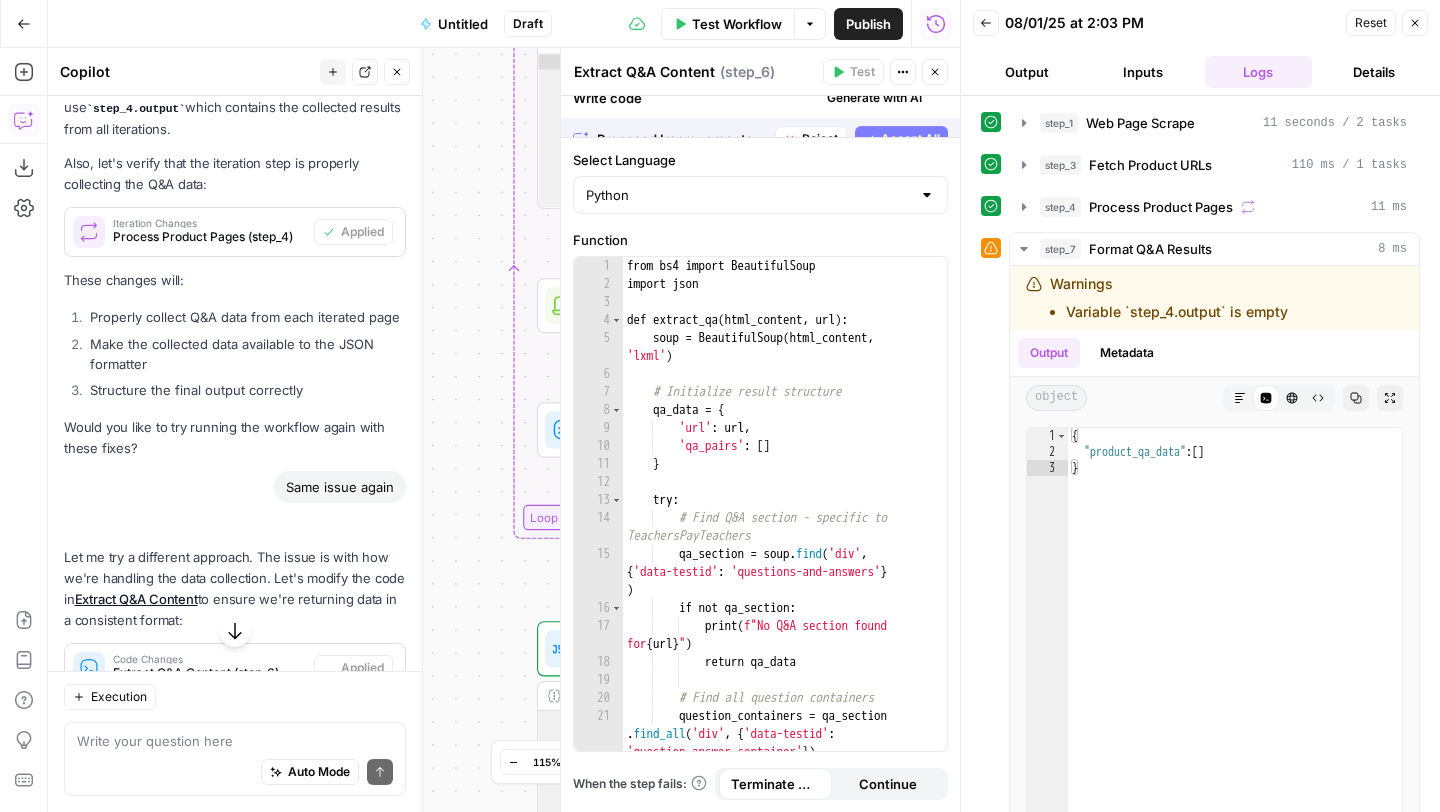 scroll, scrollTop: 8186, scrollLeft: 0, axis: vertical 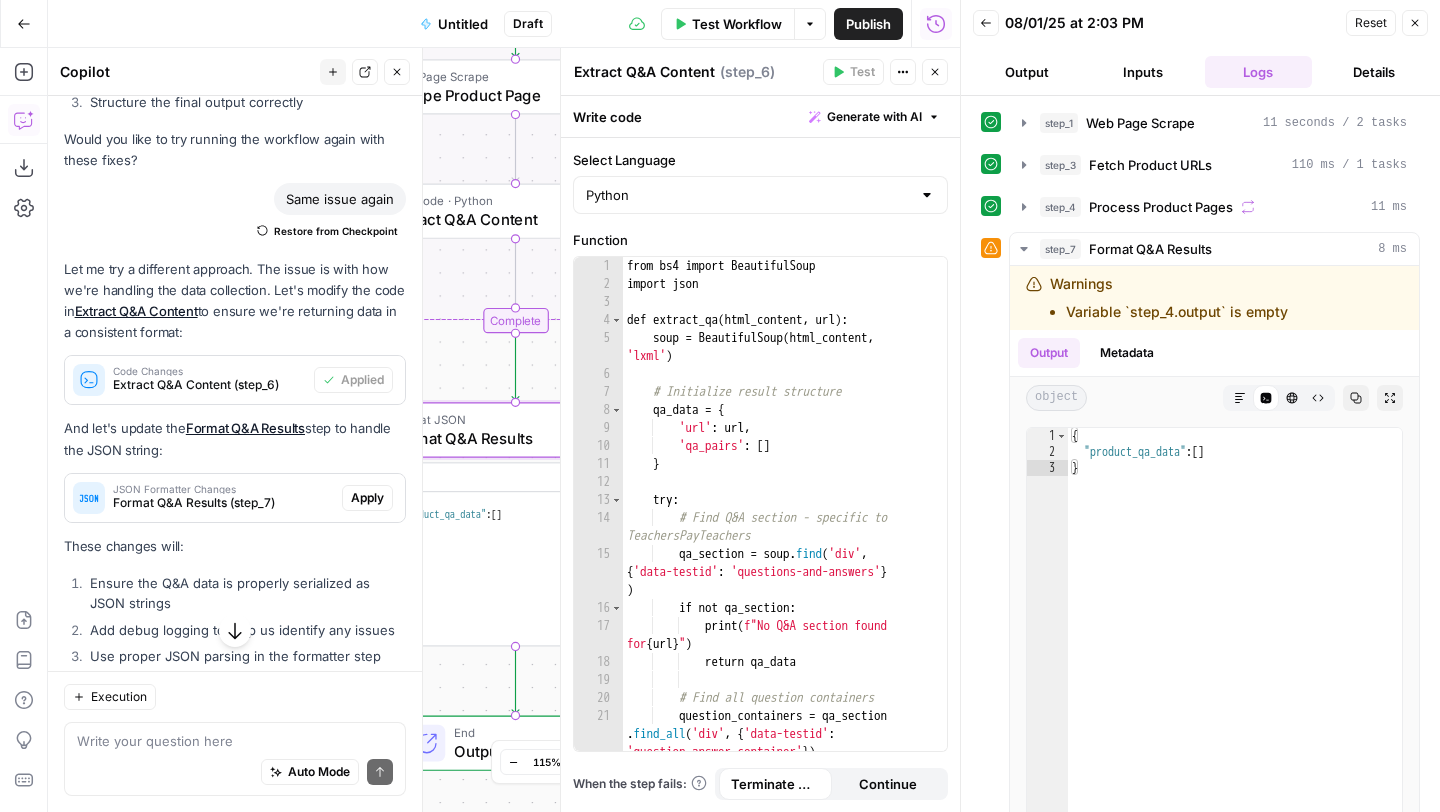 click on "Apply" at bounding box center (367, 498) 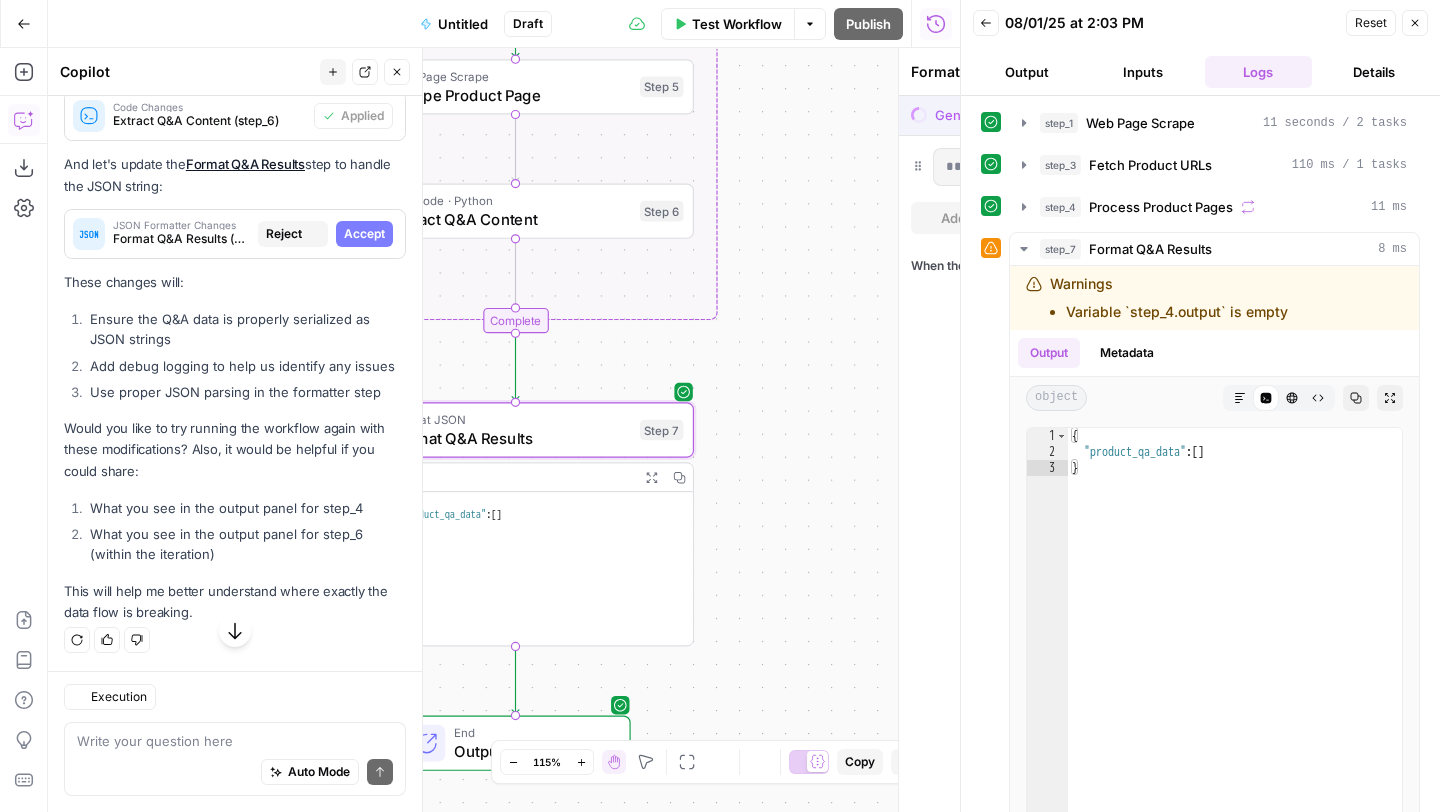 scroll, scrollTop: 7898, scrollLeft: 0, axis: vertical 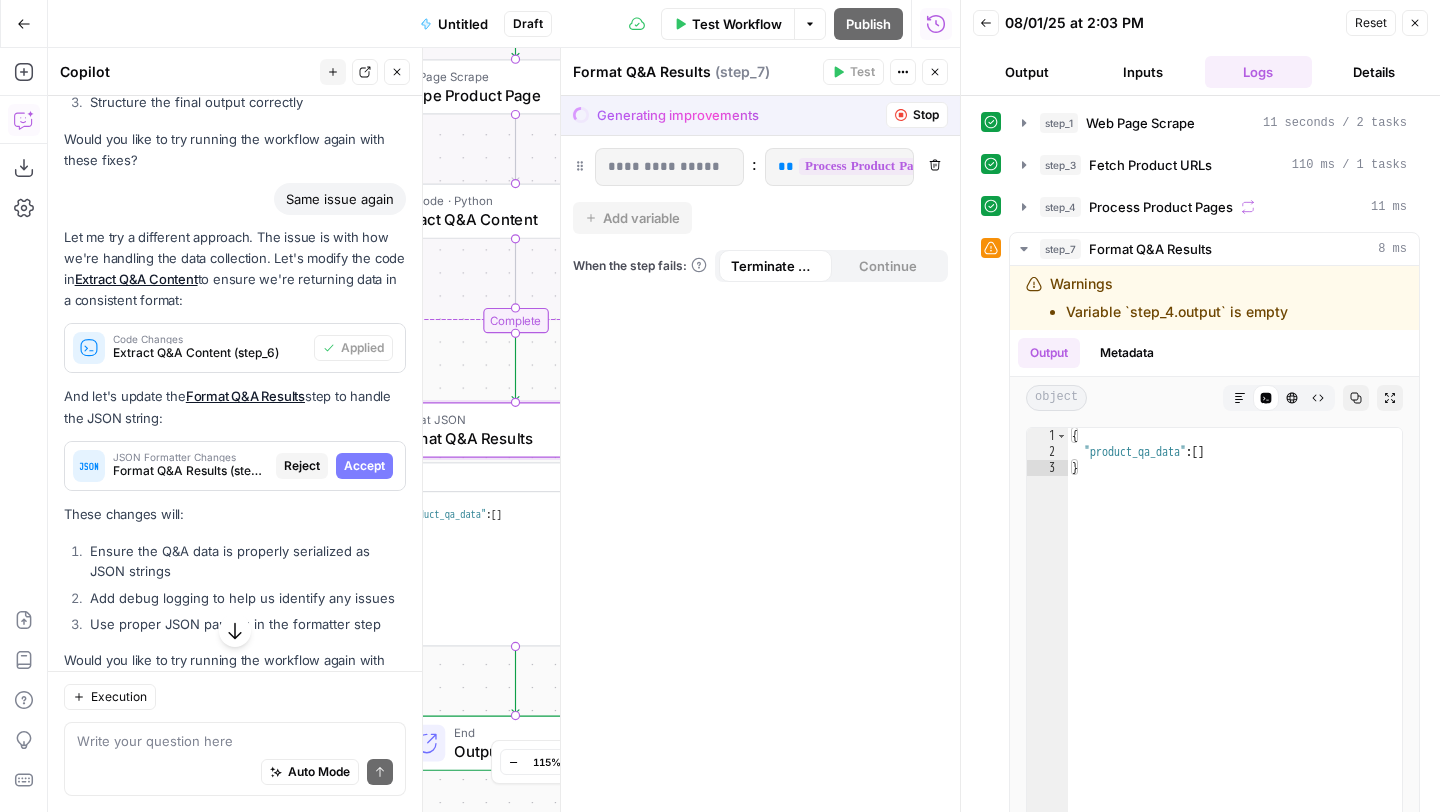 click on "Accept" at bounding box center [364, 466] 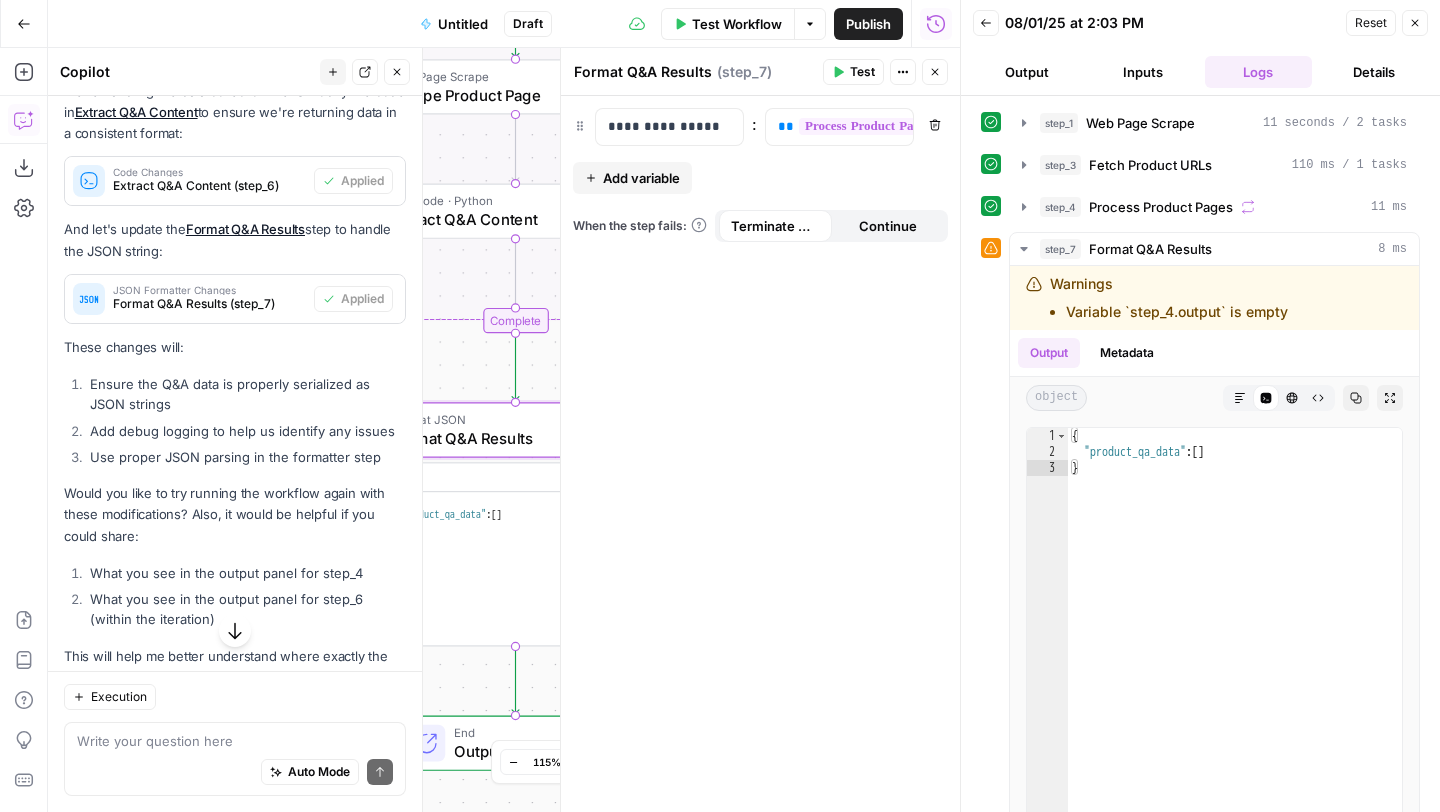 scroll, scrollTop: 8427, scrollLeft: 0, axis: vertical 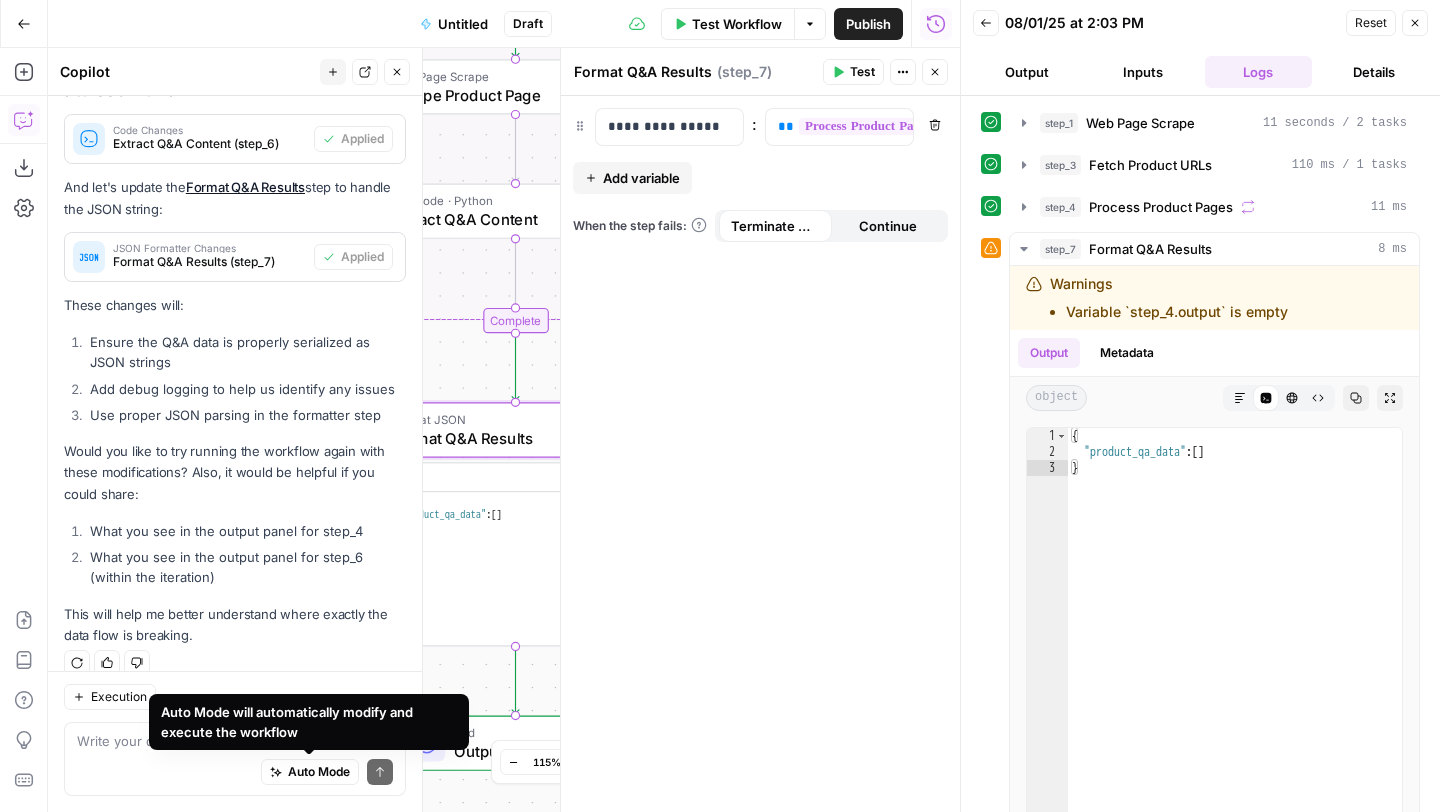 click on "Auto Mode" at bounding box center [319, 772] 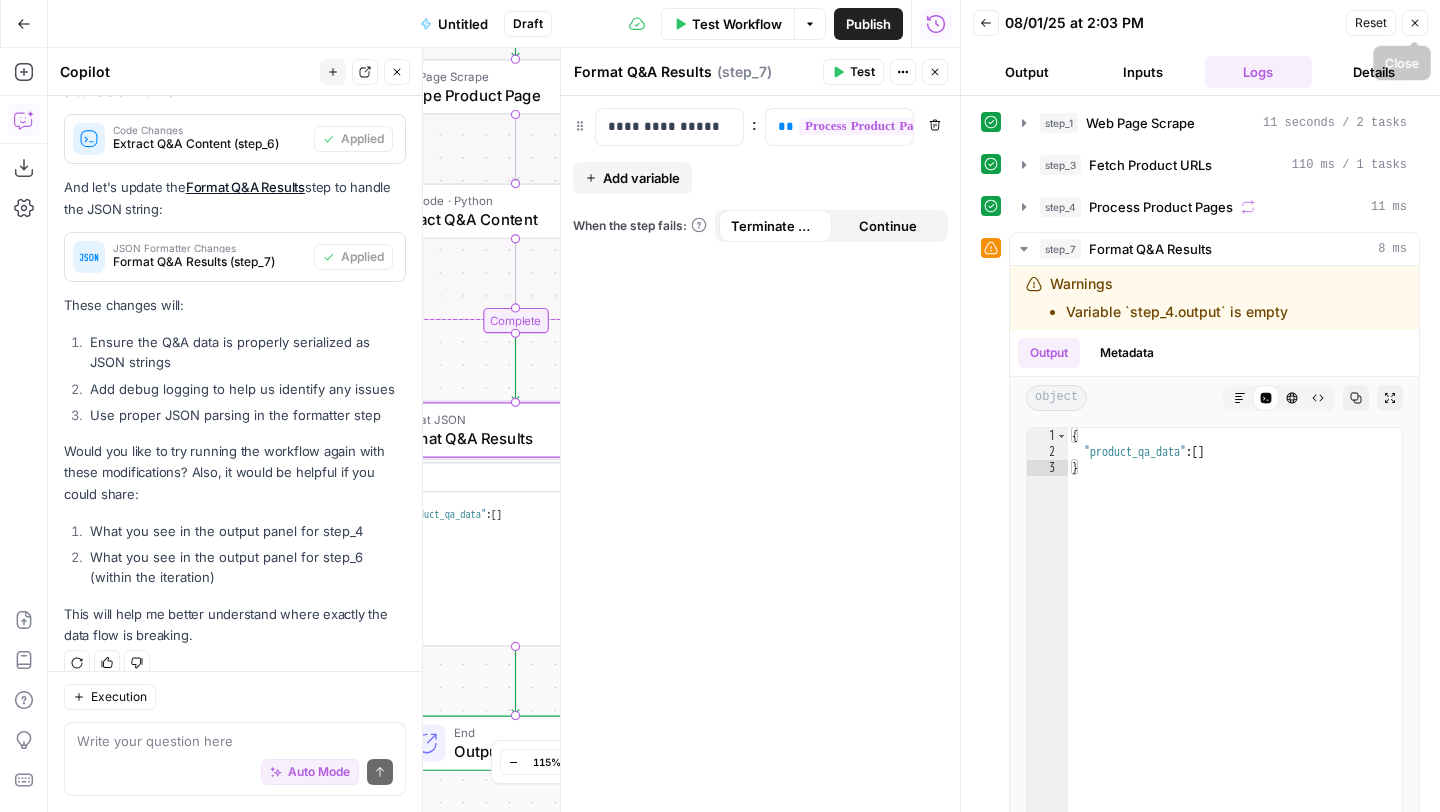 click 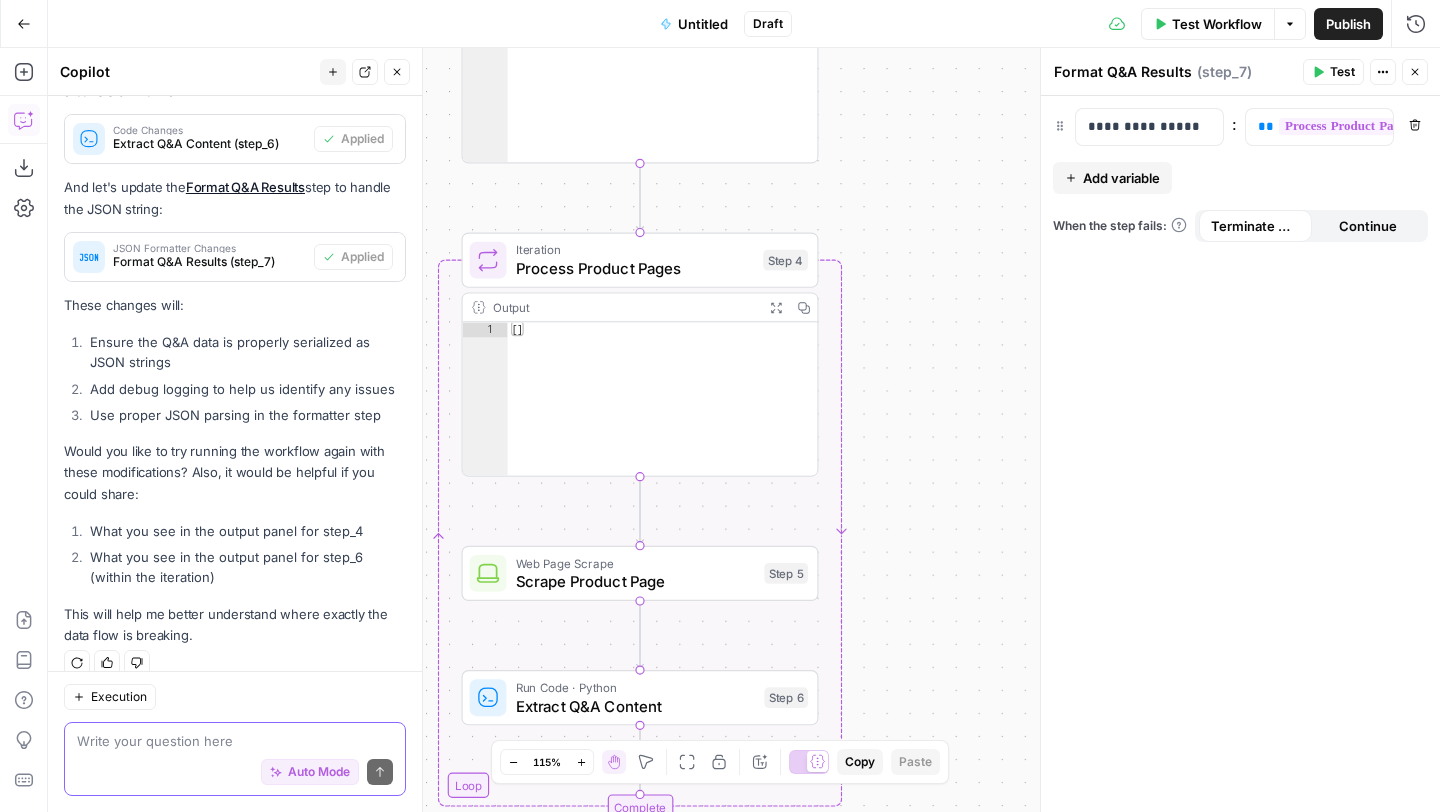 click on "Auto Mode" at bounding box center (319, 772) 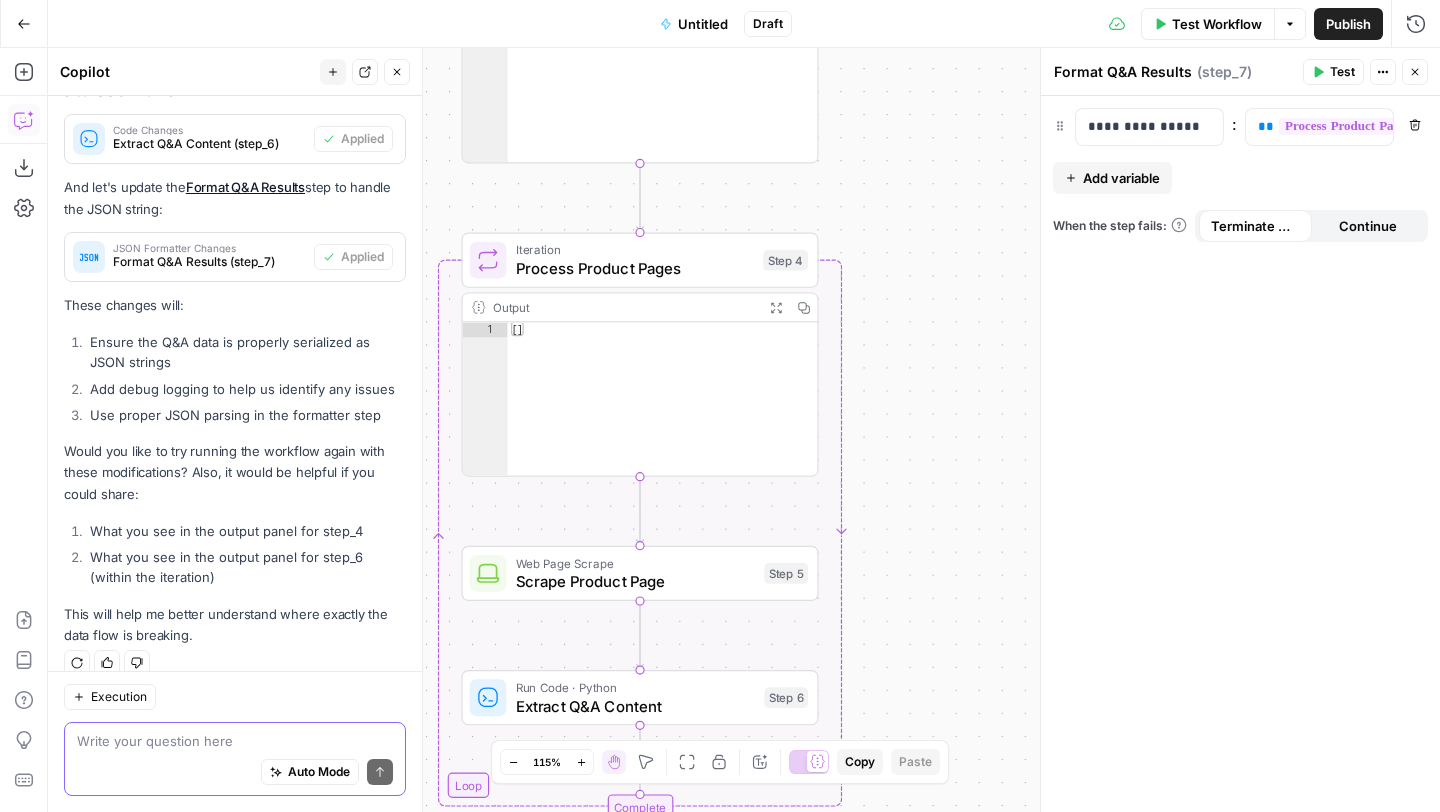 click on "Auto Mode" at bounding box center [319, 772] 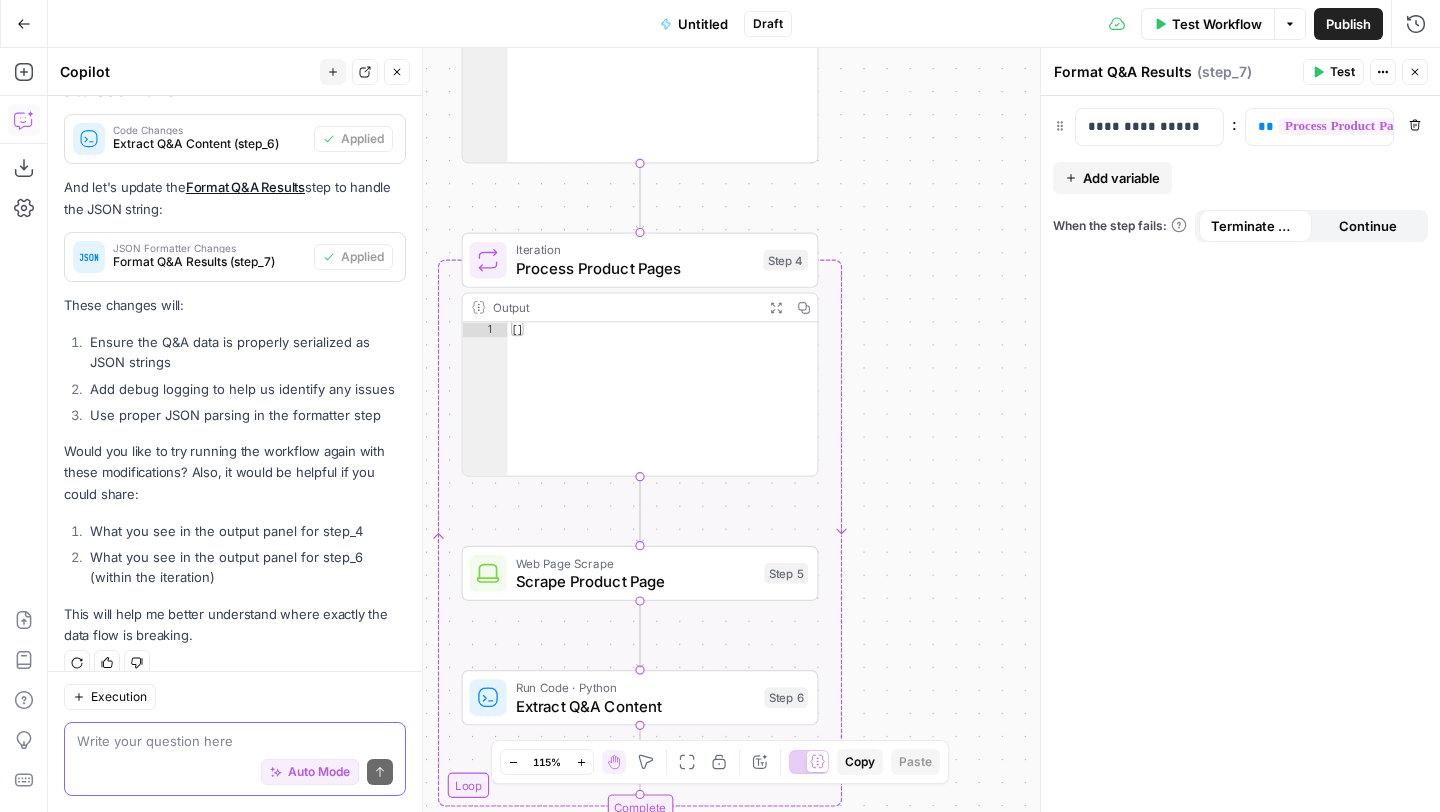 click on "Auto Mode" at bounding box center [319, 772] 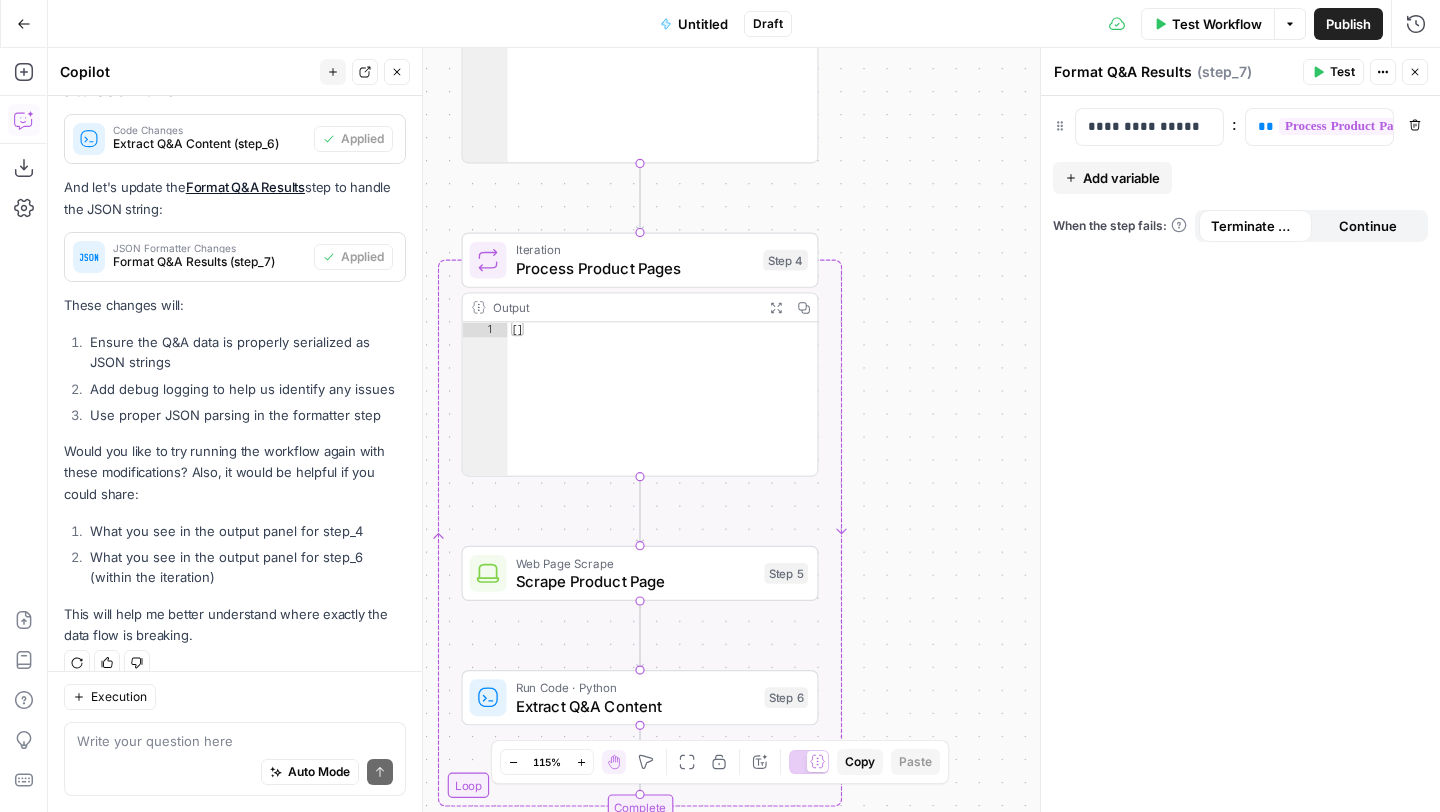 click on "Test Workflow" at bounding box center (1217, 24) 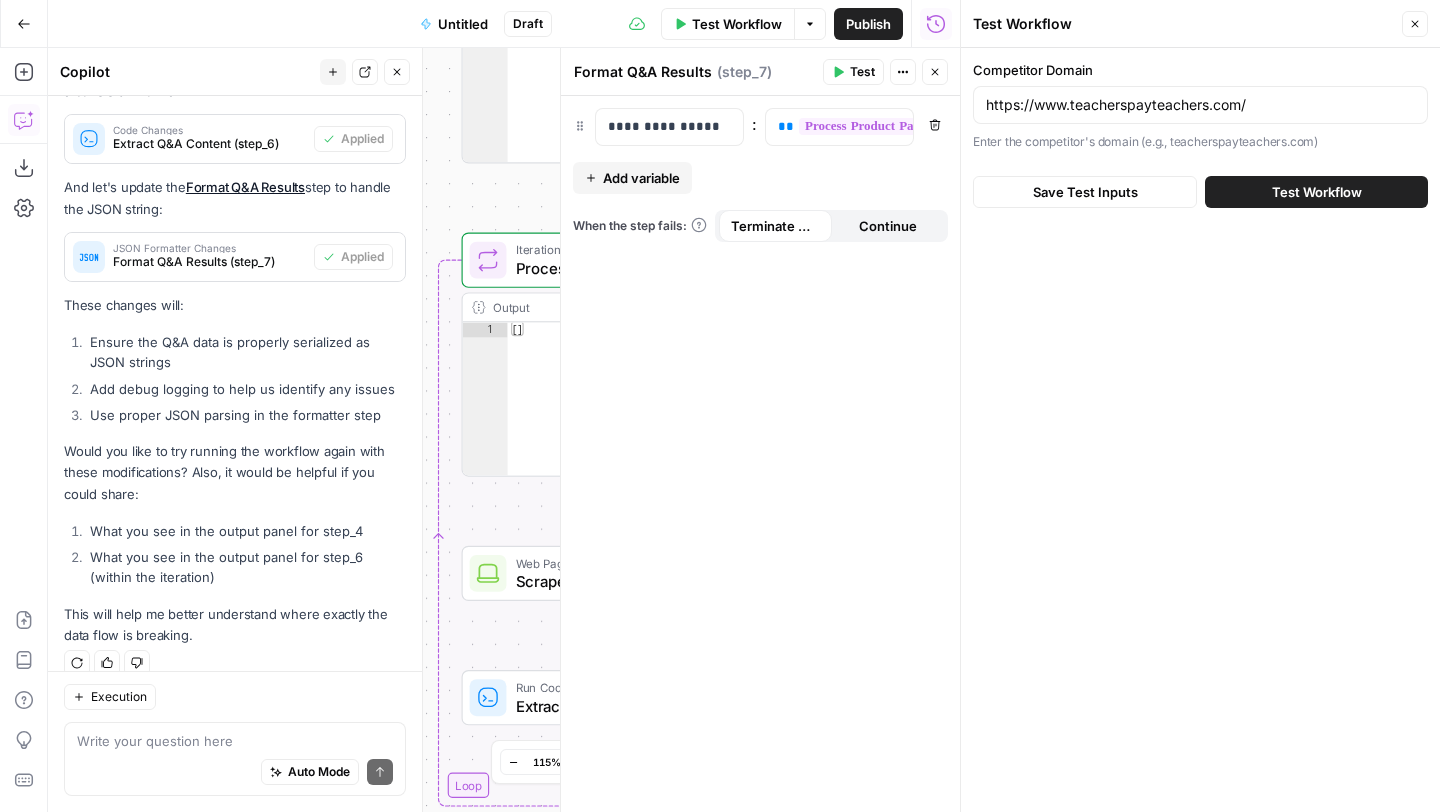 click on "Test Workflow" at bounding box center (1317, 192) 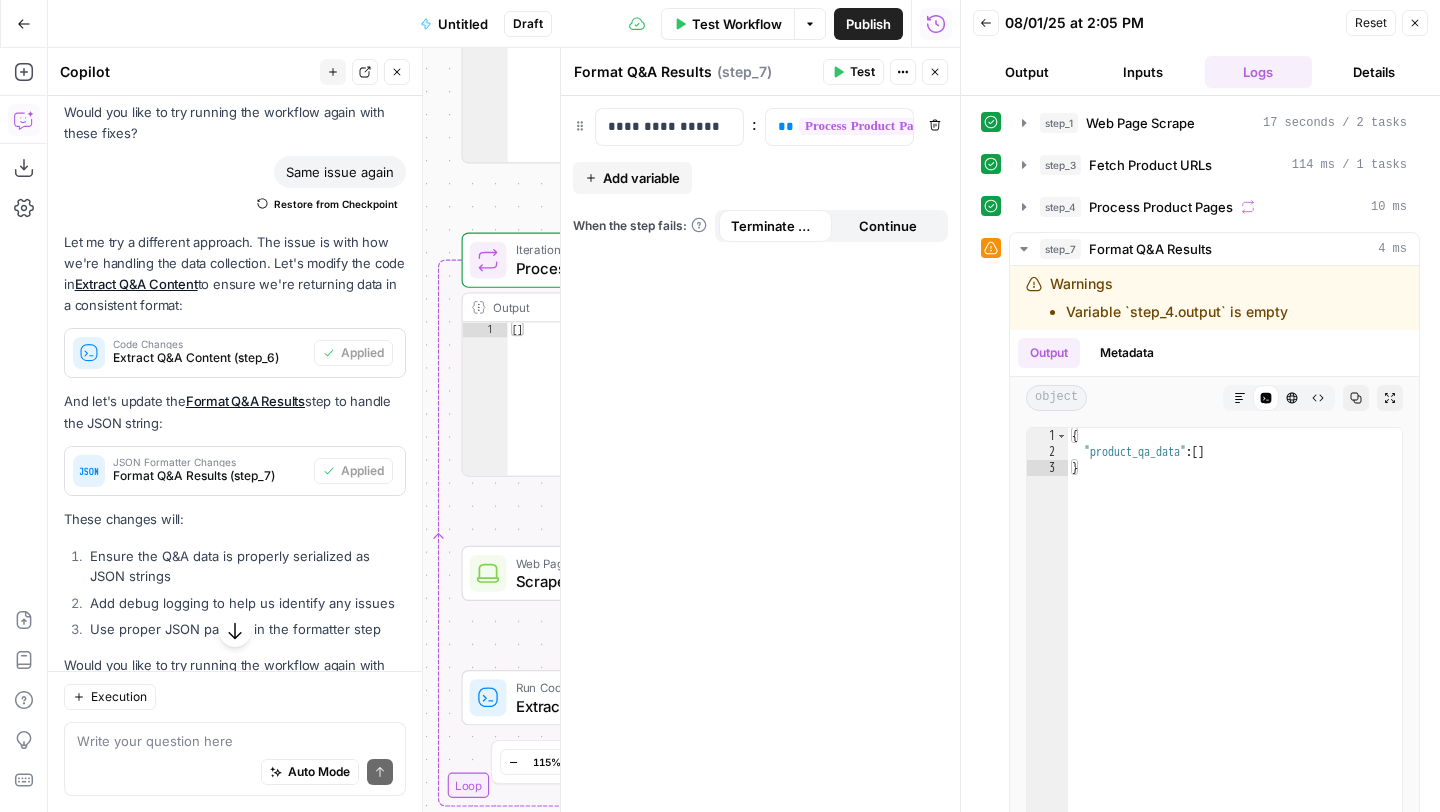 scroll, scrollTop: 8427, scrollLeft: 0, axis: vertical 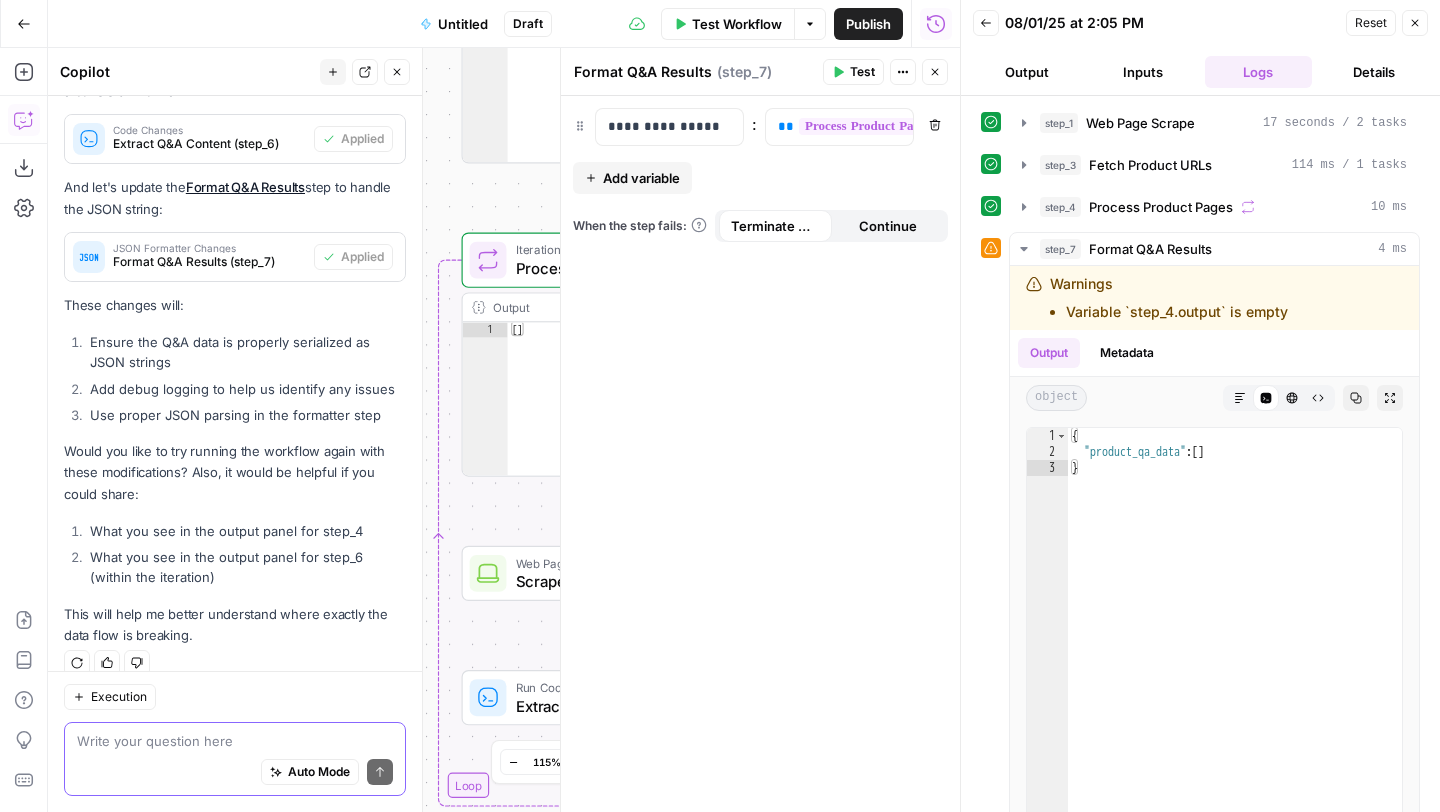 click on "Auto Mode" at bounding box center (319, 772) 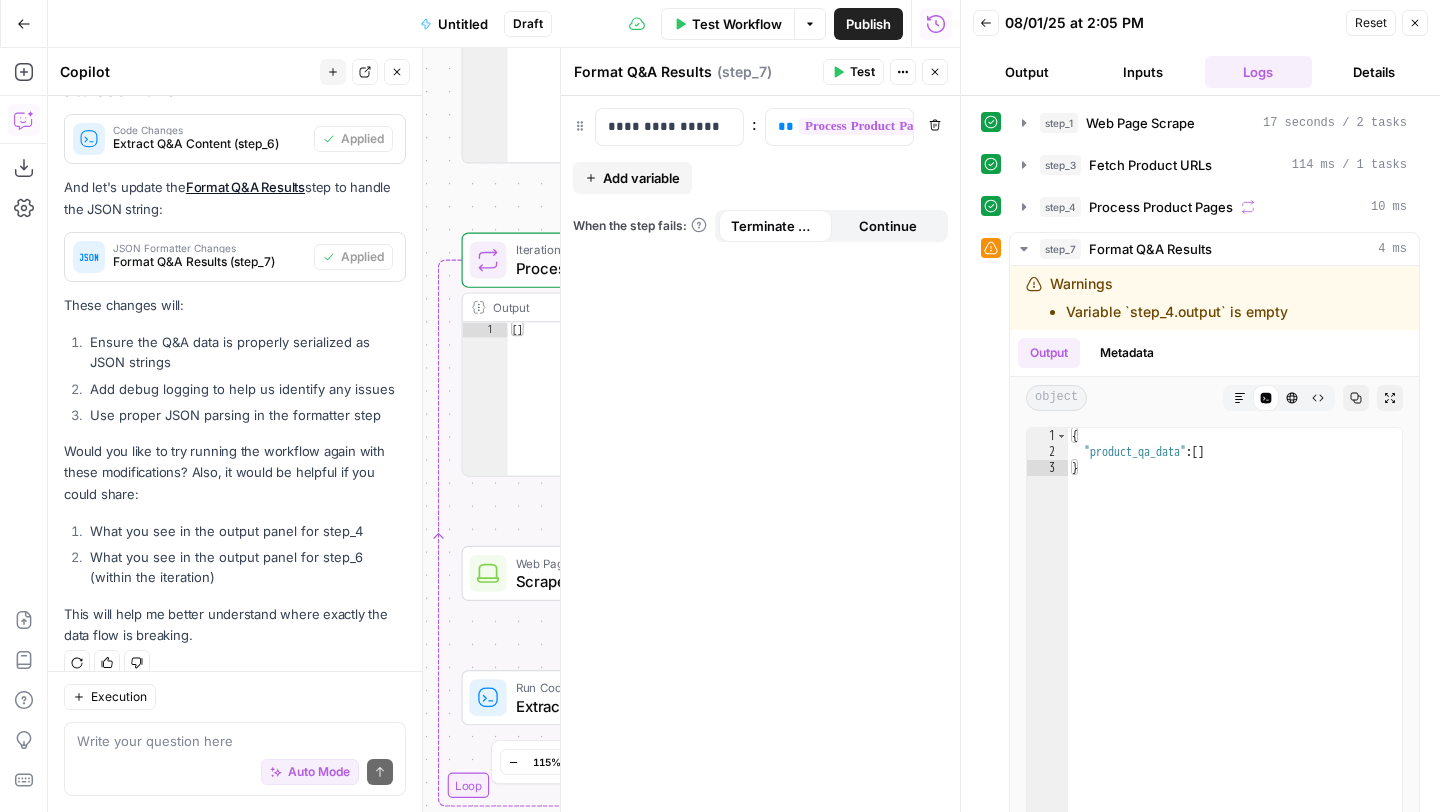 click on "Close" at bounding box center [1415, 23] 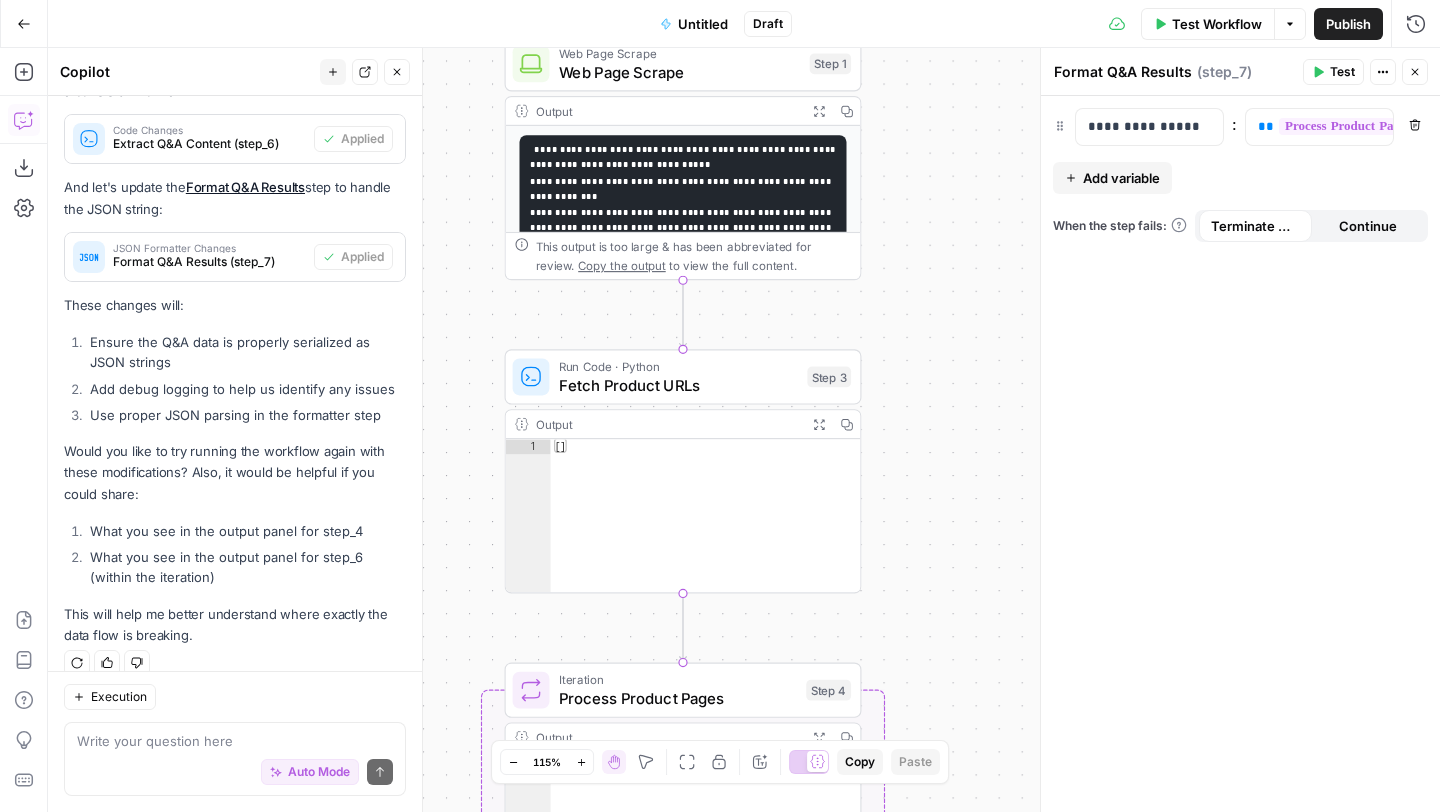 click on "Web Page Scrape" at bounding box center (680, 71) 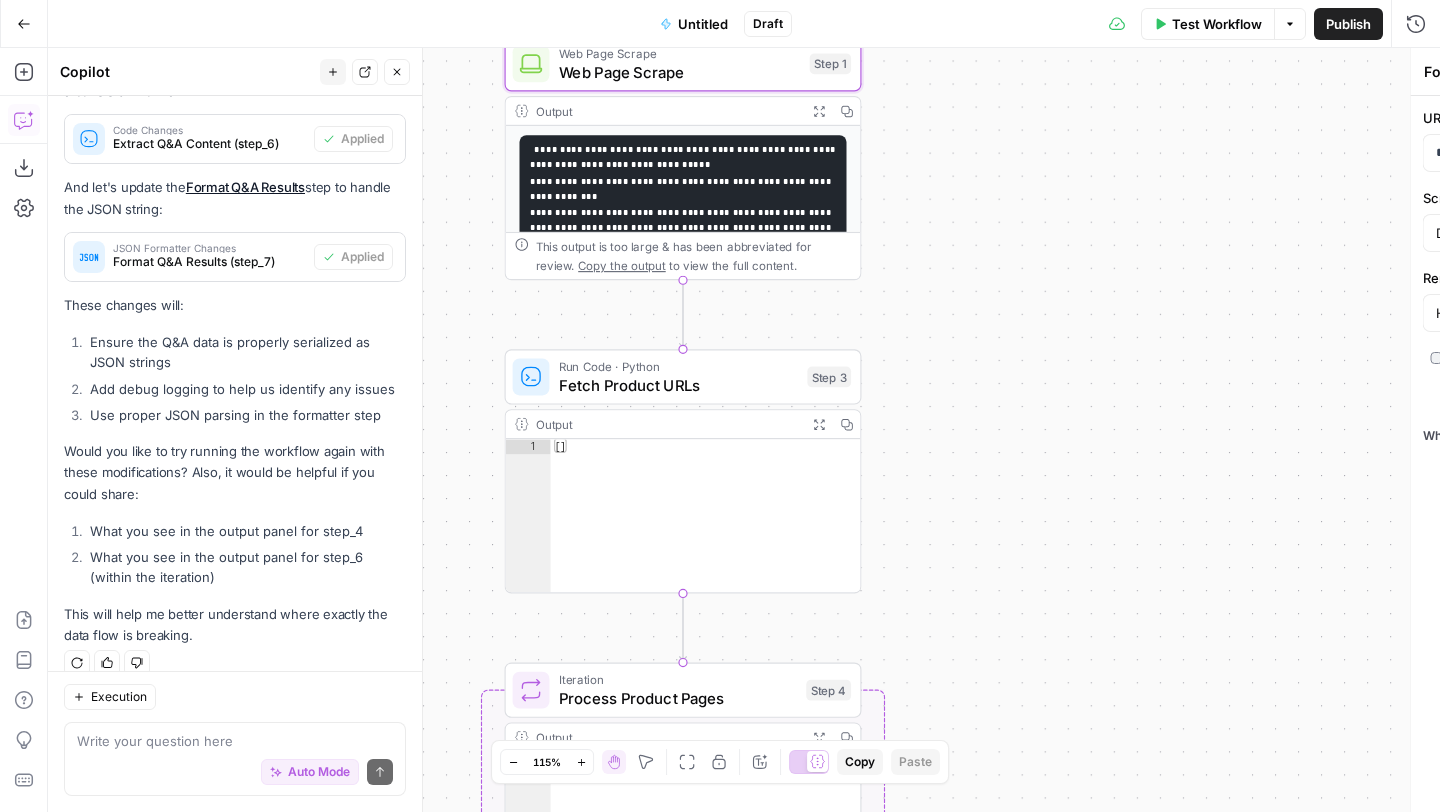 type on "Web Page Scrape" 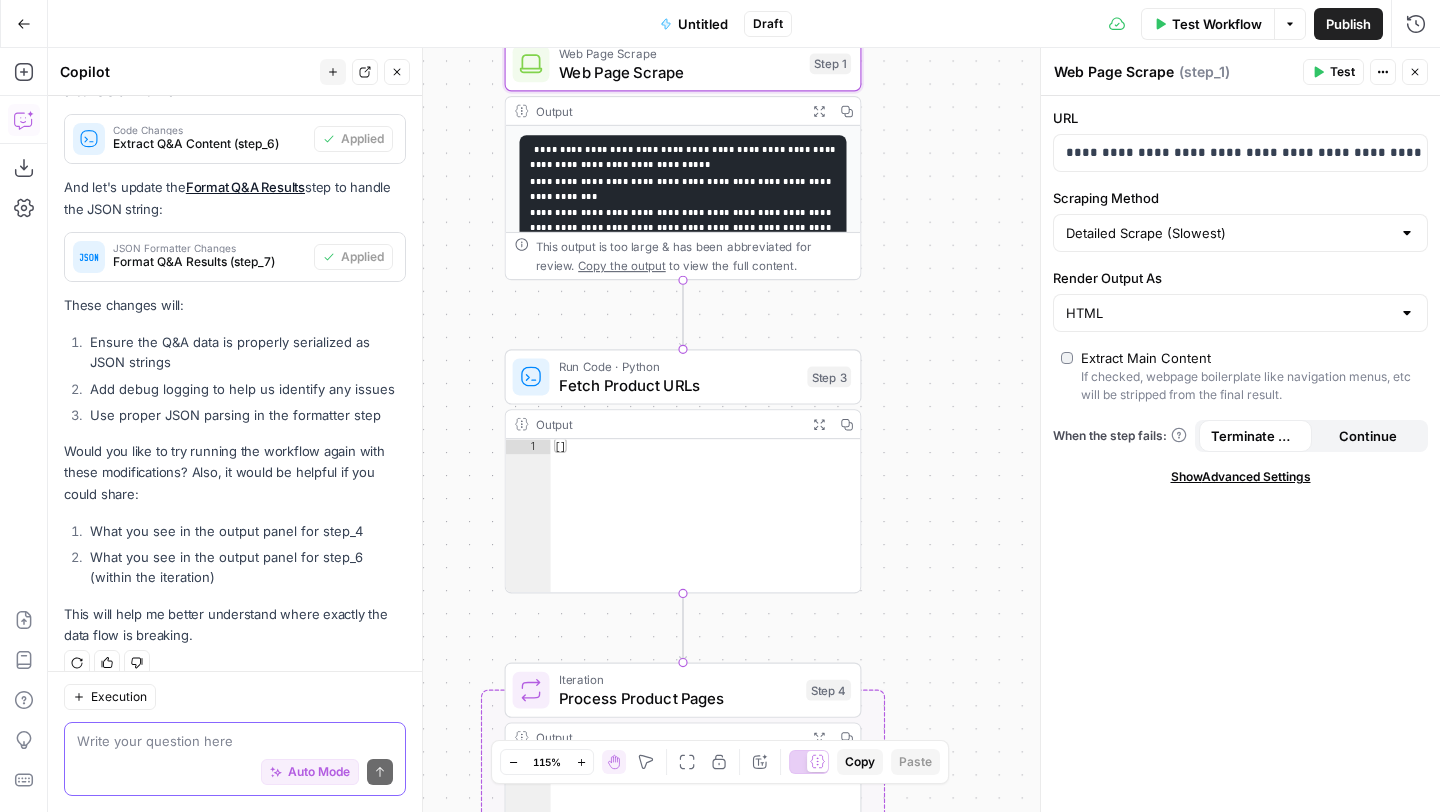 click on "Auto Mode" at bounding box center (319, 772) 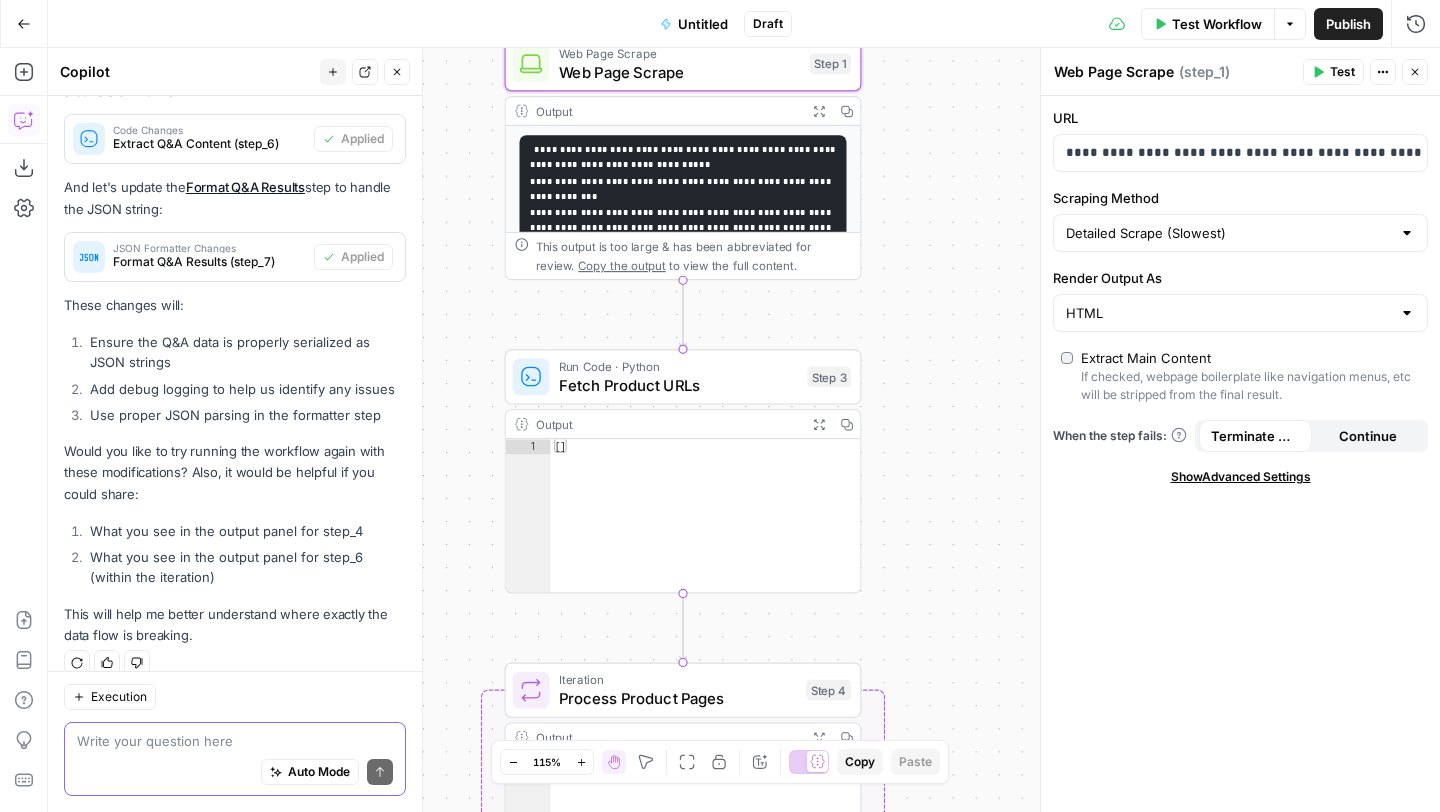 click on "Auto Mode" at bounding box center [319, 772] 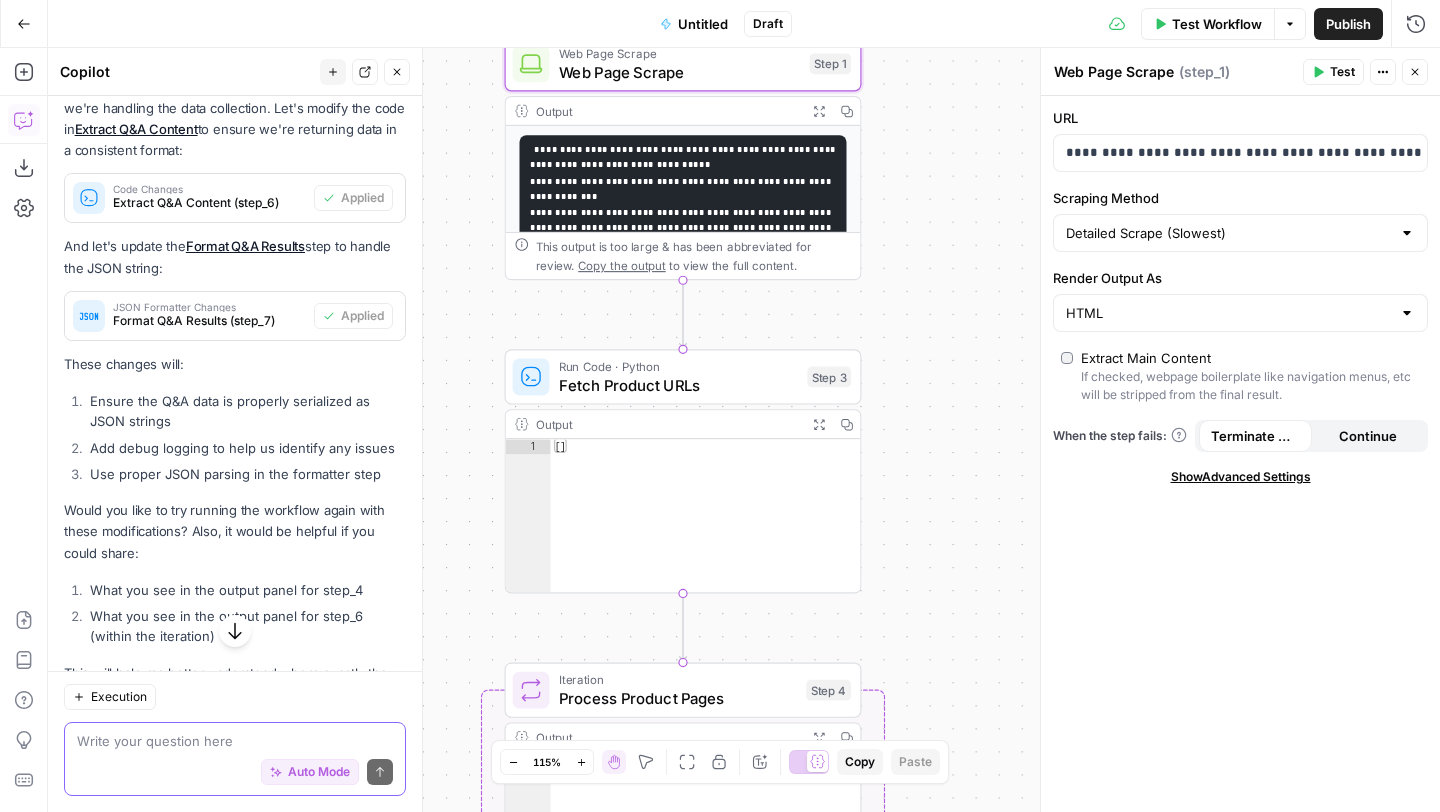 scroll, scrollTop: 8427, scrollLeft: 0, axis: vertical 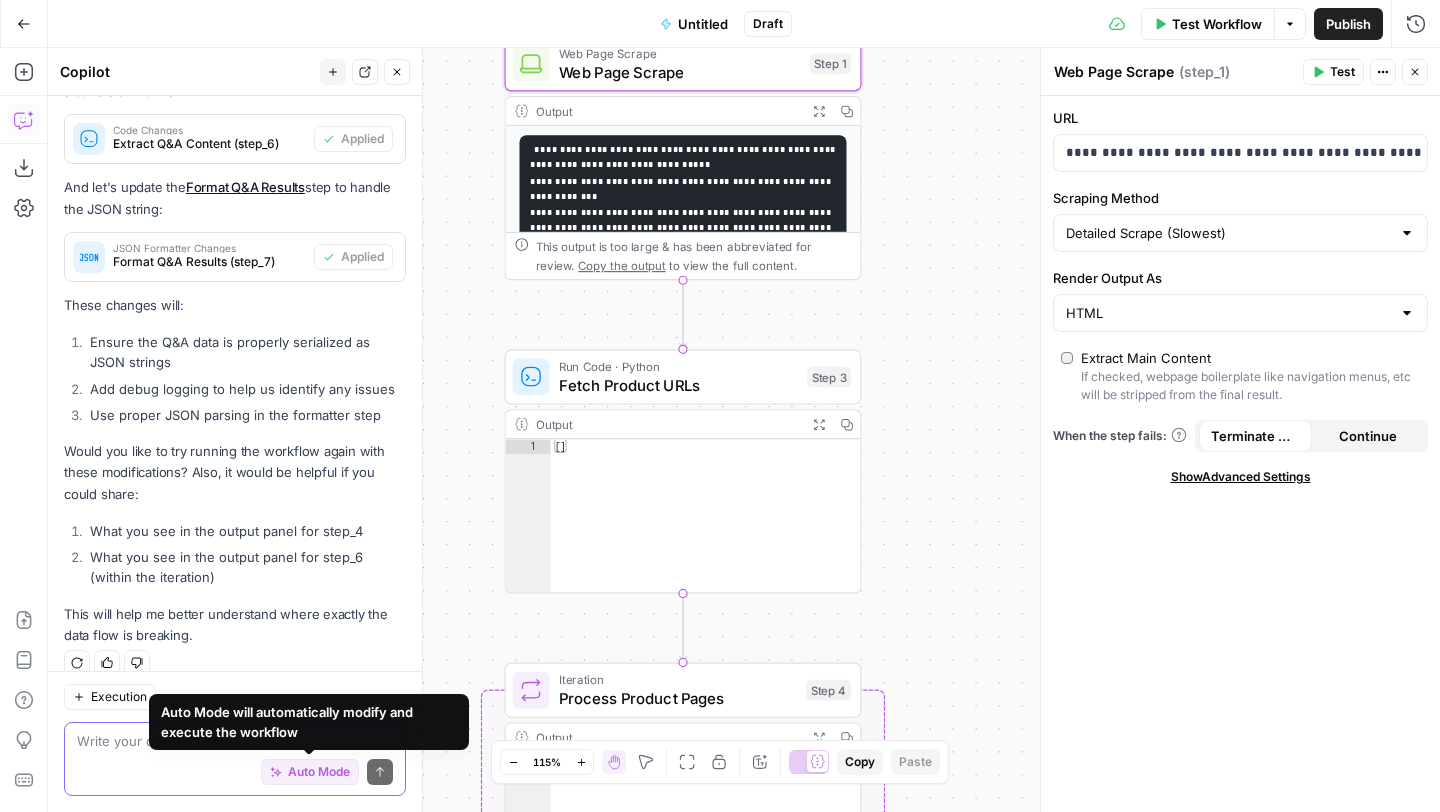 click on "Auto Mode" at bounding box center [319, 772] 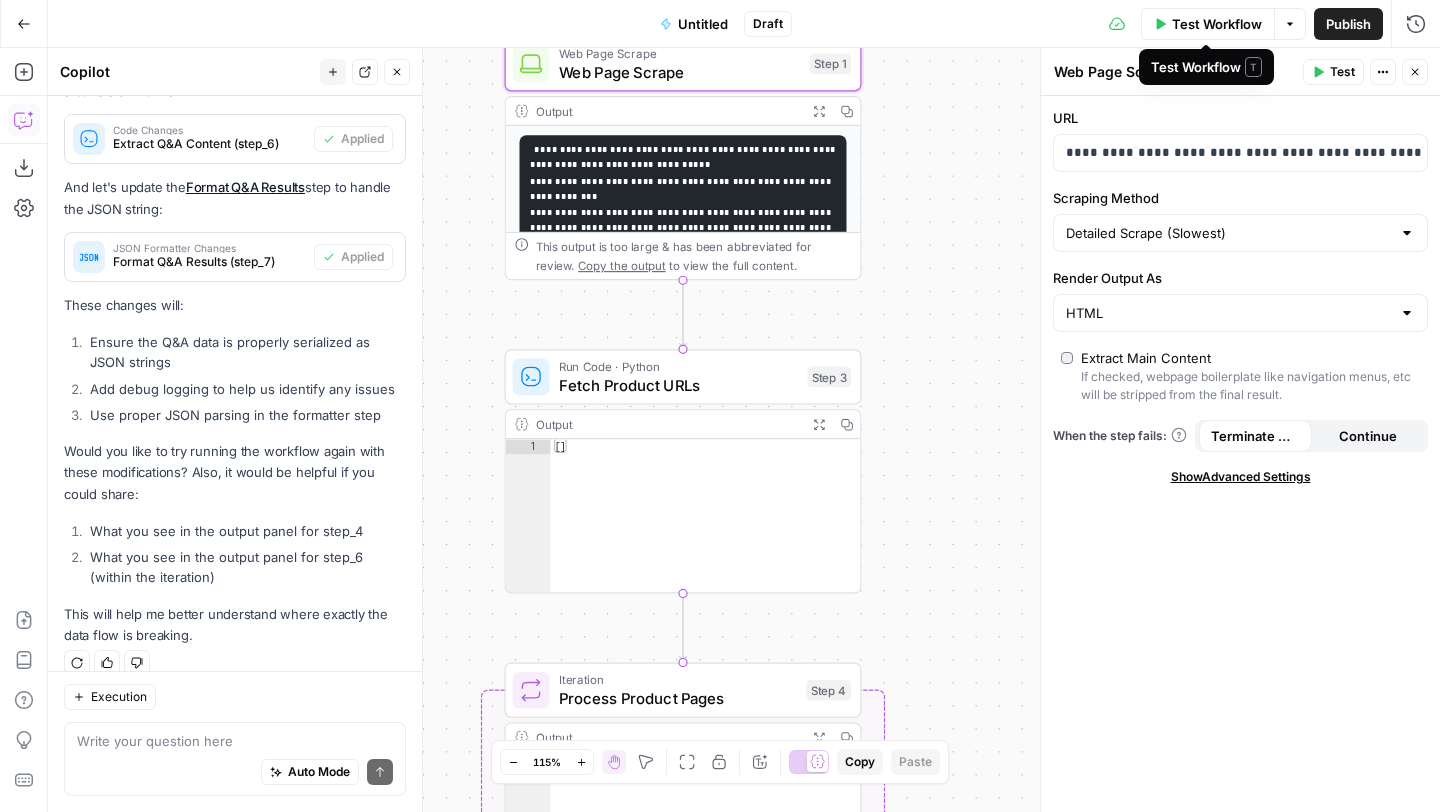 click on "Test Workflow" at bounding box center [1217, 24] 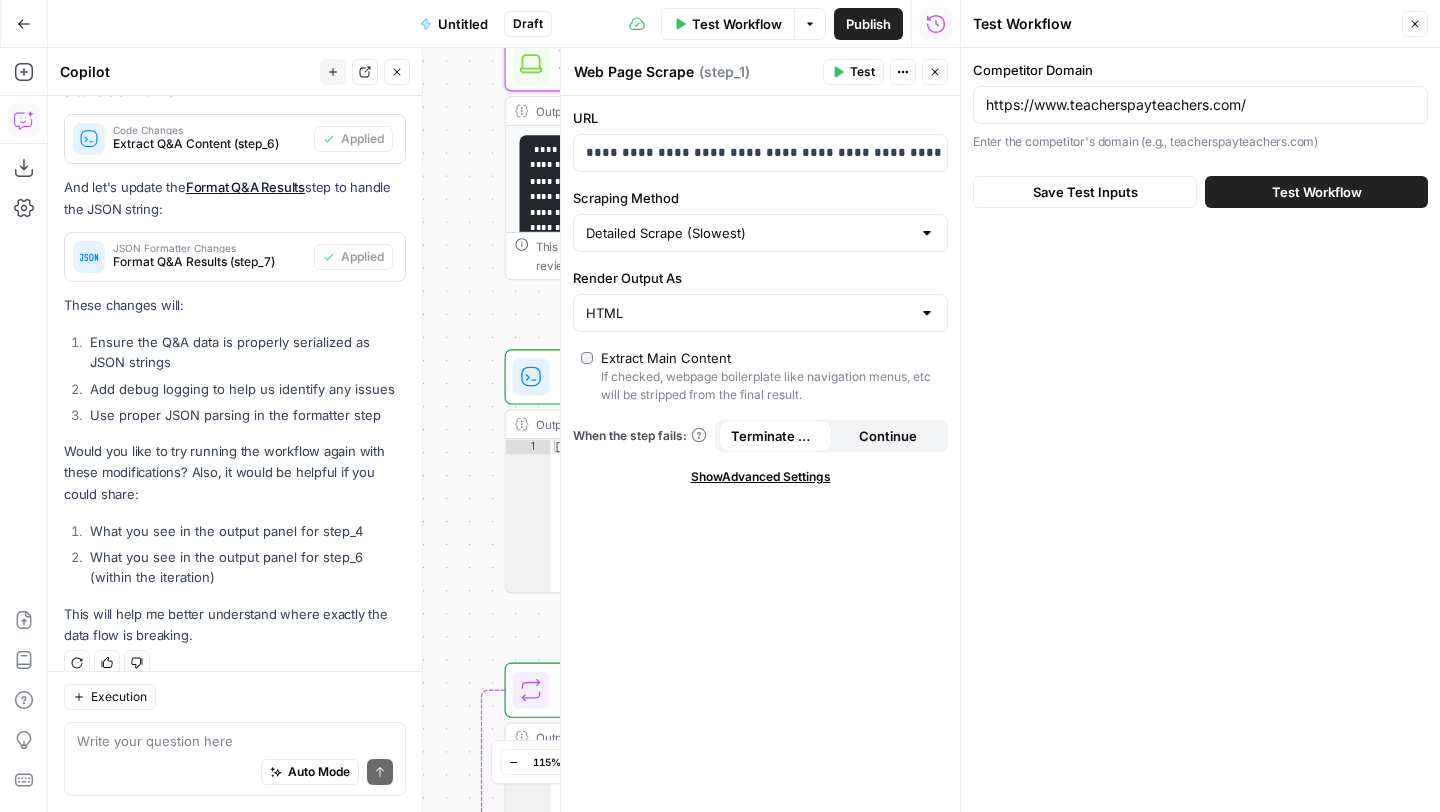 click on "Test Workflow" at bounding box center [1317, 192] 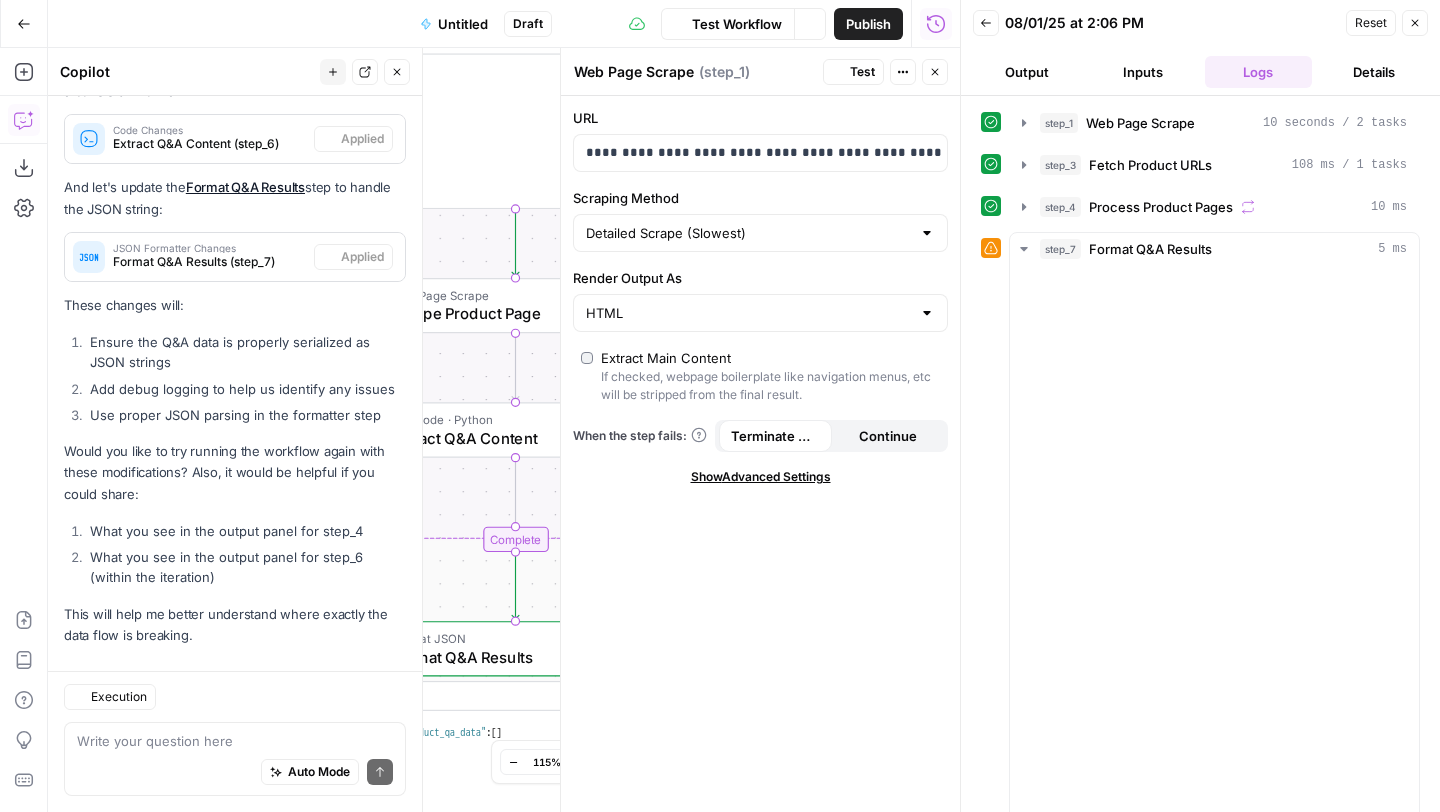 scroll, scrollTop: 8427, scrollLeft: 0, axis: vertical 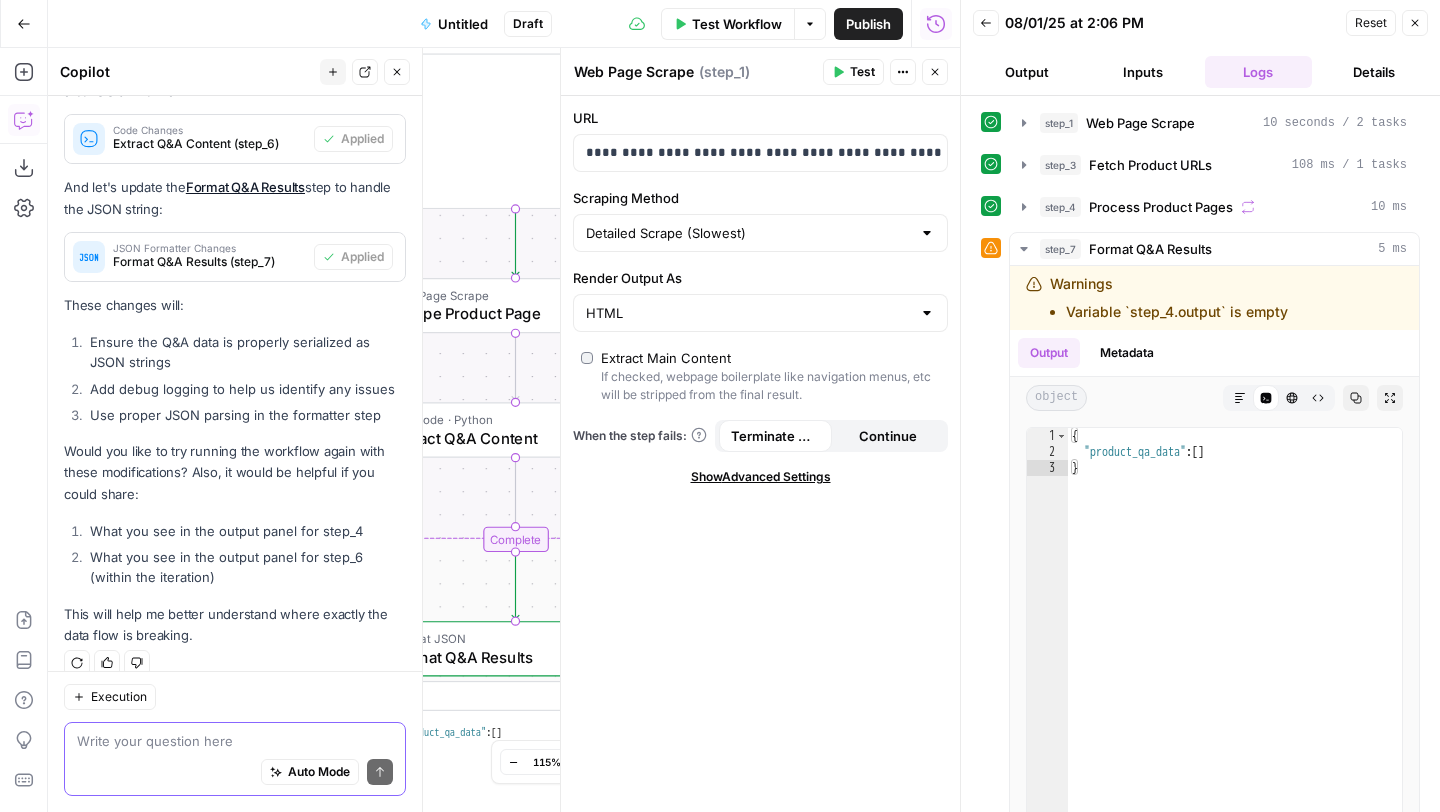 click at bounding box center (235, 741) 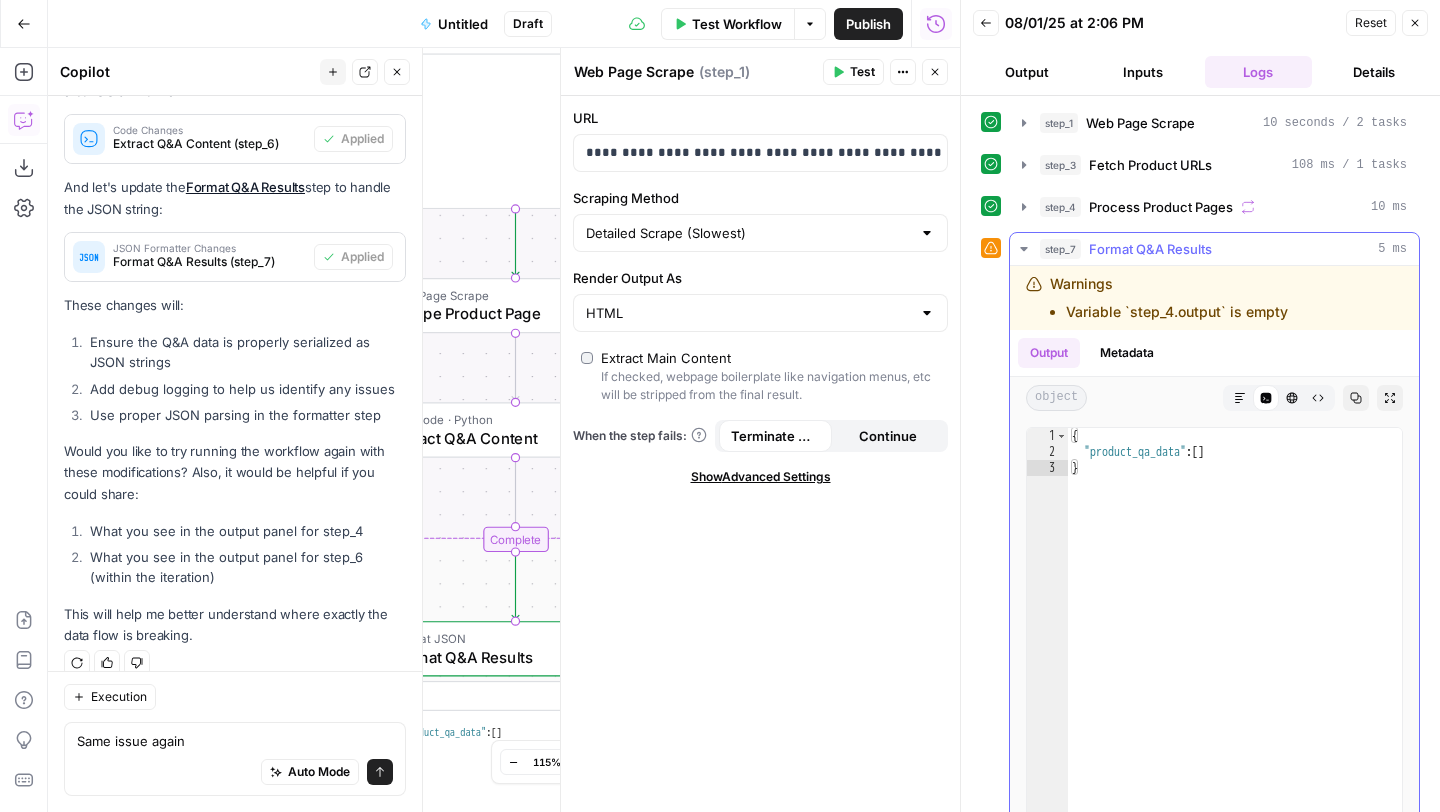 drag, startPoint x: 1048, startPoint y: 279, endPoint x: 1309, endPoint y: 325, distance: 265.02264 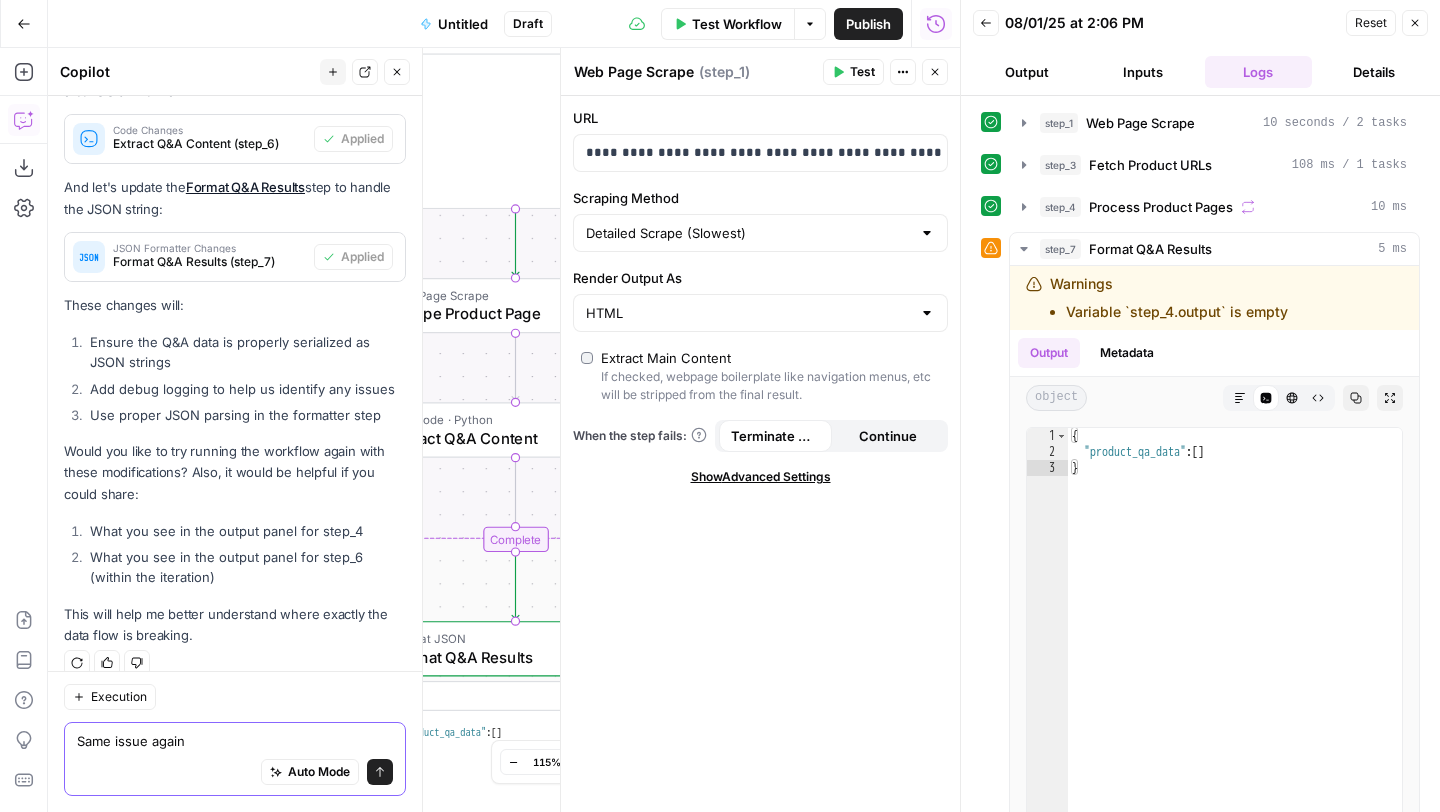 click on "Same issue again" at bounding box center (235, 741) 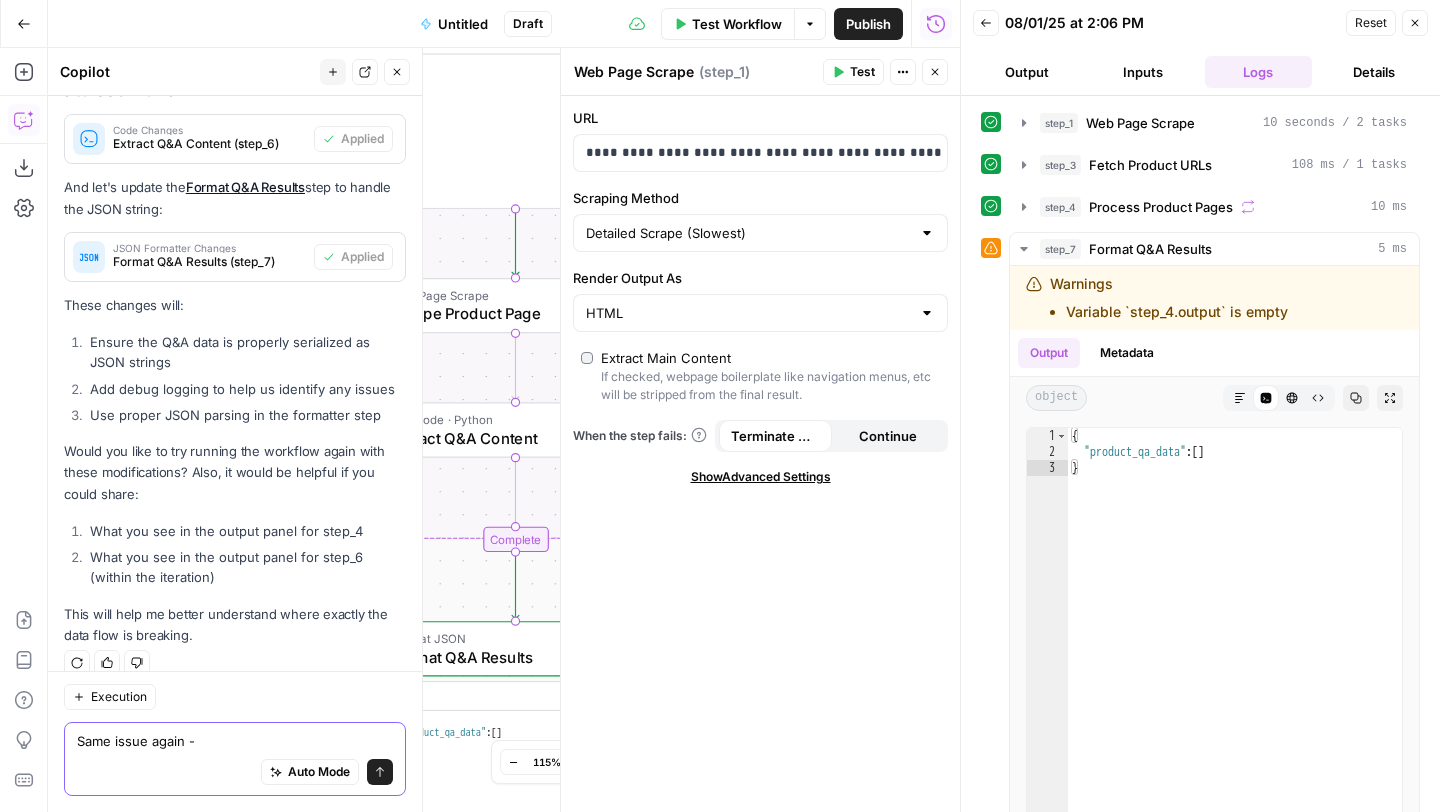 paste on "Warnings
Variable `step_4.output` is empty" 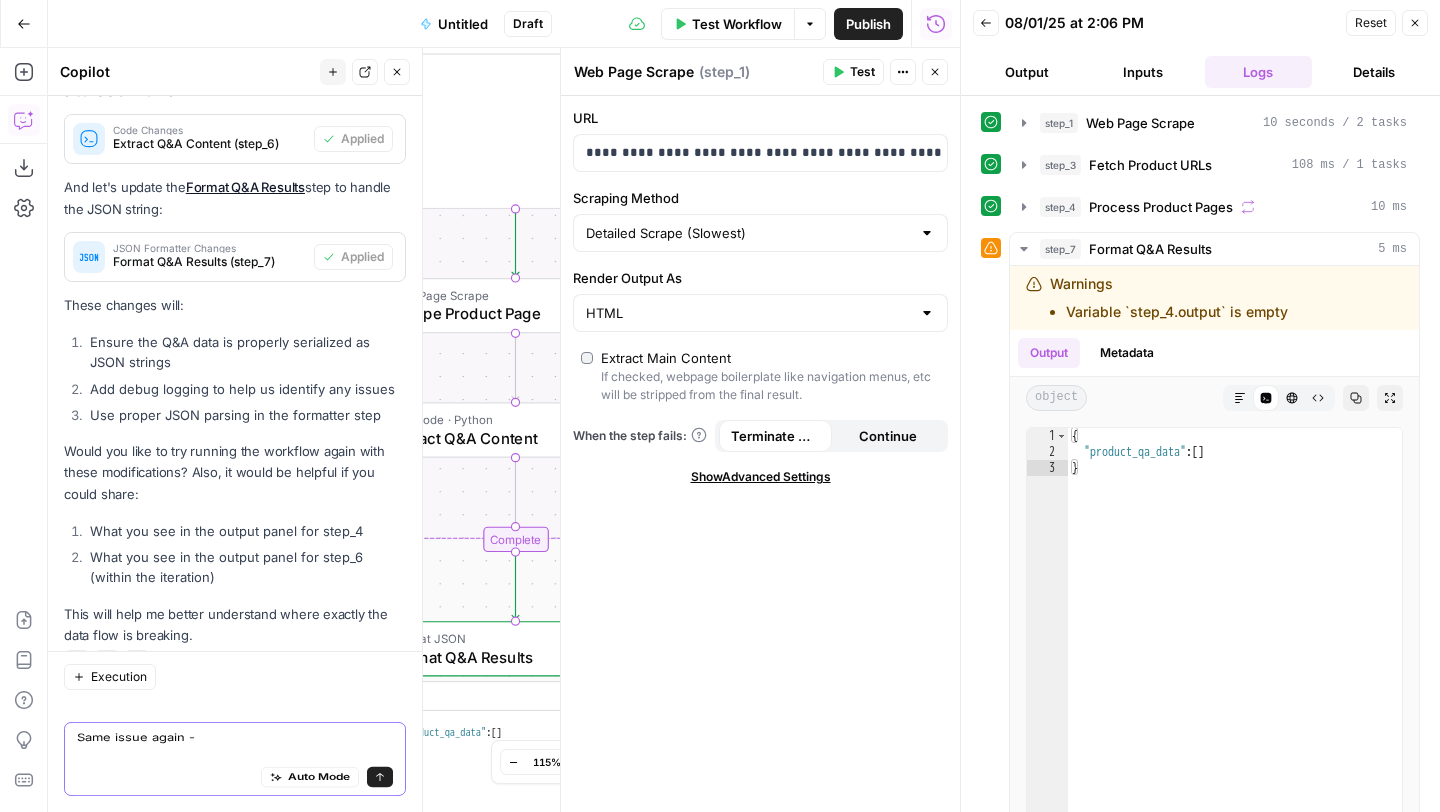 type on "Same issue again - Warnings
Variable `step_4.output` is empty" 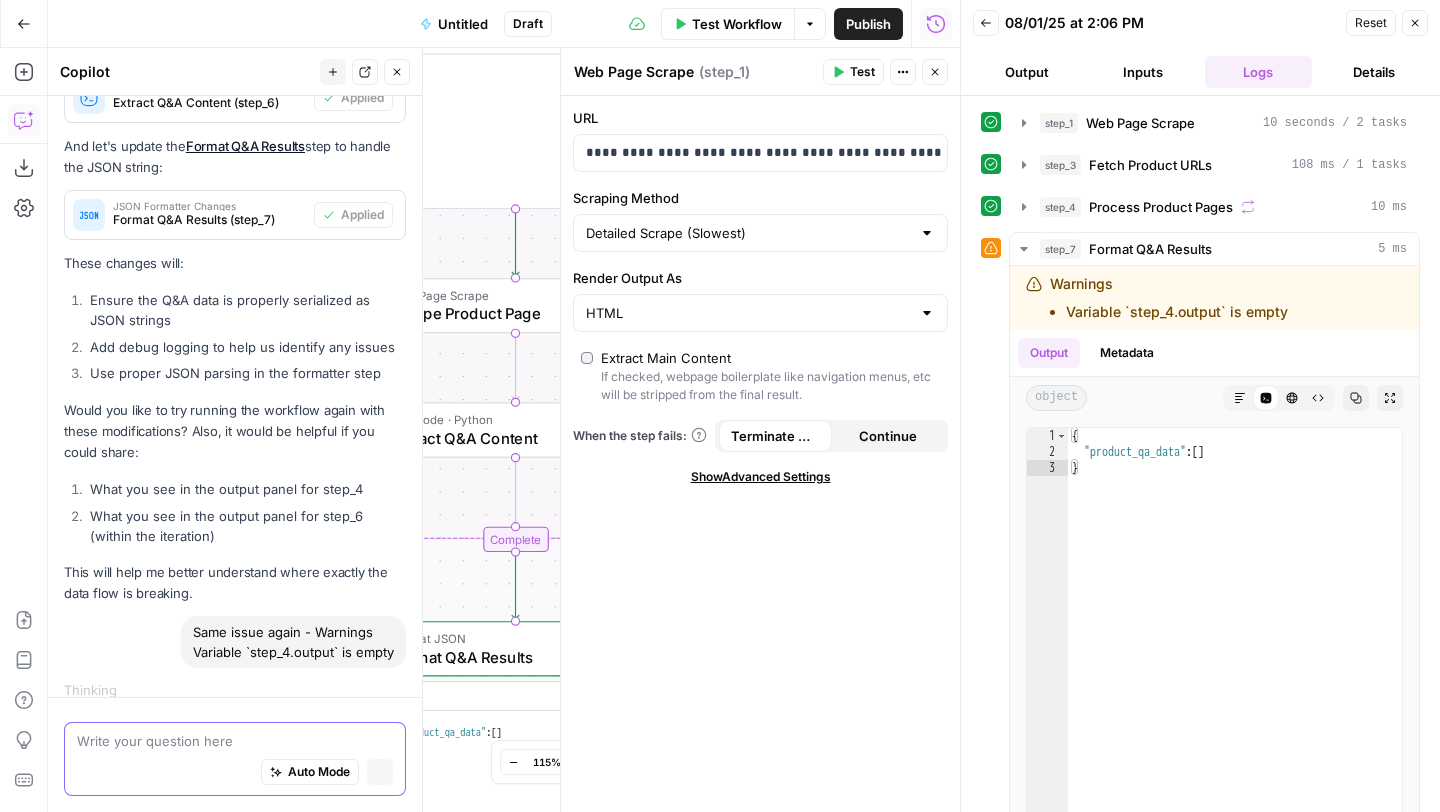 scroll, scrollTop: 8130, scrollLeft: 0, axis: vertical 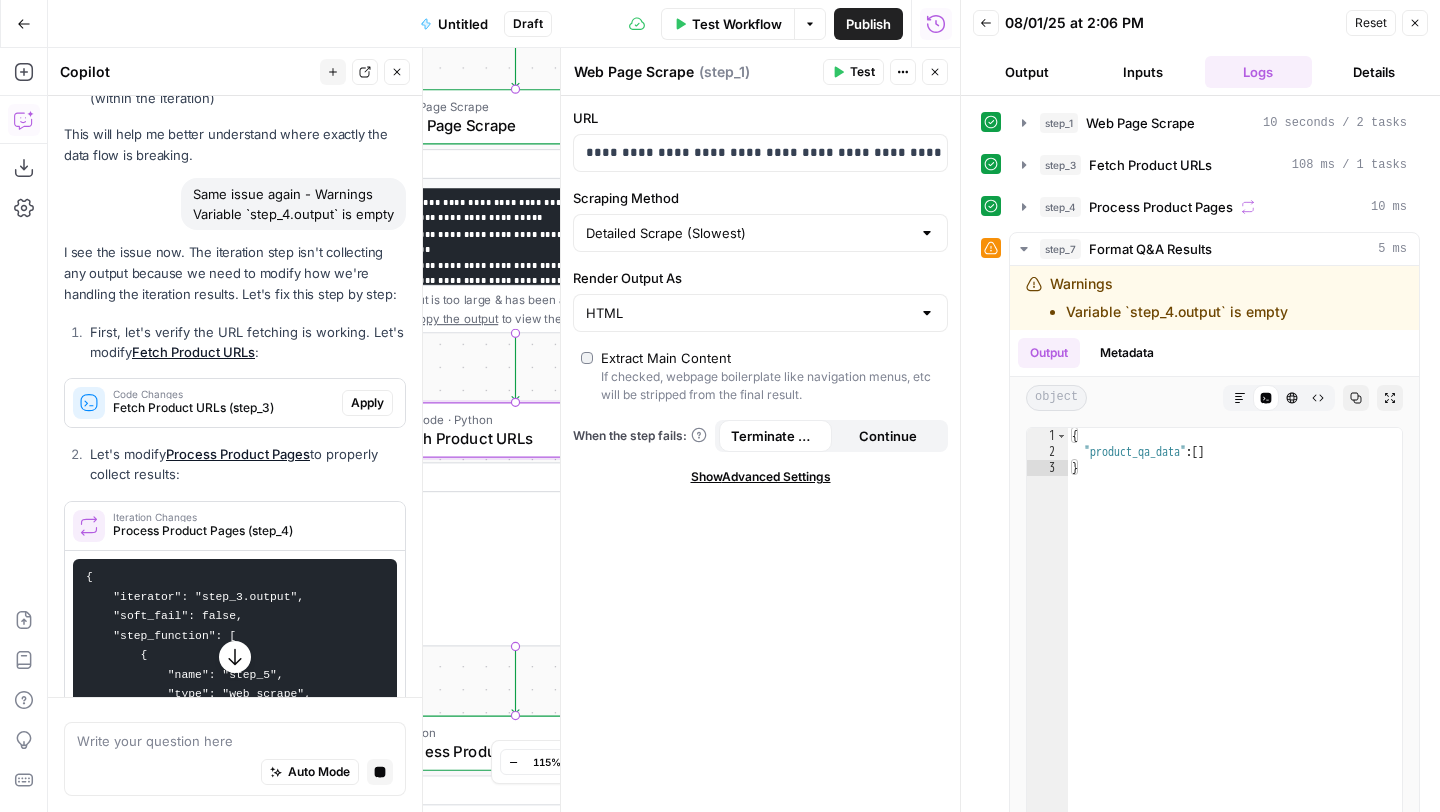 click on "Apply" at bounding box center [367, 403] 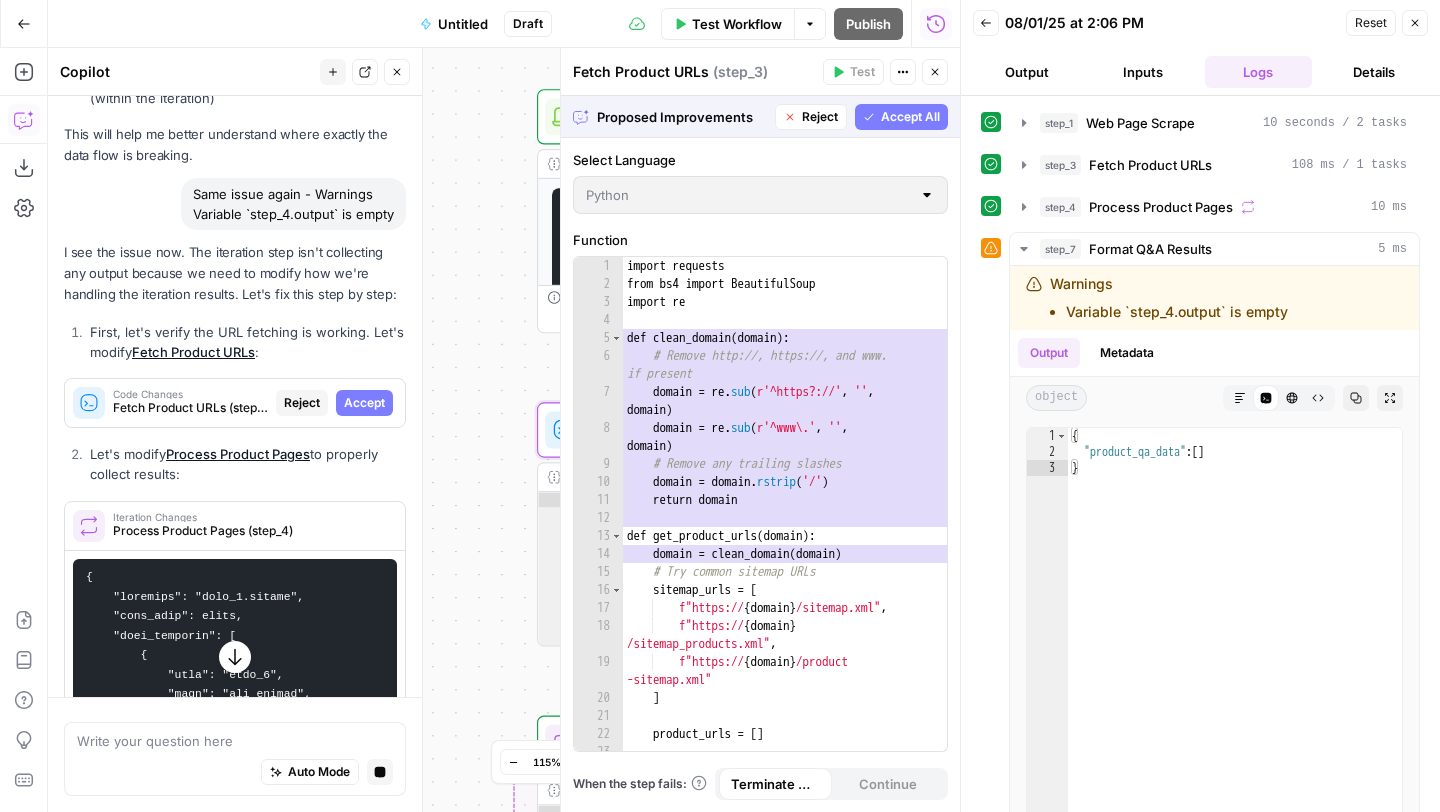 click on "Accept" at bounding box center (364, 403) 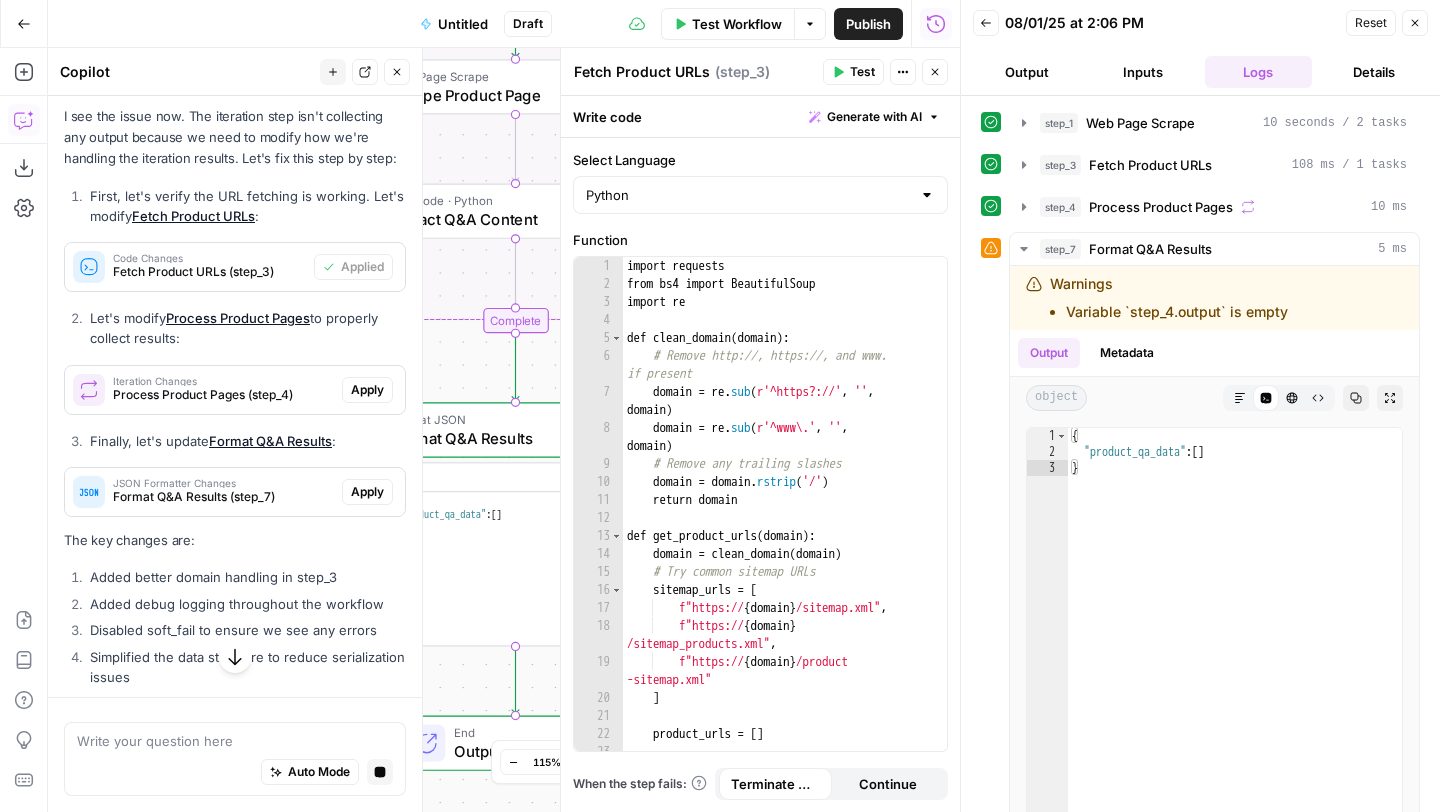 scroll, scrollTop: 8707, scrollLeft: 0, axis: vertical 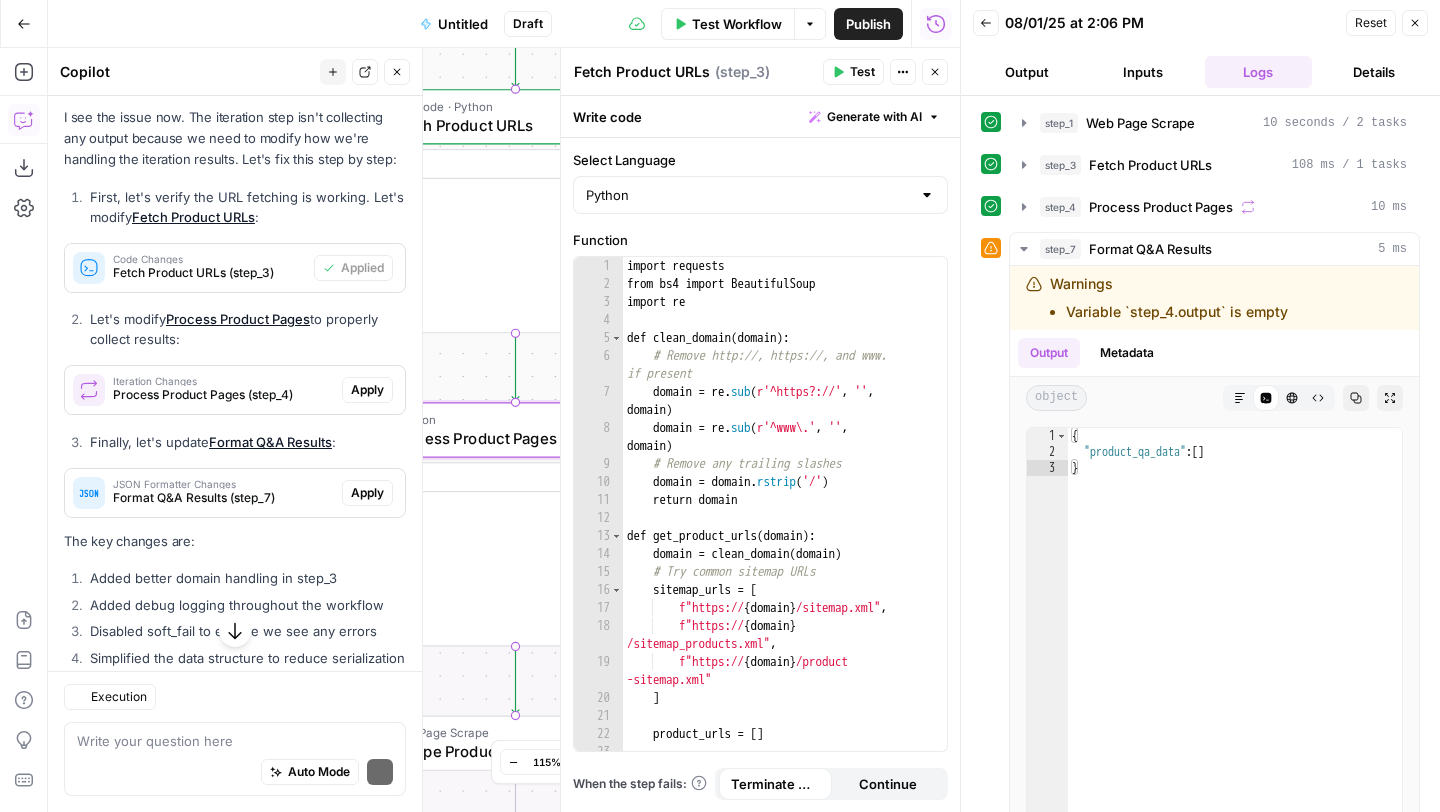 click on "Apply" at bounding box center [367, 390] 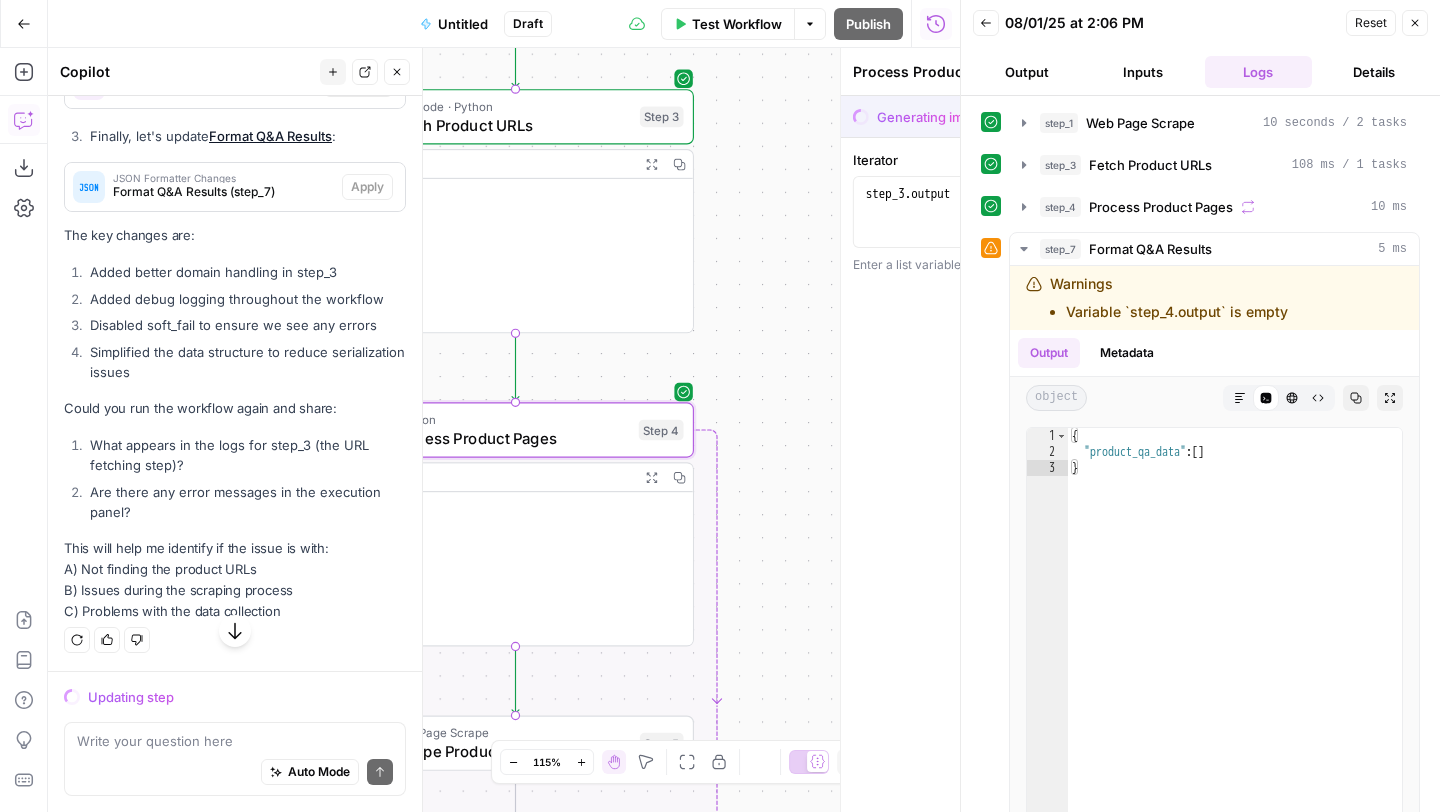 scroll, scrollTop: 8722, scrollLeft: 0, axis: vertical 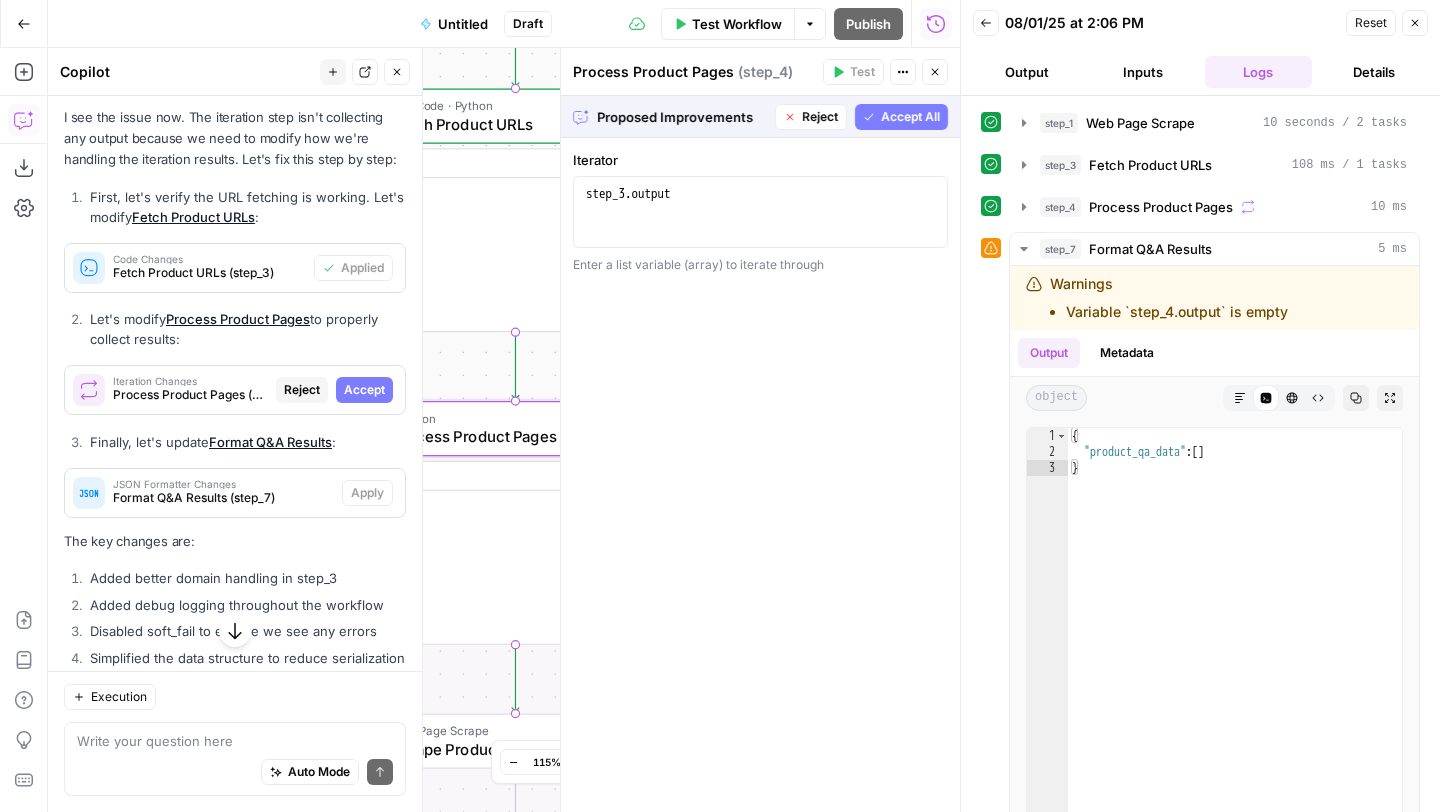 click on "Accept" at bounding box center (364, 390) 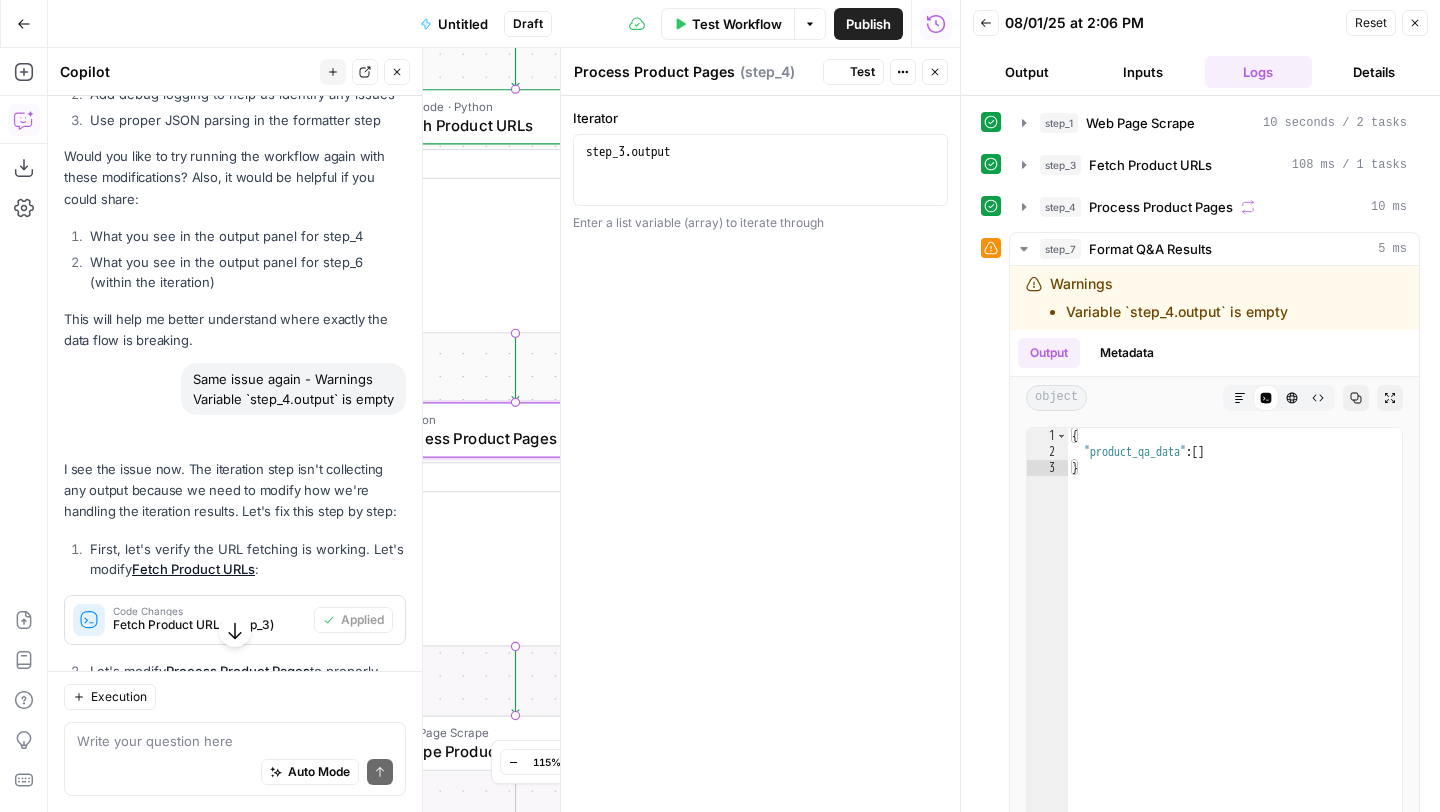 scroll, scrollTop: 9074, scrollLeft: 0, axis: vertical 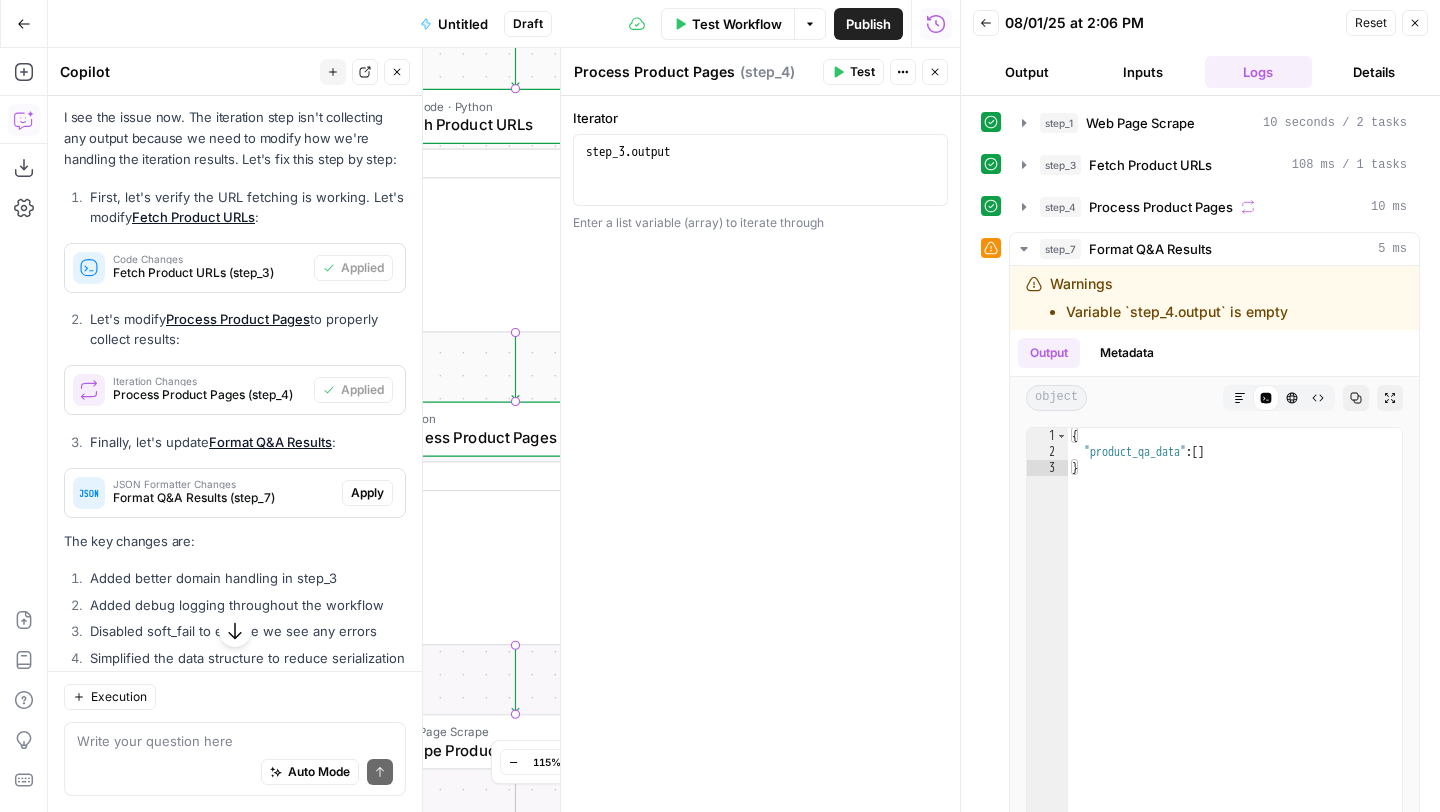 click on "JSON Formatter Changes Format Q&A Results (step_7) Apply" at bounding box center [235, 493] 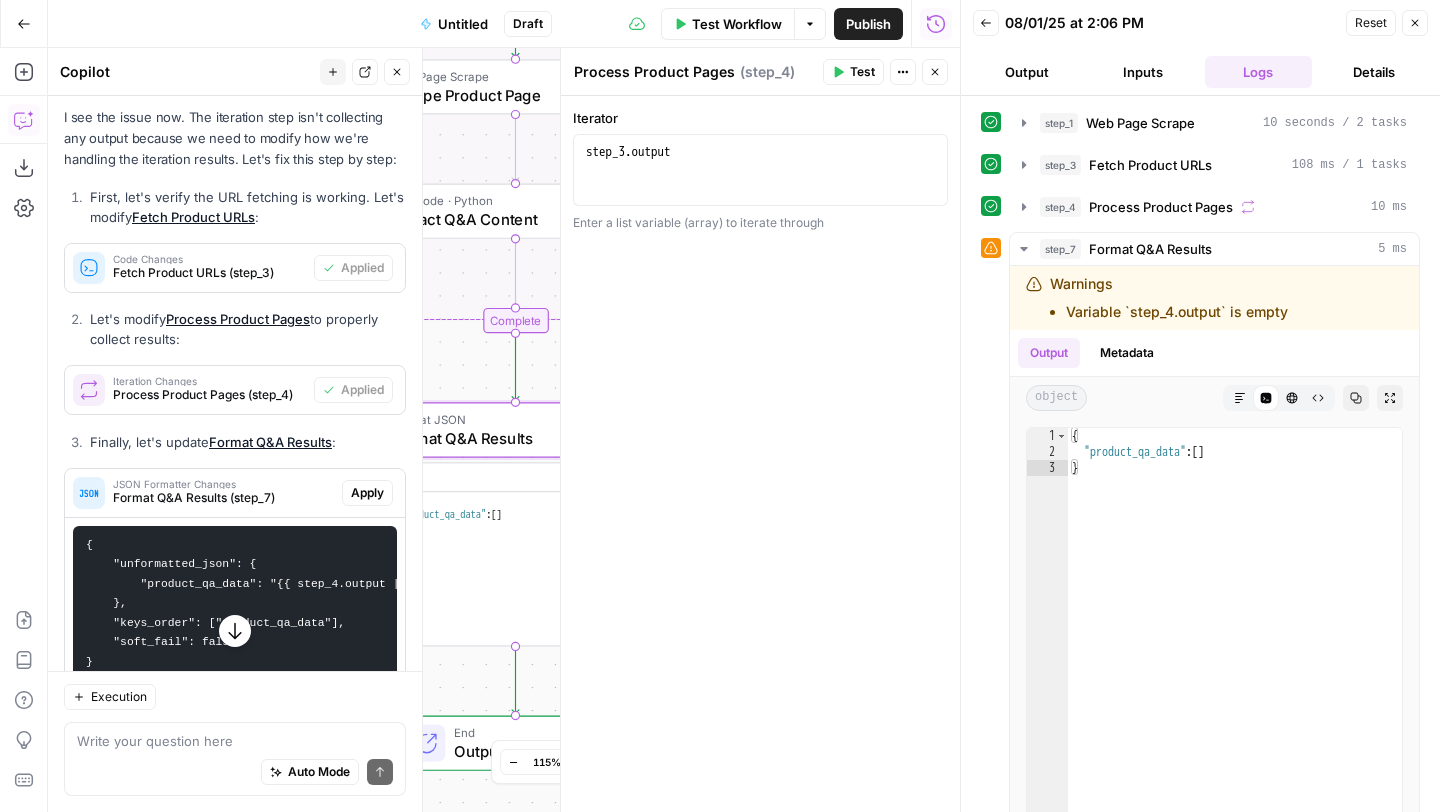 click on "Apply" at bounding box center (367, 493) 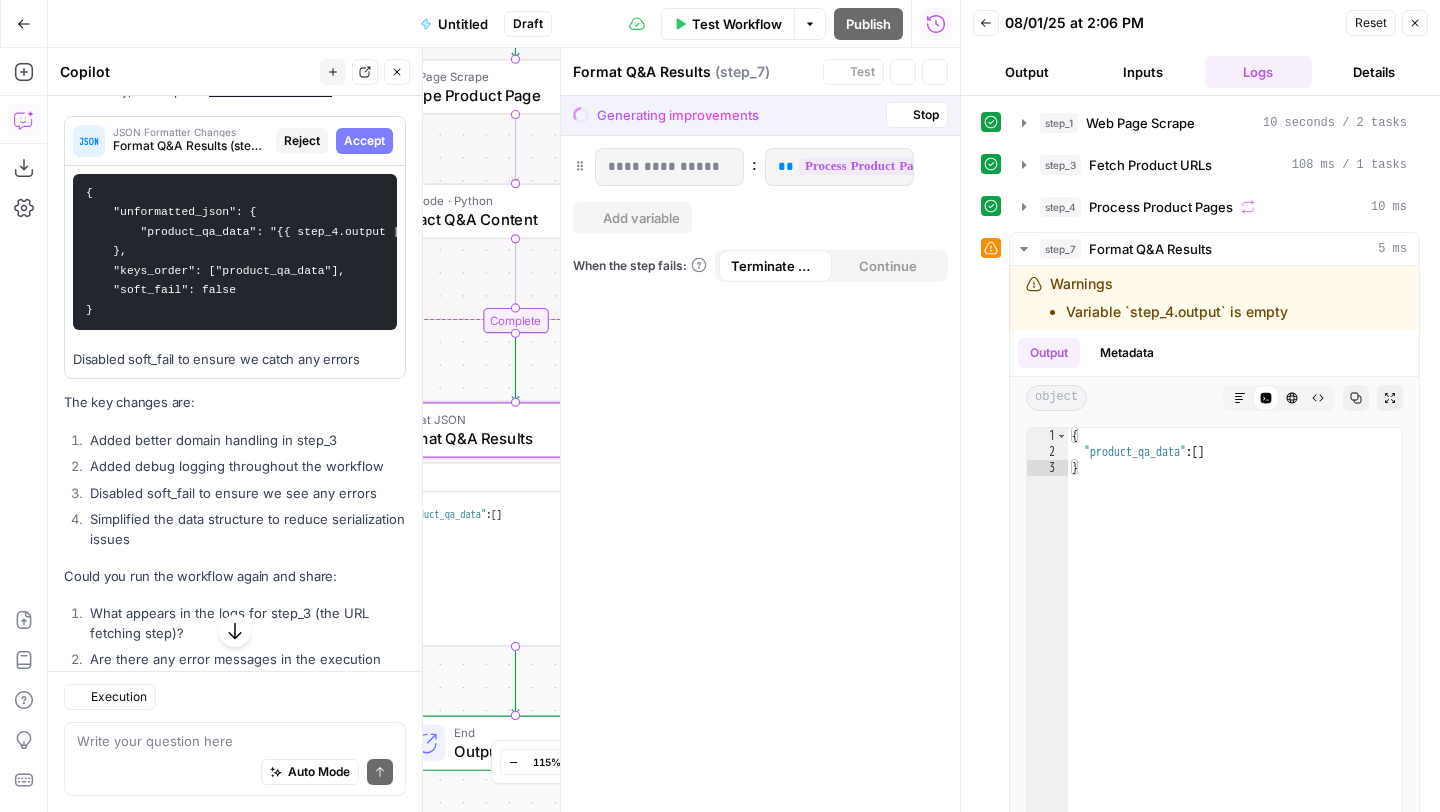 scroll, scrollTop: 8722, scrollLeft: 0, axis: vertical 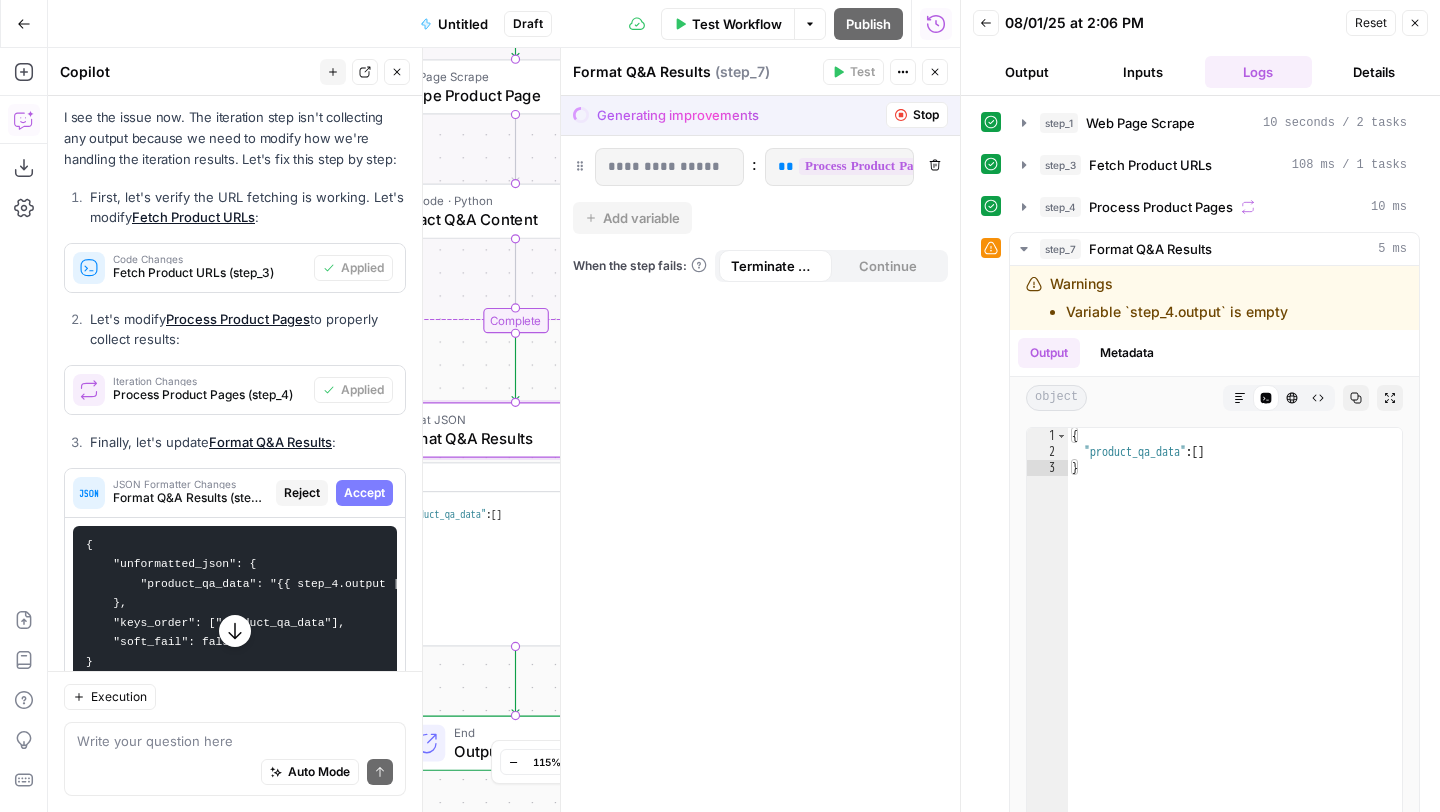 click on "Accept" at bounding box center [364, 493] 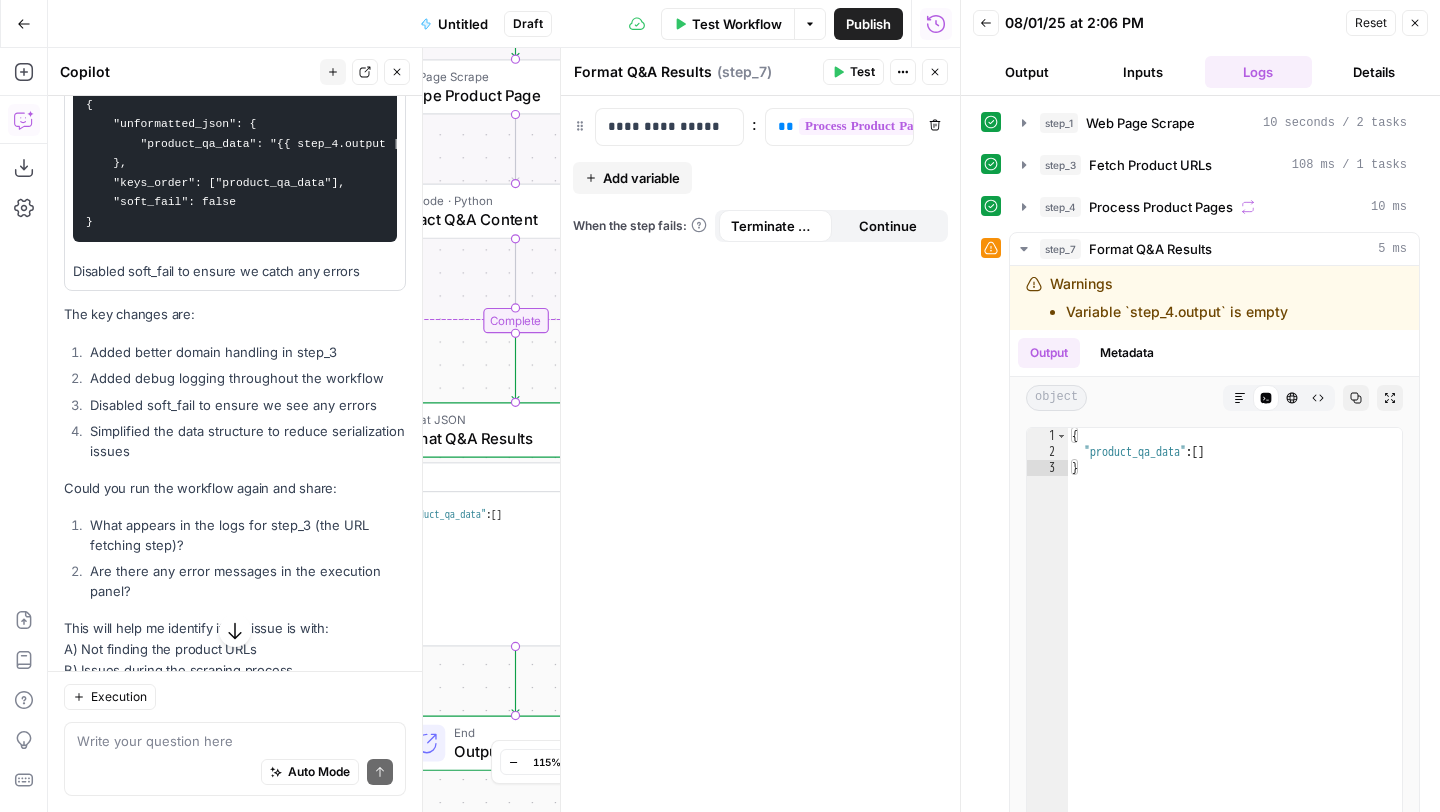 scroll, scrollTop: 9570, scrollLeft: 0, axis: vertical 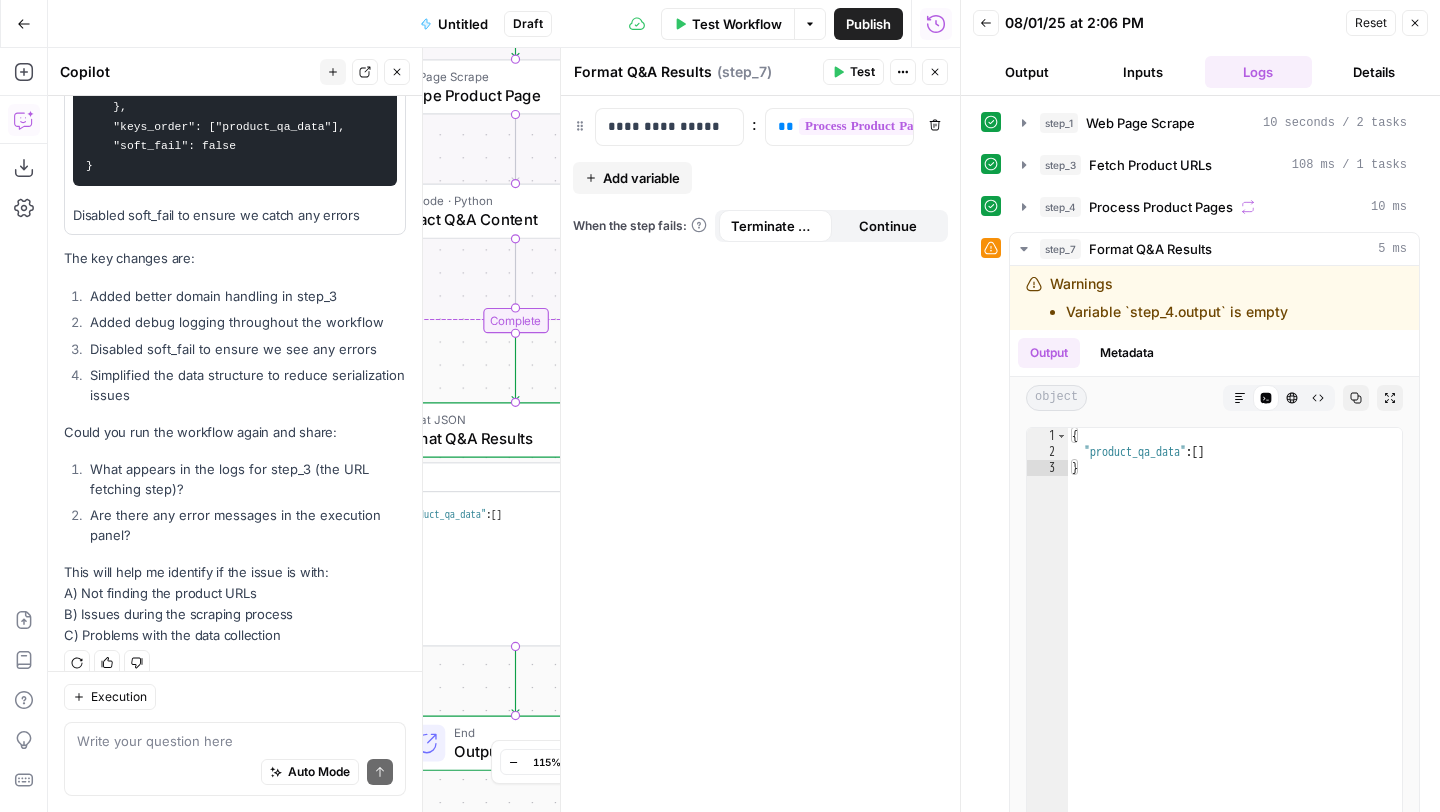 click 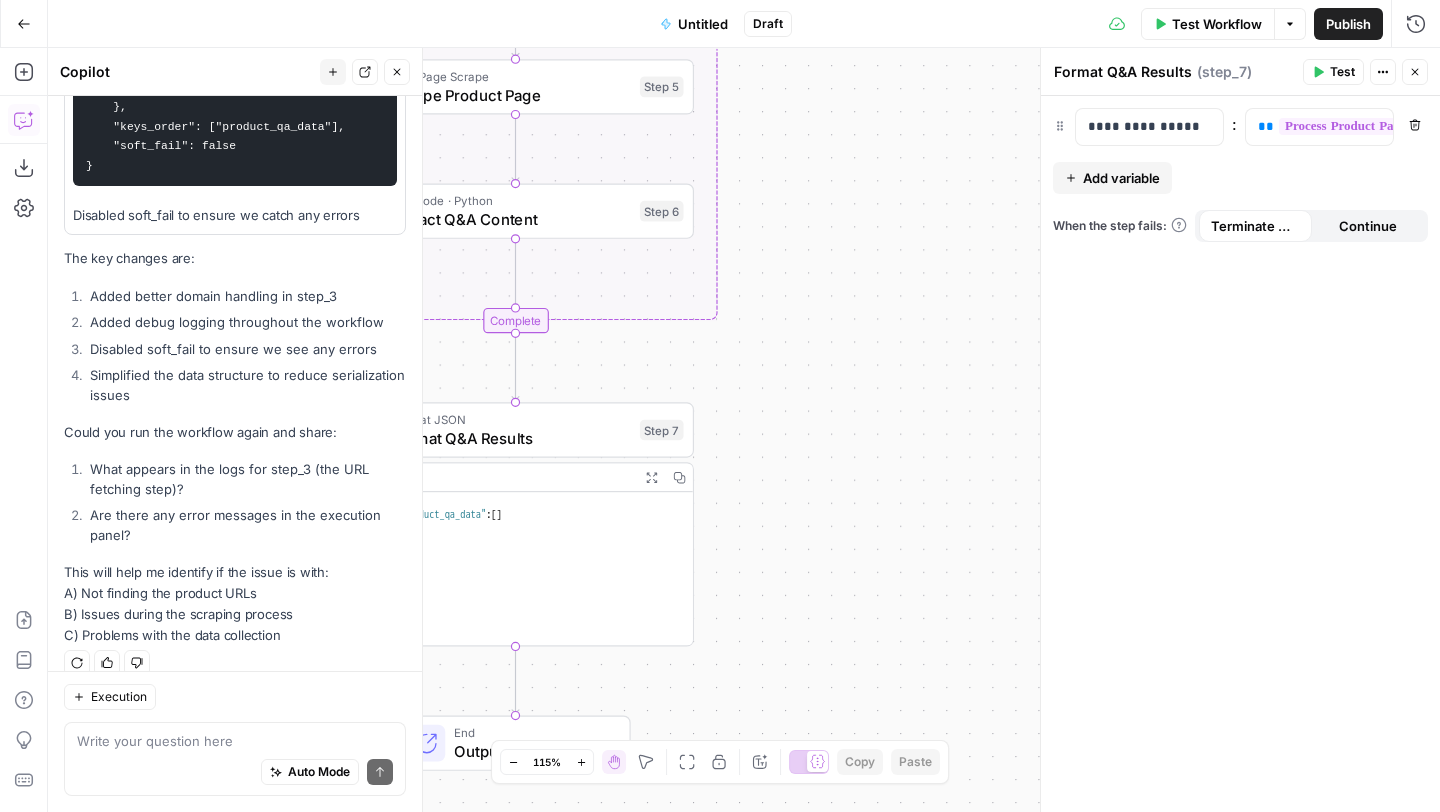 click on "Test Workflow" at bounding box center (1217, 24) 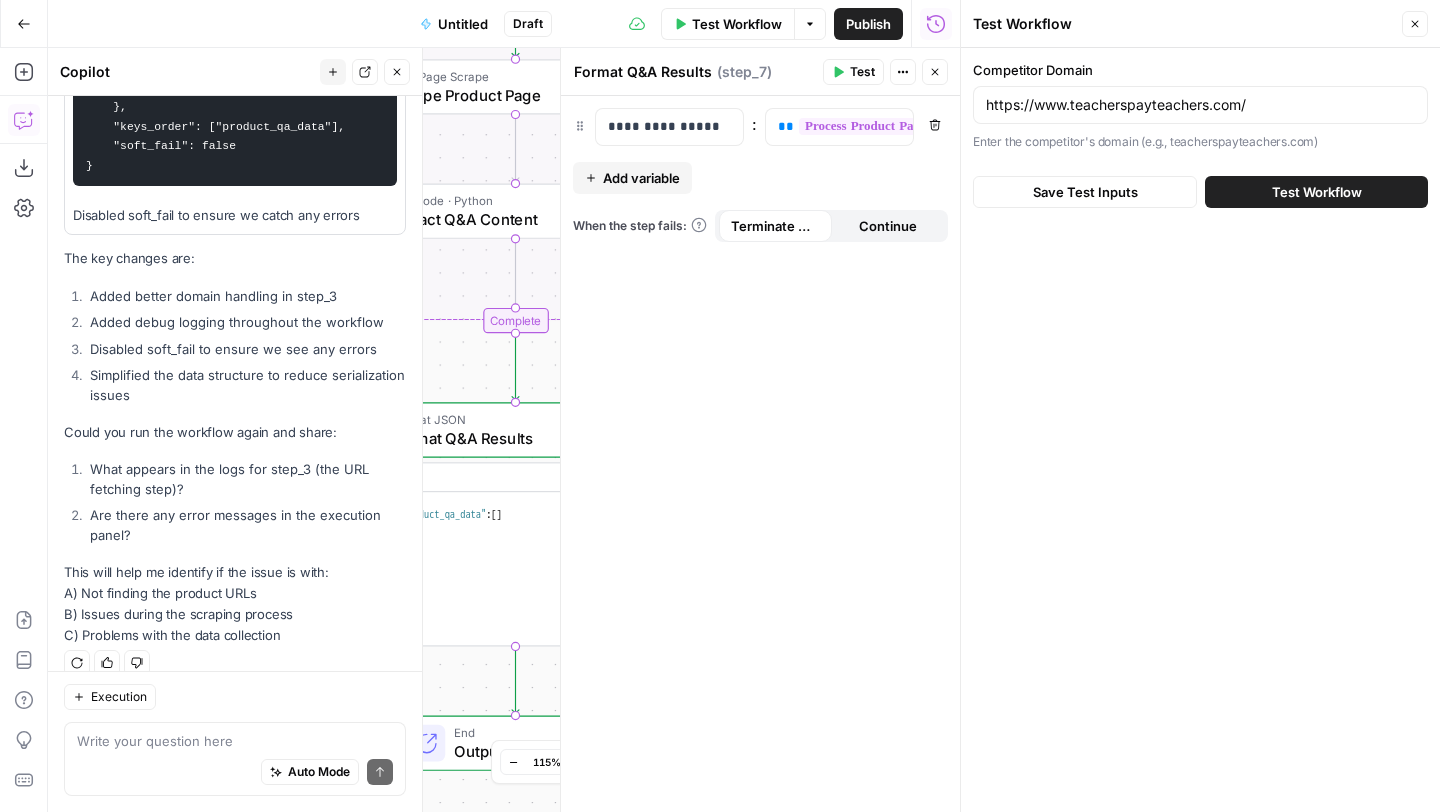 click on "Test Workflow" at bounding box center (1317, 192) 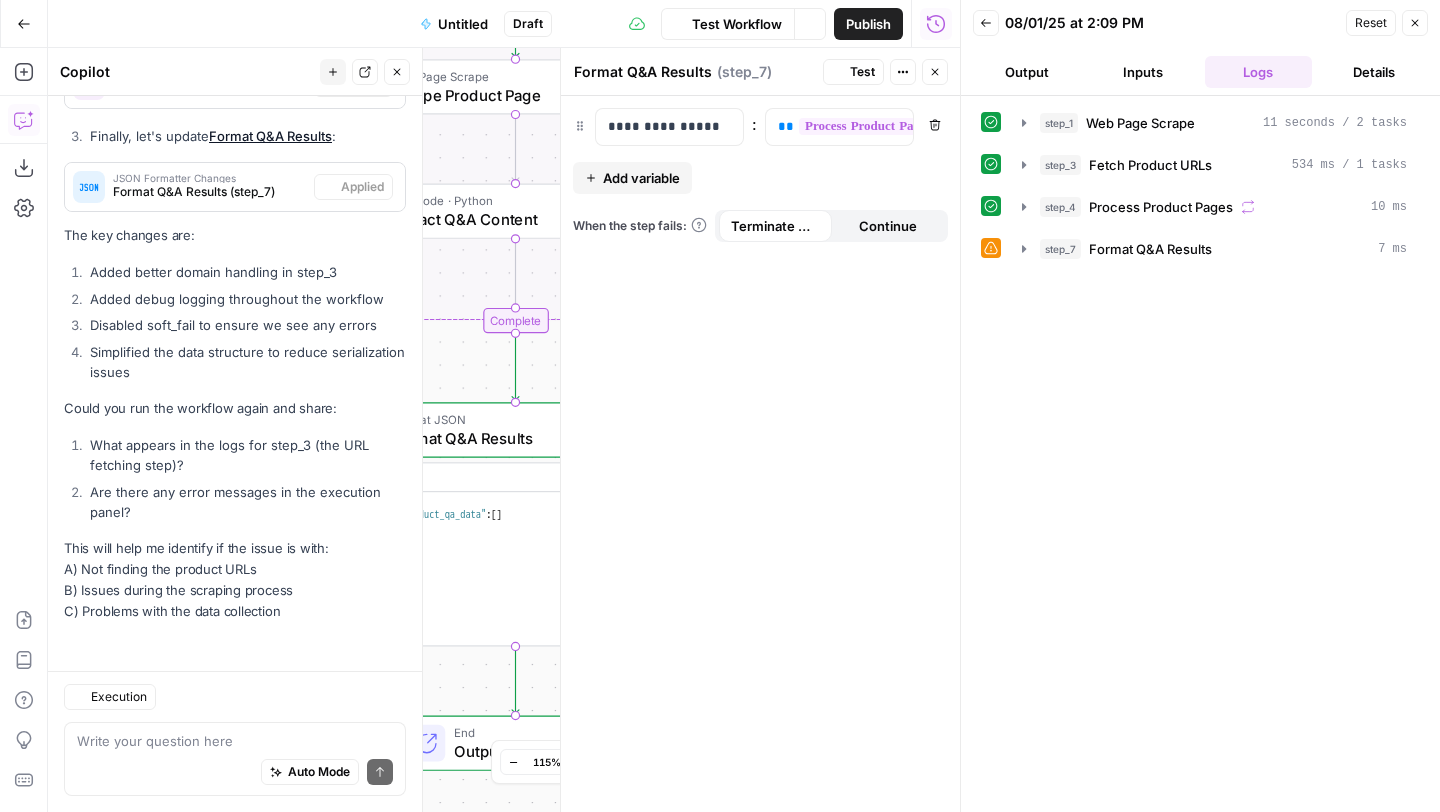 scroll, scrollTop: 9357, scrollLeft: 0, axis: vertical 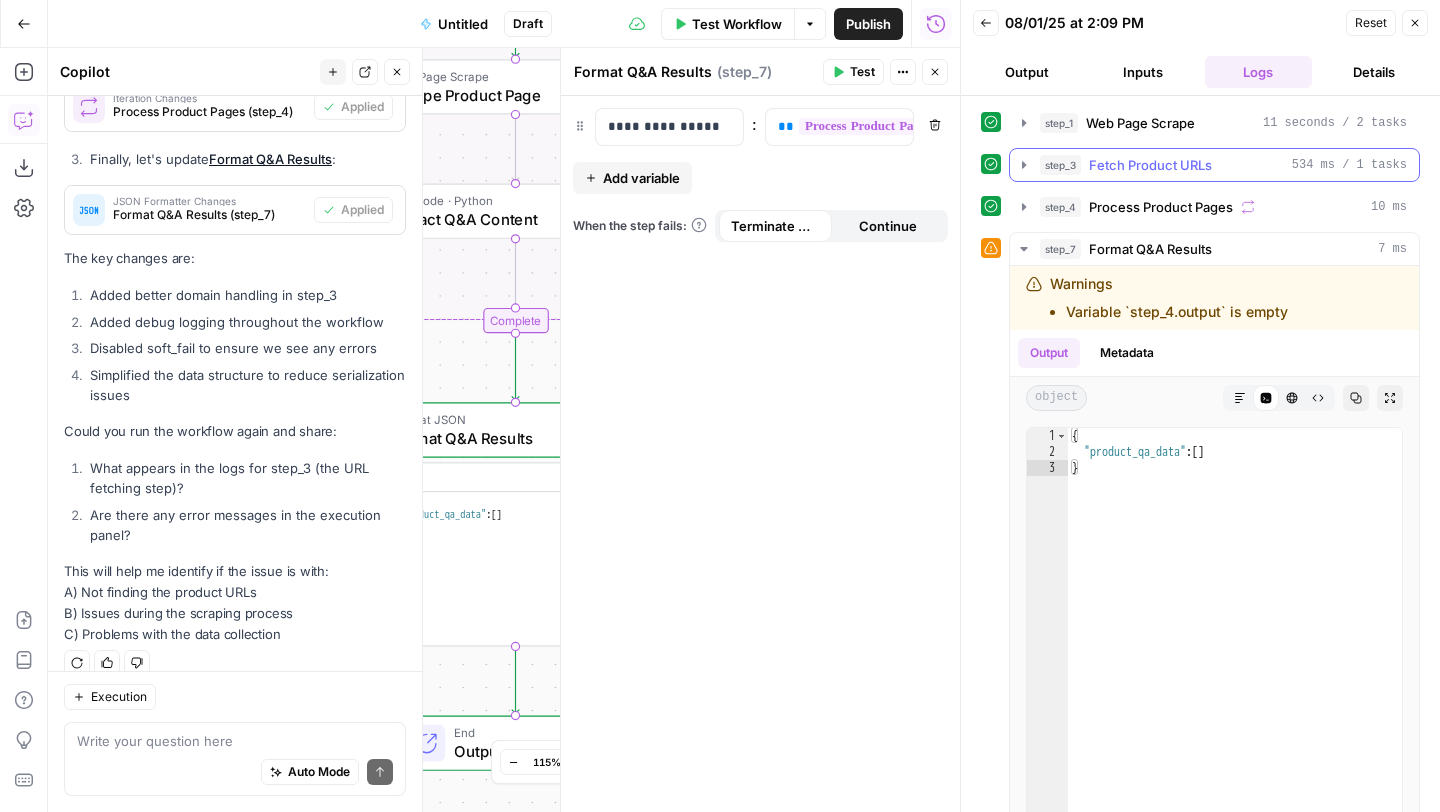 click 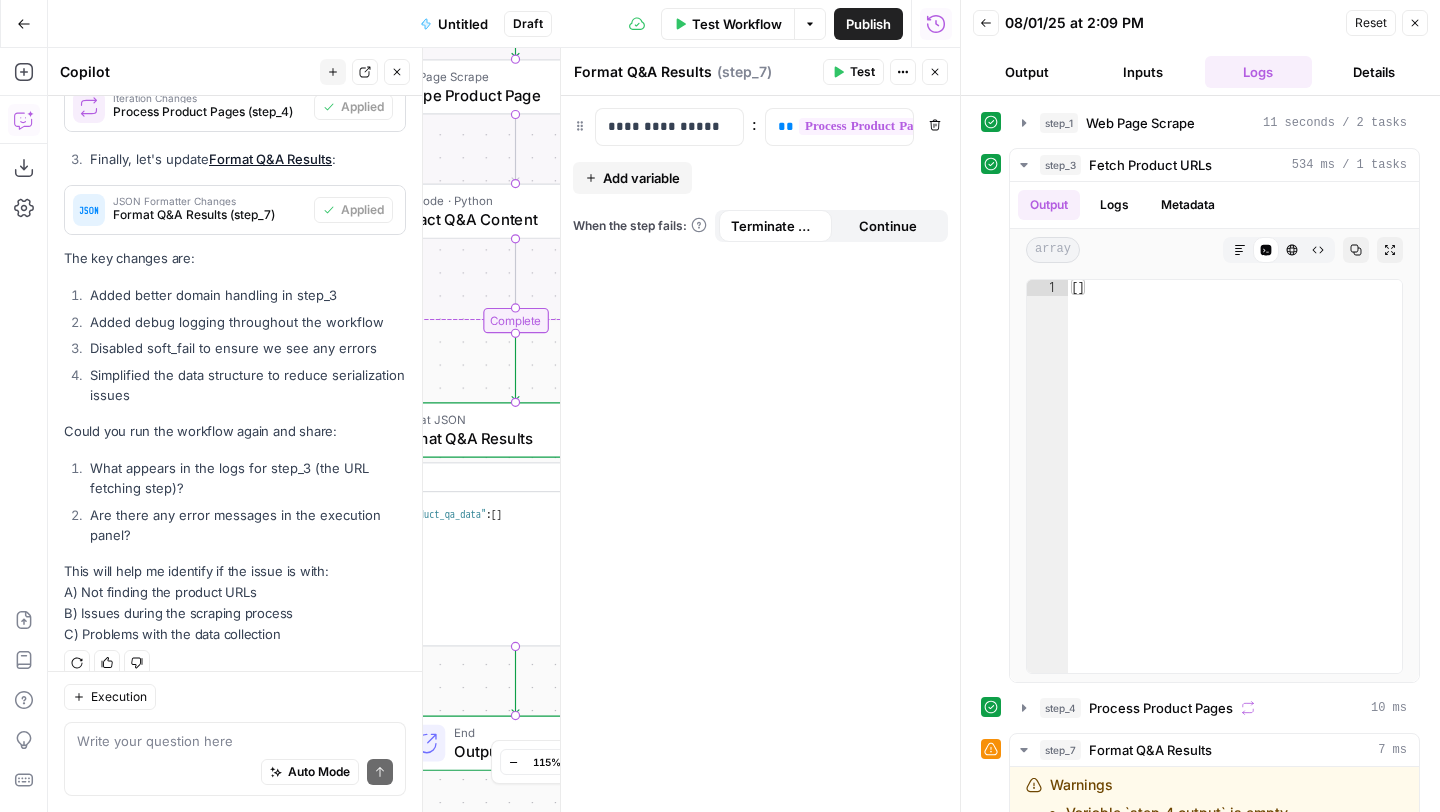 click on "Execution" at bounding box center (235, 697) 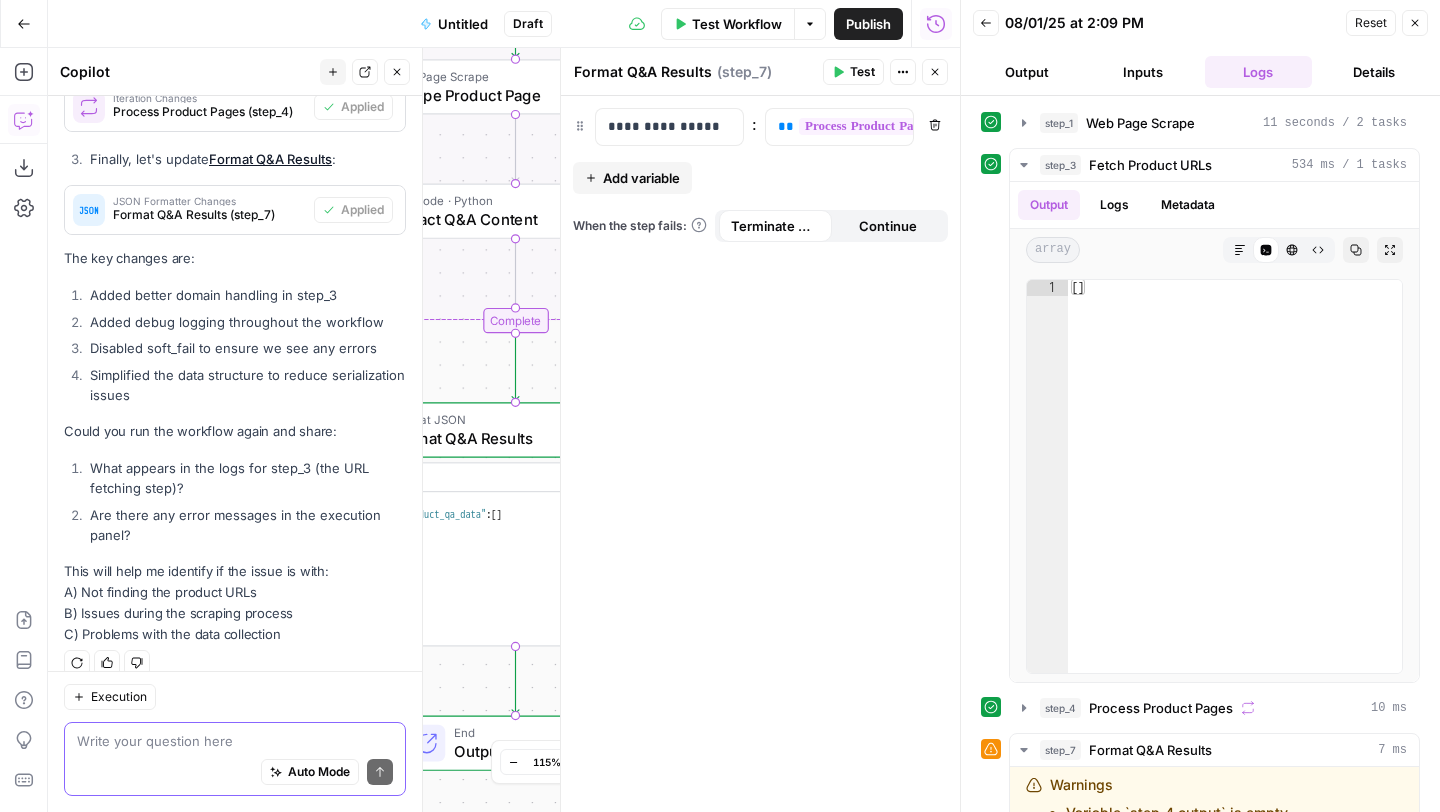 click at bounding box center [235, 741] 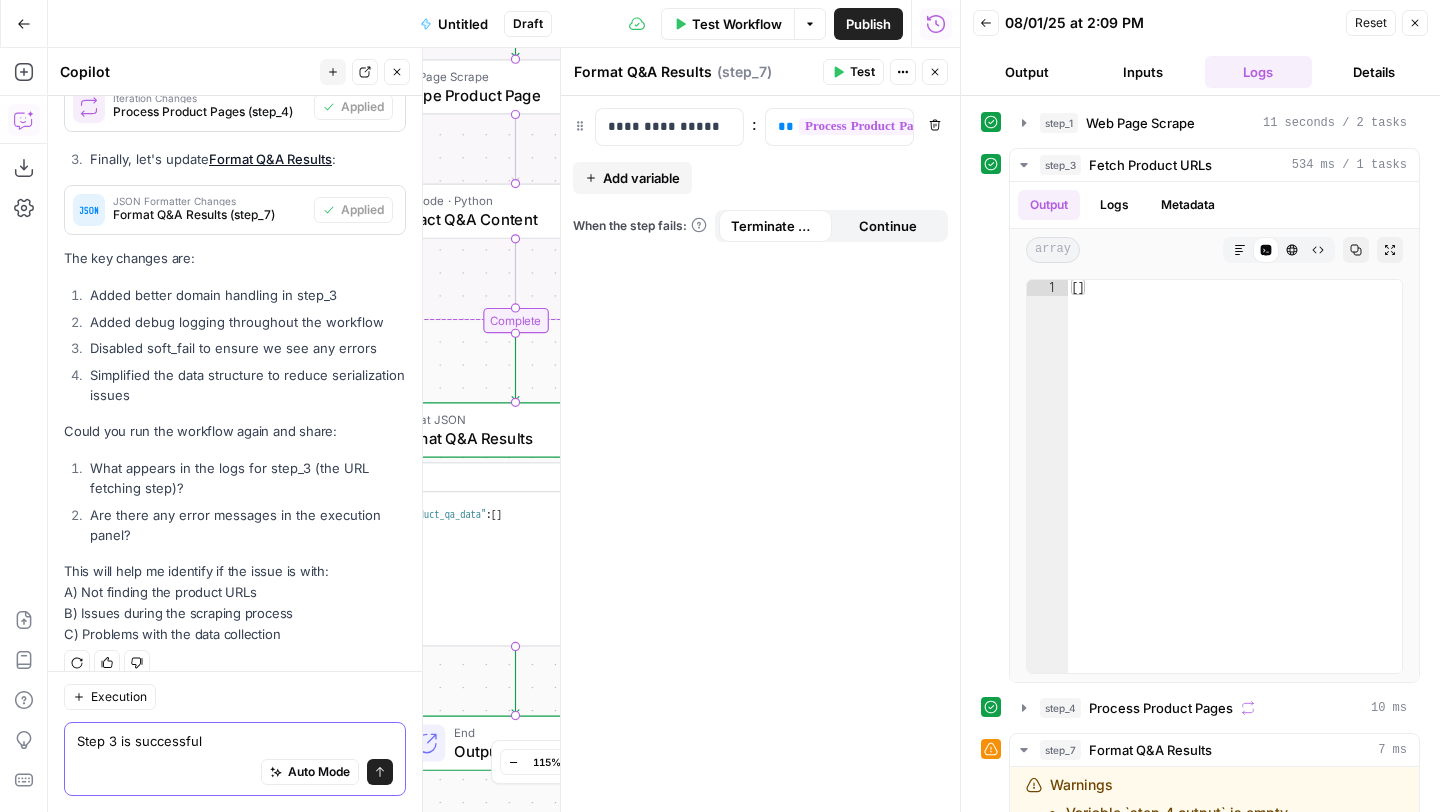 scroll, scrollTop: 331, scrollLeft: 0, axis: vertical 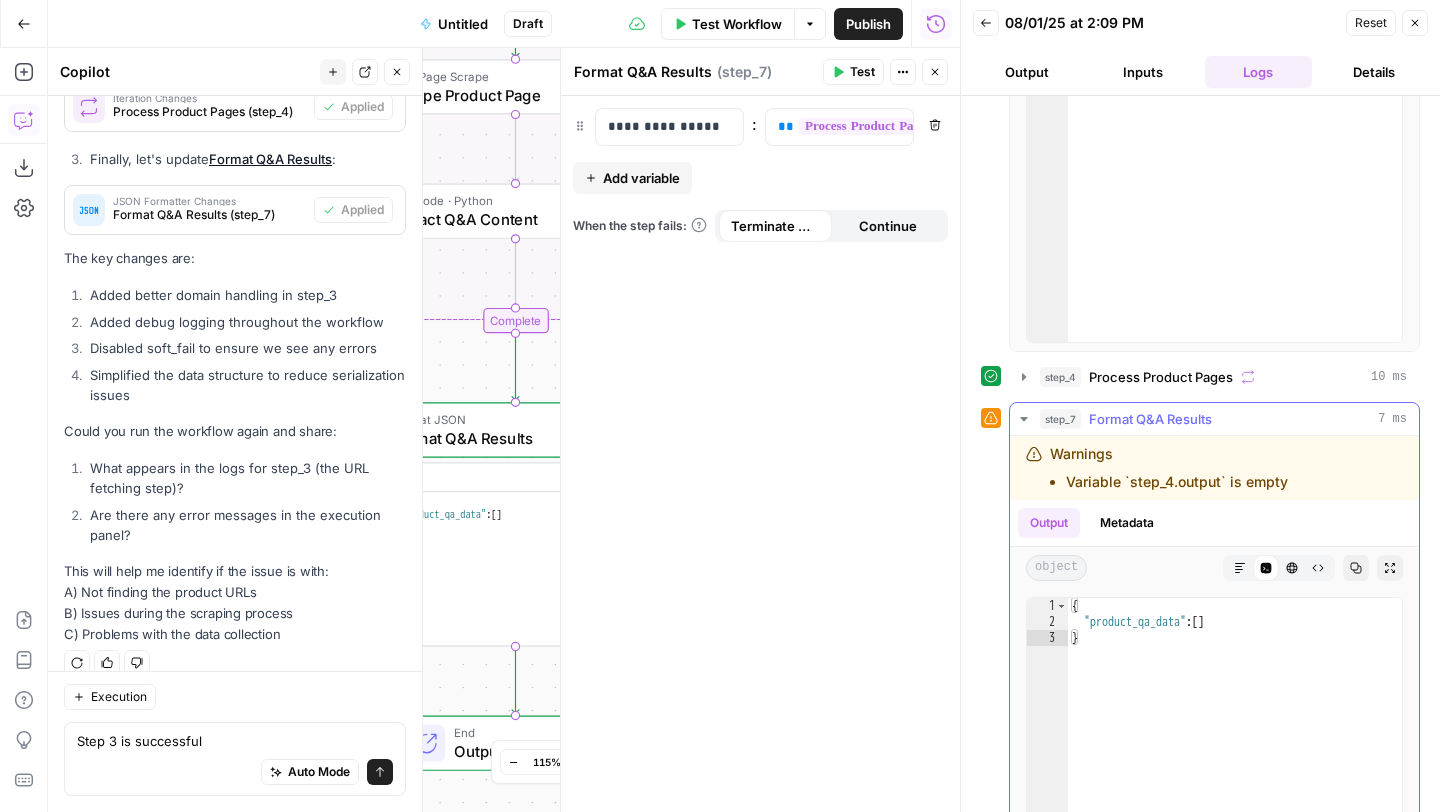 drag, startPoint x: 1041, startPoint y: 454, endPoint x: 1310, endPoint y: 495, distance: 272.1066 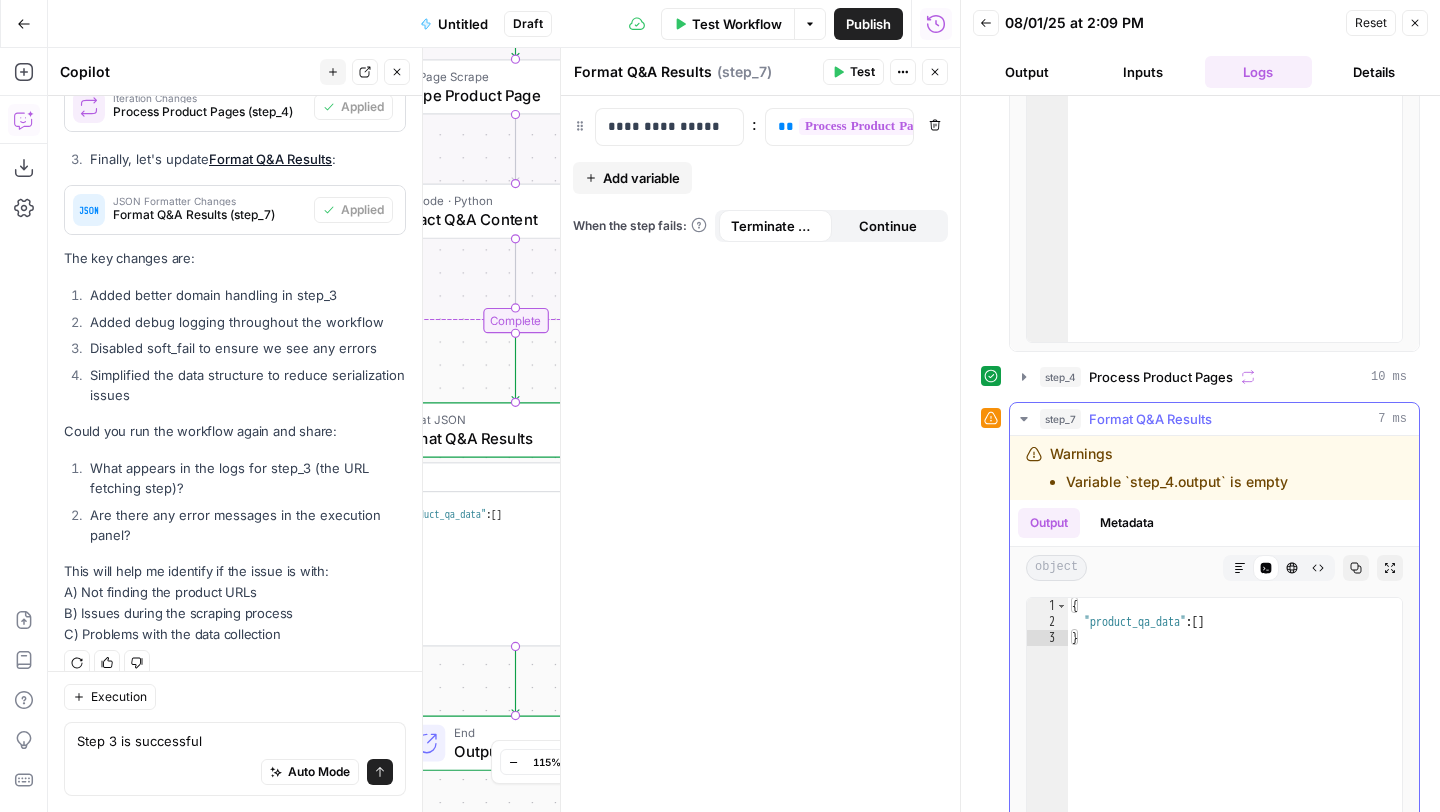 copy on "Warnings Variable `step_4.output` is empty" 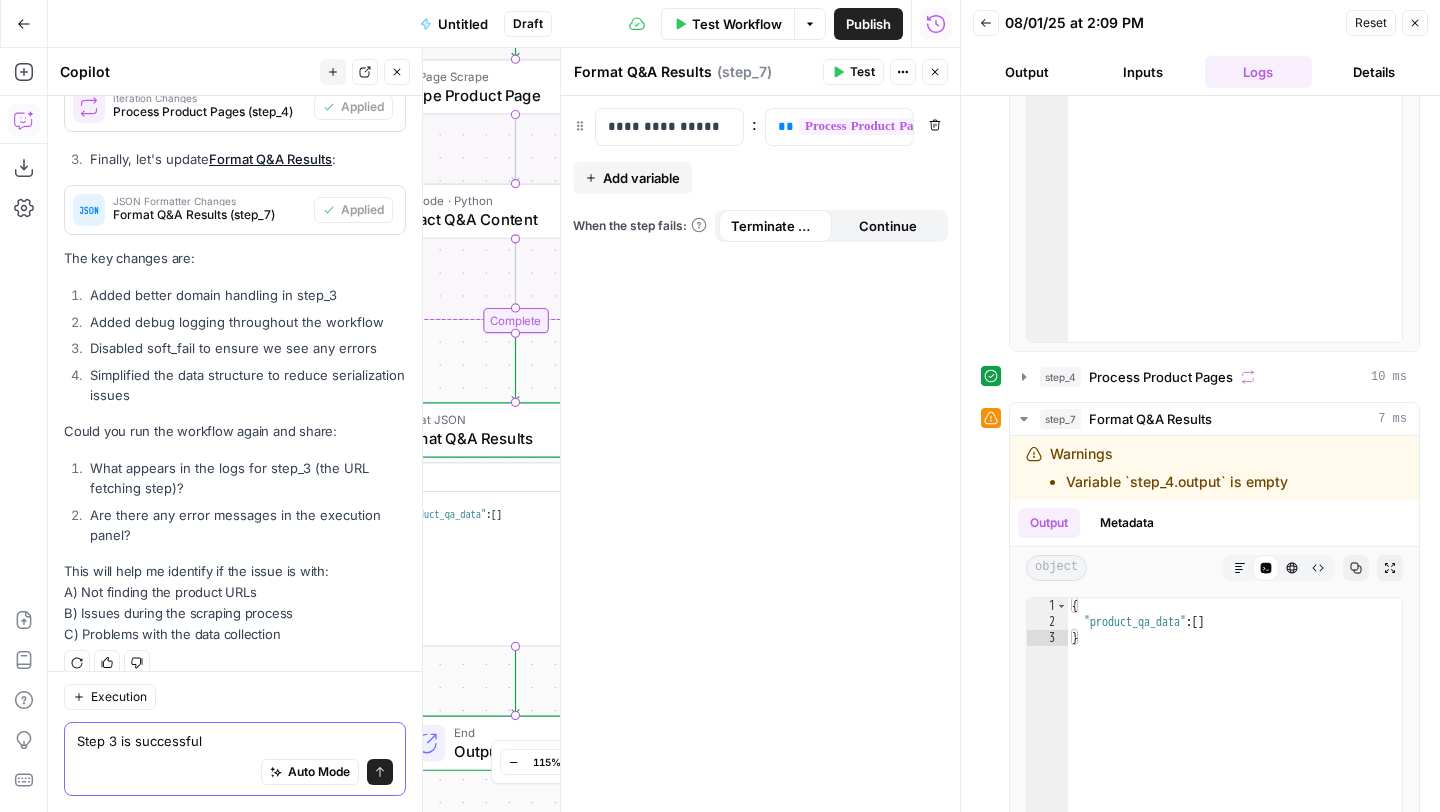 click on "Step 3 is successful" at bounding box center [235, 741] 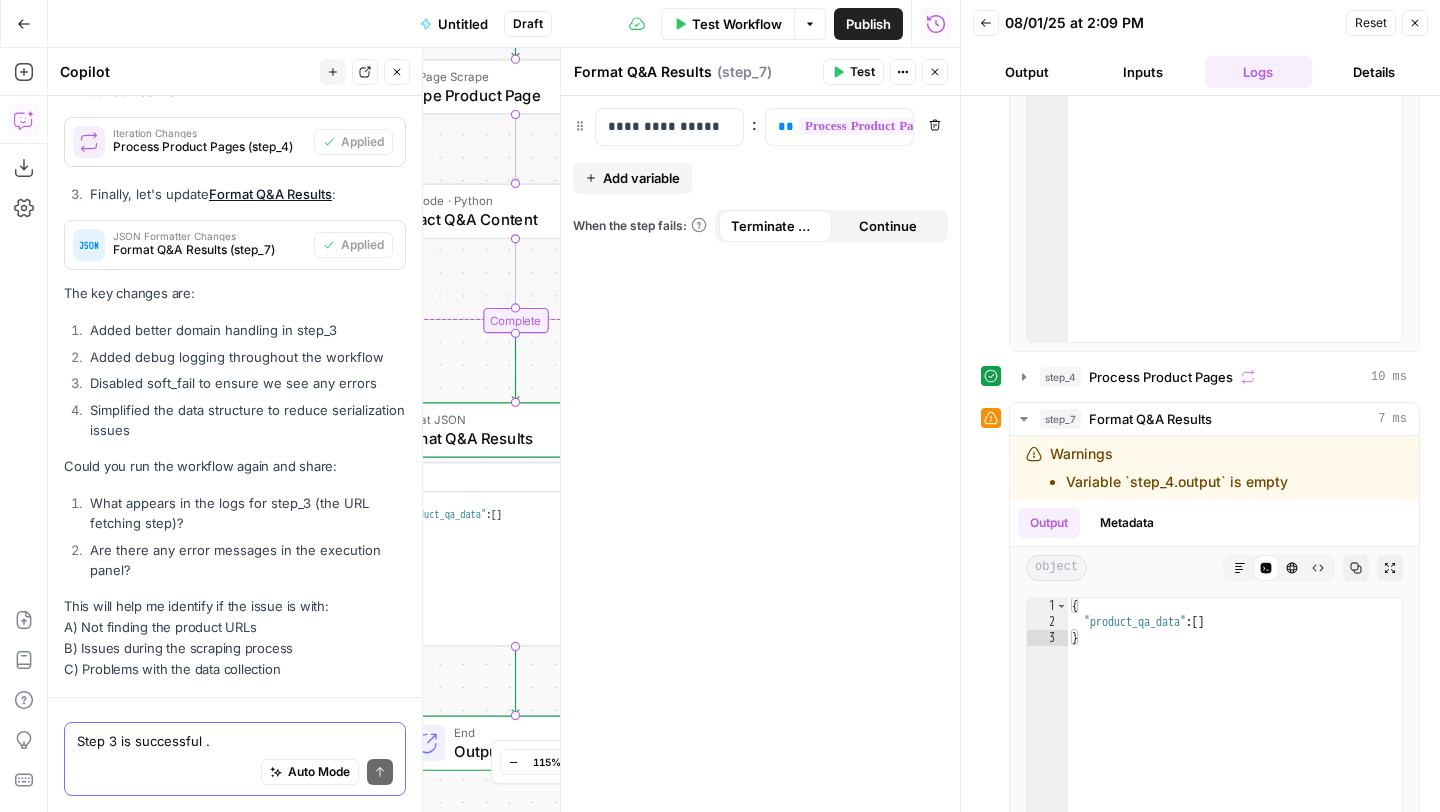 scroll, scrollTop: 9357, scrollLeft: 0, axis: vertical 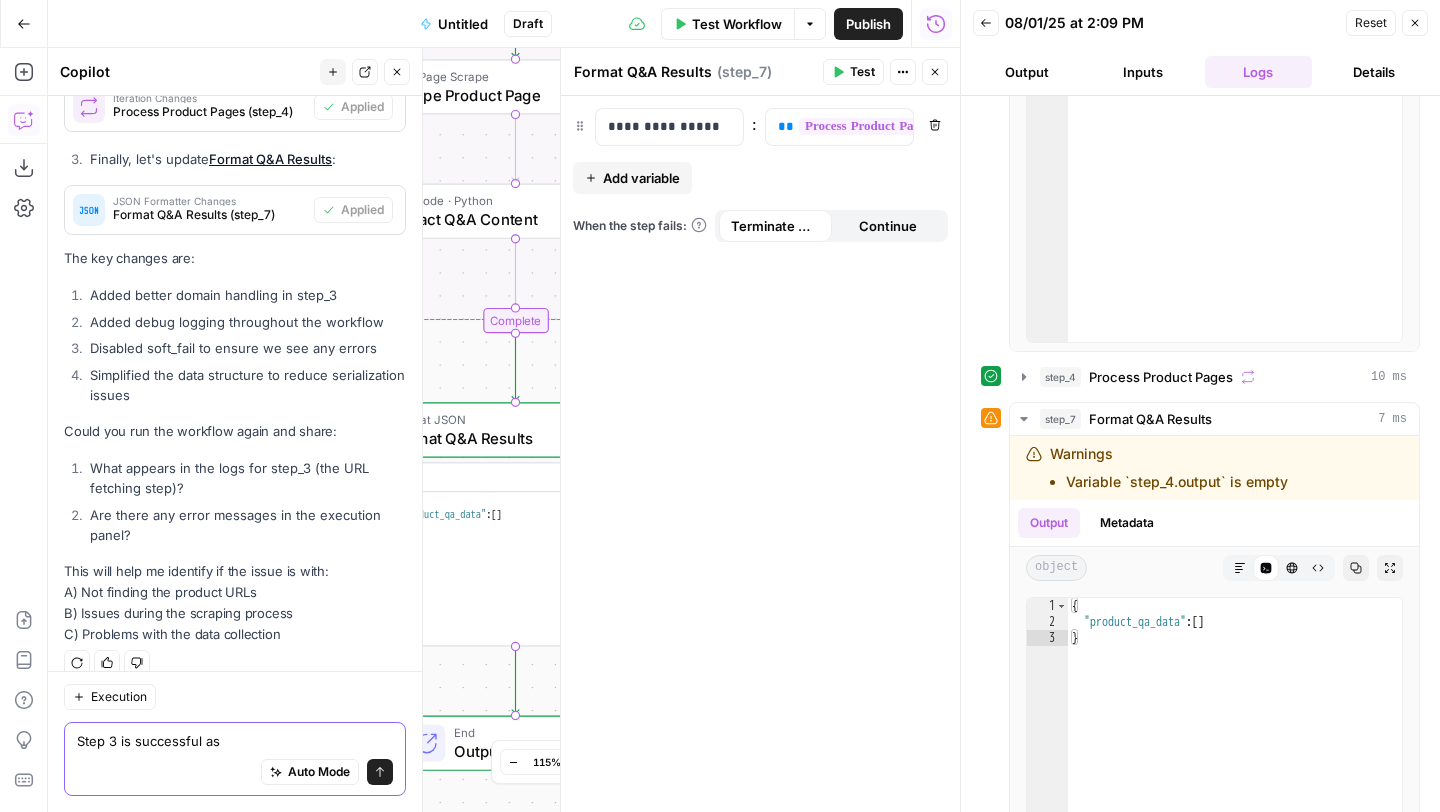 type on "Step 3 is successful as t" 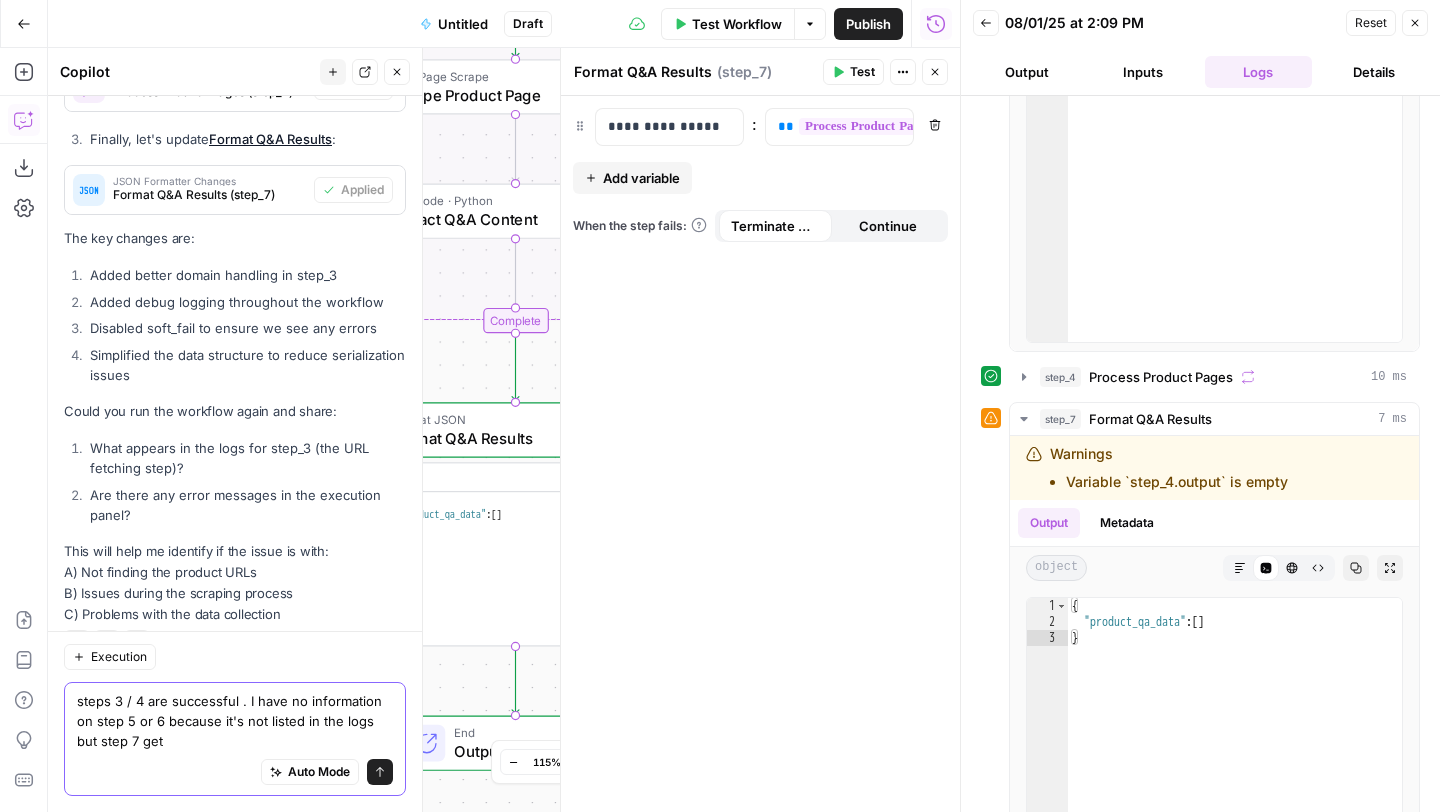 scroll, scrollTop: 9397, scrollLeft: 0, axis: vertical 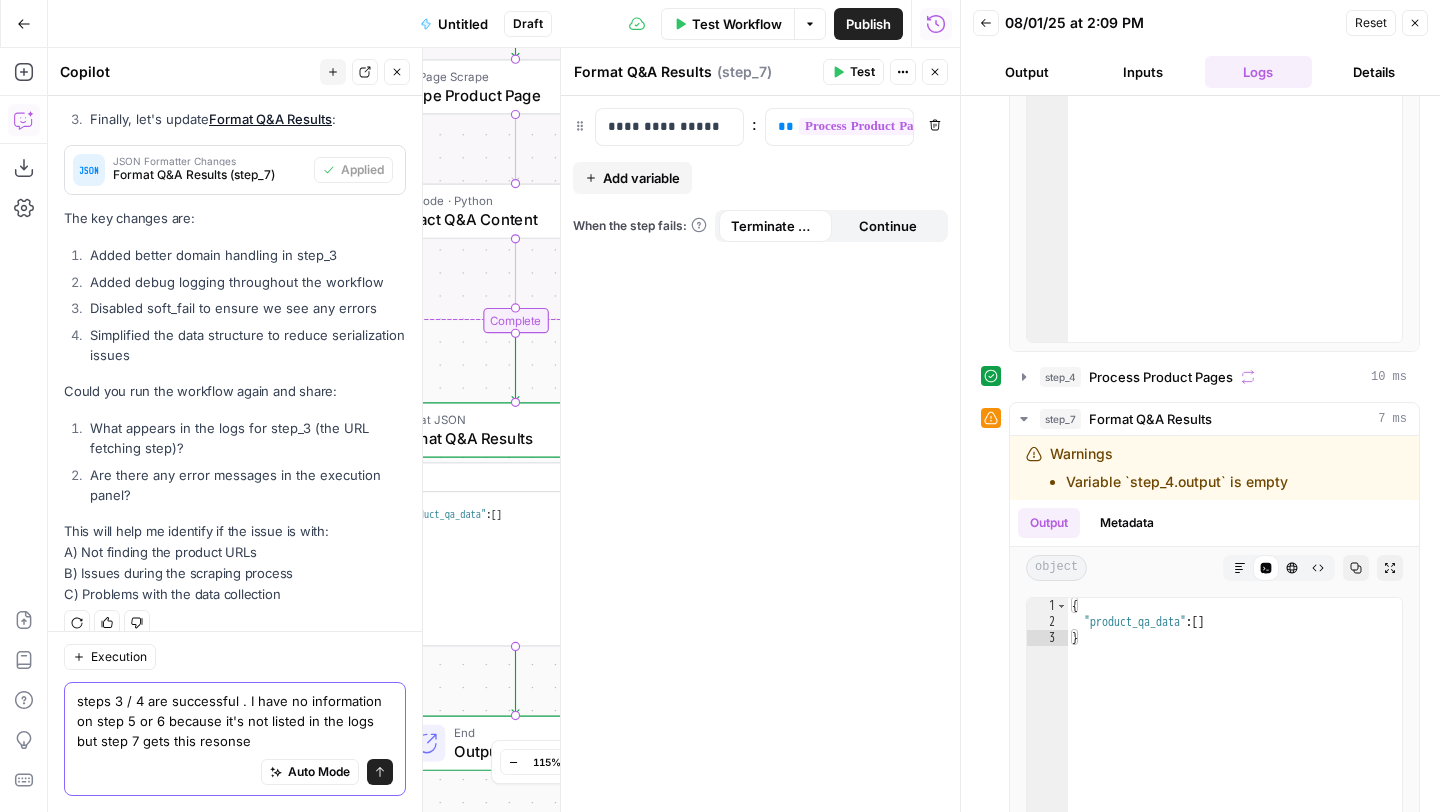 paste on "Warnings
Variable `step_4.output` is empty" 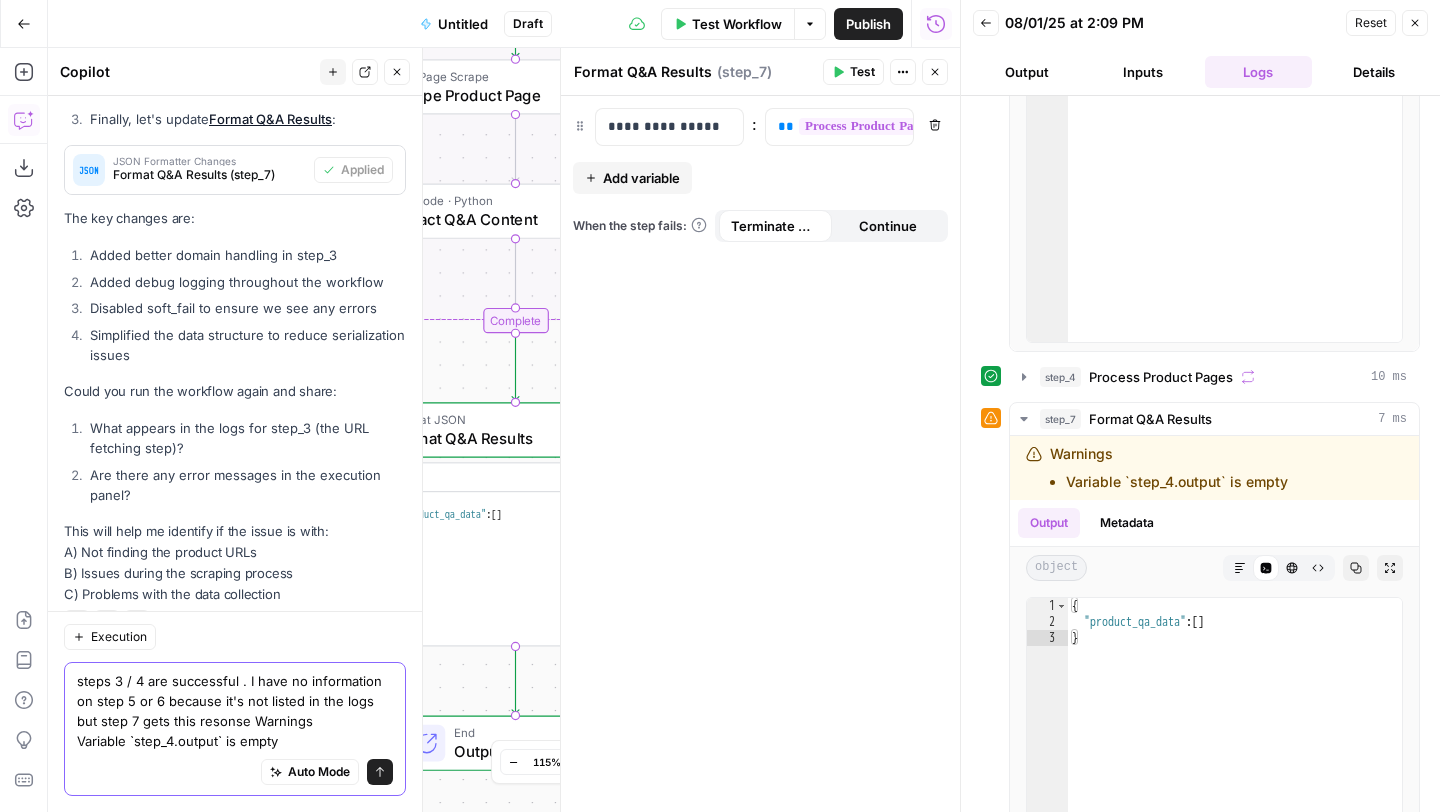 scroll, scrollTop: 9417, scrollLeft: 0, axis: vertical 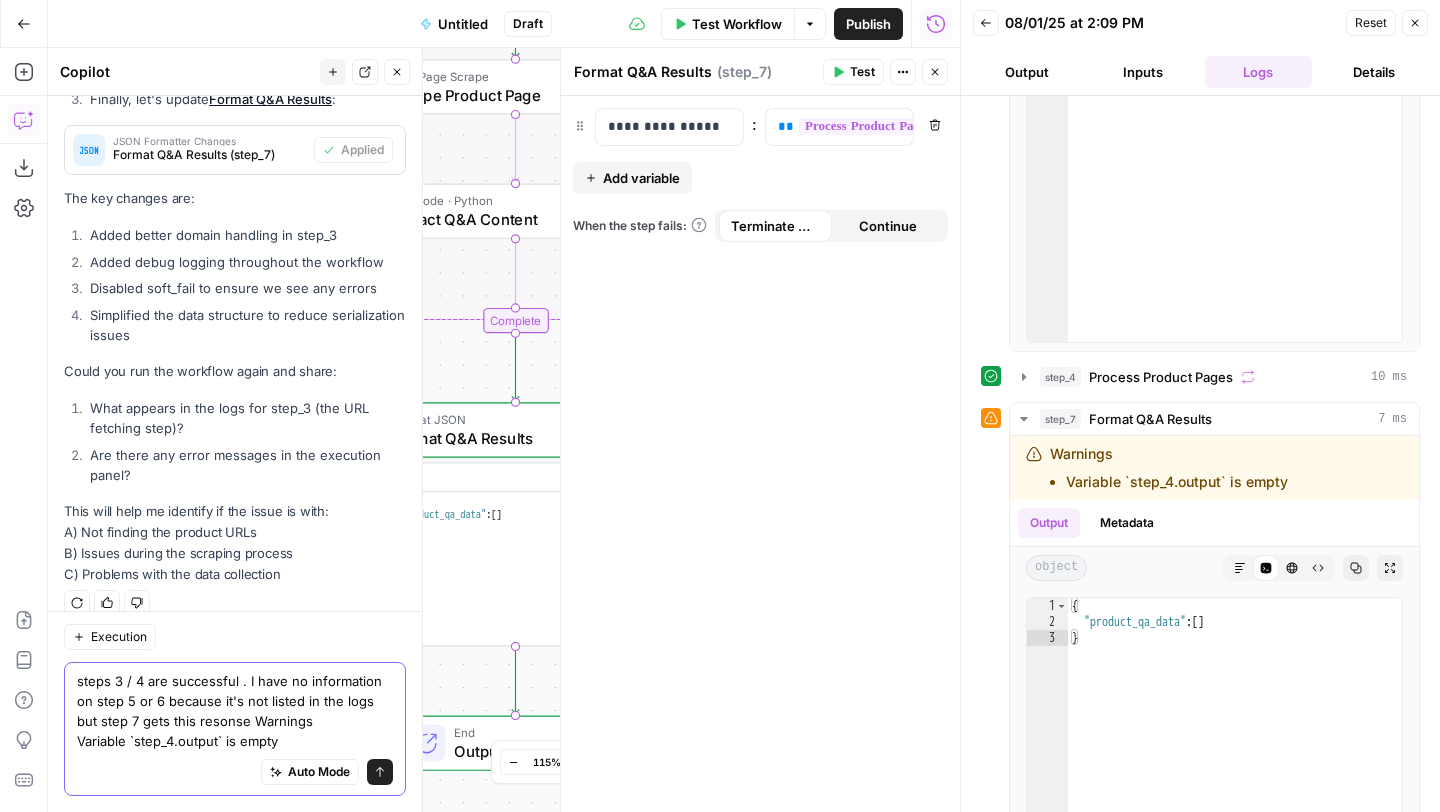 click on "steps 3 / 4 are successful . I have no information on step 5 or 6 because it's not listed in the logs but step 7 gets this resonse Warnings
Variable `step_4.output` is empty" at bounding box center (235, 711) 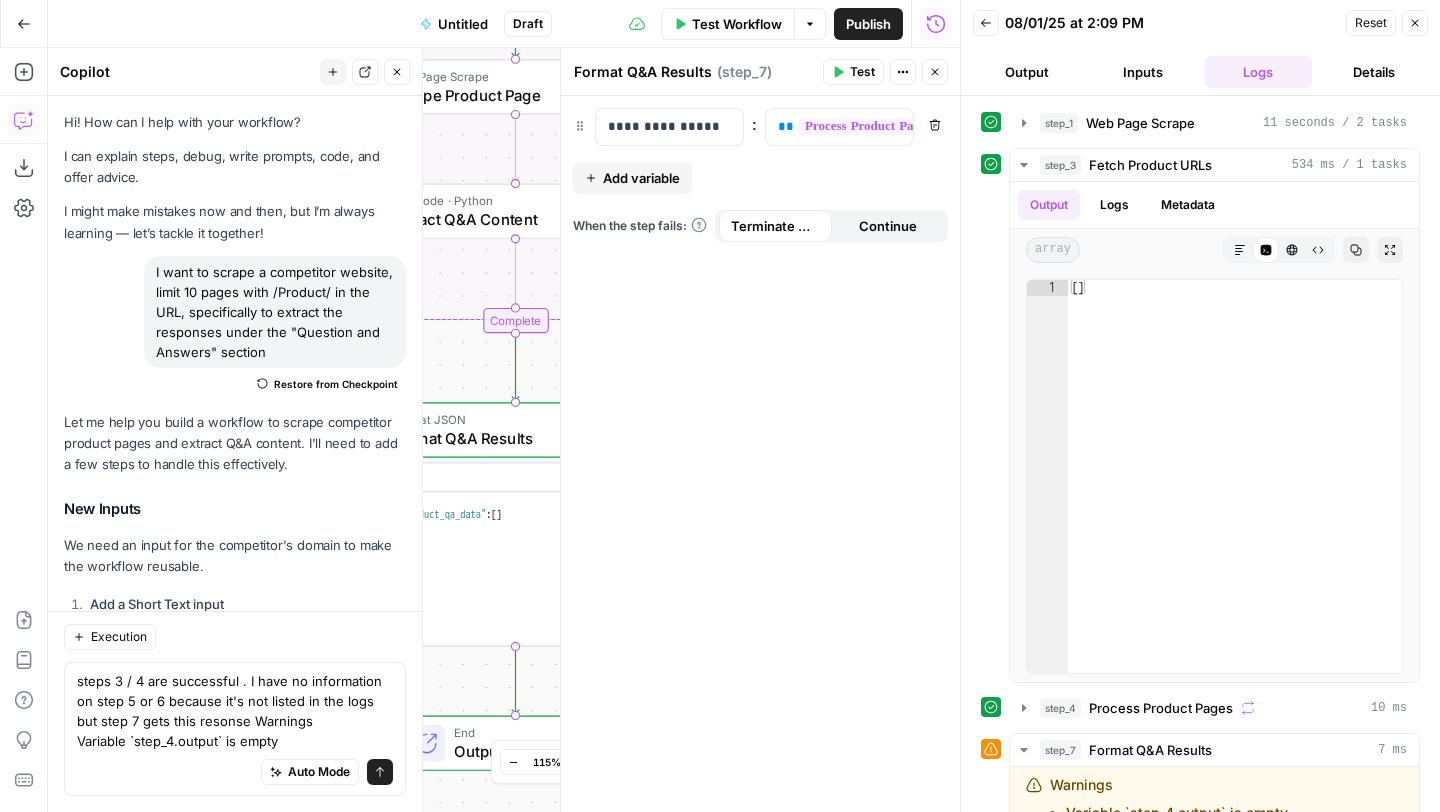 scroll, scrollTop: 0, scrollLeft: 0, axis: both 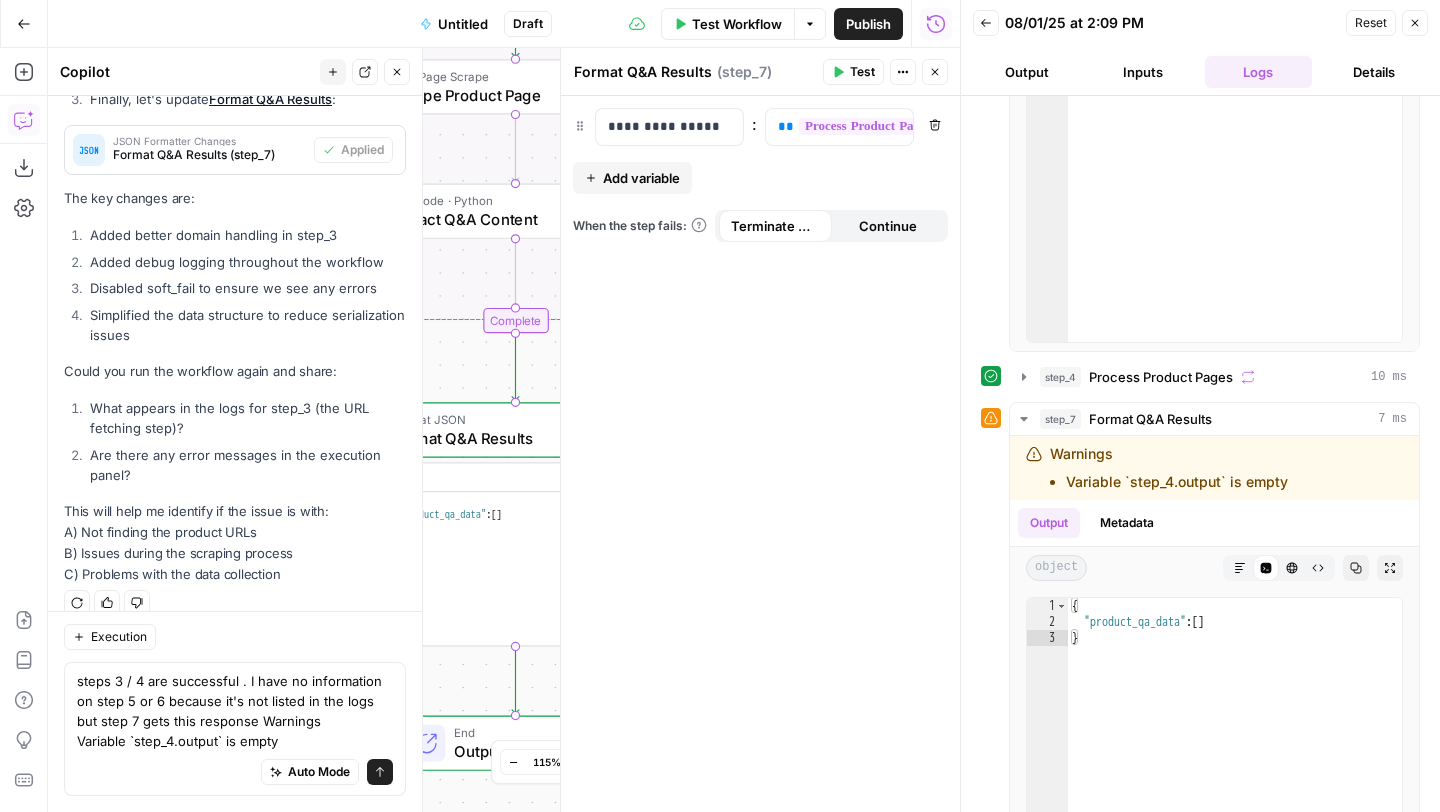 type on "steps 3 / 4 are successful . I have no information on step 5 or 6 because it's not listed in the logs but step 7 gets this response Warnings
Variable `step_4.output` is empty" 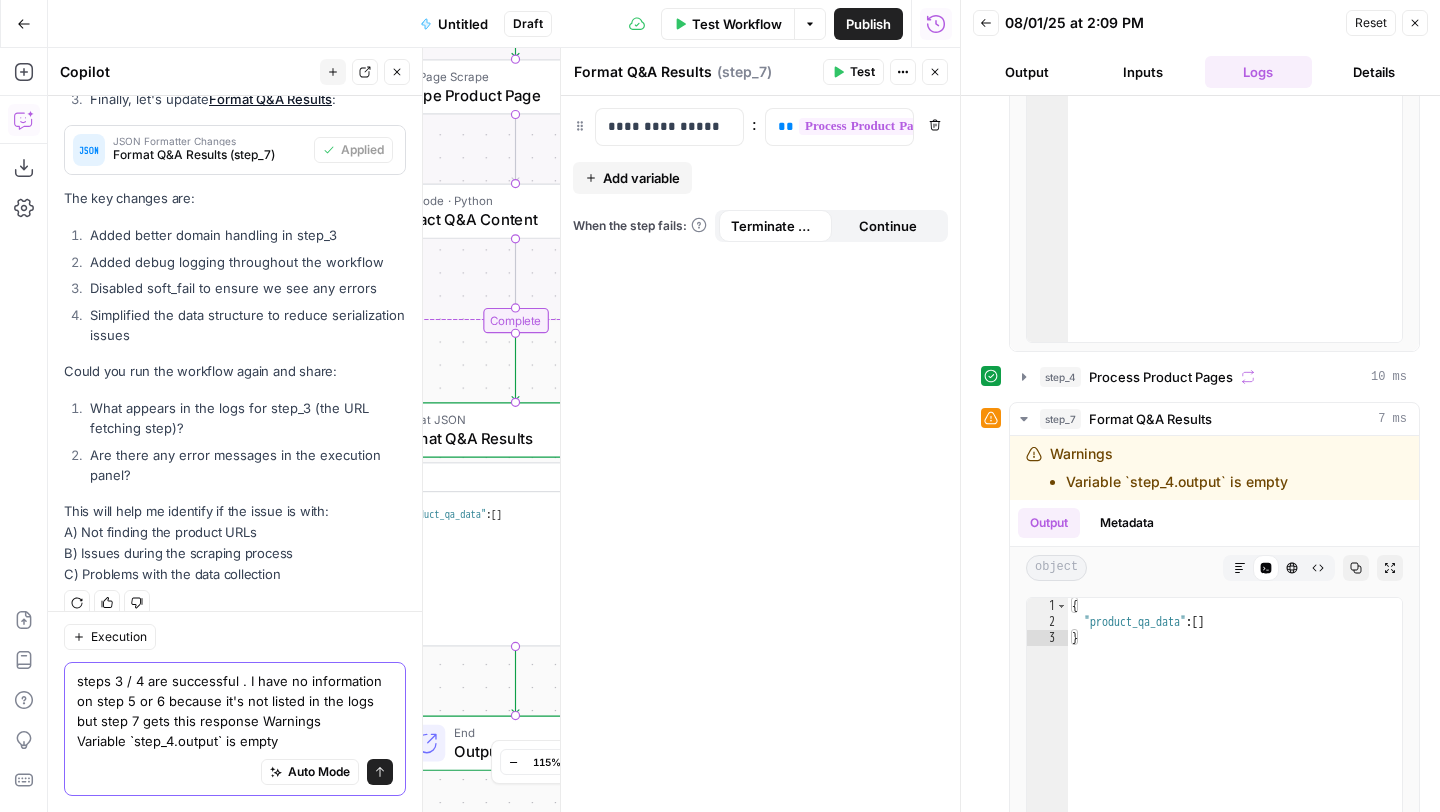 click on "Send" at bounding box center (380, 772) 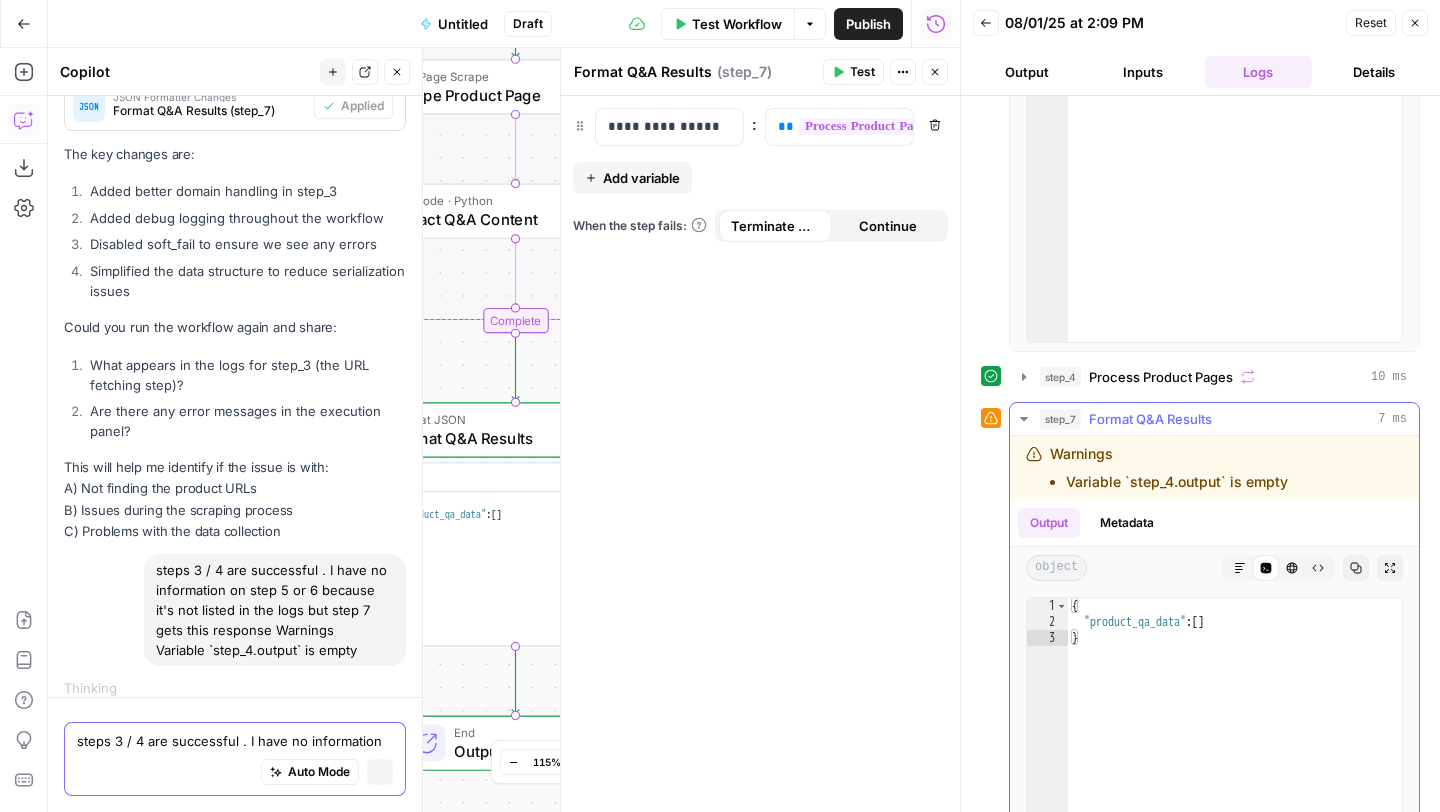 scroll, scrollTop: 9088, scrollLeft: 0, axis: vertical 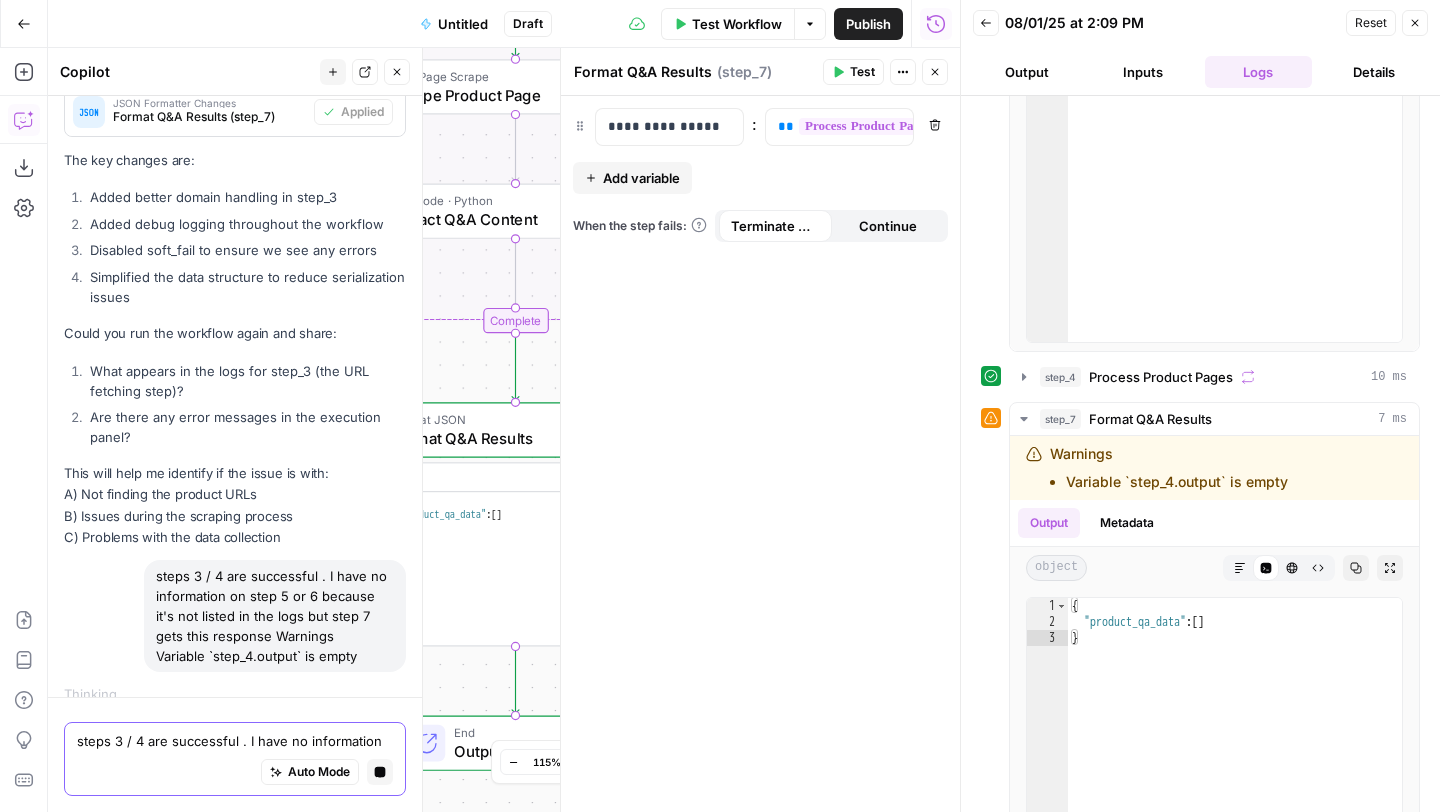 click 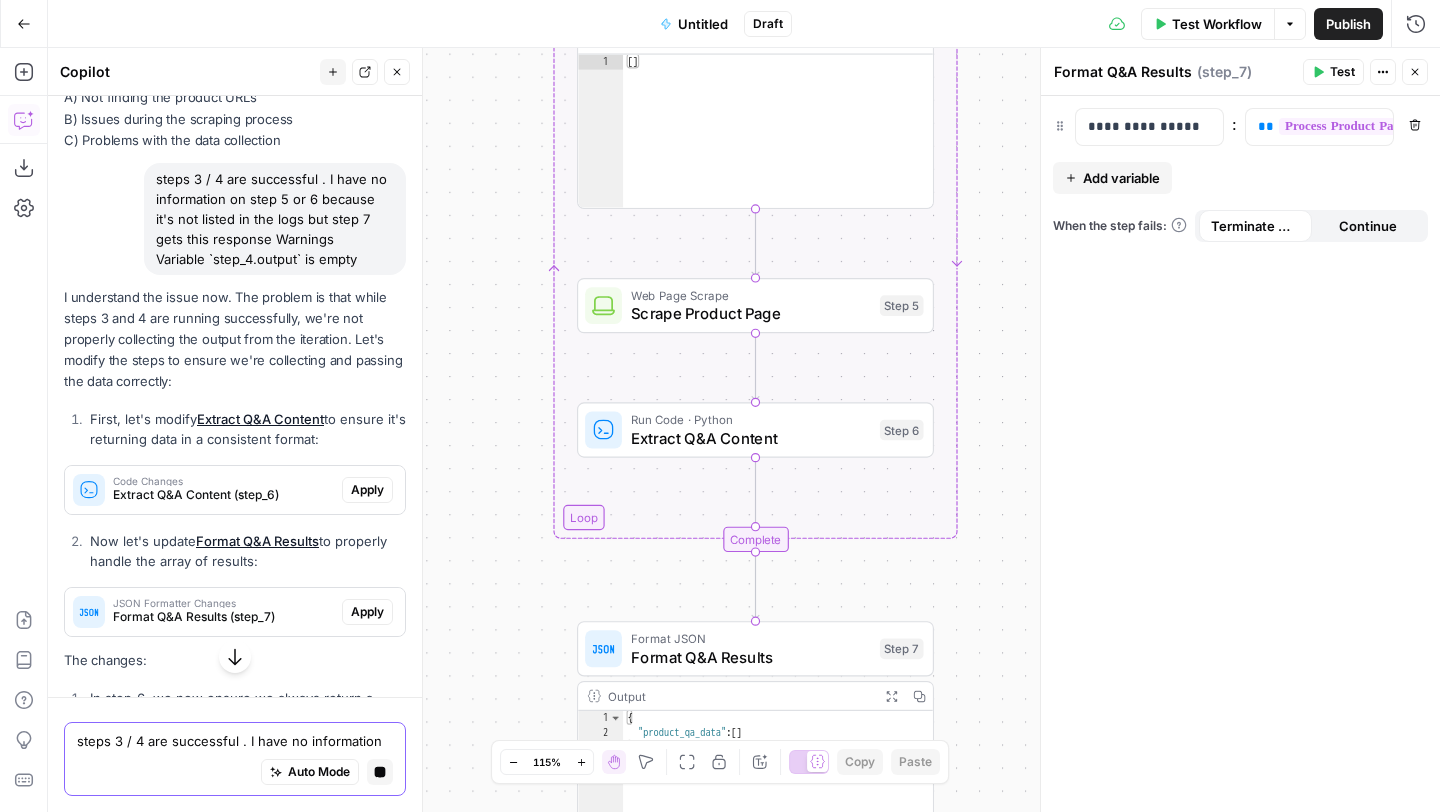 scroll, scrollTop: 9508, scrollLeft: 0, axis: vertical 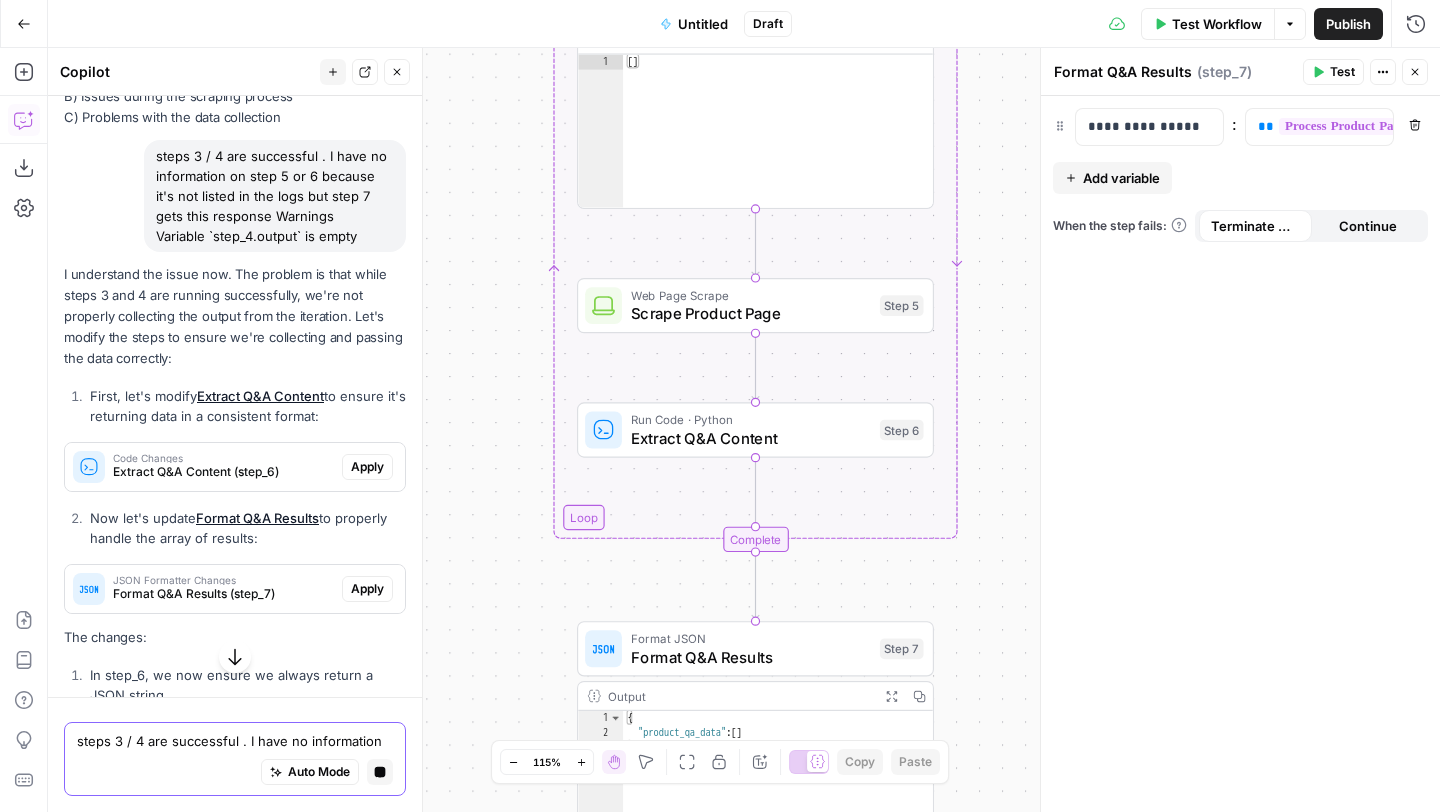 click on "Apply" at bounding box center (367, 467) 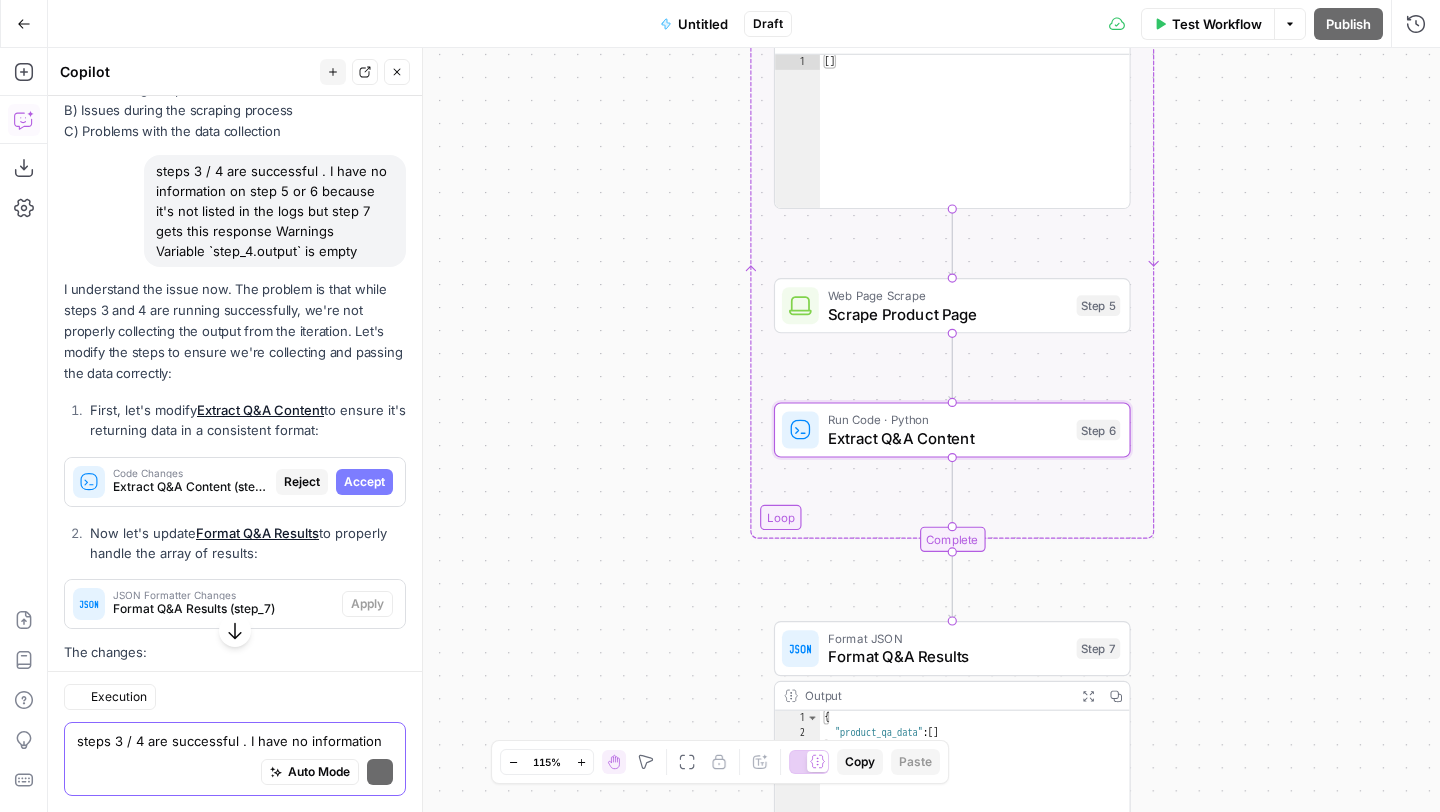 scroll, scrollTop: 9526, scrollLeft: 0, axis: vertical 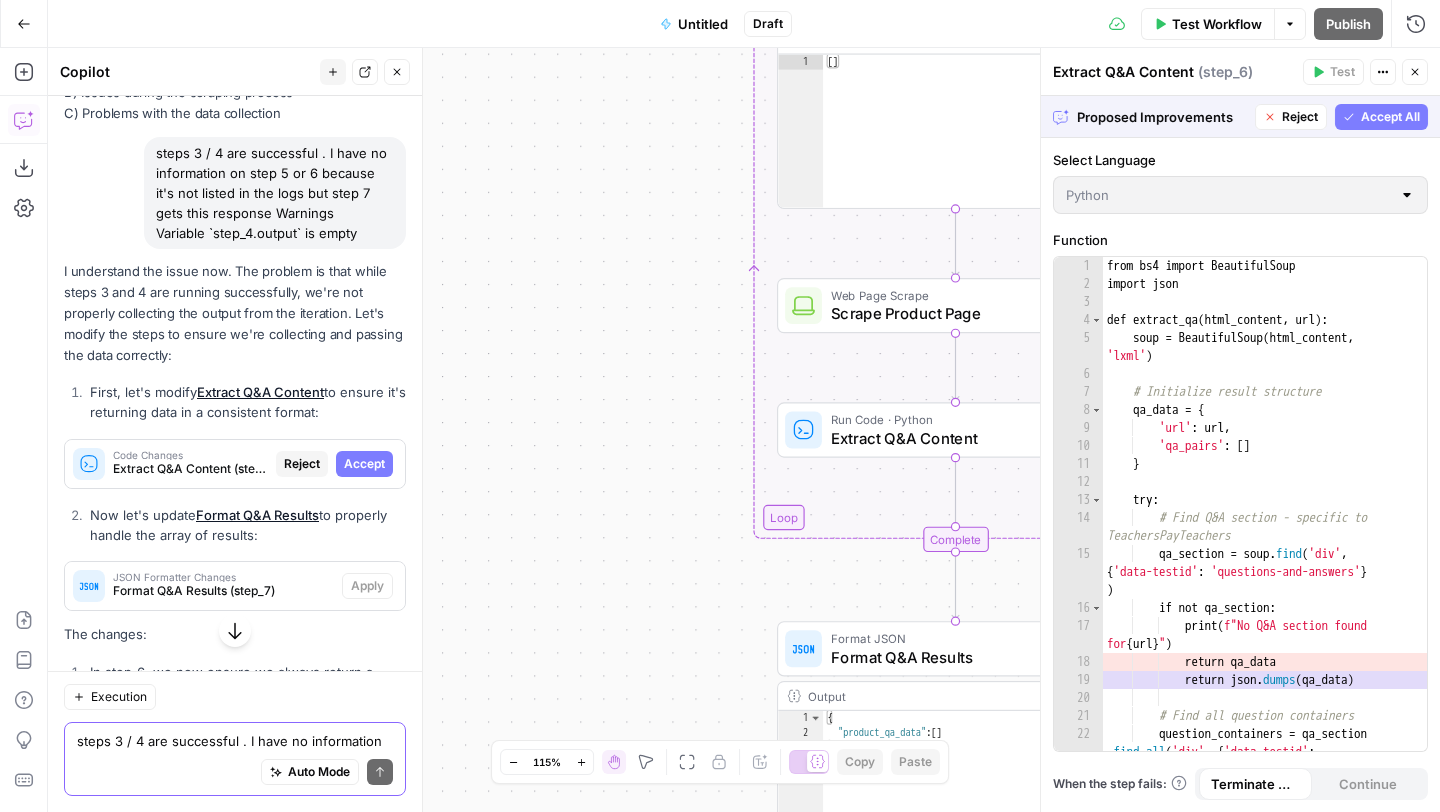 click on "Accept All" at bounding box center [1390, 117] 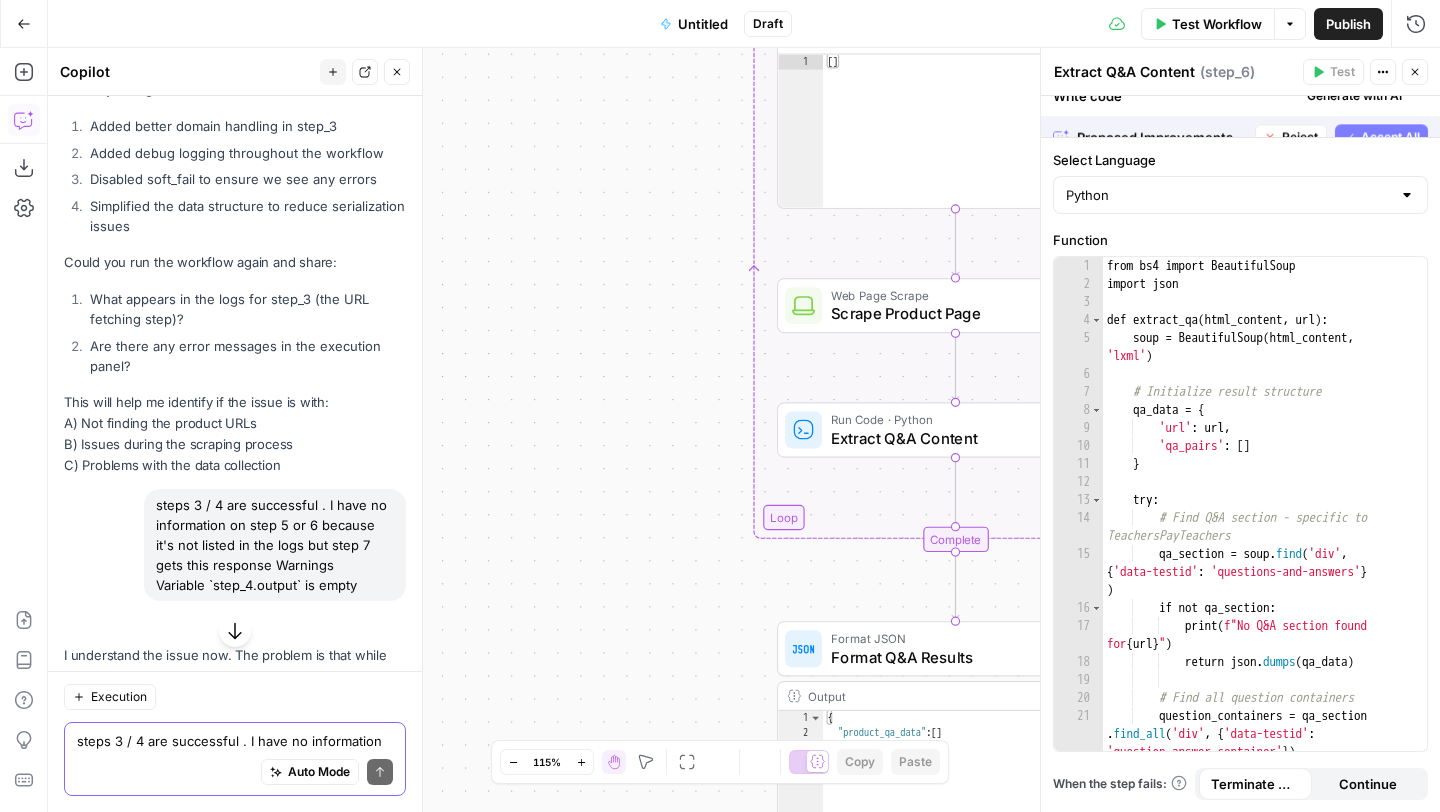 scroll, scrollTop: 9878, scrollLeft: 0, axis: vertical 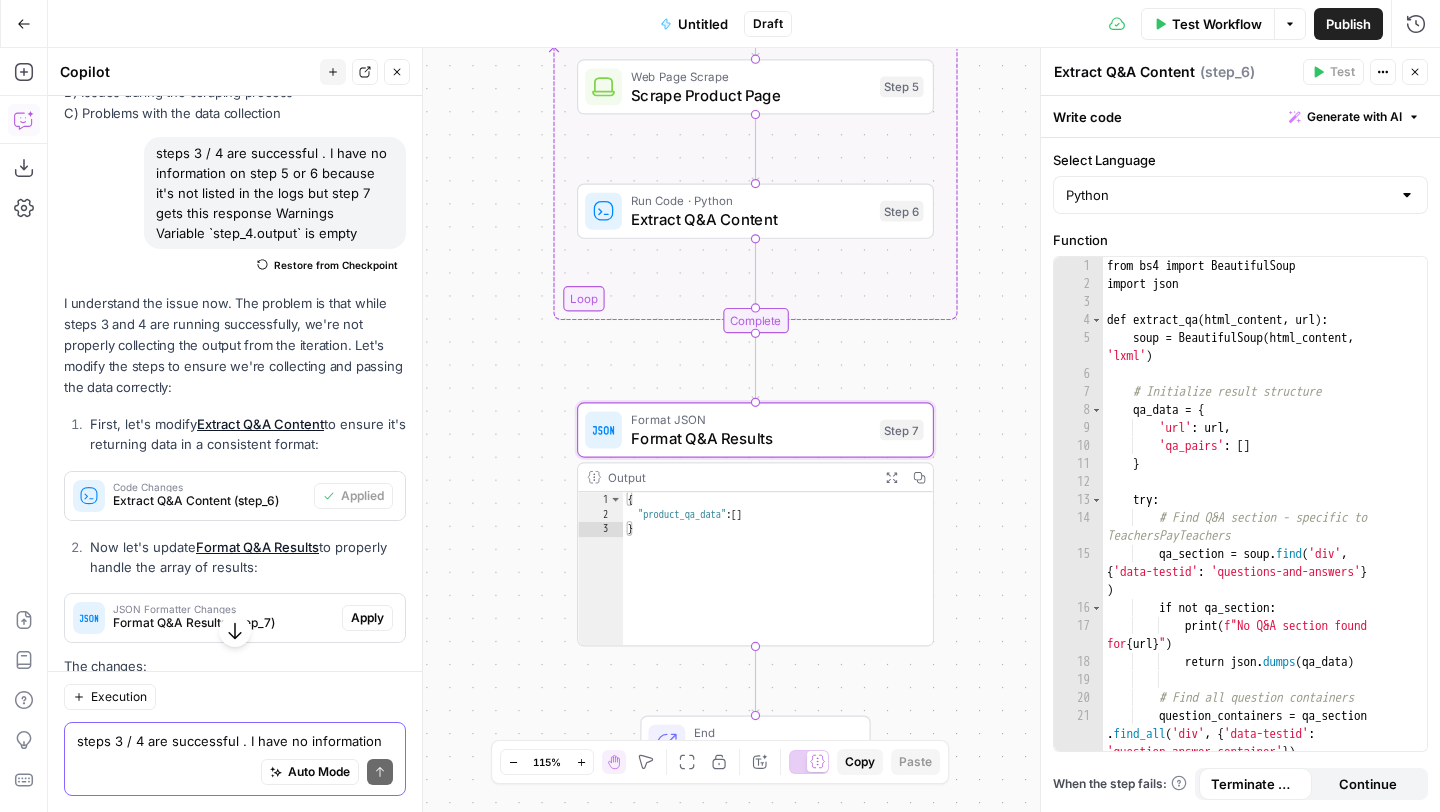 click on "Apply" at bounding box center (367, 618) 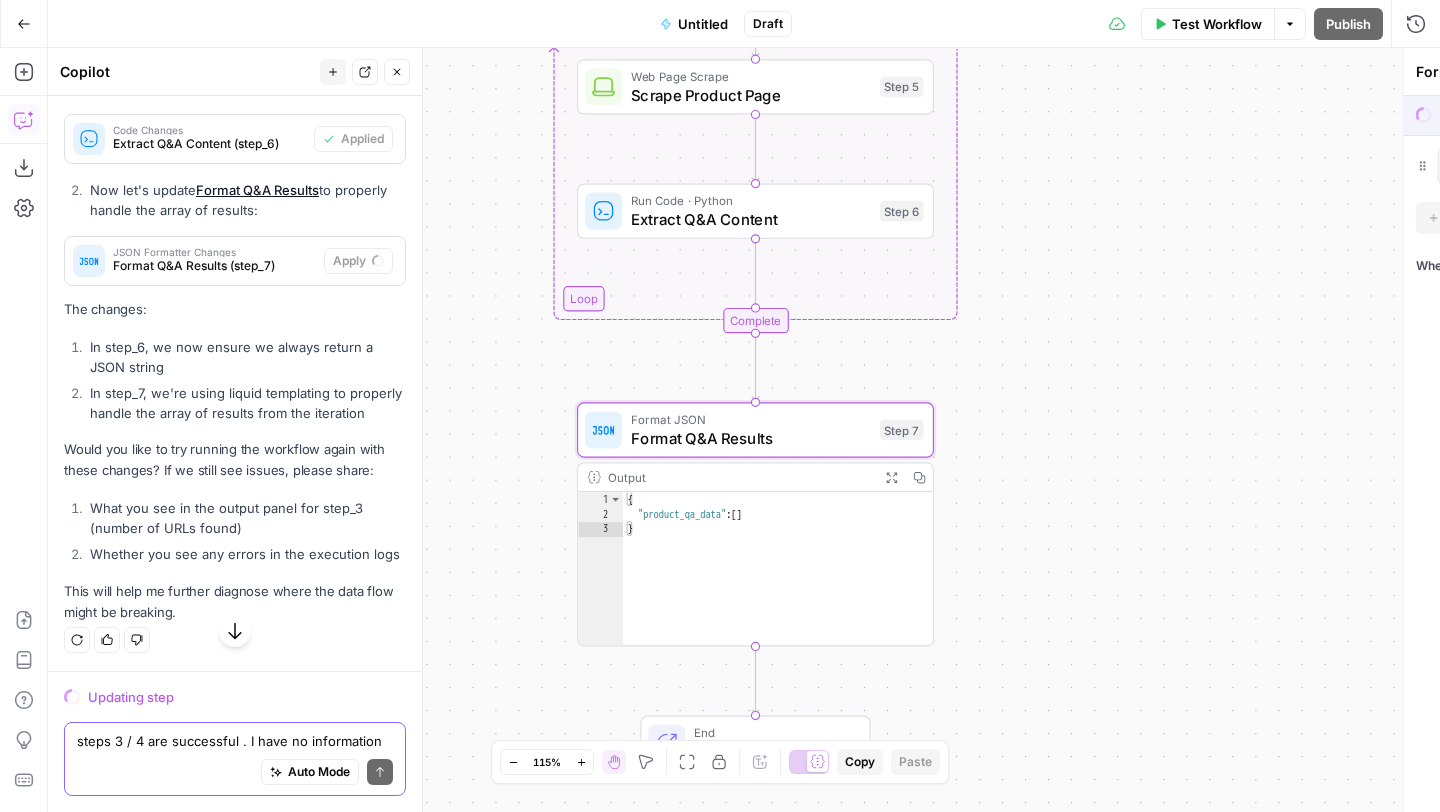 scroll, scrollTop: 9526, scrollLeft: 0, axis: vertical 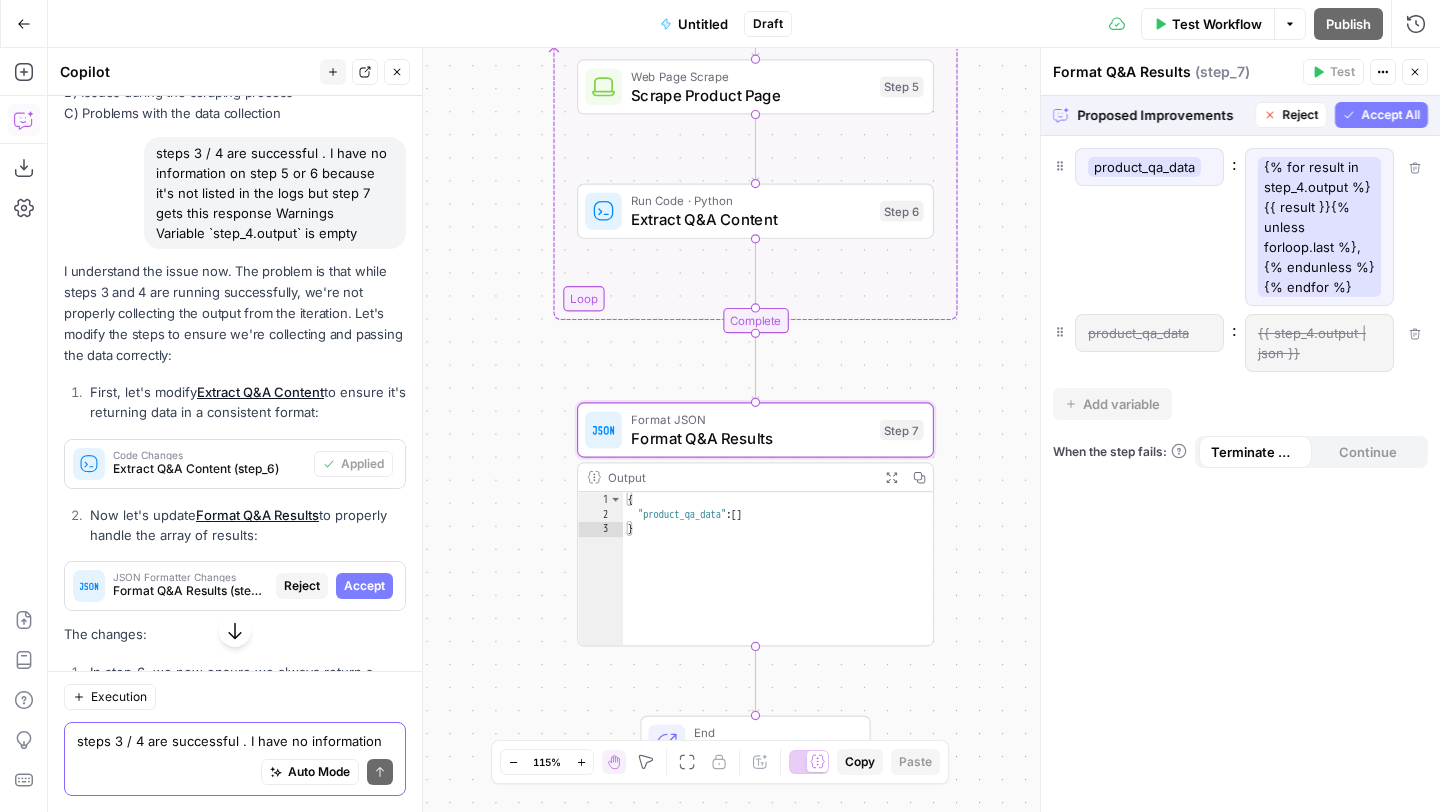 click on "Accept" at bounding box center [364, 586] 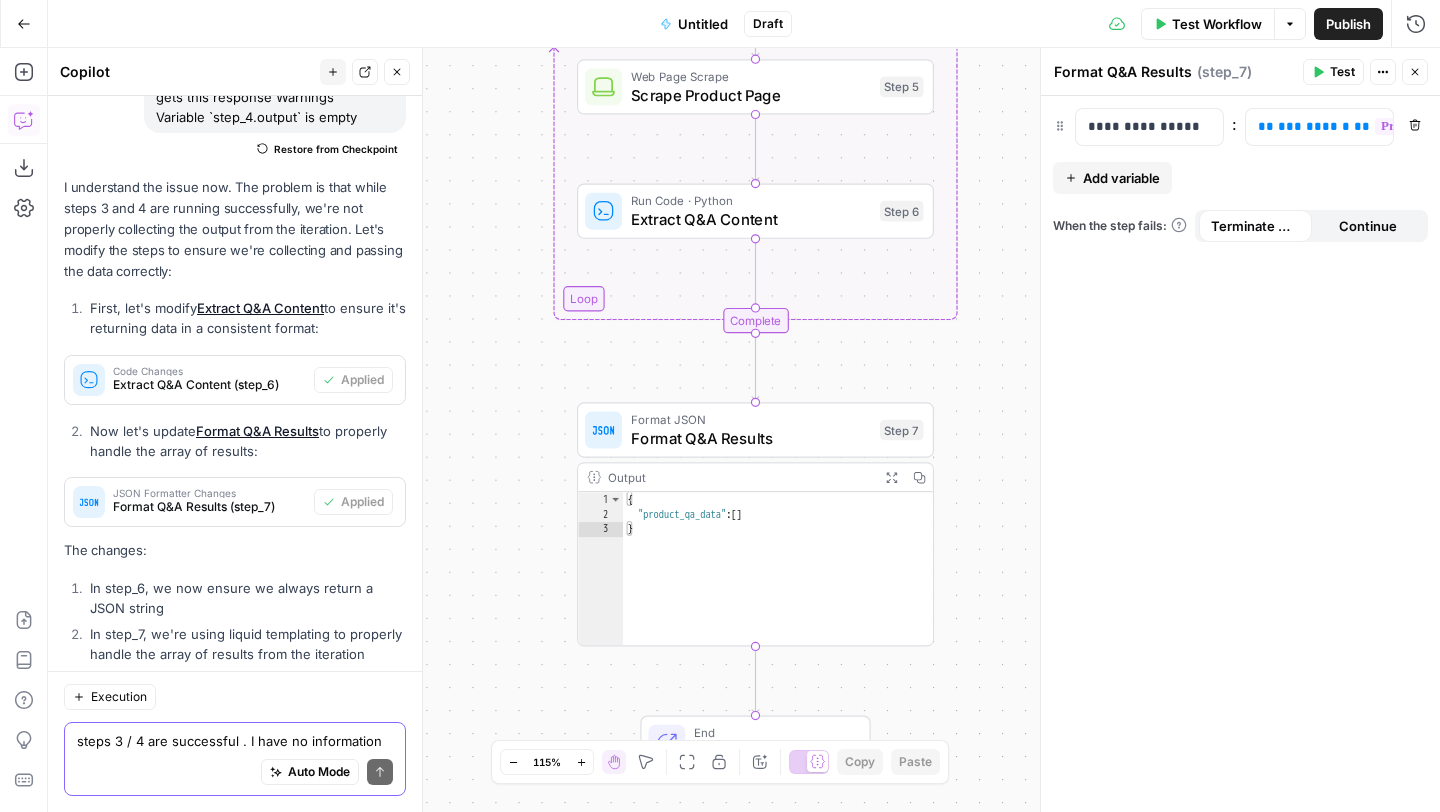 scroll, scrollTop: 10212, scrollLeft: 0, axis: vertical 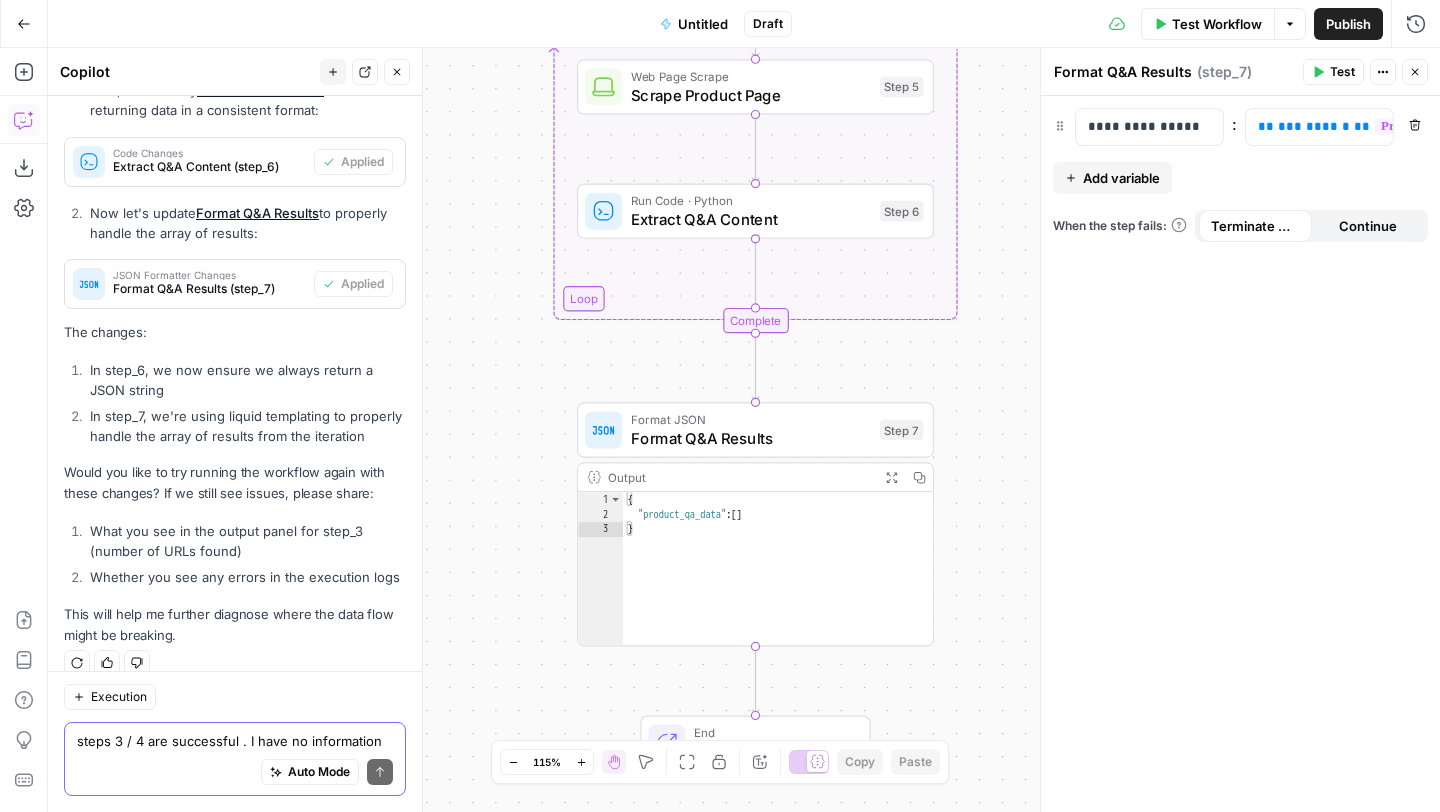 click 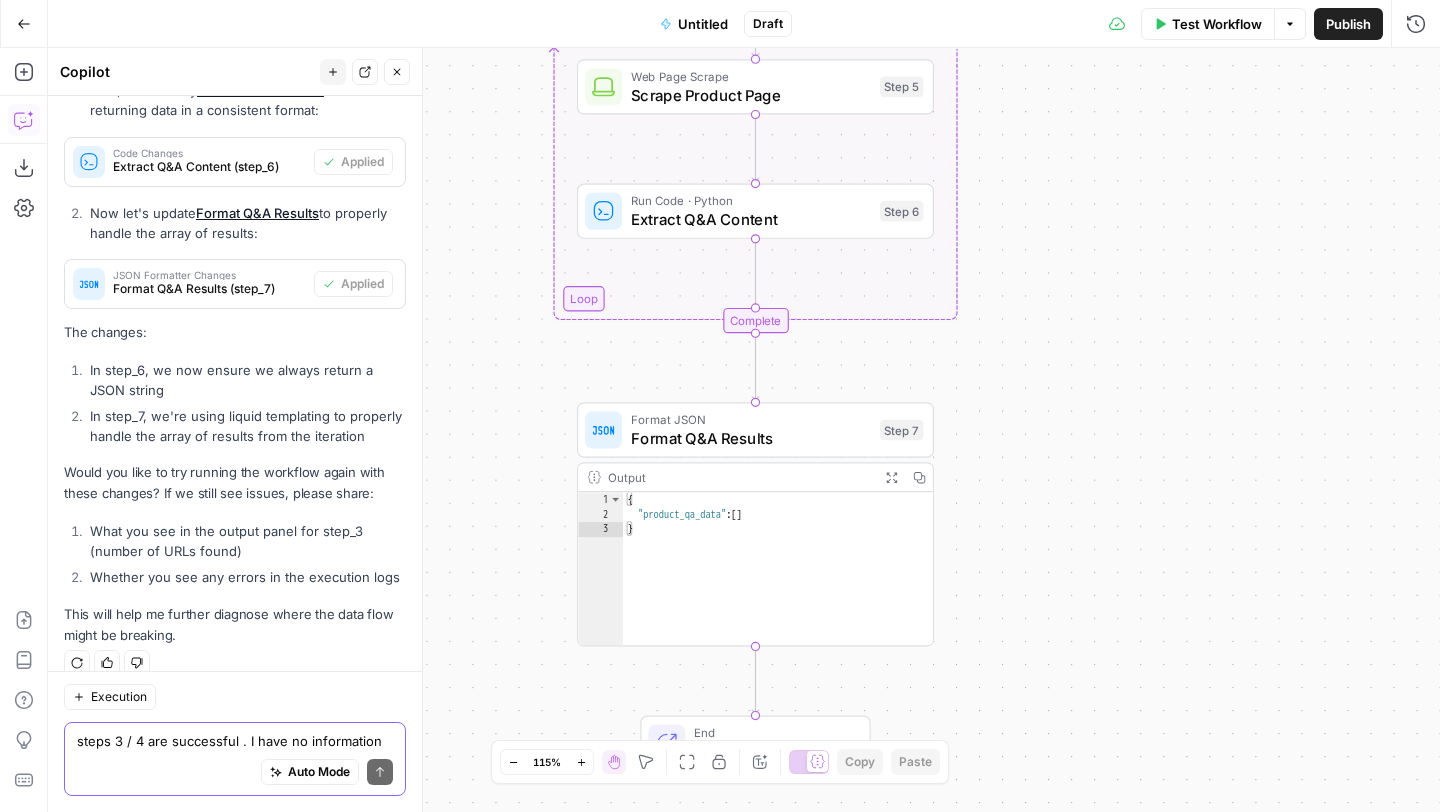click on "Test Workflow" at bounding box center [1217, 24] 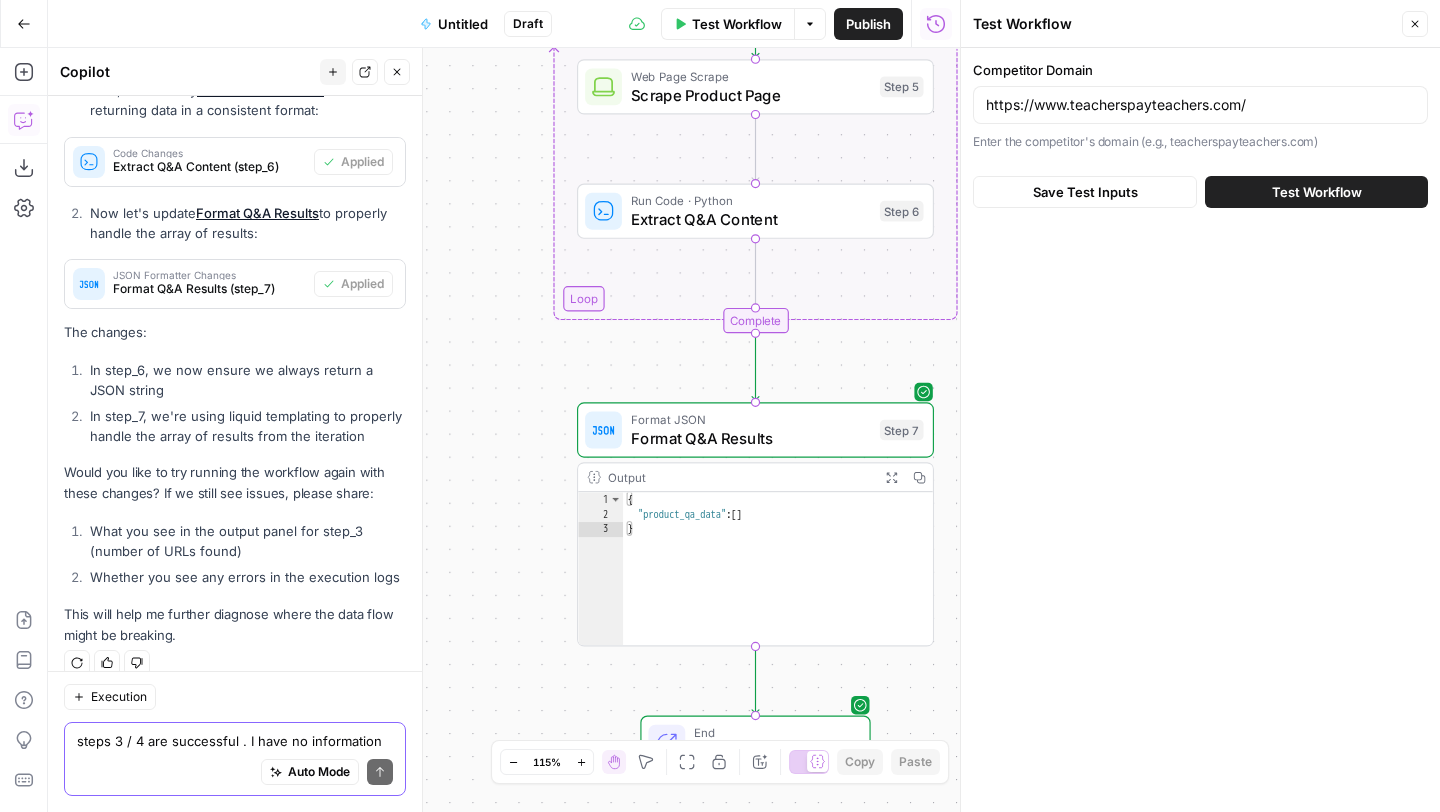 click on "Test Workflow" at bounding box center (1316, 192) 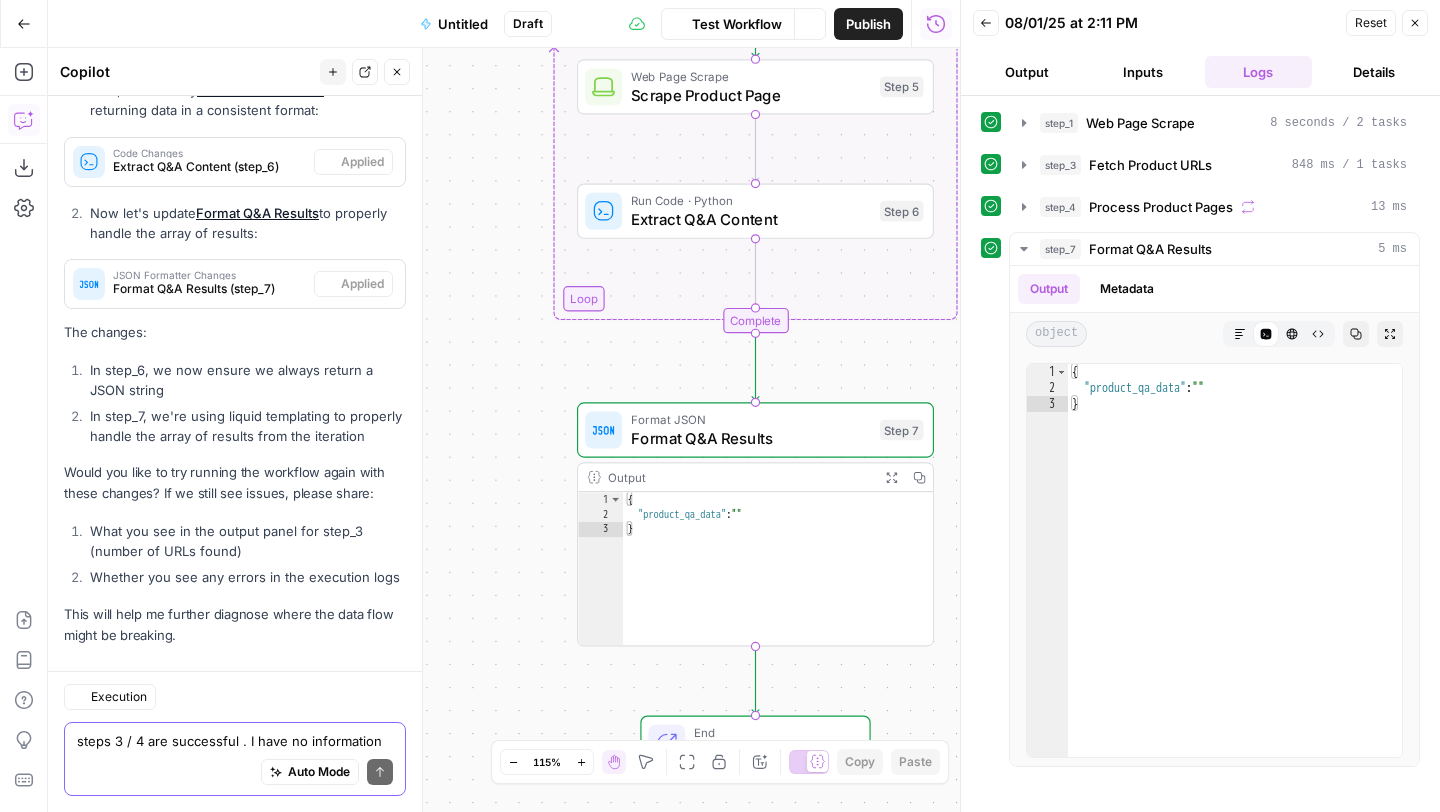 scroll, scrollTop: 10212, scrollLeft: 0, axis: vertical 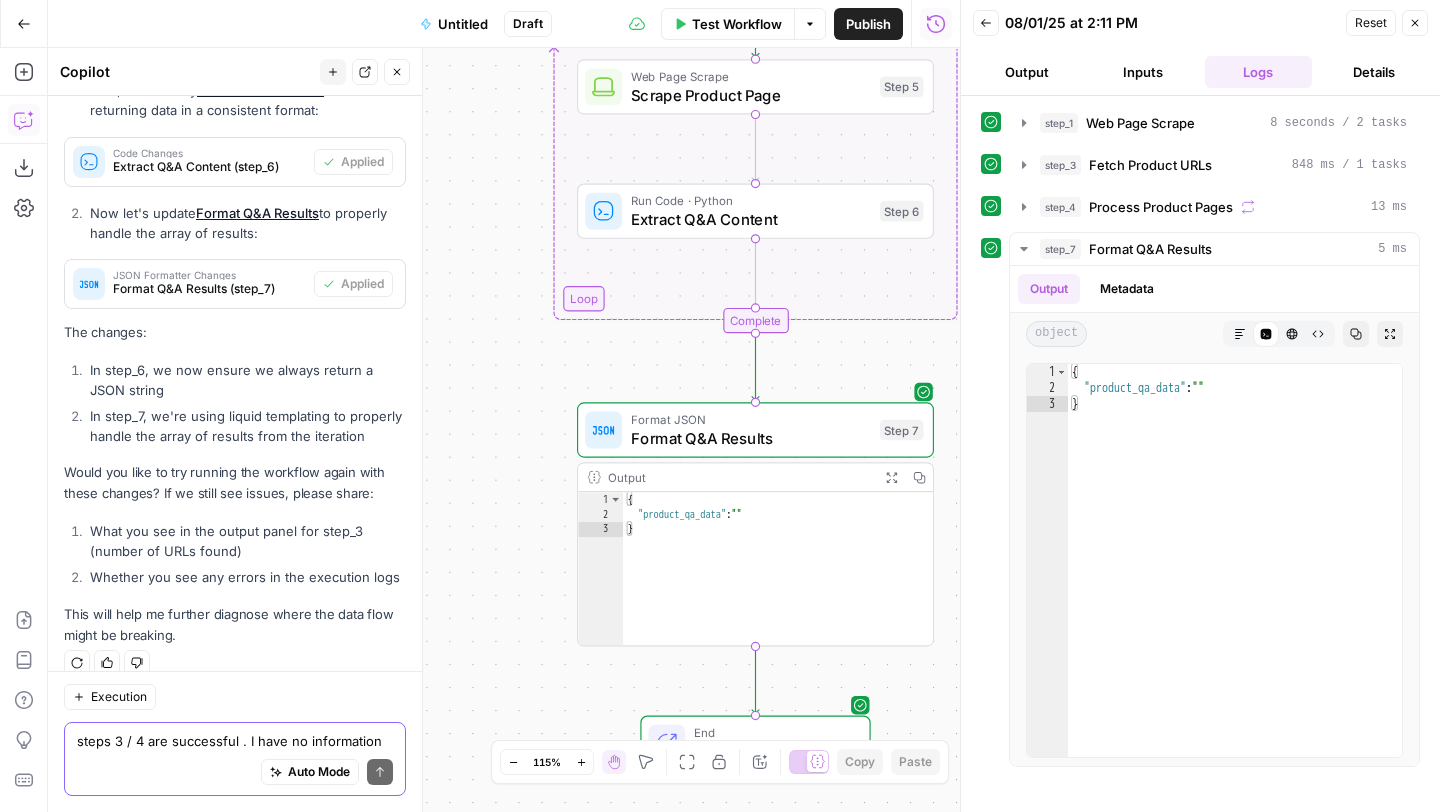 click on "Output" at bounding box center (1027, 72) 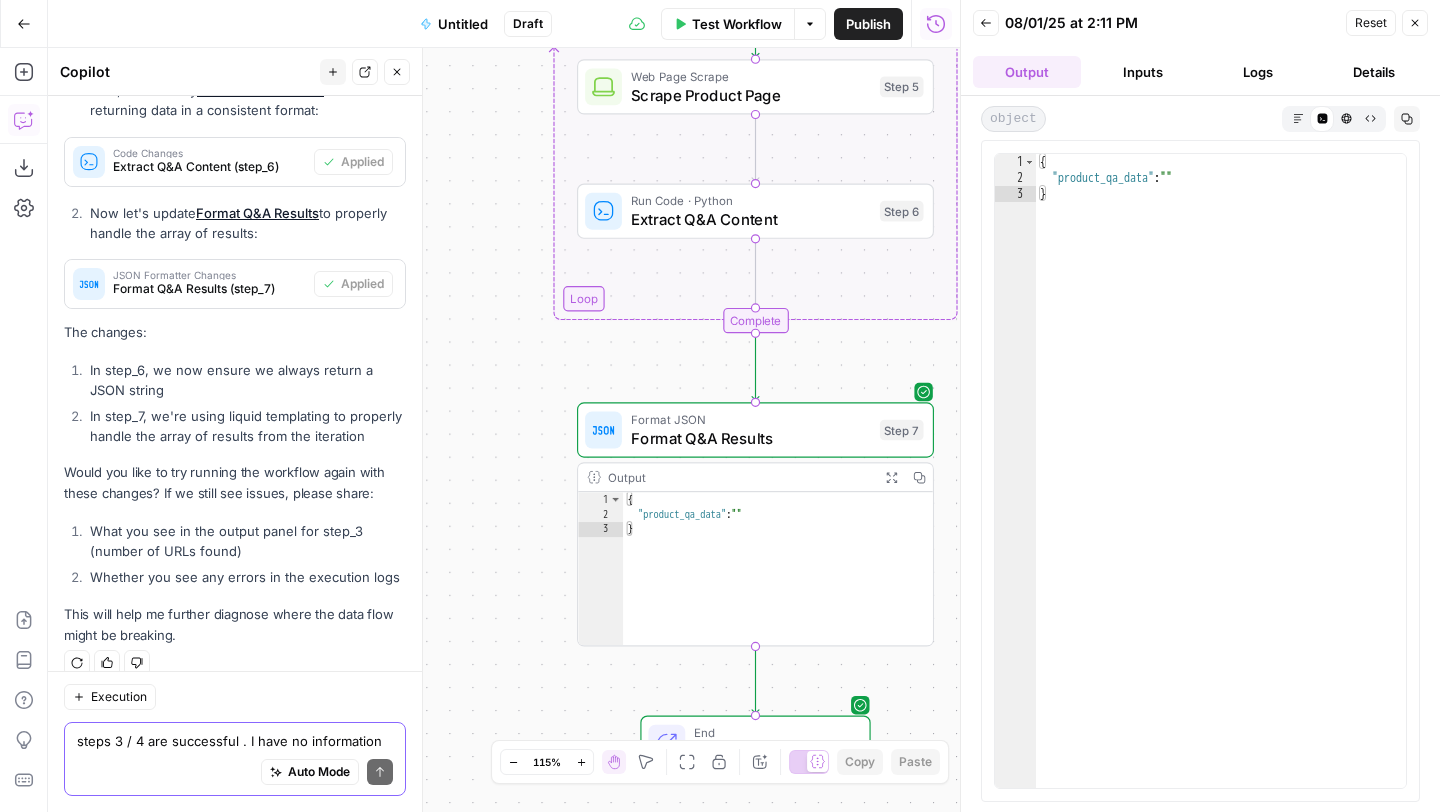 click on "Logs" at bounding box center [1259, 72] 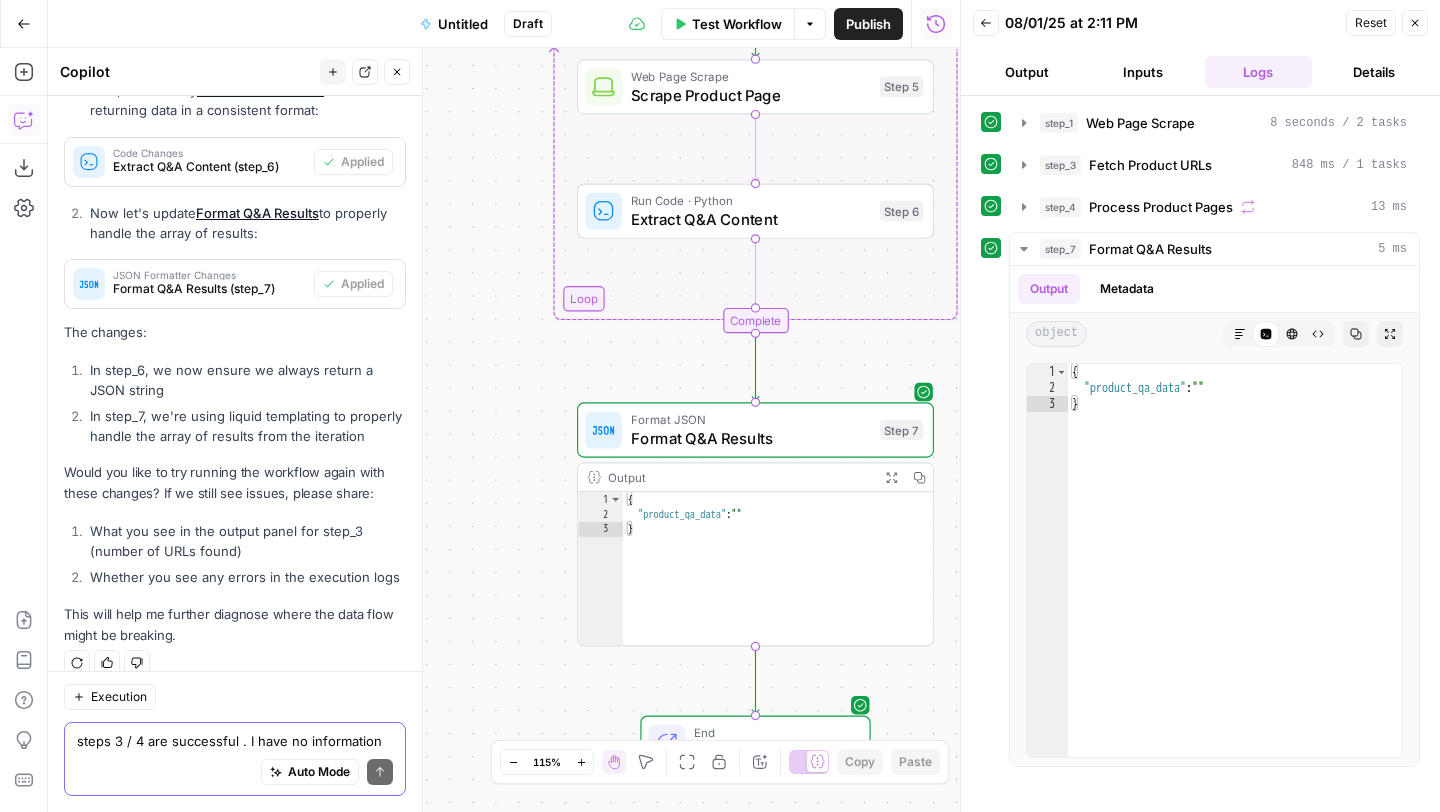 click on "steps 3 / 4 are successful . I have no information on step 5 or 6 because it's not listed in the logs but step 7 gets this response Warnings
Variable `step_4.output` is empty" at bounding box center (235, 741) 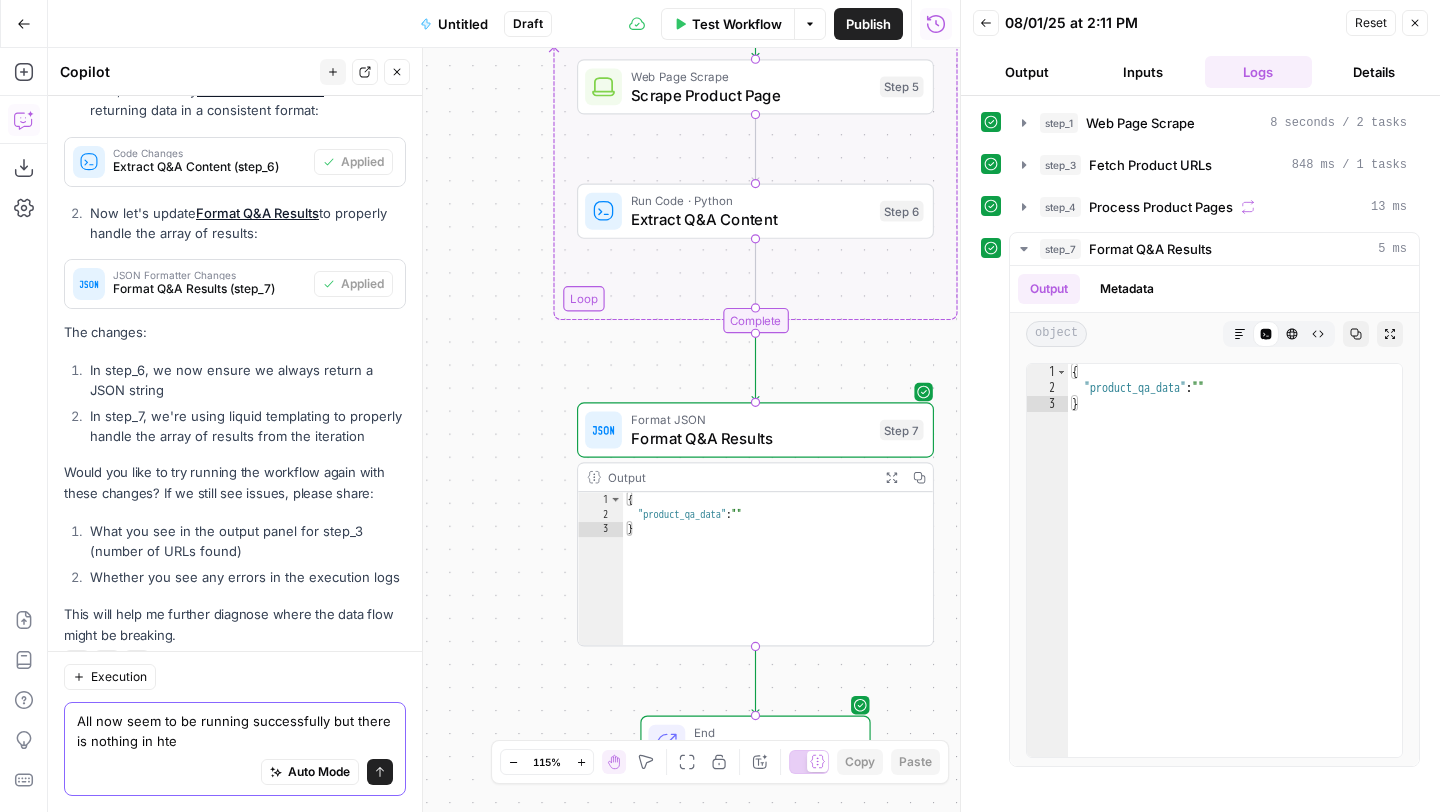 scroll, scrollTop: 10232, scrollLeft: 0, axis: vertical 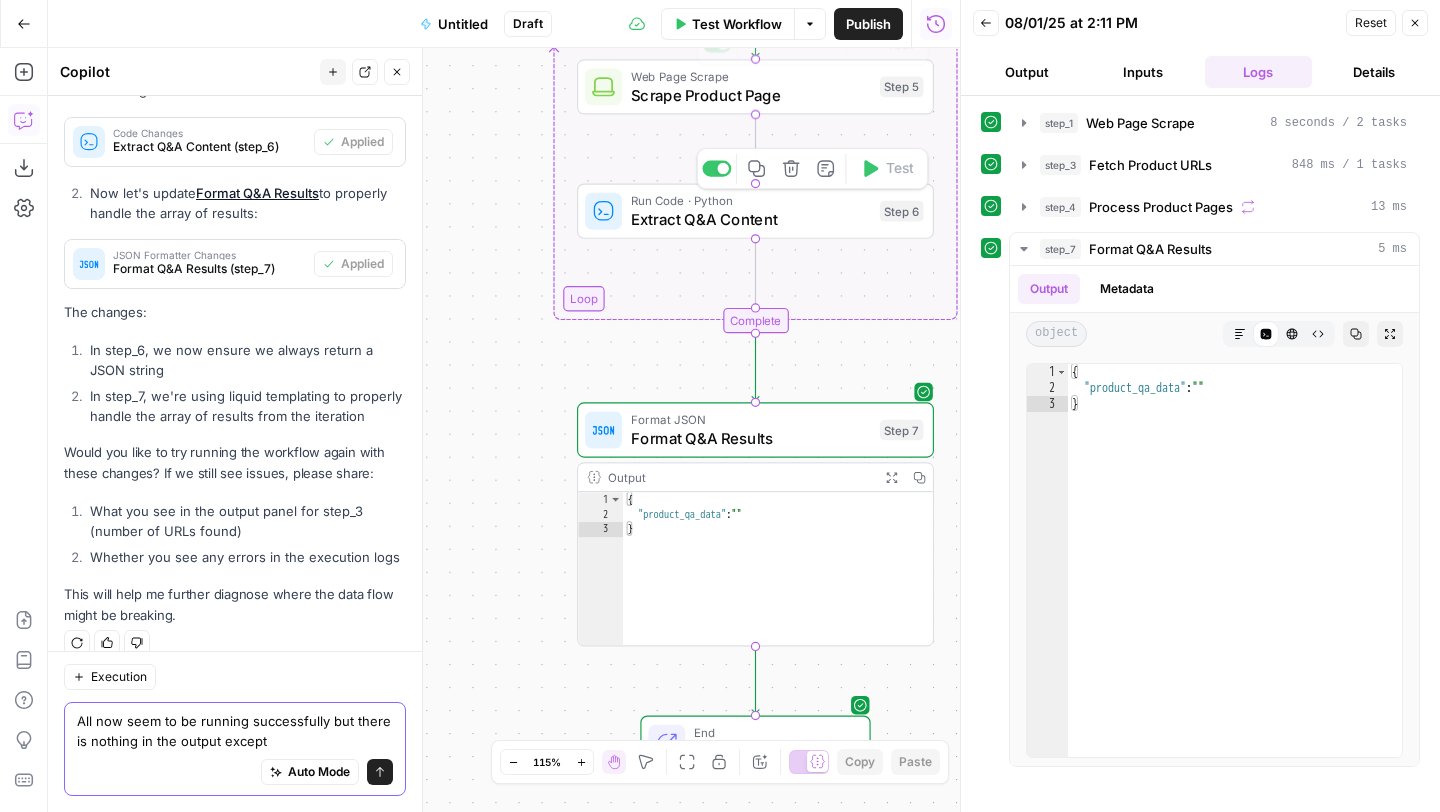 type on "All now seem to be running successfully but there is nothing in the output except" 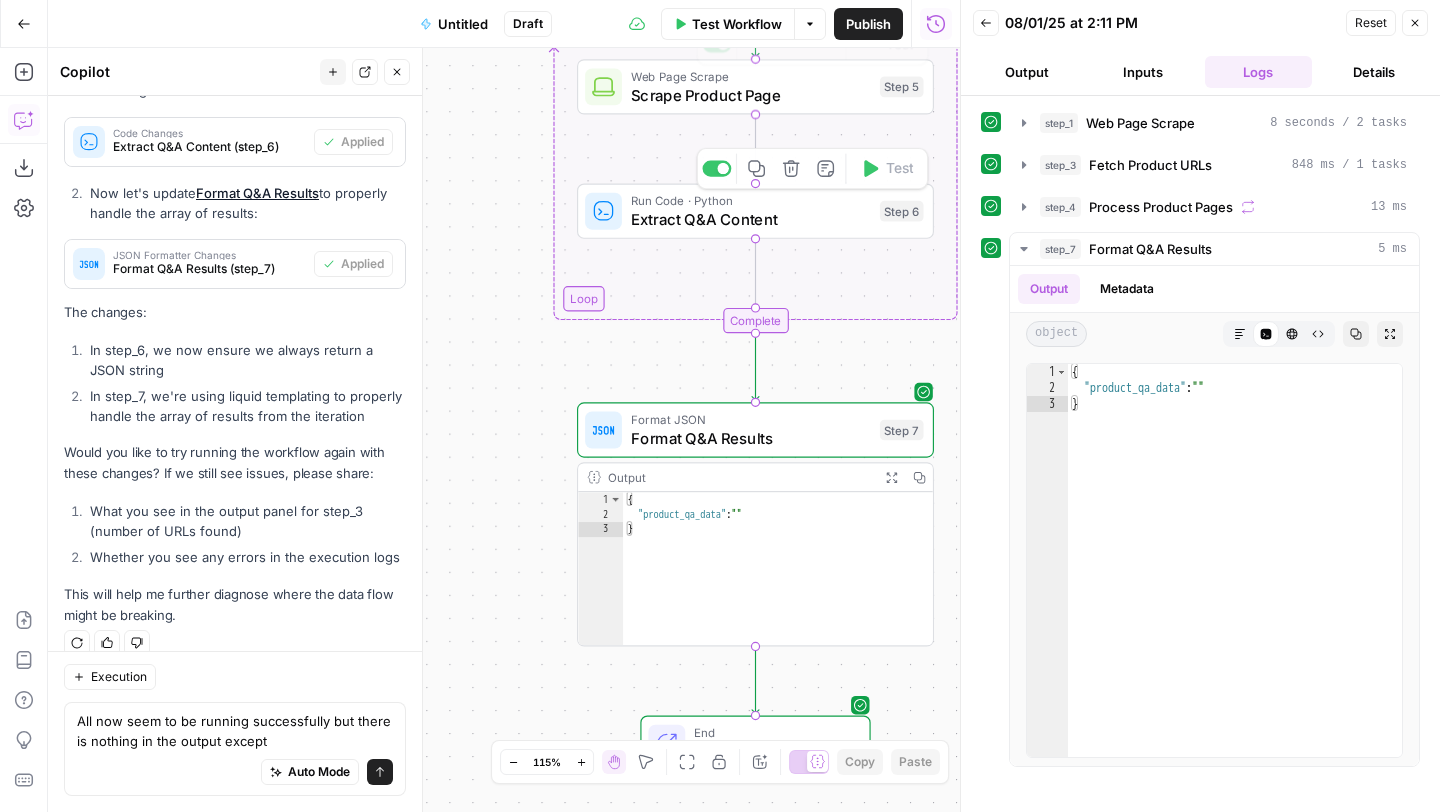 click on "Output" at bounding box center (1027, 72) 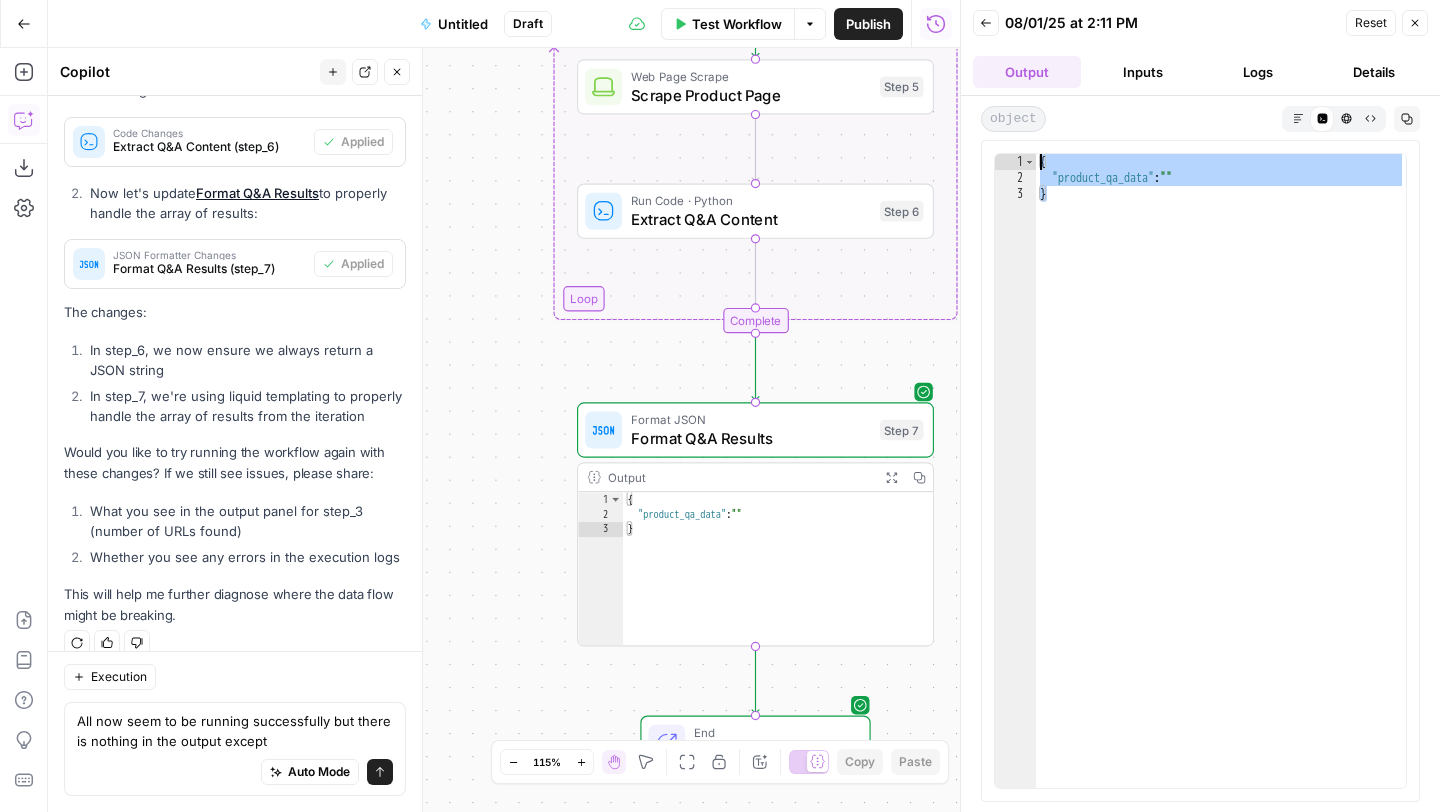 drag, startPoint x: 1181, startPoint y: 217, endPoint x: 1026, endPoint y: 149, distance: 169.26016 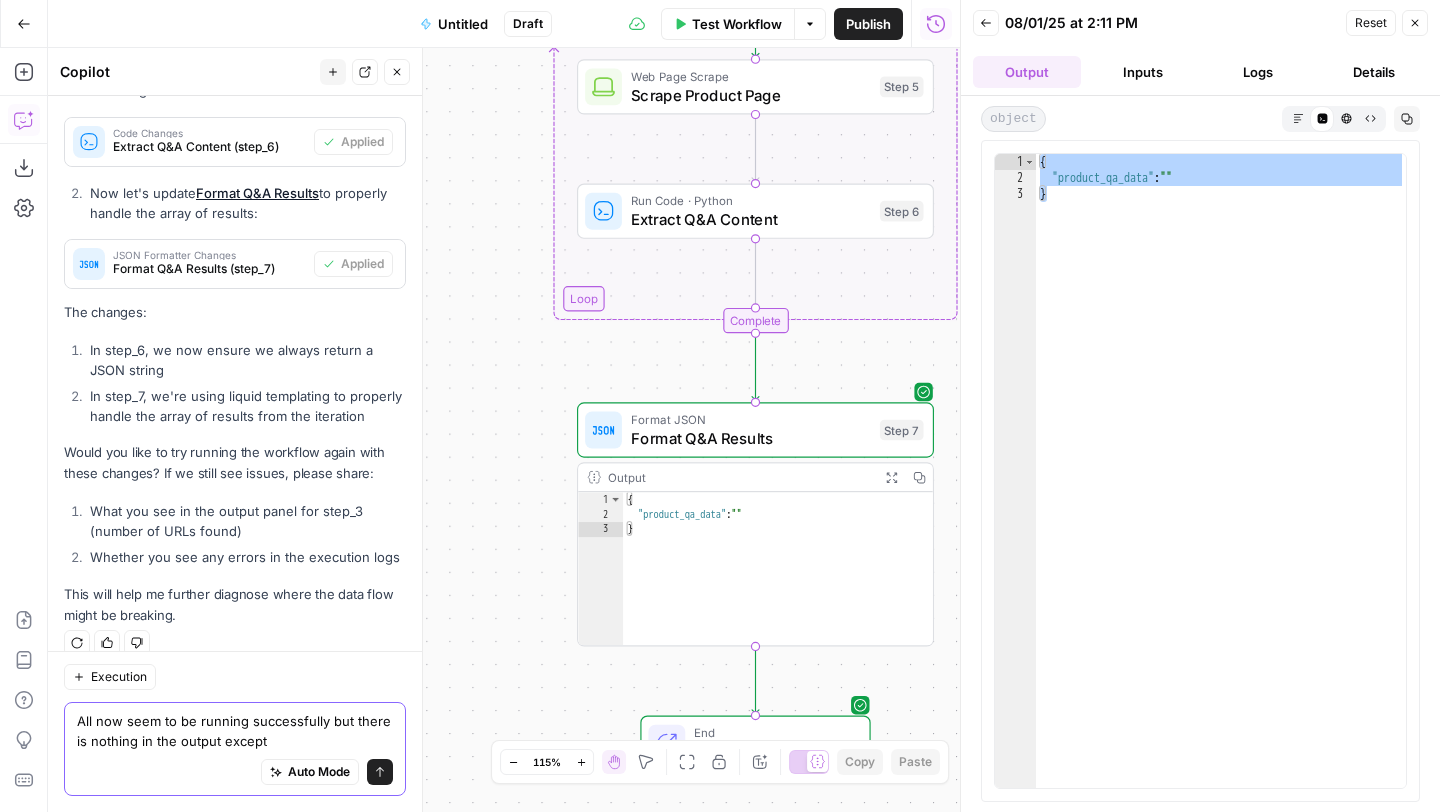 click on "All now seem to be running successfully but there is nothing in the output except" at bounding box center (235, 731) 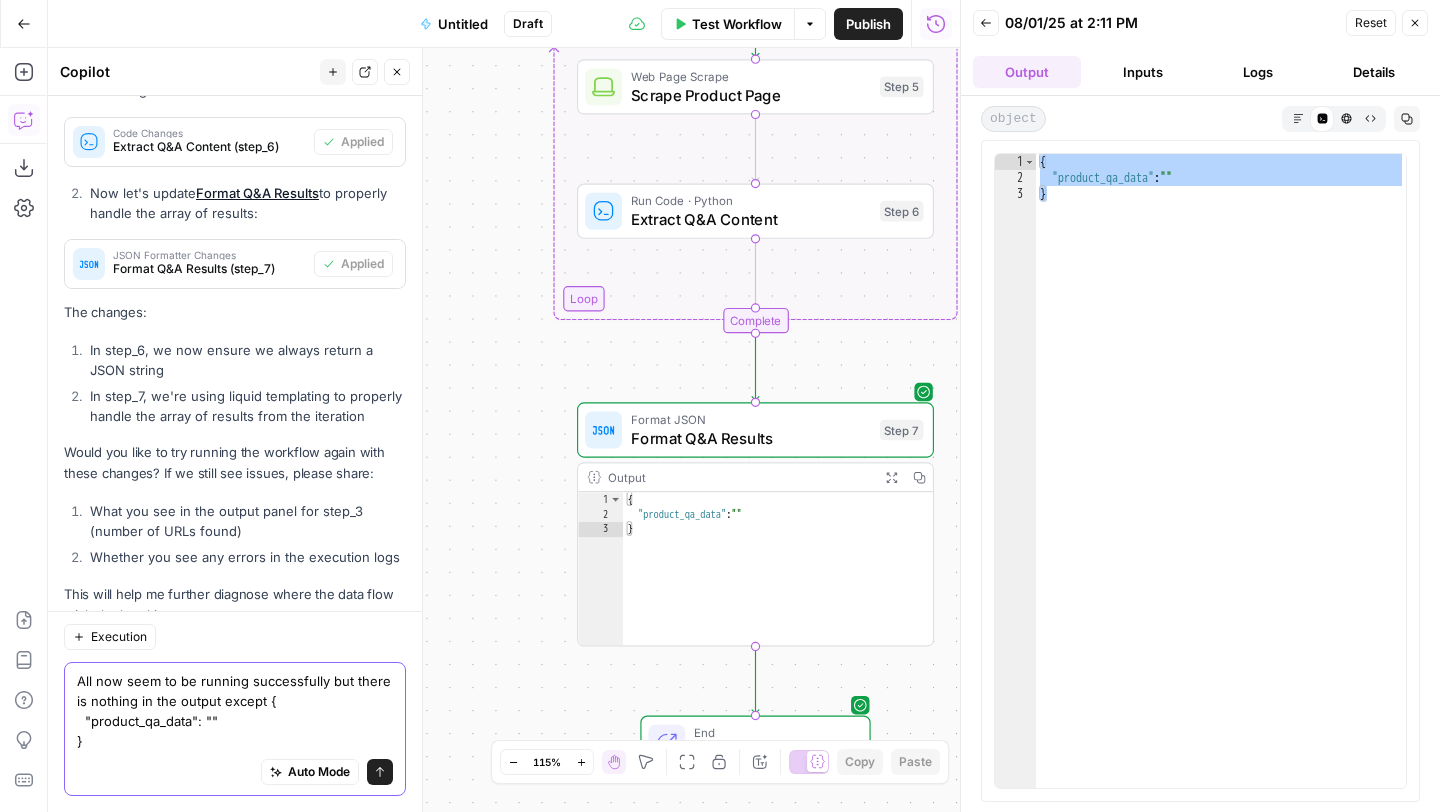scroll, scrollTop: 10272, scrollLeft: 0, axis: vertical 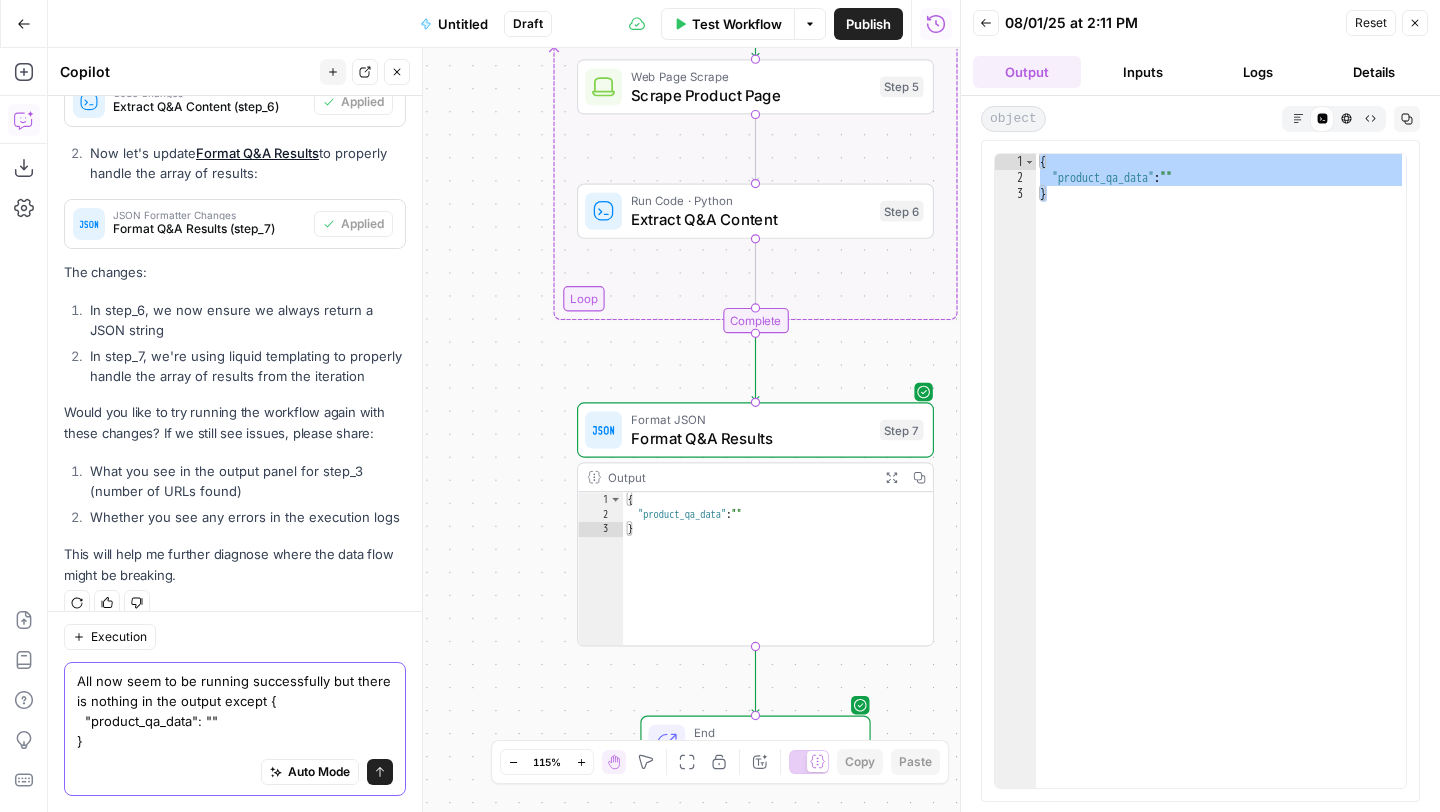 type on "All now seem to be running successfully but there is nothing in the output except {
"product_qa_data": ""
}" 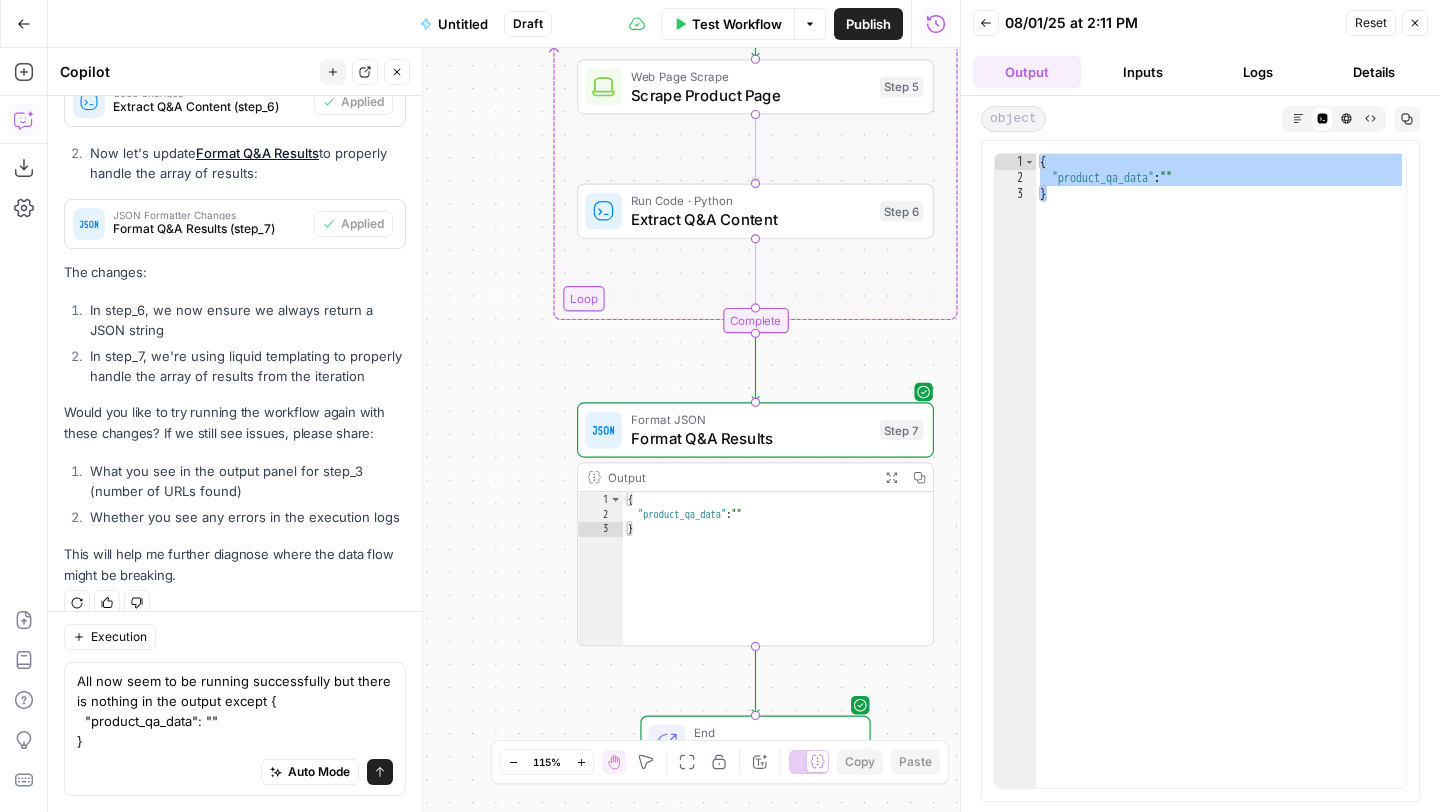 click 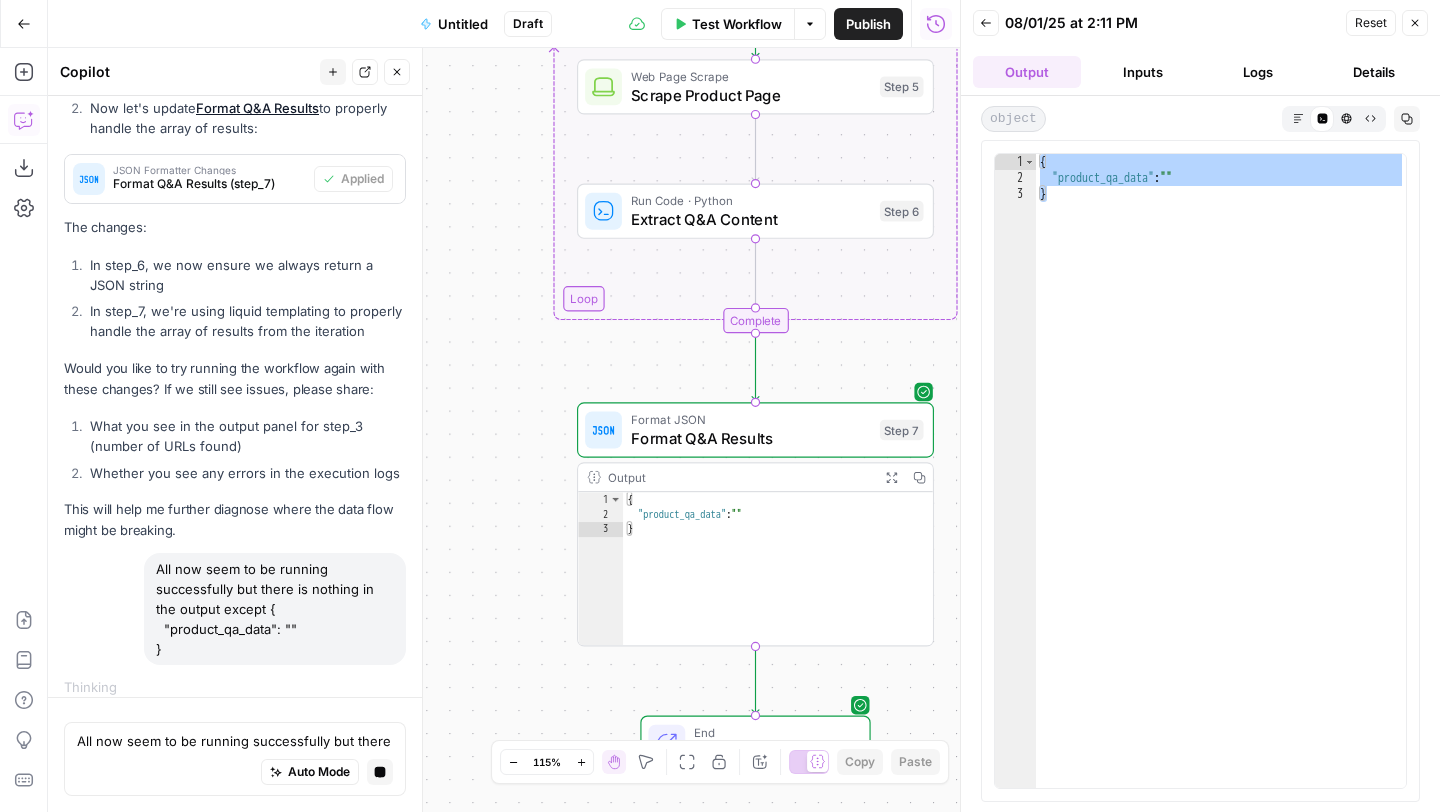 scroll, scrollTop: 9911, scrollLeft: 0, axis: vertical 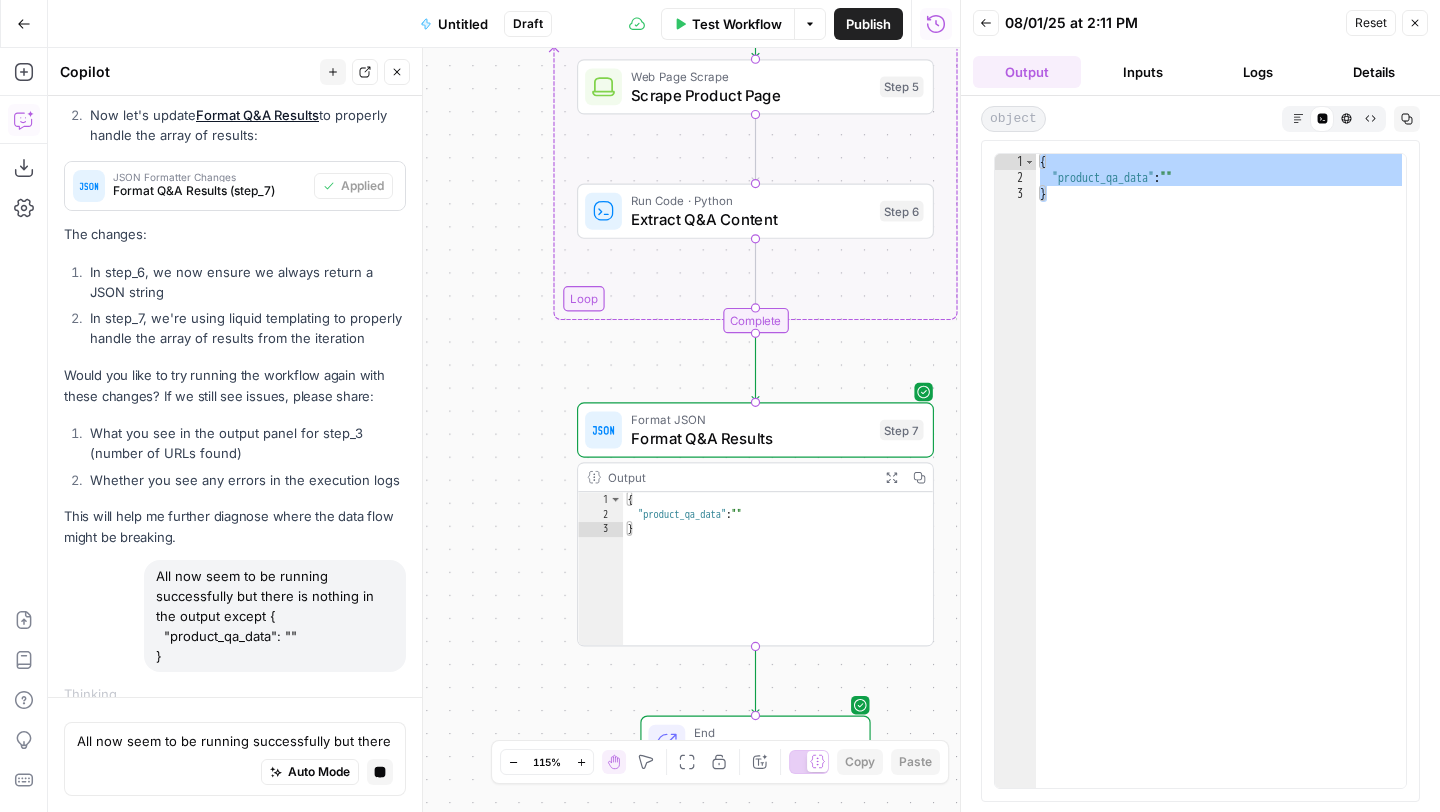 click on "Inputs" at bounding box center [1143, 72] 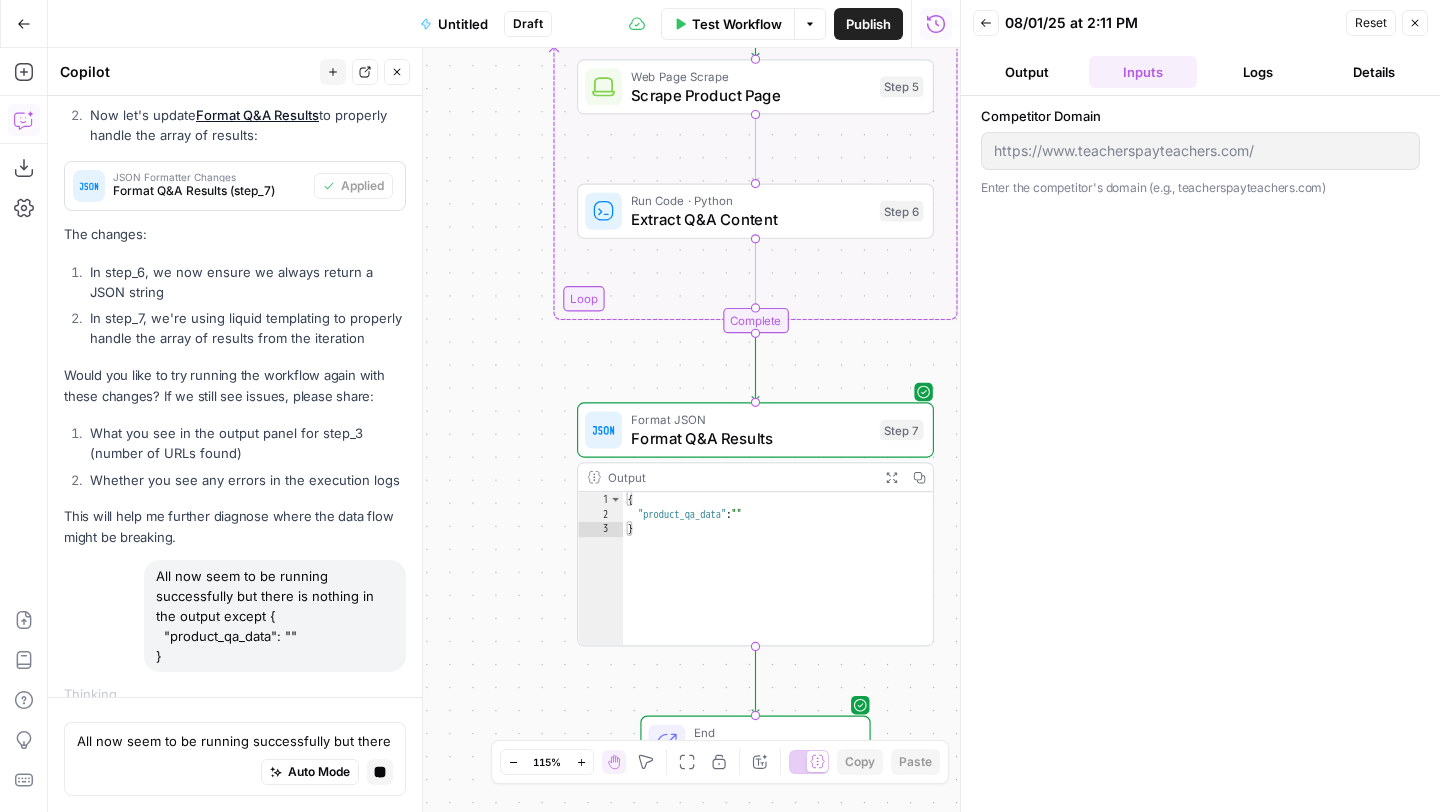 click on "Logs" at bounding box center [1259, 72] 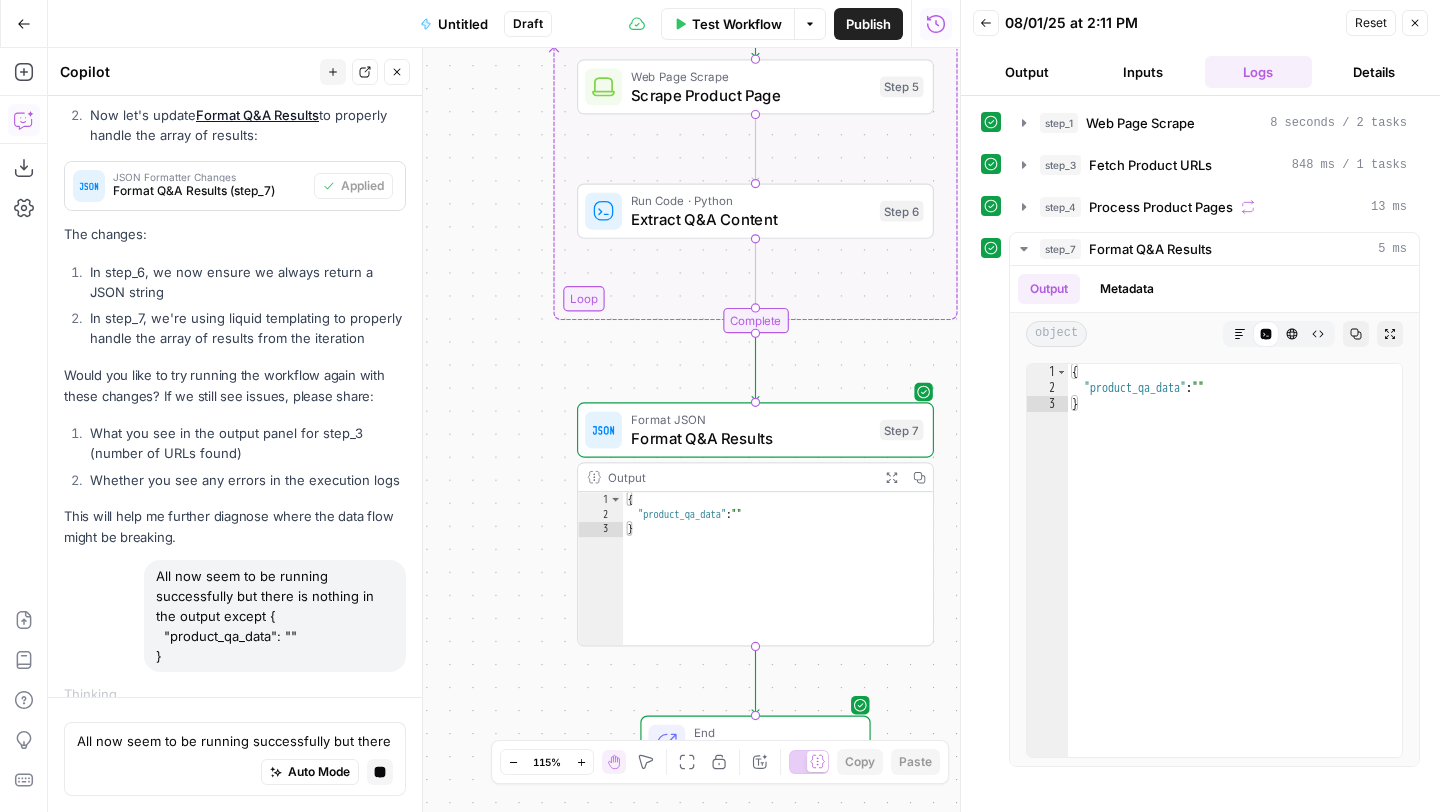 click on "Details" at bounding box center (1374, 72) 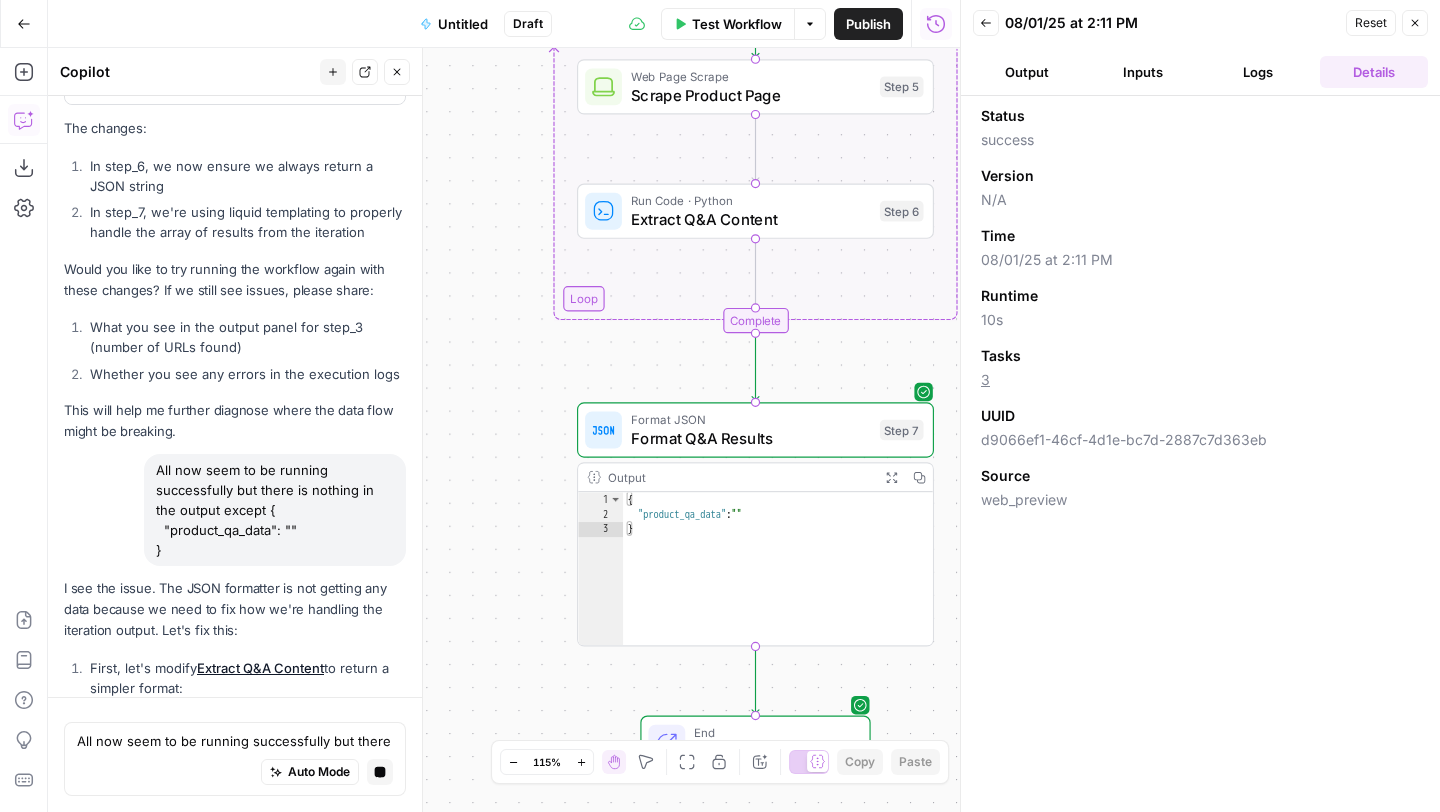 scroll, scrollTop: 10073, scrollLeft: 0, axis: vertical 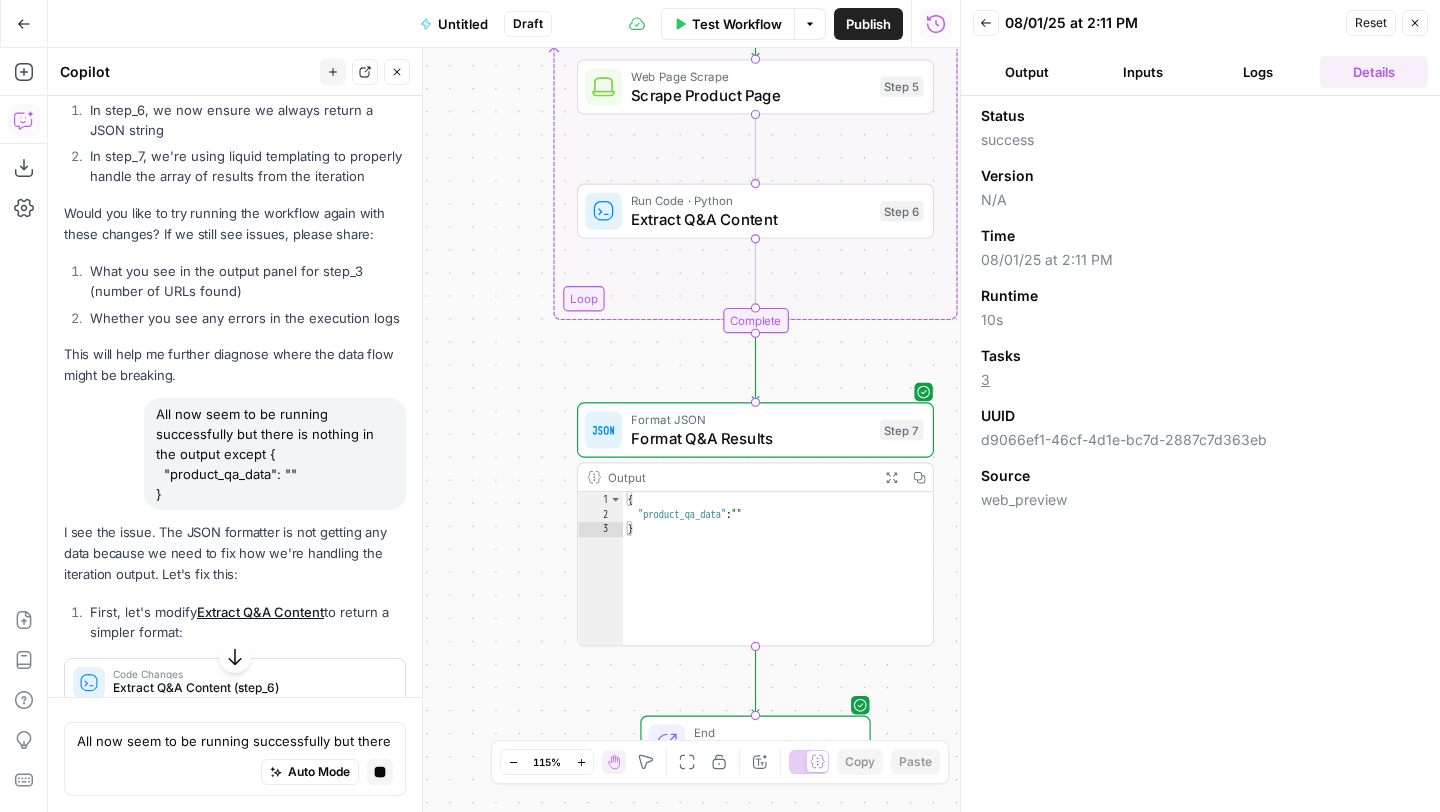 click on "Output" at bounding box center [1027, 72] 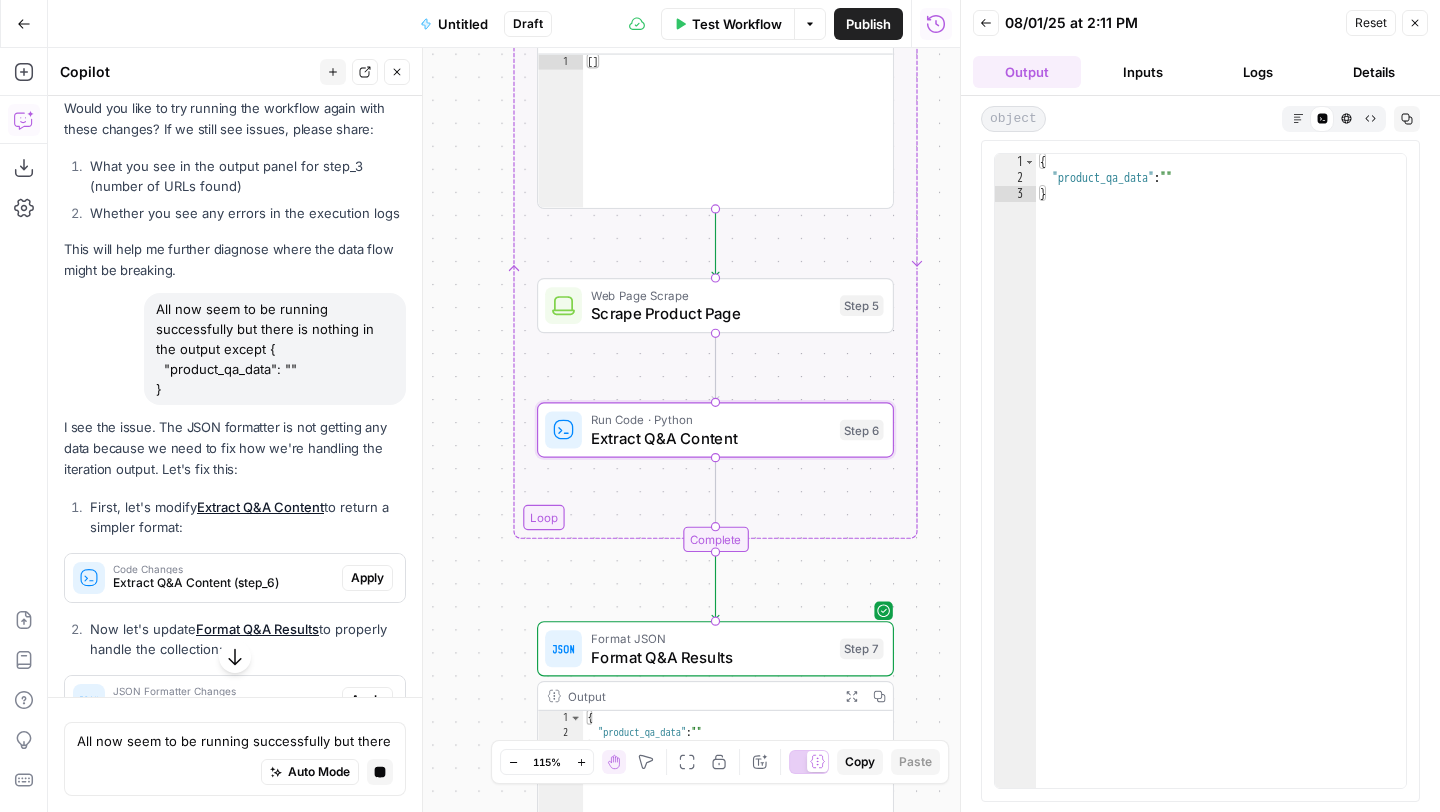 scroll, scrollTop: 10335, scrollLeft: 0, axis: vertical 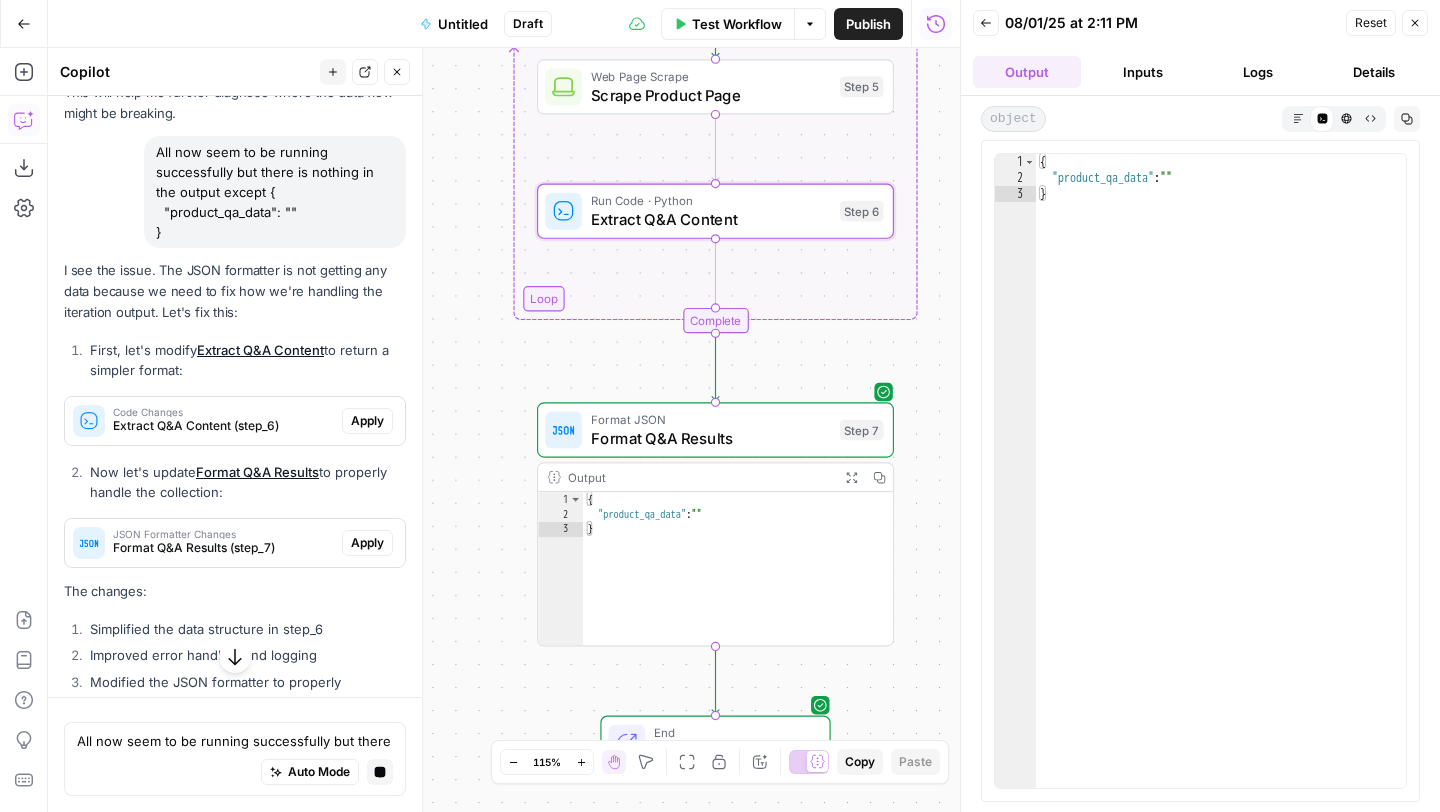 drag, startPoint x: 374, startPoint y: 401, endPoint x: 408, endPoint y: 467, distance: 74.24284 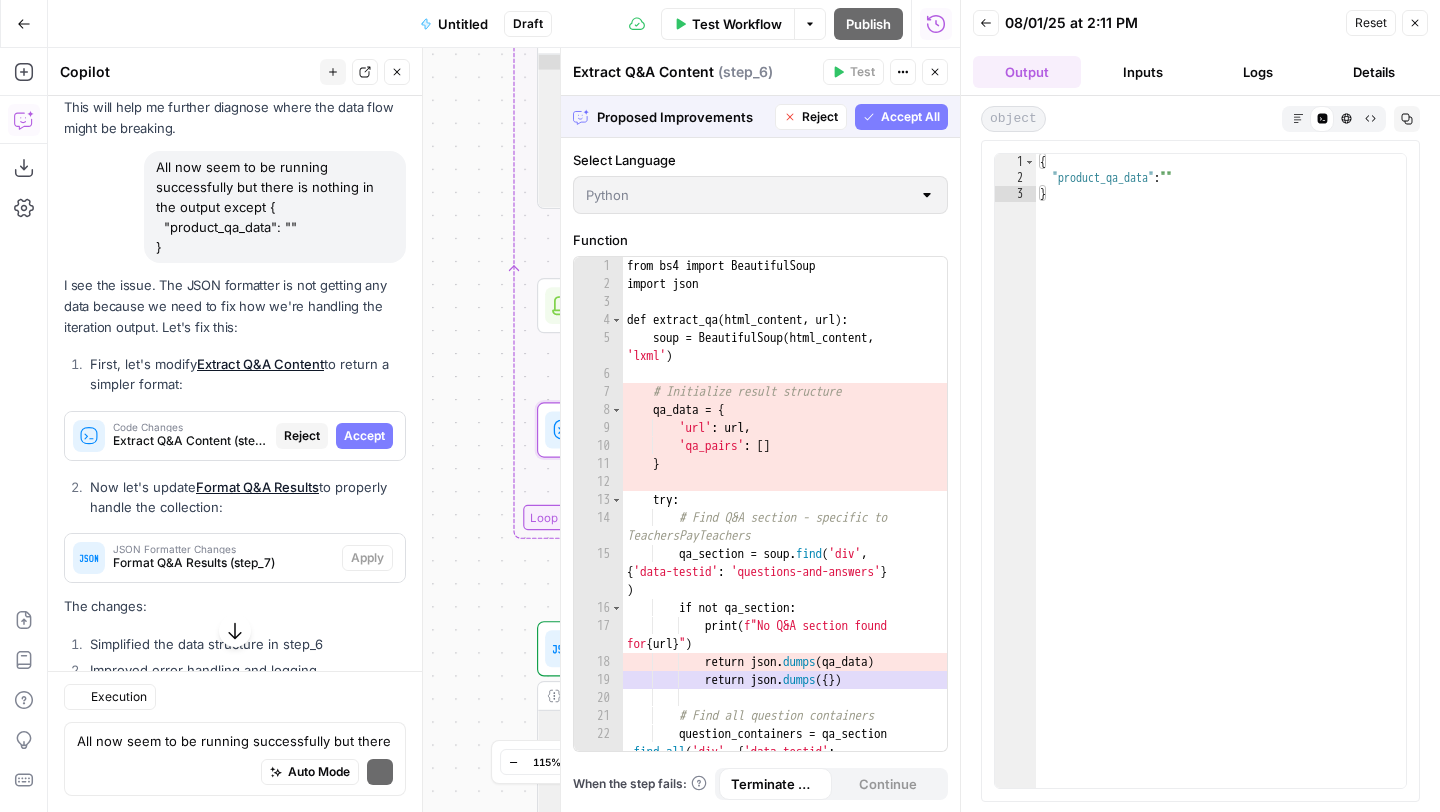click on "Accept" at bounding box center (364, 436) 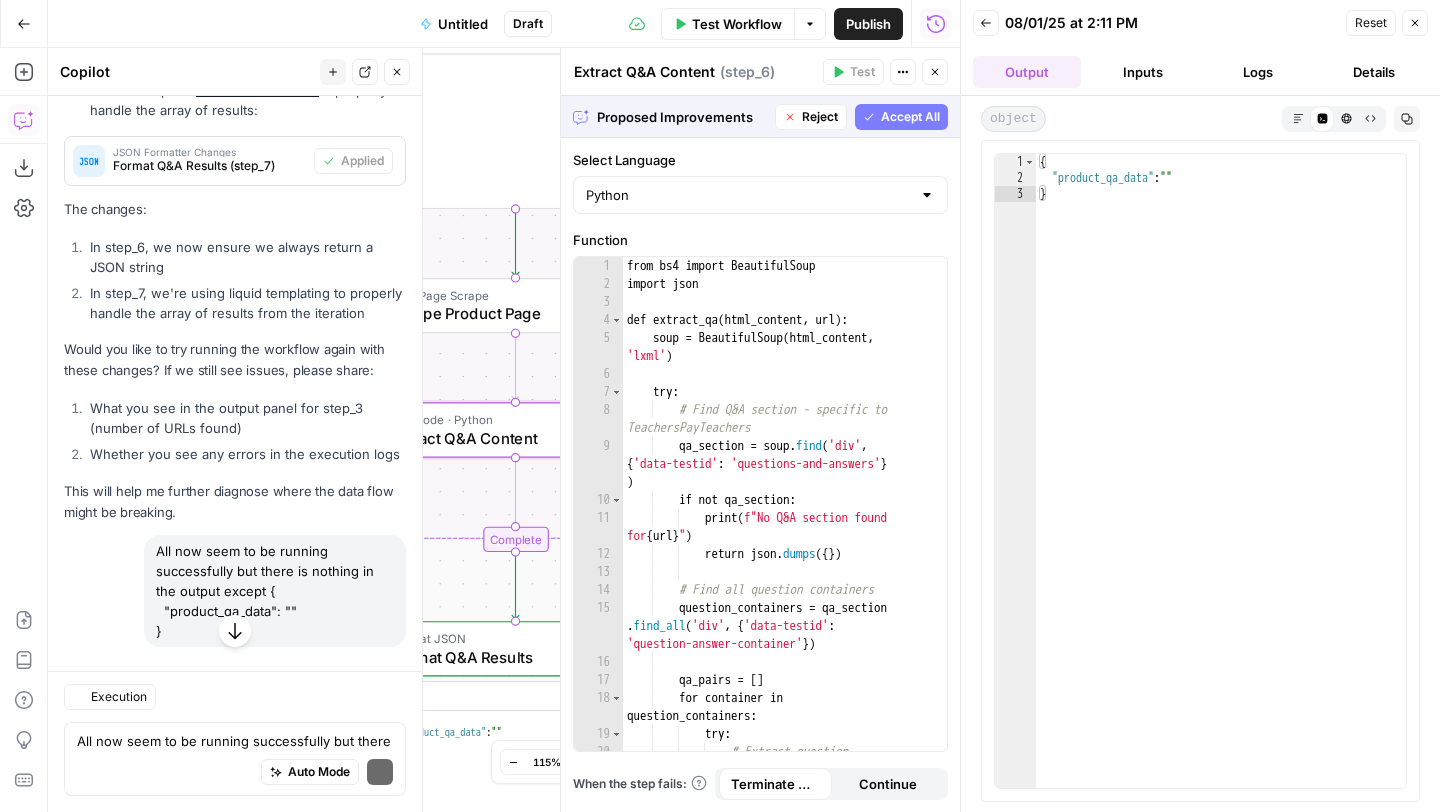 scroll, scrollTop: 10734, scrollLeft: 0, axis: vertical 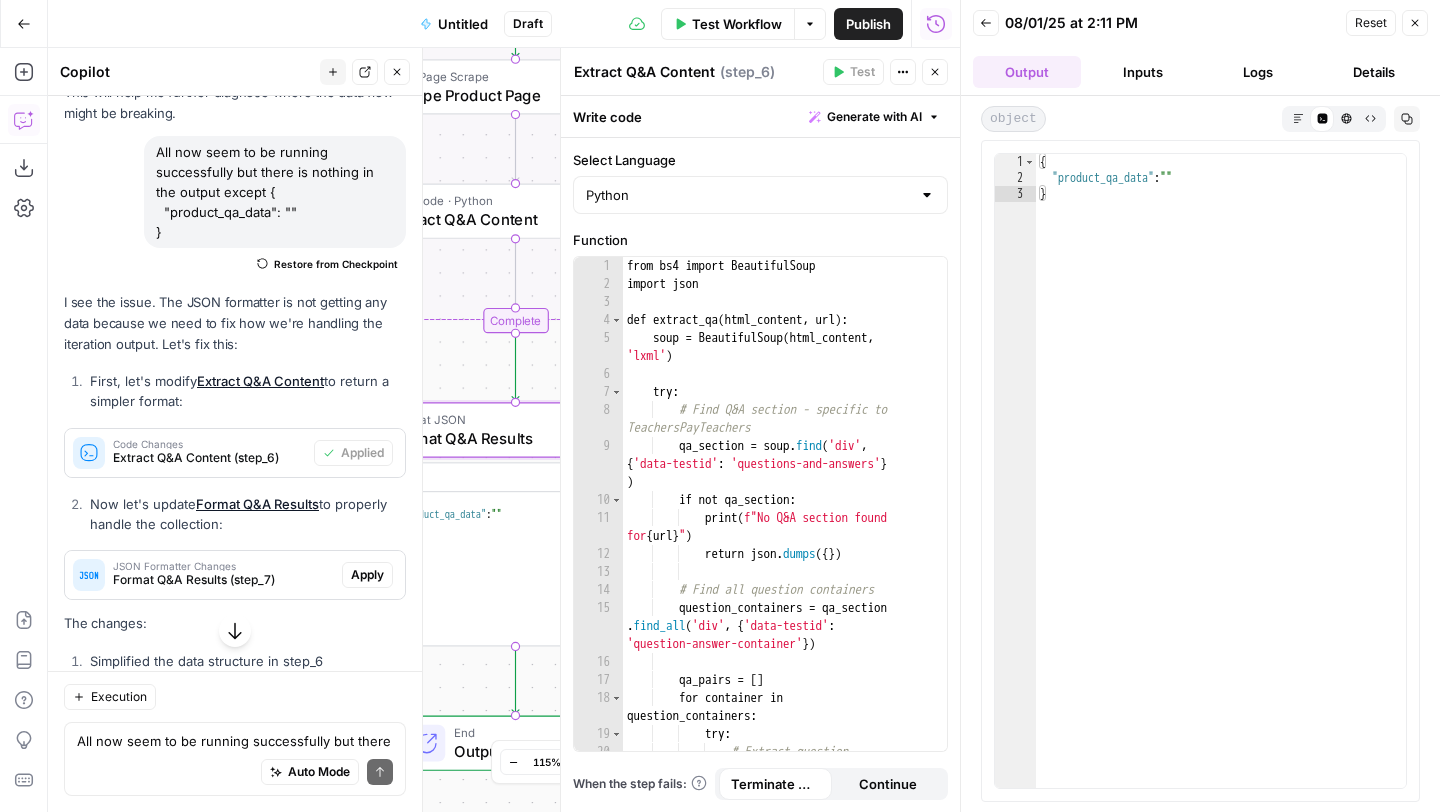 click on "Apply" at bounding box center [367, 575] 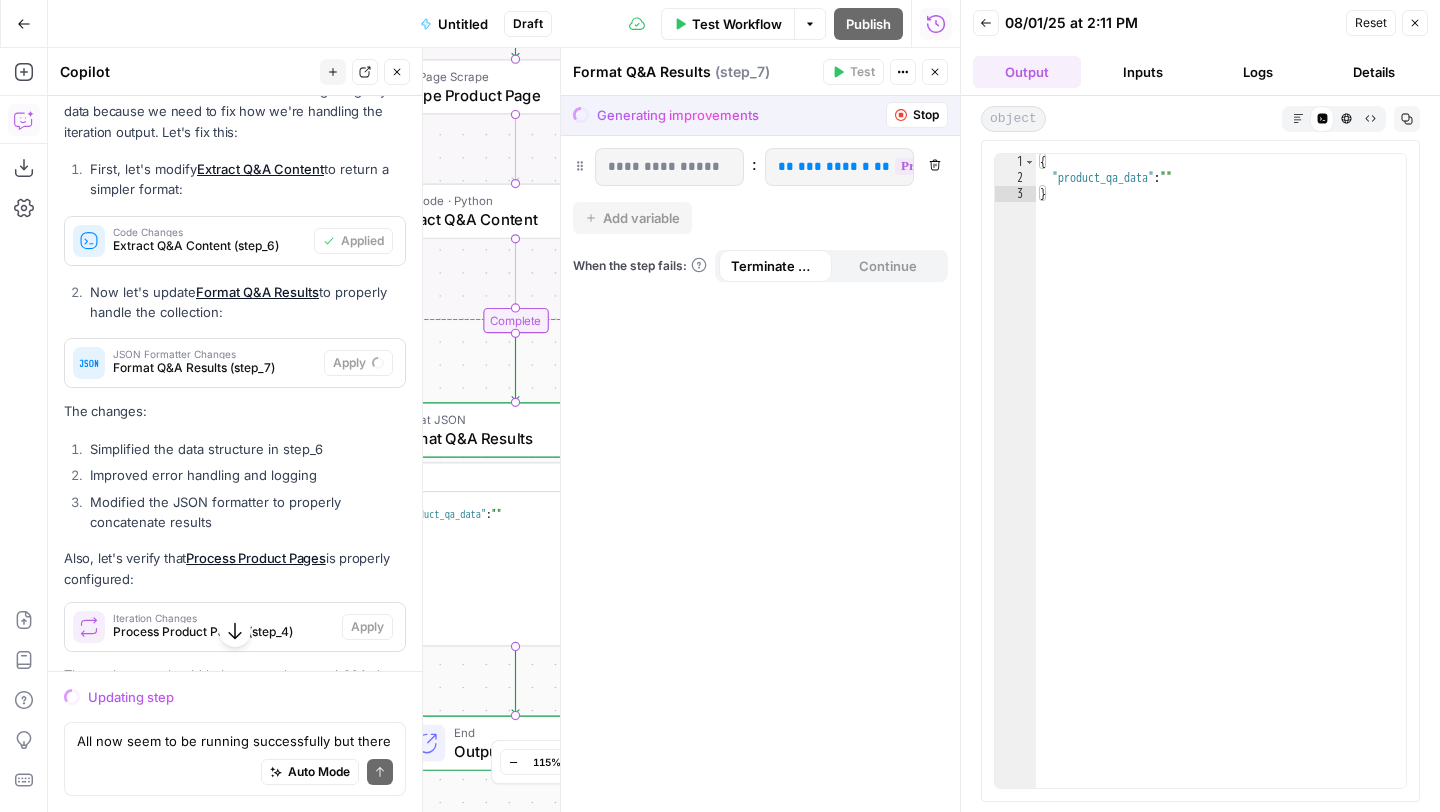scroll, scrollTop: 10582, scrollLeft: 0, axis: vertical 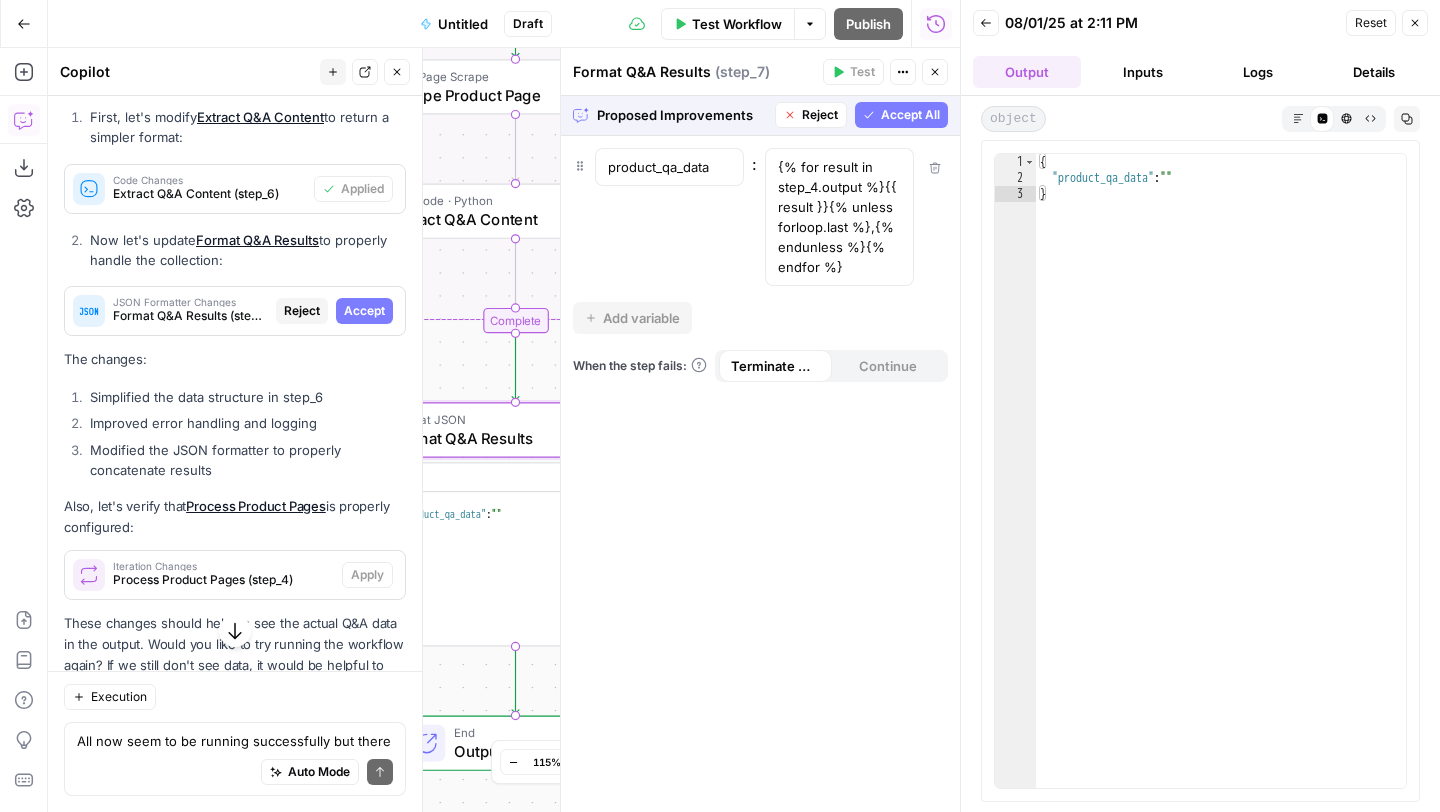 click on "Accept" at bounding box center (364, 311) 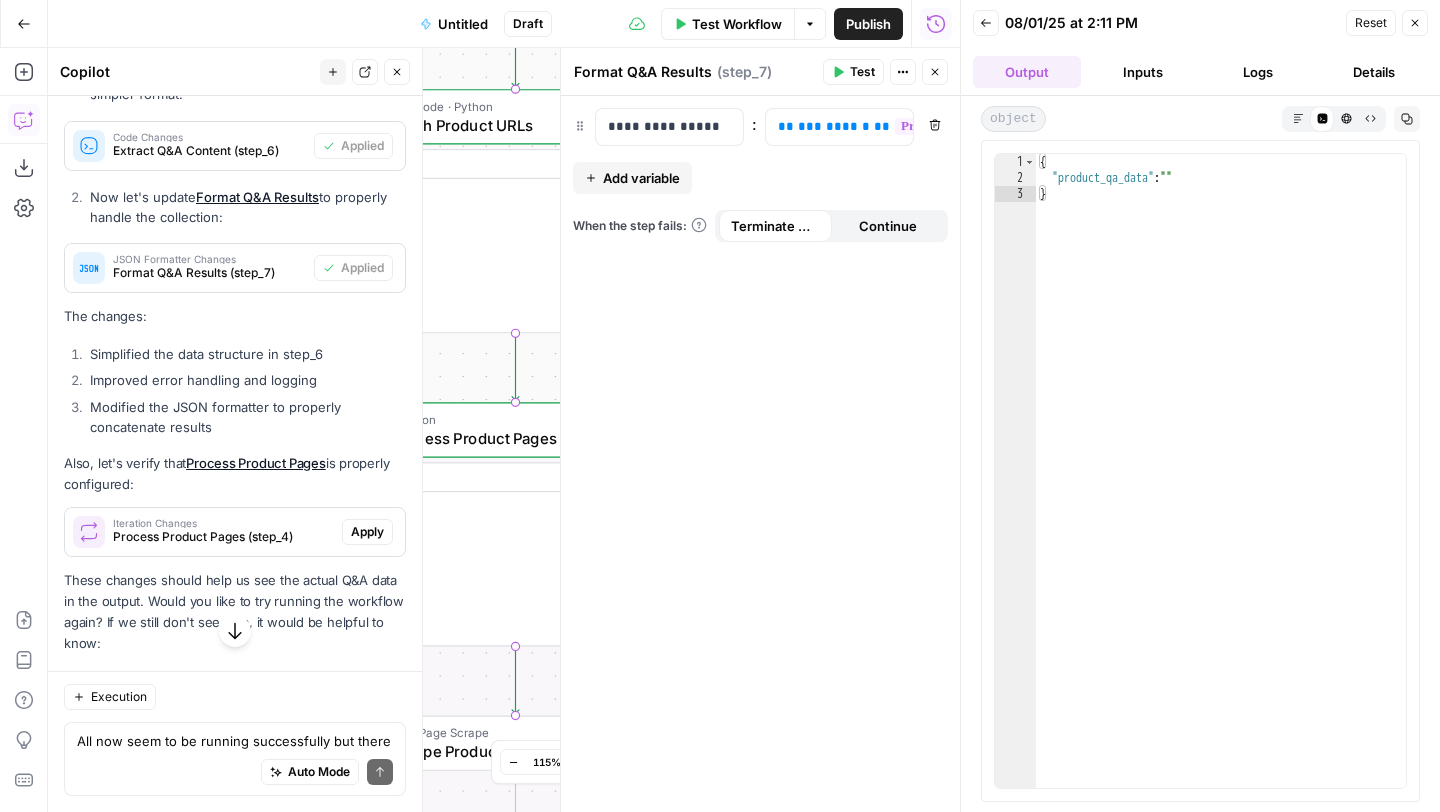 scroll, scrollTop: 11190, scrollLeft: 0, axis: vertical 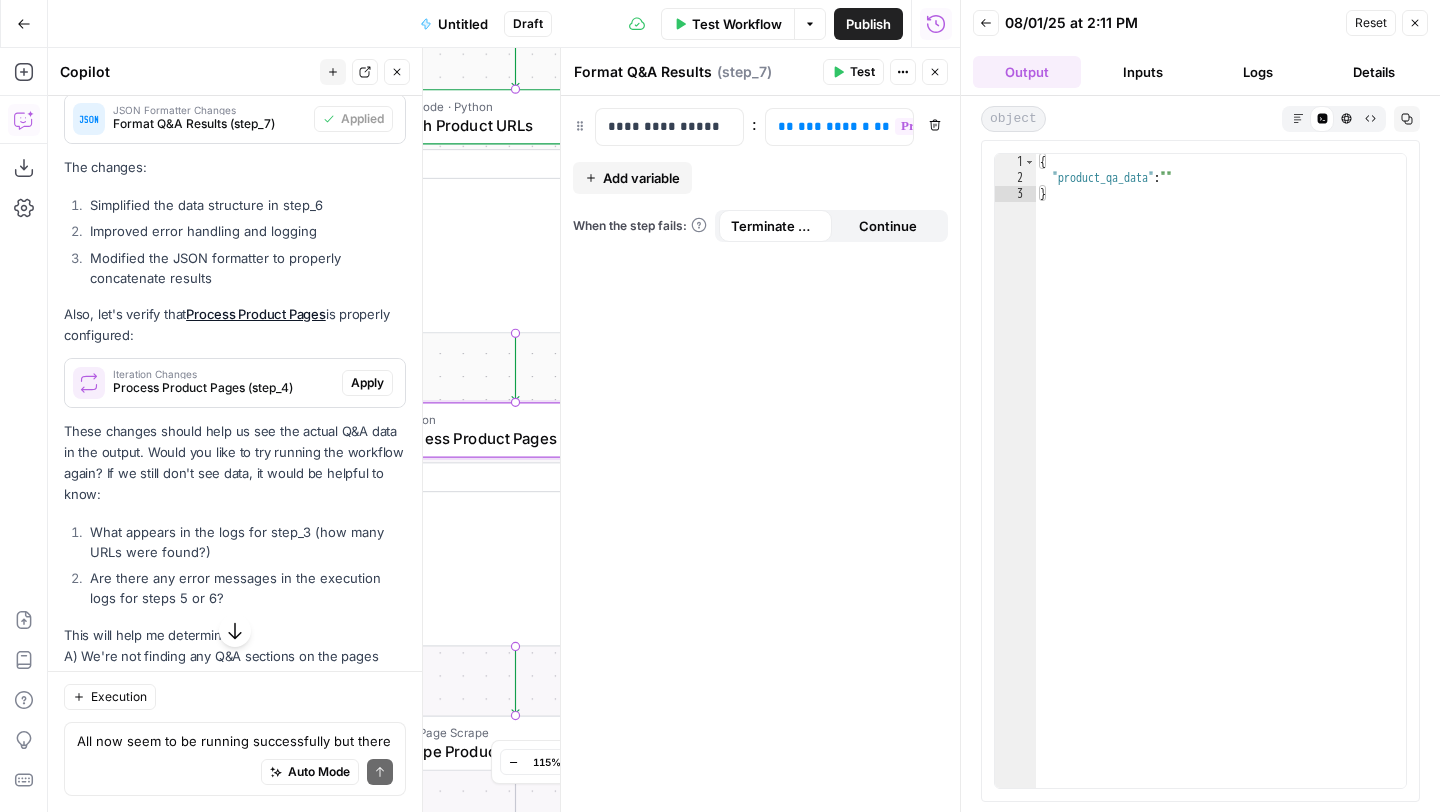 click on "Apply" at bounding box center [367, 383] 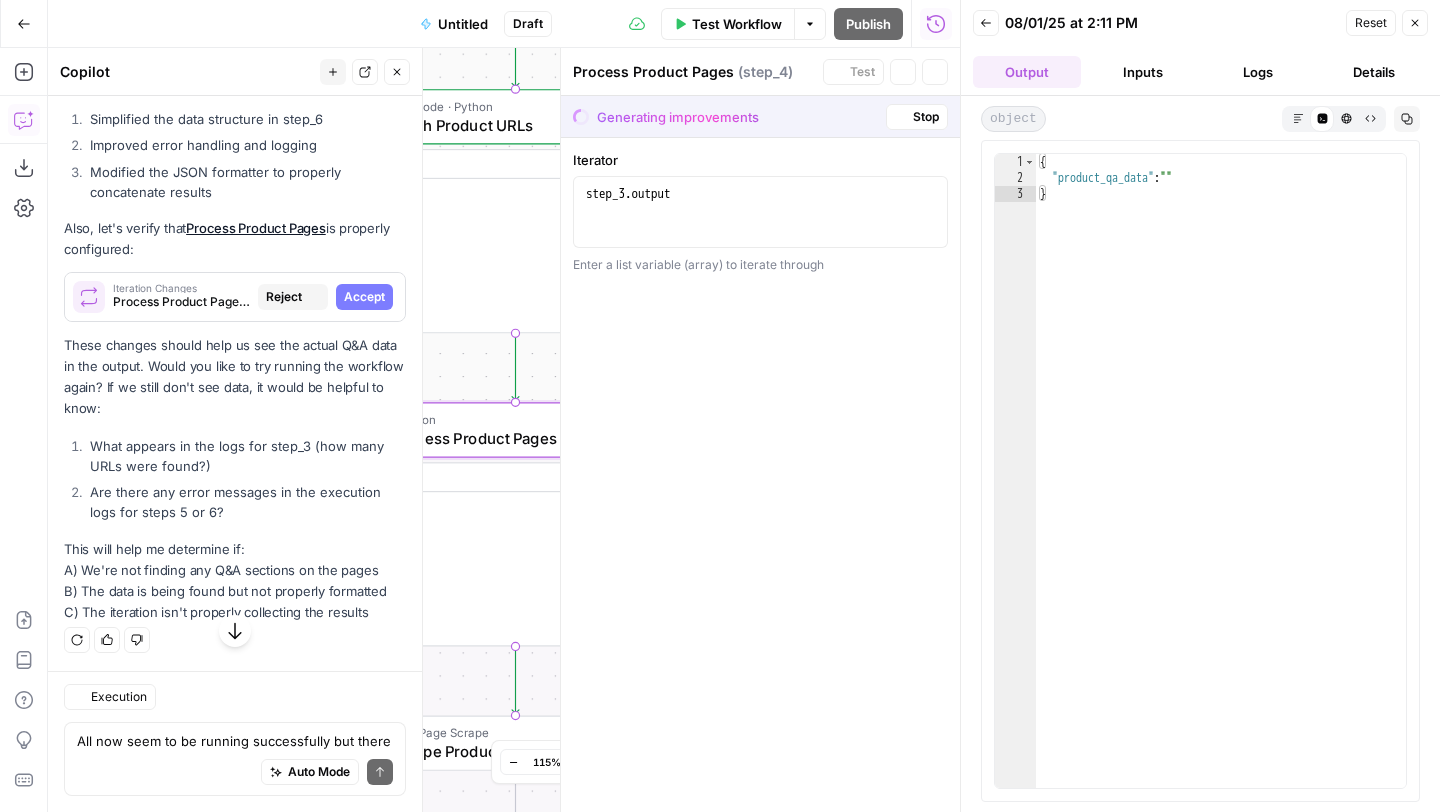 scroll, scrollTop: 10774, scrollLeft: 0, axis: vertical 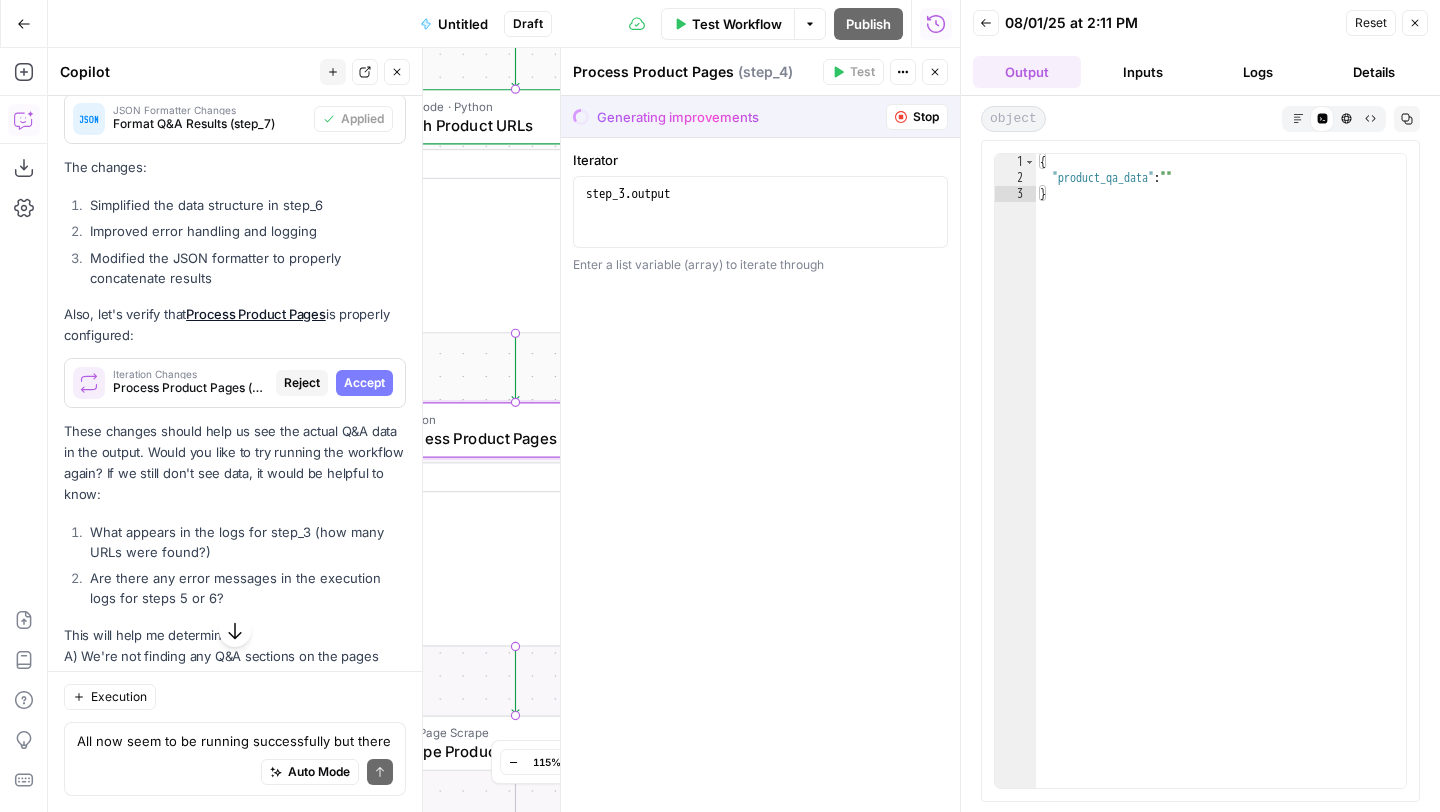 click on "Accept" at bounding box center (364, 383) 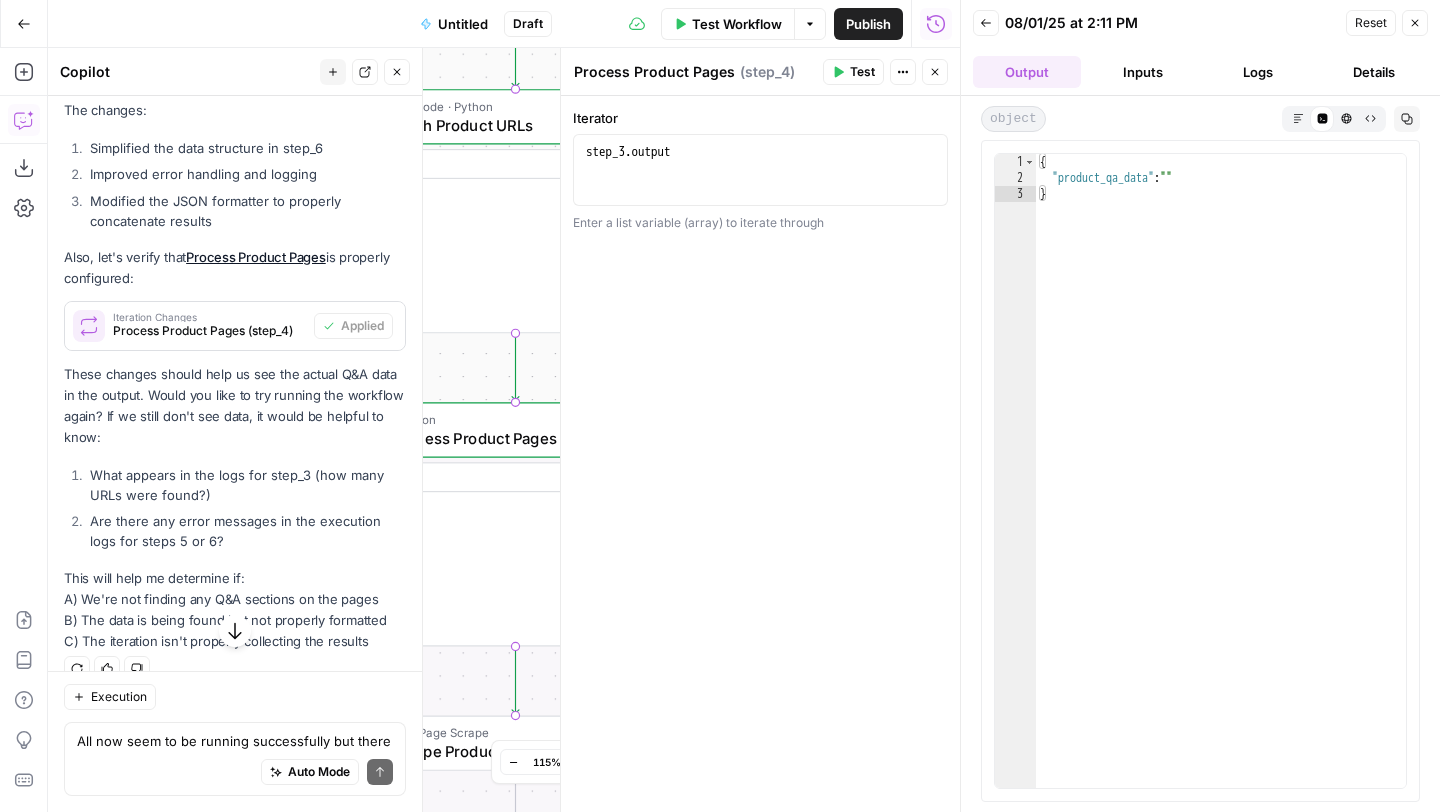 scroll, scrollTop: 11253, scrollLeft: 0, axis: vertical 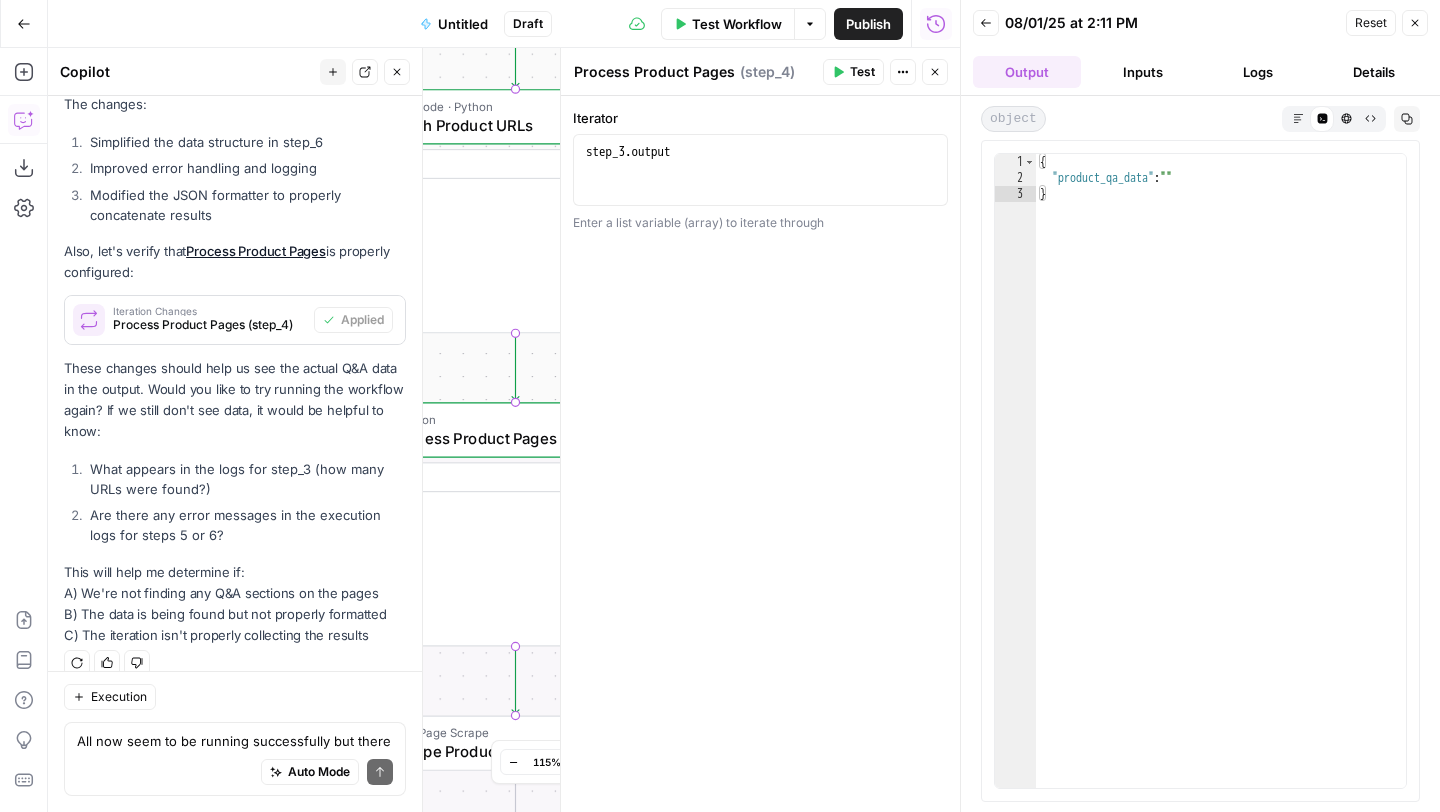 click on "Logs" at bounding box center [1259, 72] 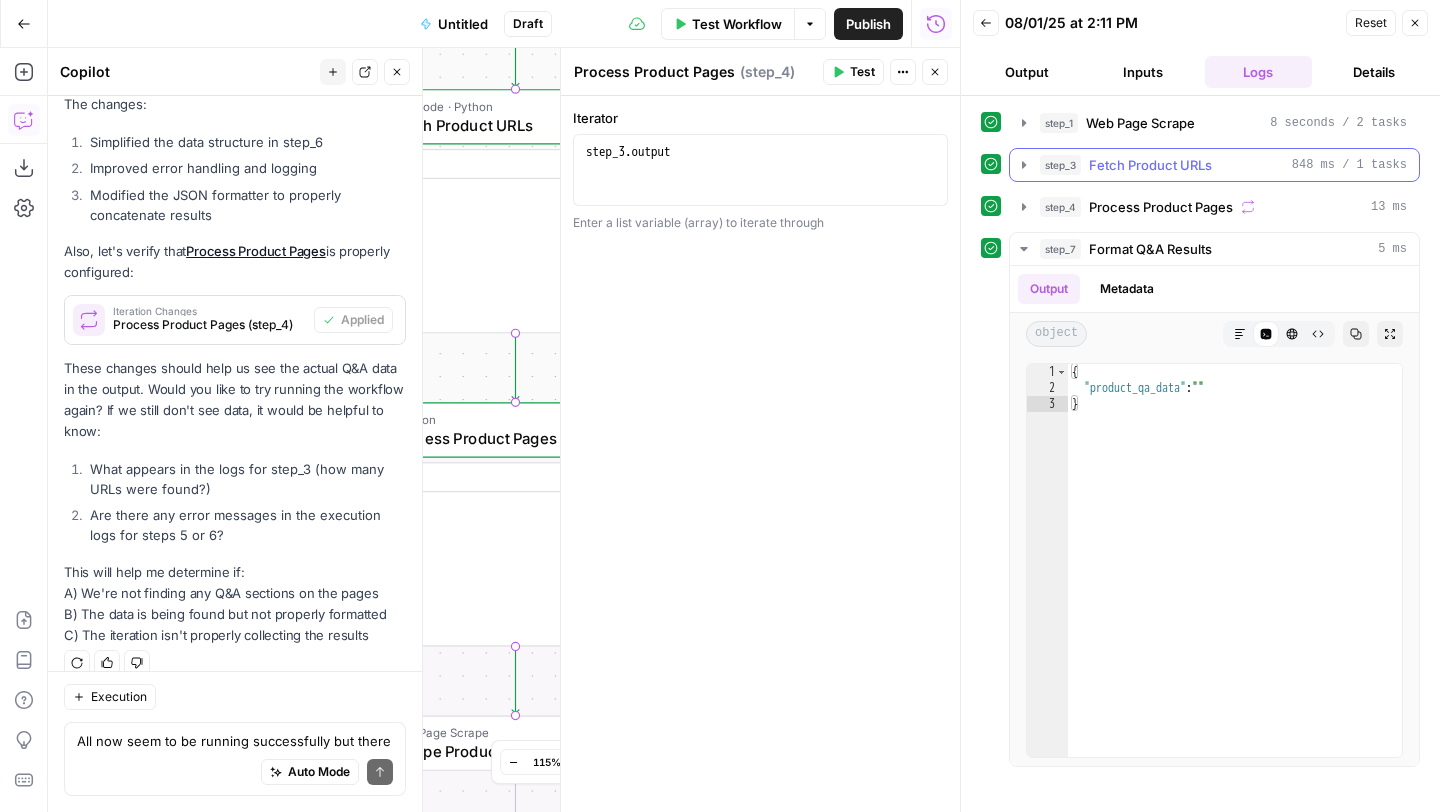 click 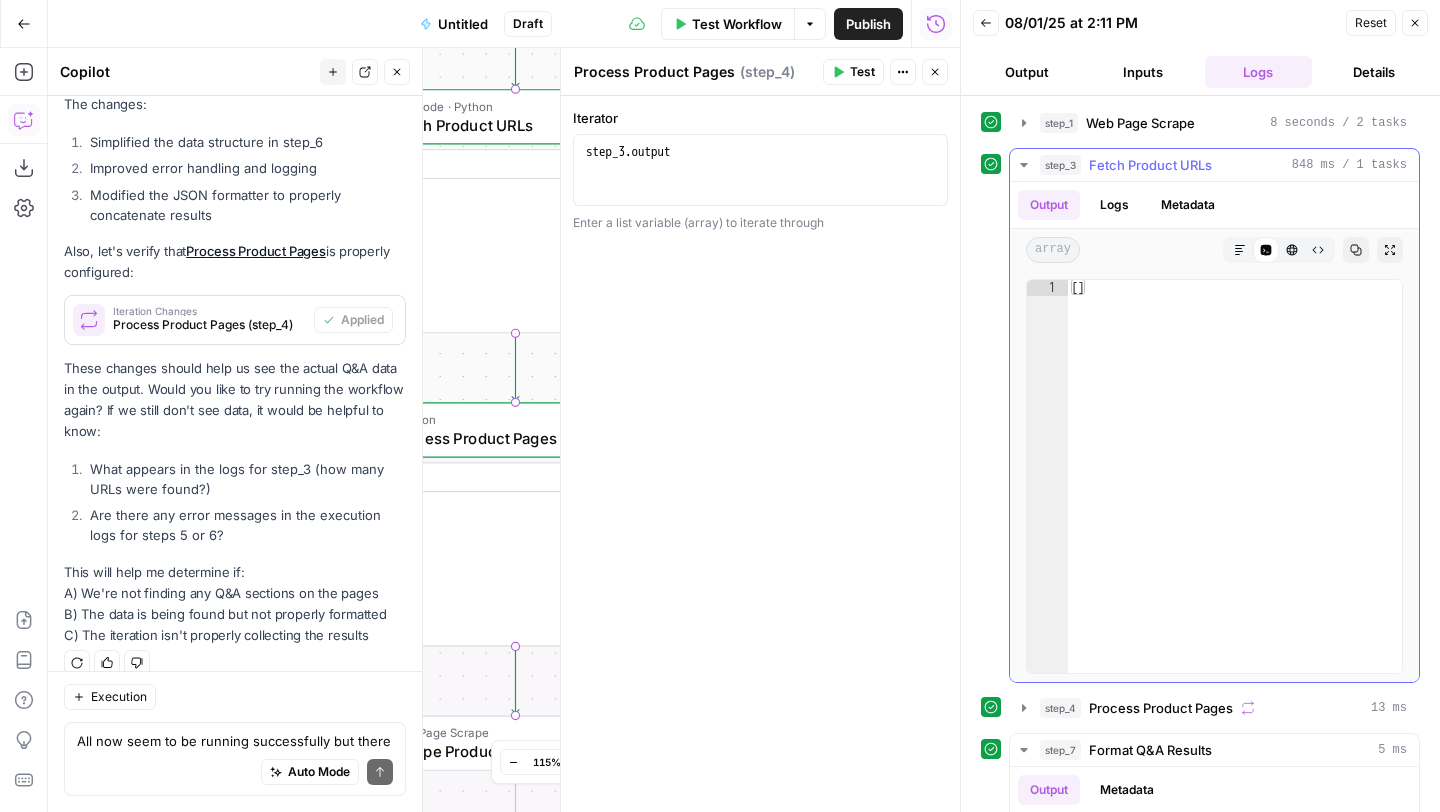 click on "Logs" at bounding box center (1114, 205) 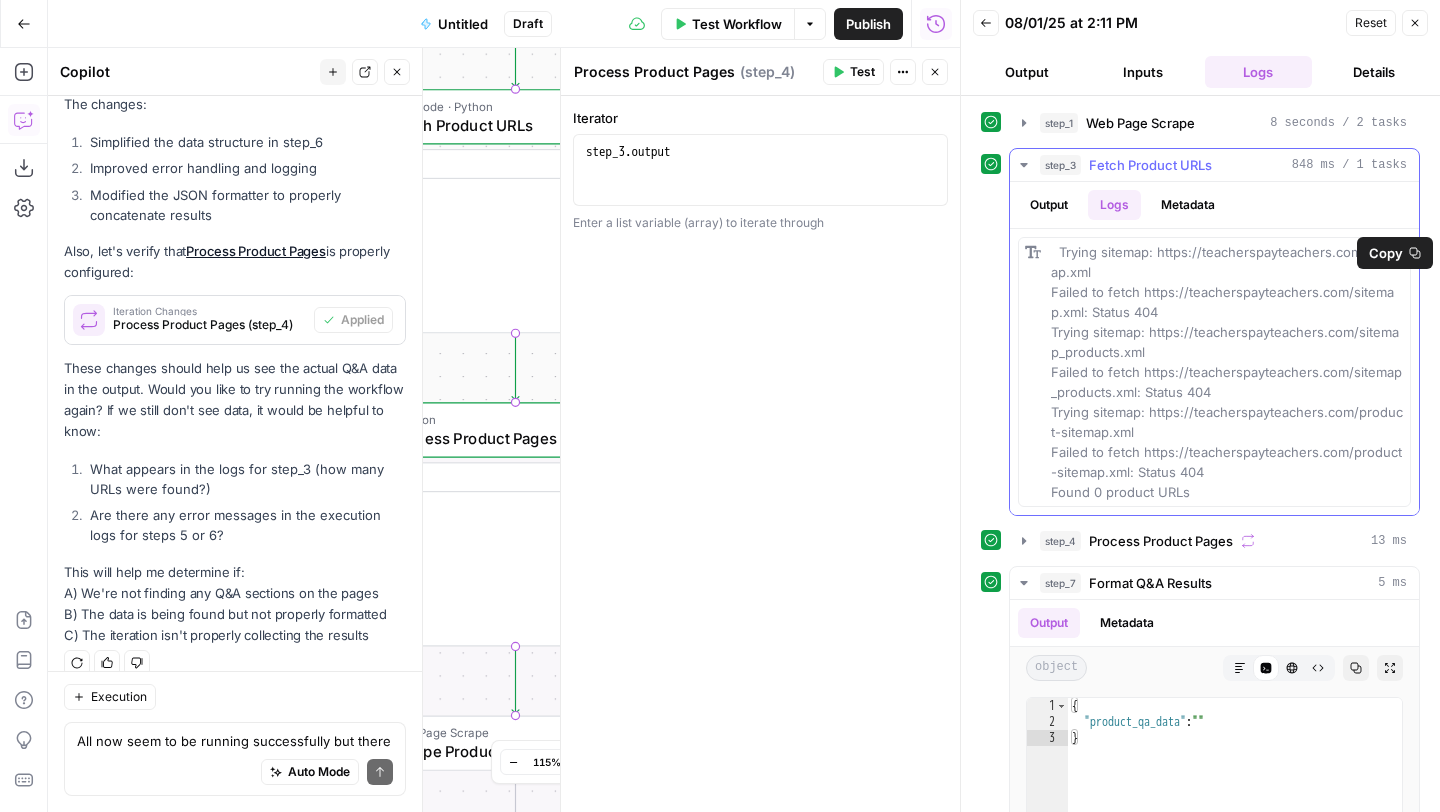 drag, startPoint x: 1050, startPoint y: 290, endPoint x: 1272, endPoint y: 400, distance: 247.75795 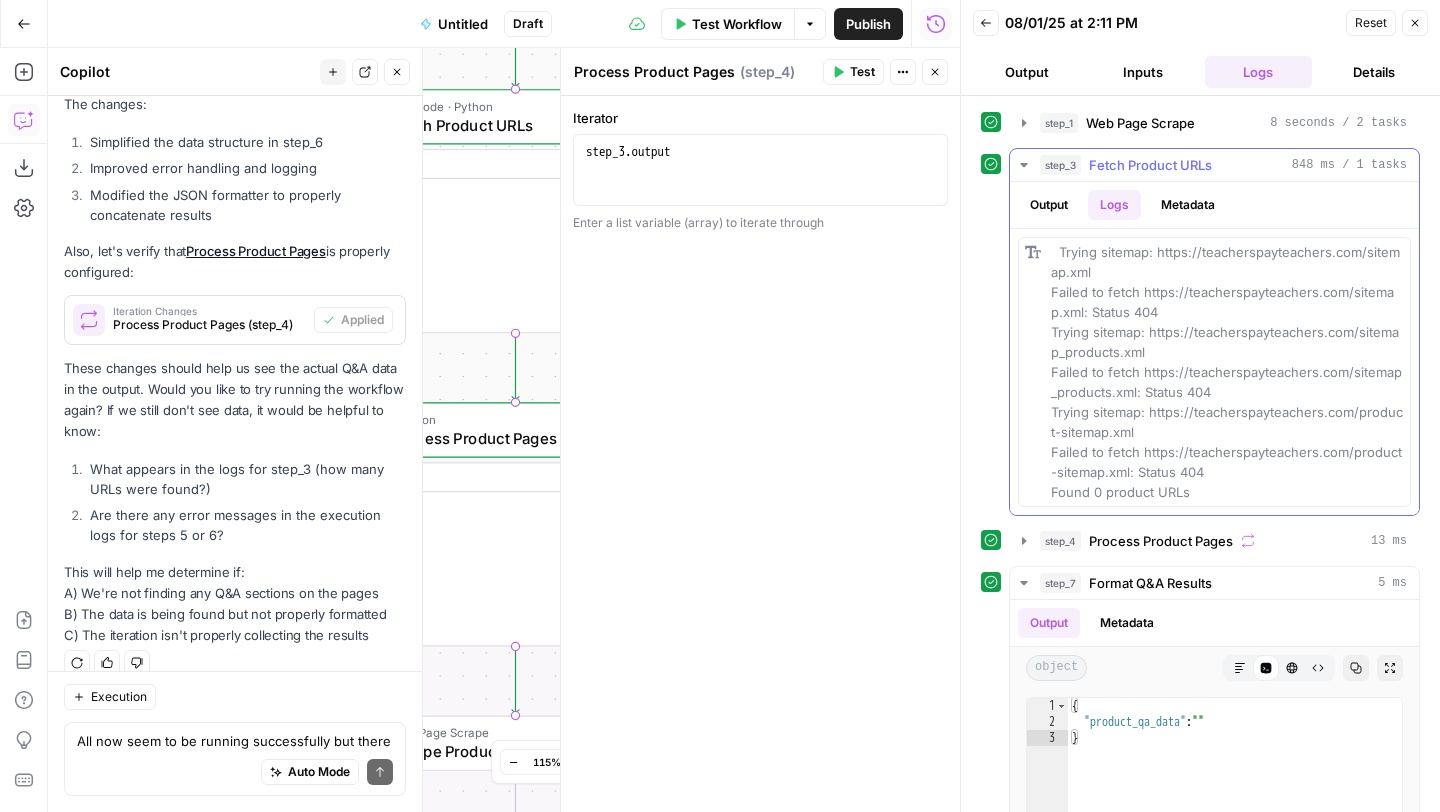 copy on "Failed to fetch https://teacherspayteachers.com/sitemap.xml: Status 404
Trying sitemap: https://teacherspayteachers.com/sitemap_products.xml
Failed to fetch https://teacherspayteachers.com/sitemap_products.xml: Status 404" 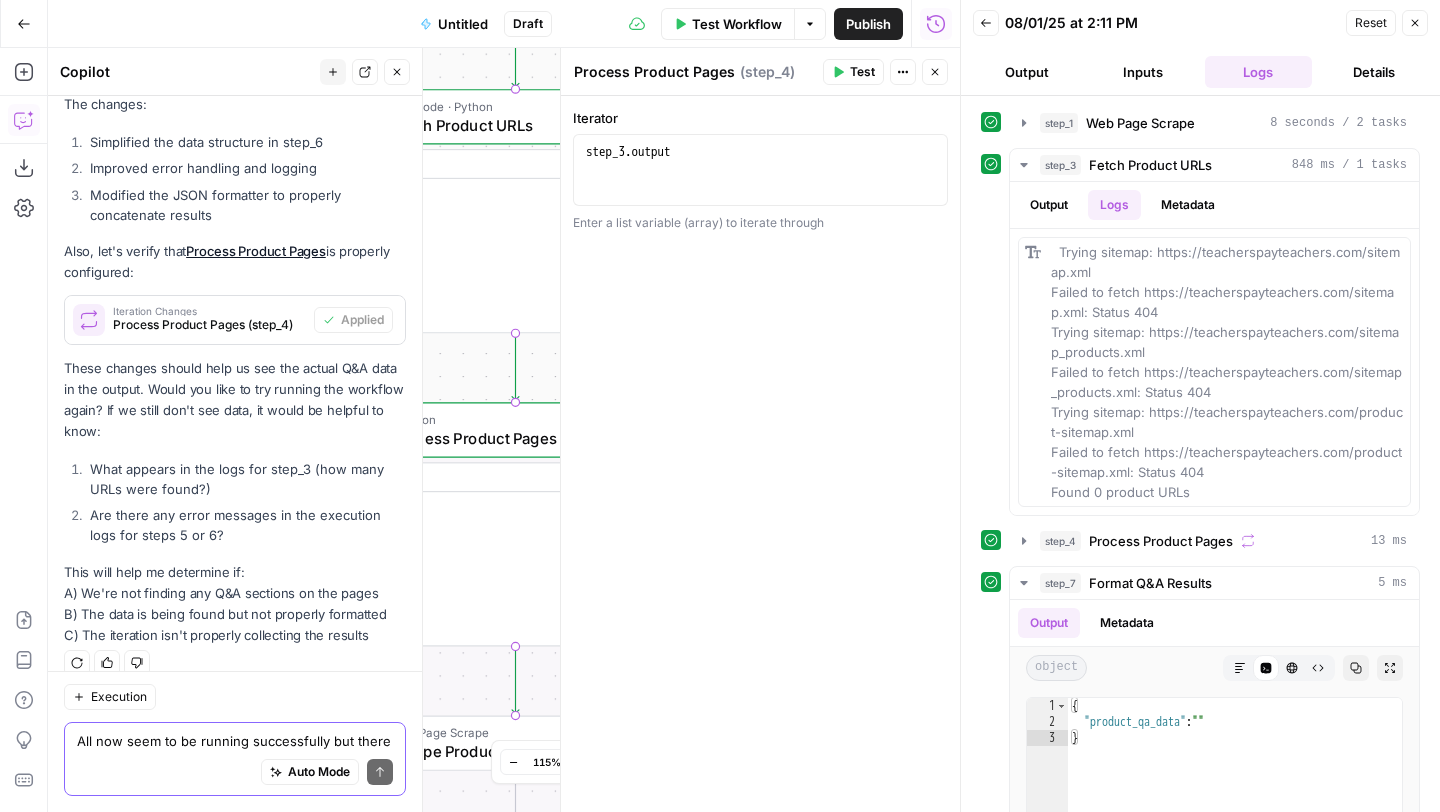 click on "All now seem to be running successfully but there is nothing in the output except {
"product_qa_data": ""
}" at bounding box center (235, 741) 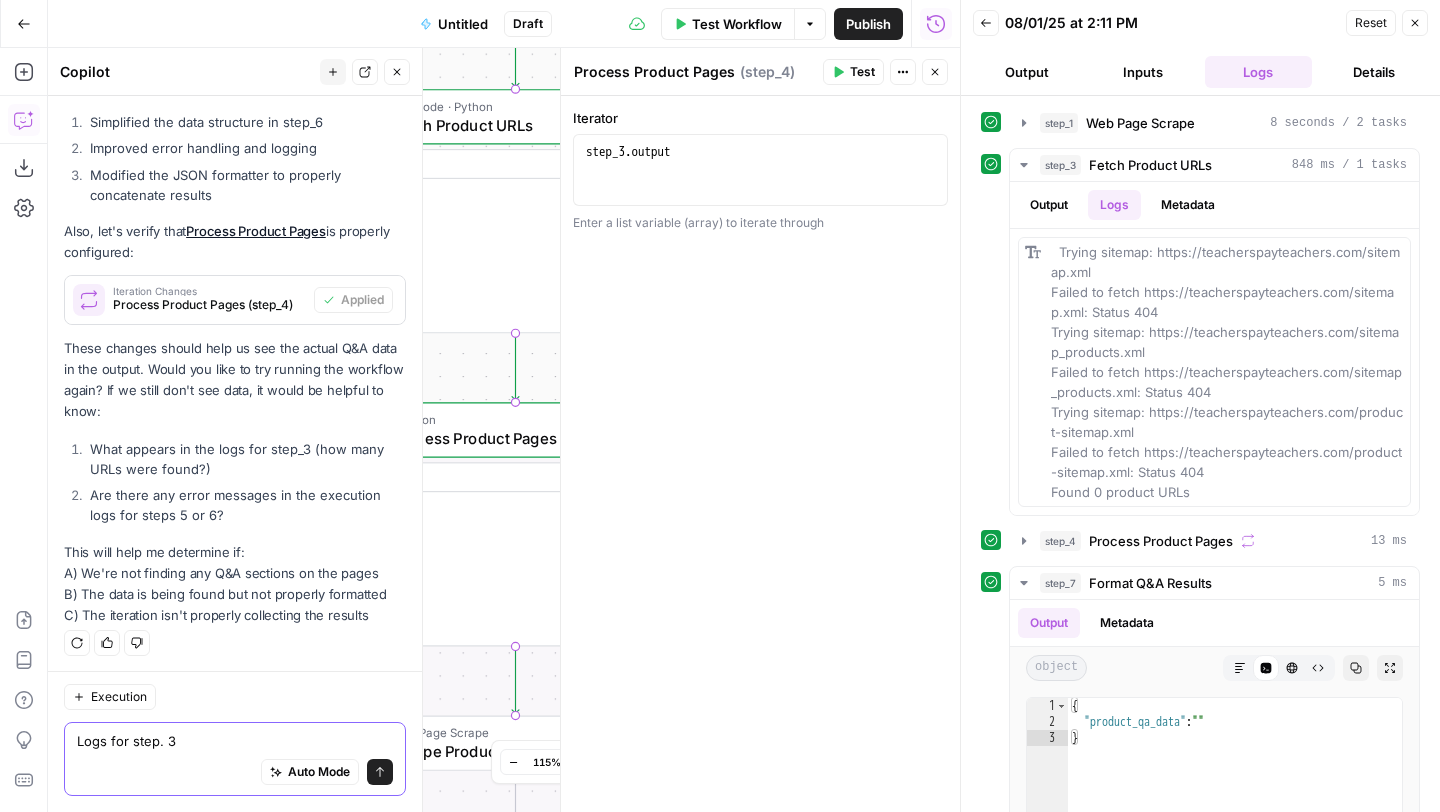 paste on "Failed to fetch https://teacherspayteachers.com/sitemap.xml: Status 404
Trying sitemap: https://teacherspayteachers.com/sitemap_products.xml
Failed to fetch https://teacherspayteachers.com/sitemap_products.xml: Status 404" 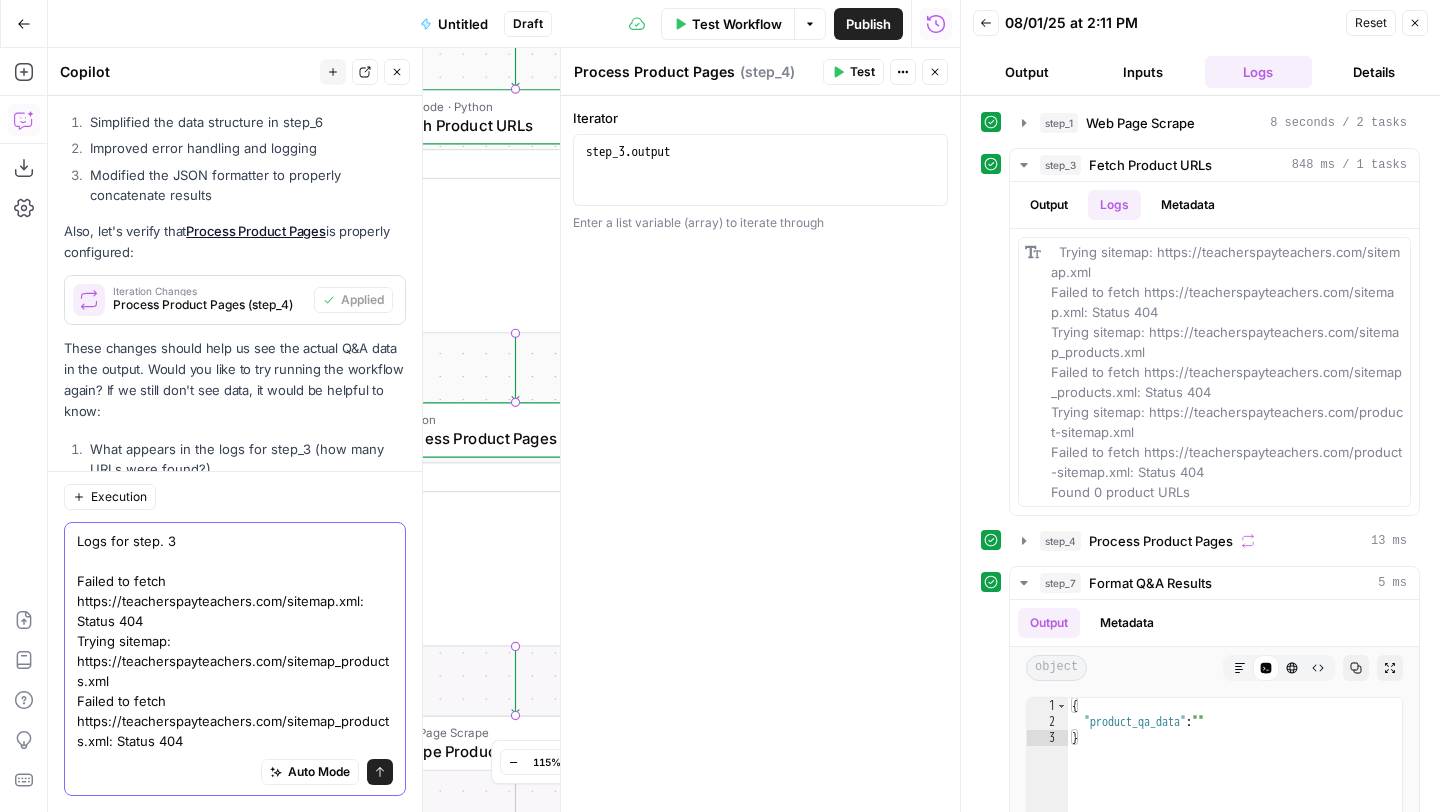 scroll, scrollTop: 11453, scrollLeft: 0, axis: vertical 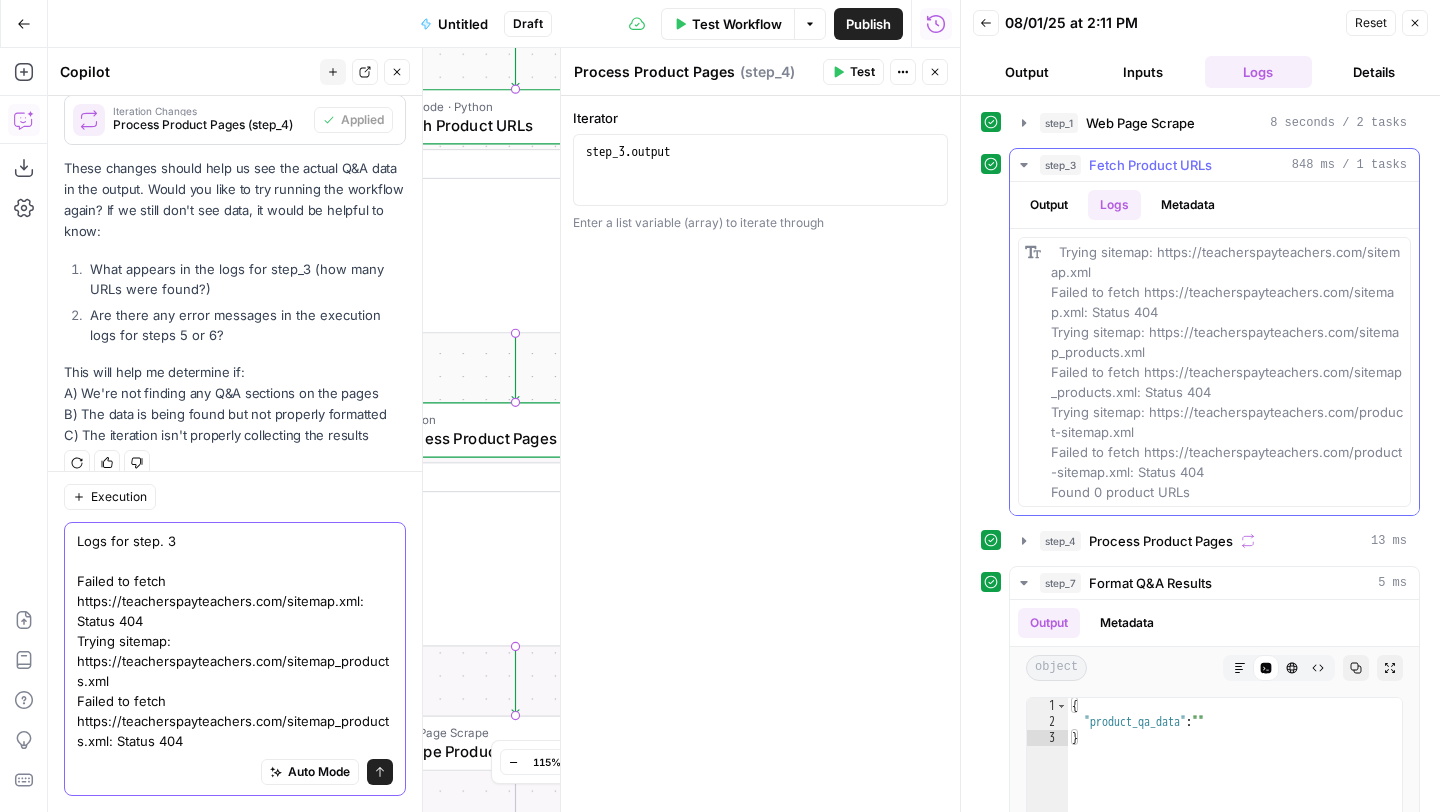 type on "Logs for step. 3
Failed to fetch https://teacherspayteachers.com/sitemap.xml: Status 404
Trying sitemap: https://teacherspayteachers.com/sitemap_products.xml
Failed to fetch https://teacherspayteachers.com/sitemap_products.xml: Status 404" 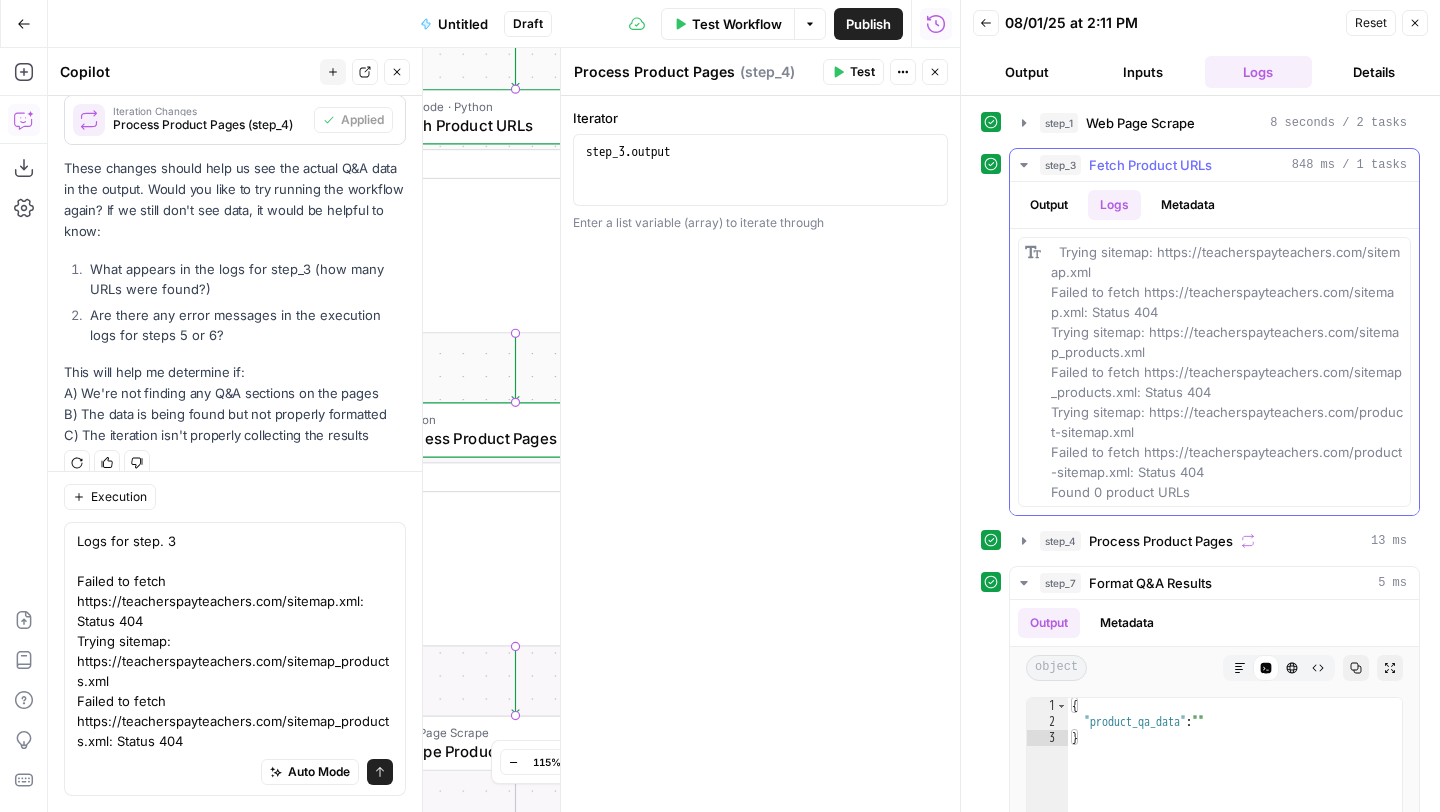 click 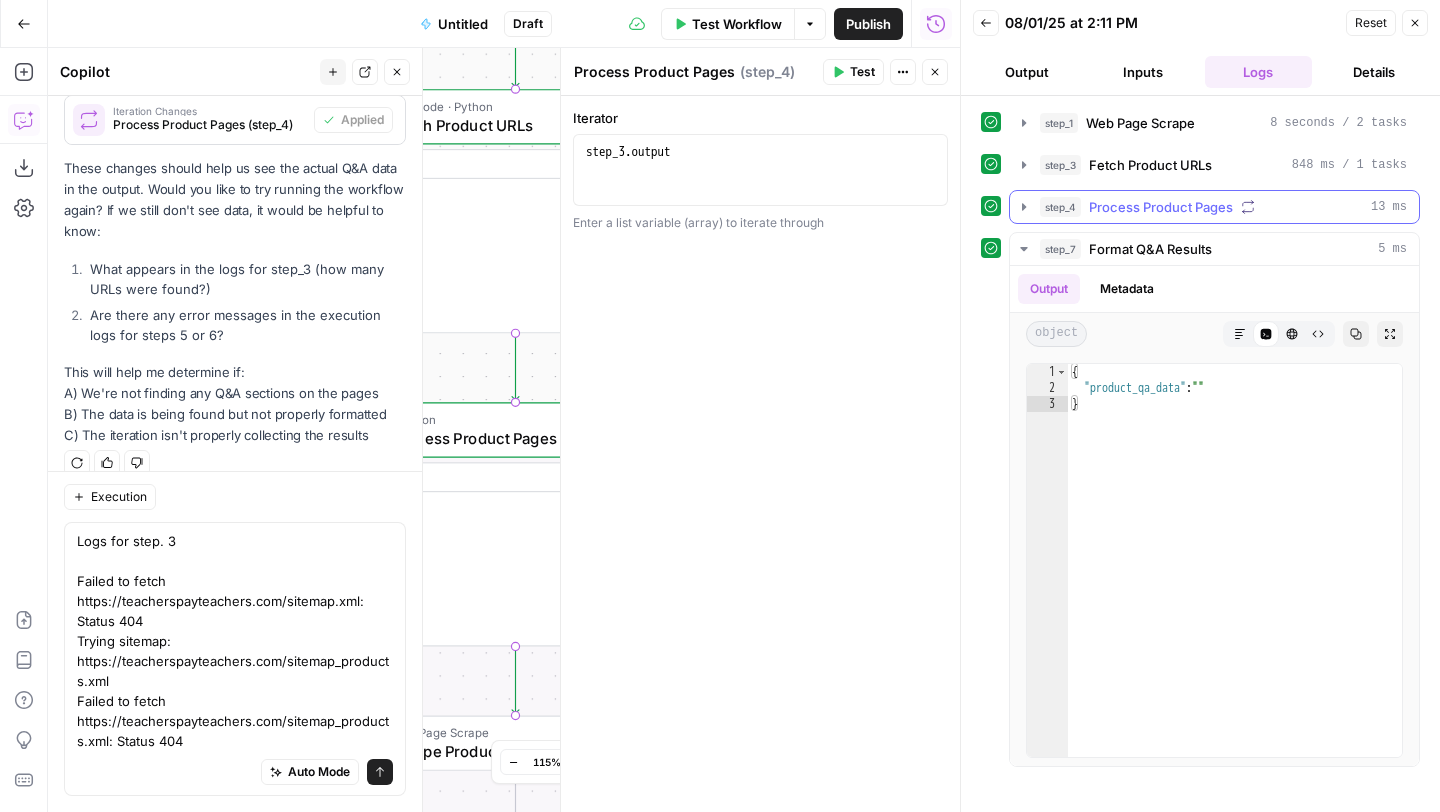 click 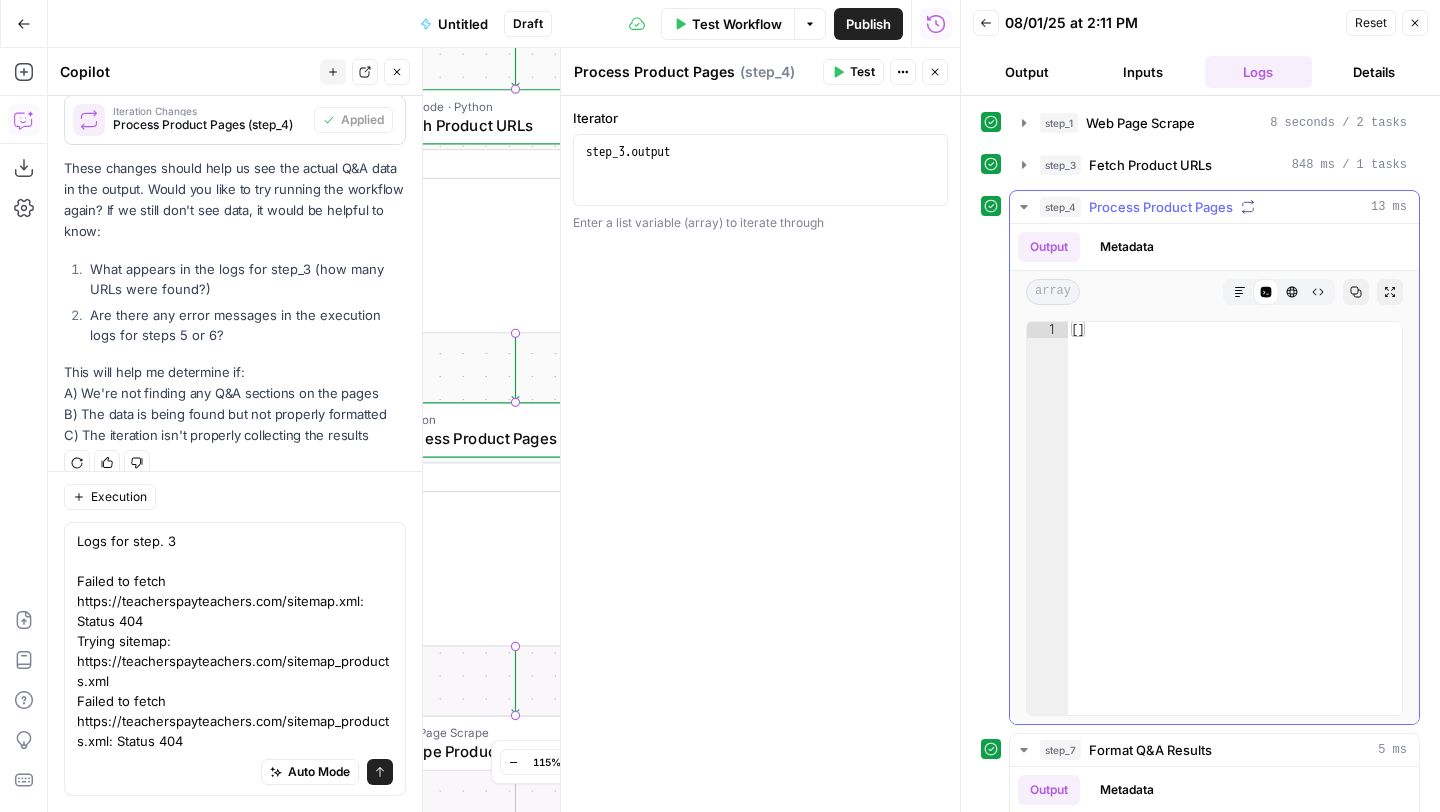 click 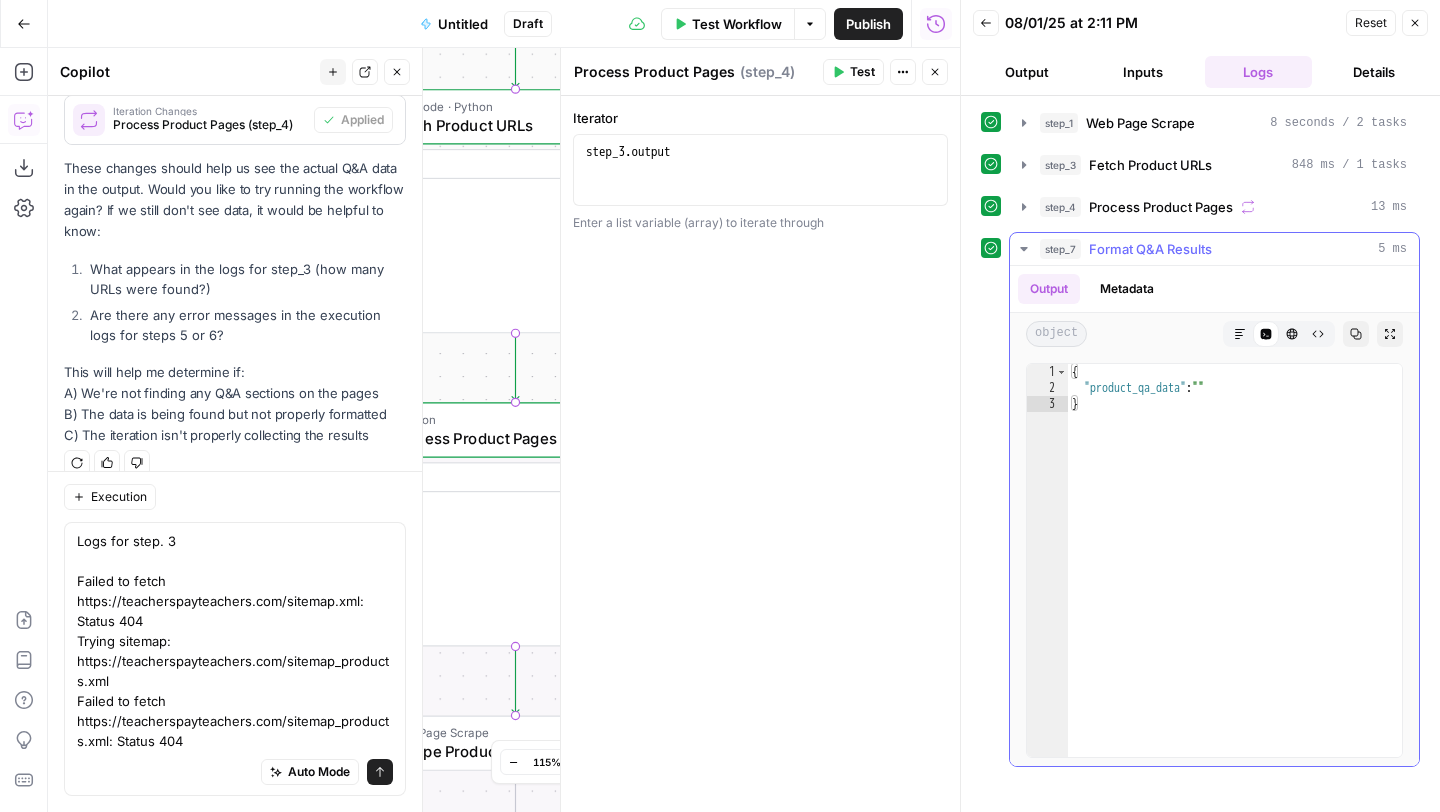 click 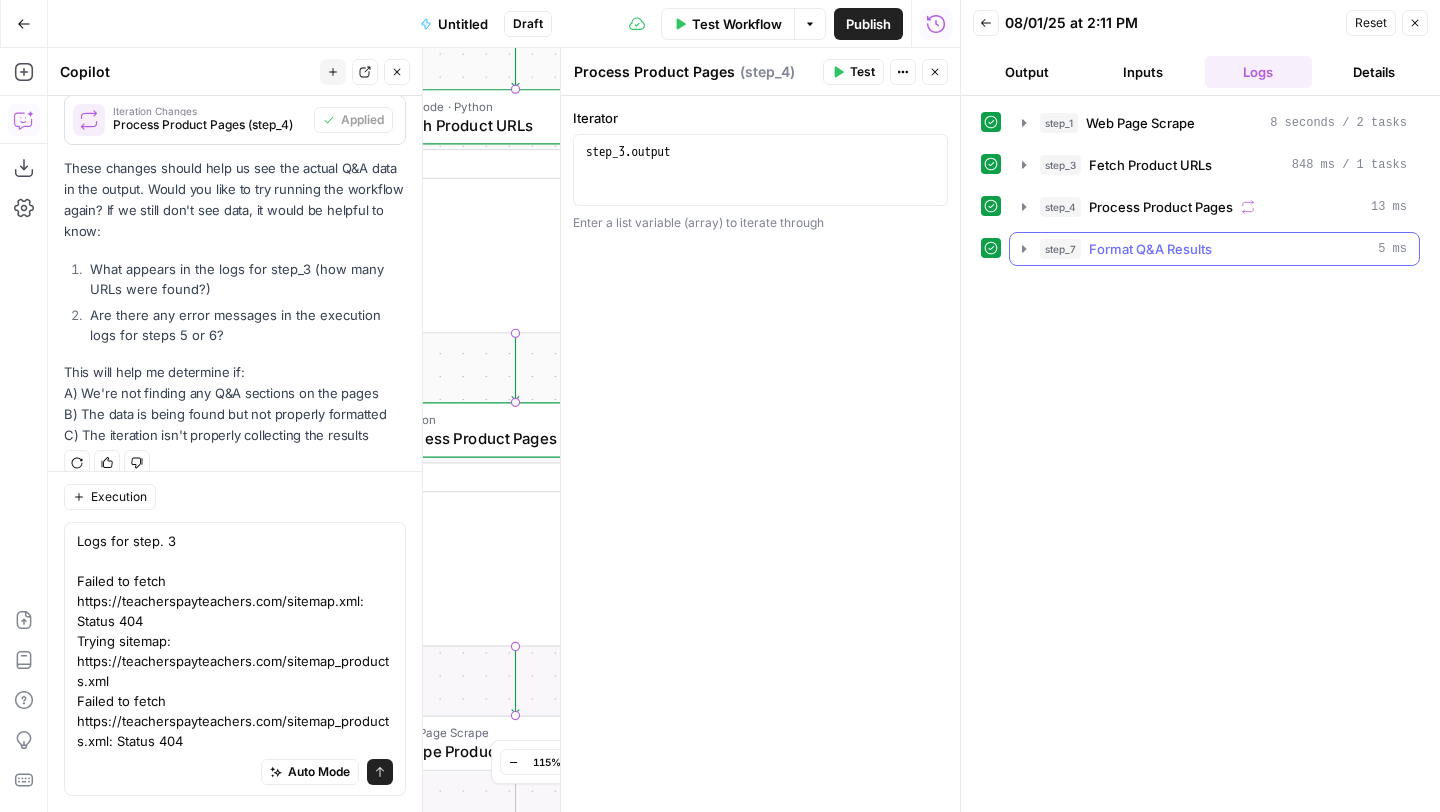 click 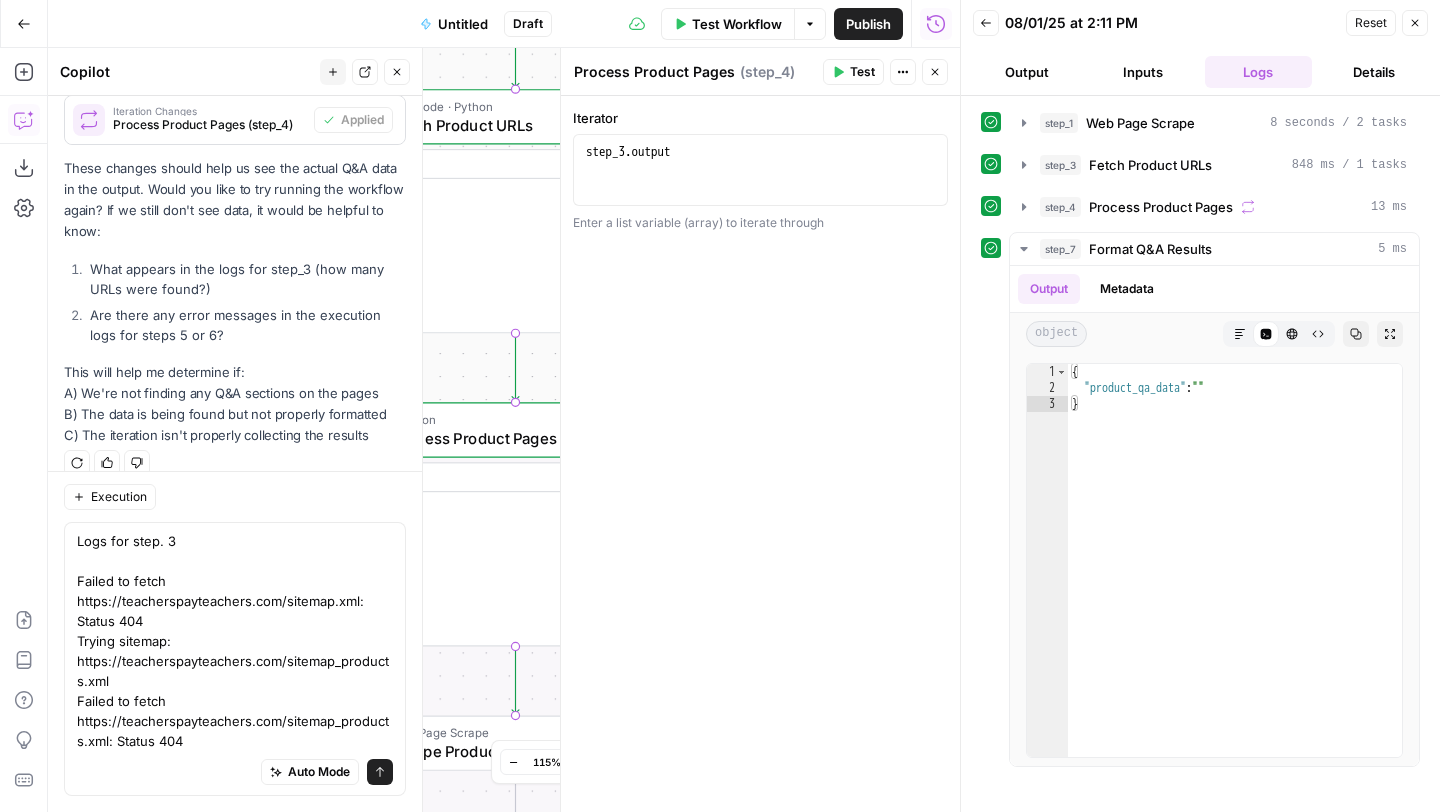 click on "Auto Mode Send" at bounding box center (235, 773) 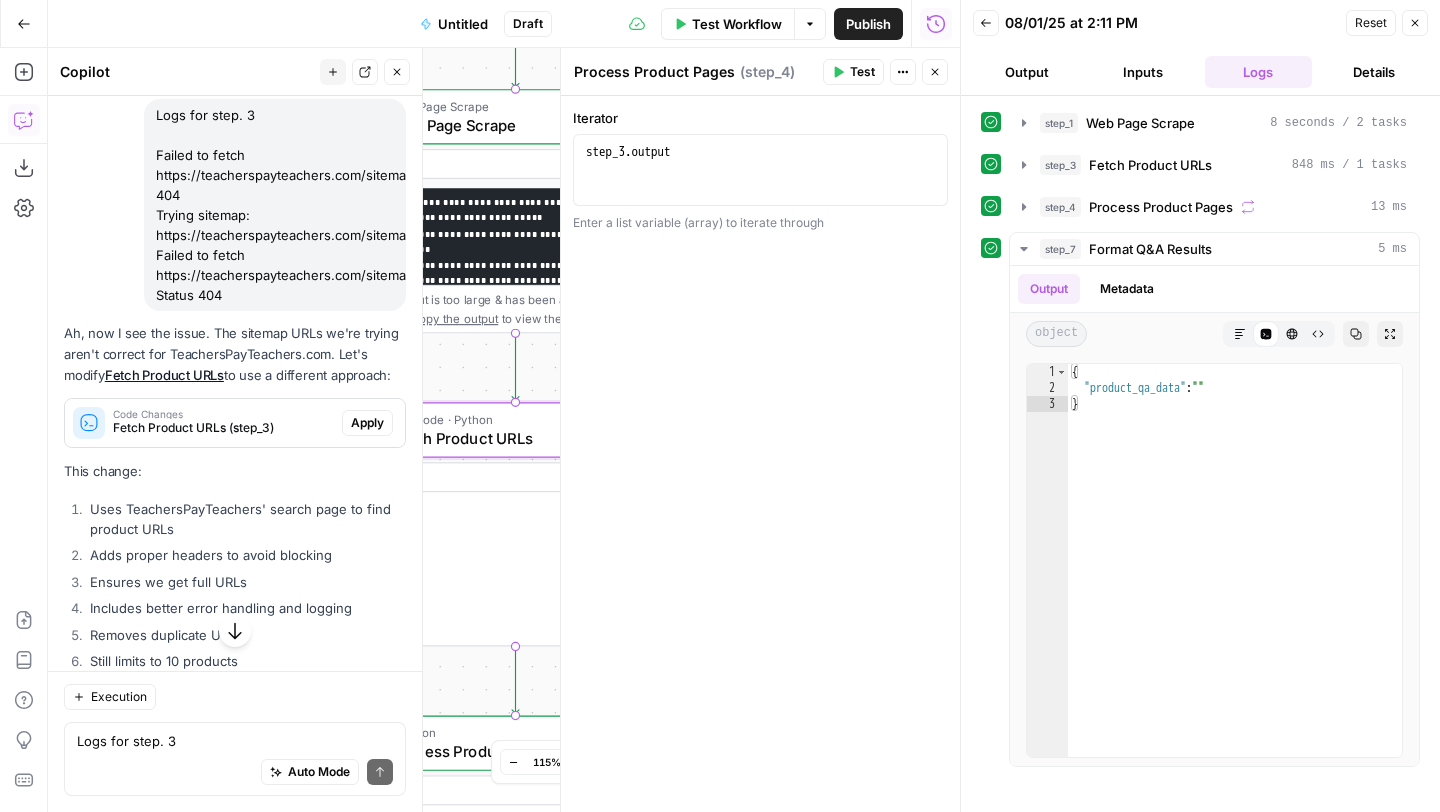 scroll, scrollTop: 11780, scrollLeft: 0, axis: vertical 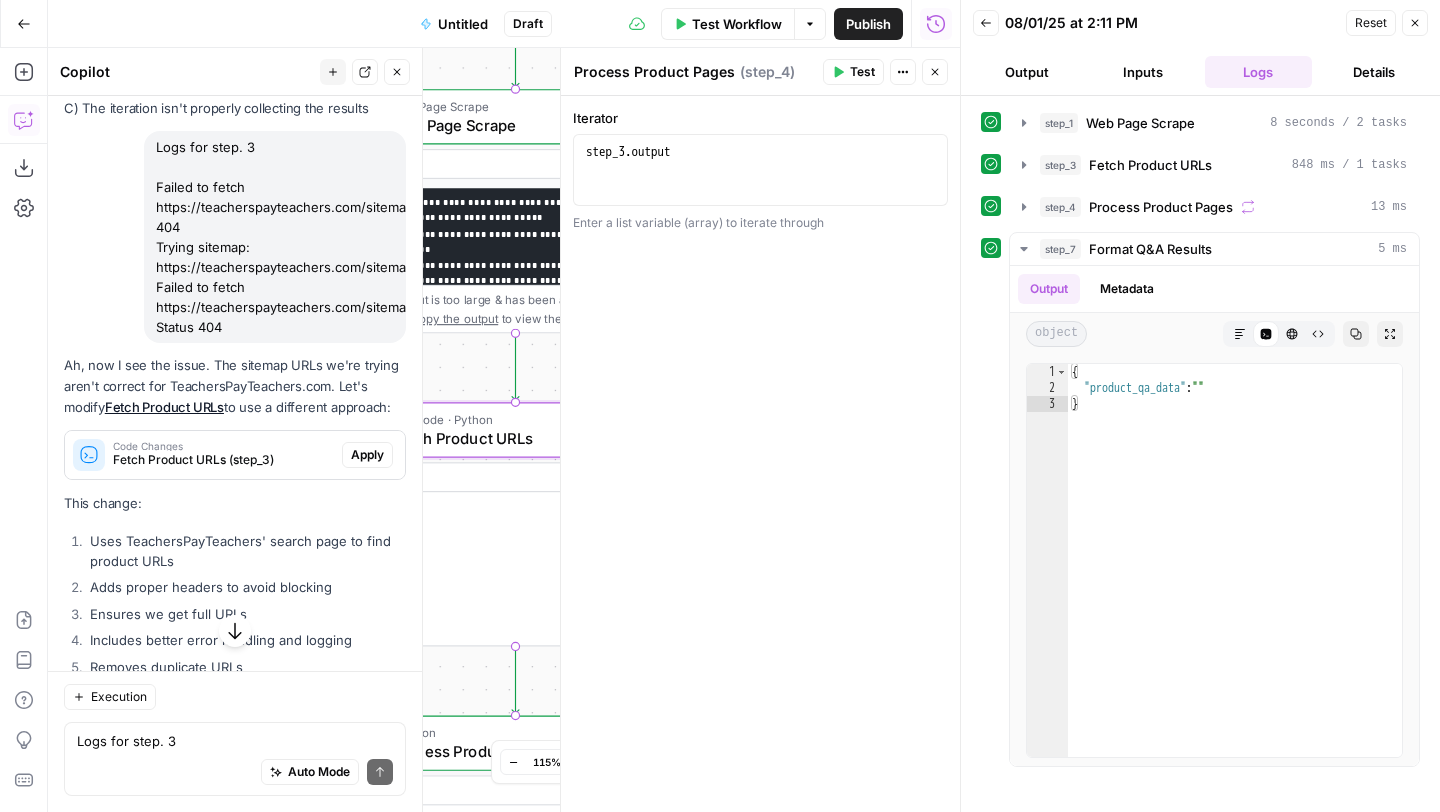 click on "Apply" at bounding box center [367, 455] 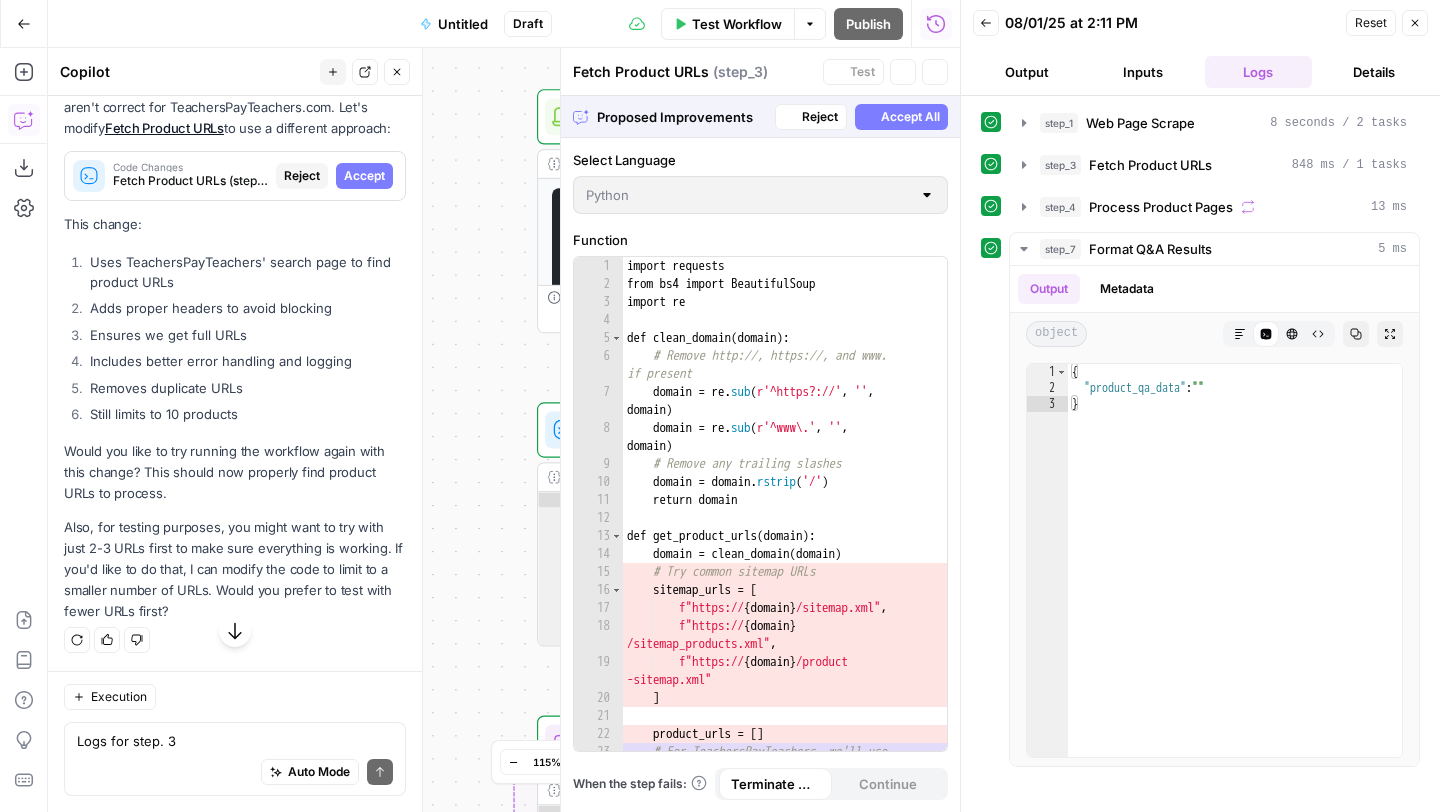 scroll, scrollTop: 11364, scrollLeft: 0, axis: vertical 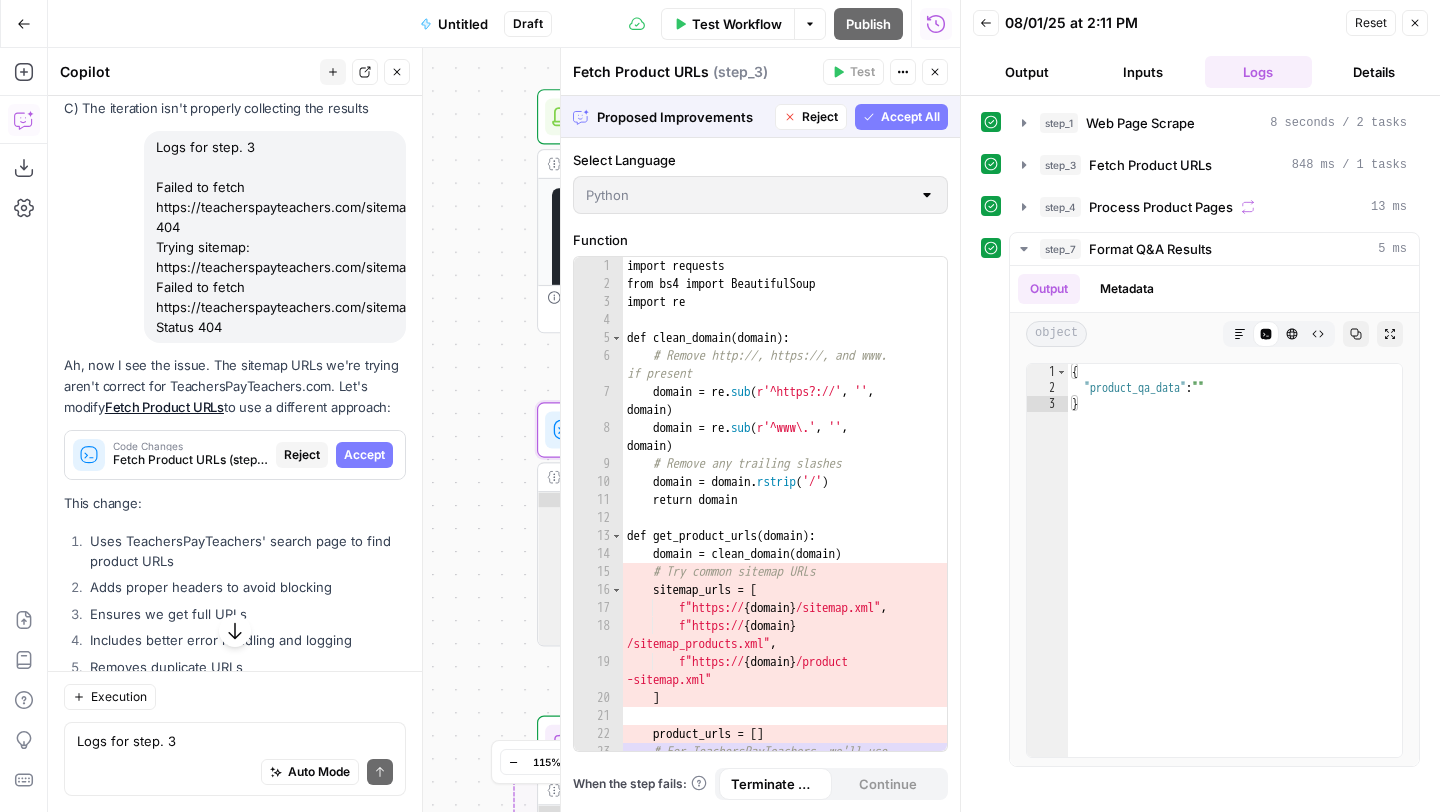 click on "Accept" at bounding box center [364, 455] 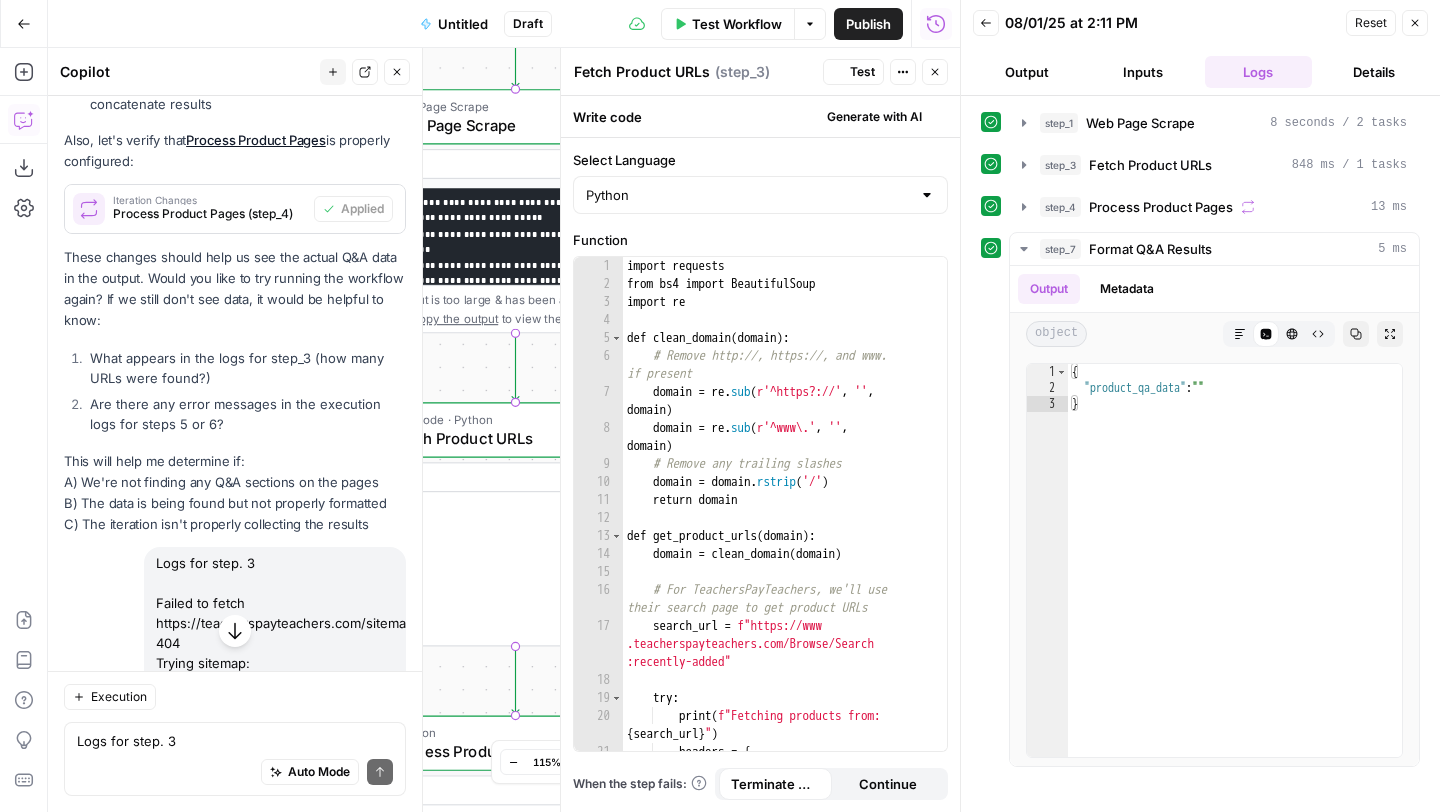 scroll, scrollTop: 11780, scrollLeft: 0, axis: vertical 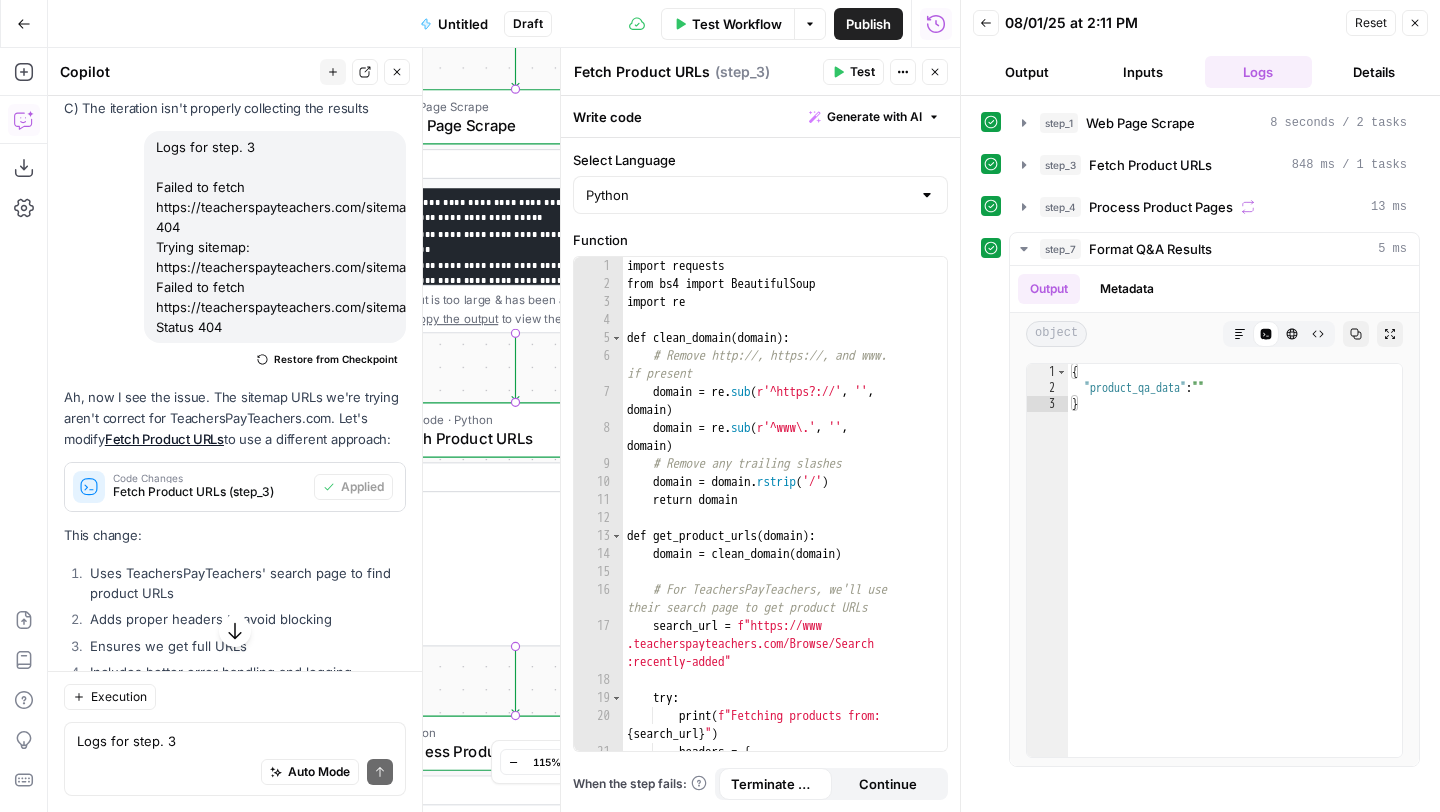 click 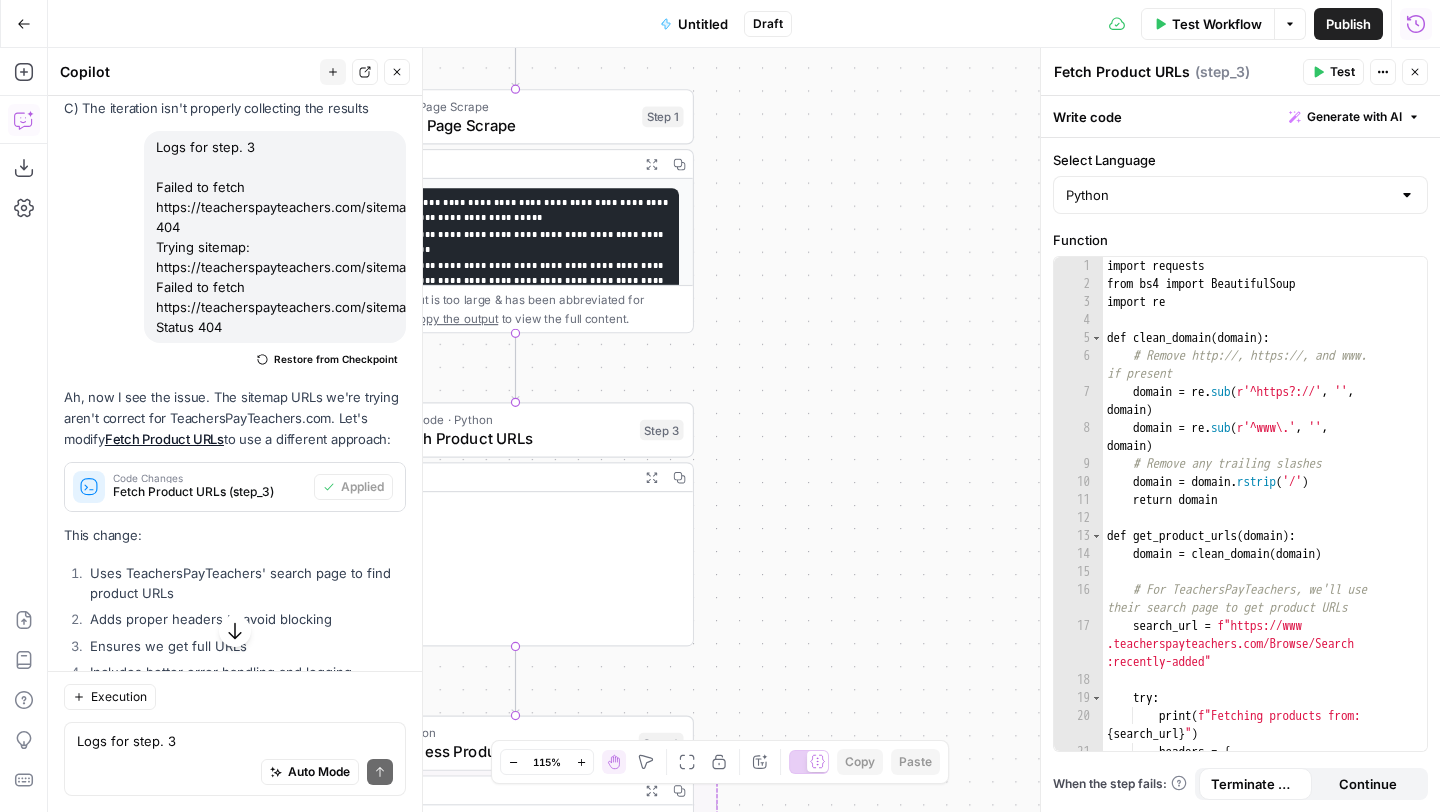 click on "Test Workflow" at bounding box center (1217, 24) 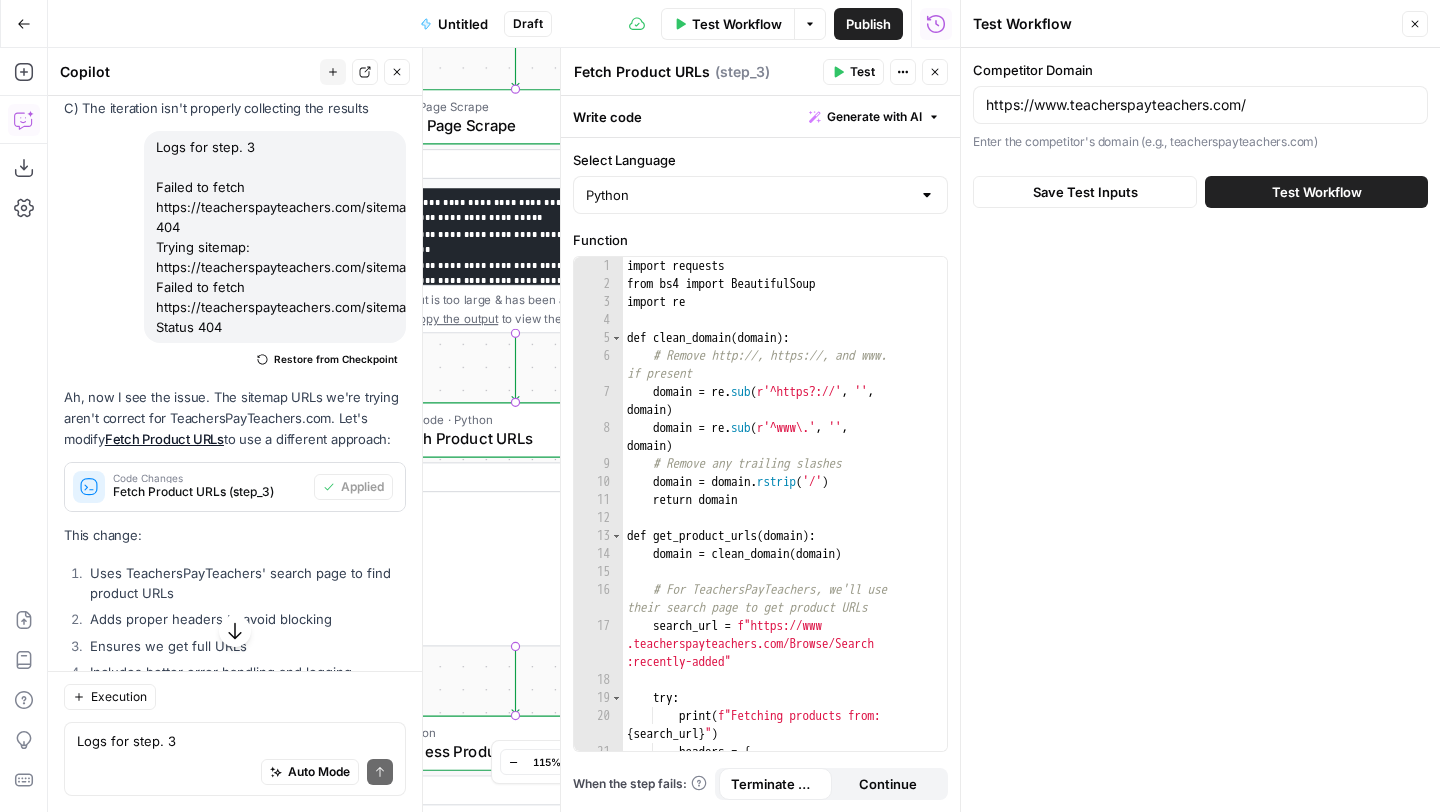 click on "Test Workflow" at bounding box center (1317, 192) 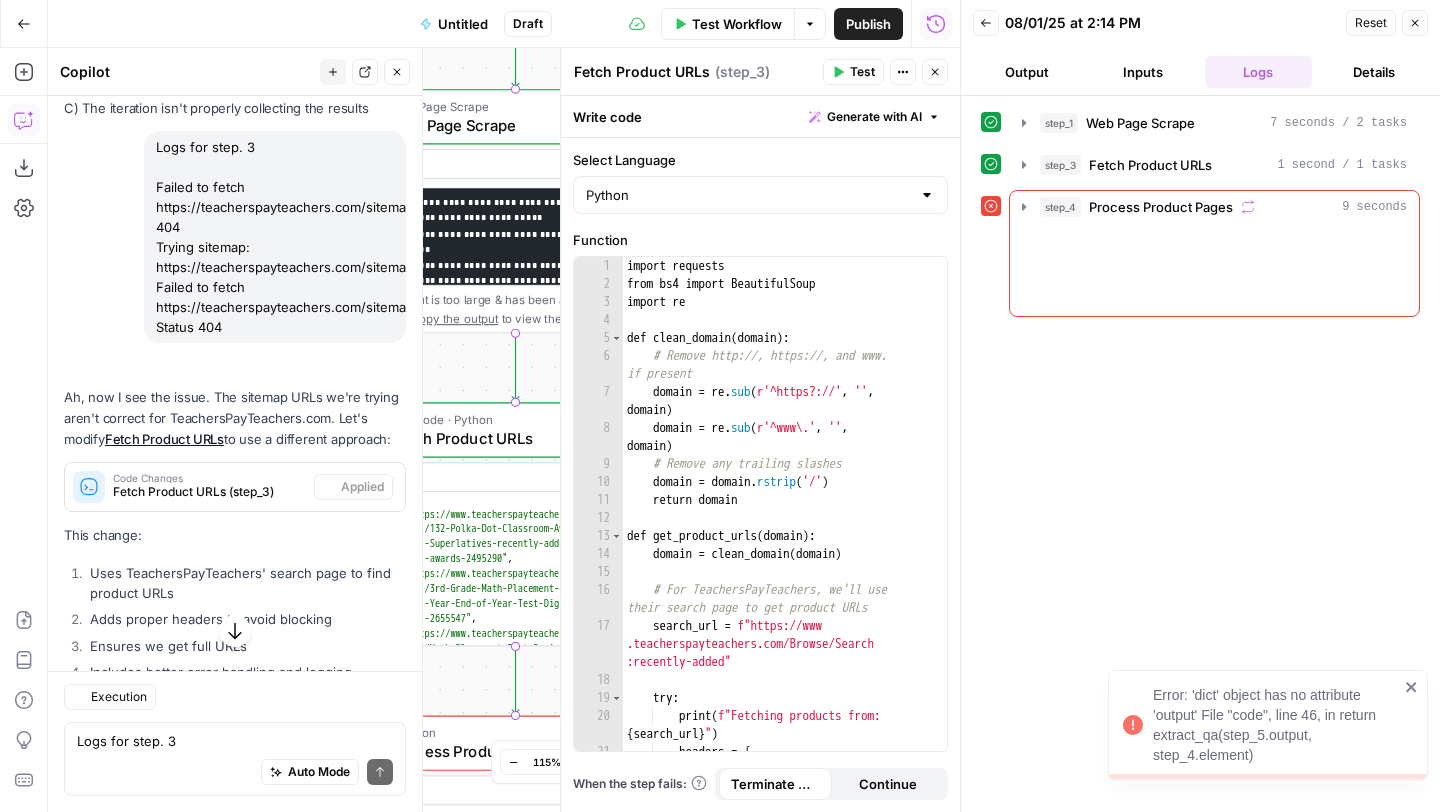scroll, scrollTop: 11780, scrollLeft: 0, axis: vertical 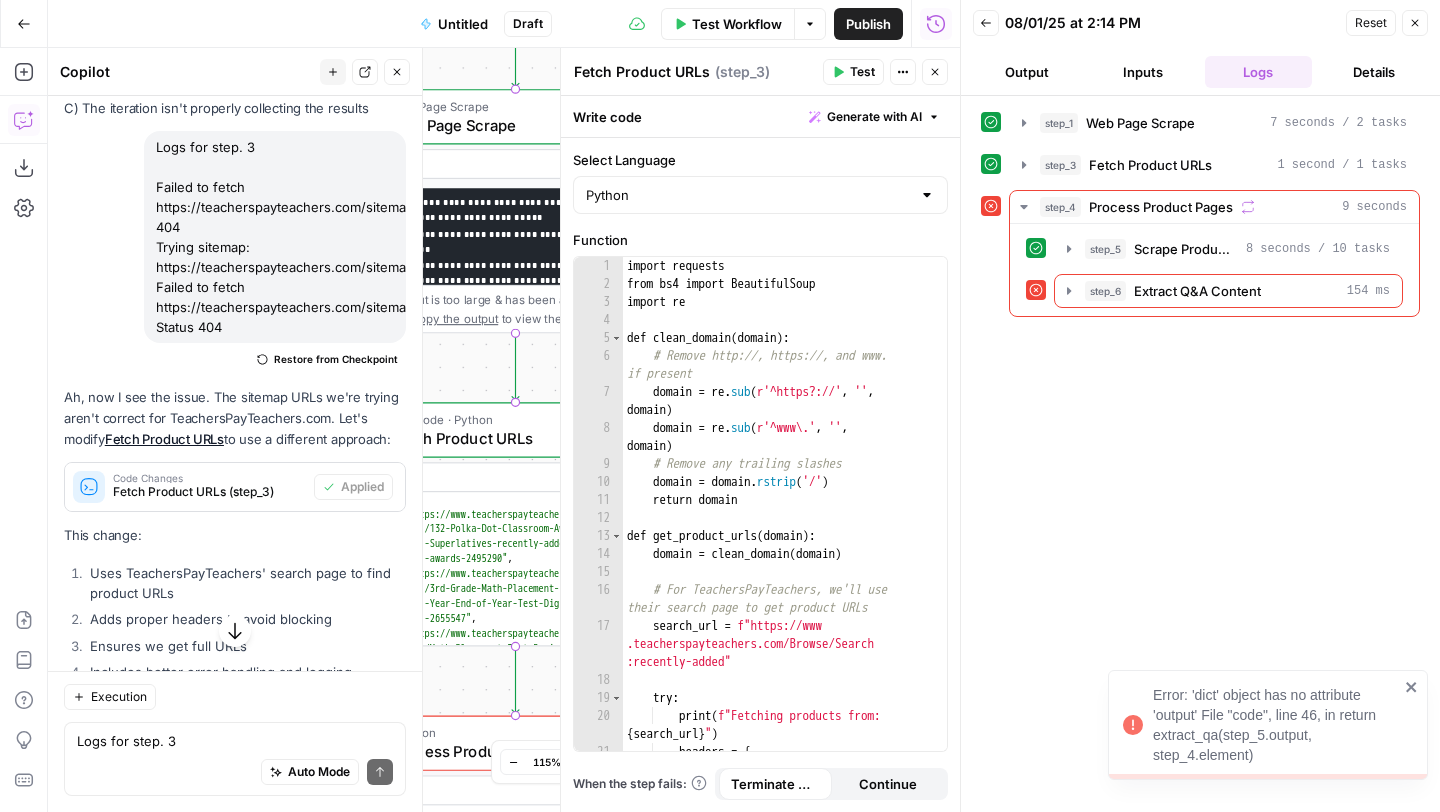 drag, startPoint x: 1154, startPoint y: 689, endPoint x: 1271, endPoint y: 763, distance: 138.43771 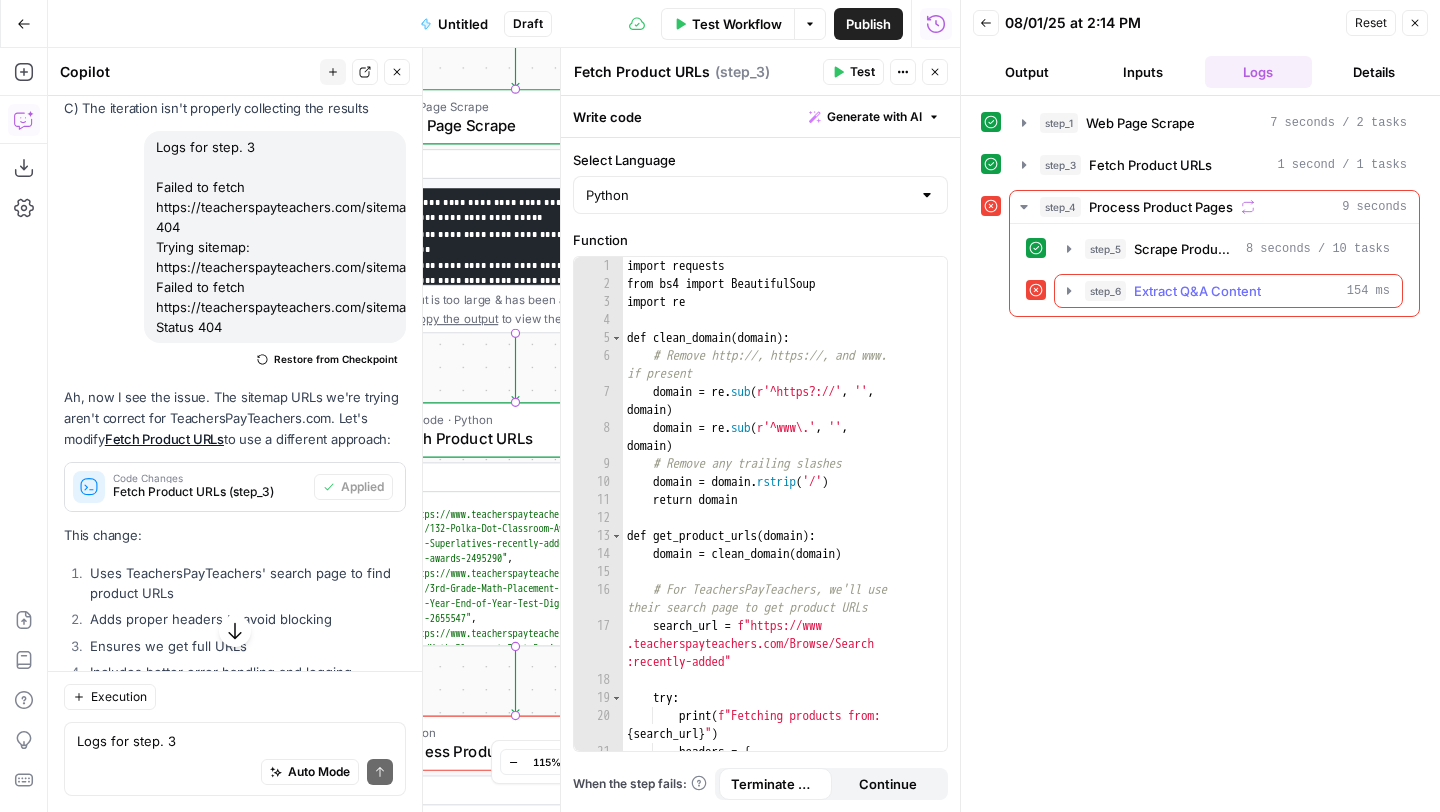 click 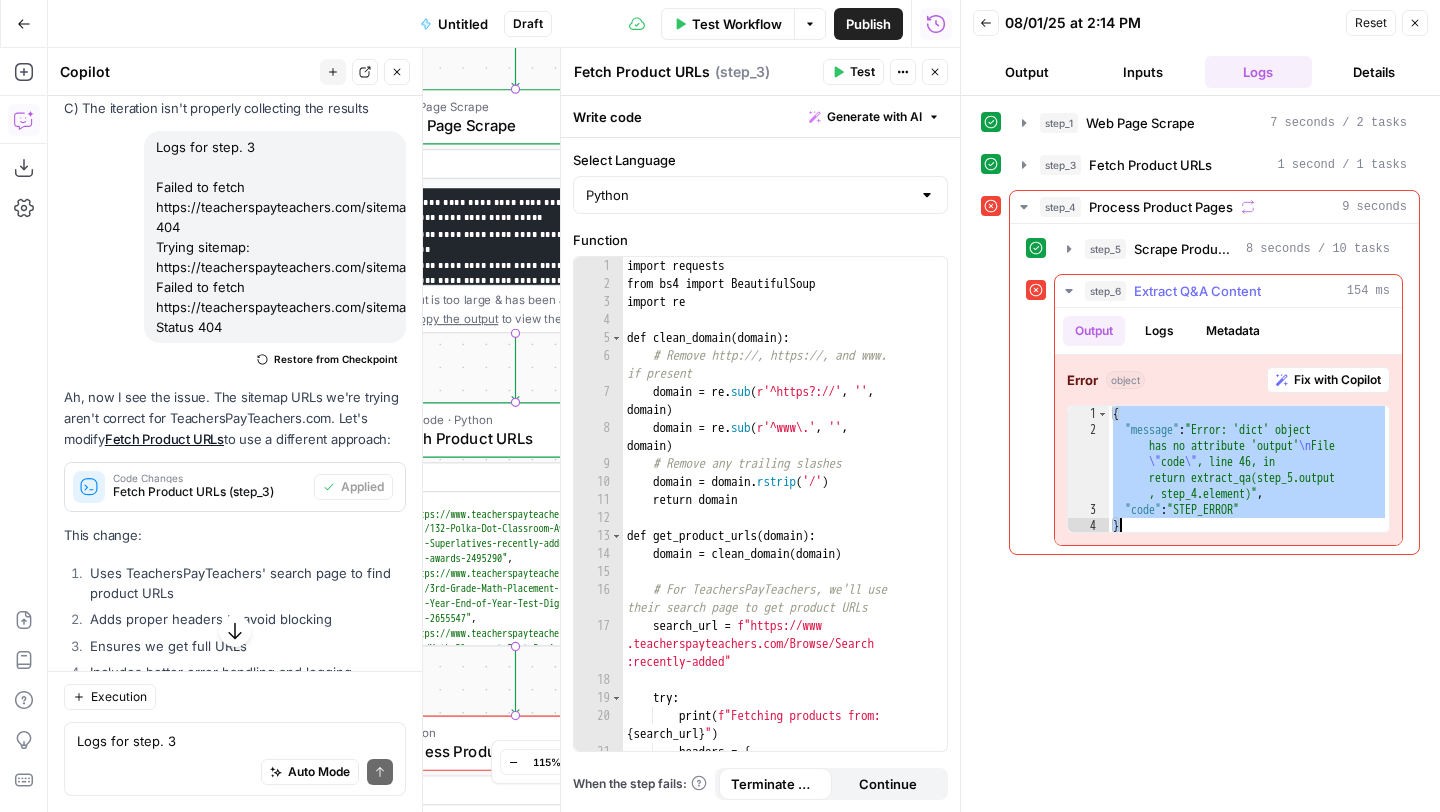 drag, startPoint x: 1115, startPoint y: 411, endPoint x: 1317, endPoint y: 533, distance: 235.98305 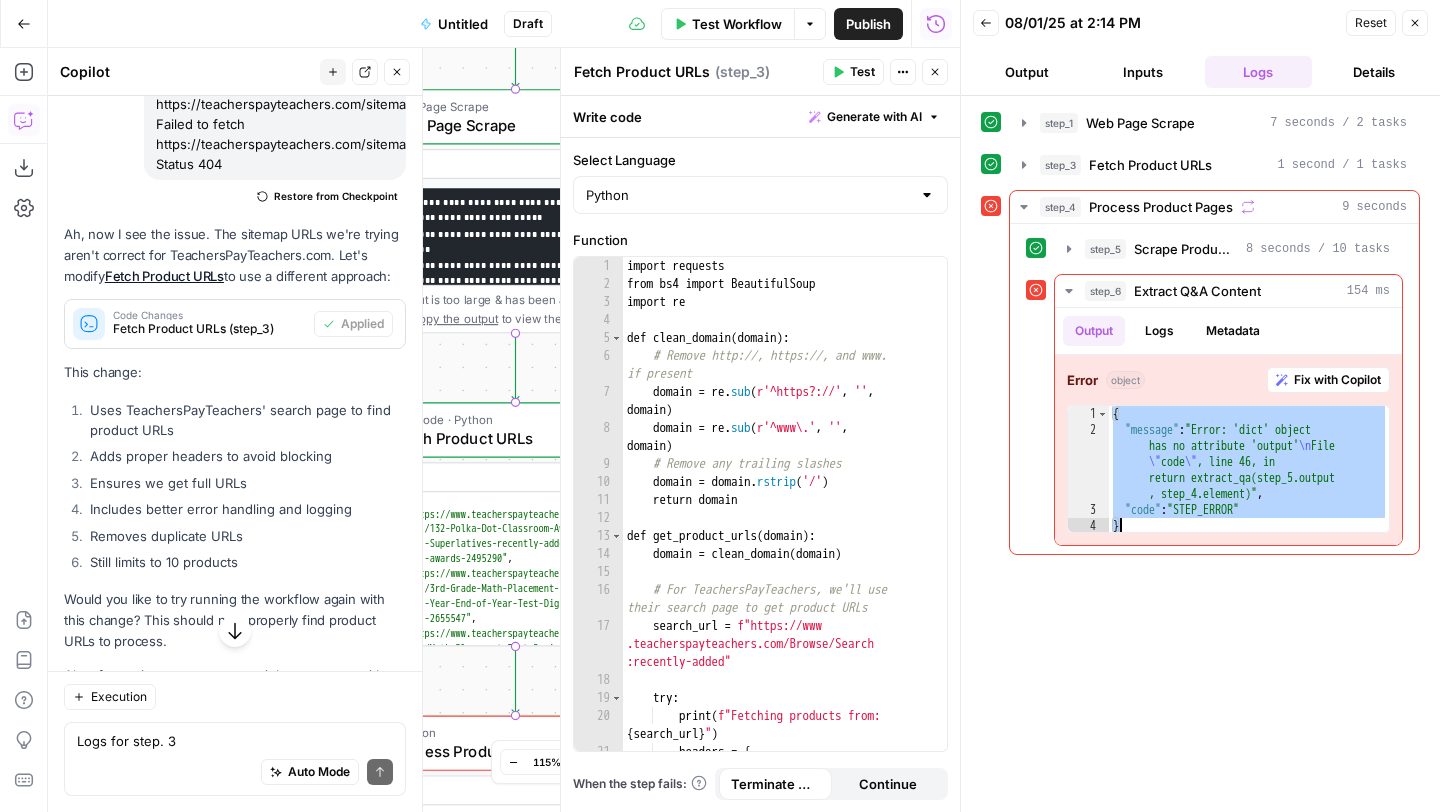 scroll, scrollTop: 12068, scrollLeft: 0, axis: vertical 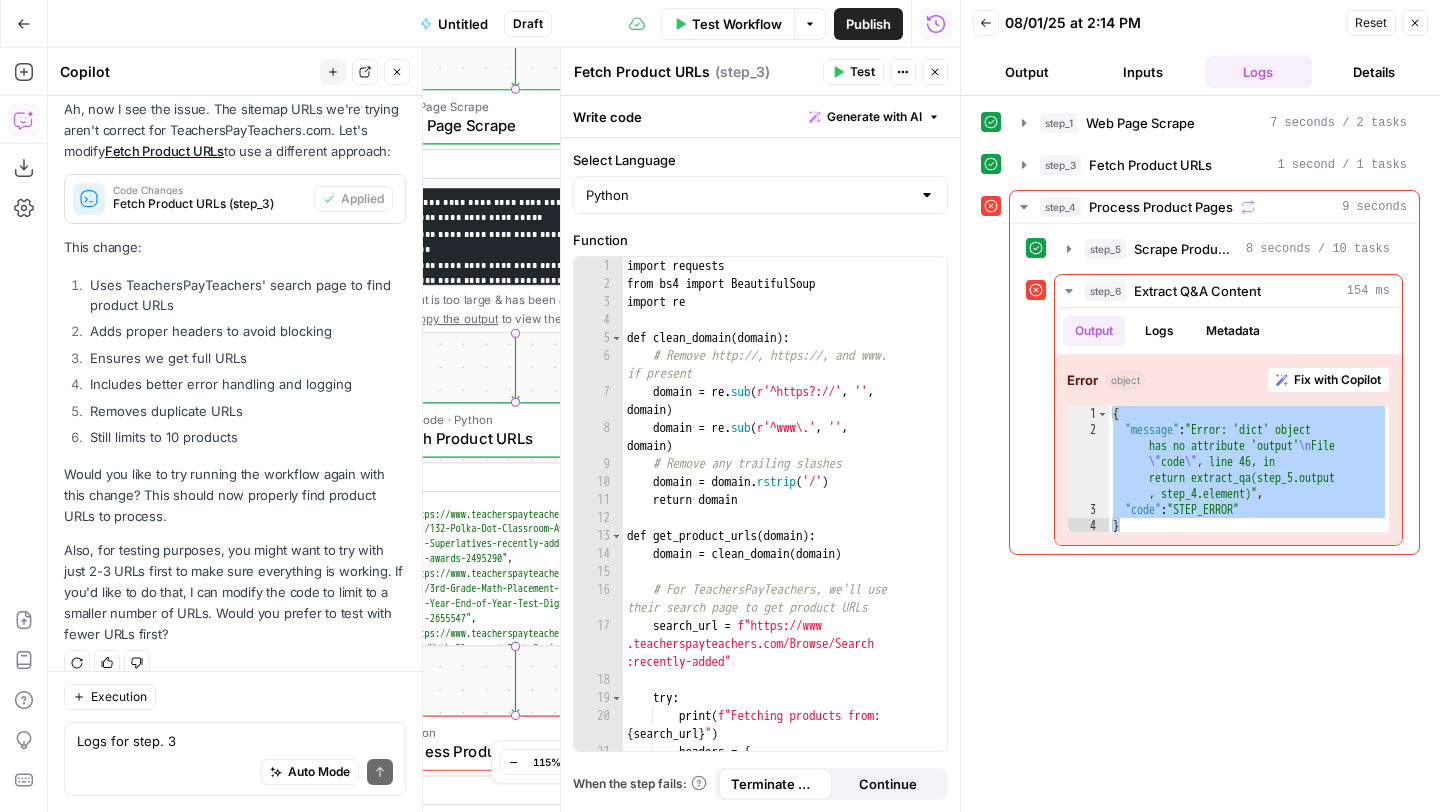 click on "Execution" at bounding box center [235, 697] 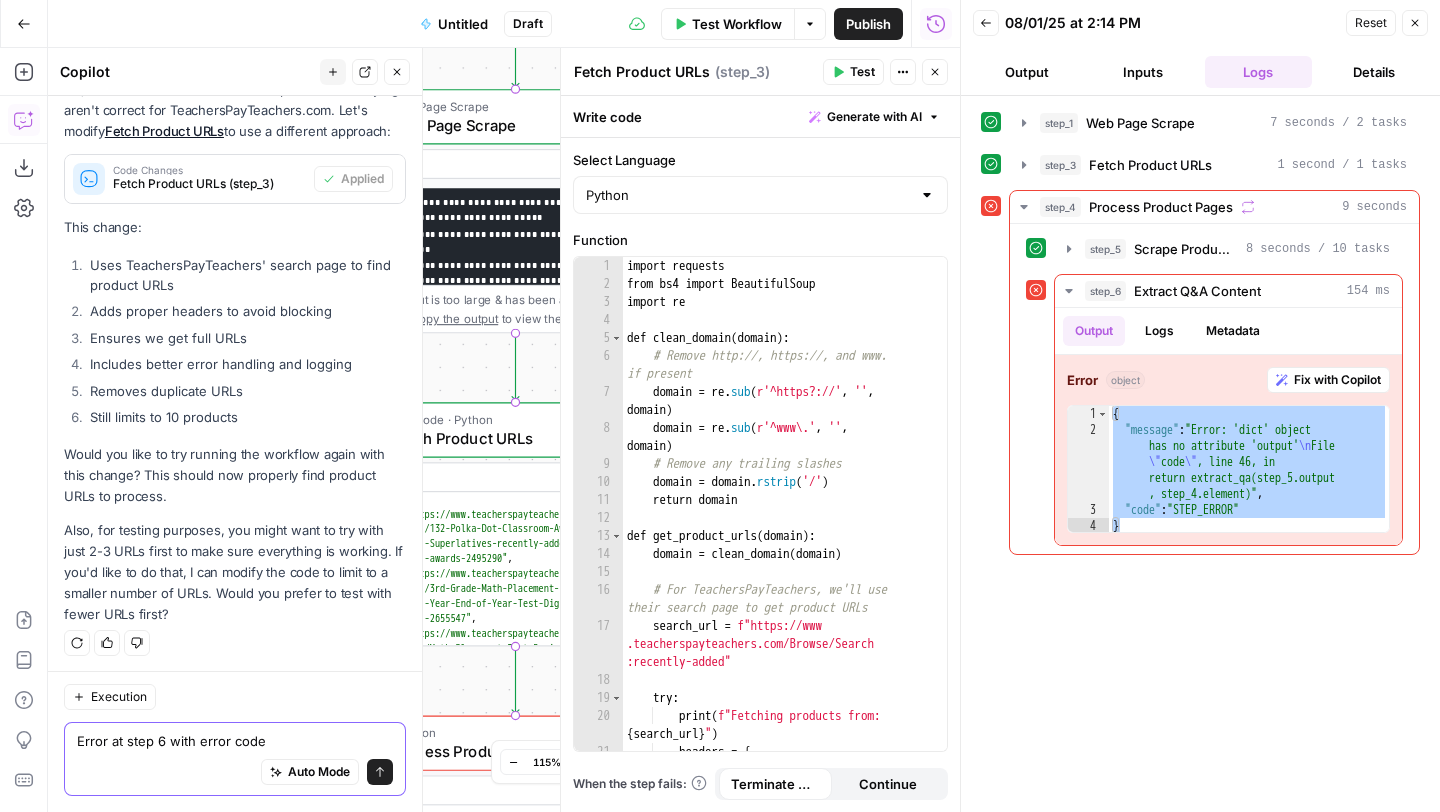 paste on "{
"message": "Error: 'dict' object has no attribute 'output'\nFile \"code\", line 46, in     return extract_qa(step_5.output, step_4.element)",
"code": "STEP_ERROR"
}" 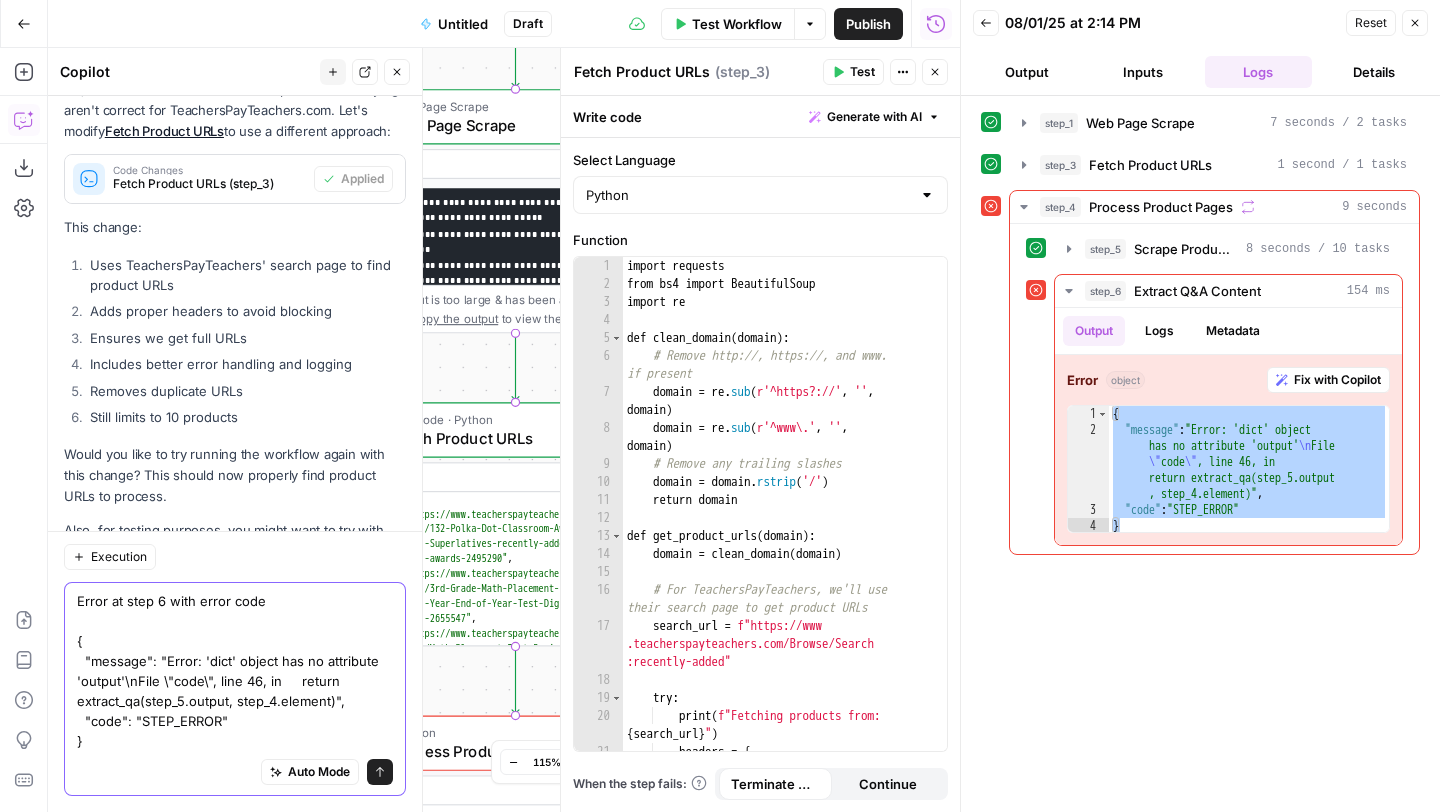 scroll, scrollTop: 12208, scrollLeft: 0, axis: vertical 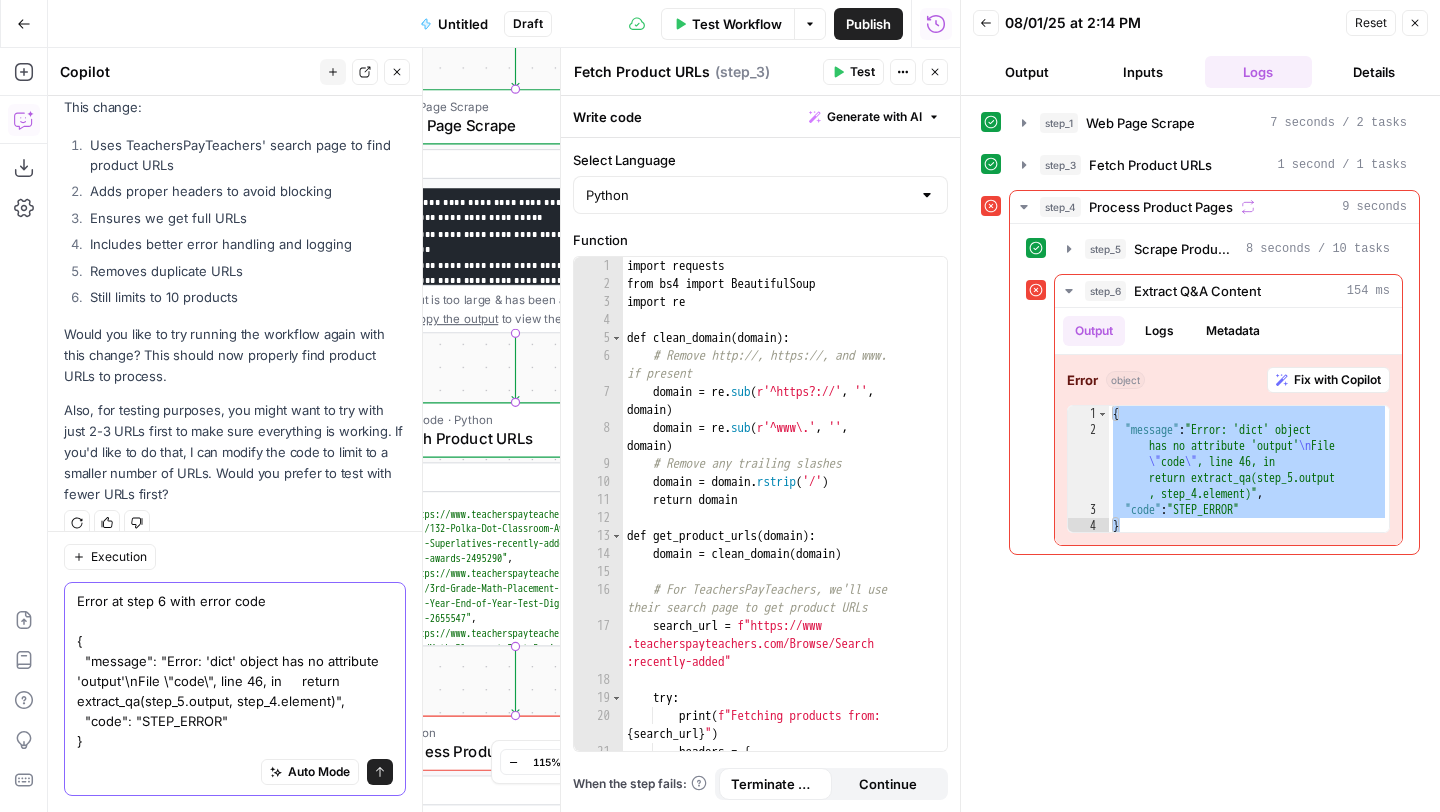 type on "Error at step 6 with error code
{
"message": "Error: 'dict' object has no attribute 'output'\nFile \"code\", line 46, in     return extract_qa(step_5.output, step_4.element)",
"code": "STEP_ERROR"
}" 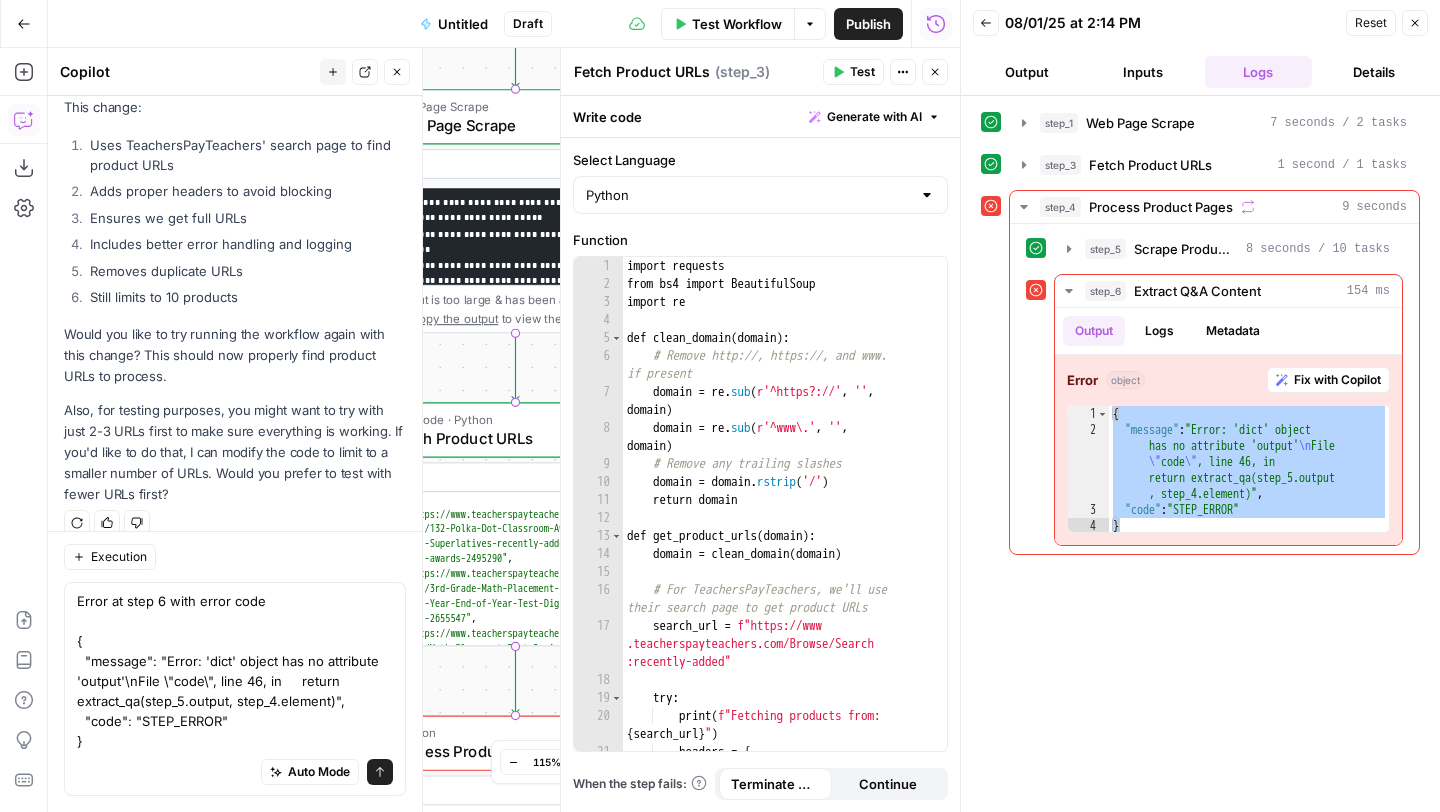 click 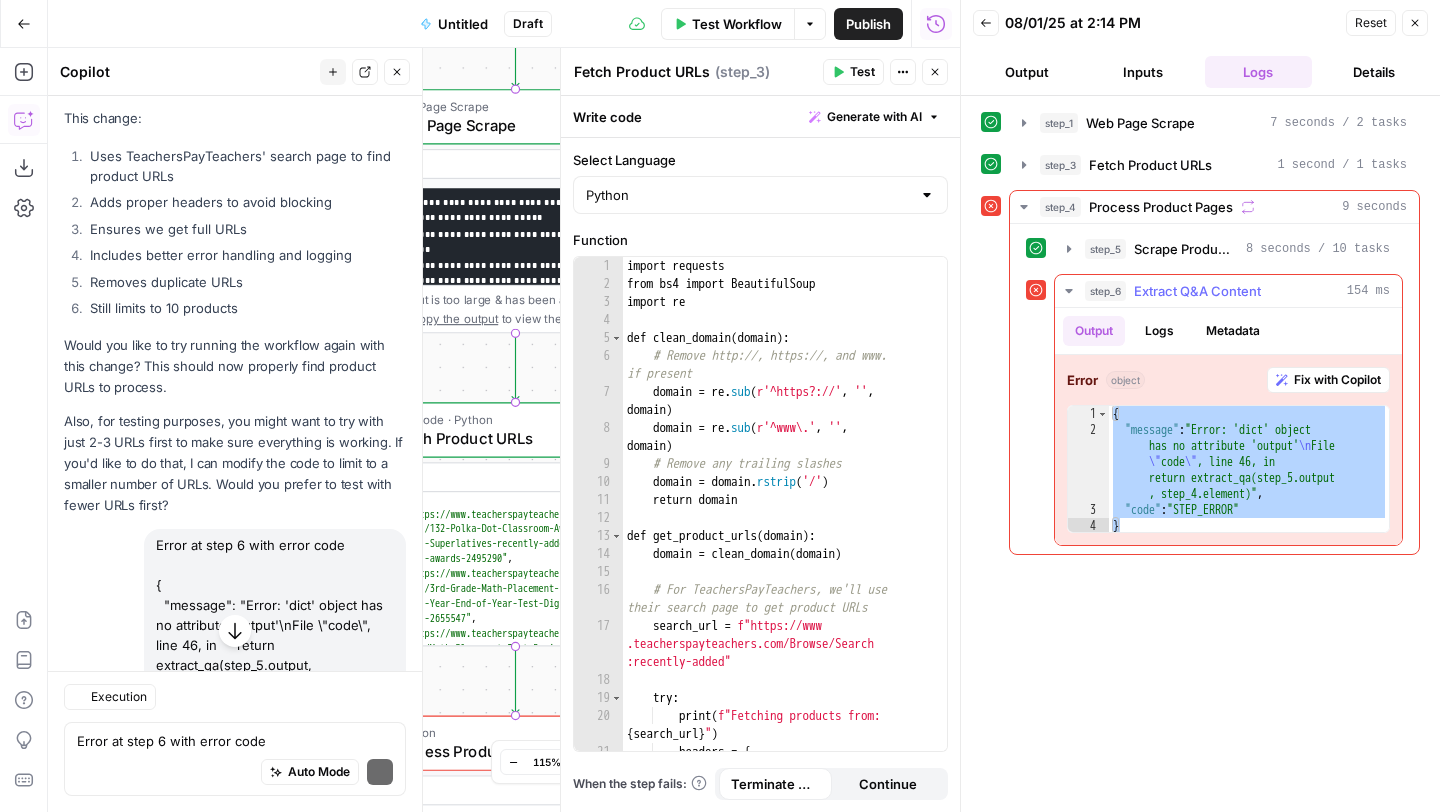 scroll, scrollTop: 12660, scrollLeft: 0, axis: vertical 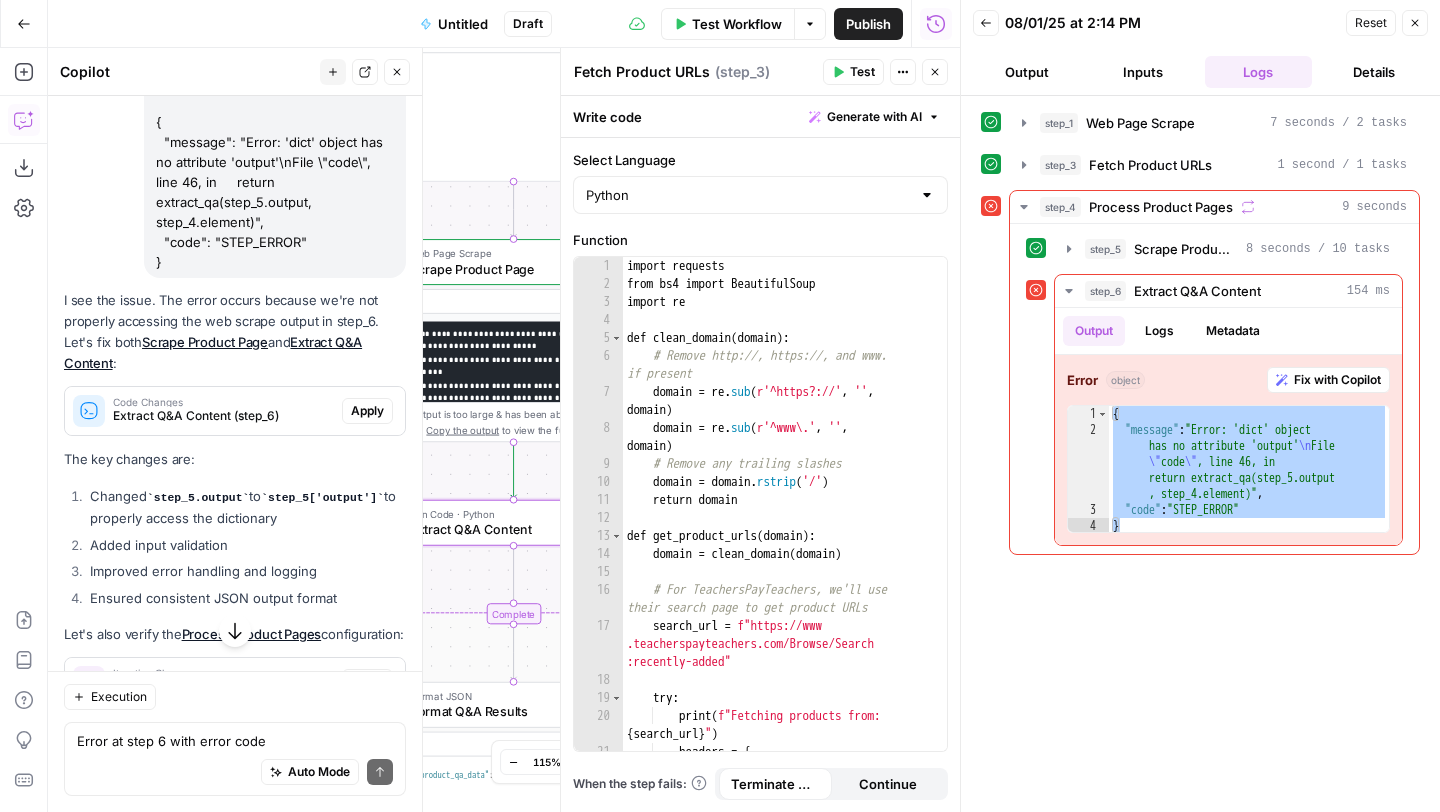 click on "Apply" at bounding box center [367, 411] 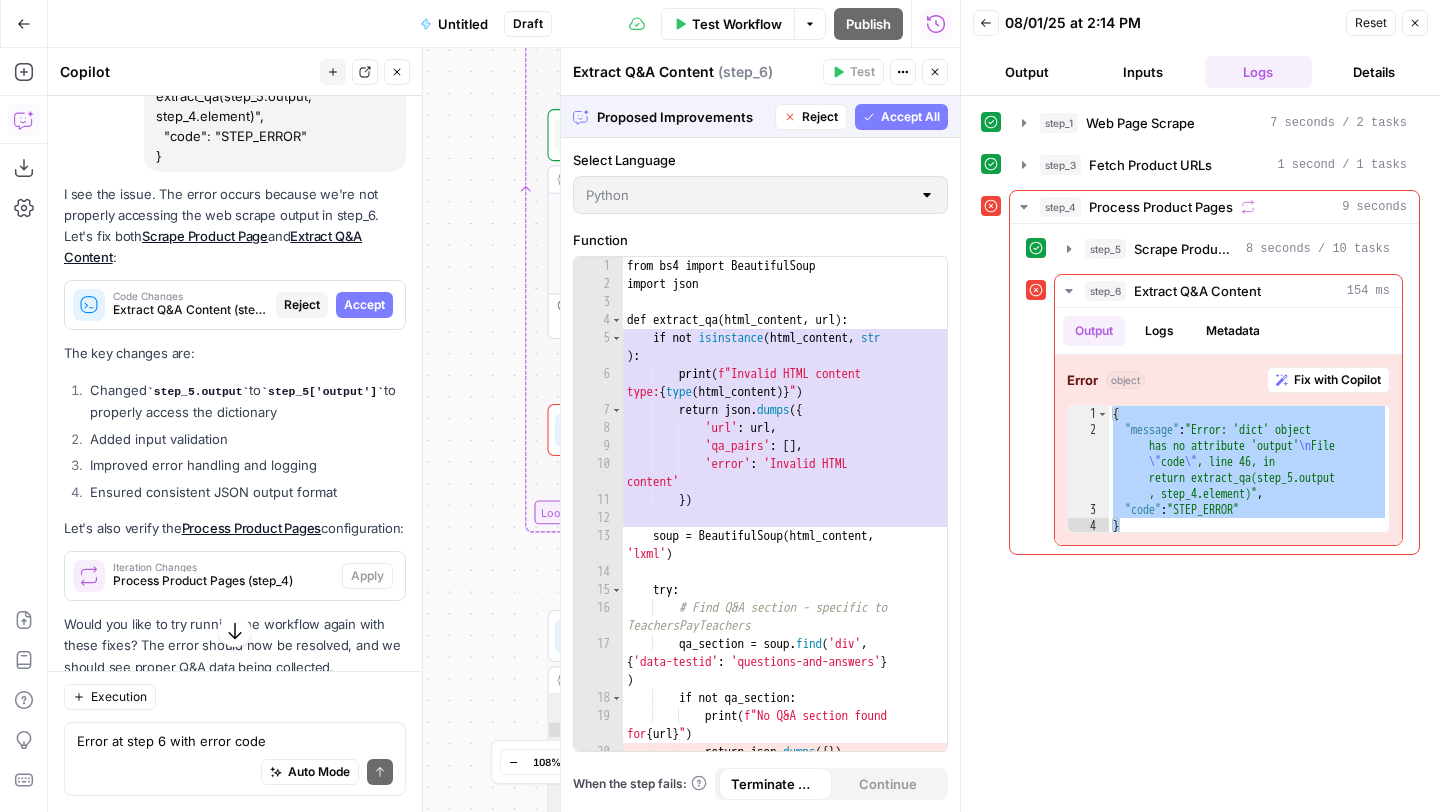 scroll, scrollTop: 12370, scrollLeft: 0, axis: vertical 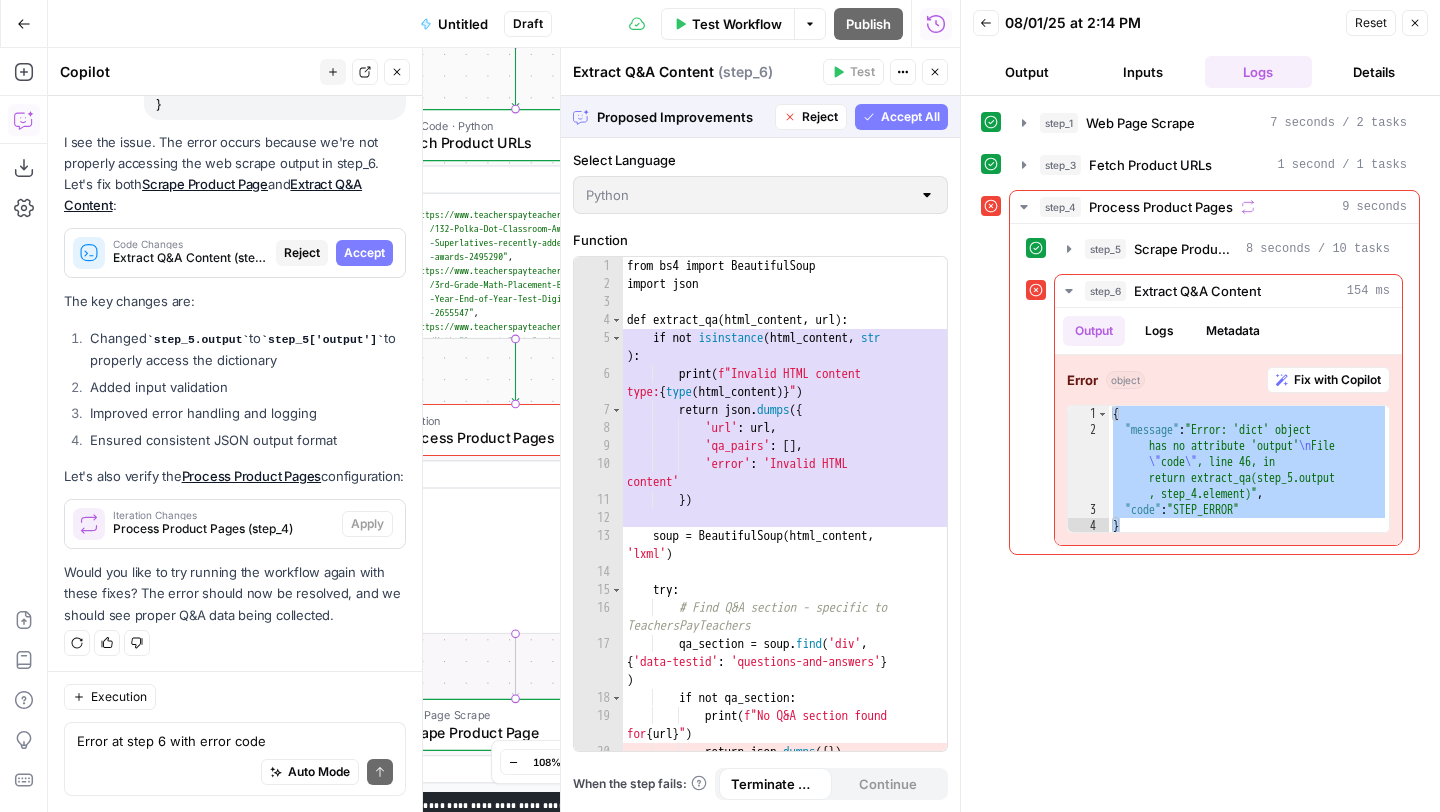 click on "Accept" at bounding box center [364, 253] 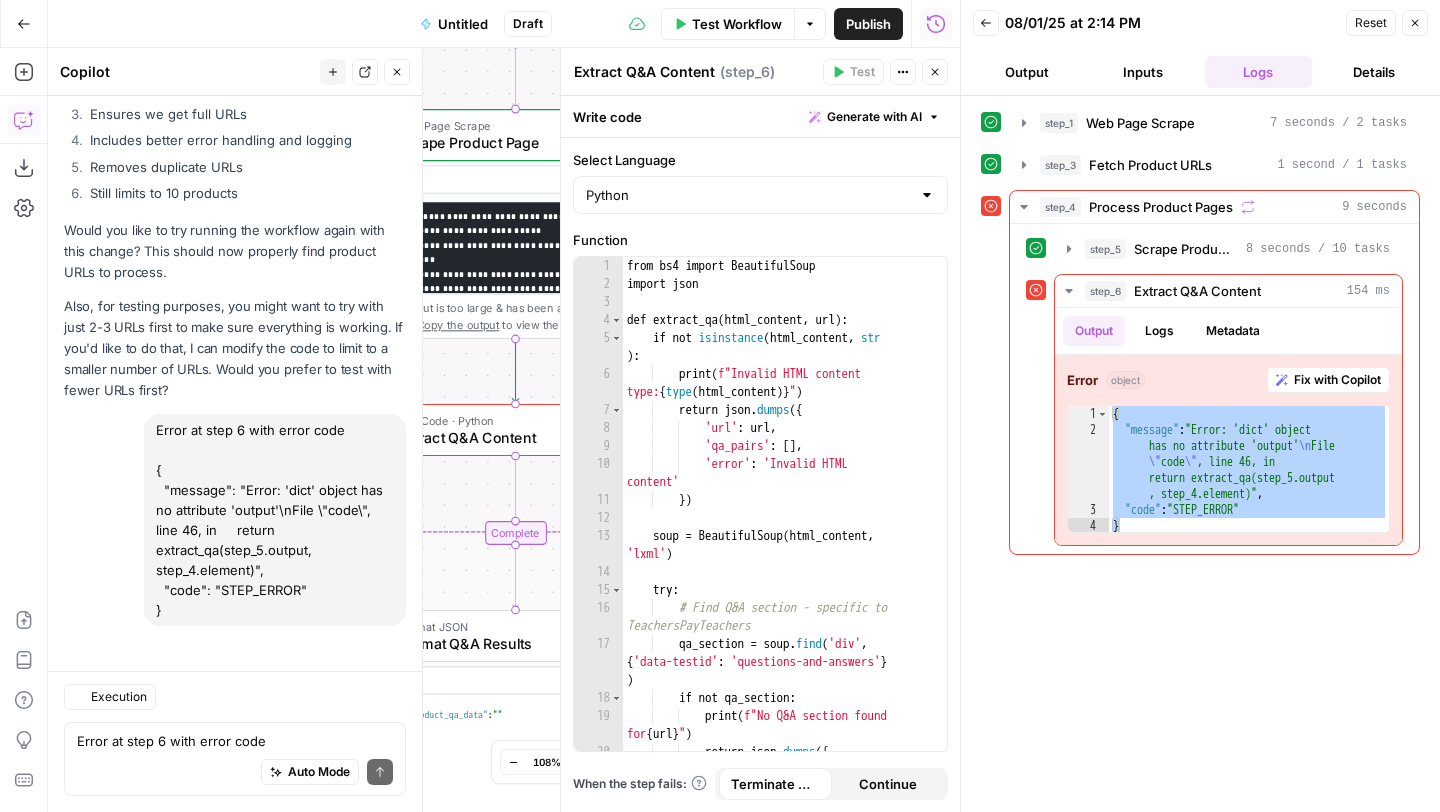 scroll, scrollTop: 12850, scrollLeft: 0, axis: vertical 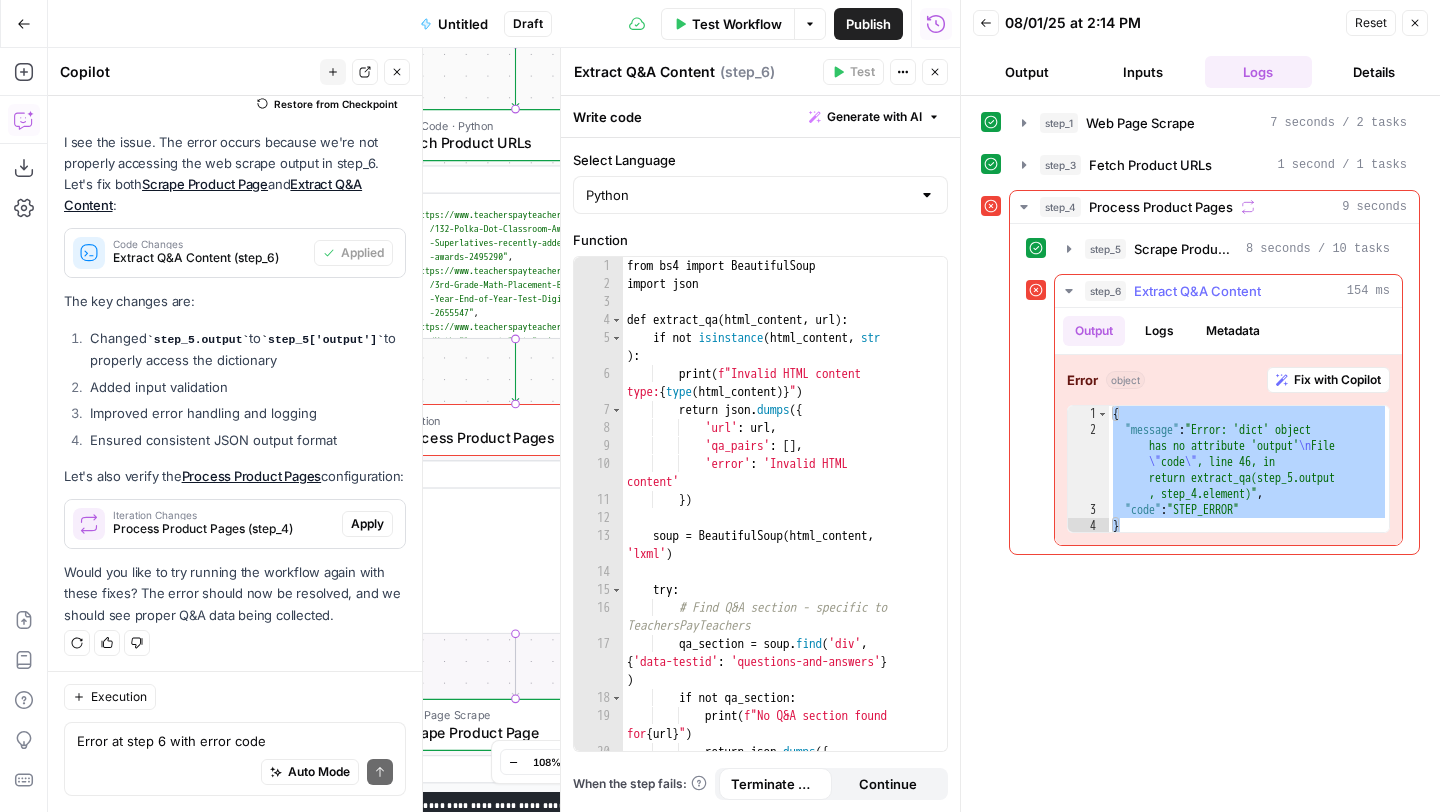 click on "Fix with Copilot" at bounding box center [1337, 380] 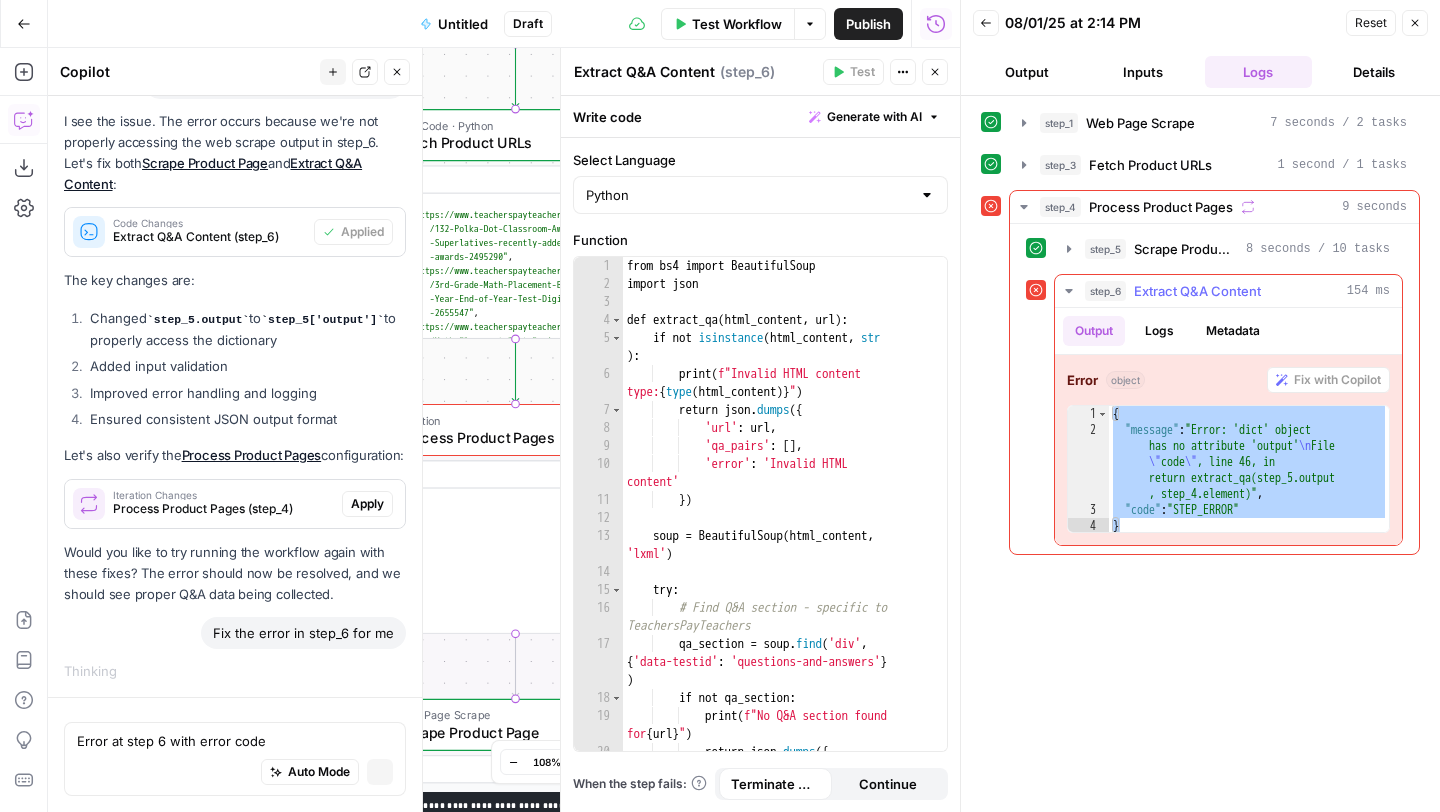scroll, scrollTop: 12373, scrollLeft: 0, axis: vertical 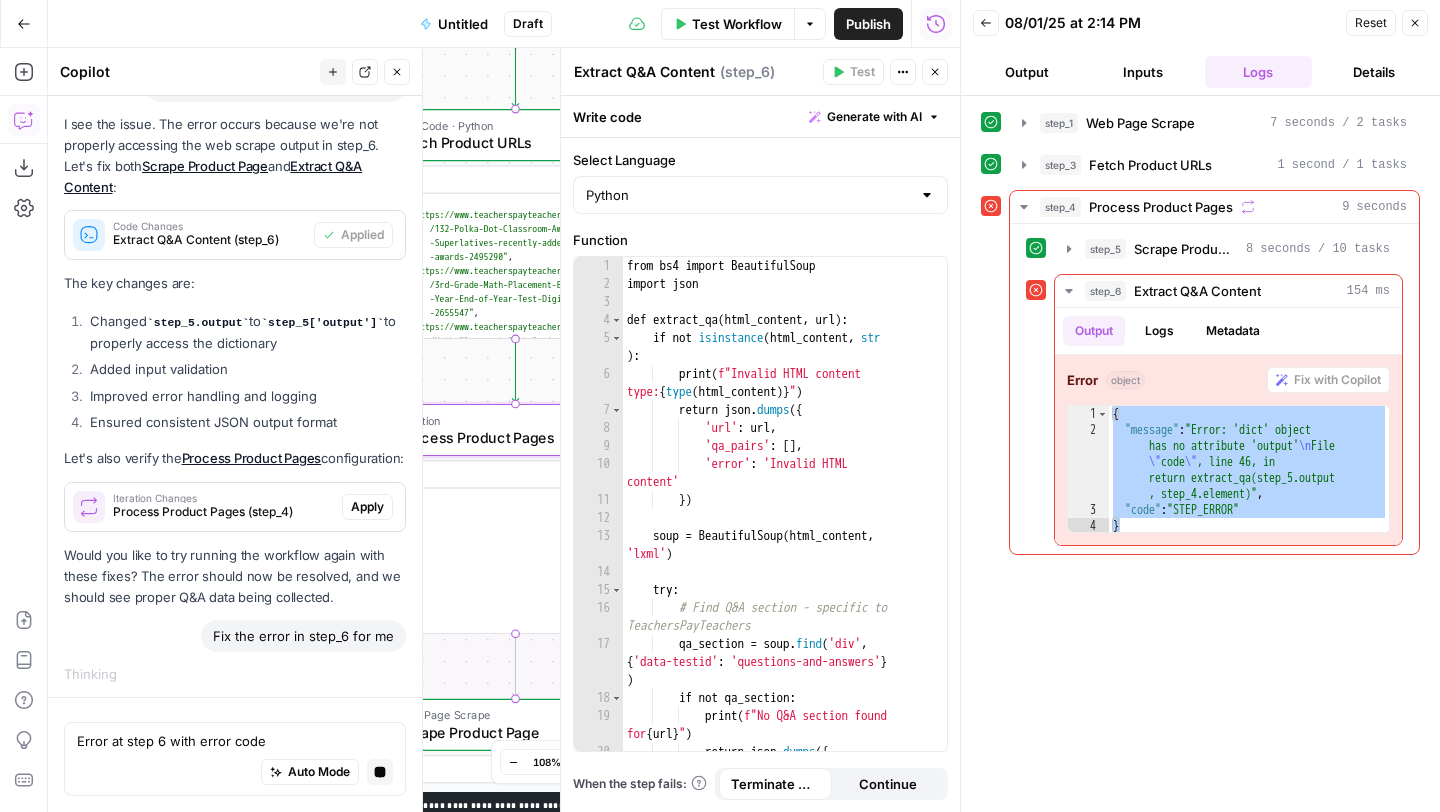 click on "Apply" at bounding box center (367, 507) 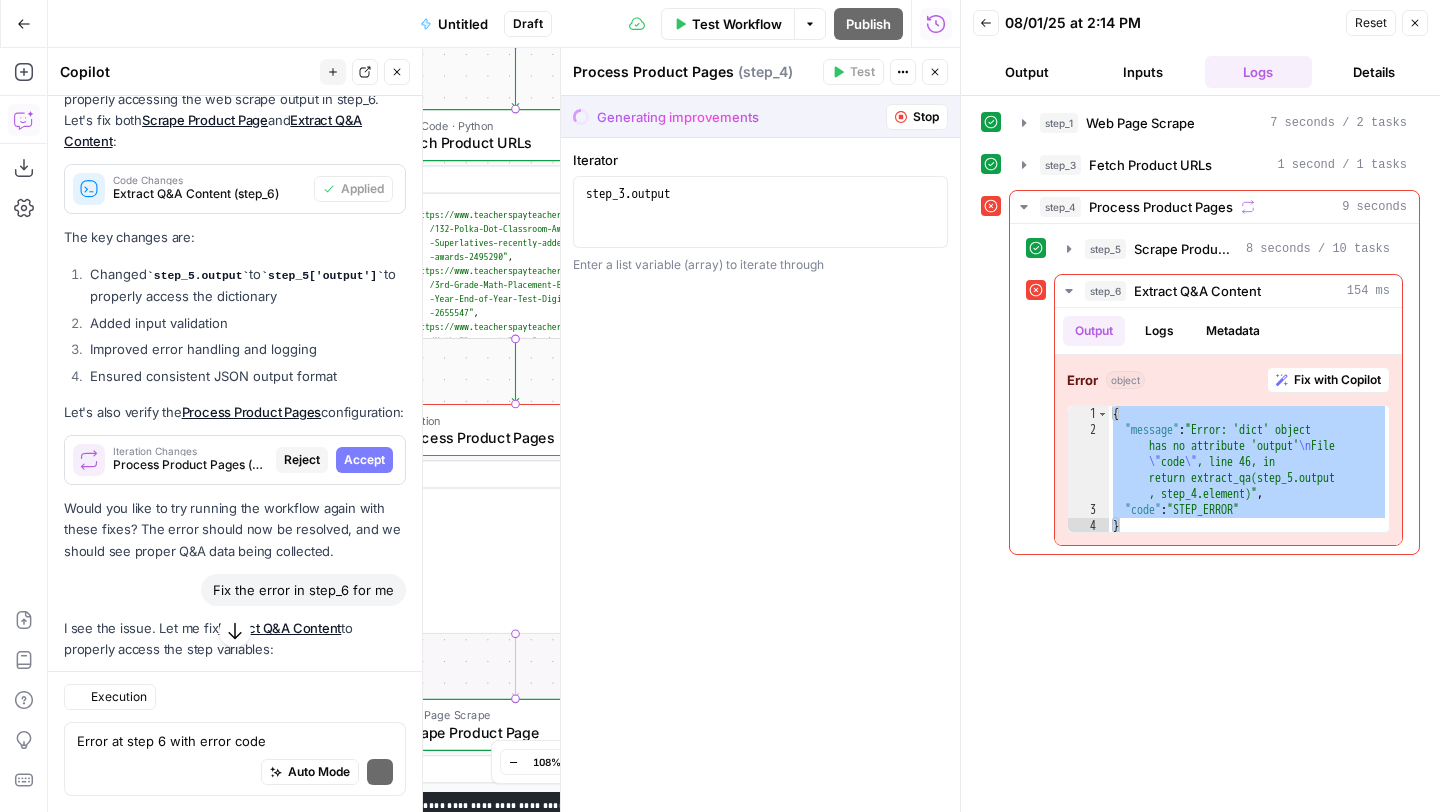 scroll, scrollTop: 12449, scrollLeft: 0, axis: vertical 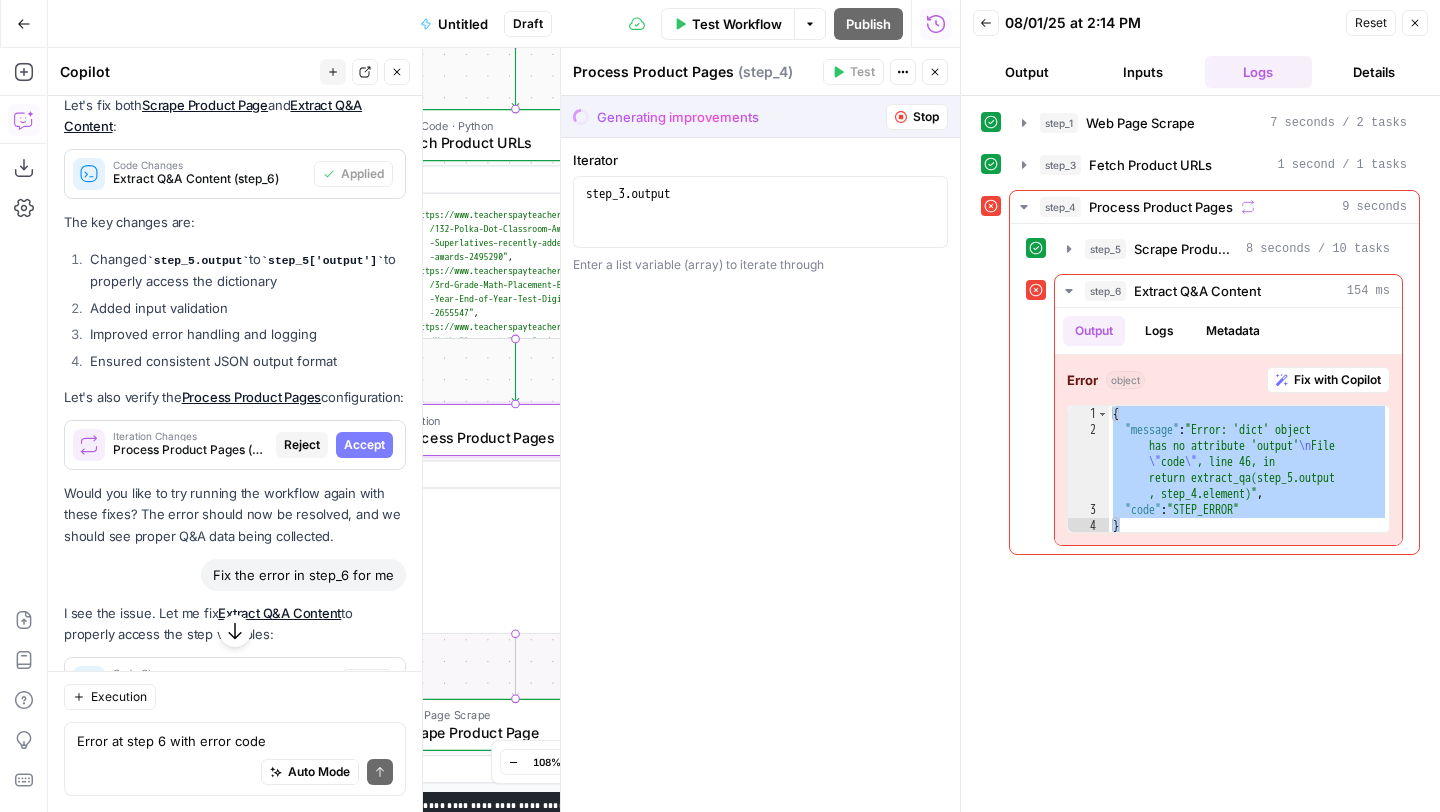 click on "Accept" at bounding box center (364, 445) 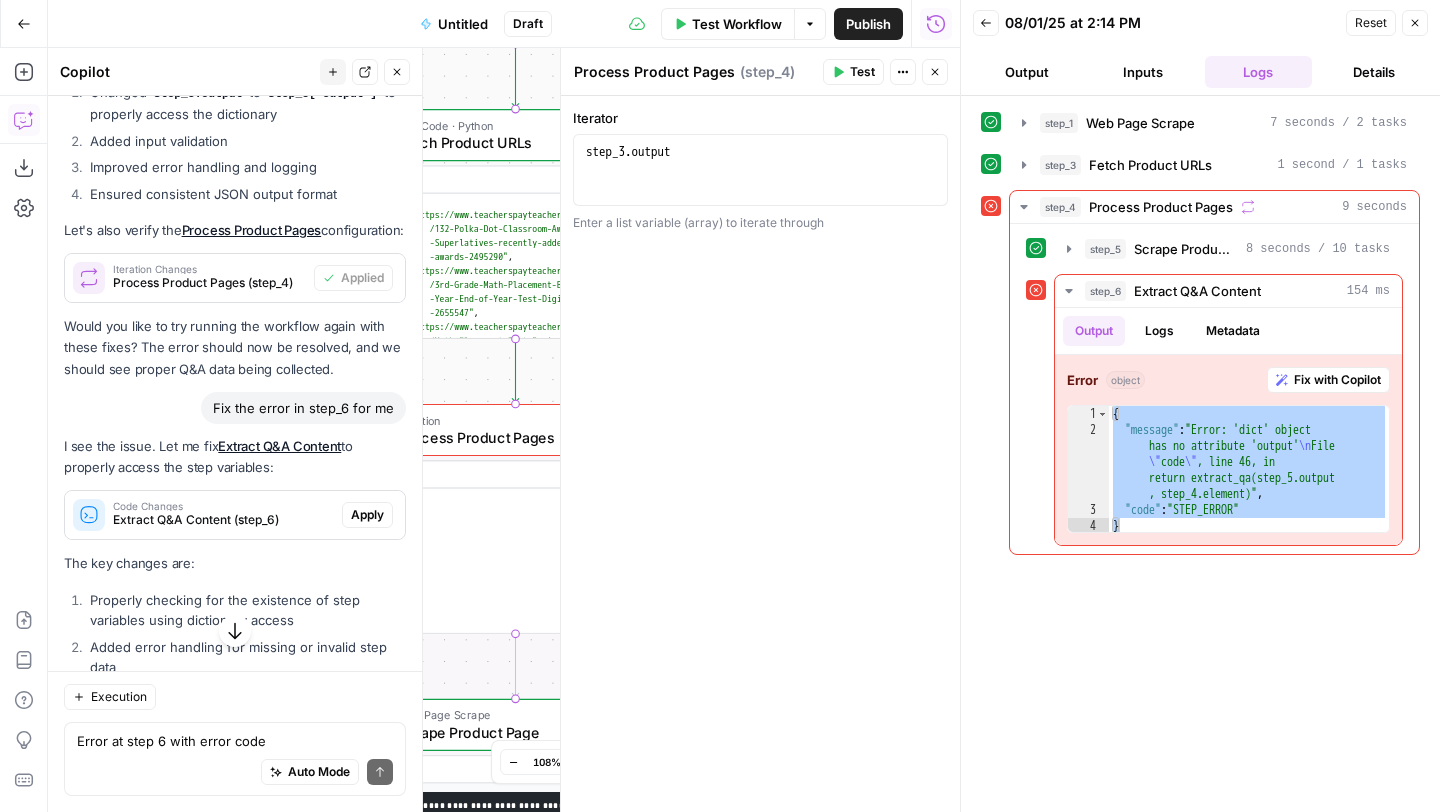 scroll, scrollTop: 13104, scrollLeft: 0, axis: vertical 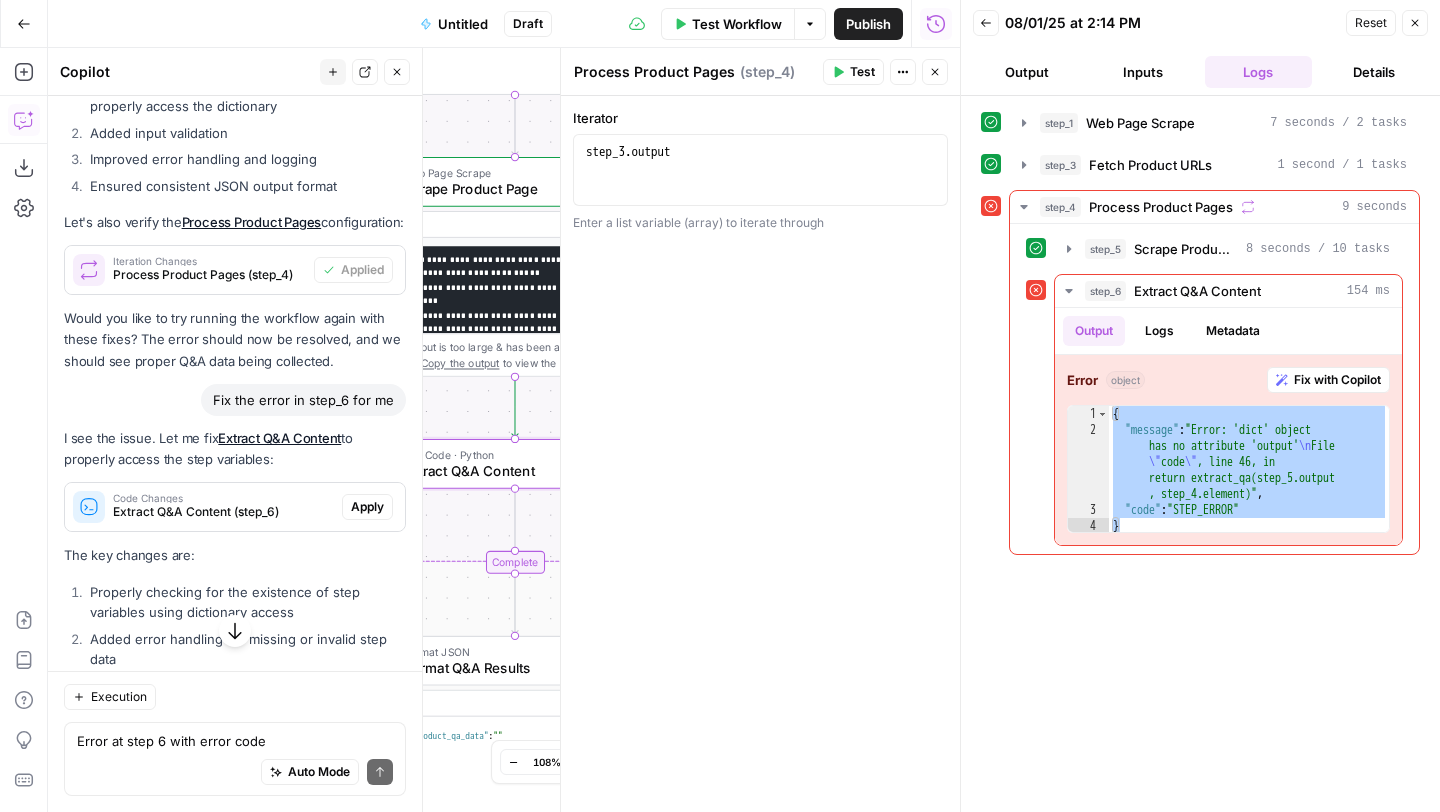 click on "Apply" at bounding box center (367, 507) 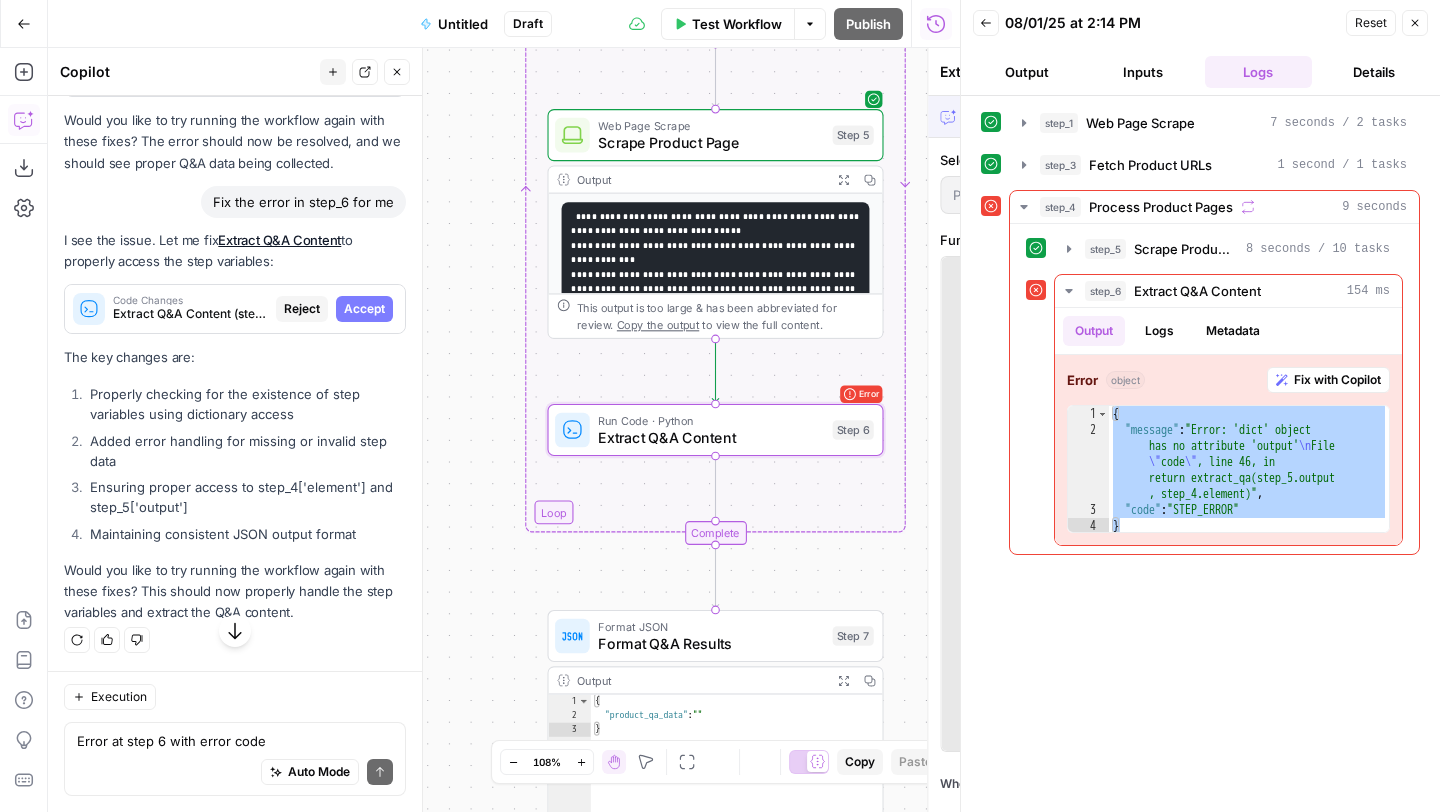 scroll, scrollTop: 12624, scrollLeft: 0, axis: vertical 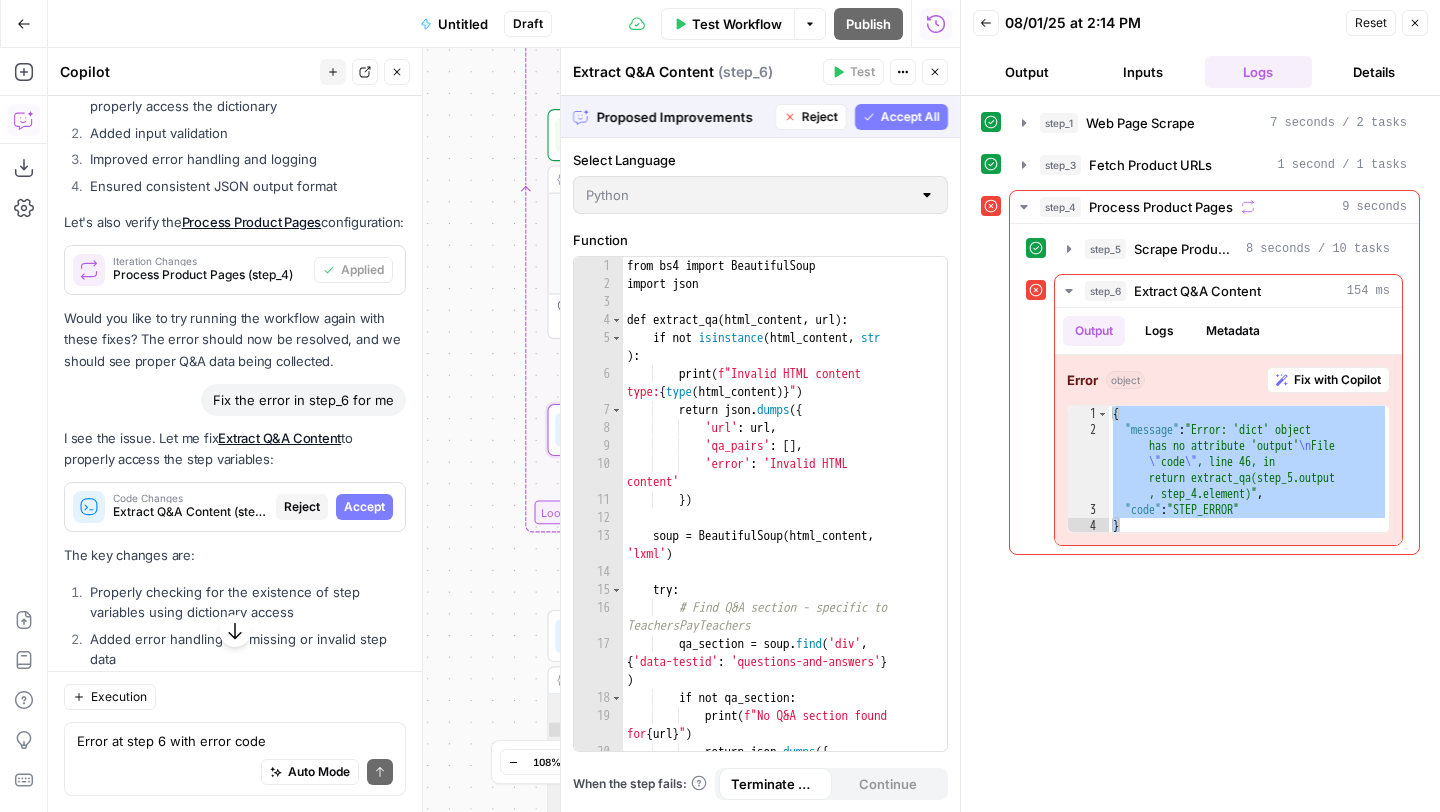 click on "Accept" at bounding box center [364, 507] 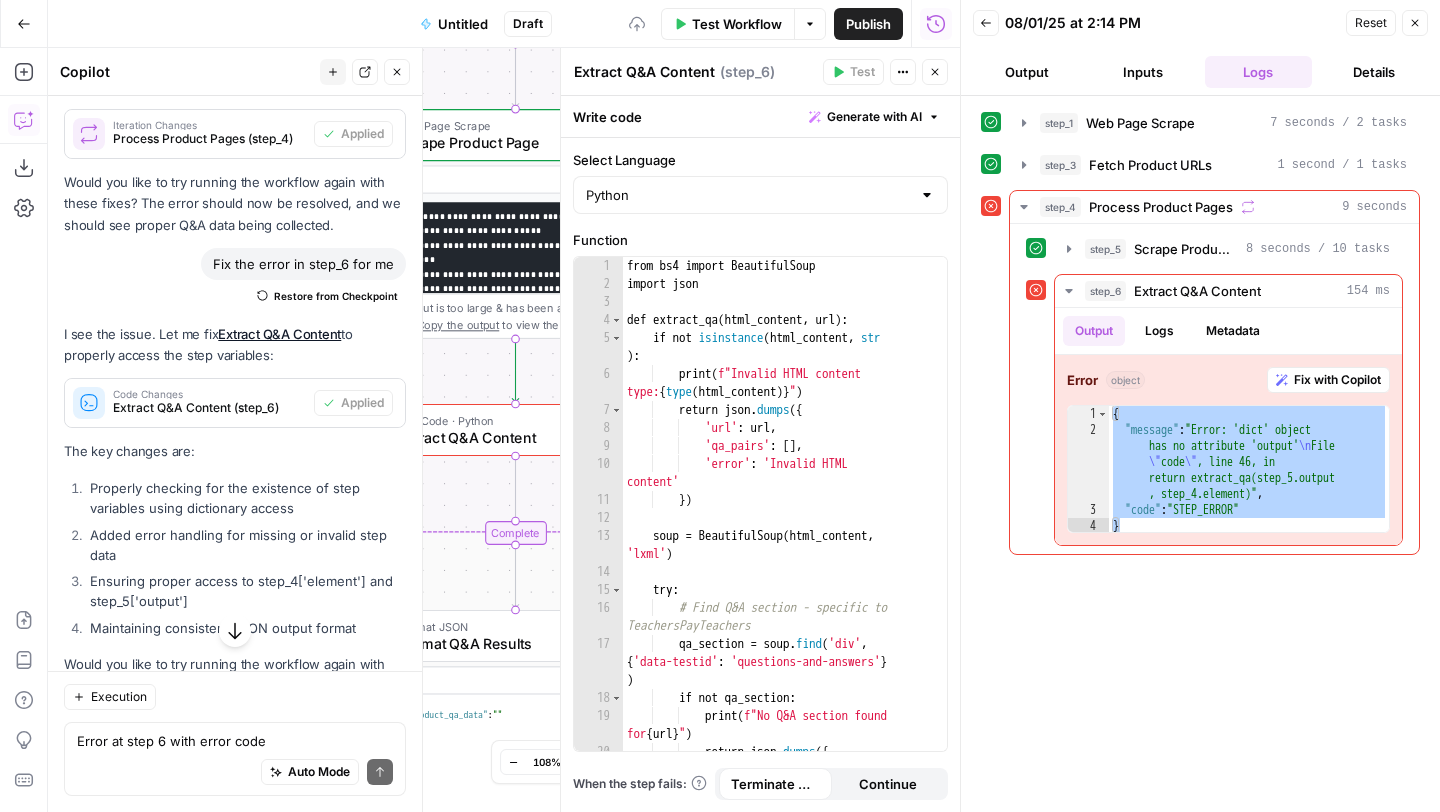 scroll, scrollTop: 13331, scrollLeft: 0, axis: vertical 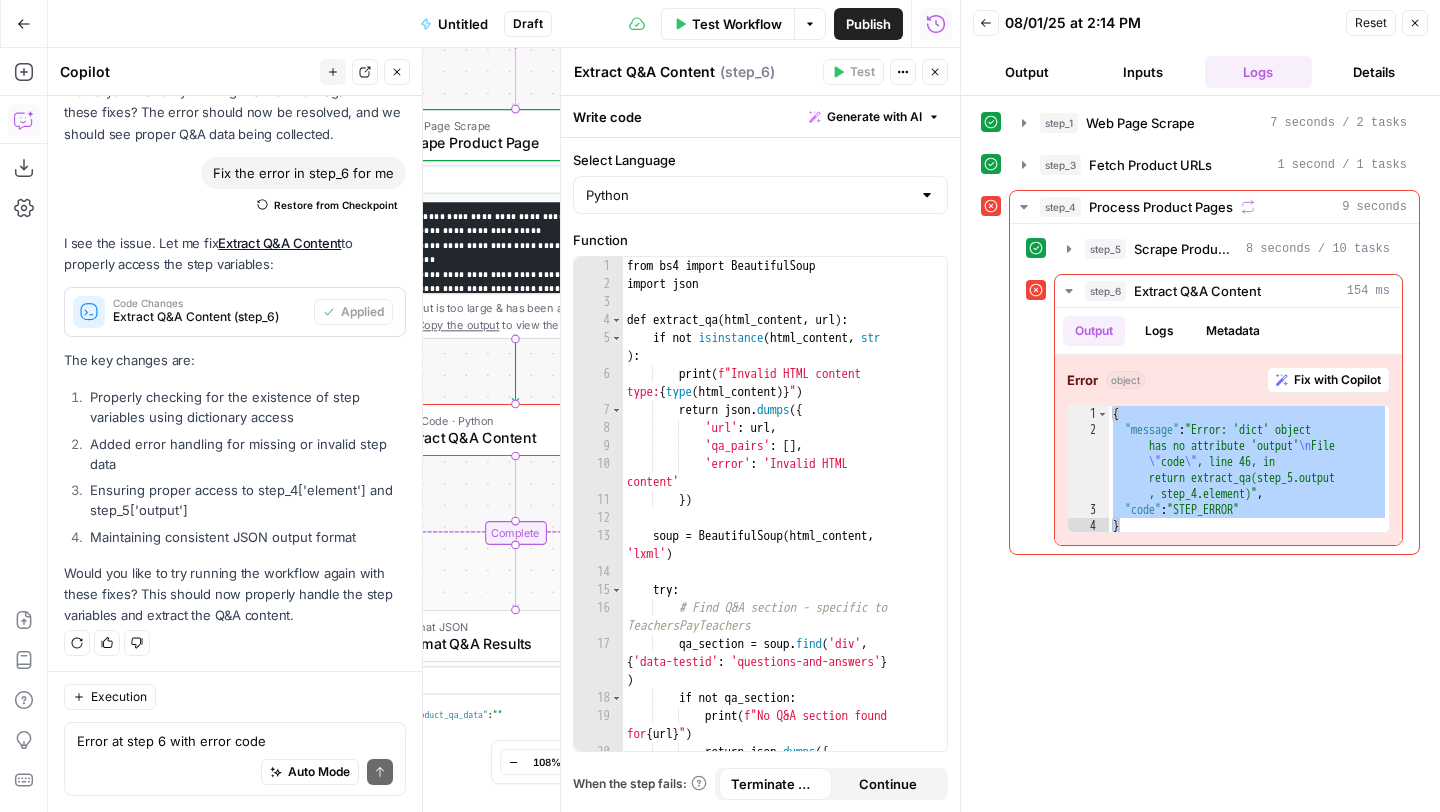 click on "Close" at bounding box center [1415, 23] 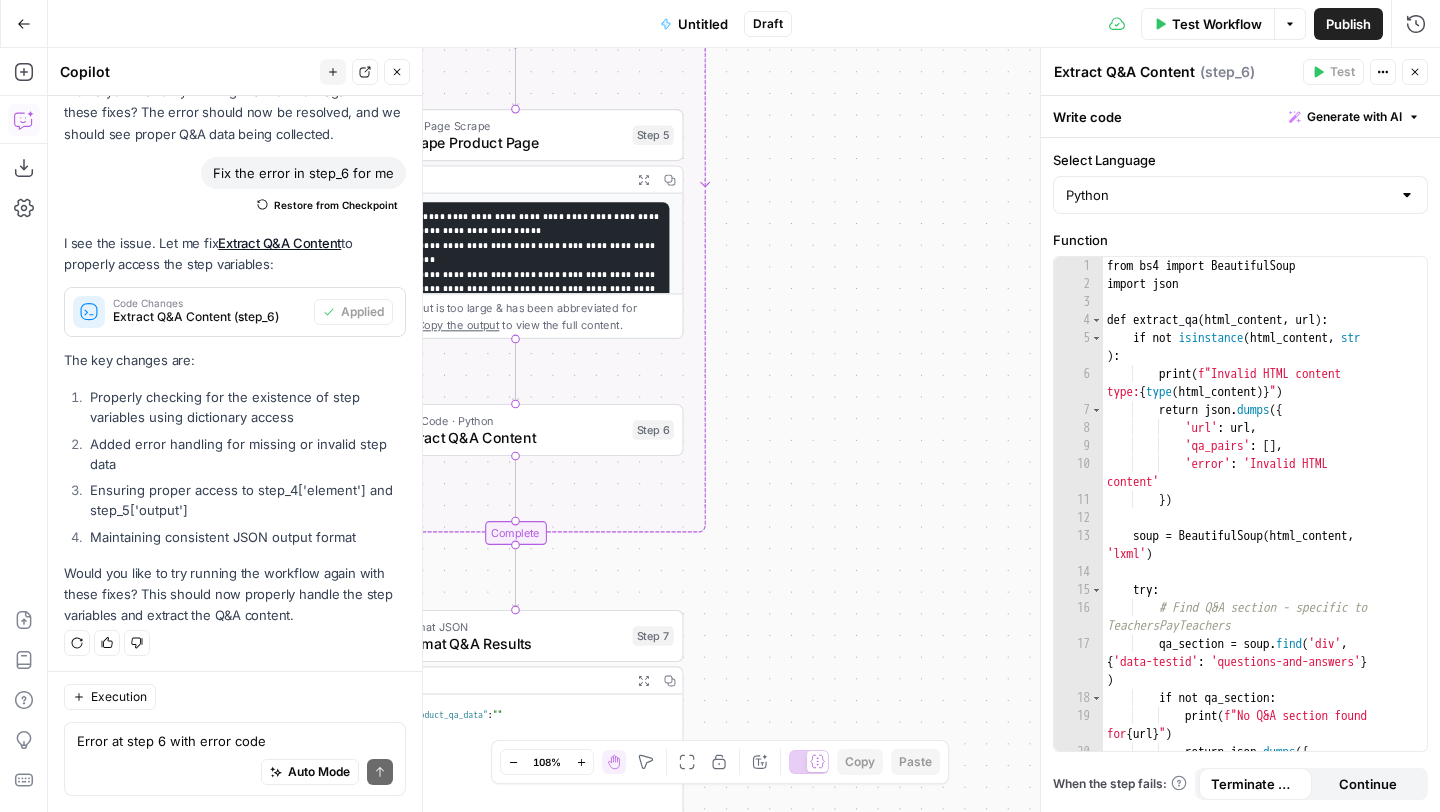 click on "Test Workflow" at bounding box center (1217, 24) 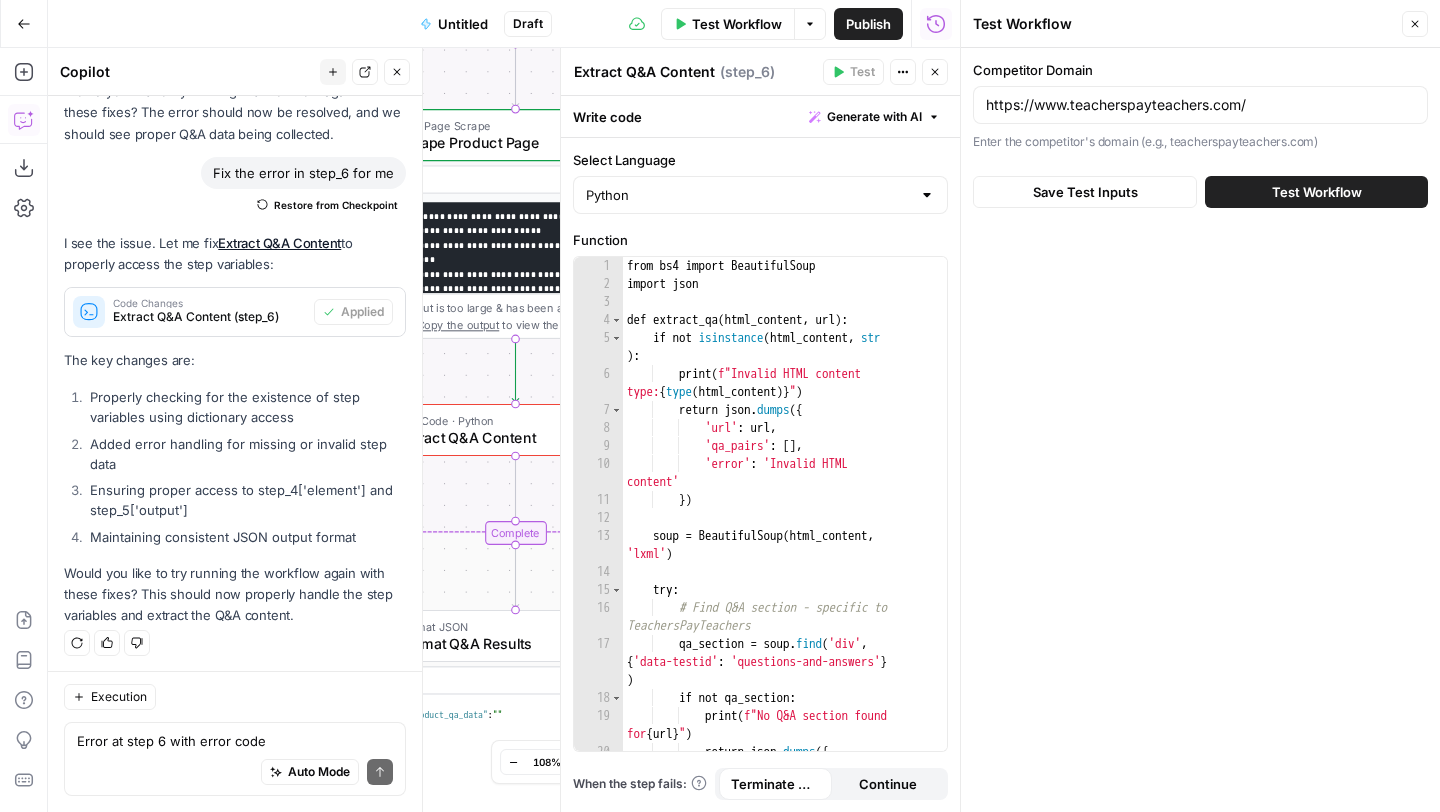 click on "Test Workflow" at bounding box center [1316, 192] 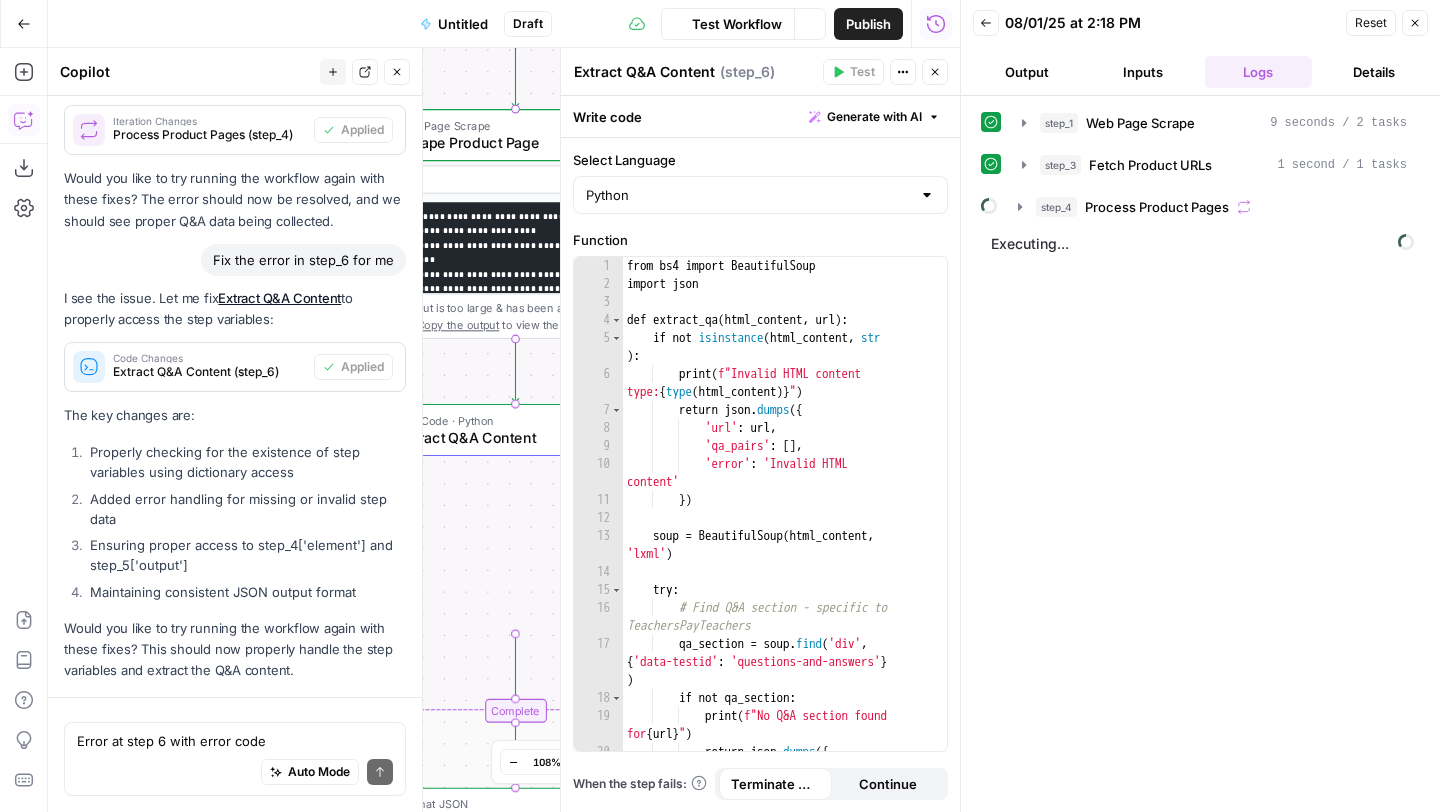 scroll, scrollTop: 13331, scrollLeft: 0, axis: vertical 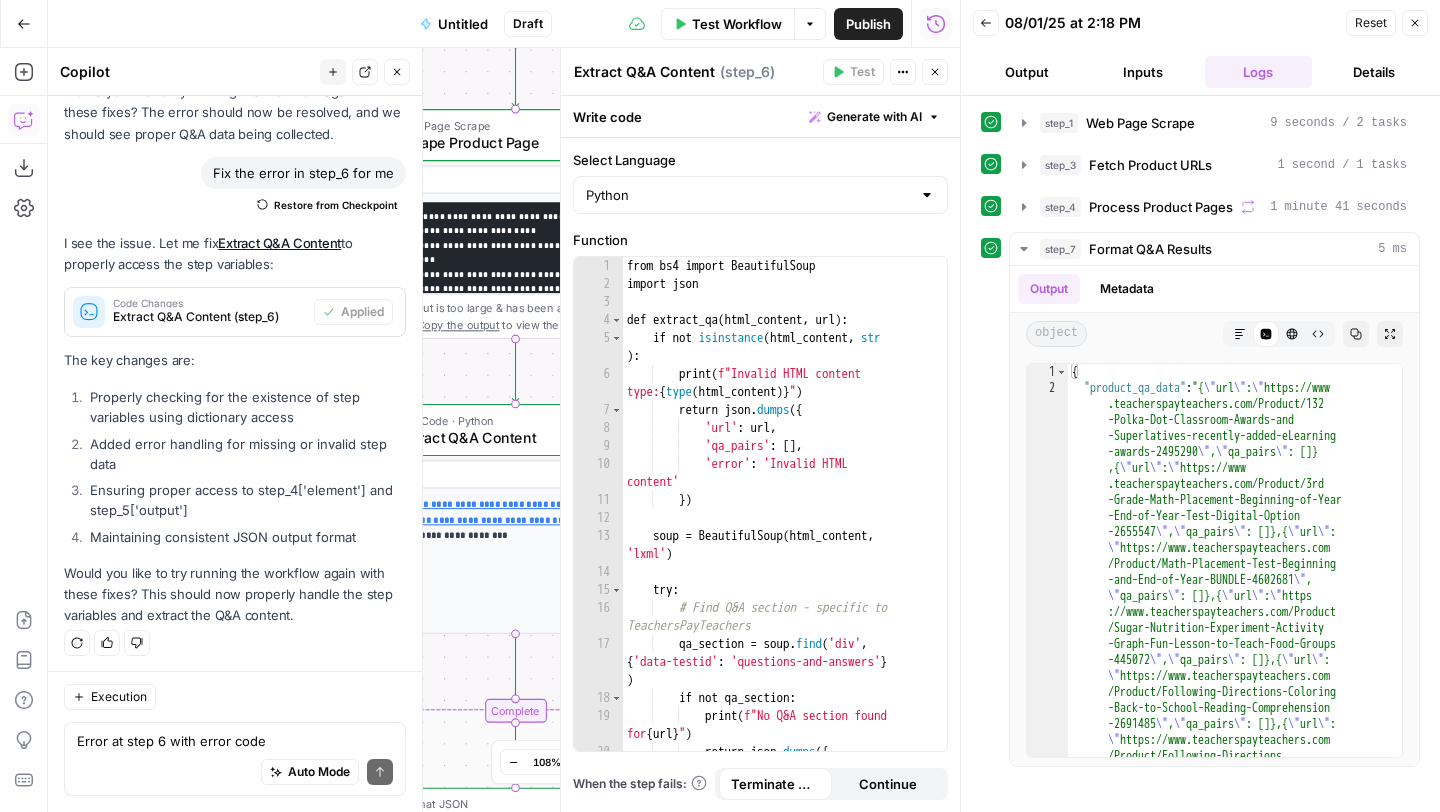click on "Output" at bounding box center [1027, 72] 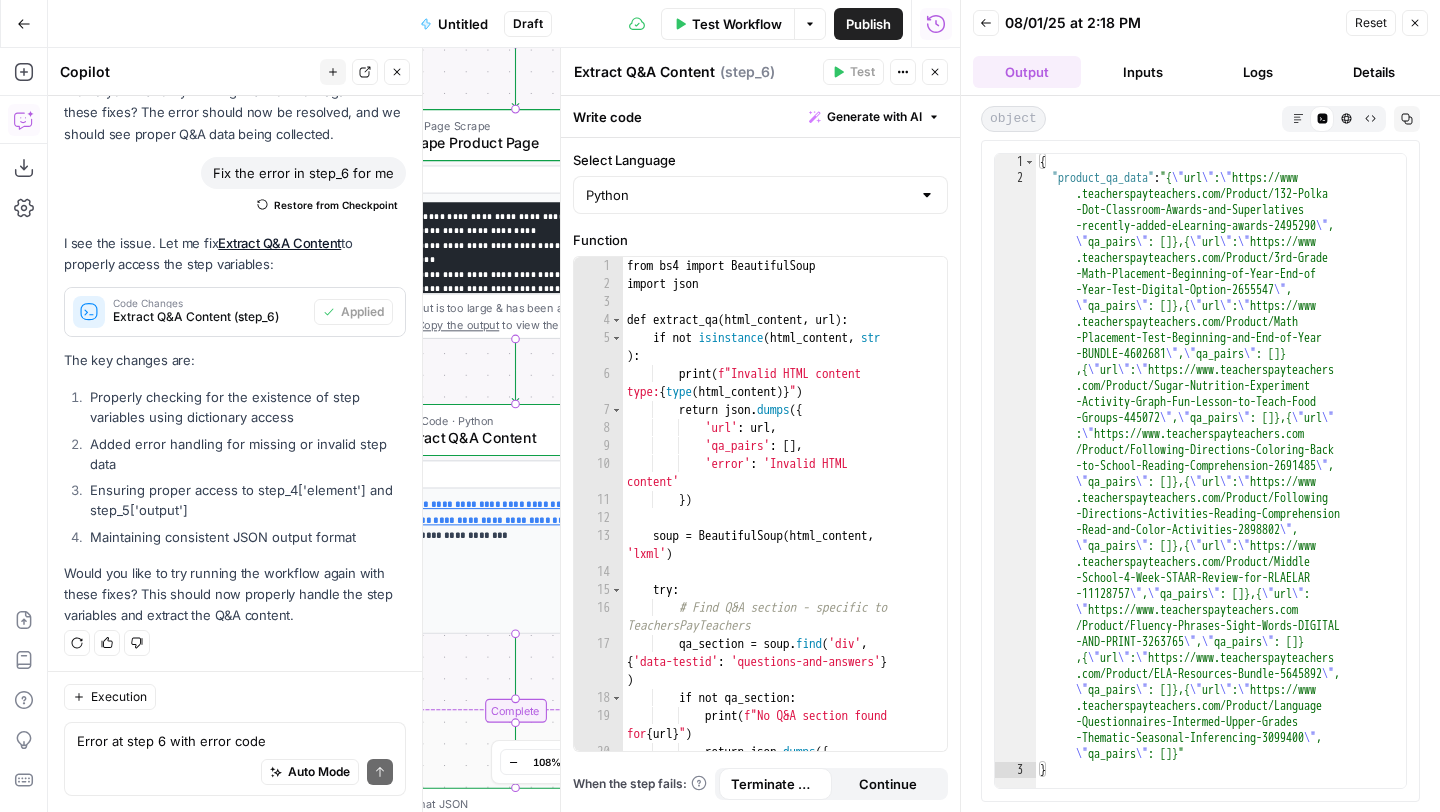 click on "Auto Mode Send" at bounding box center (235, 773) 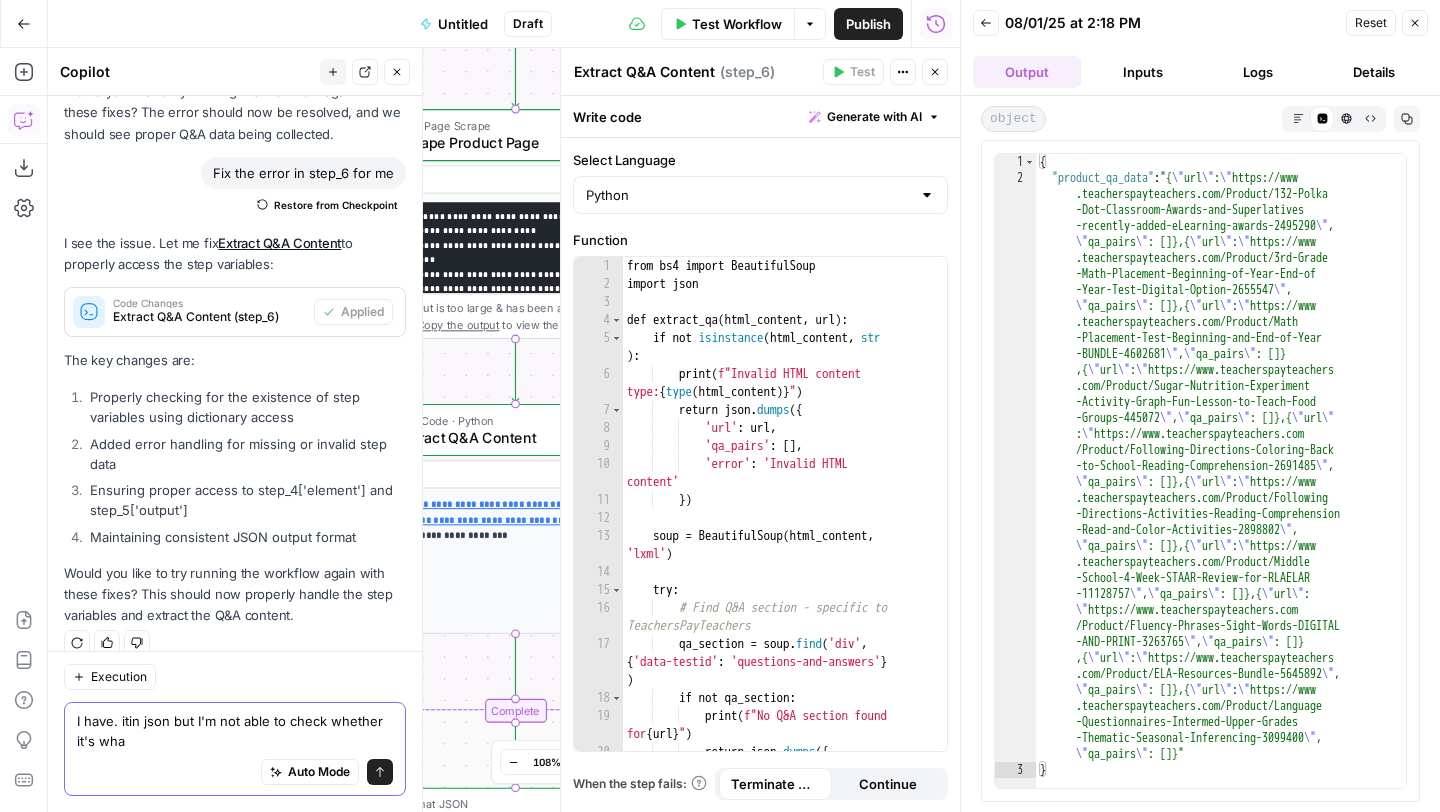 scroll, scrollTop: 13351, scrollLeft: 0, axis: vertical 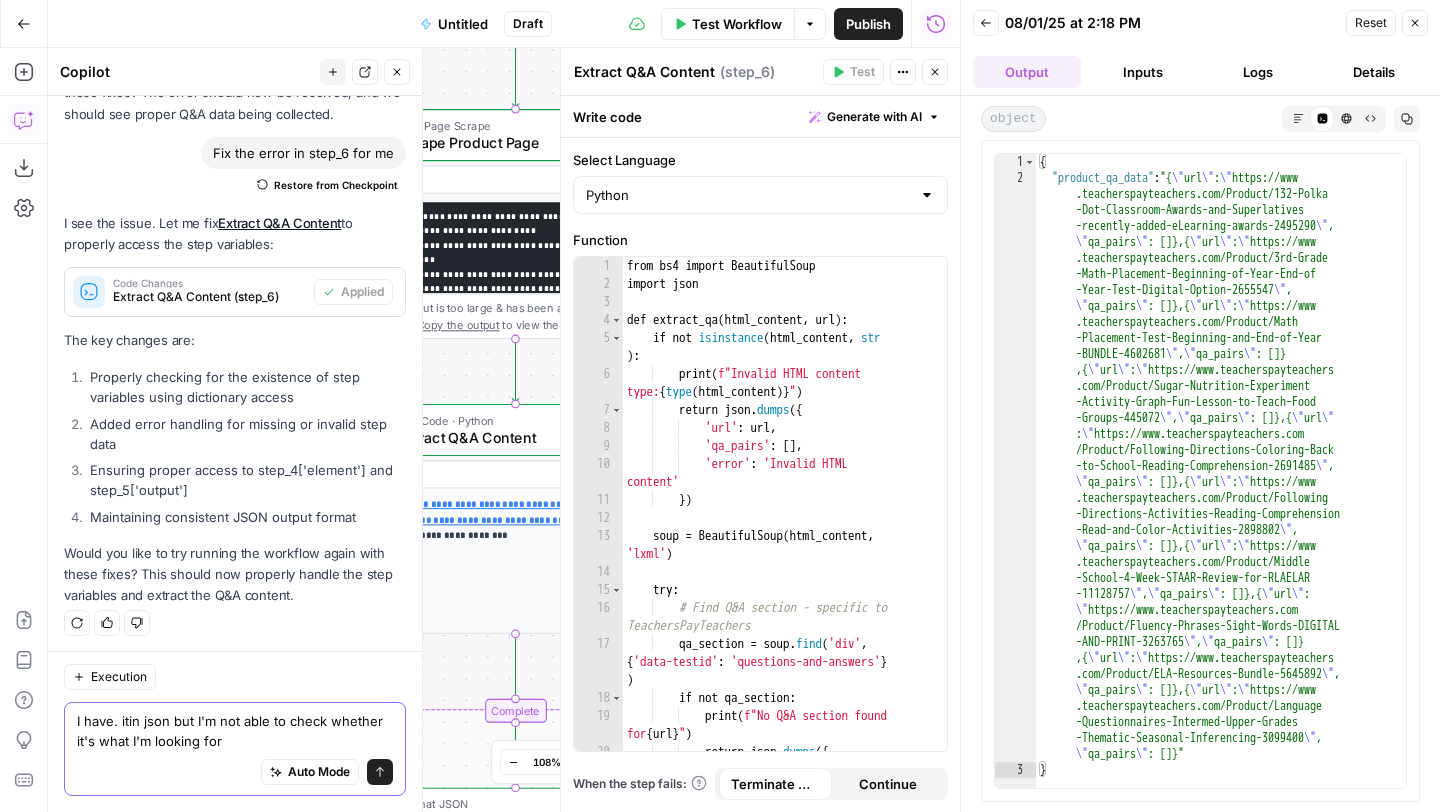 type on "I have. itin json but I'm not able to check whether it's what I'm looking for" 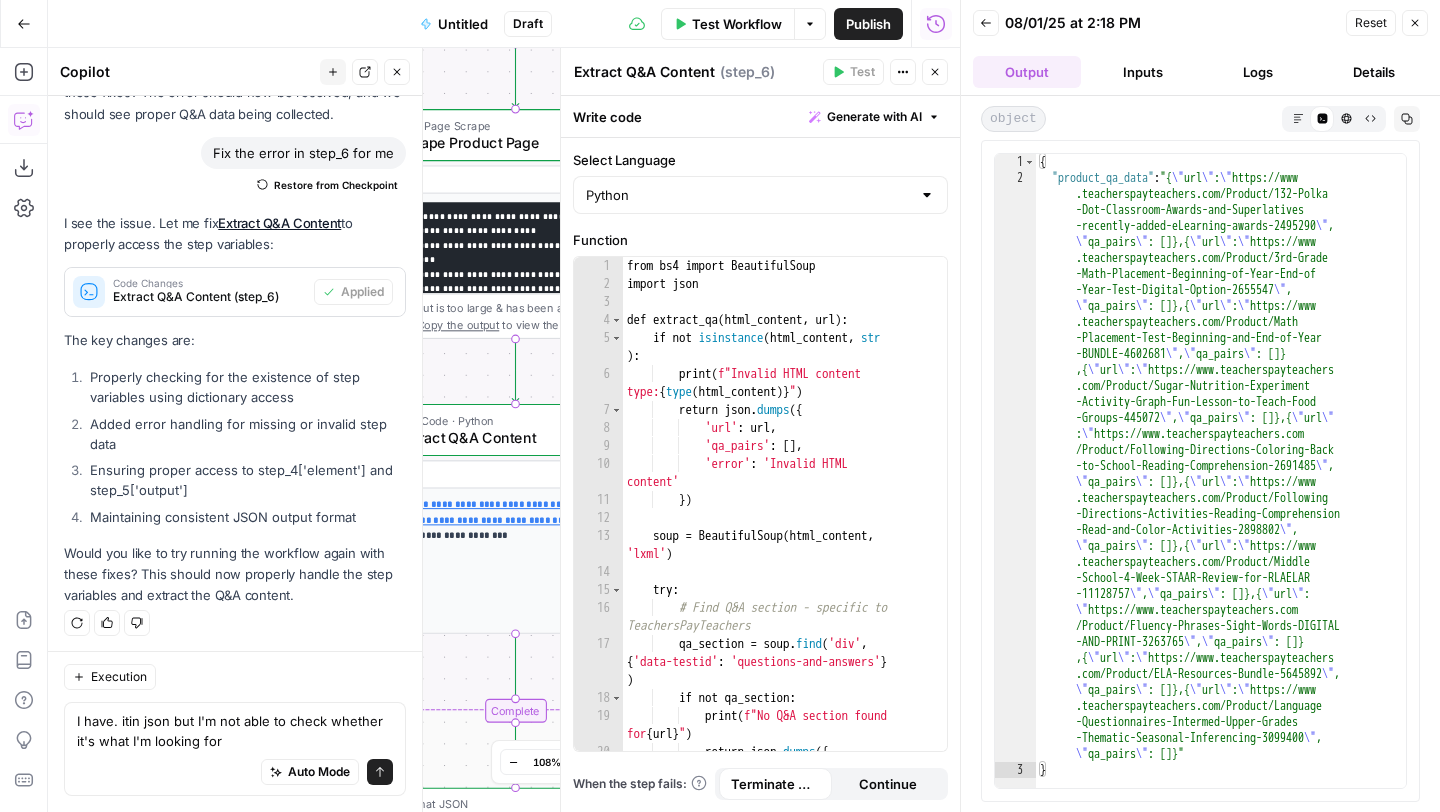 click 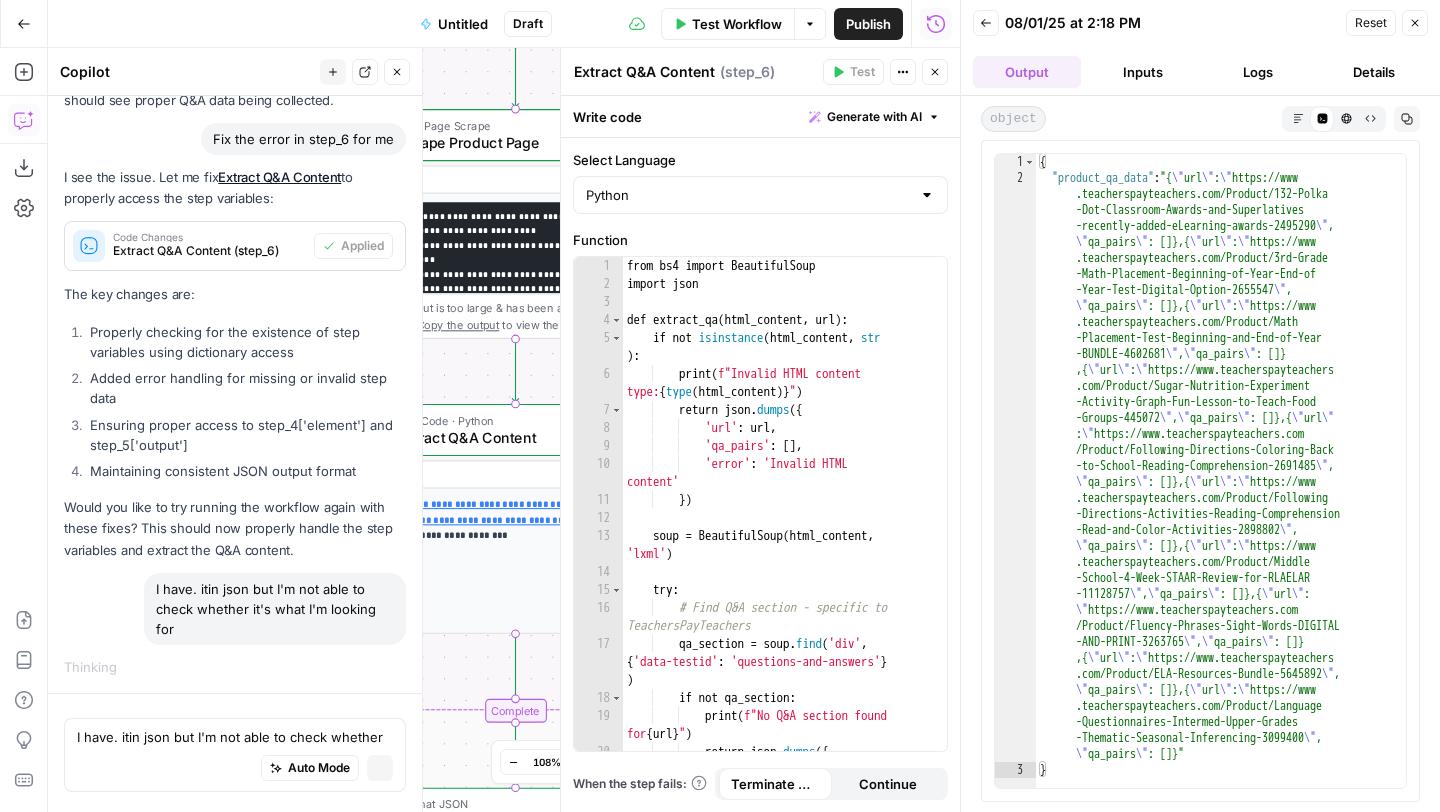 scroll, scrollTop: 12863, scrollLeft: 0, axis: vertical 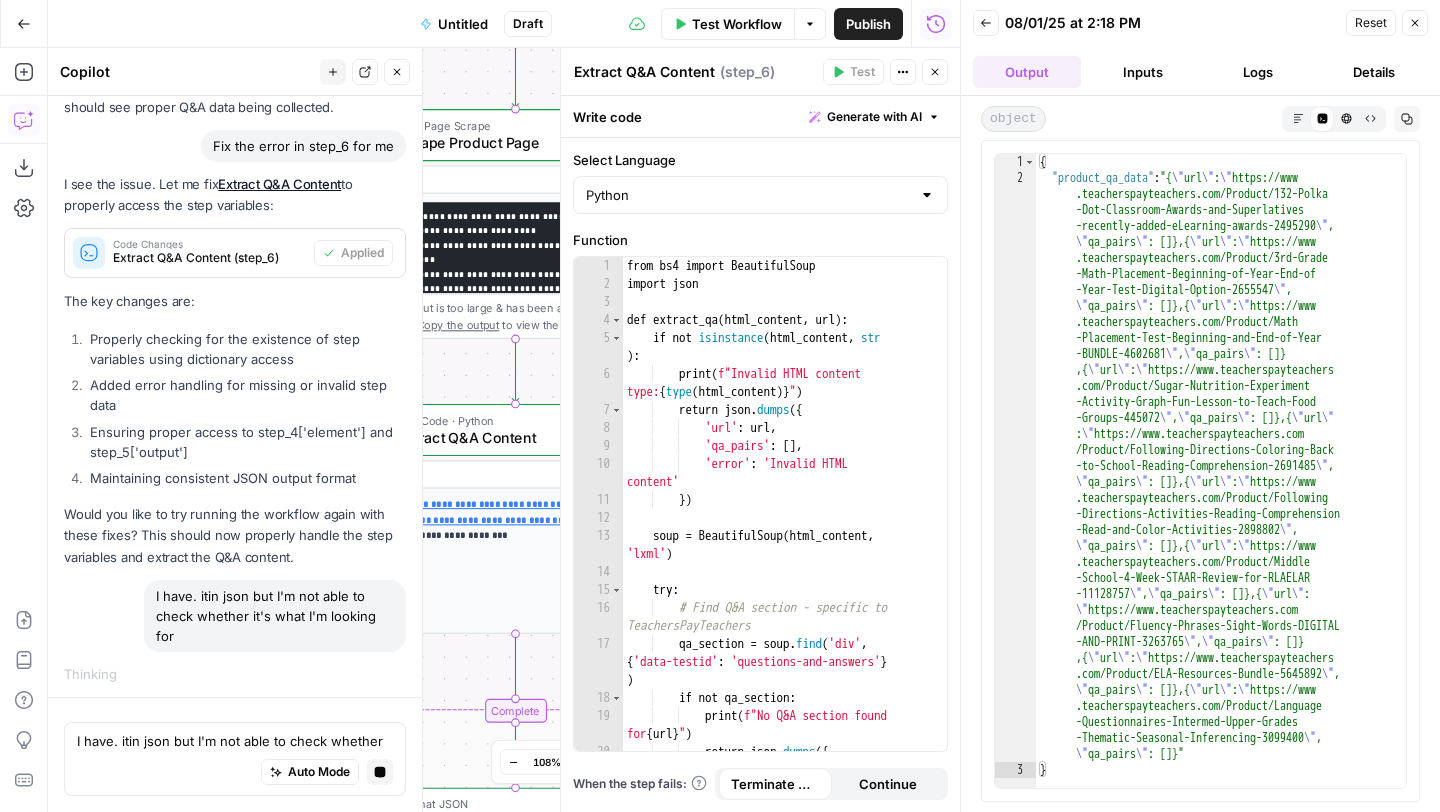 type on "**********" 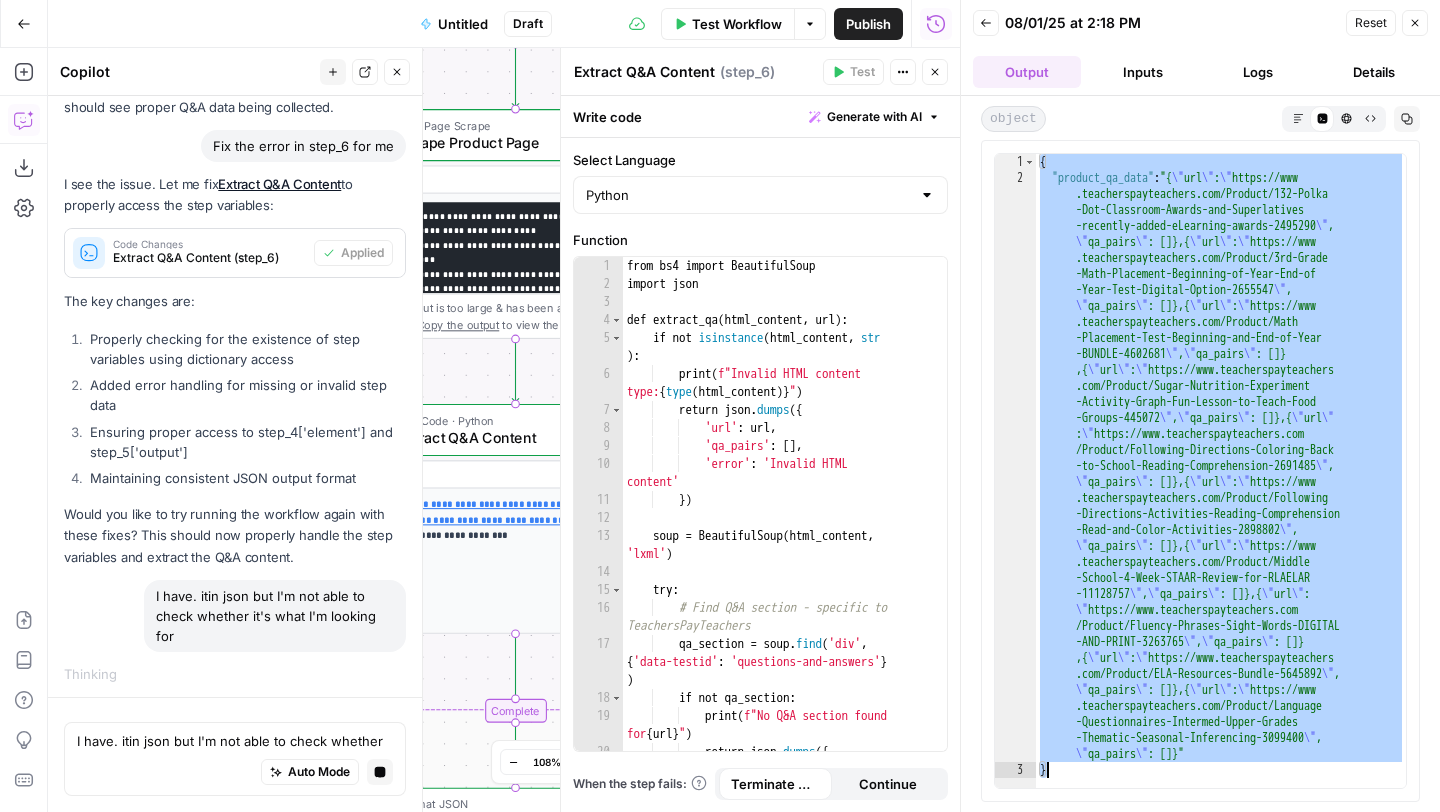 drag, startPoint x: 1040, startPoint y: 163, endPoint x: 1343, endPoint y: 811, distance: 715.3412 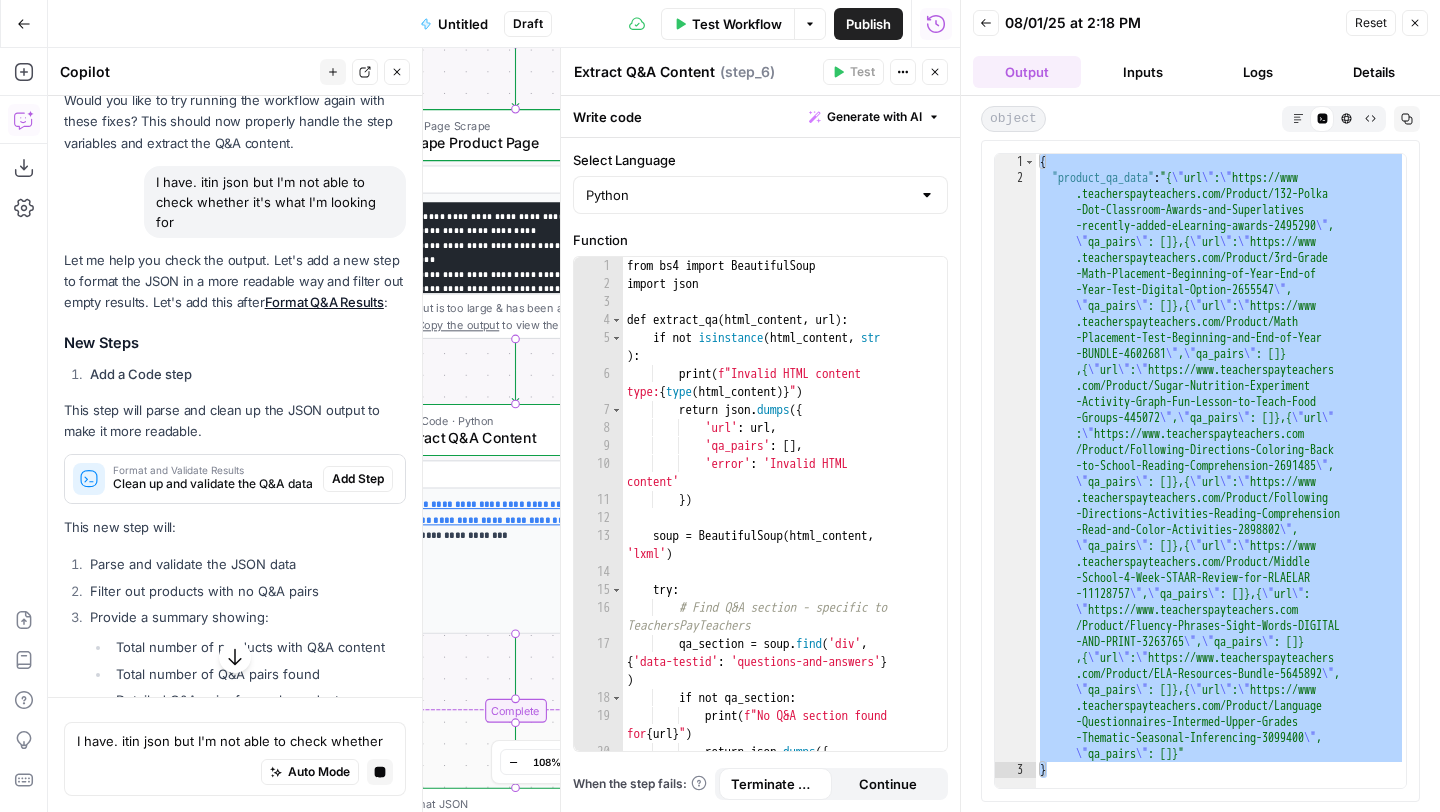 scroll, scrollTop: 13280, scrollLeft: 0, axis: vertical 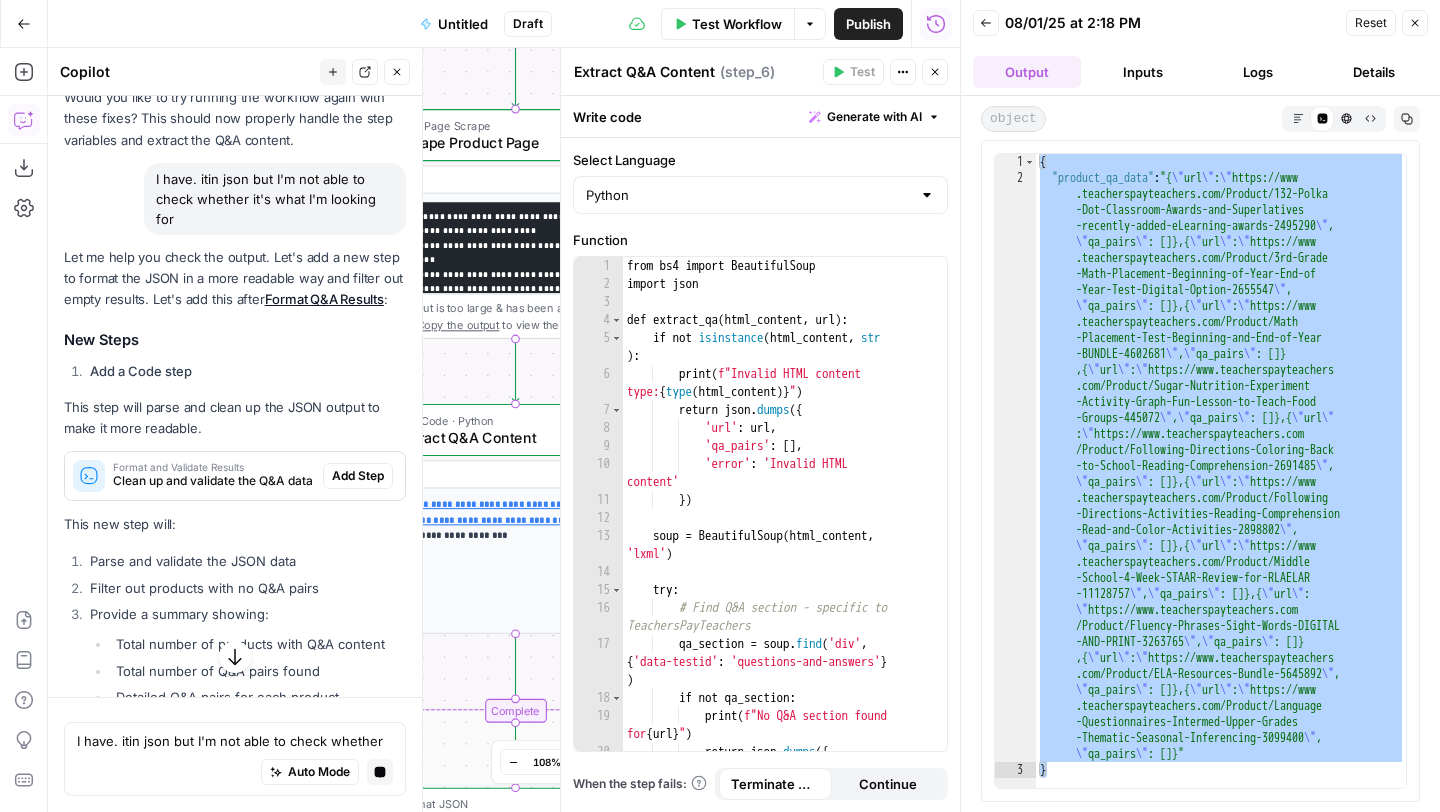 click on "Add Step" at bounding box center [358, 476] 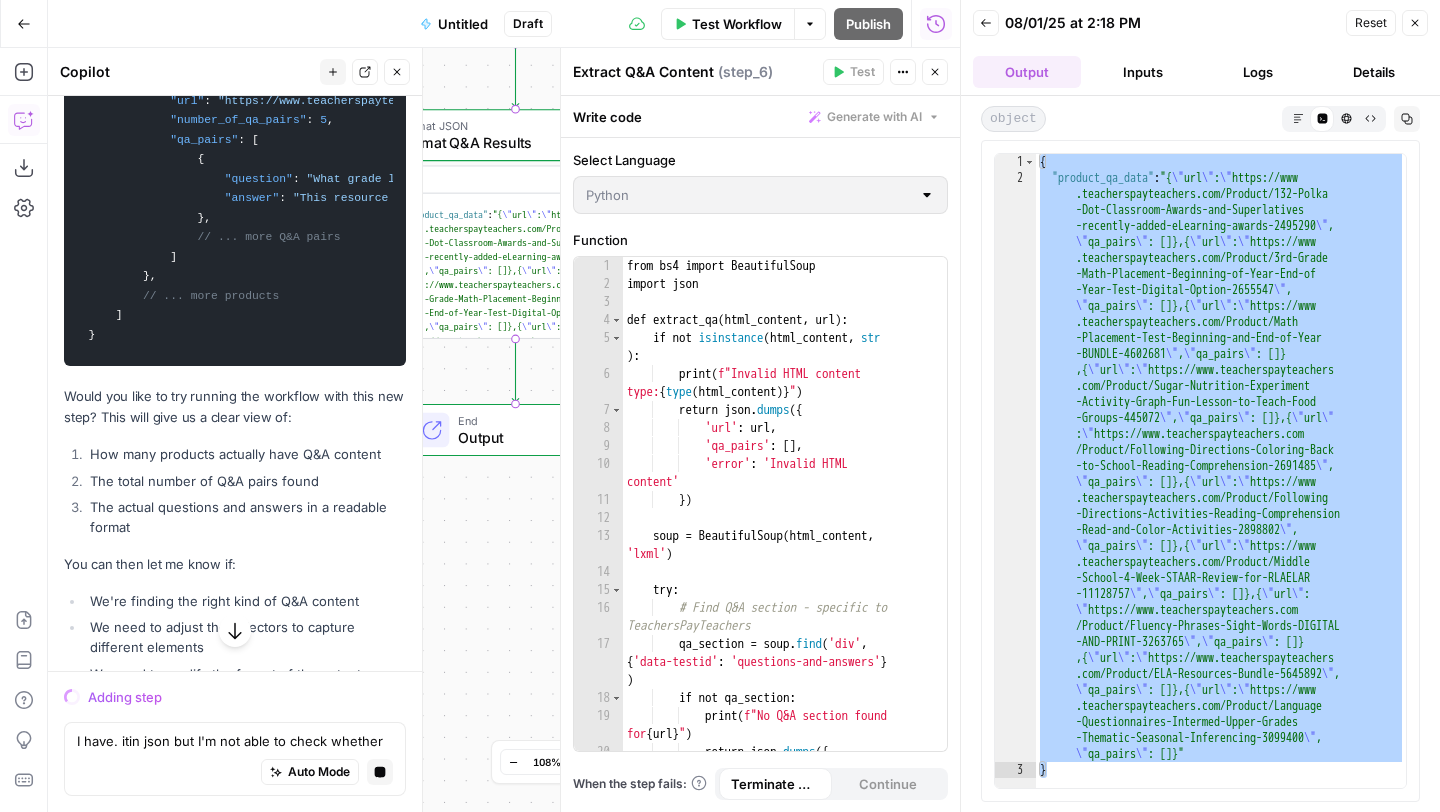 scroll, scrollTop: 14077, scrollLeft: 0, axis: vertical 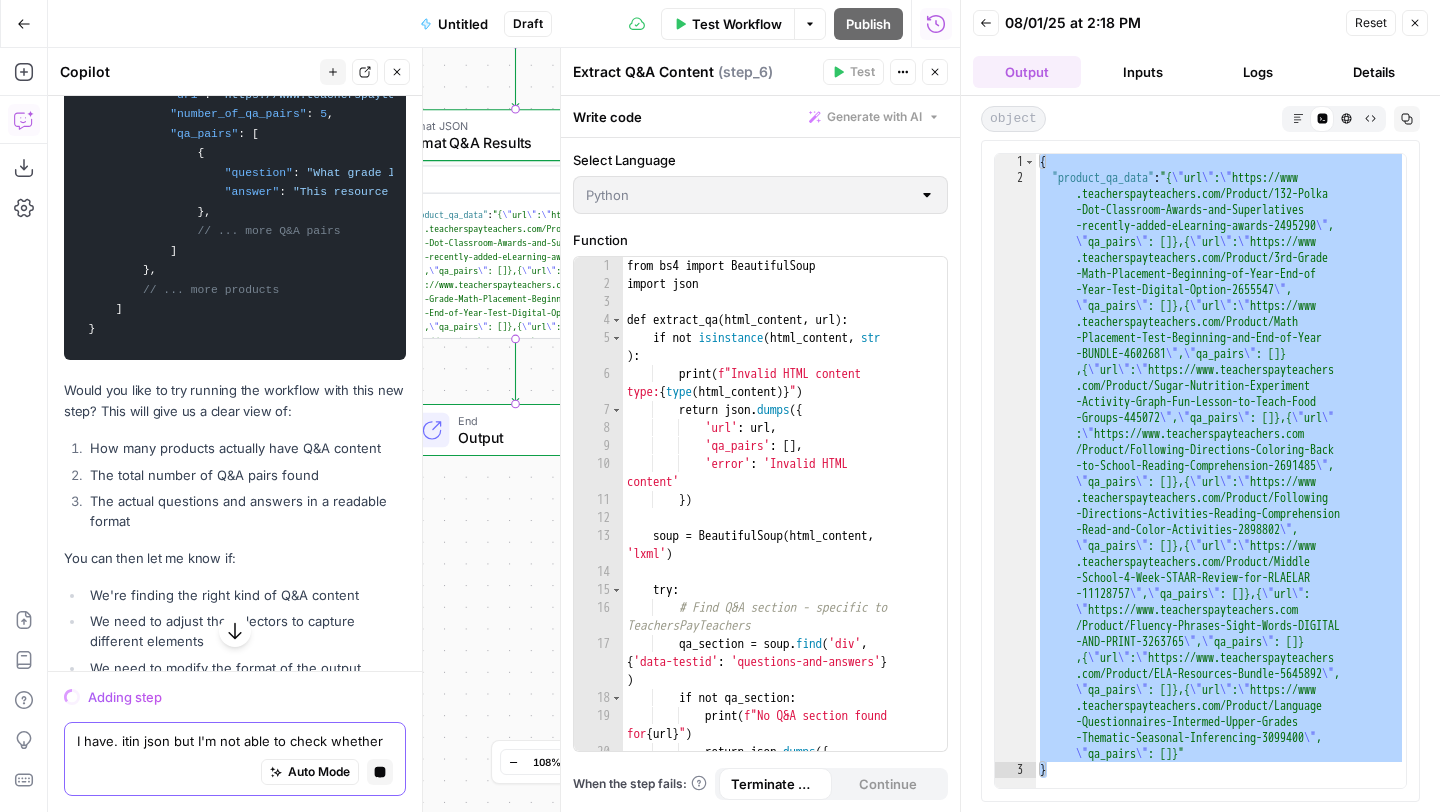 click on "I have. itin json but I'm not able to check whether it's what I'm looking for" at bounding box center (235, 741) 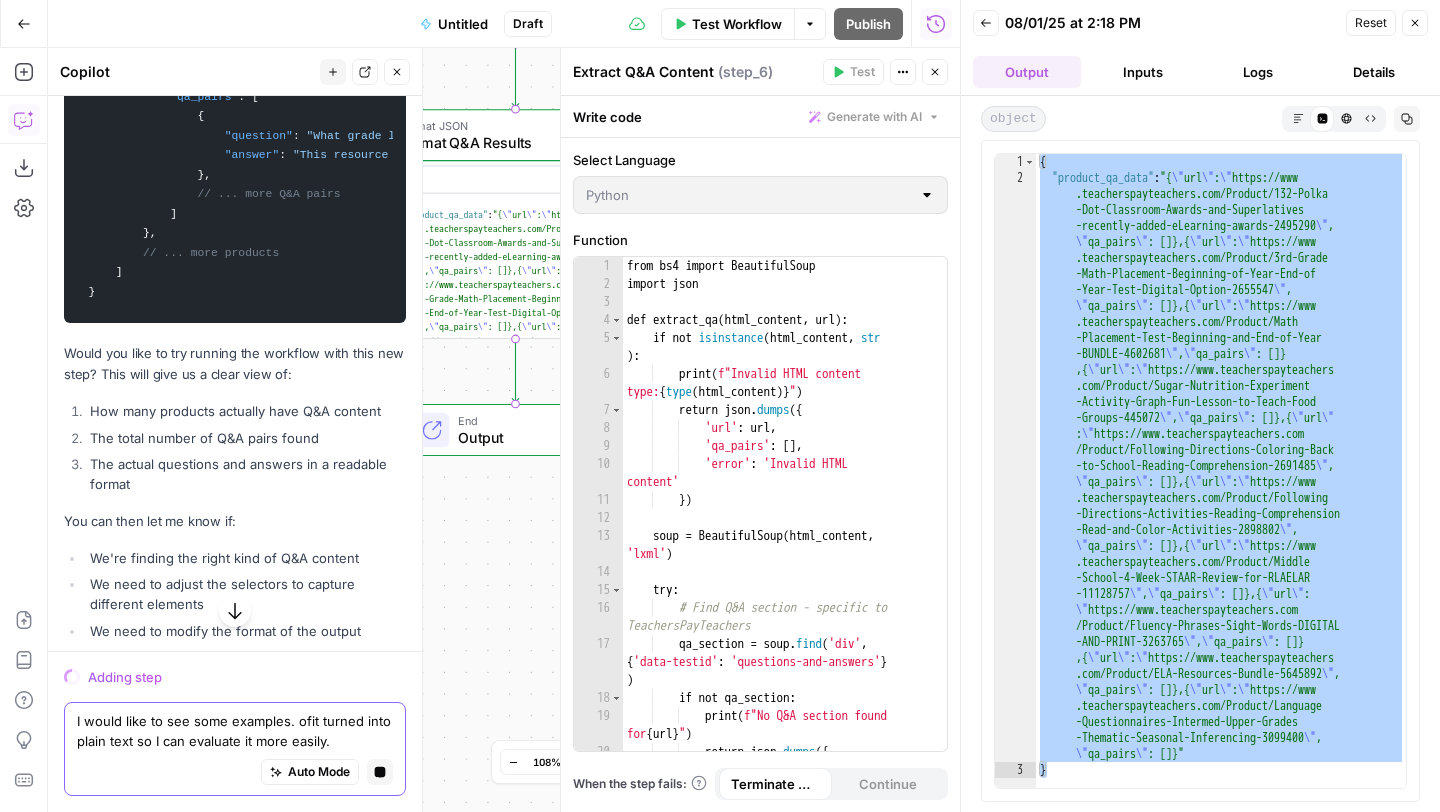 scroll, scrollTop: 14123, scrollLeft: 0, axis: vertical 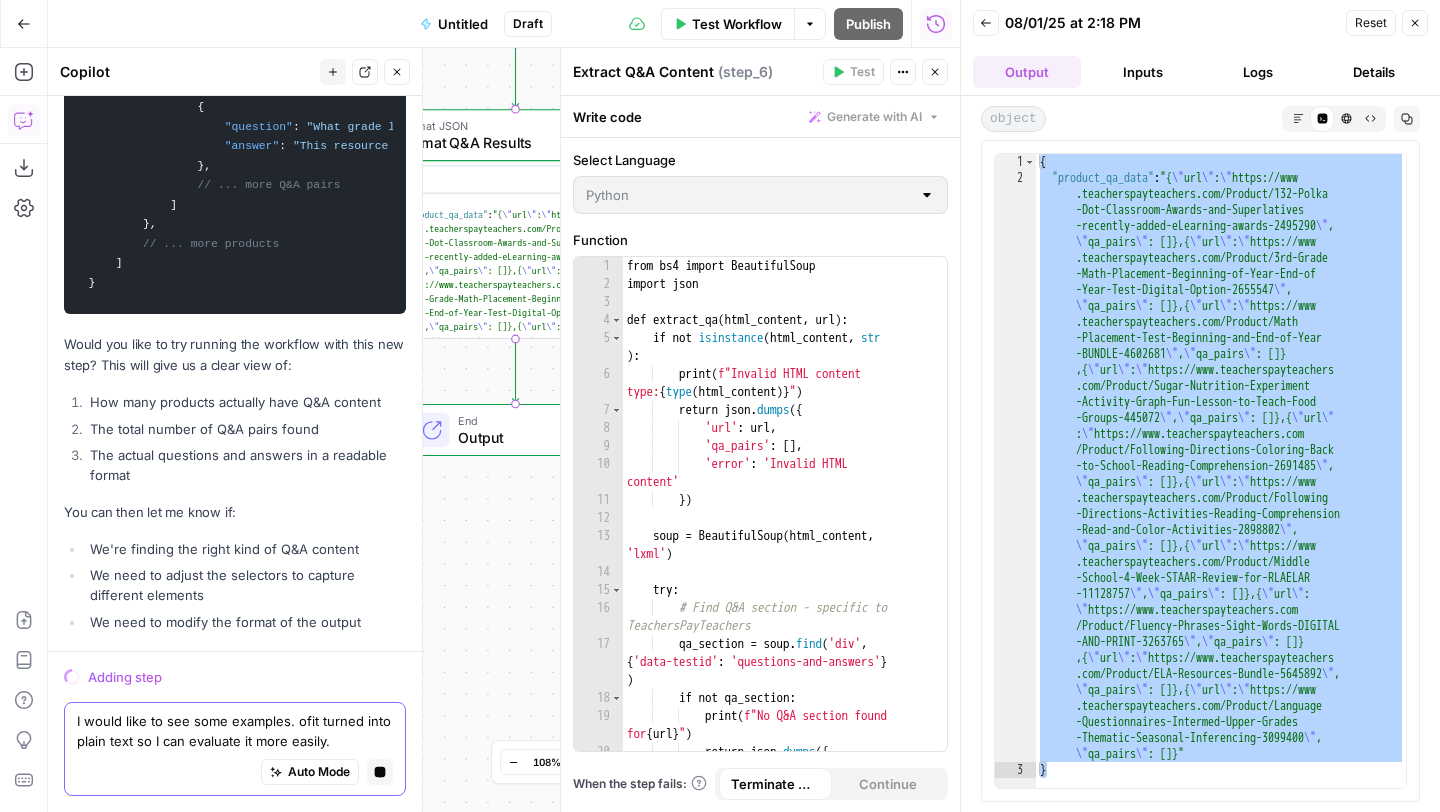 click on "I would like to see some examples. ofit turned into plain text so I can evaluate it more easily." at bounding box center [235, 731] 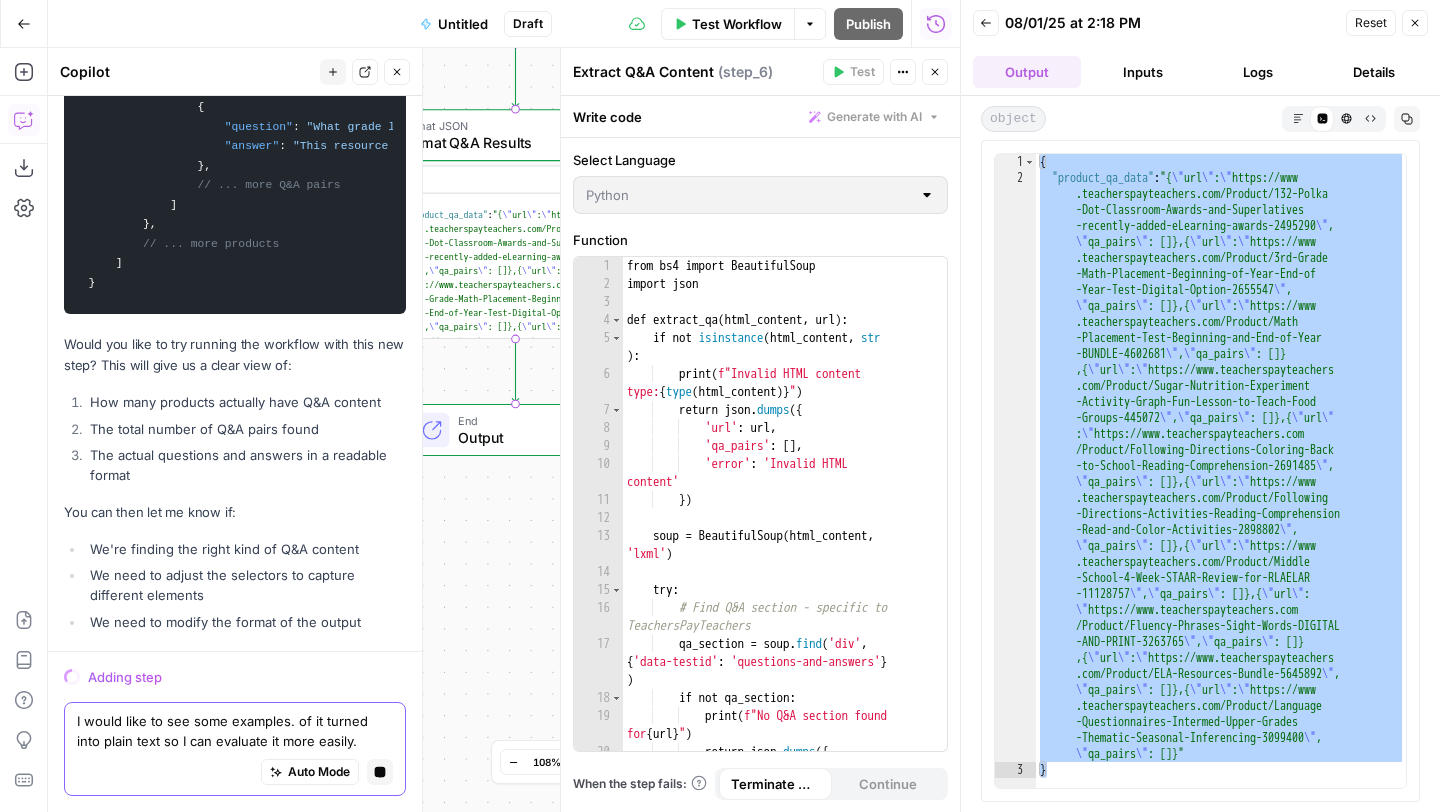 type on "I would like to see some examples of it turned into plain text so I can evaluate it more easily." 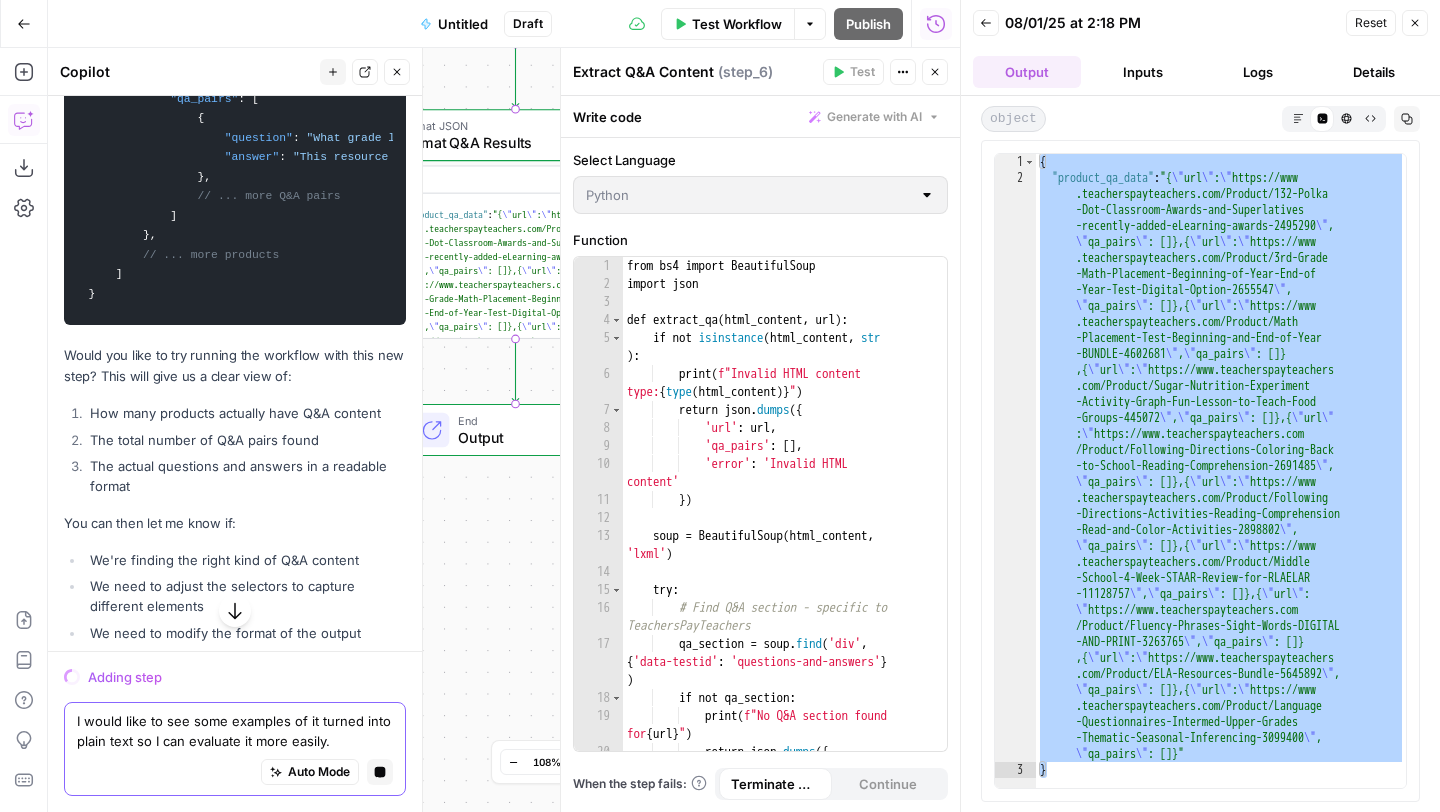 scroll, scrollTop: 14123, scrollLeft: 0, axis: vertical 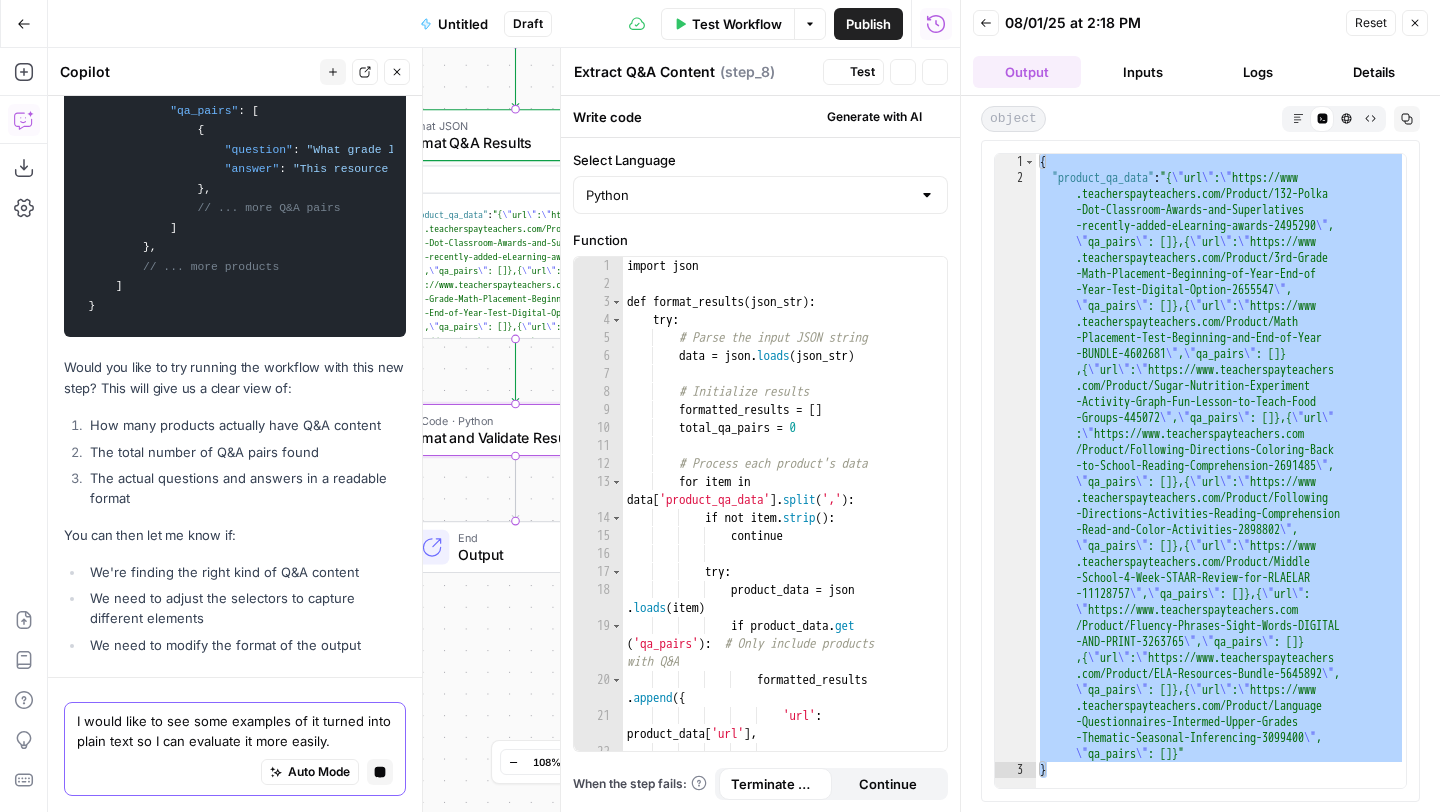 type on "Format and Validate Results" 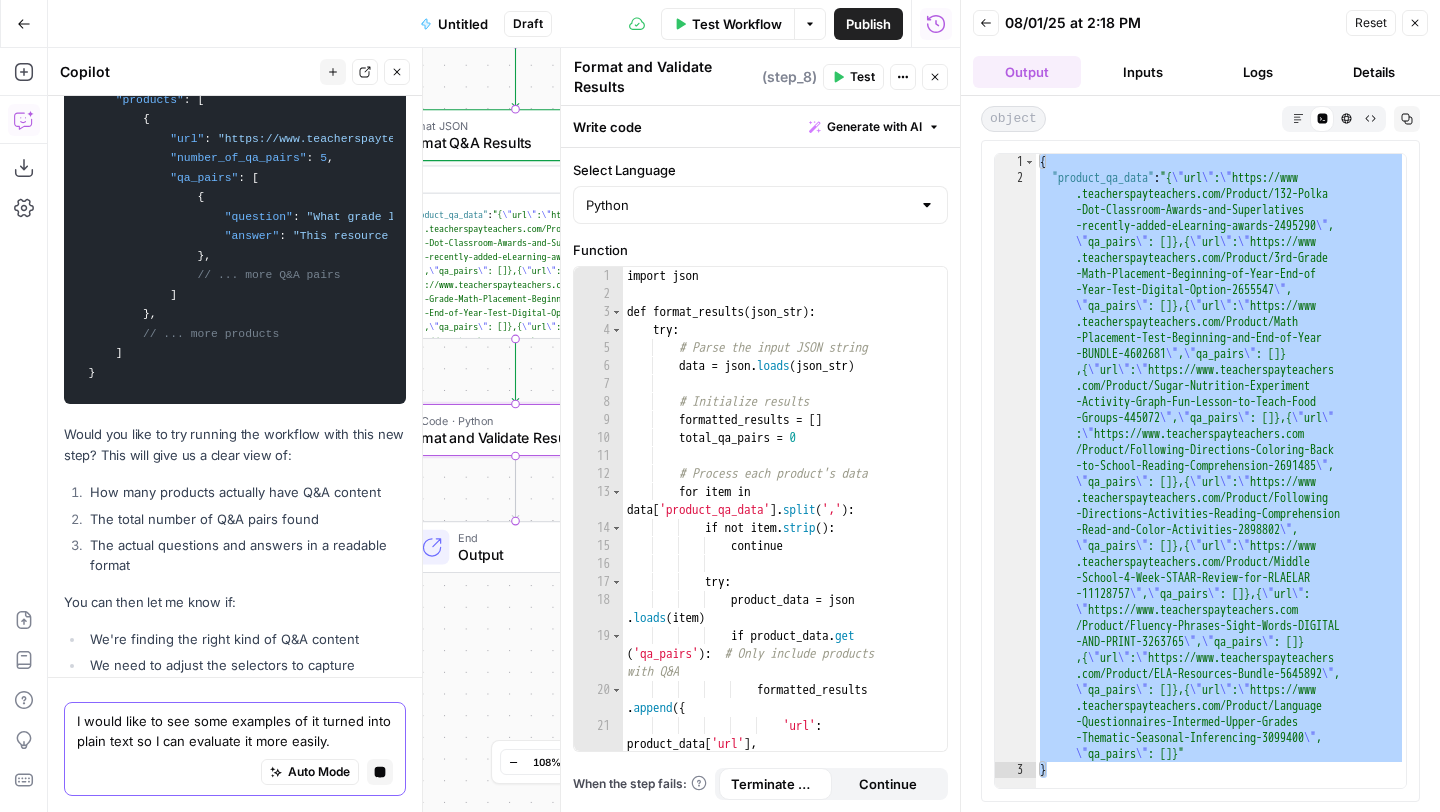 scroll, scrollTop: 14014, scrollLeft: 0, axis: vertical 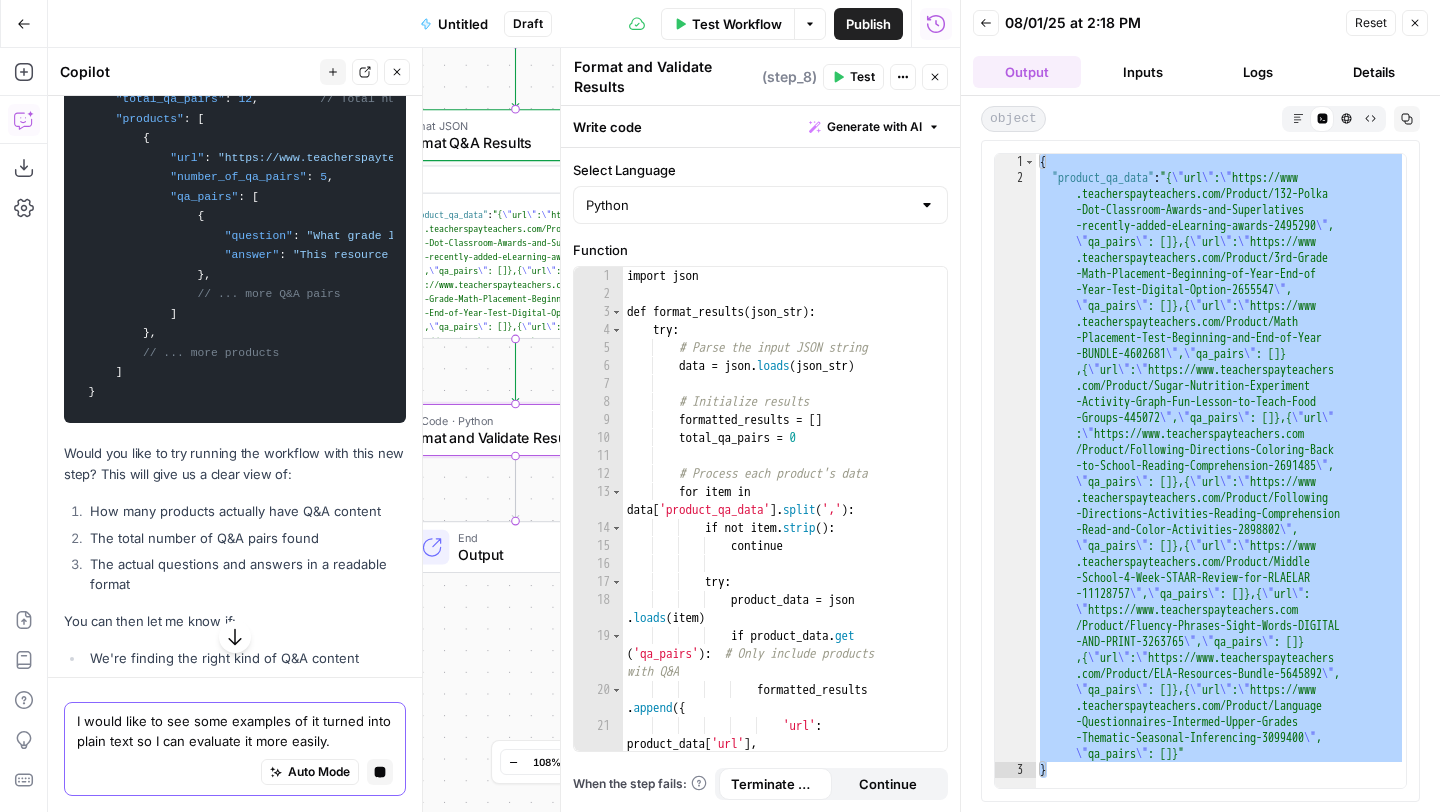 click on "I would like to see some examples of it turned into plain text so I can evaluate it more easily." at bounding box center [235, 731] 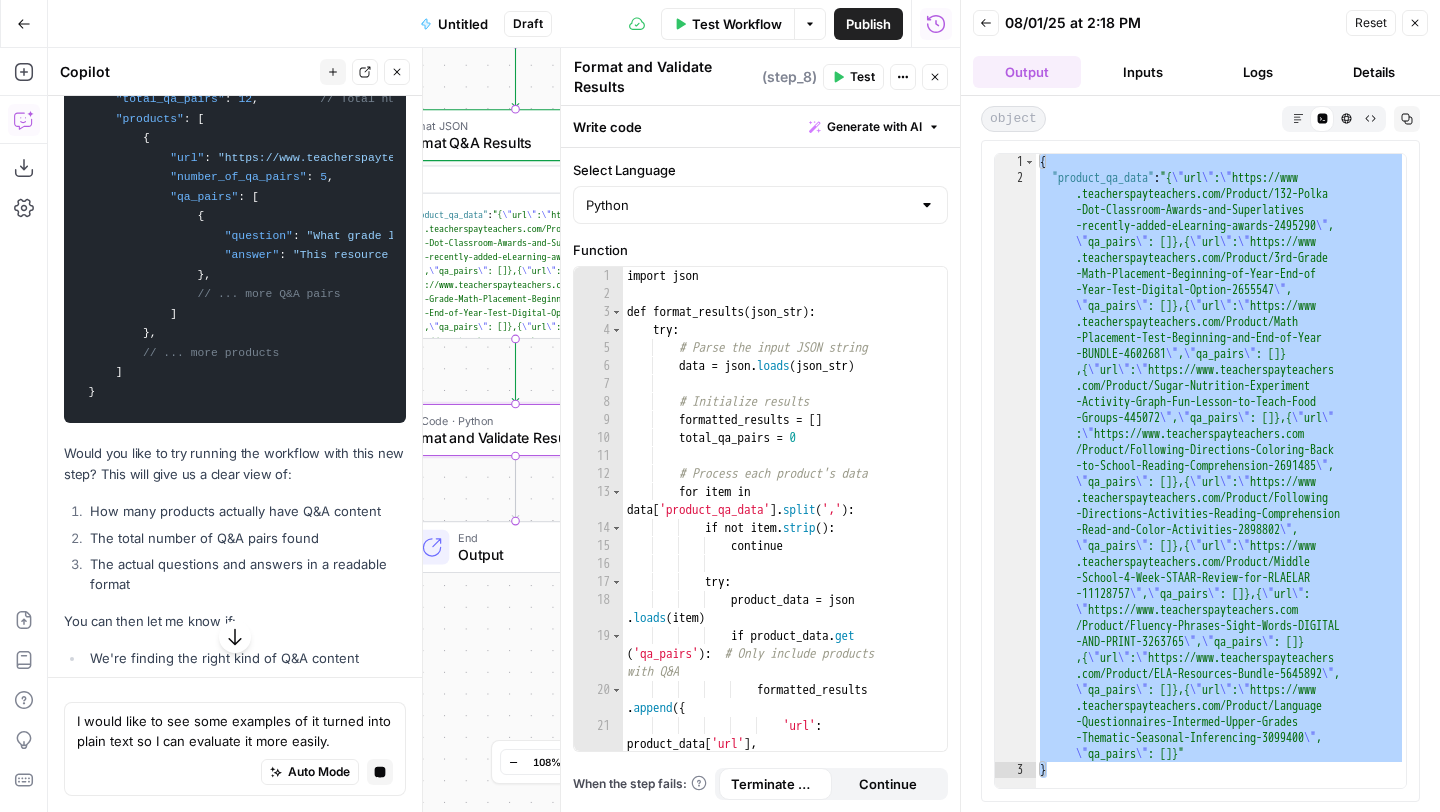 click 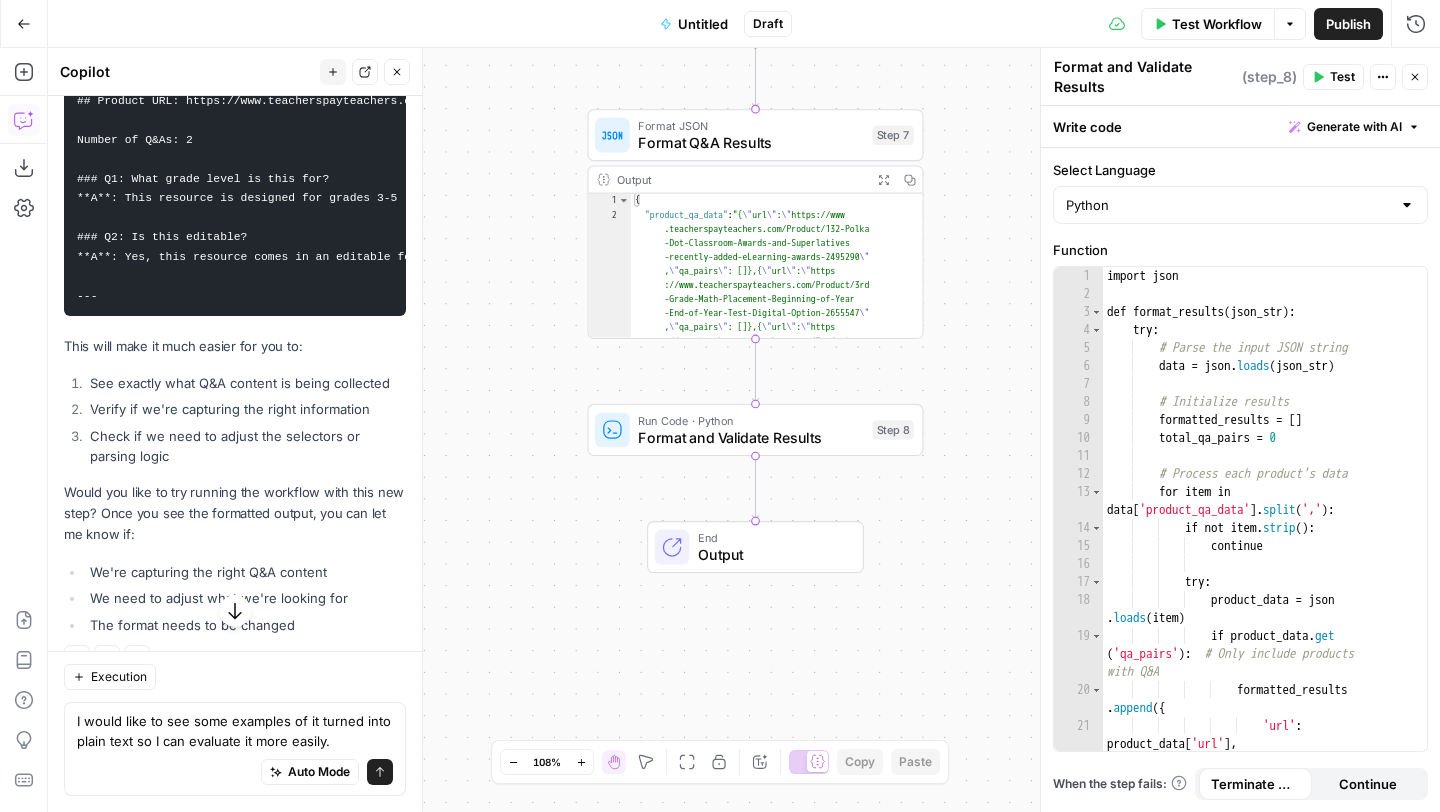scroll, scrollTop: 15820, scrollLeft: 0, axis: vertical 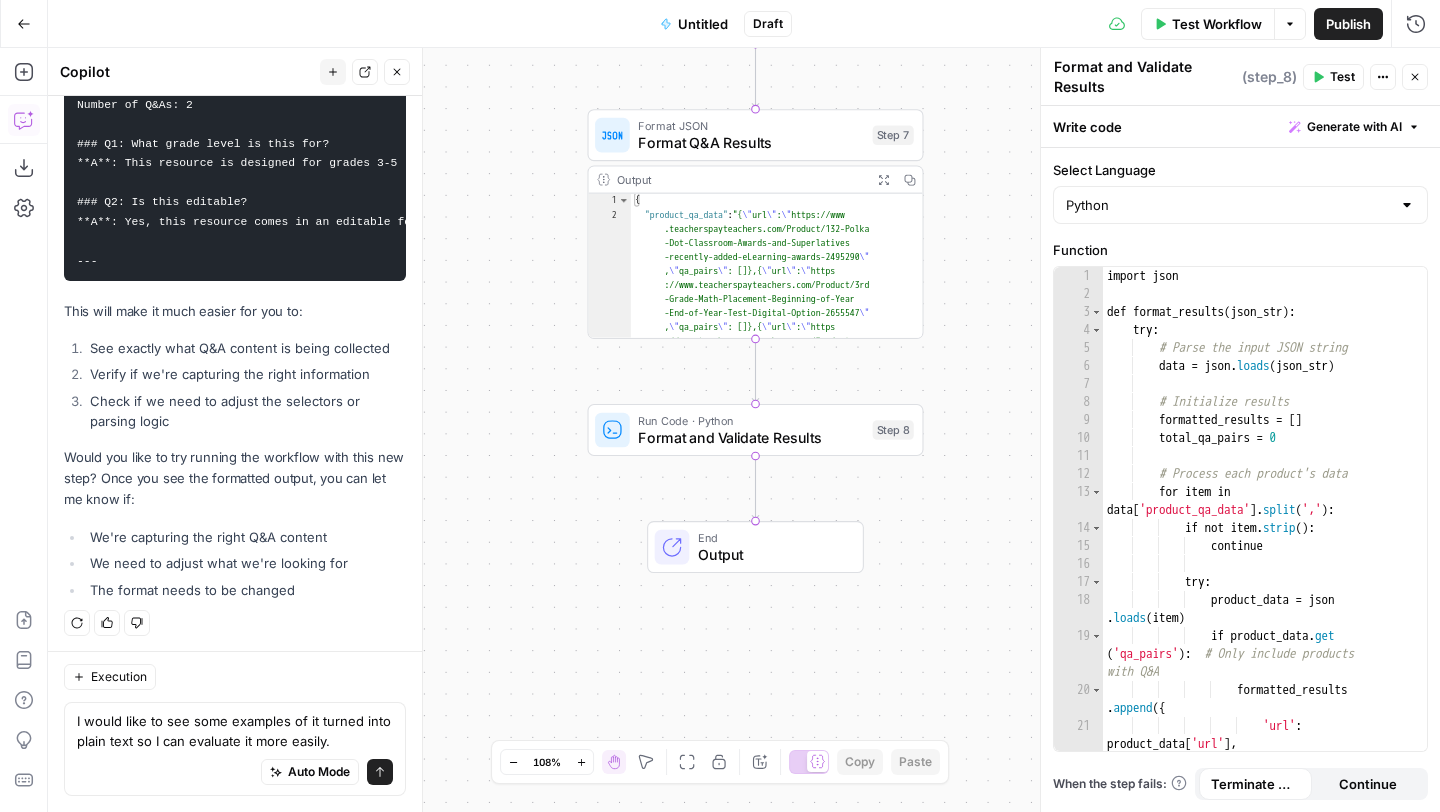 click 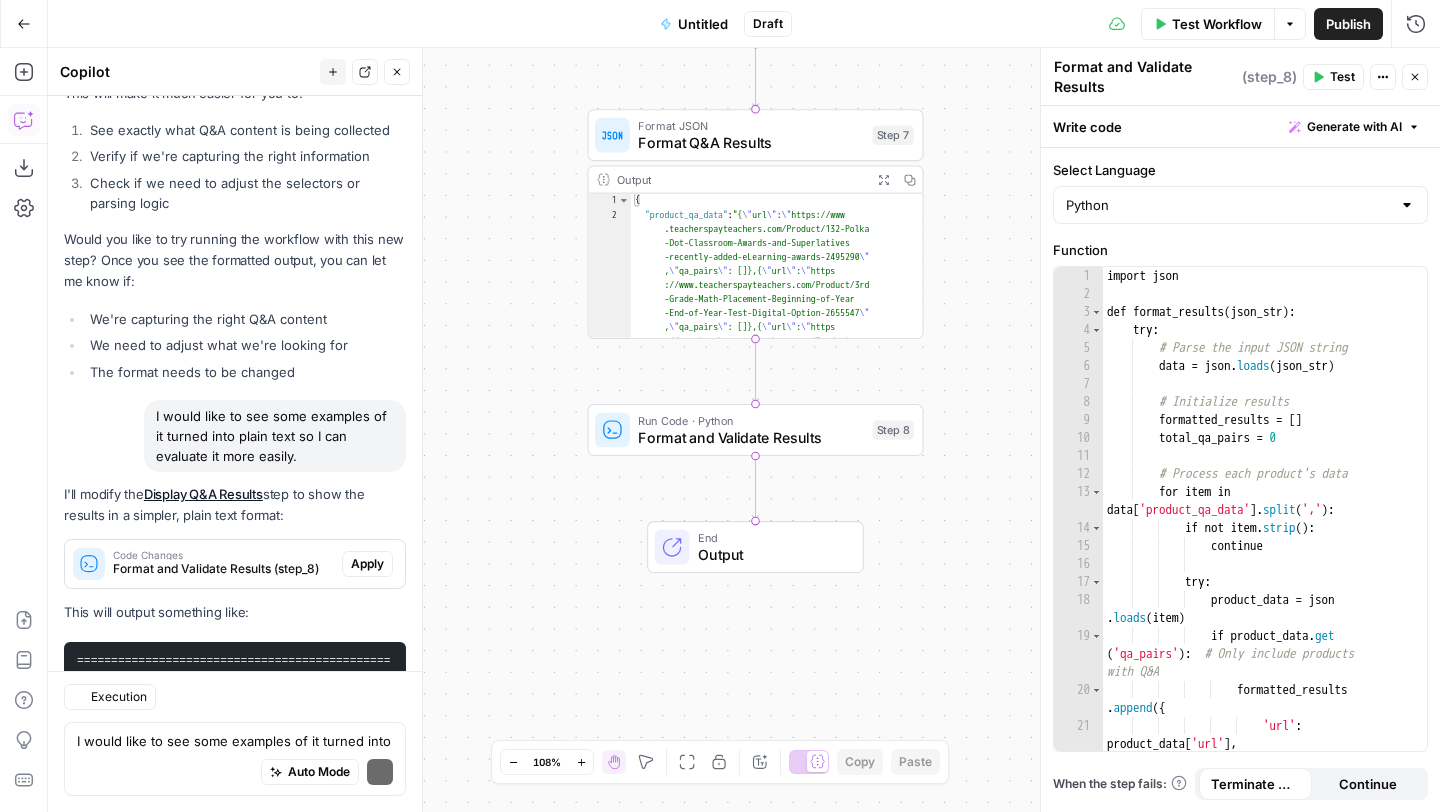 scroll, scrollTop: 16670, scrollLeft: 0, axis: vertical 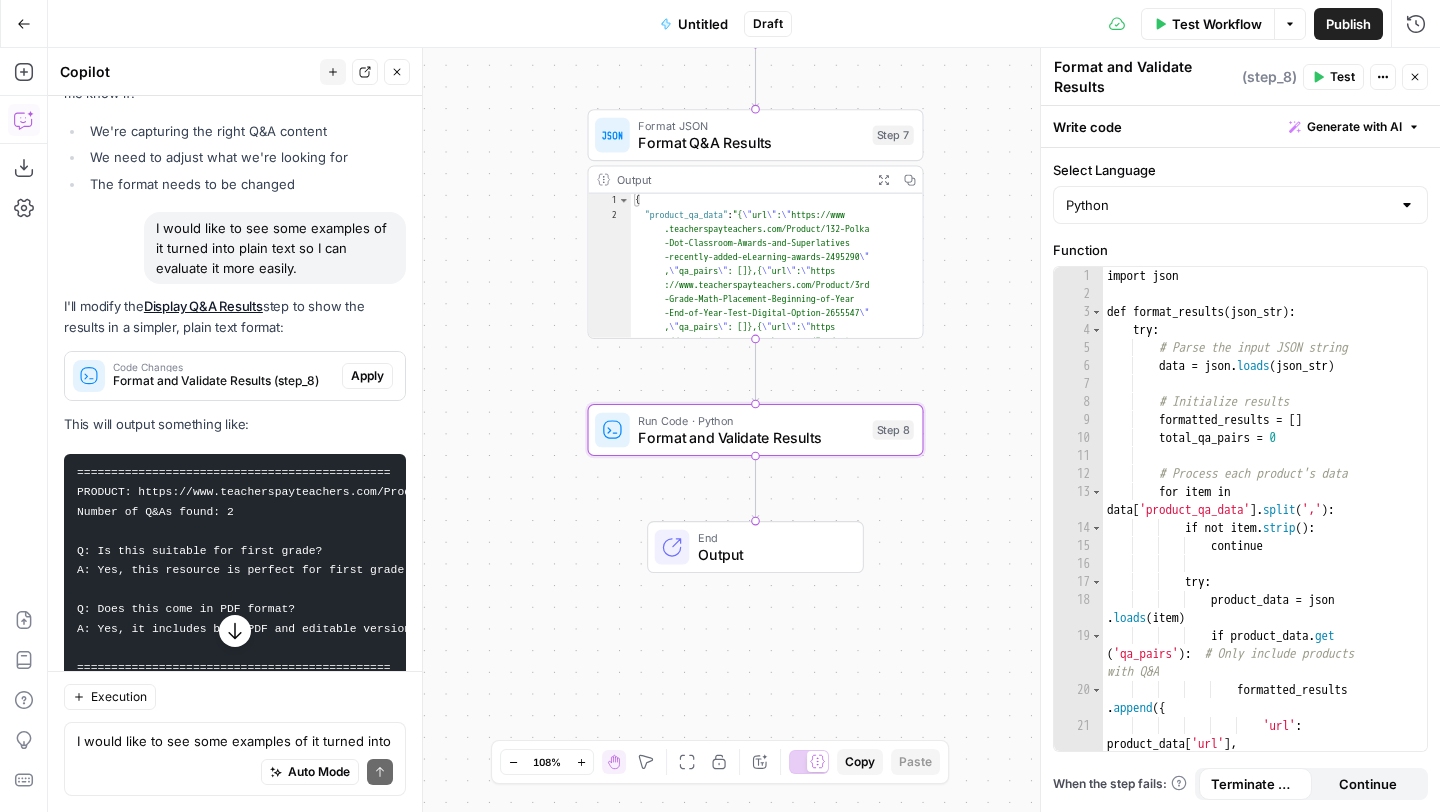 click on "Apply" at bounding box center [367, 376] 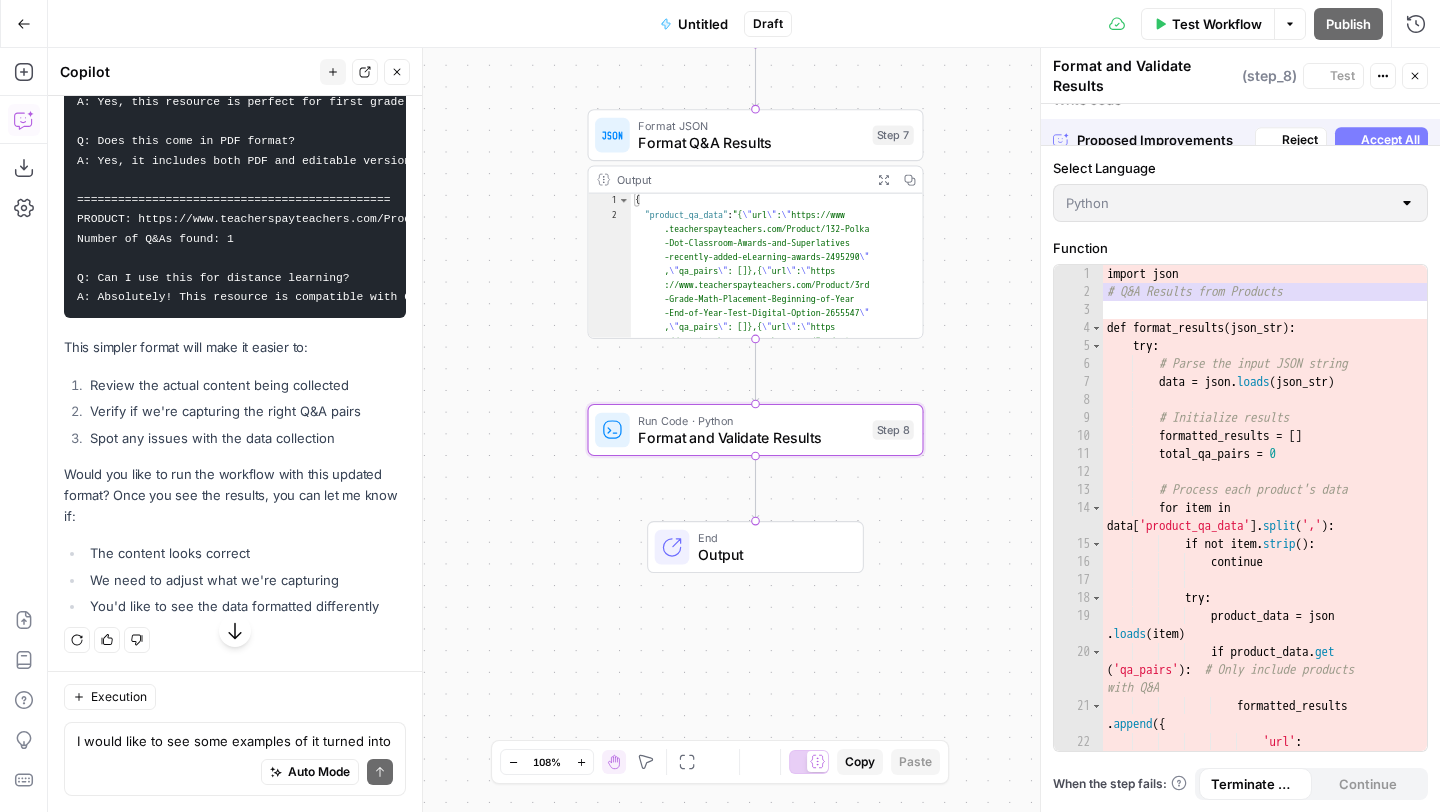 scroll, scrollTop: 15682, scrollLeft: 0, axis: vertical 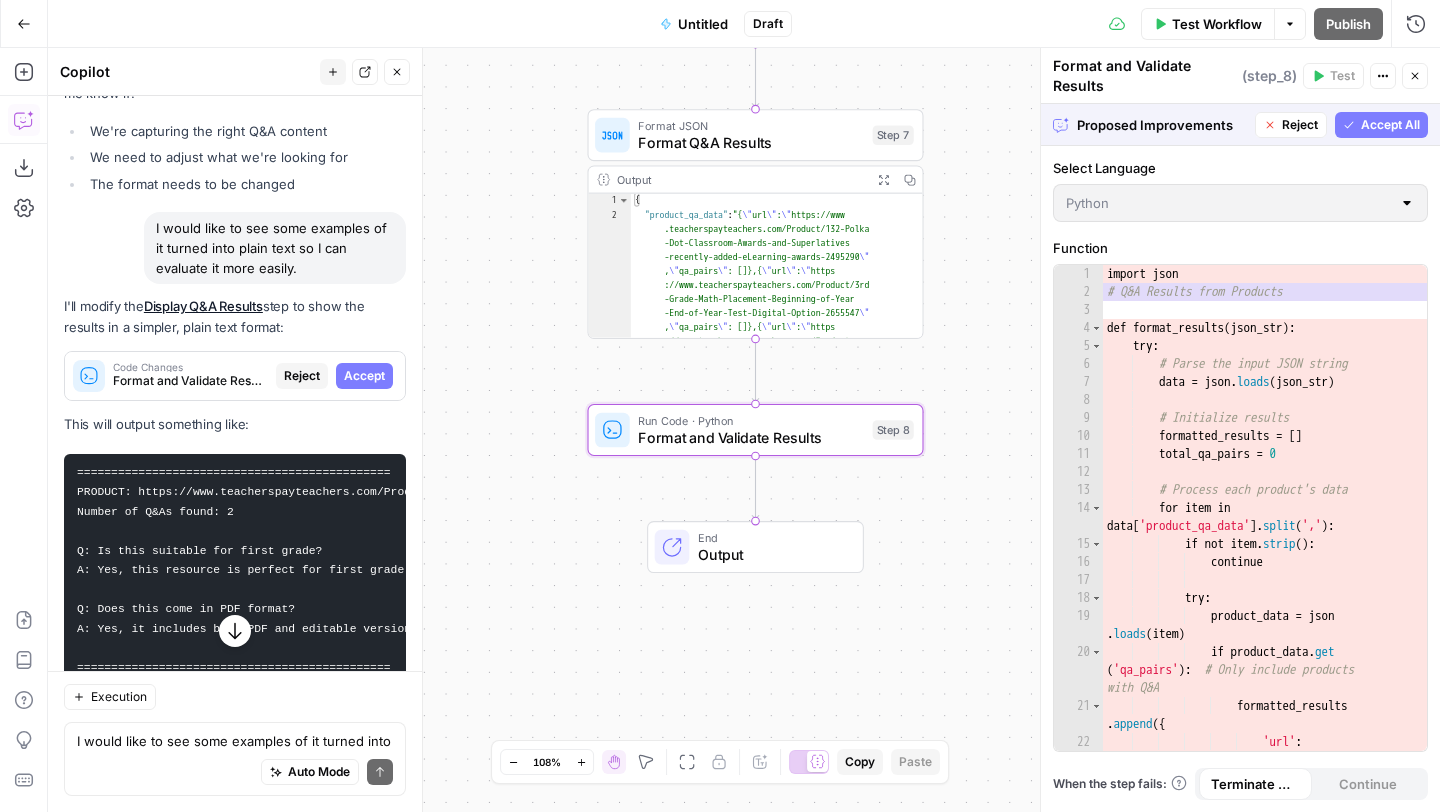 click on "Accept" at bounding box center (364, 376) 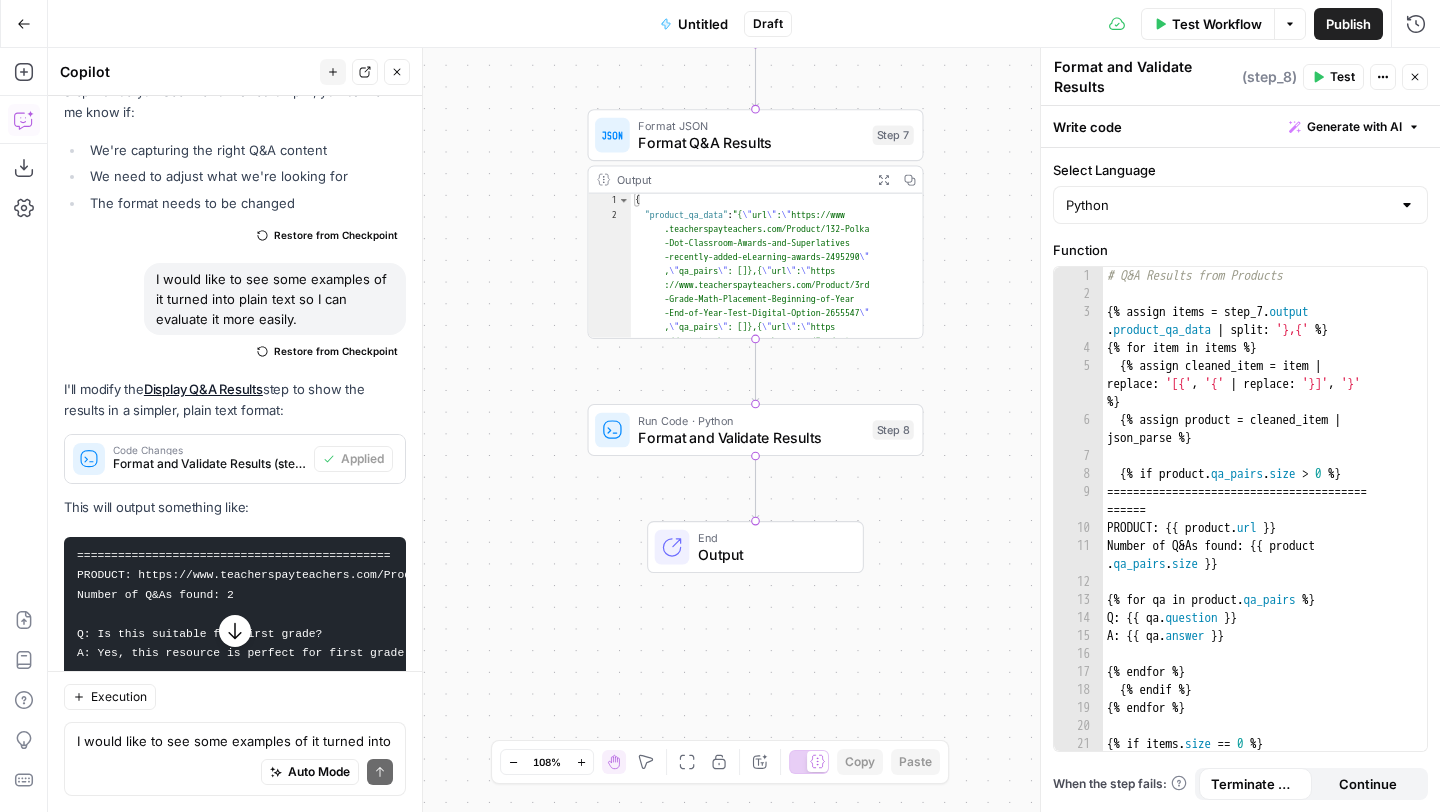 scroll, scrollTop: 16123, scrollLeft: 0, axis: vertical 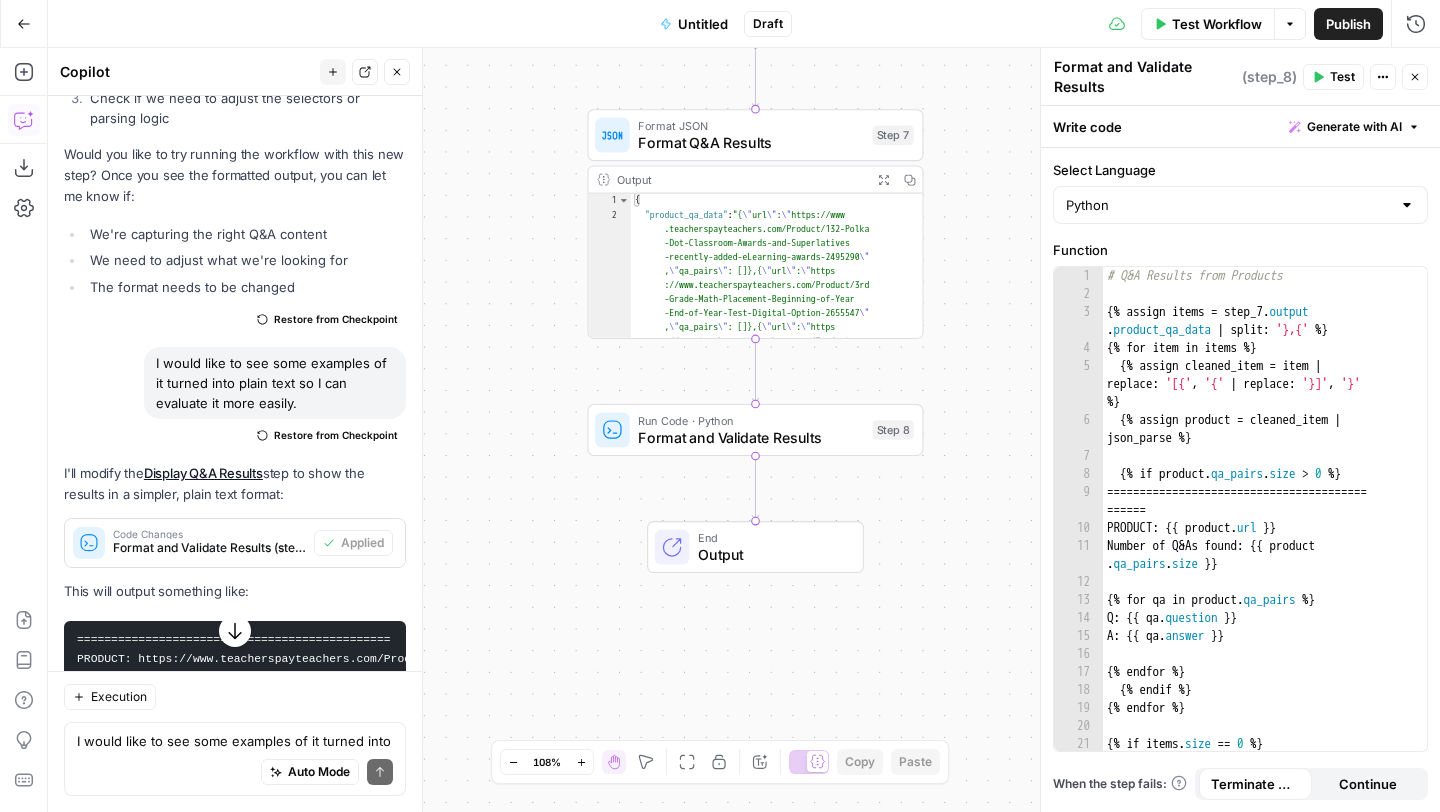 click on "Restore from Checkpoint" at bounding box center [336, 435] 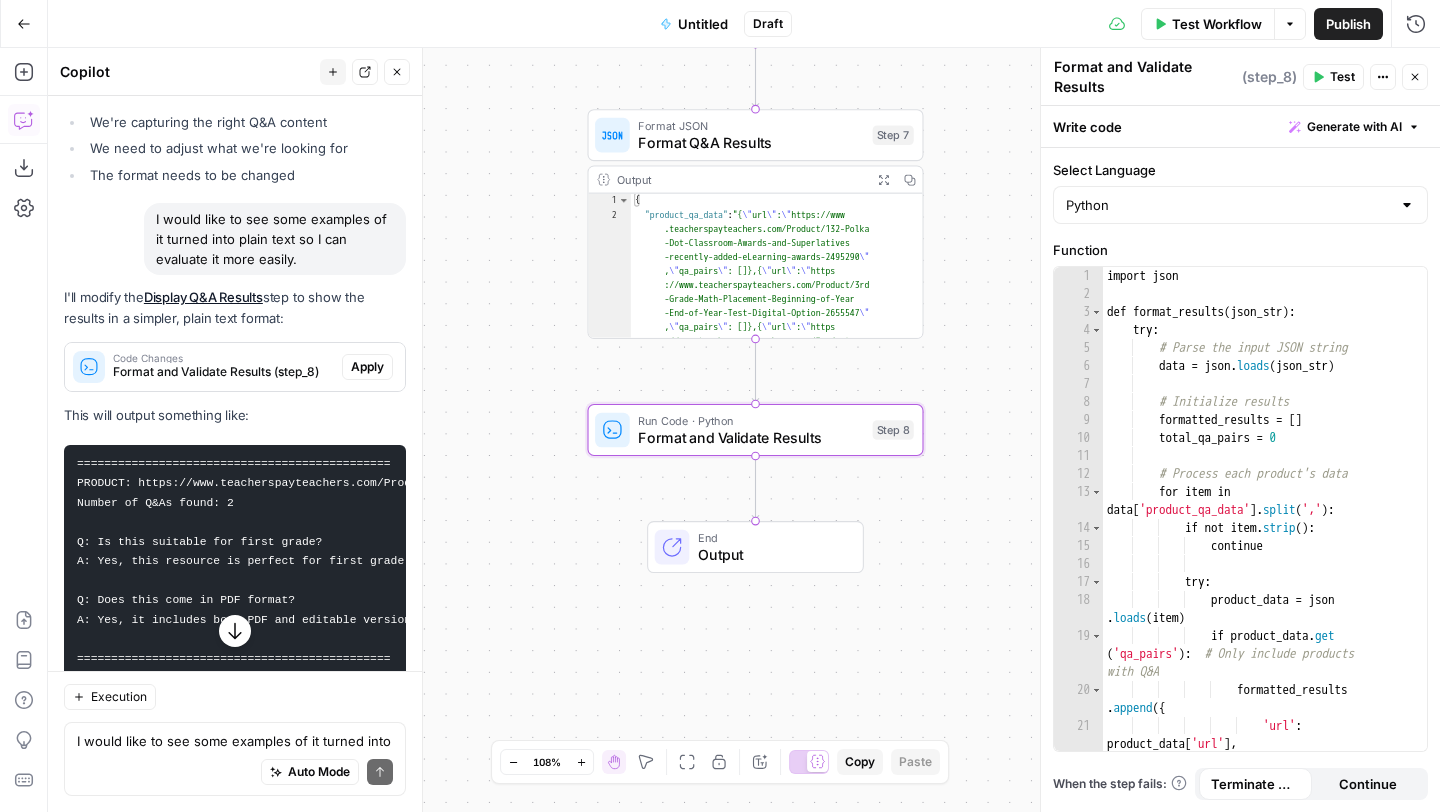 click on "Apply" at bounding box center (367, 367) 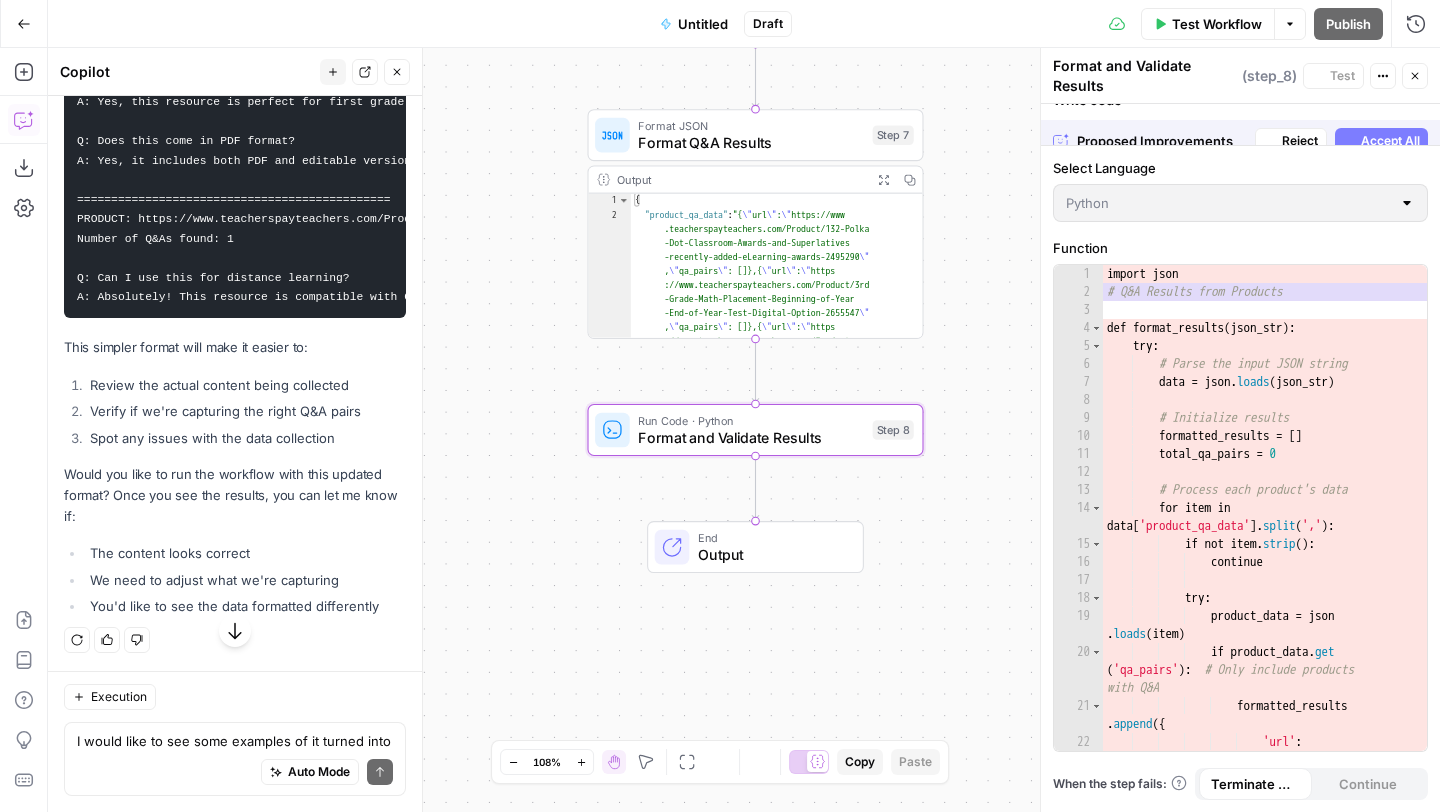 scroll, scrollTop: 15691, scrollLeft: 0, axis: vertical 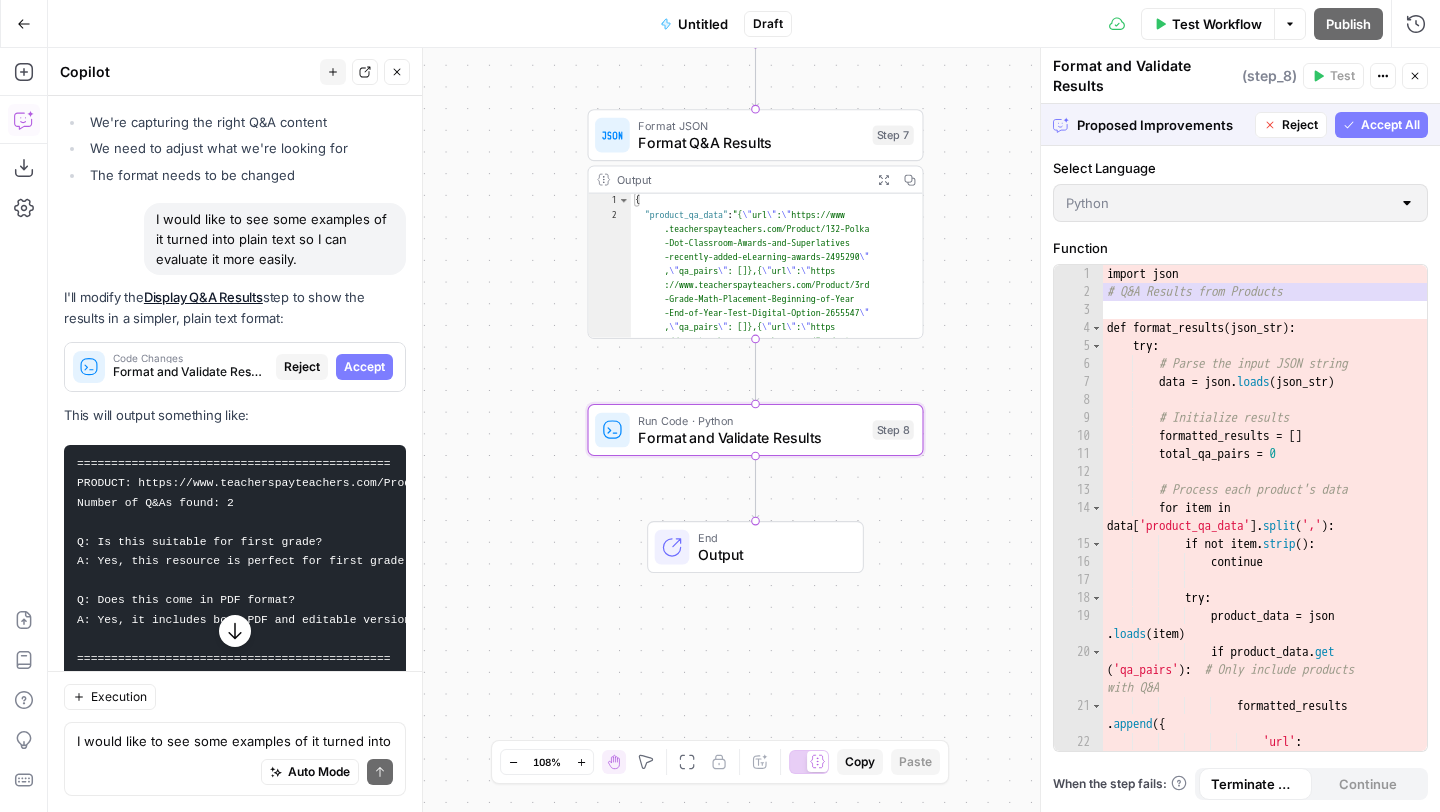 drag, startPoint x: 371, startPoint y: 358, endPoint x: 346, endPoint y: 473, distance: 117.68602 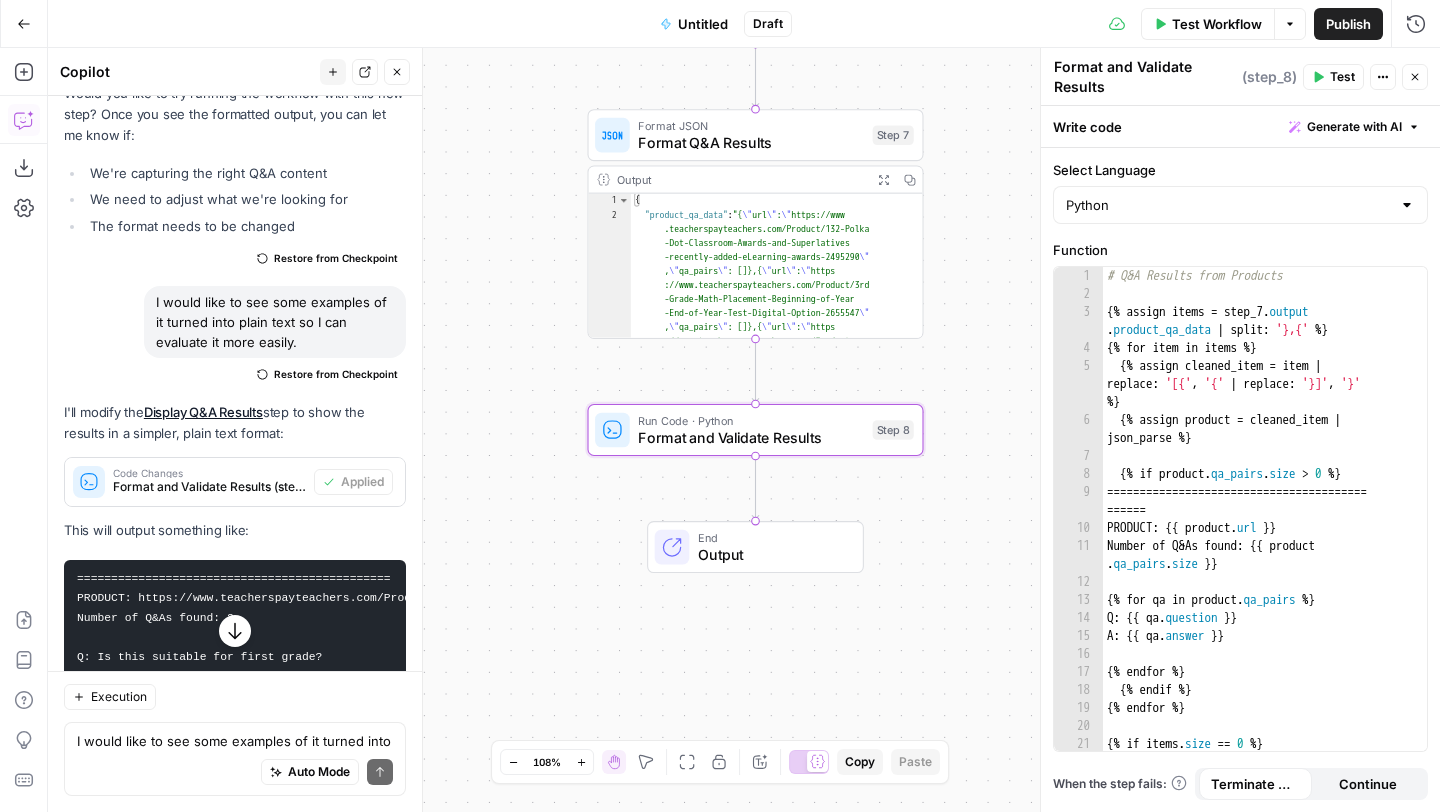 scroll, scrollTop: 16186, scrollLeft: 0, axis: vertical 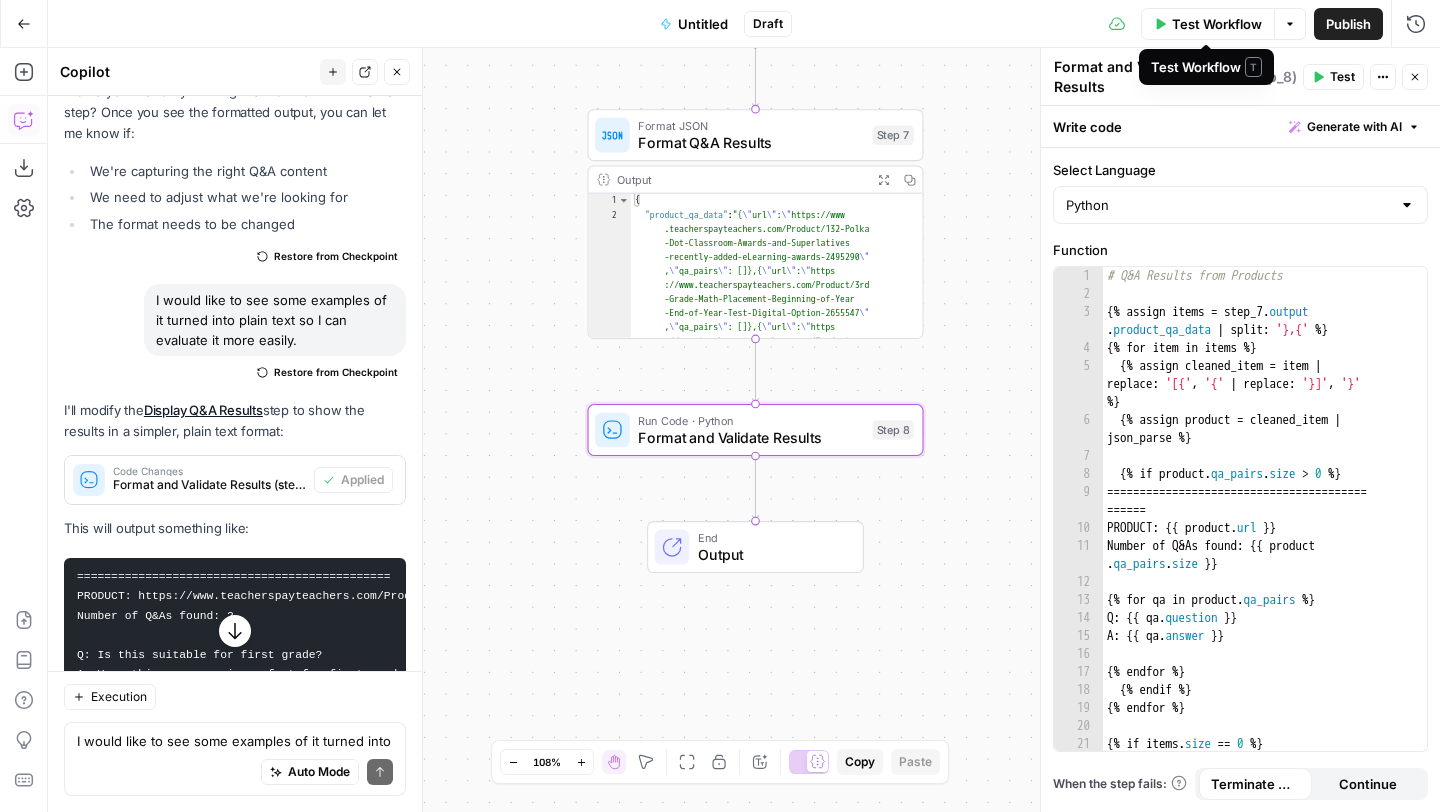 click on "Test Workflow" at bounding box center [1217, 24] 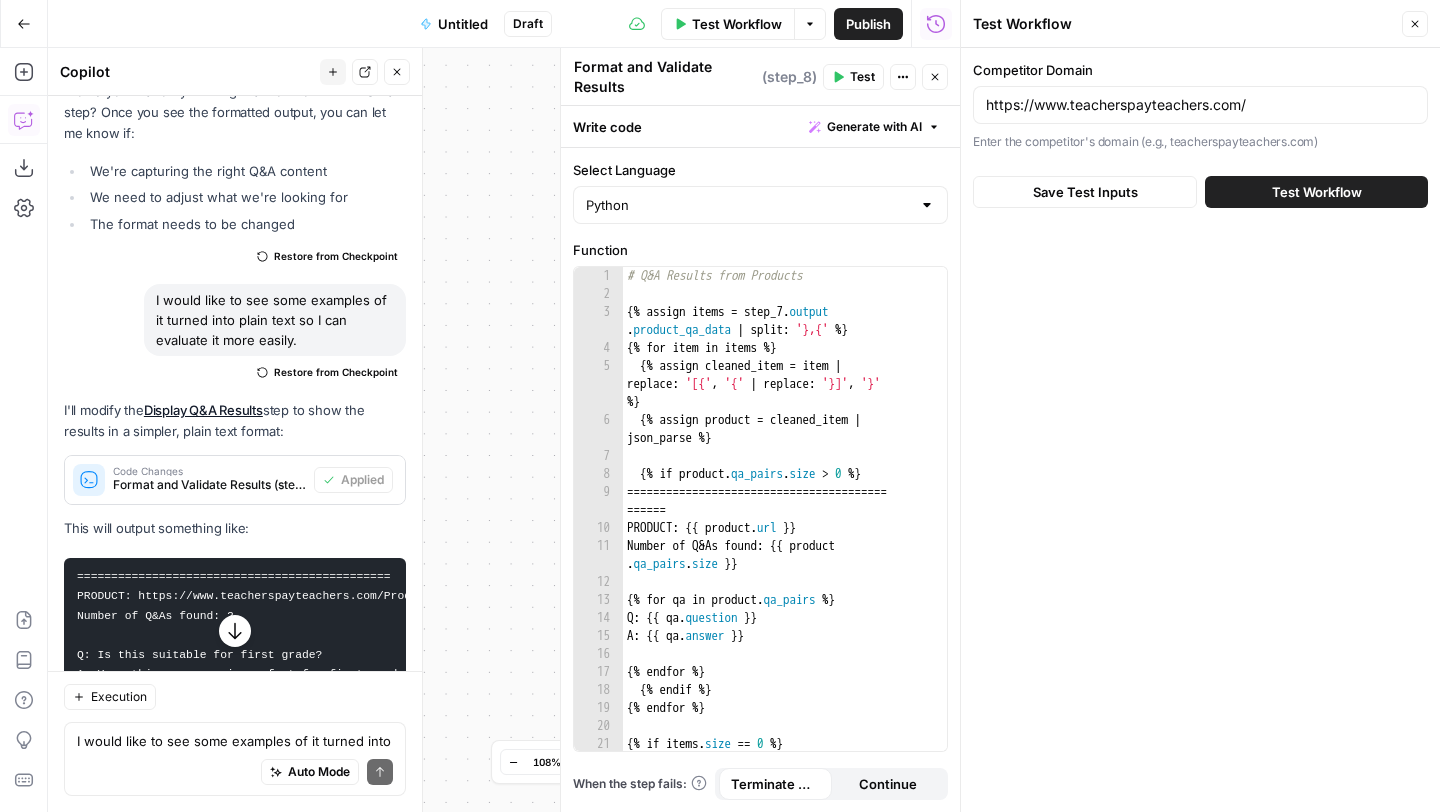 click on "Test Workflow" at bounding box center (1317, 192) 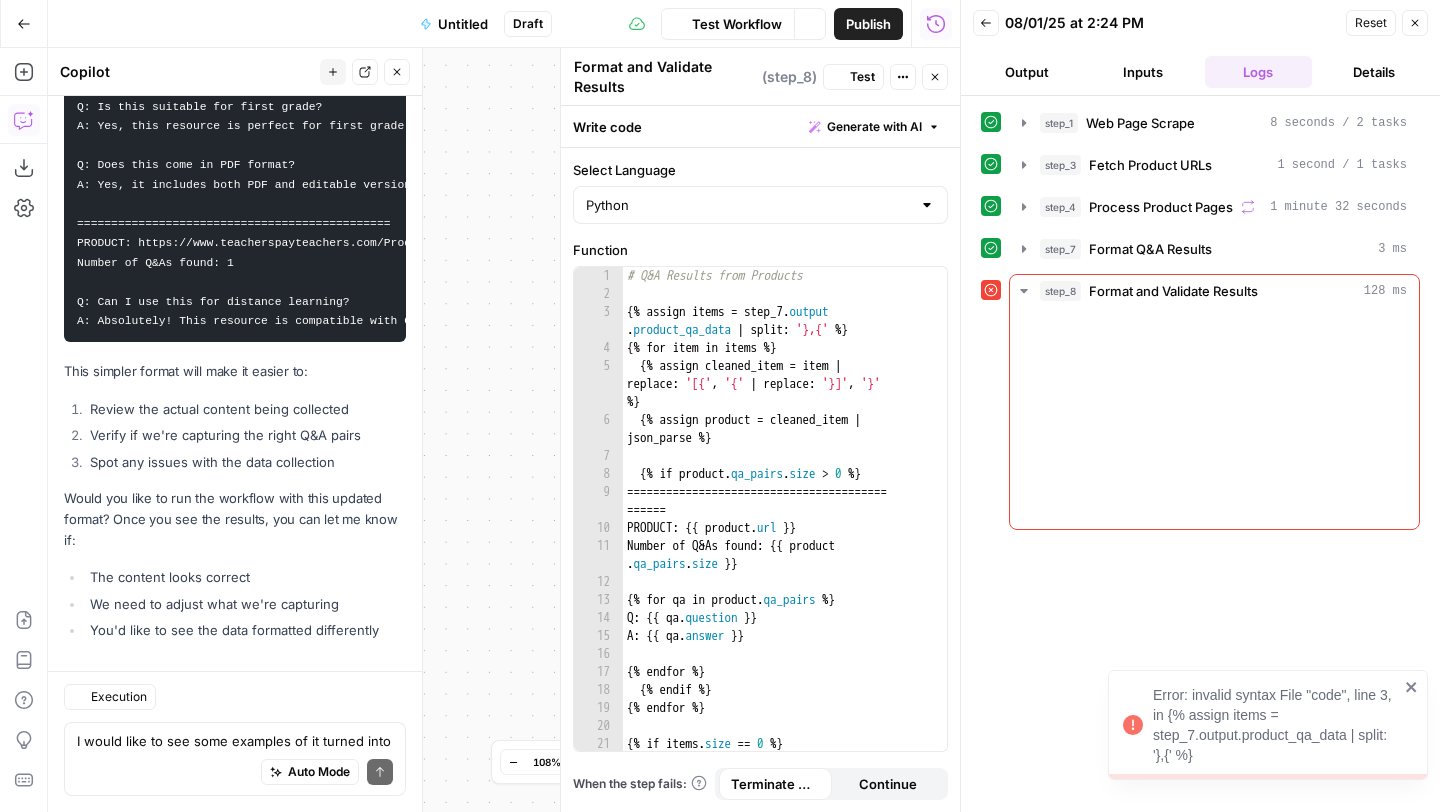 scroll, scrollTop: 16734, scrollLeft: 0, axis: vertical 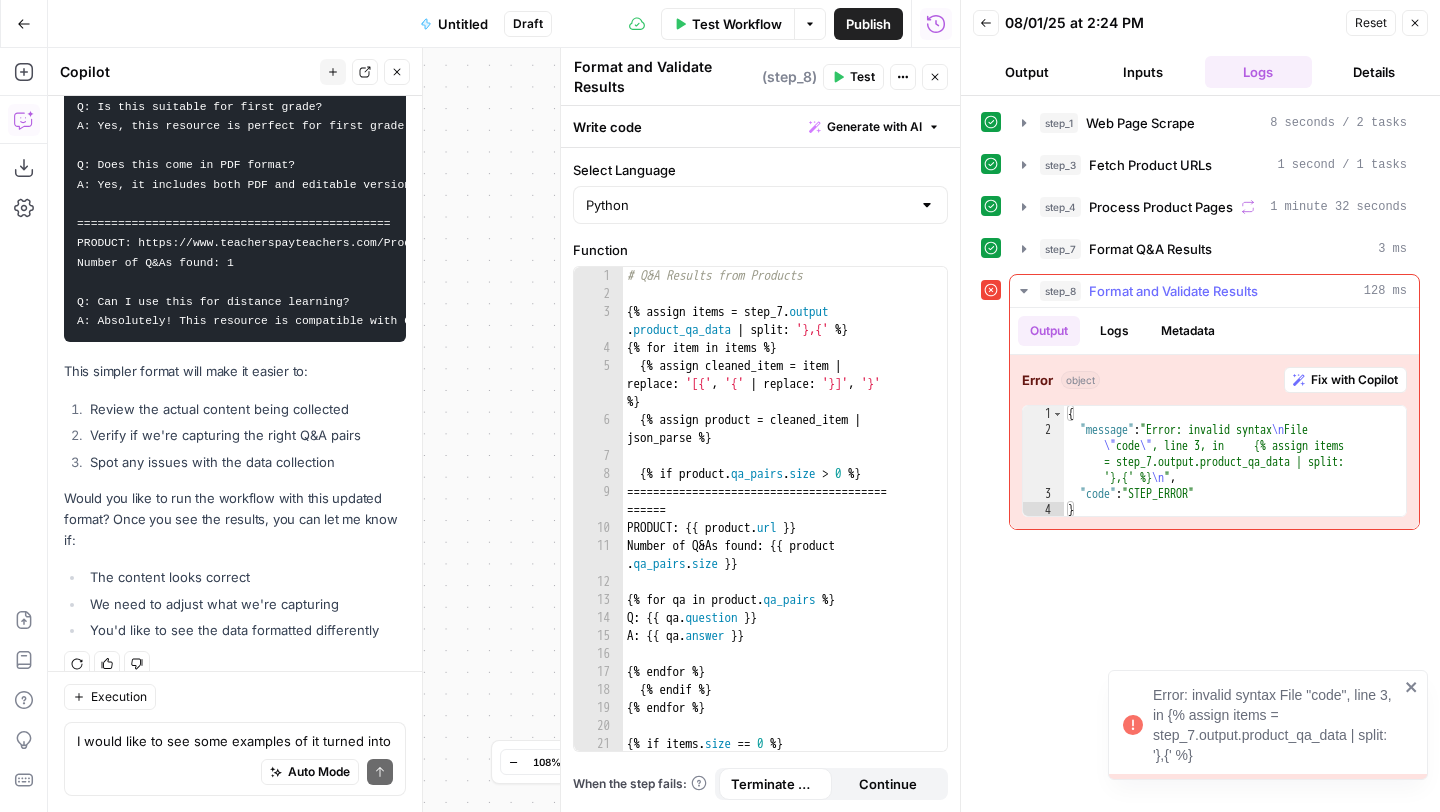 click on "Fix with Copilot" at bounding box center (1354, 380) 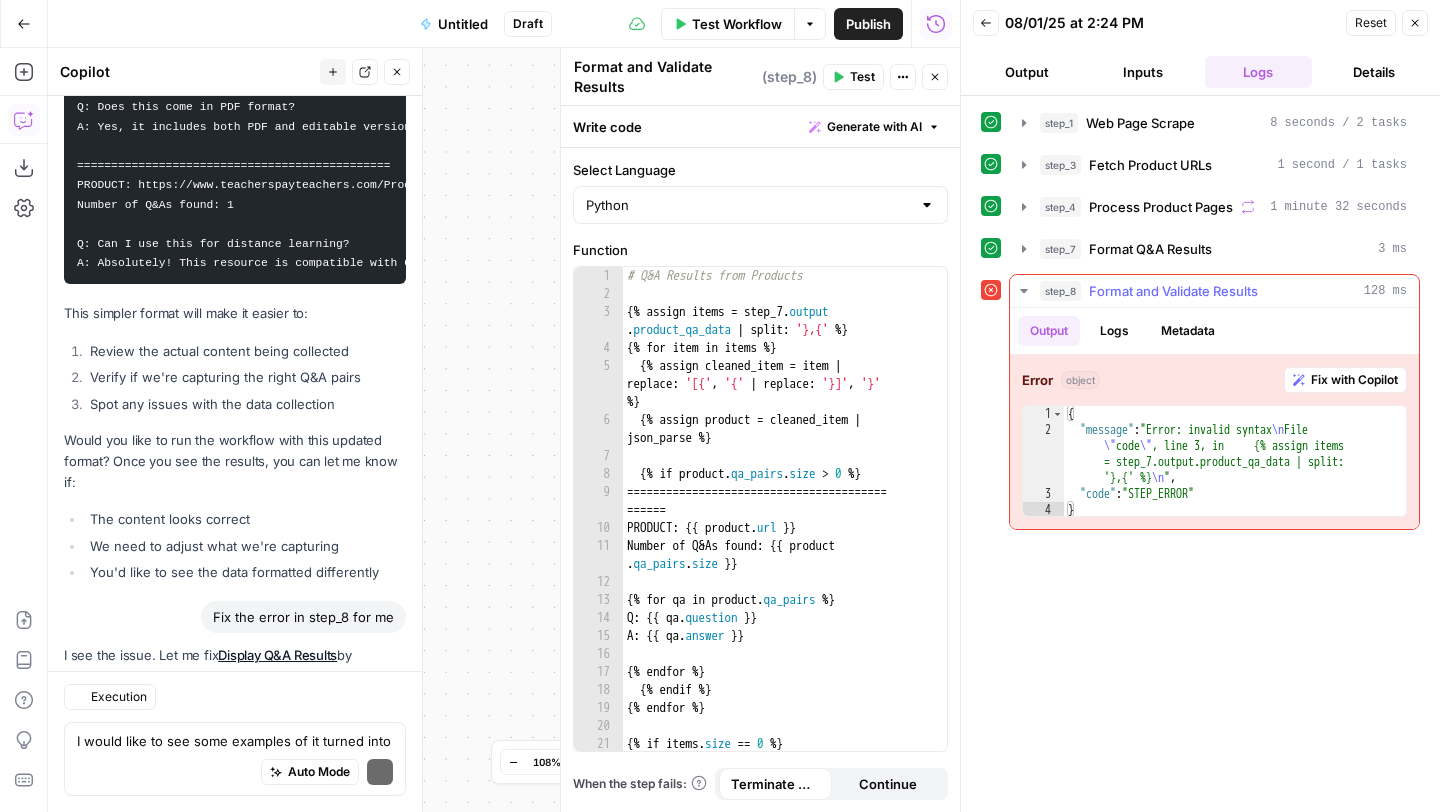 scroll, scrollTop: 17488, scrollLeft: 0, axis: vertical 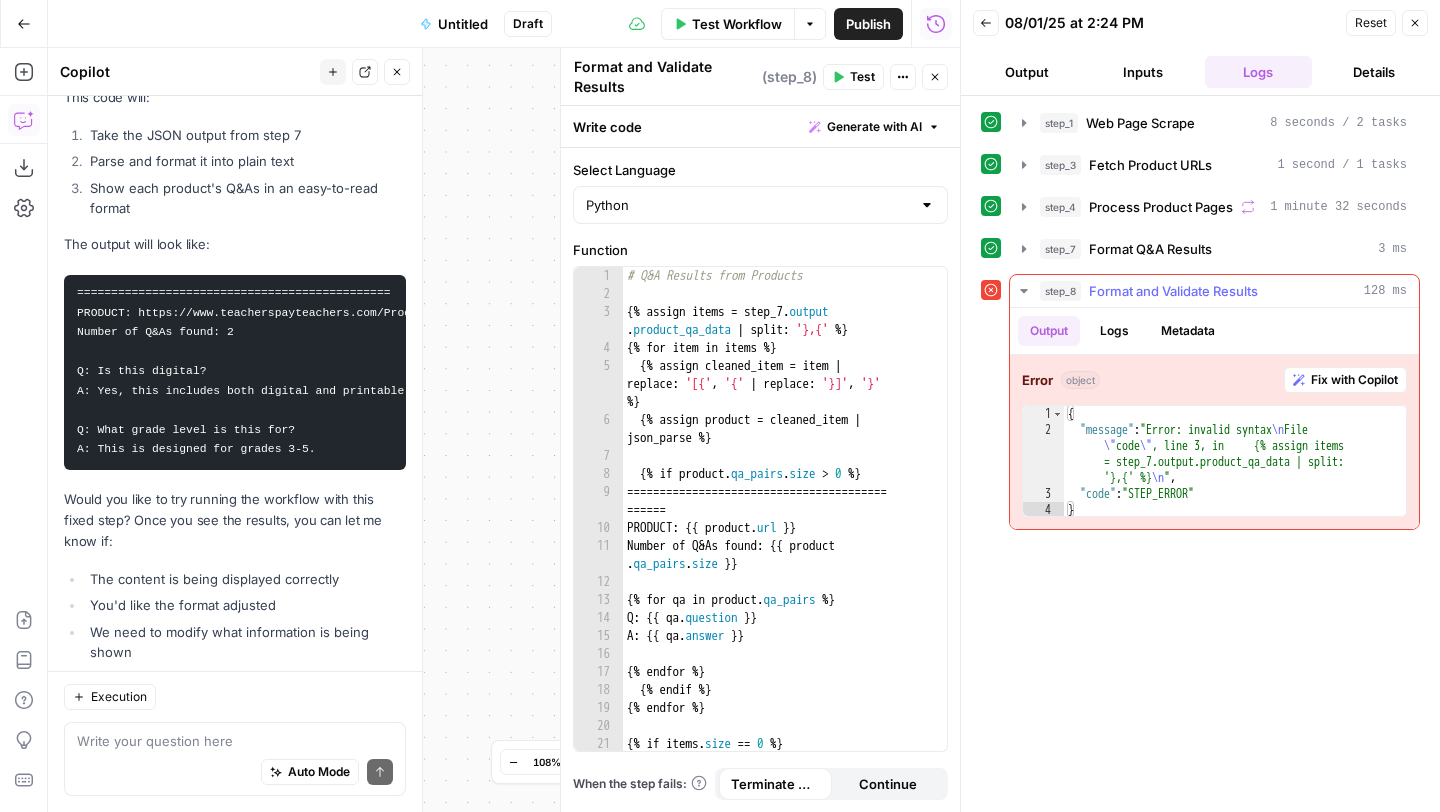 click on "Fix with Copilot" at bounding box center (1354, 380) 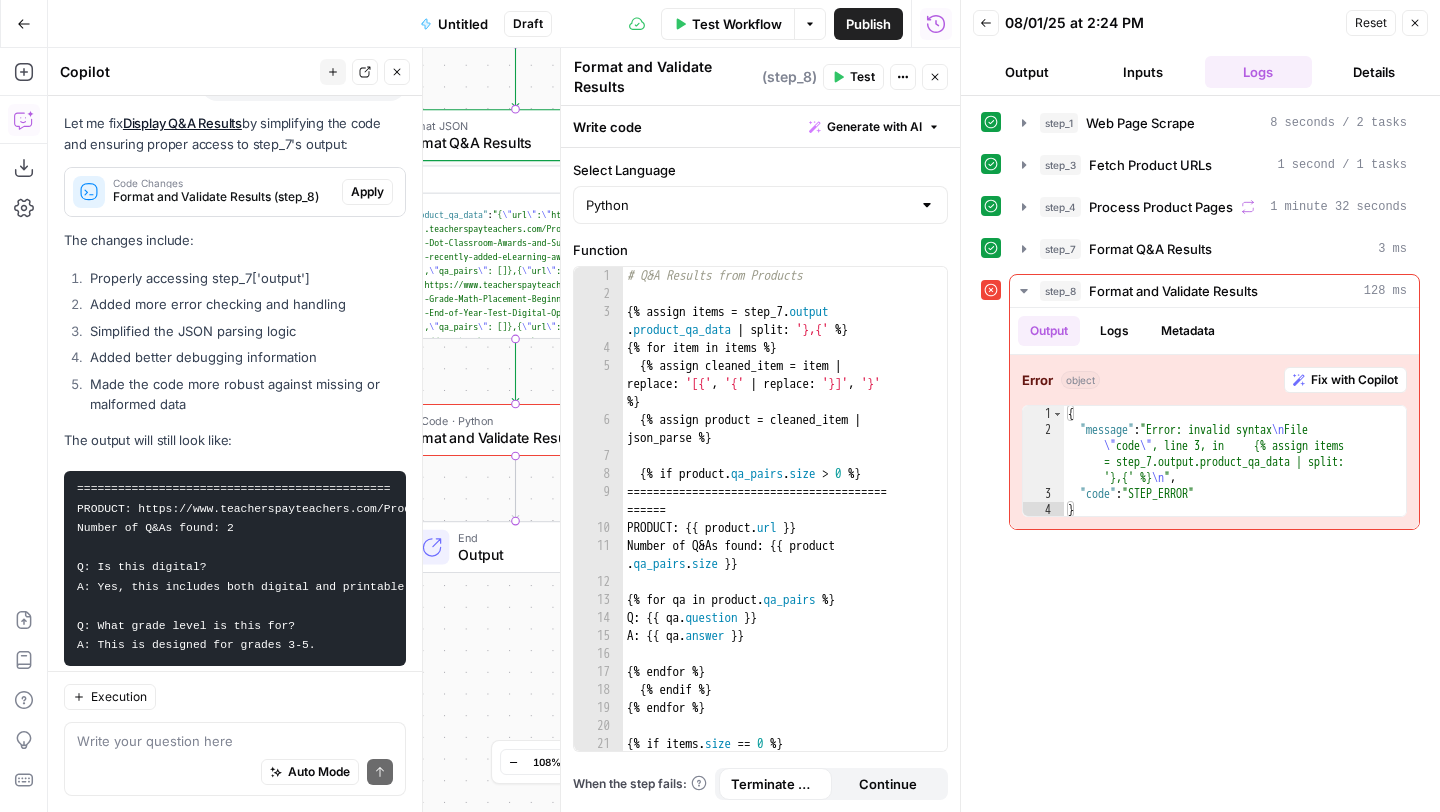 scroll, scrollTop: 18179, scrollLeft: 0, axis: vertical 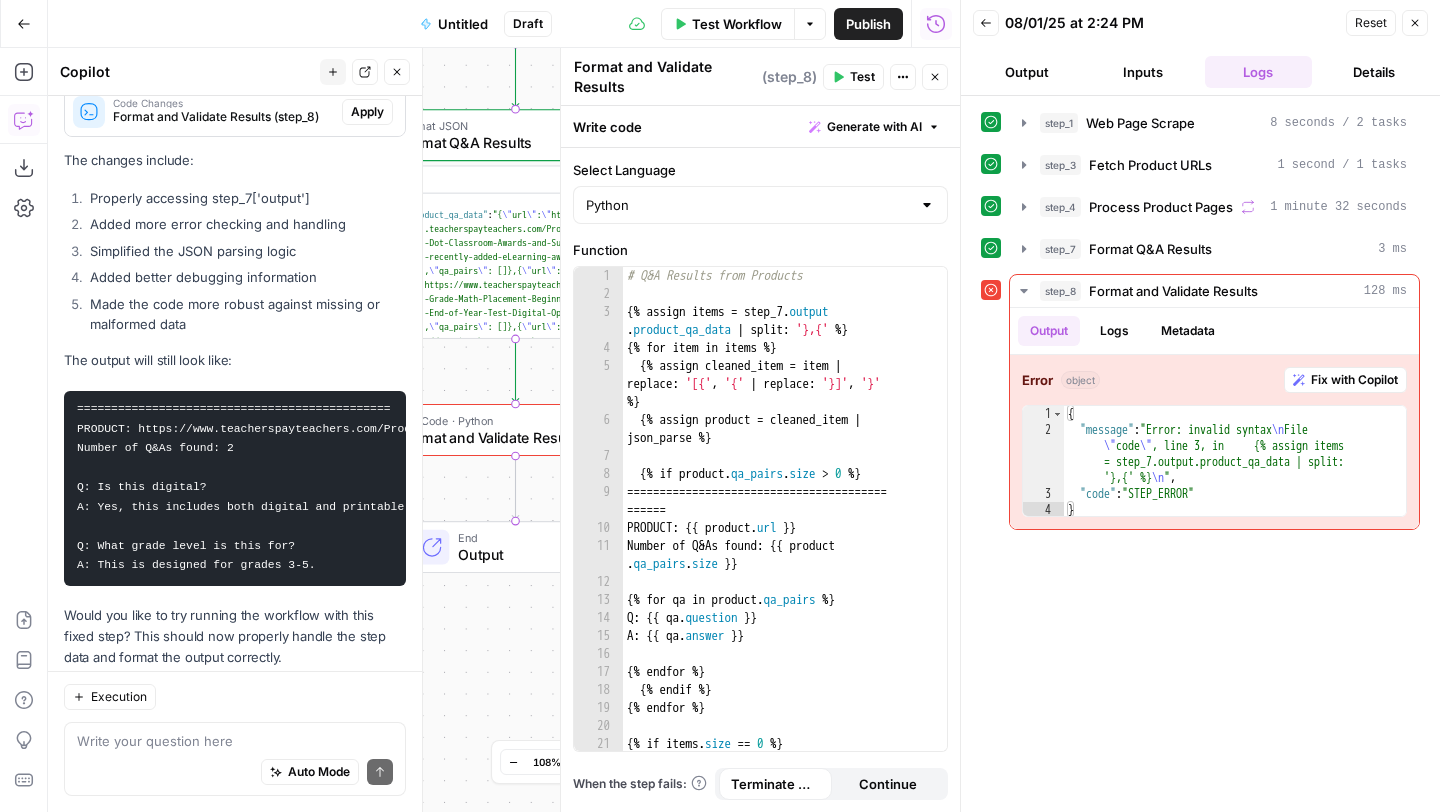 click 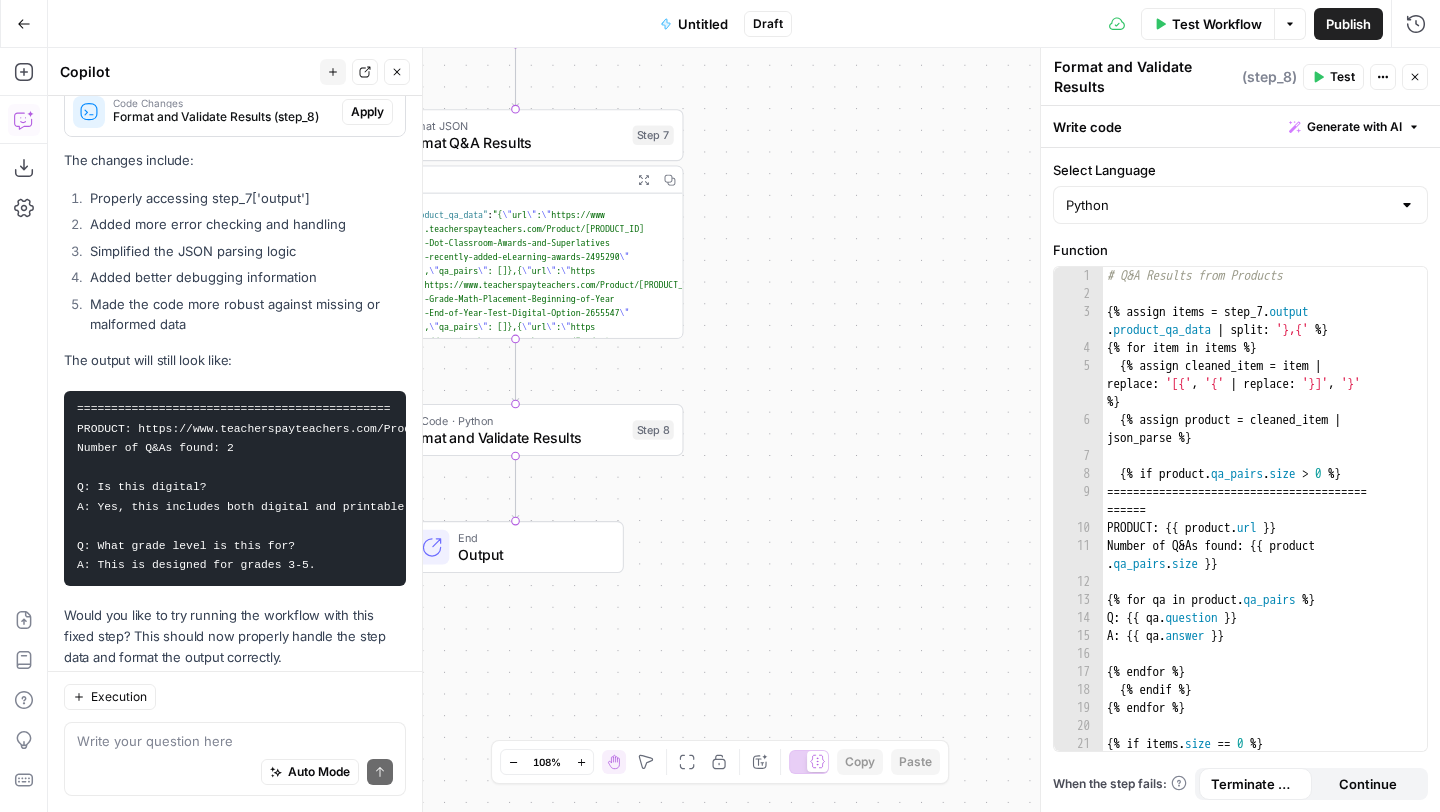 click on "Test Workflow" at bounding box center (1217, 24) 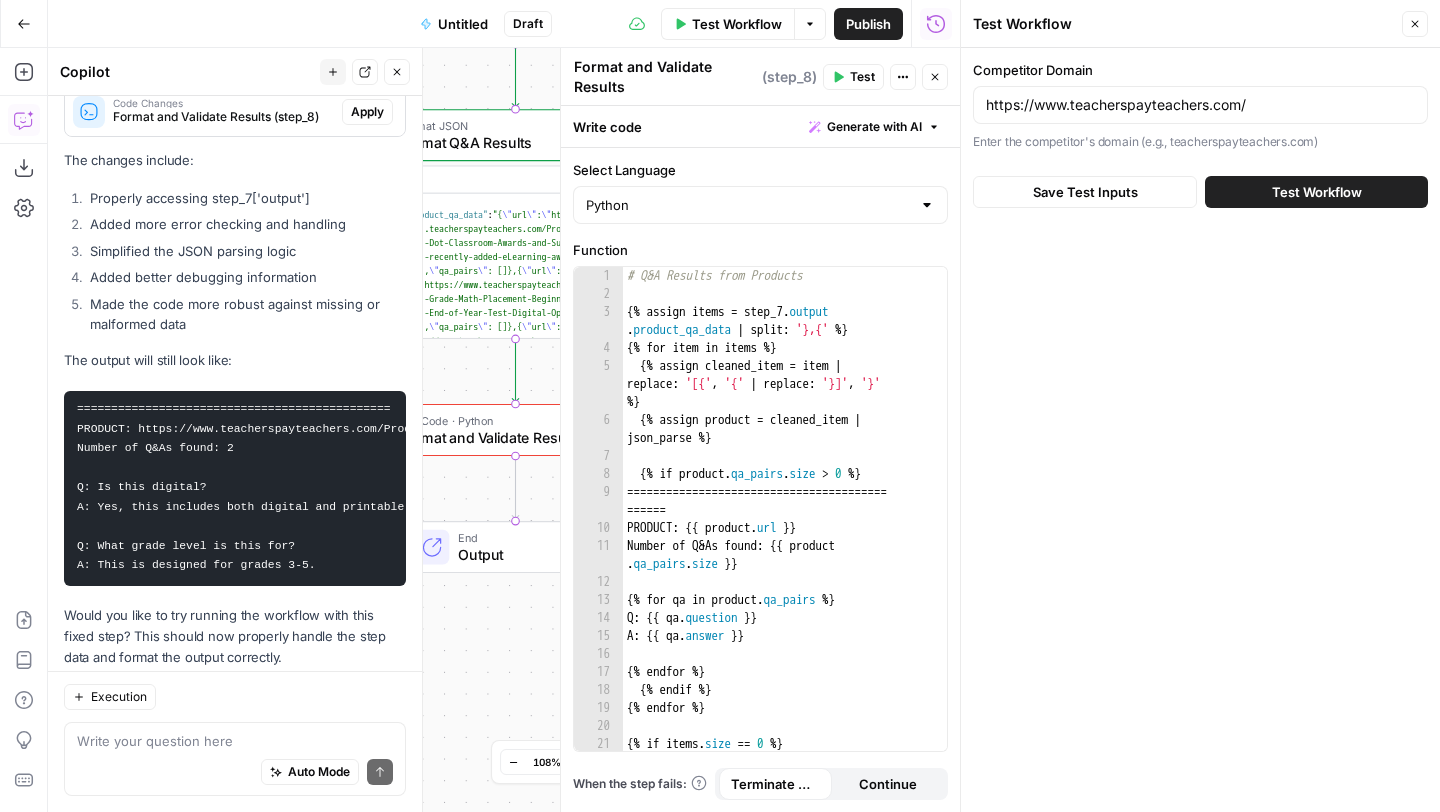 click on "Test Workflow" at bounding box center [1317, 192] 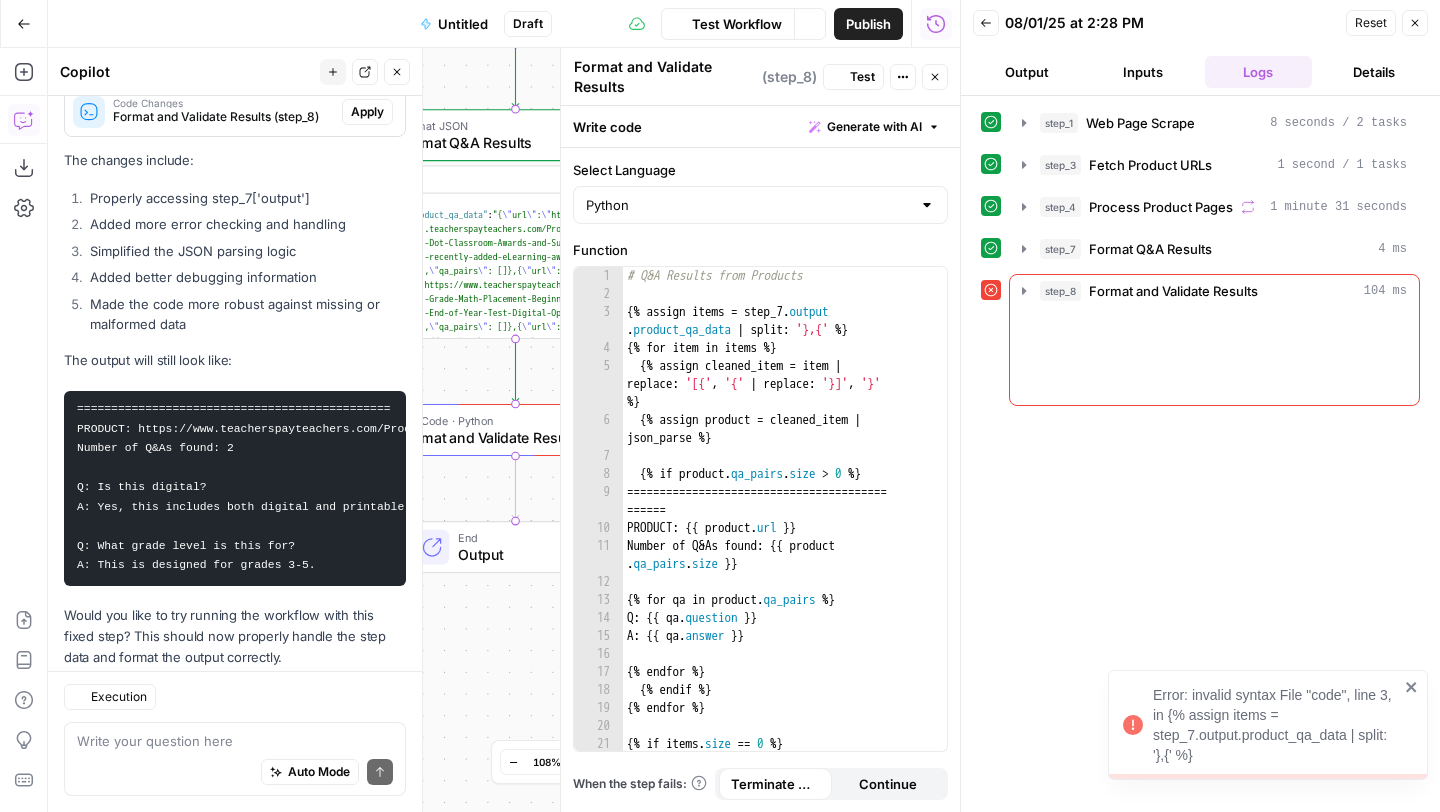 scroll, scrollTop: 18179, scrollLeft: 0, axis: vertical 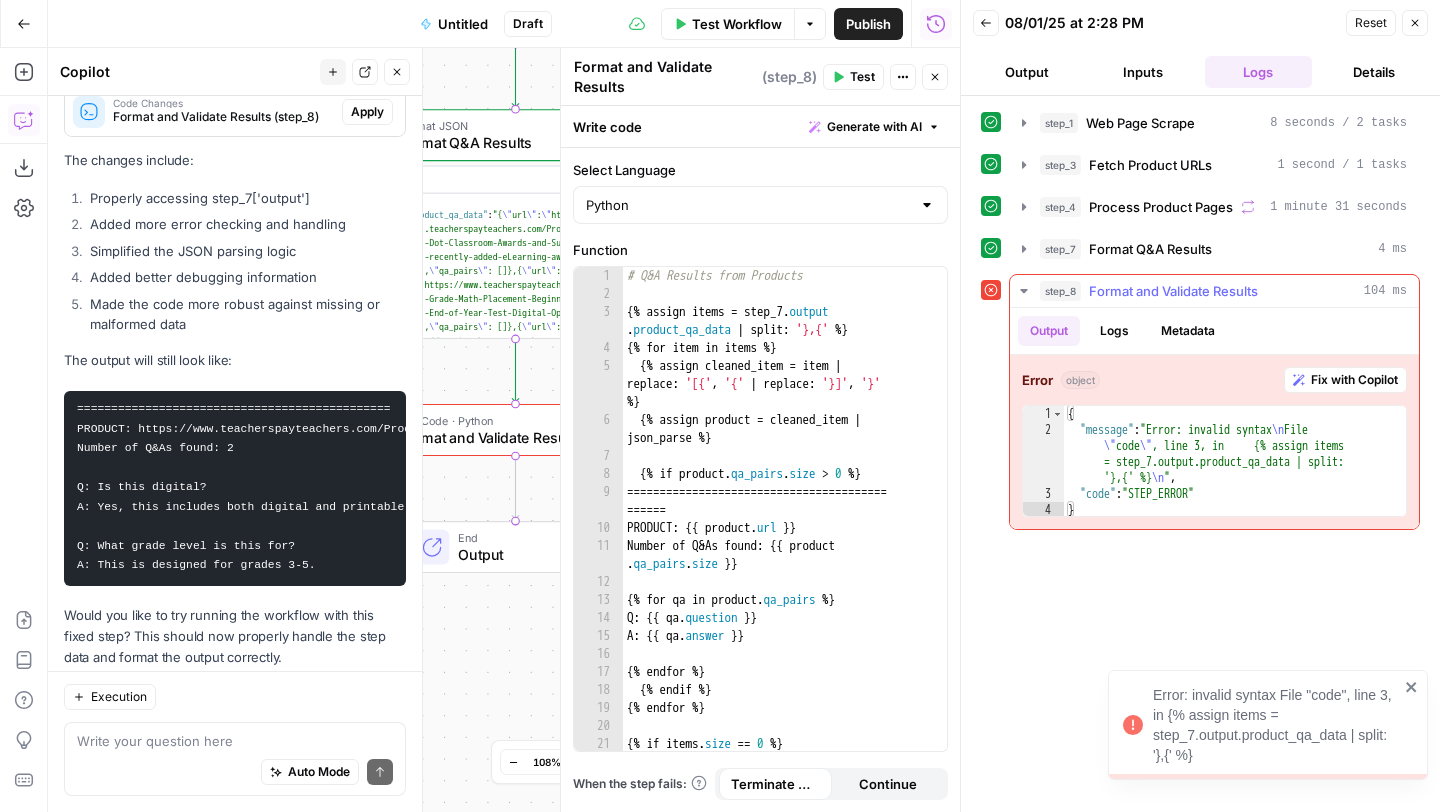 click on "Fix with Copilot" at bounding box center [1345, 380] 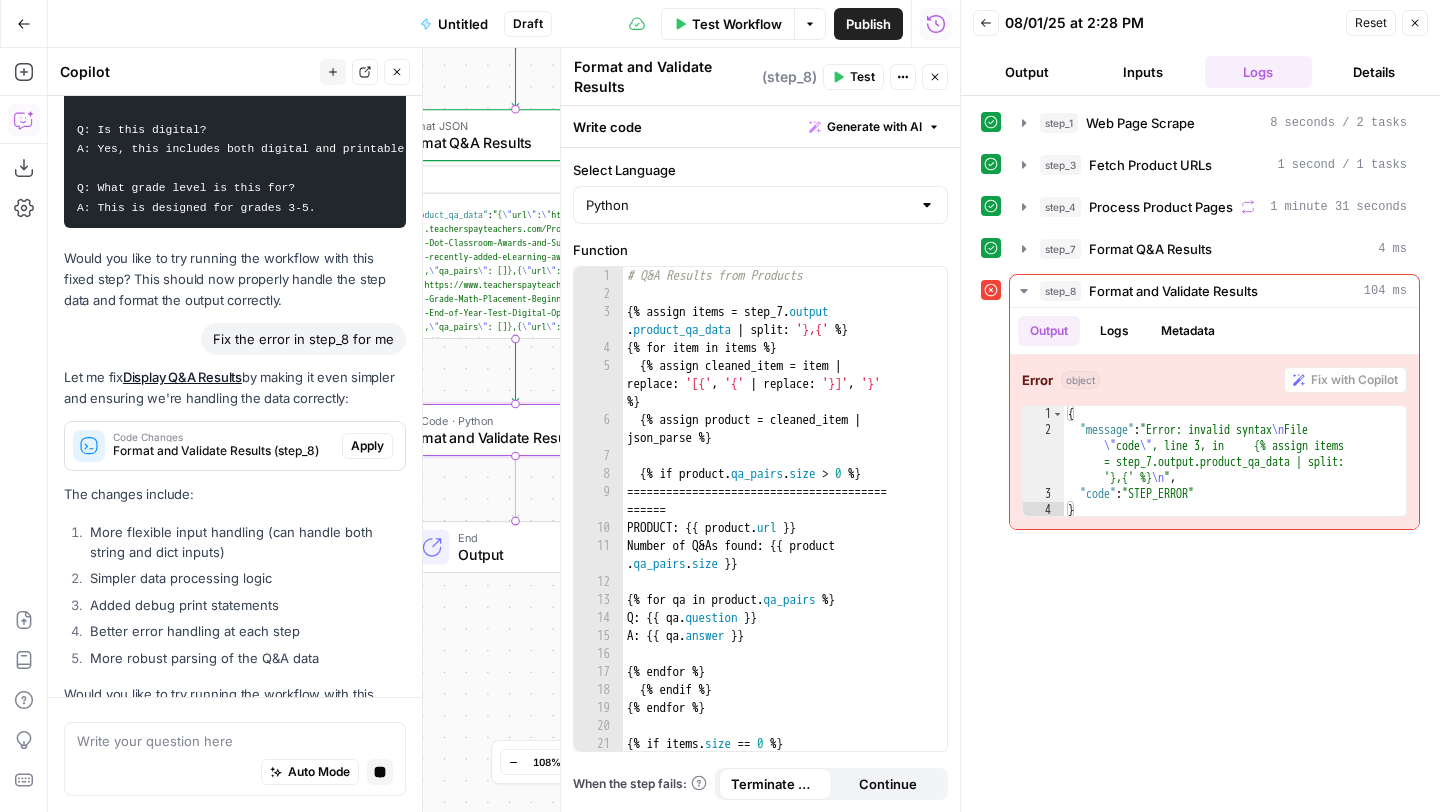 scroll, scrollTop: 17920, scrollLeft: 0, axis: vertical 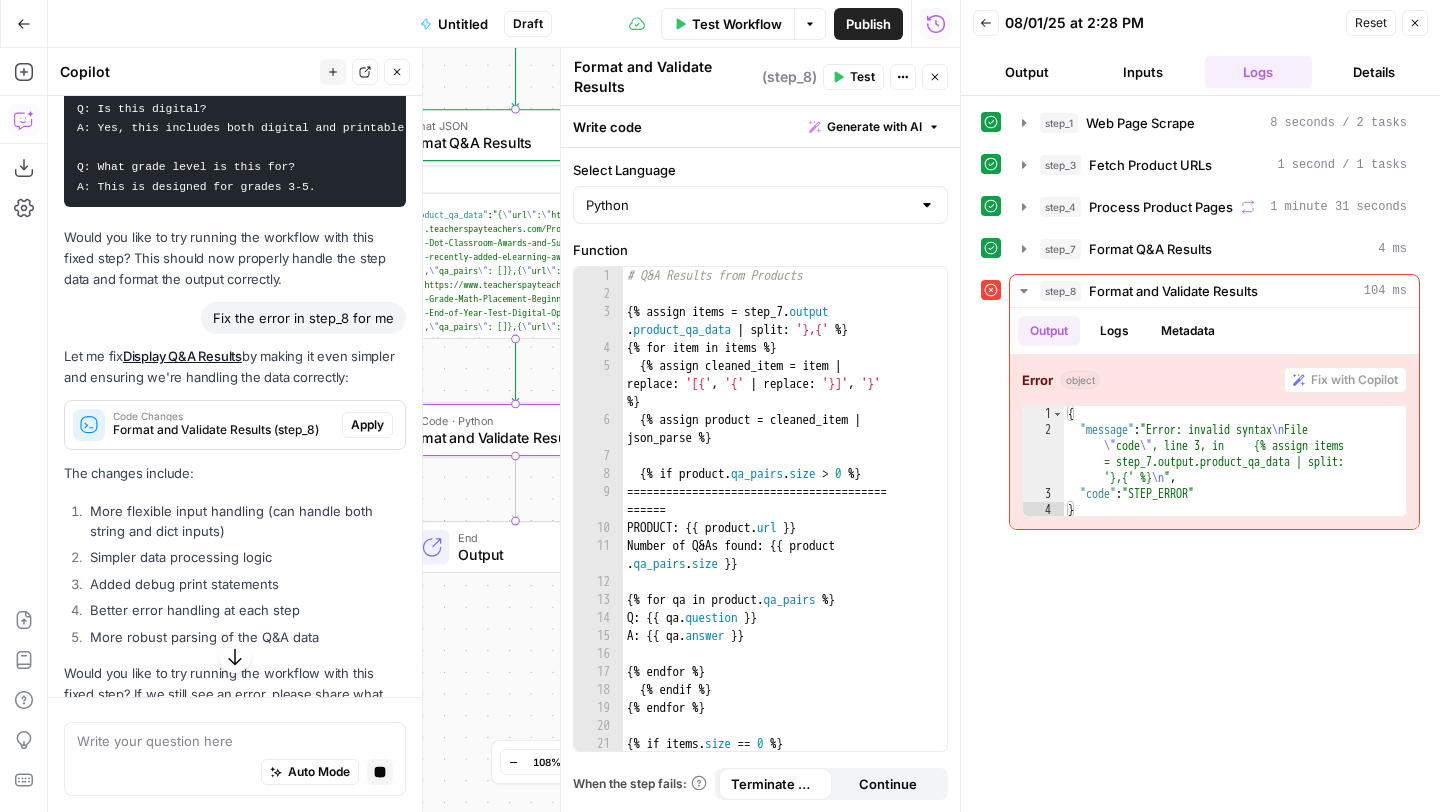 click on "Apply" at bounding box center (367, 425) 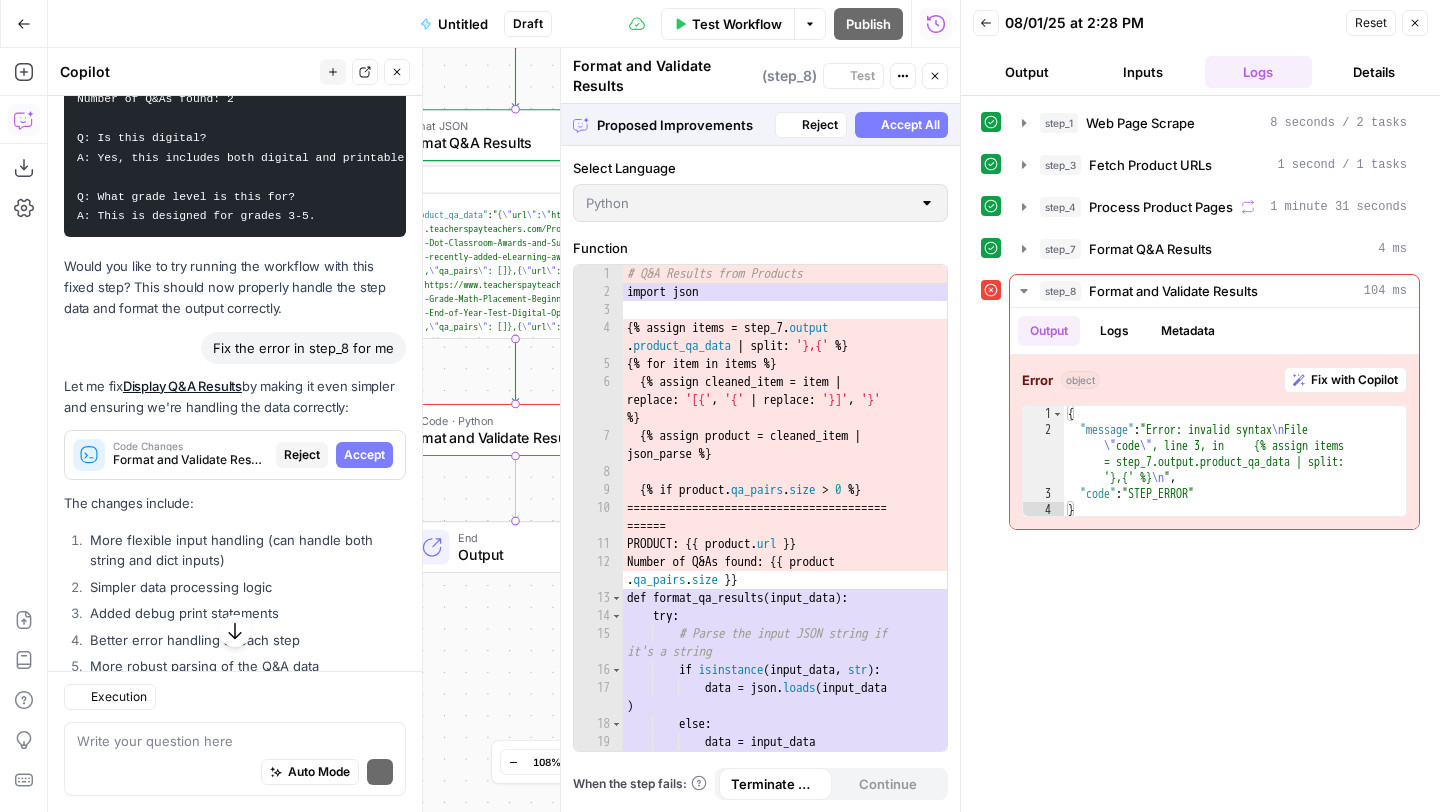 scroll, scrollTop: 17949, scrollLeft: 0, axis: vertical 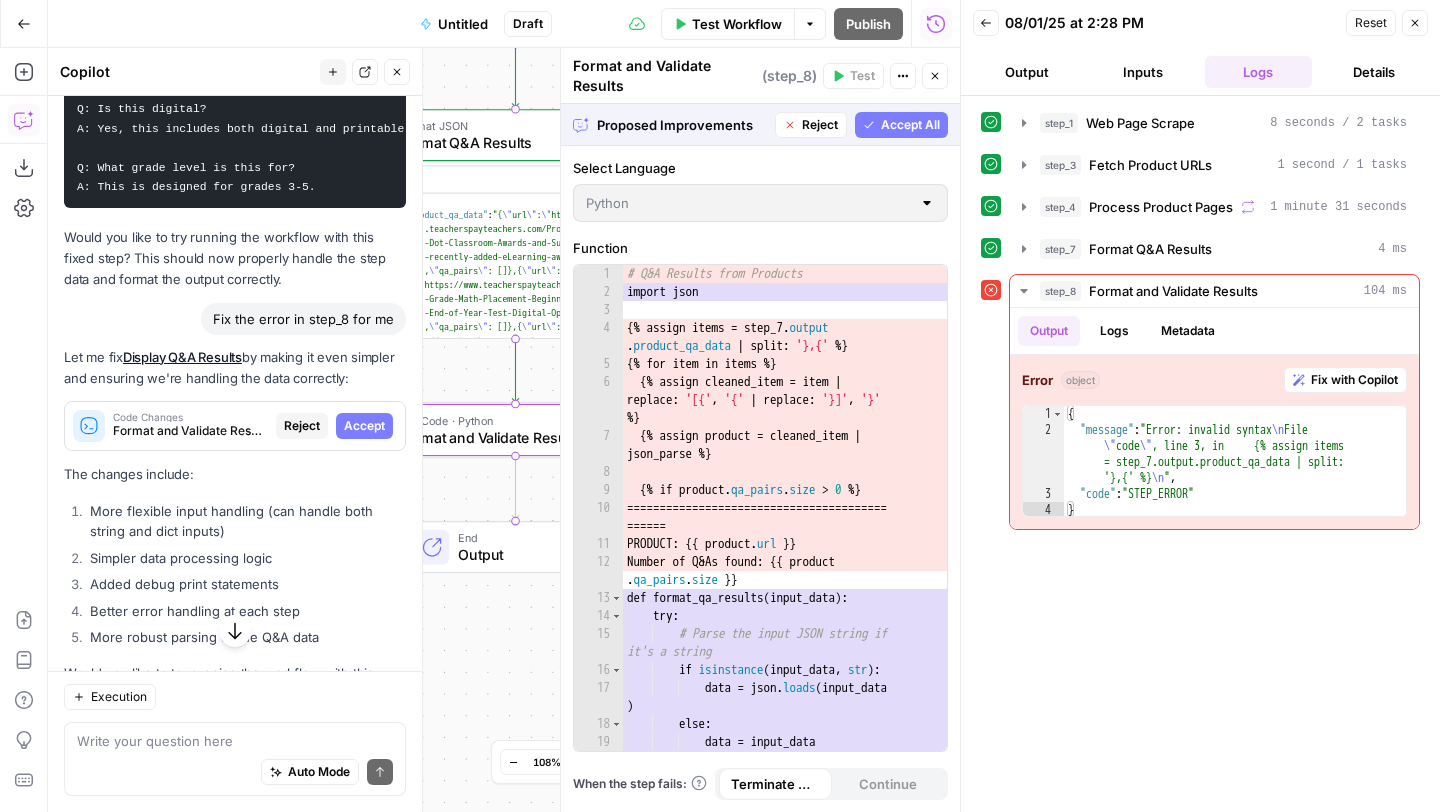click on "Accept" at bounding box center [364, 426] 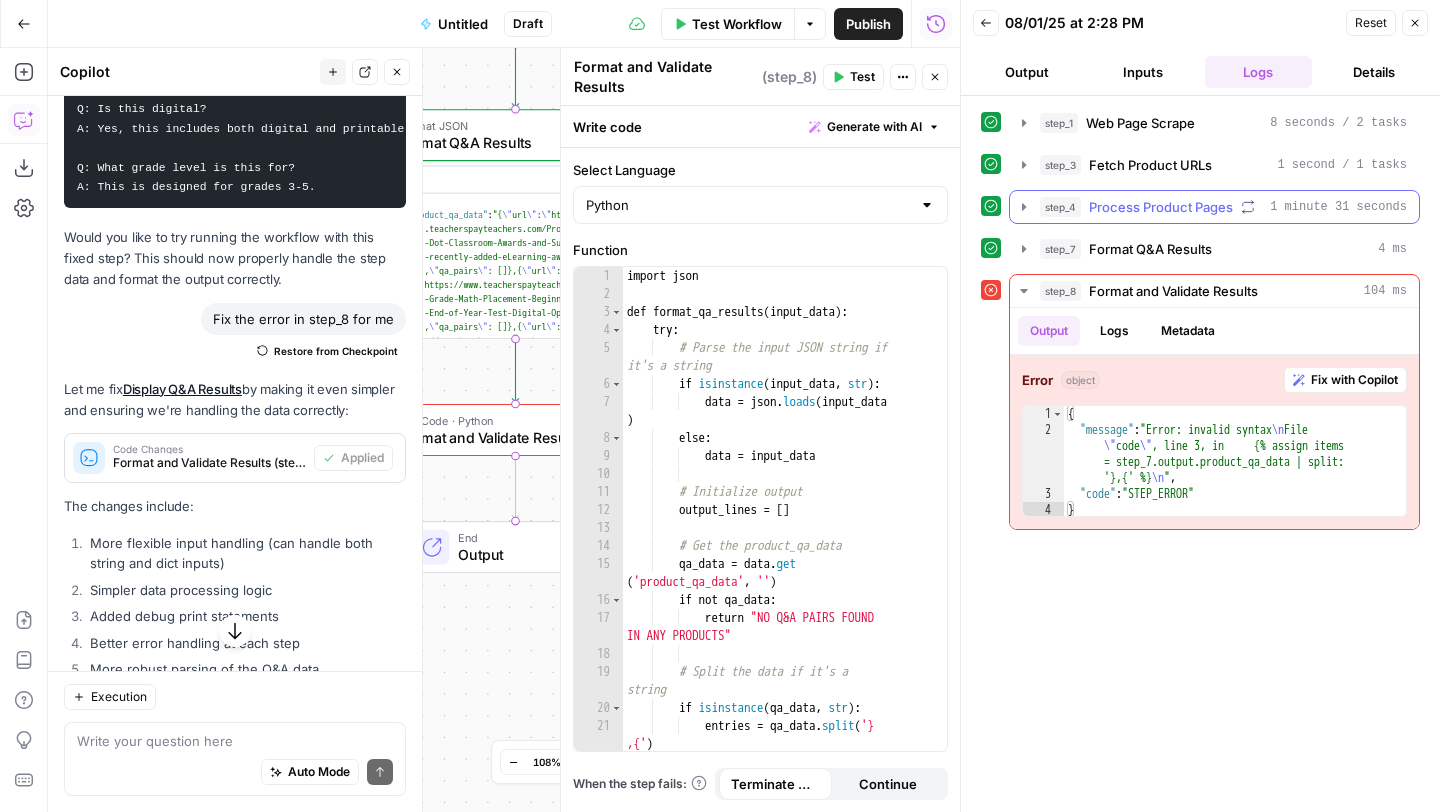 scroll, scrollTop: 18732, scrollLeft: 0, axis: vertical 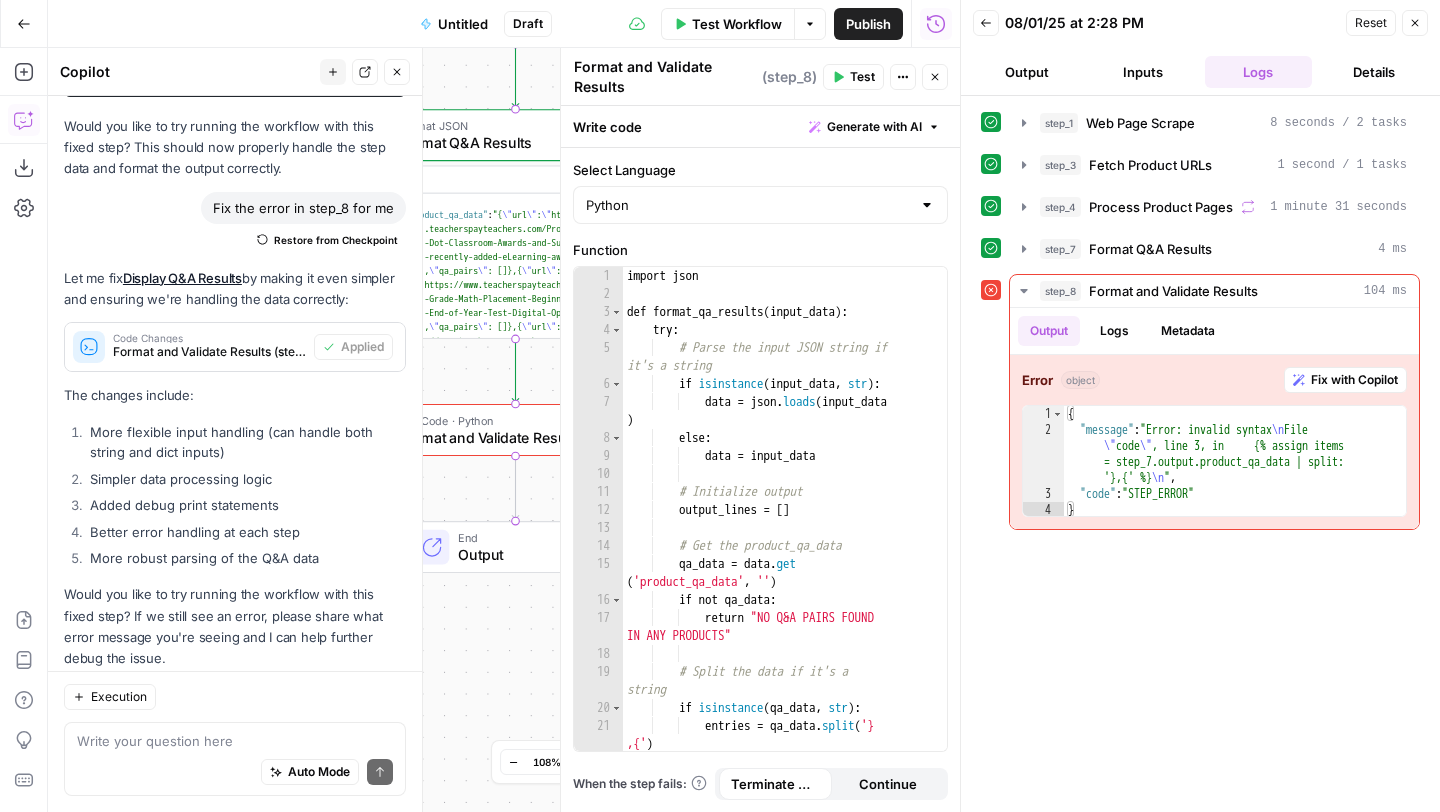 click on "Close" at bounding box center (1415, 23) 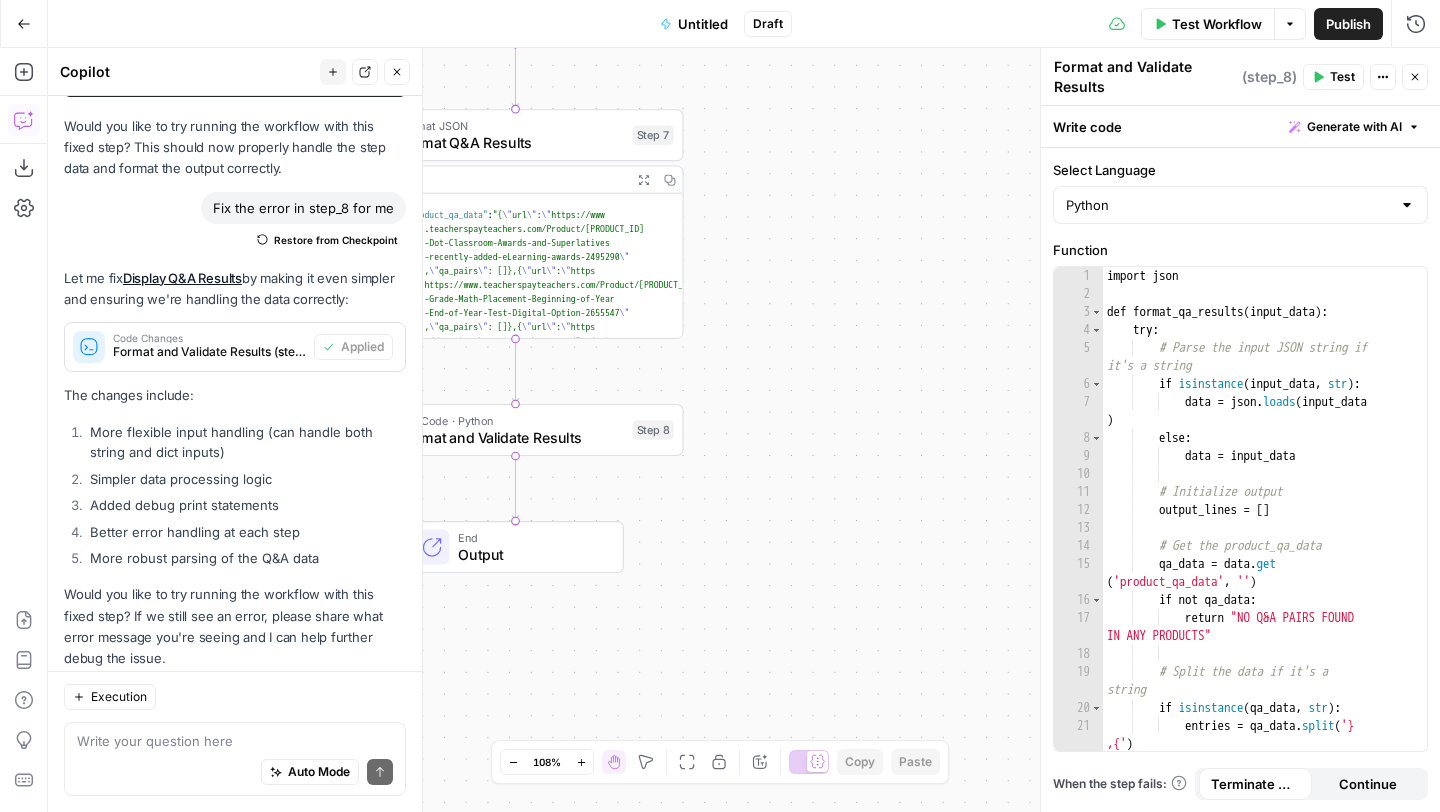 click on "Test Workflow" at bounding box center [1217, 24] 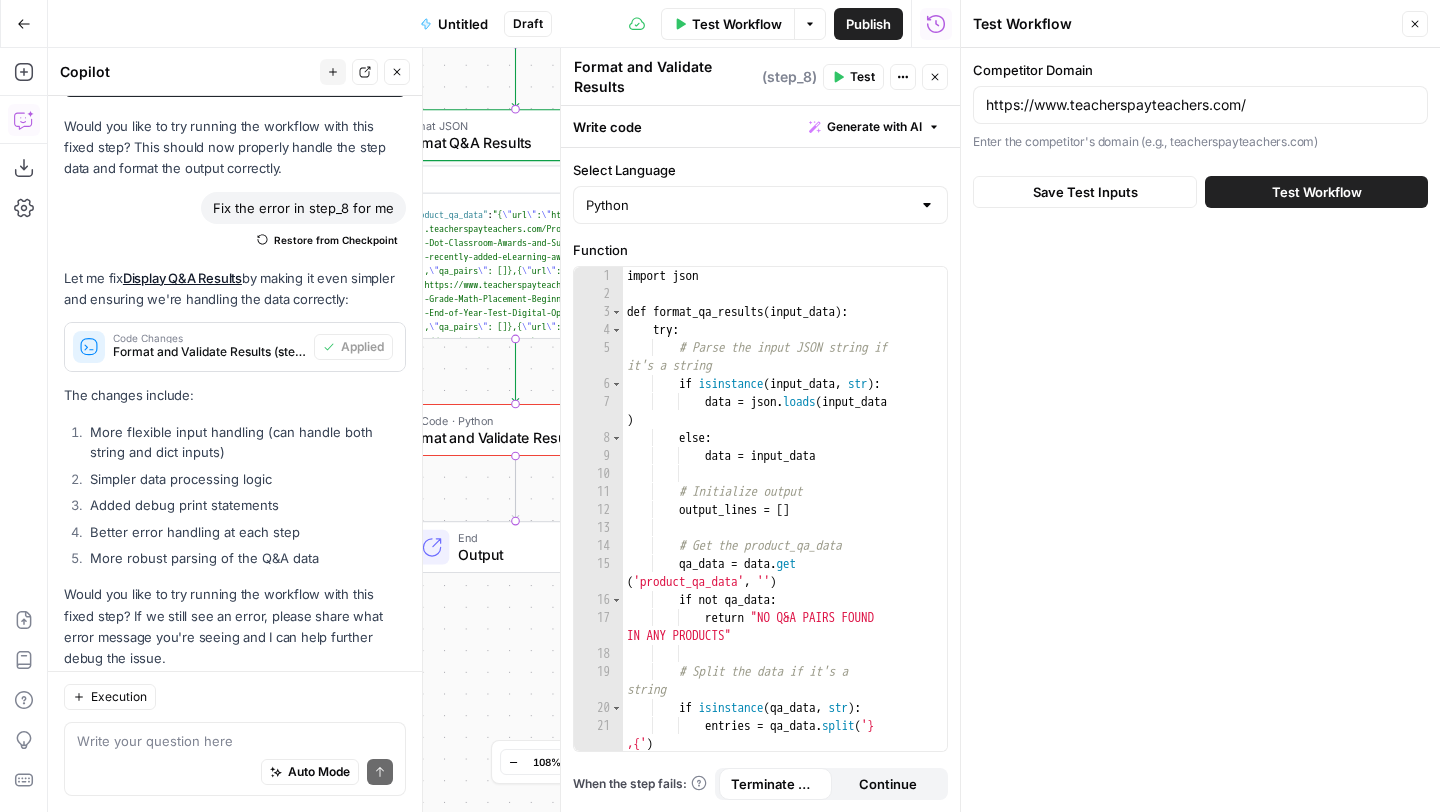 click on "Test Workflow" at bounding box center [1317, 192] 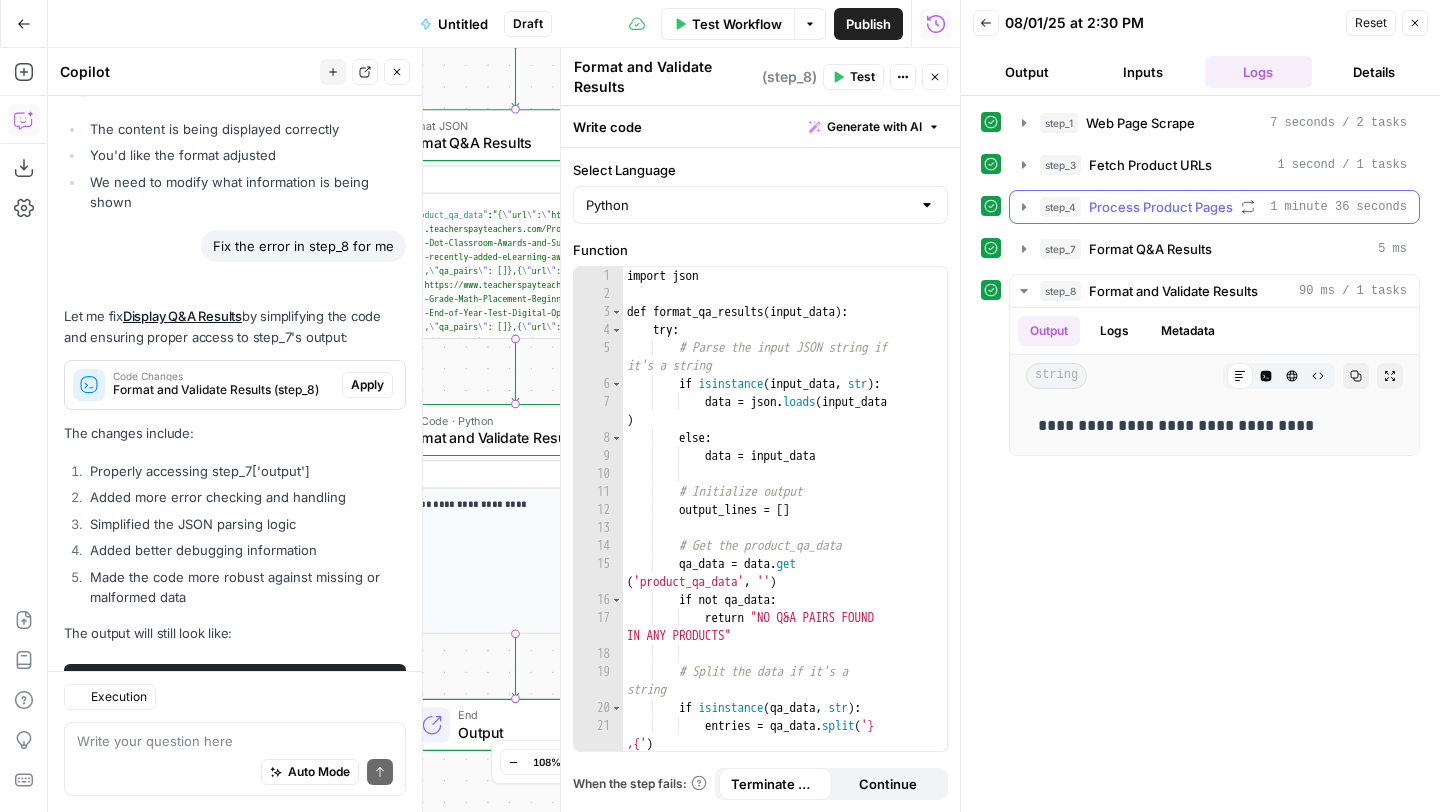 scroll, scrollTop: 18732, scrollLeft: 0, axis: vertical 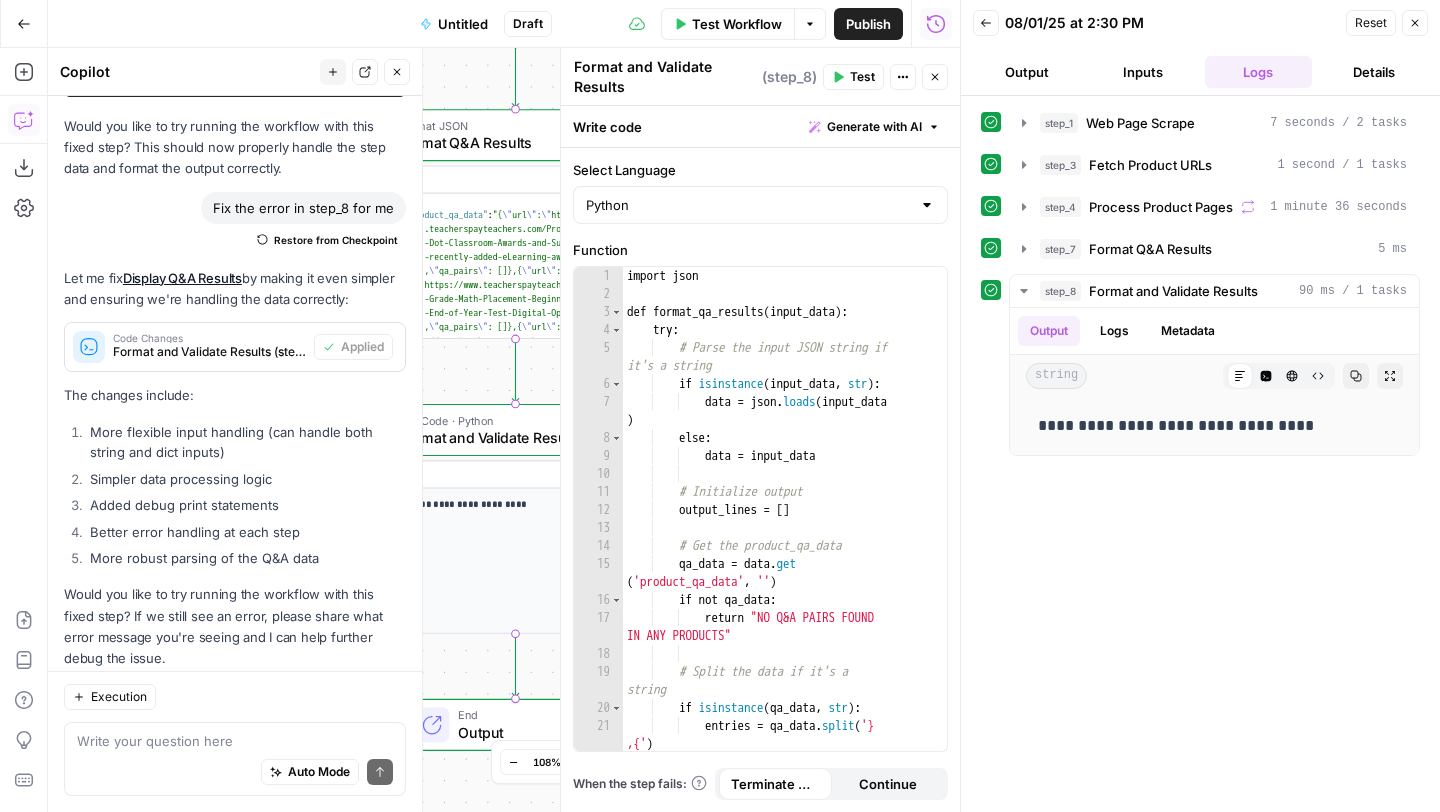 click on "Output" at bounding box center [1027, 72] 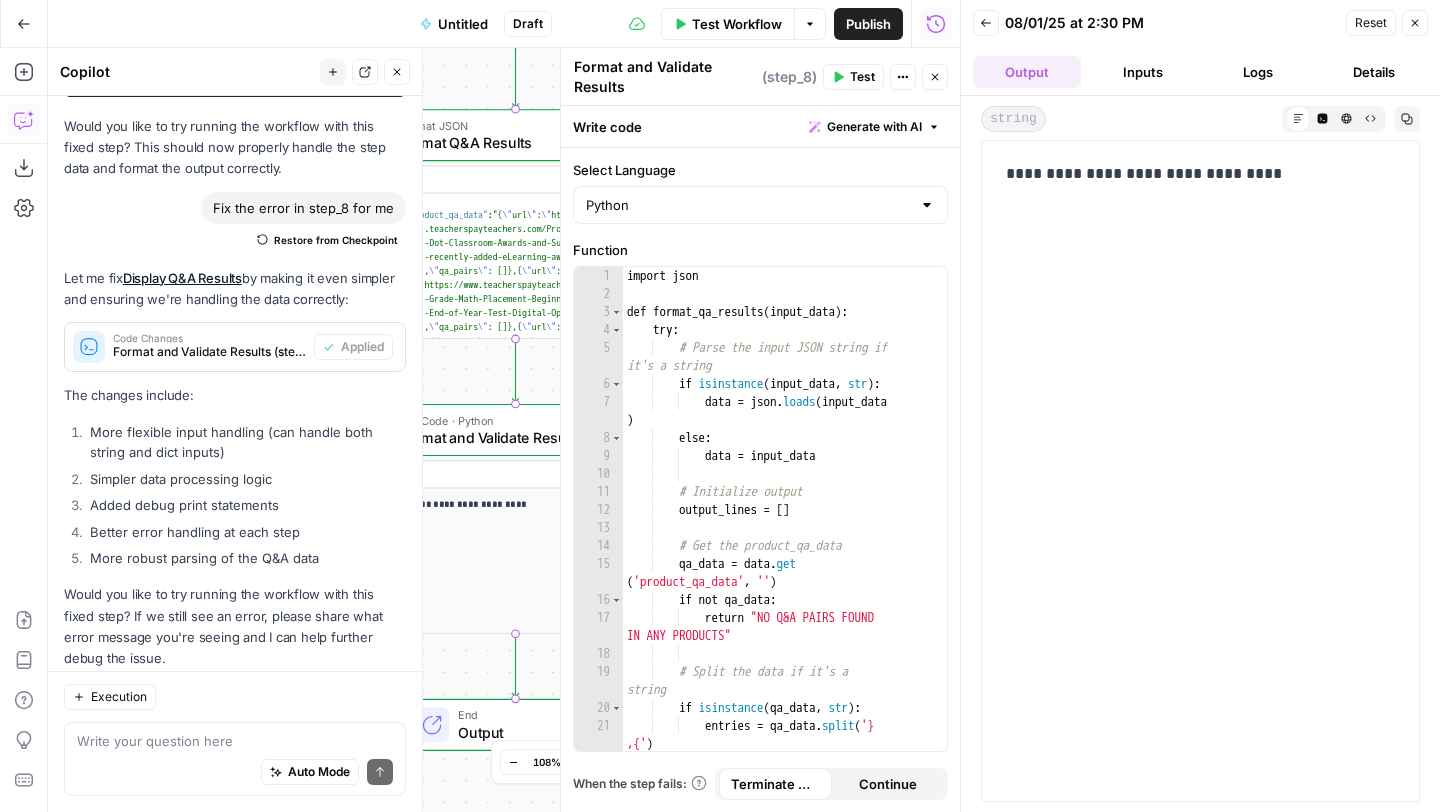 click on "**********" at bounding box center (1200, 174) 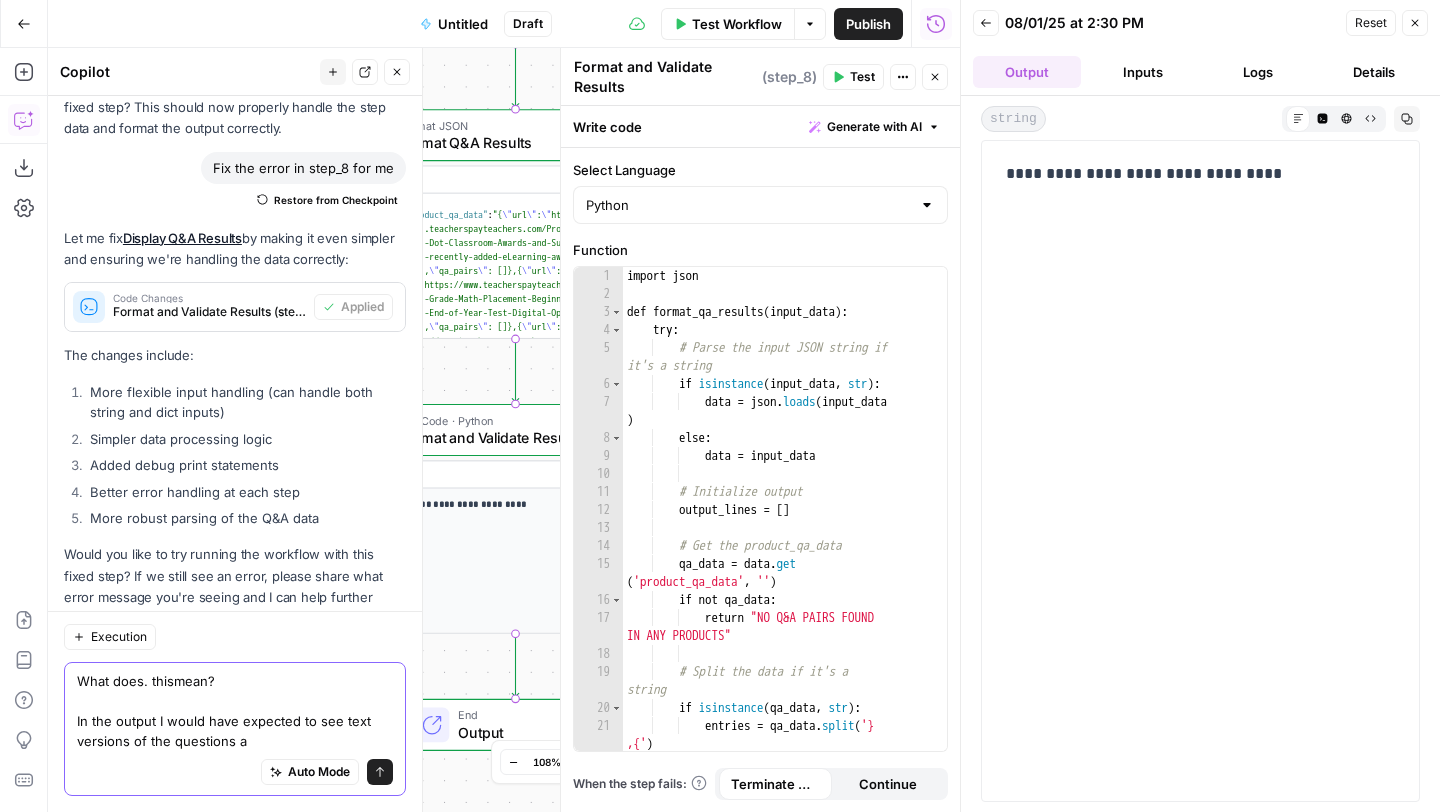 scroll, scrollTop: 18792, scrollLeft: 0, axis: vertical 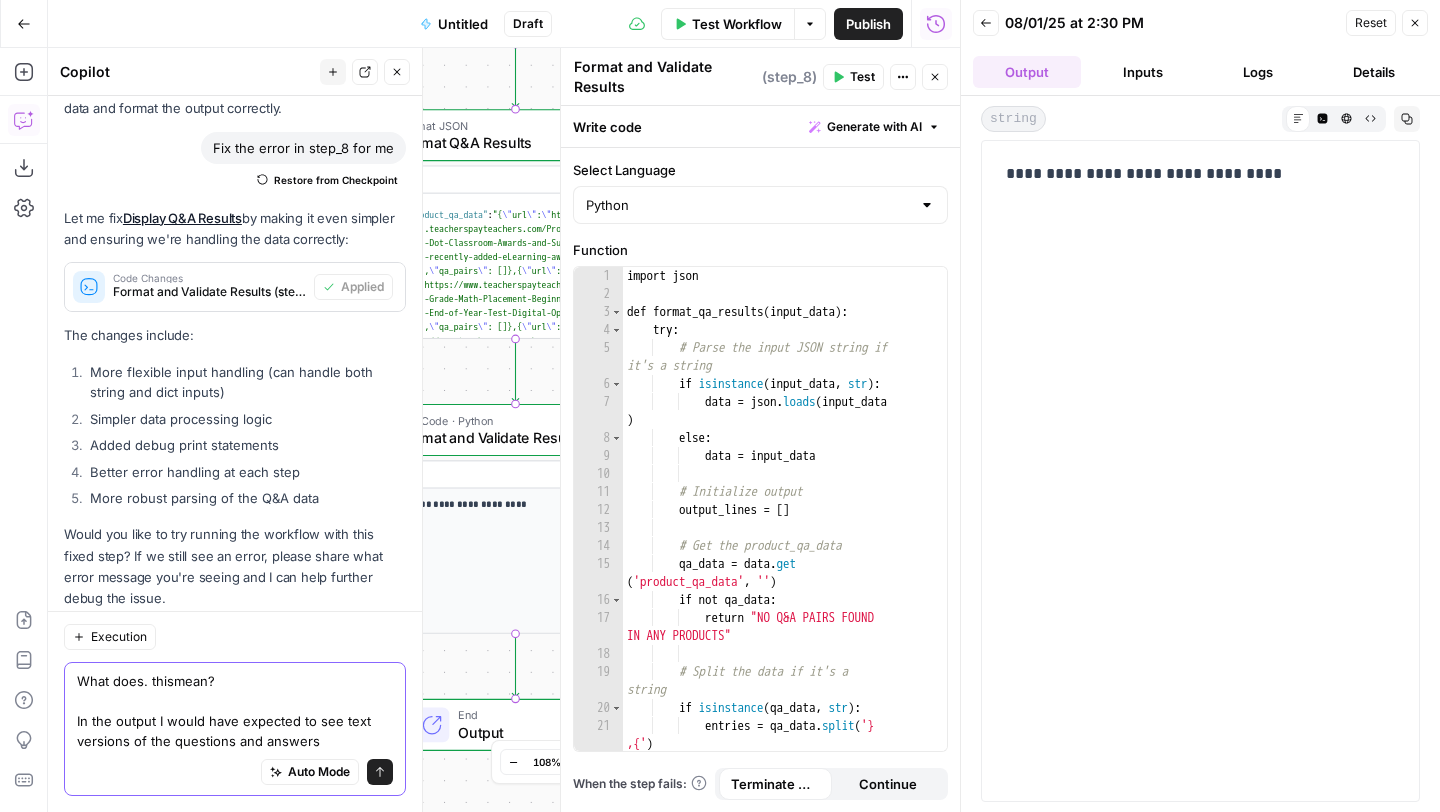 click on "What does. thismean?
In the output I would have expected to see text versions of the questions and answers" at bounding box center [235, 711] 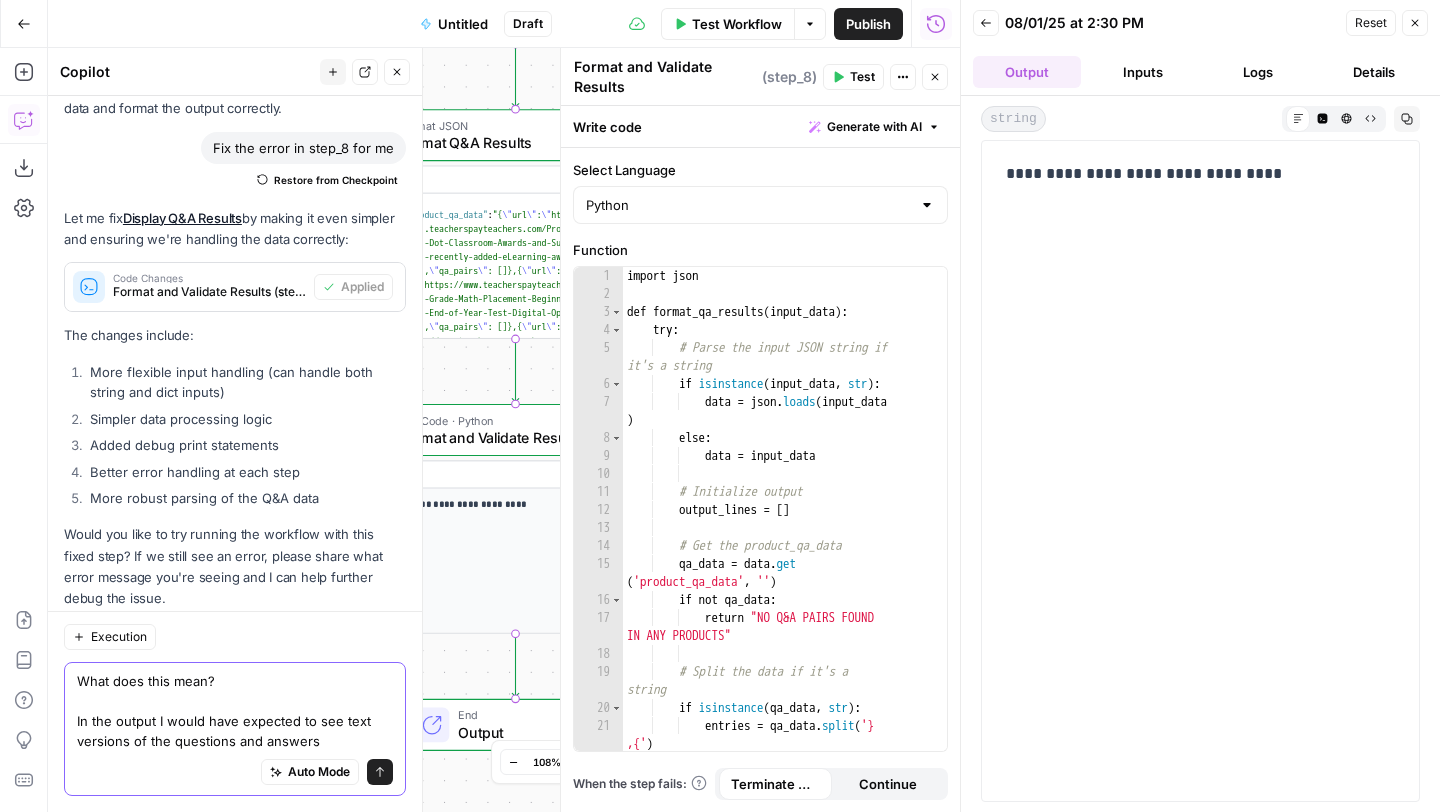 paste on "NO Q&A PAIRS FOUND IN ANY PRODUCTS" 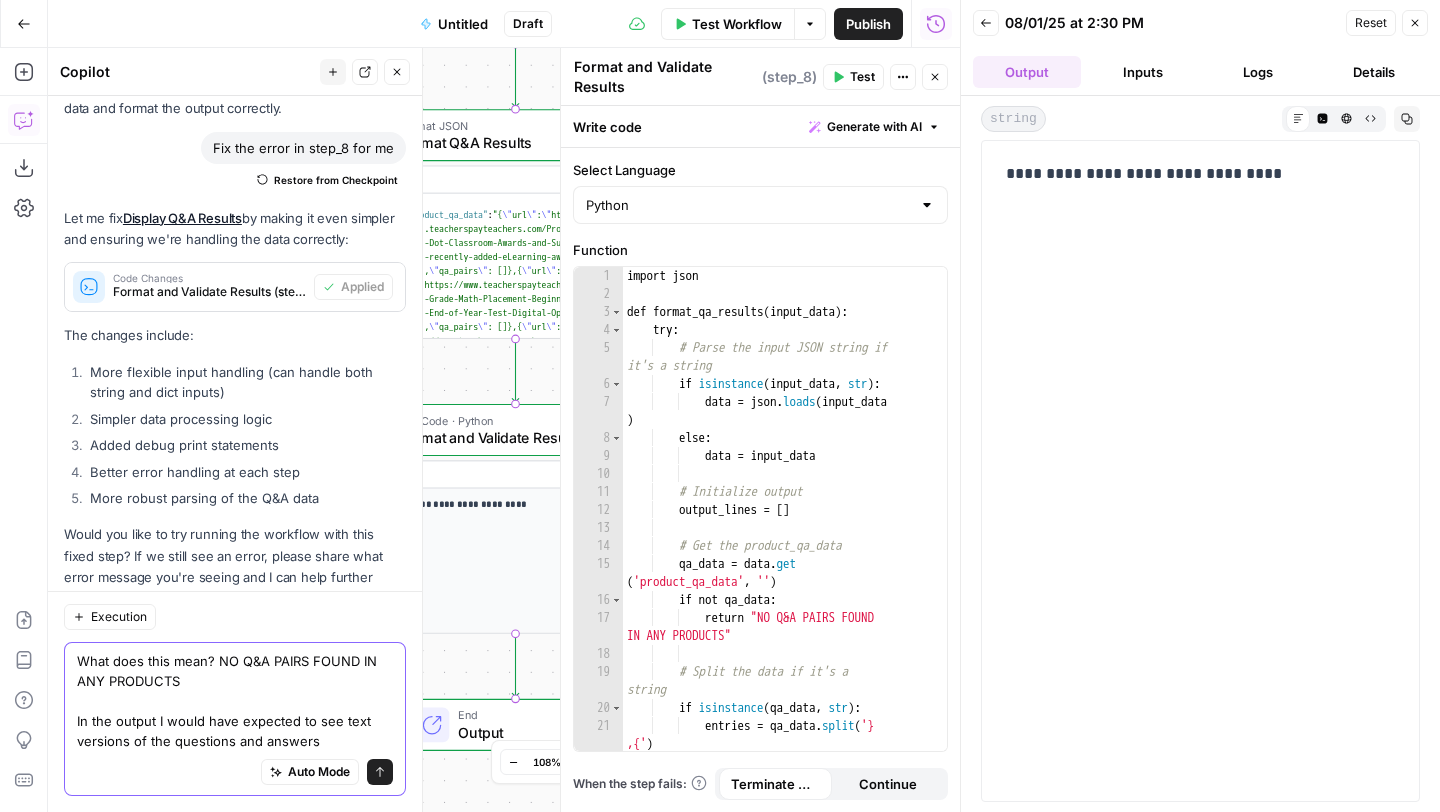 scroll, scrollTop: 18812, scrollLeft: 0, axis: vertical 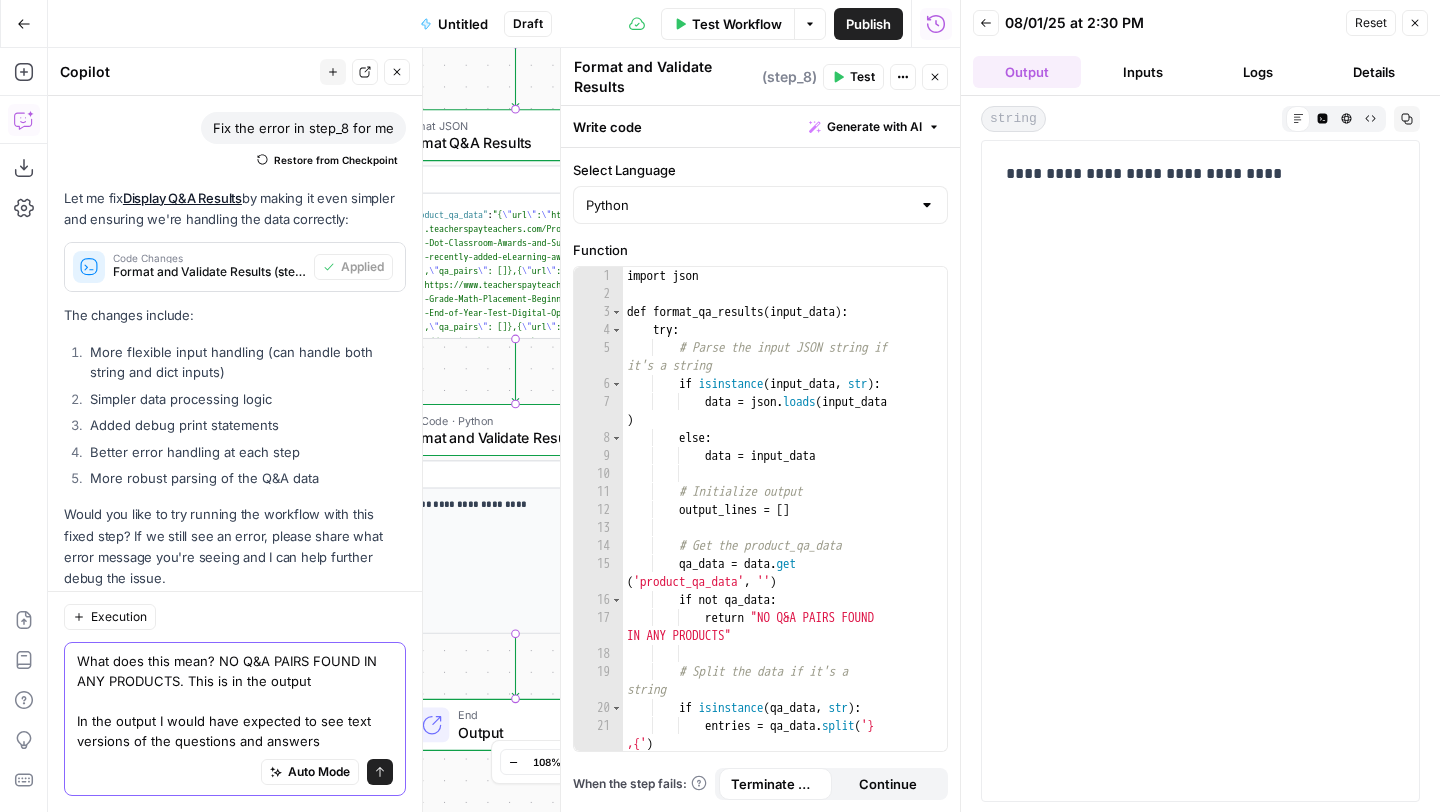 type on "What does this mean? NO Q&A PAIRS FOUND IN ANY PRODUCTS. This is in the output
In the output I would have expected to see text versions of the questions and answers" 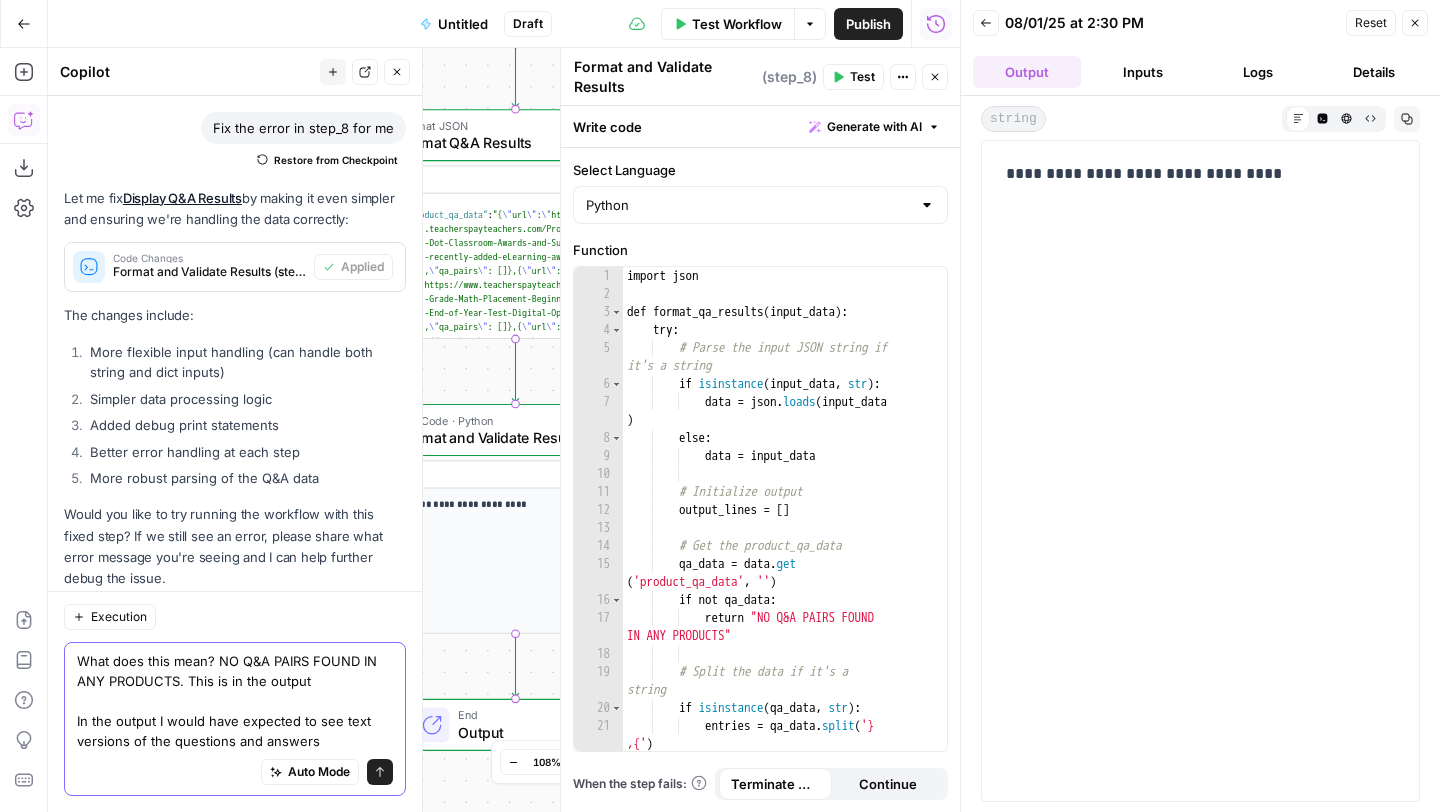 click 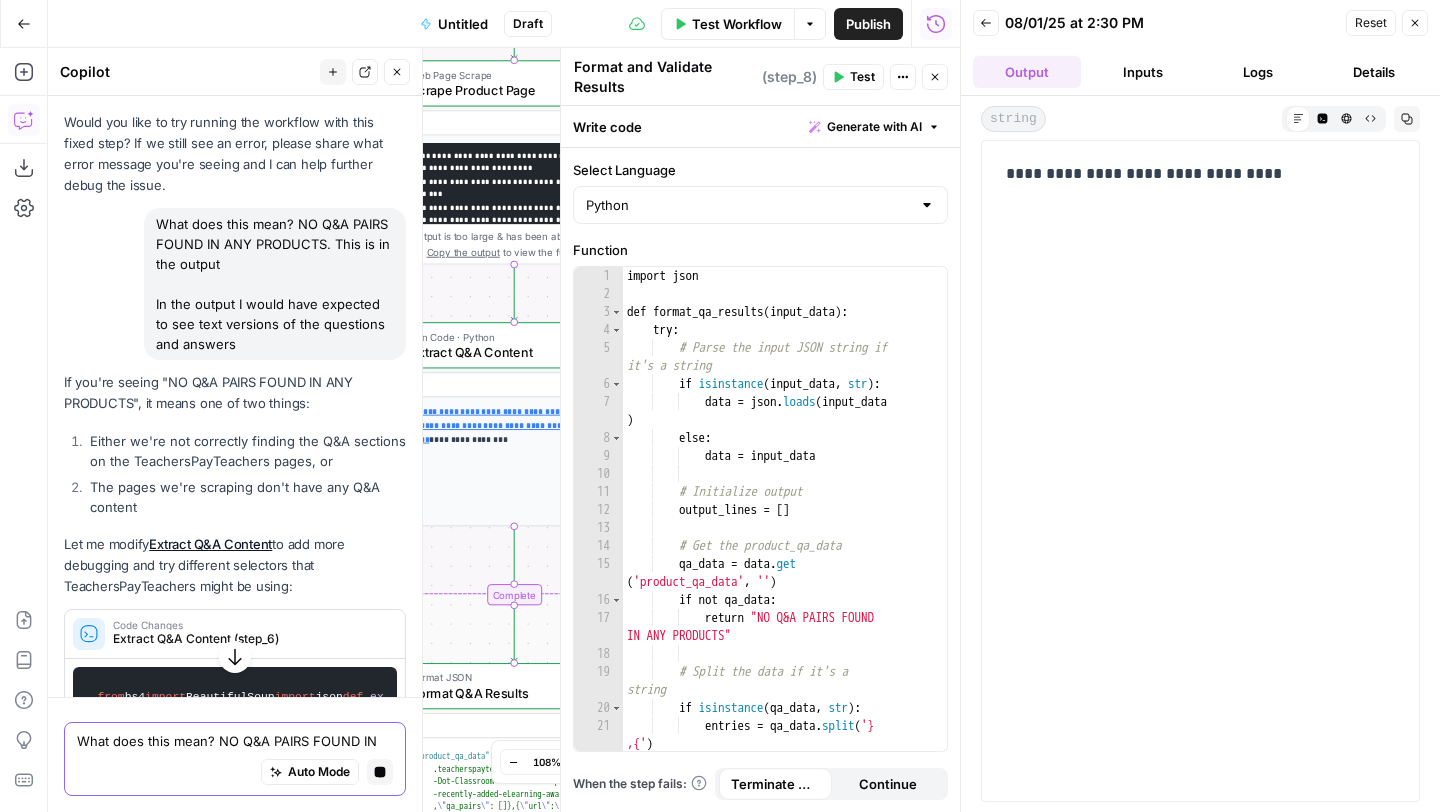 scroll, scrollTop: 19127, scrollLeft: 0, axis: vertical 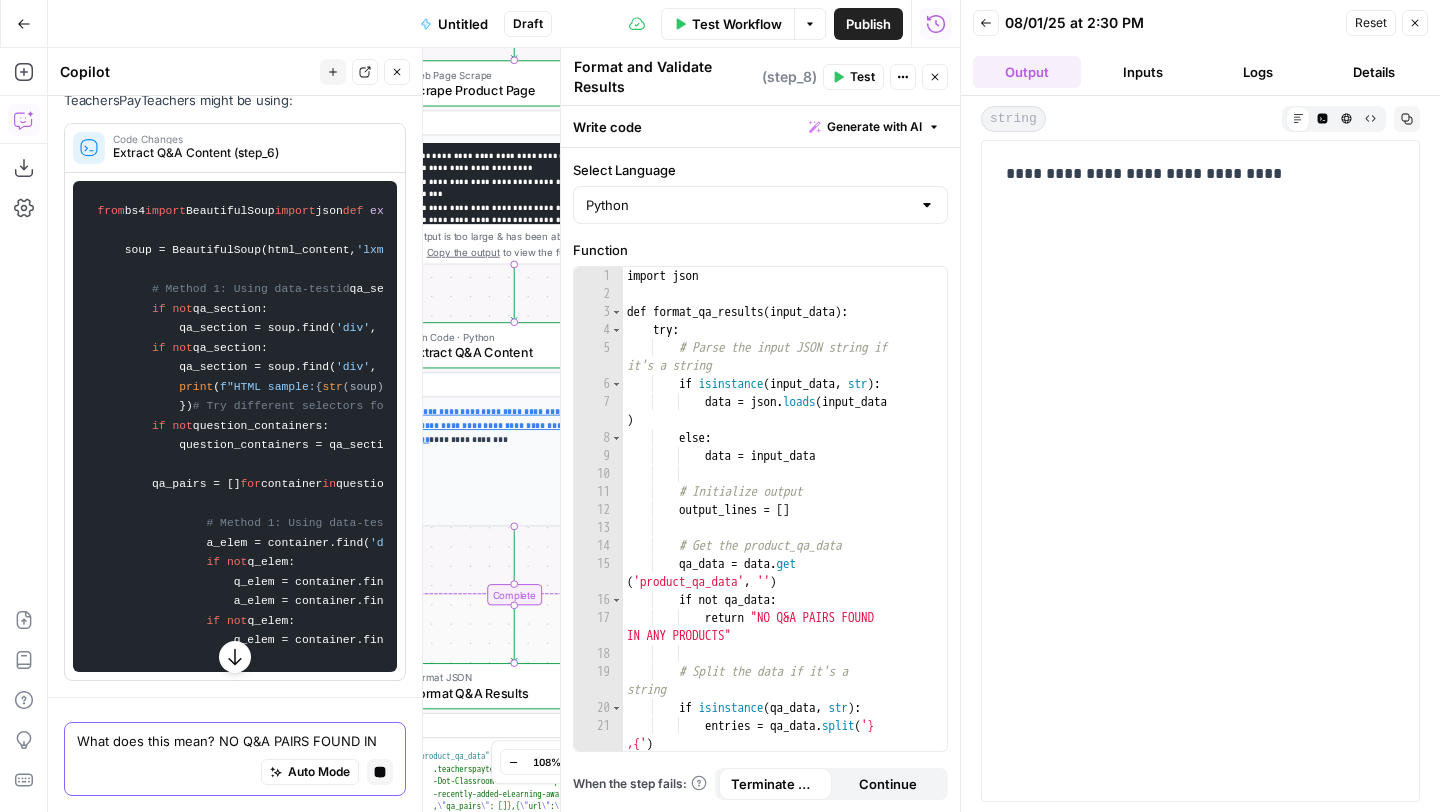 click on "What does this mean? NO Q&A PAIRS FOUND IN ANY PRODUCTS. This is in the output
In the output I would have expected to see text versions of the questions and answers" at bounding box center [235, 741] 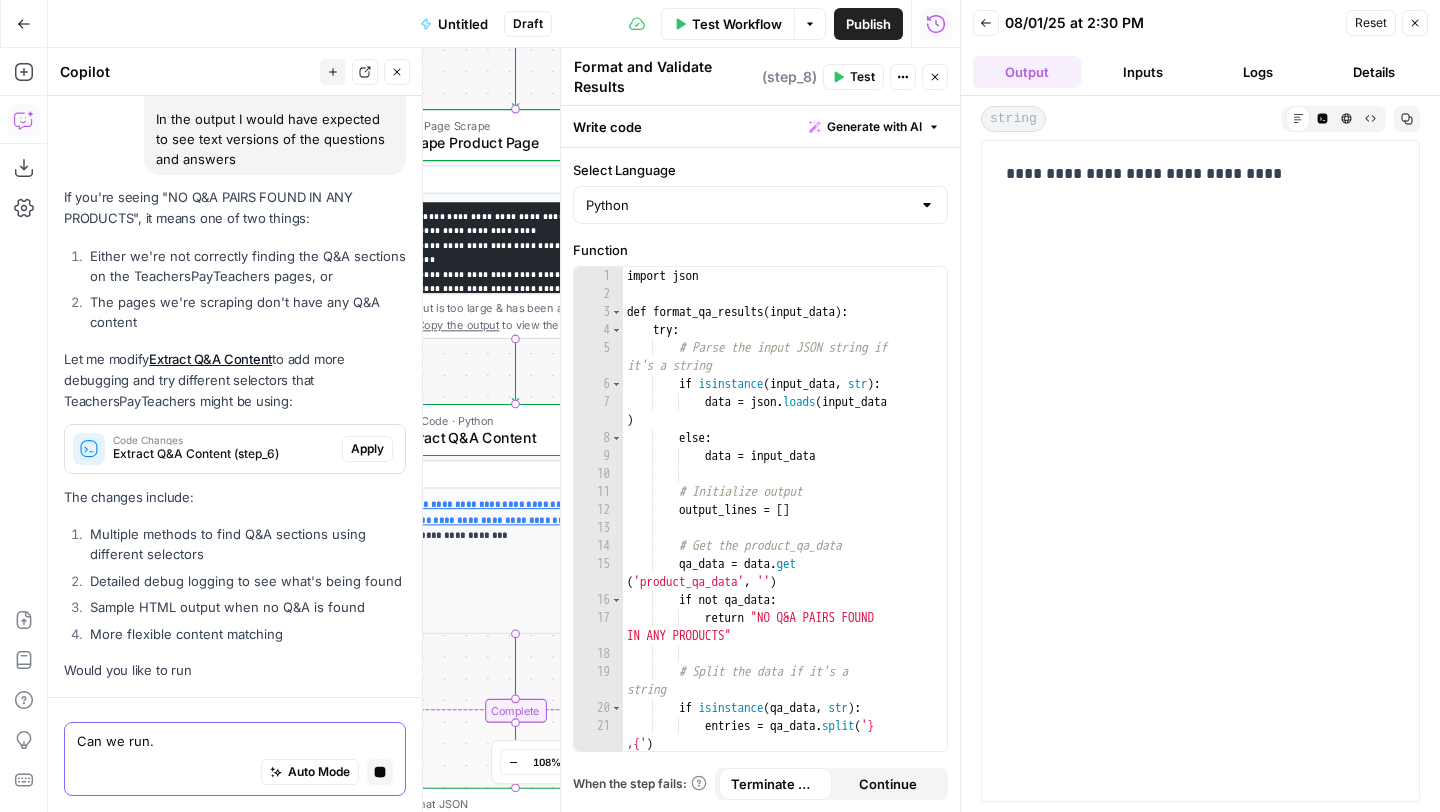 type on "Can we run." 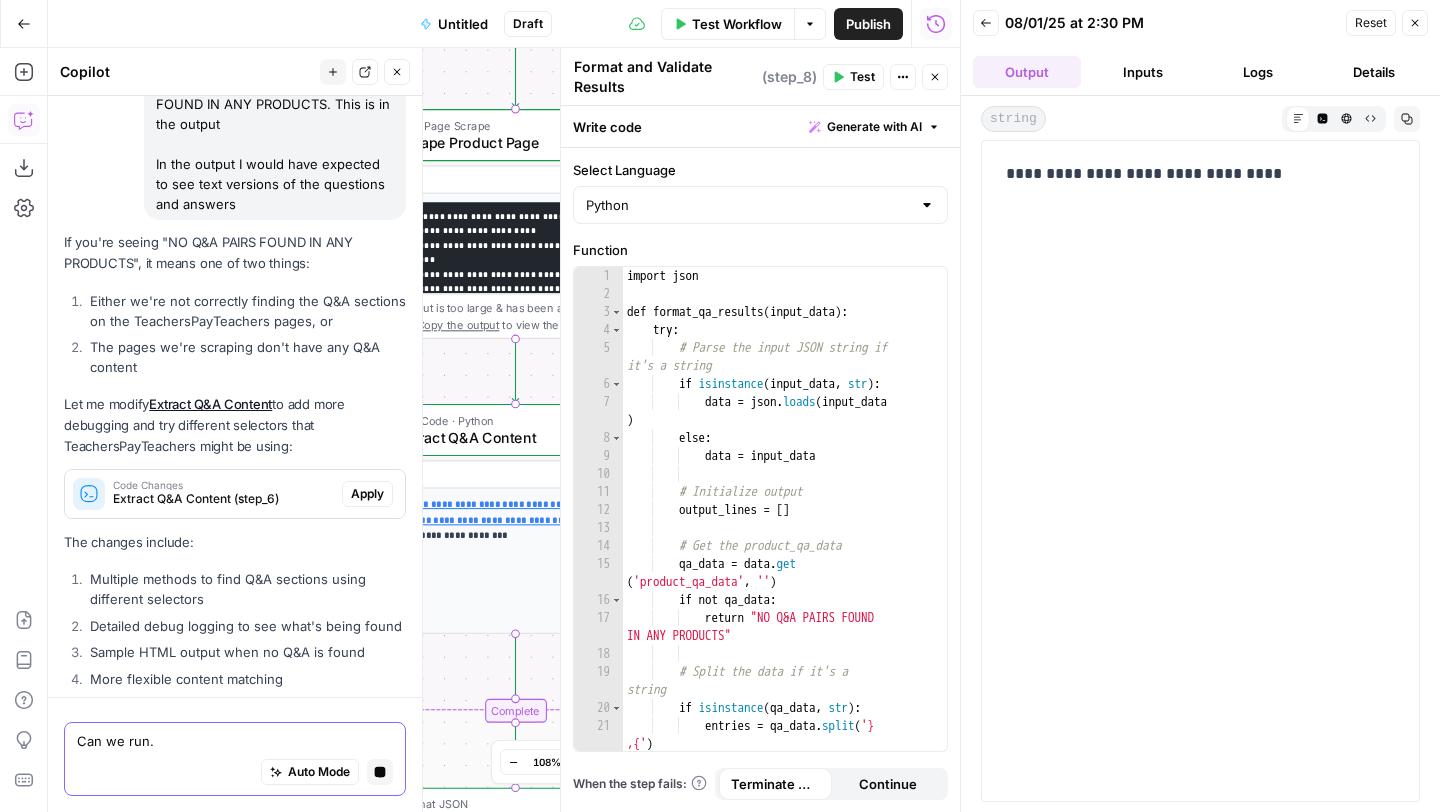 scroll, scrollTop: 18779, scrollLeft: 0, axis: vertical 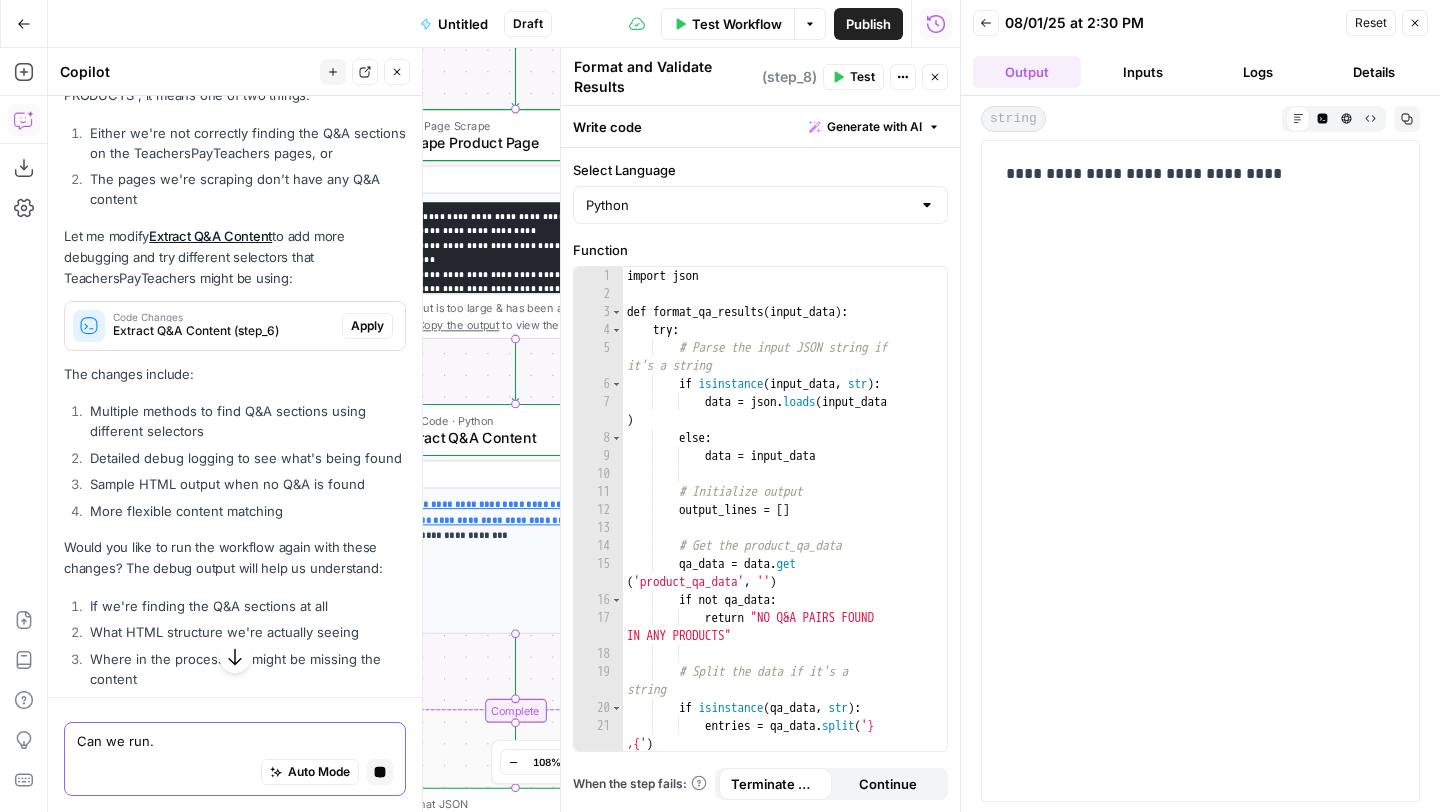 type 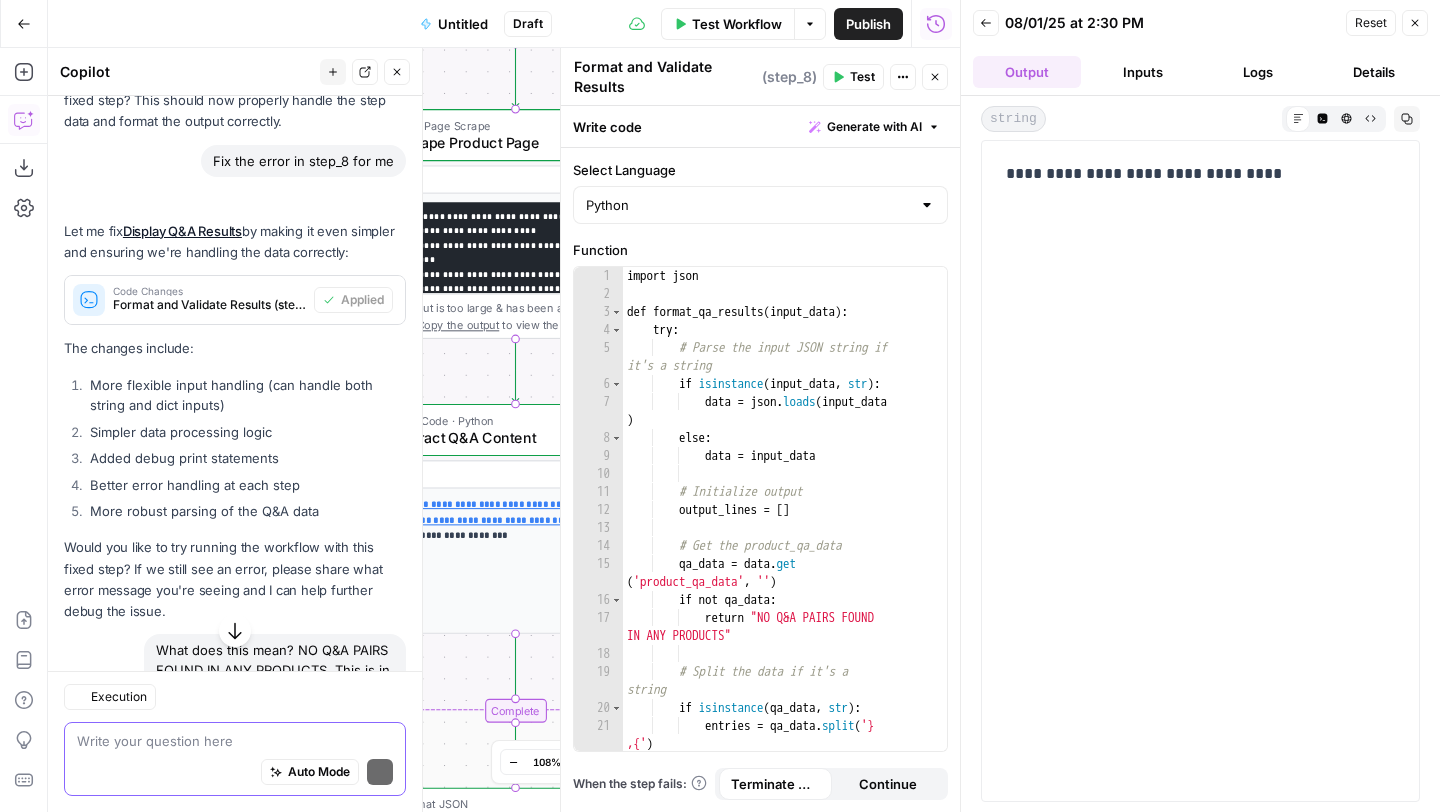 scroll, scrollTop: 19512, scrollLeft: 0, axis: vertical 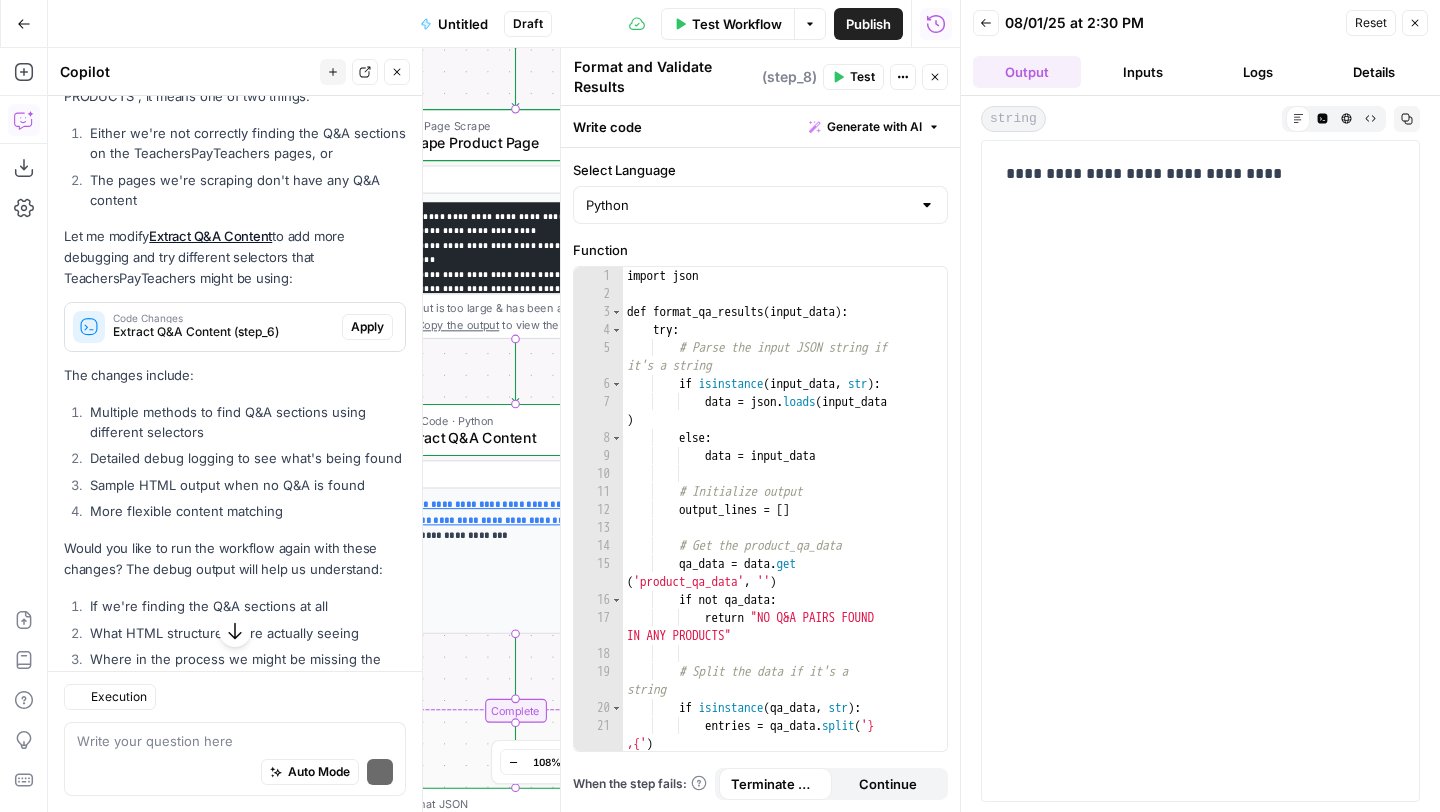 click 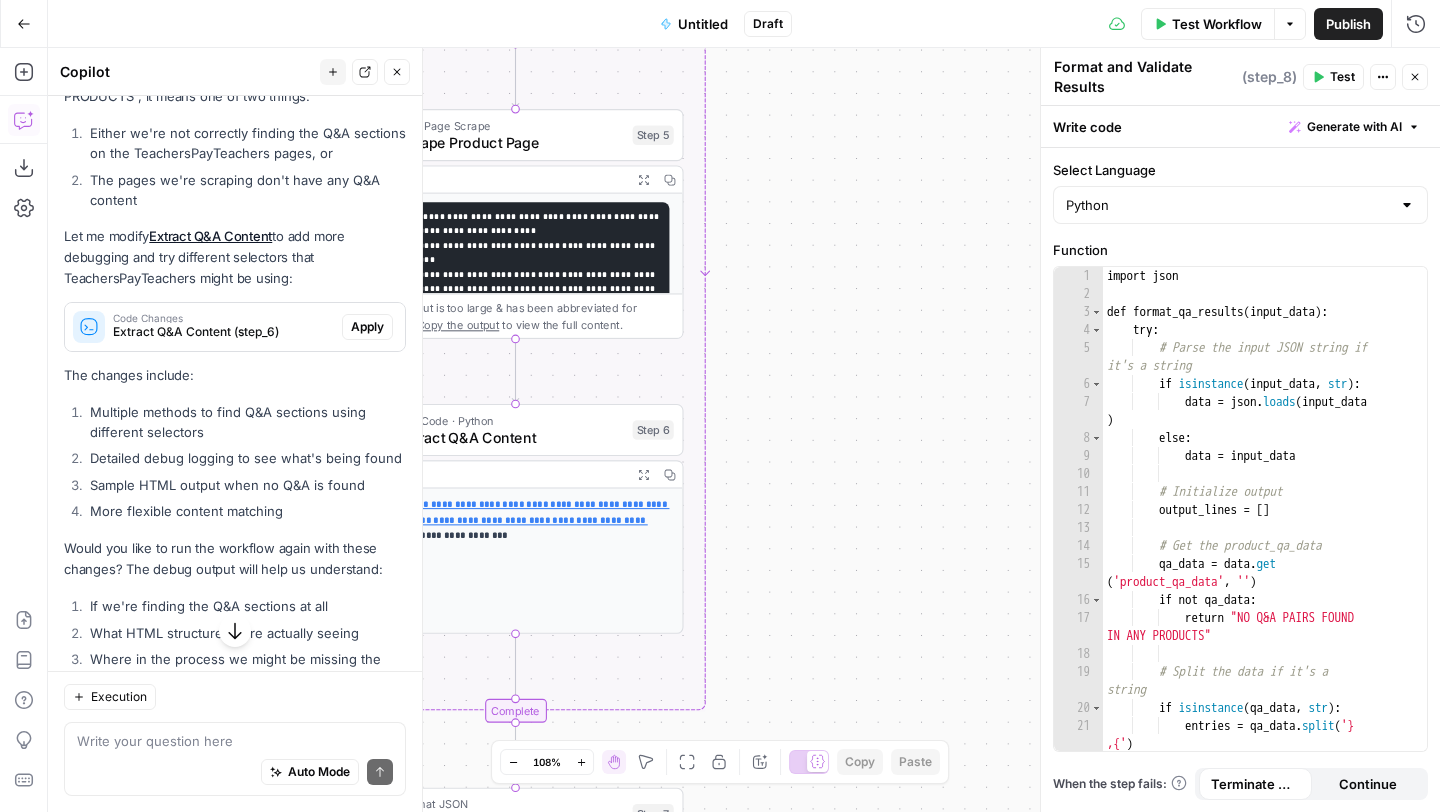 click on "Test" at bounding box center [1342, 77] 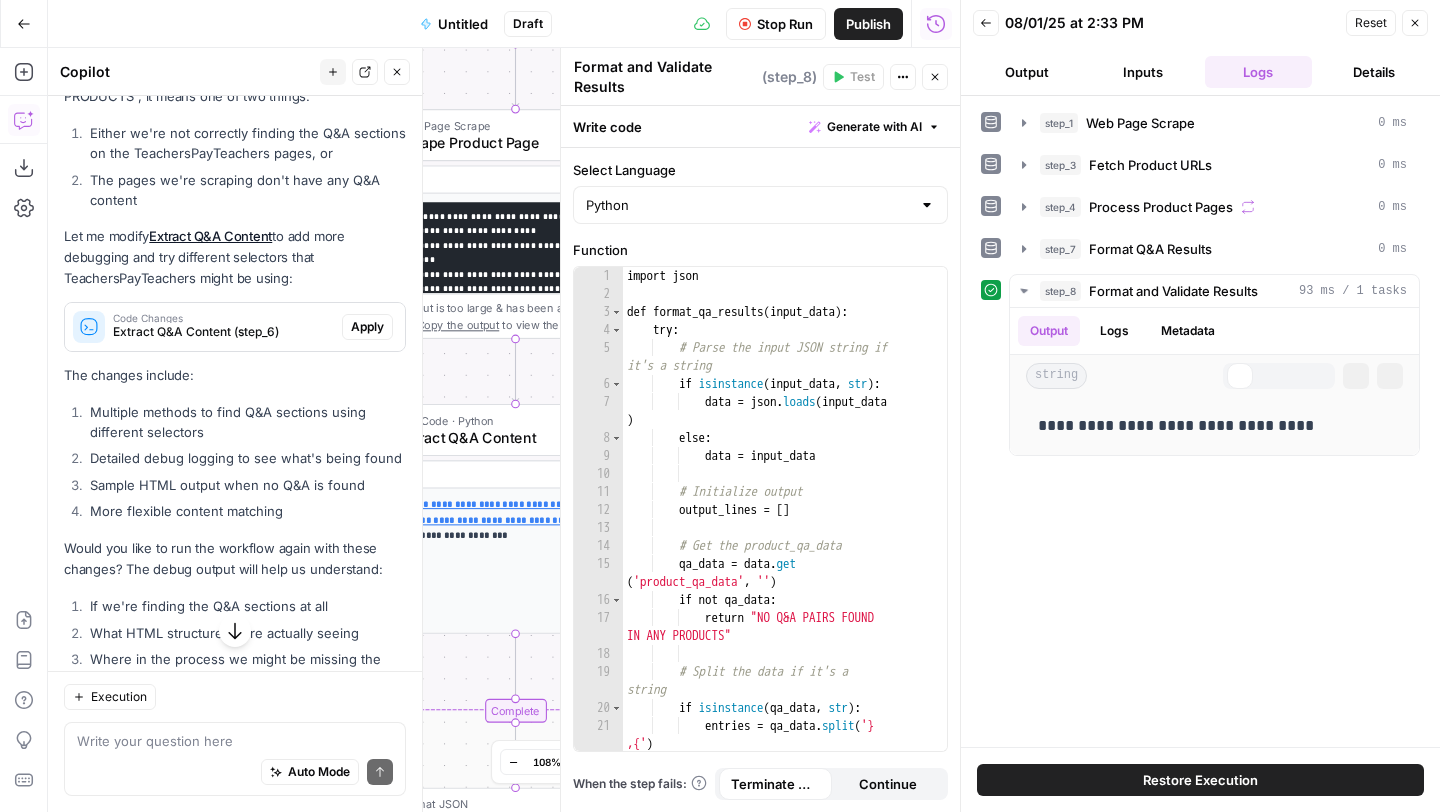click 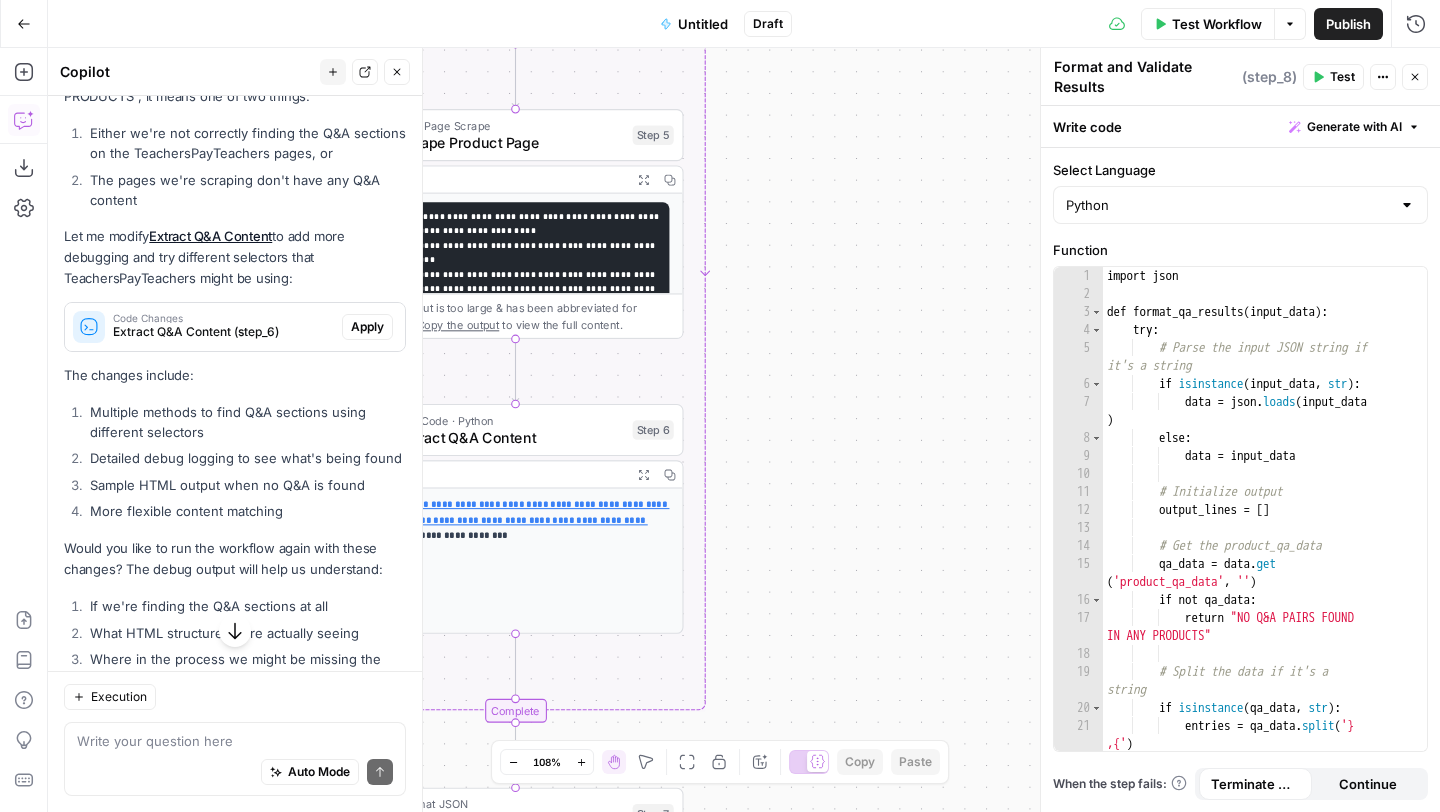 click on "Test Workflow" at bounding box center (1208, 24) 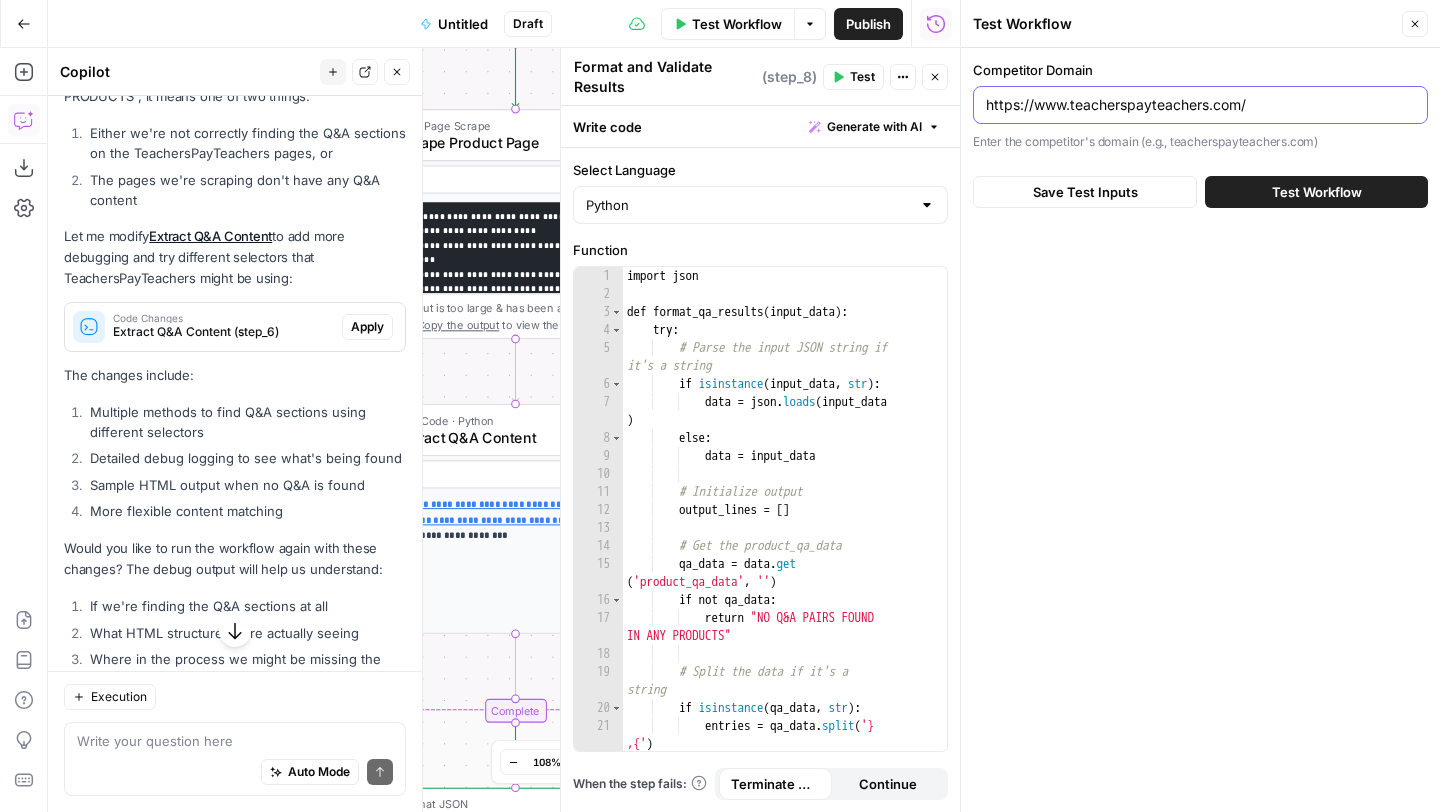 click on "https://www.teacherspayteachers.com/" at bounding box center [1200, 105] 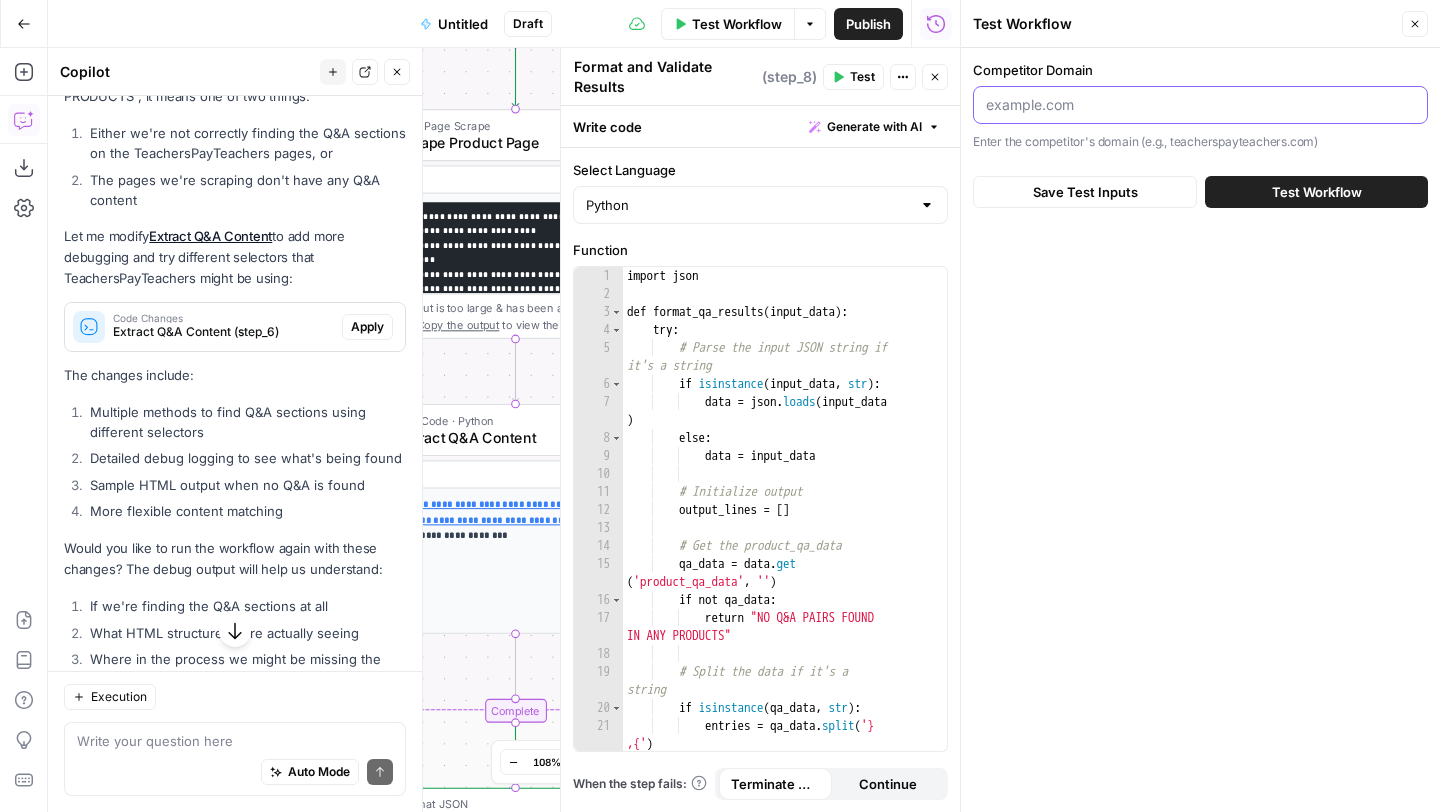 paste on "https://www.teacherspayteachers.com/Product/Sight-Words-Sight-Word-Practice-Kindergarten-Worksheets-Activities-Books-SoR-3150071" 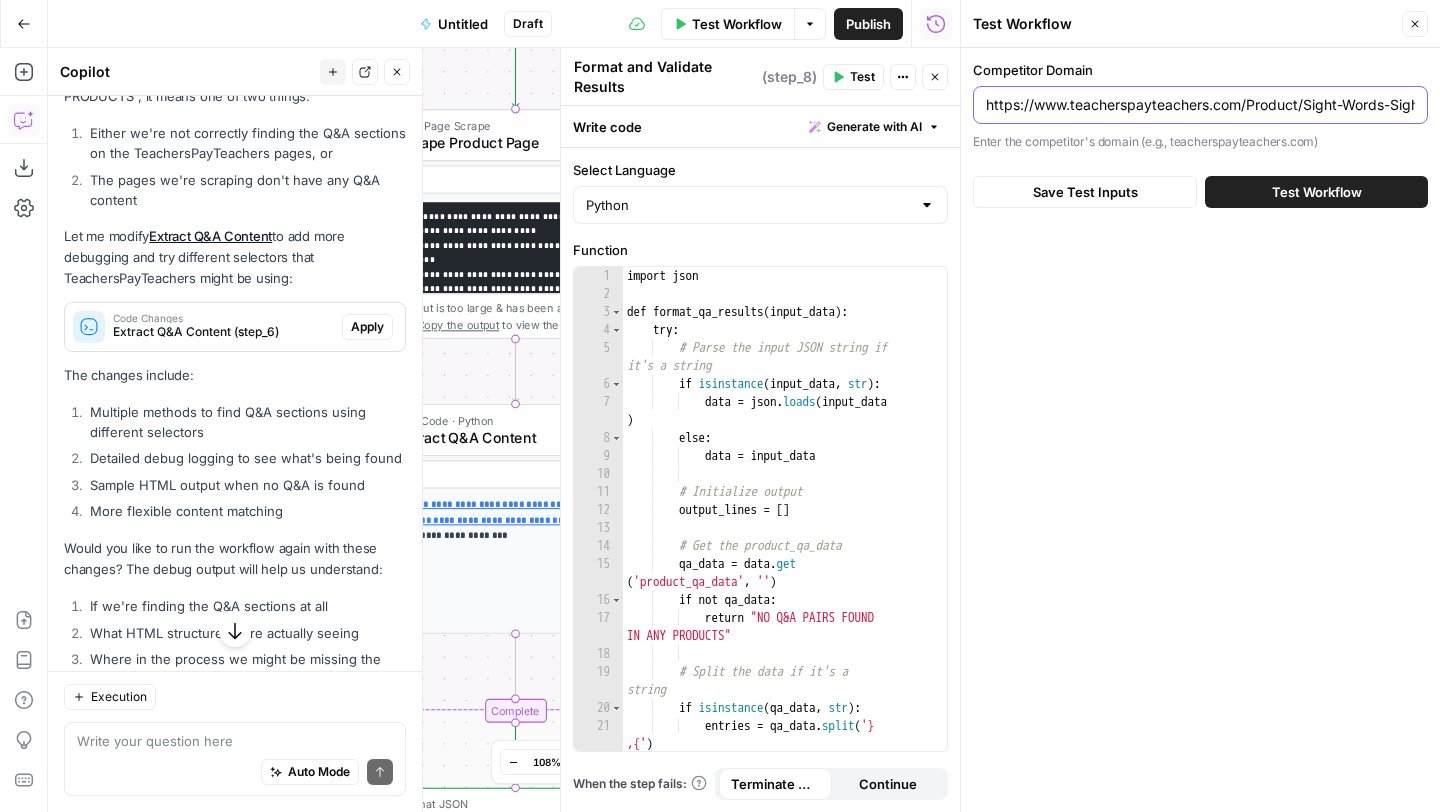 scroll, scrollTop: 0, scrollLeft: 496, axis: horizontal 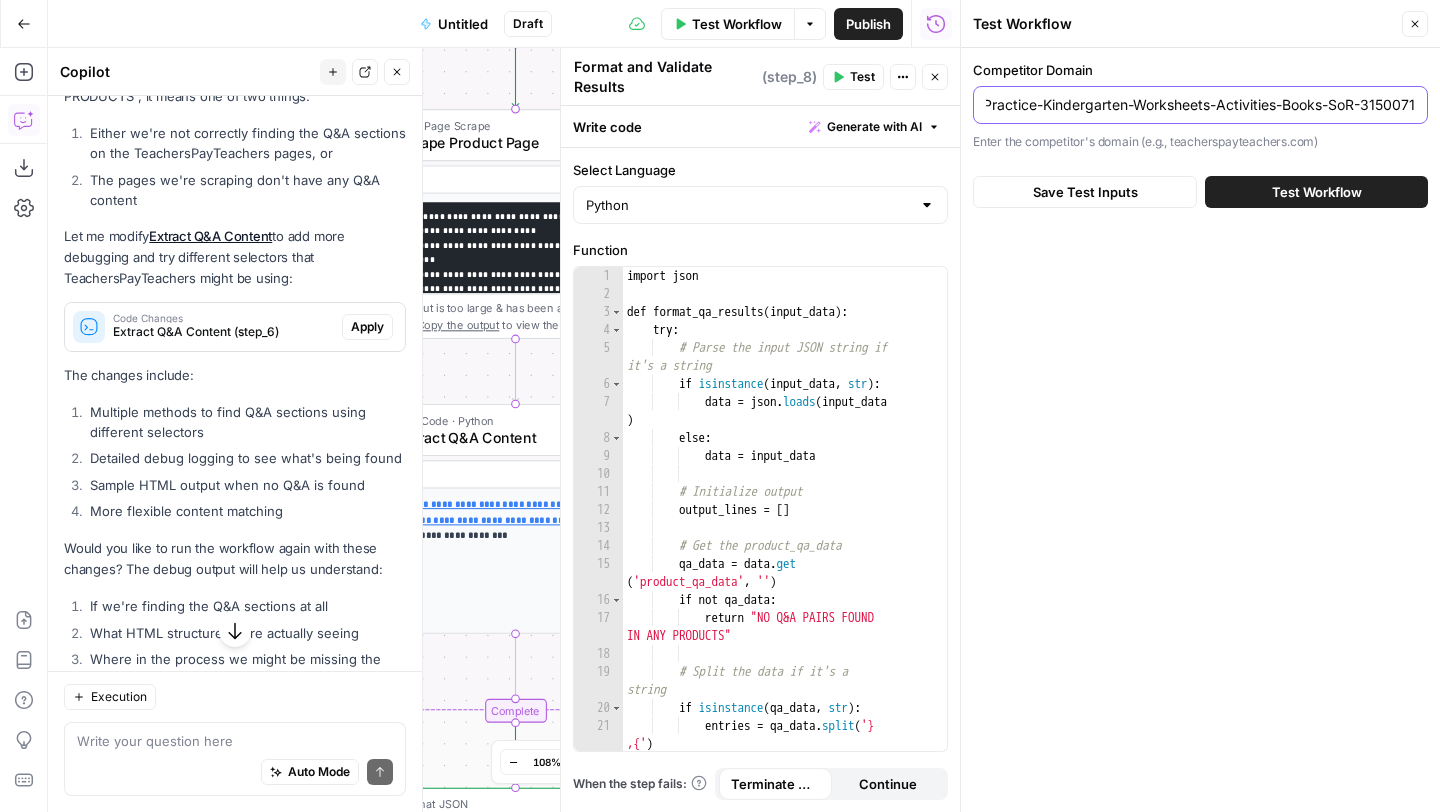 type on "https://www.teacherspayteachers.com/Product/Sight-Words-Sight-Word-Practice-Kindergarten-Worksheets-Activities-Books-SoR-3150071" 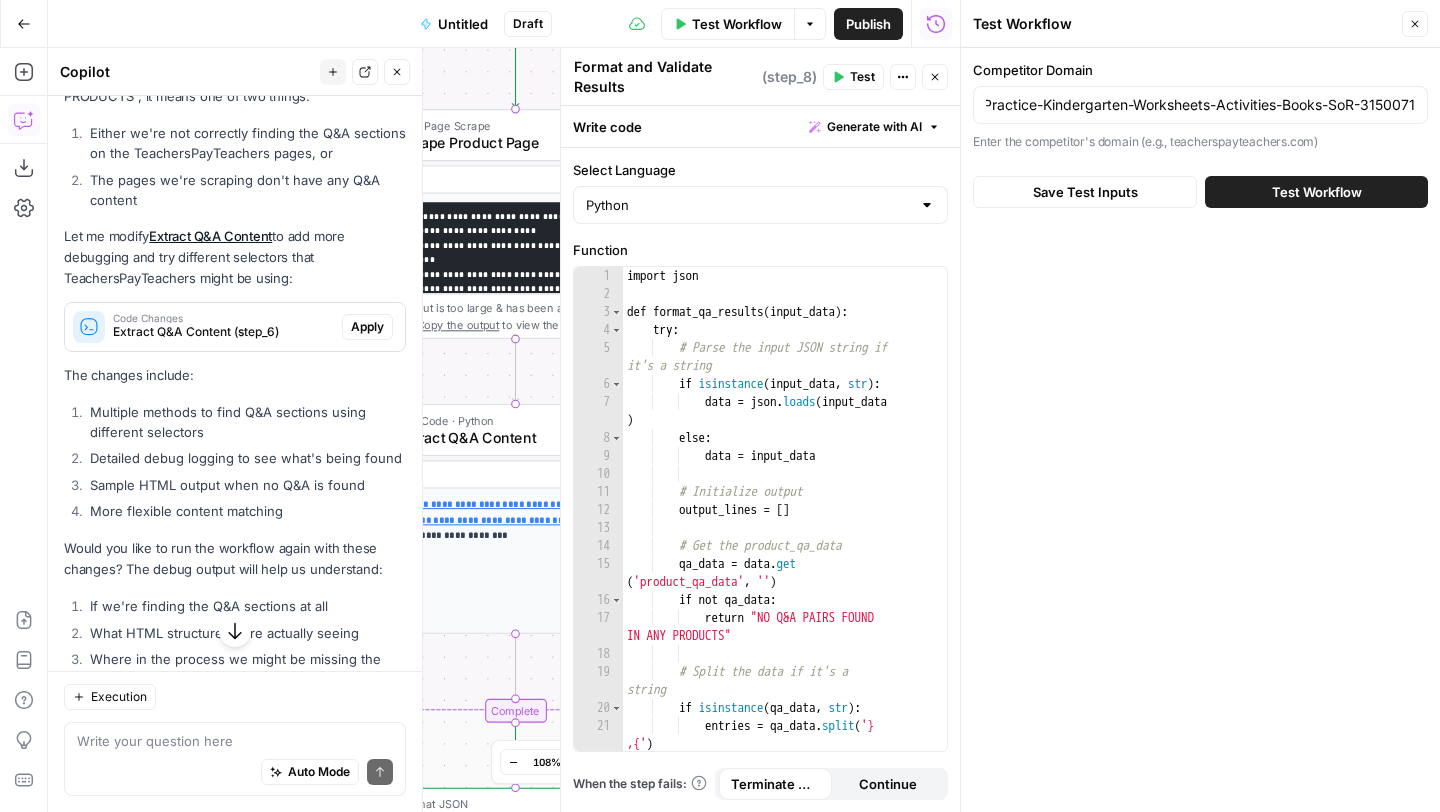click on "Test Workflow" at bounding box center [1317, 192] 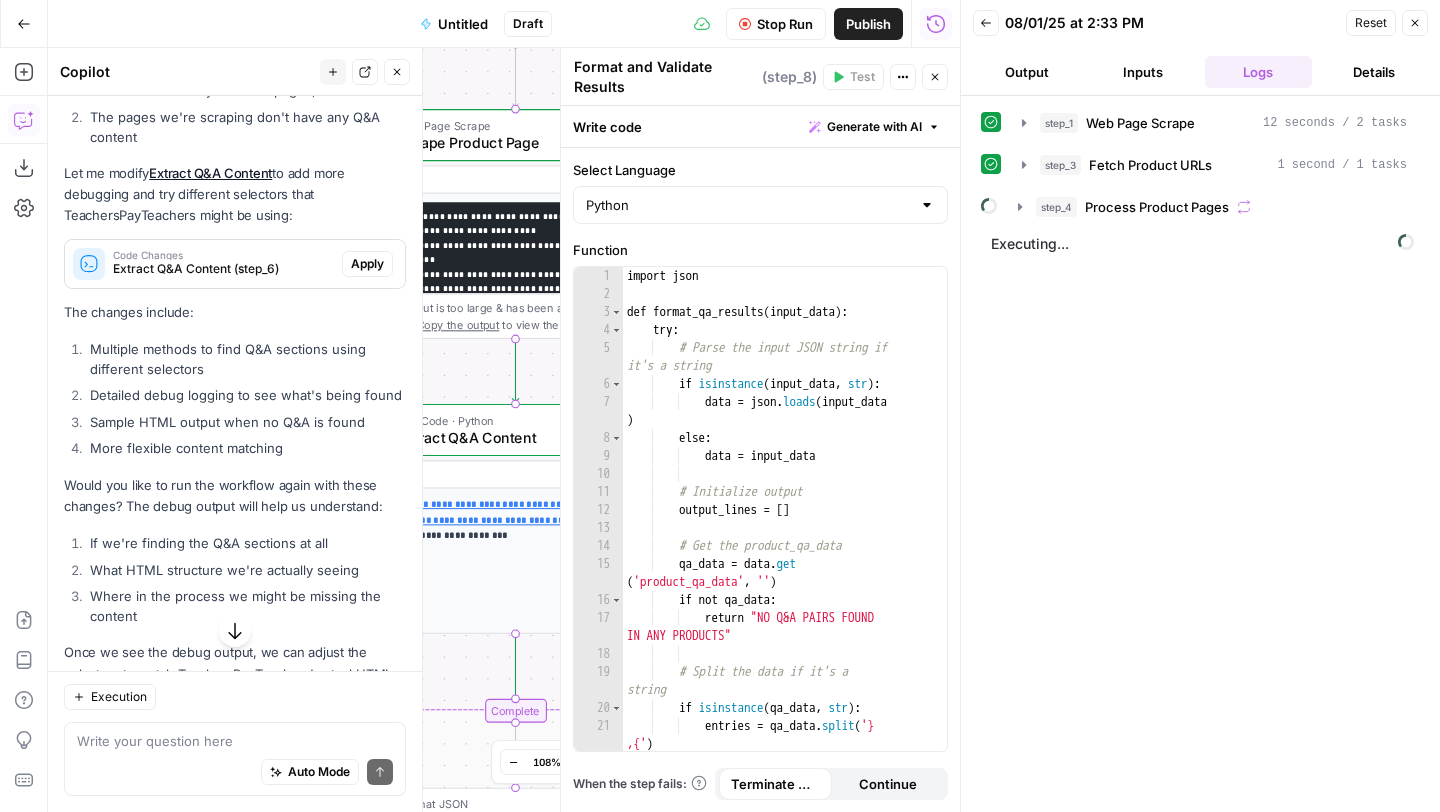 scroll, scrollTop: 19612, scrollLeft: 0, axis: vertical 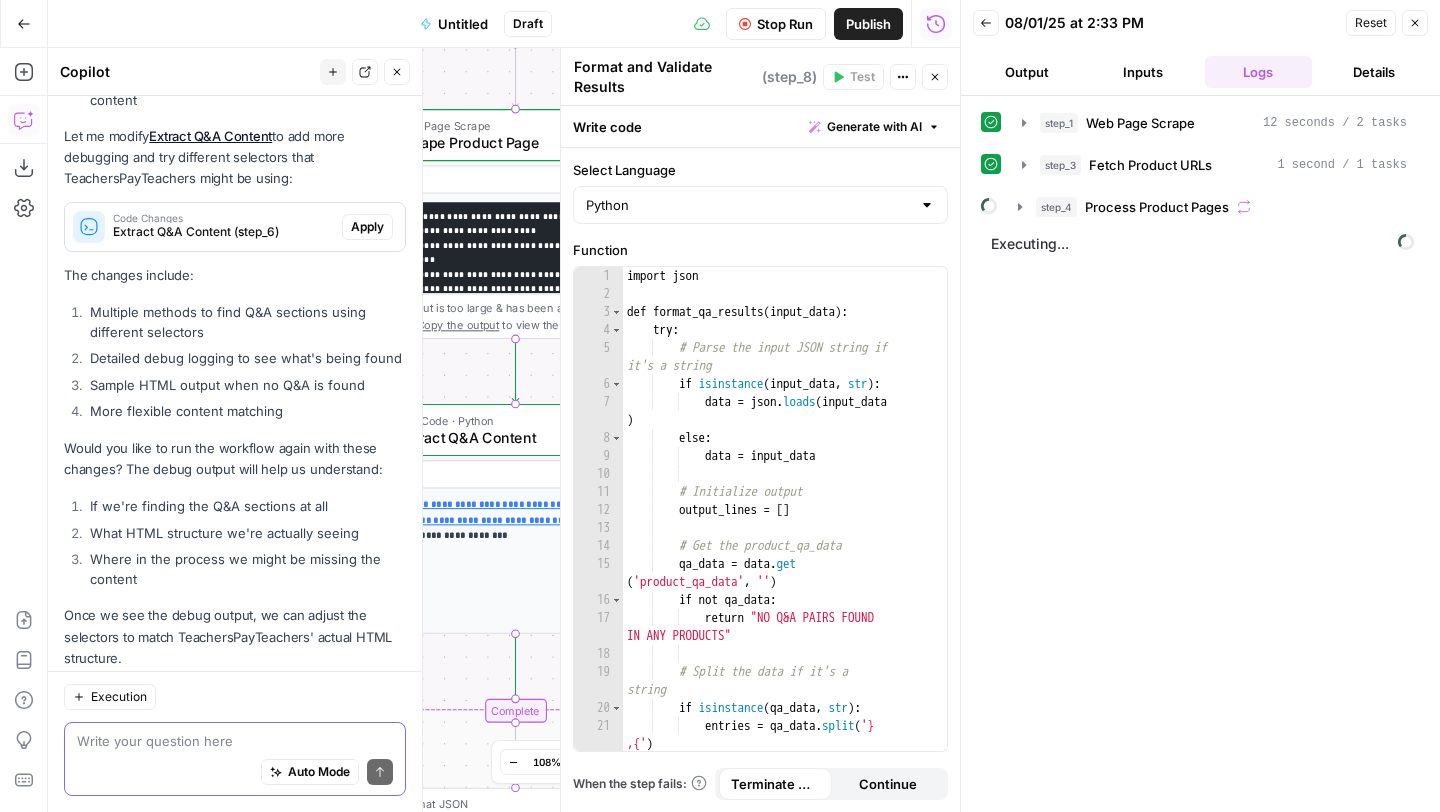 click at bounding box center [235, 741] 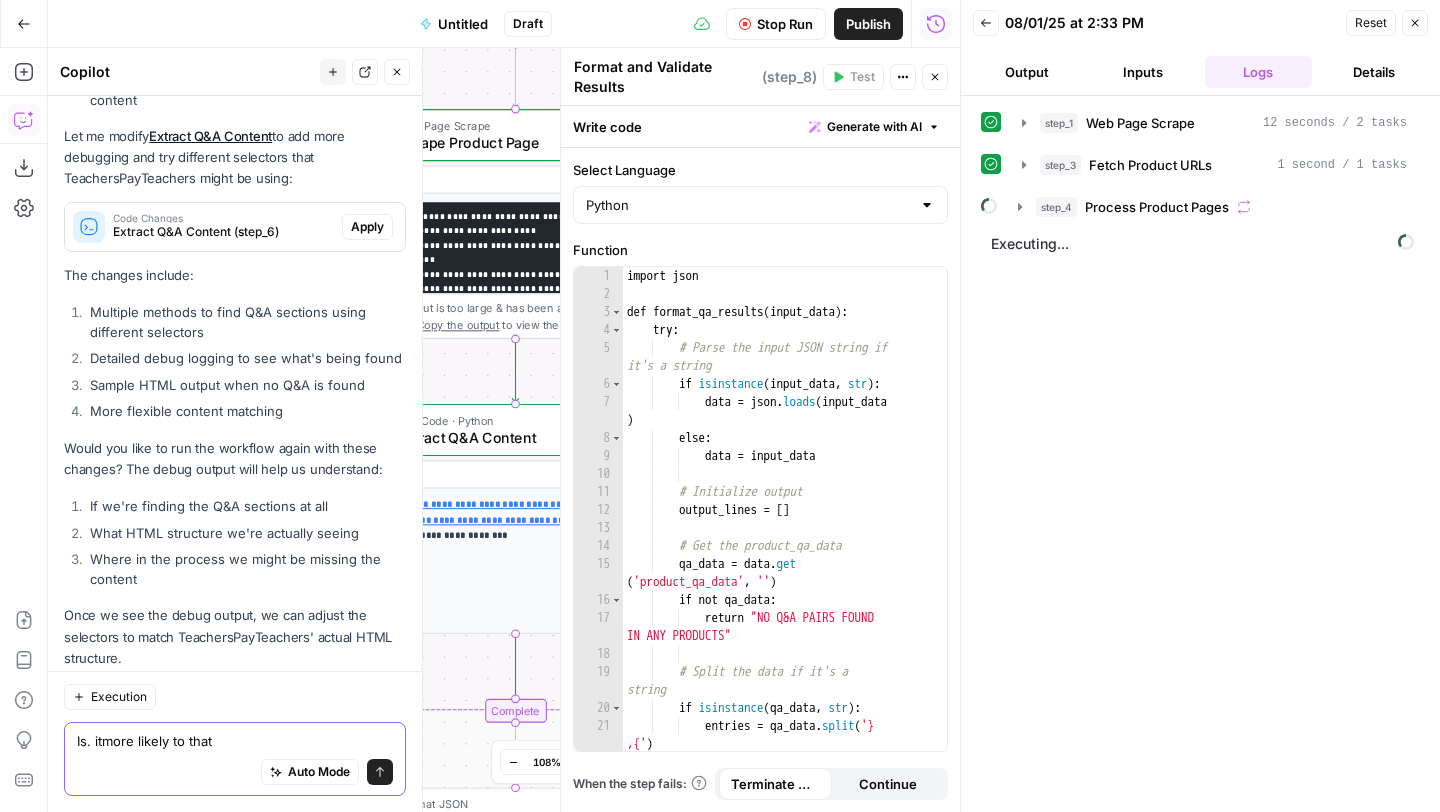 type on "Is. itmore likely to that" 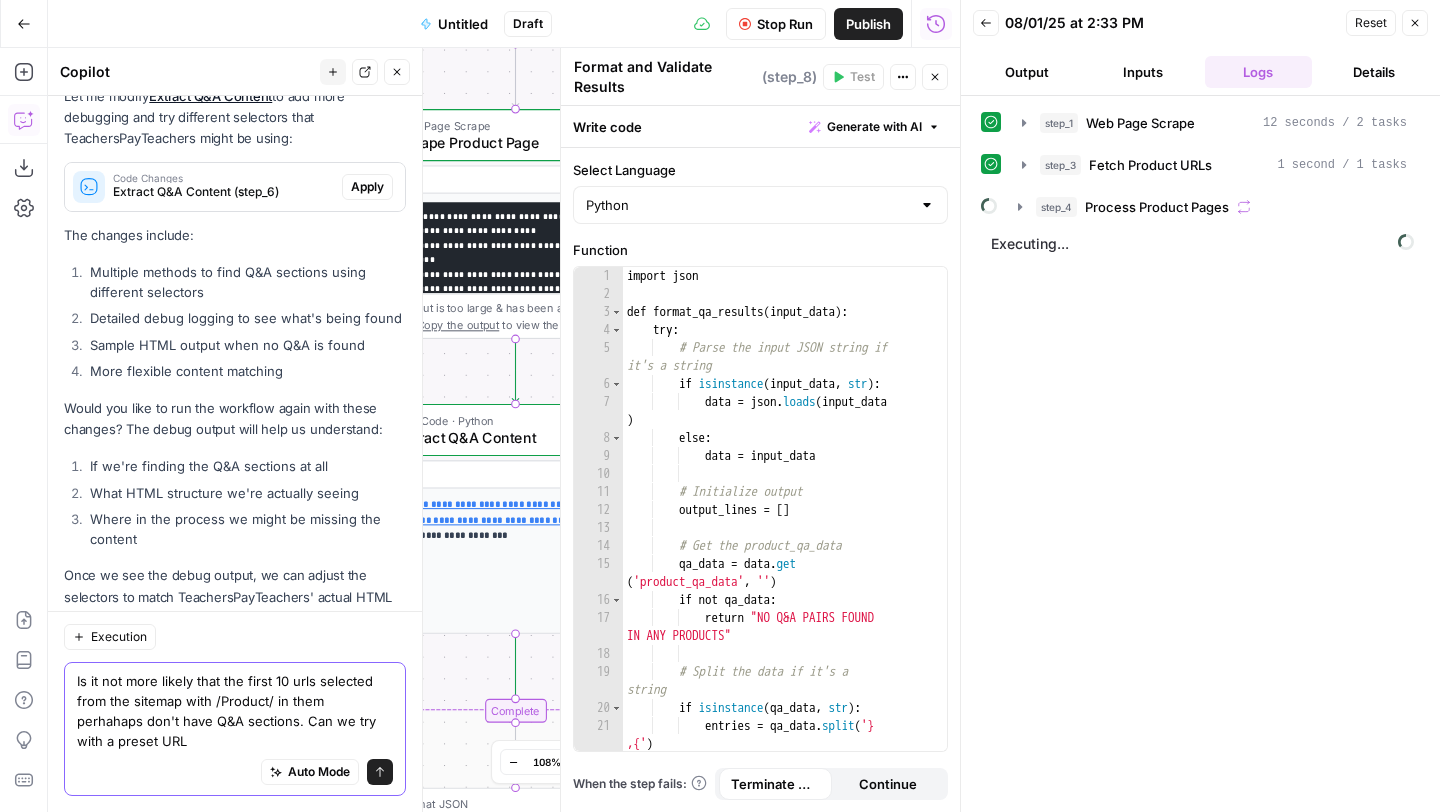 scroll, scrollTop: 19672, scrollLeft: 0, axis: vertical 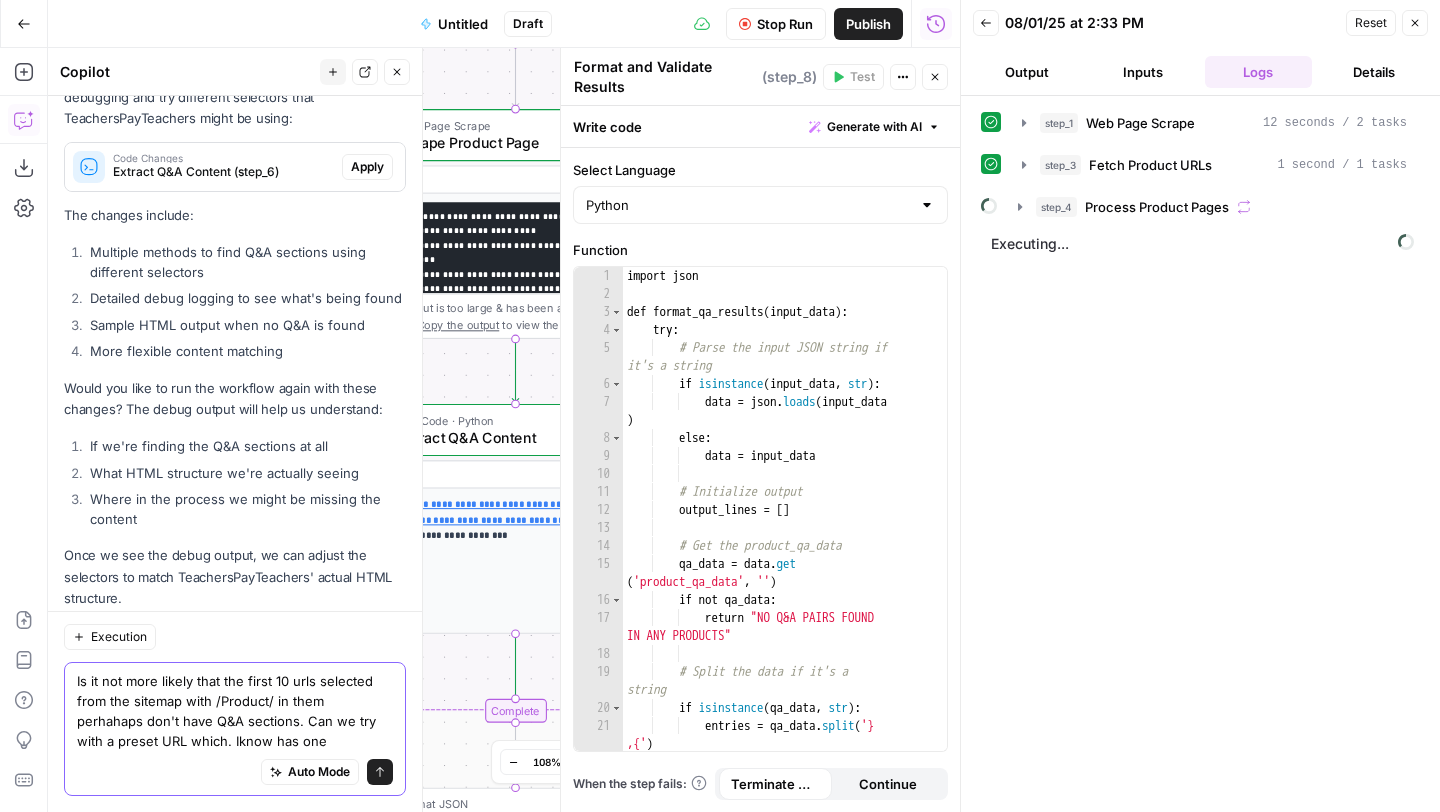 click on "Is it not more likely that the first 10 urls selected from the sitemap with /Product/ in them perhahaps don't have Q&A sections. Can we try with a preset URL which. Iknow has one" at bounding box center (235, 711) 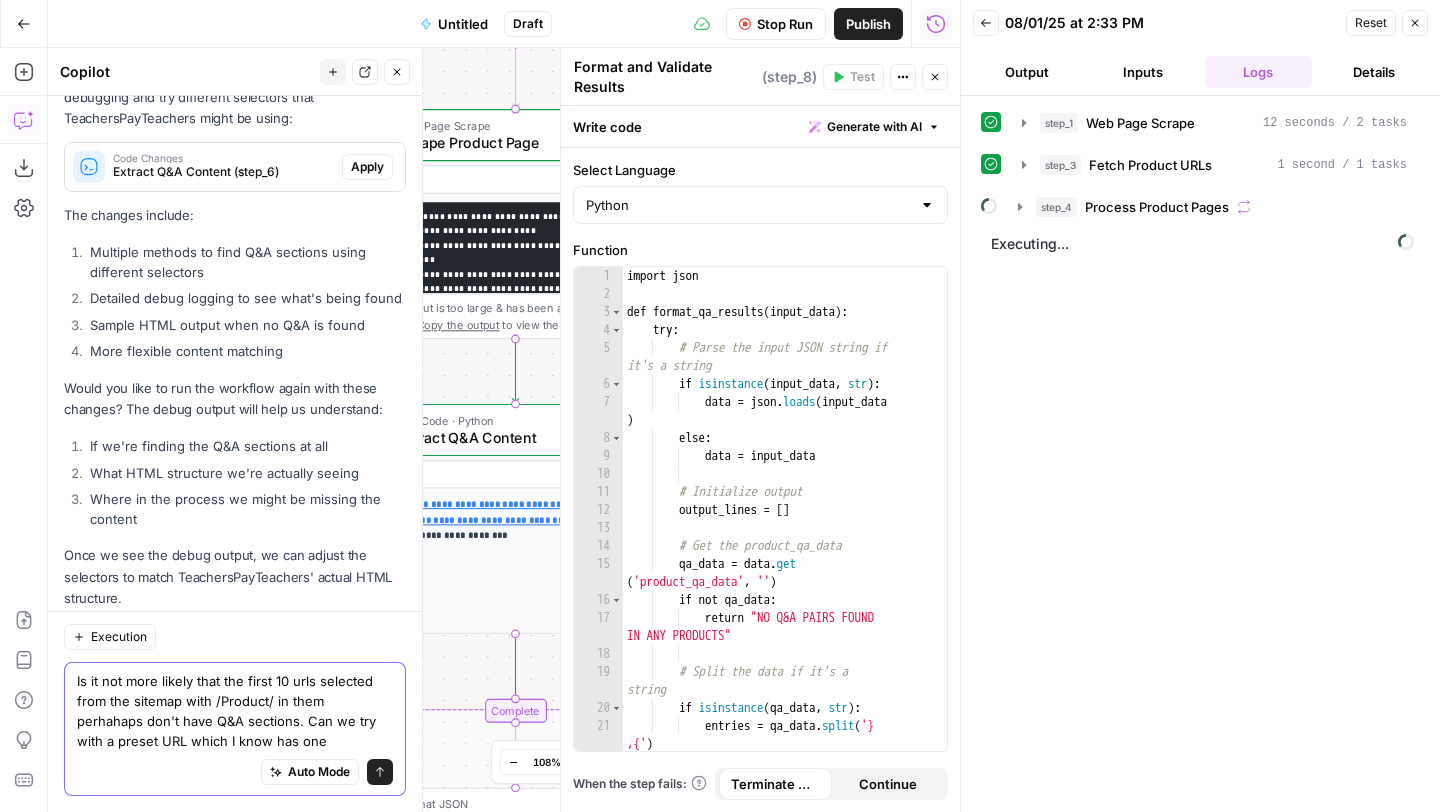 paste on "https://www.teacherspayteachers.com/Product/Sight-Words-Sight-Word-Practice-Kindergarten-Worksheets-Activities-Books-SoR-3150071" 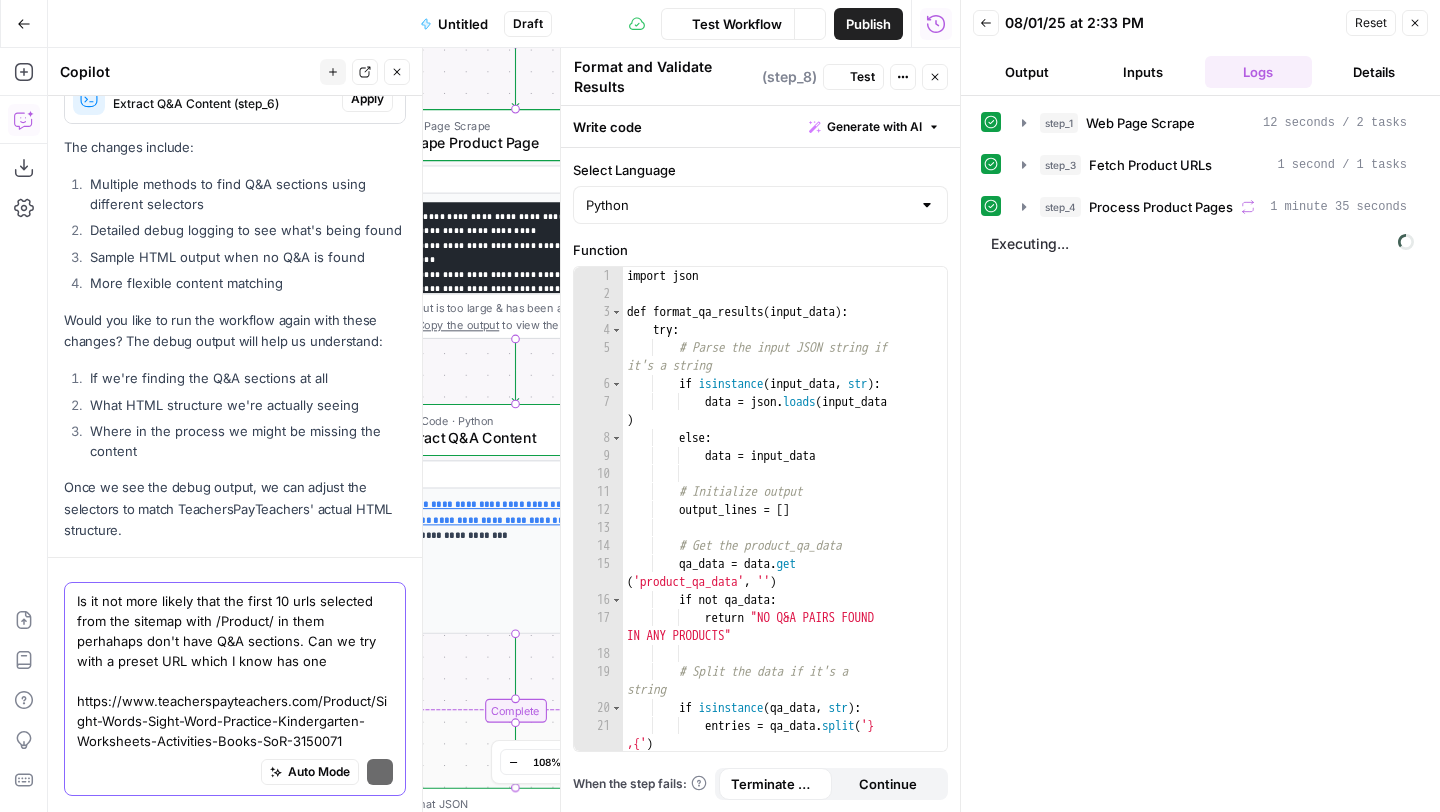 scroll, scrollTop: 19752, scrollLeft: 0, axis: vertical 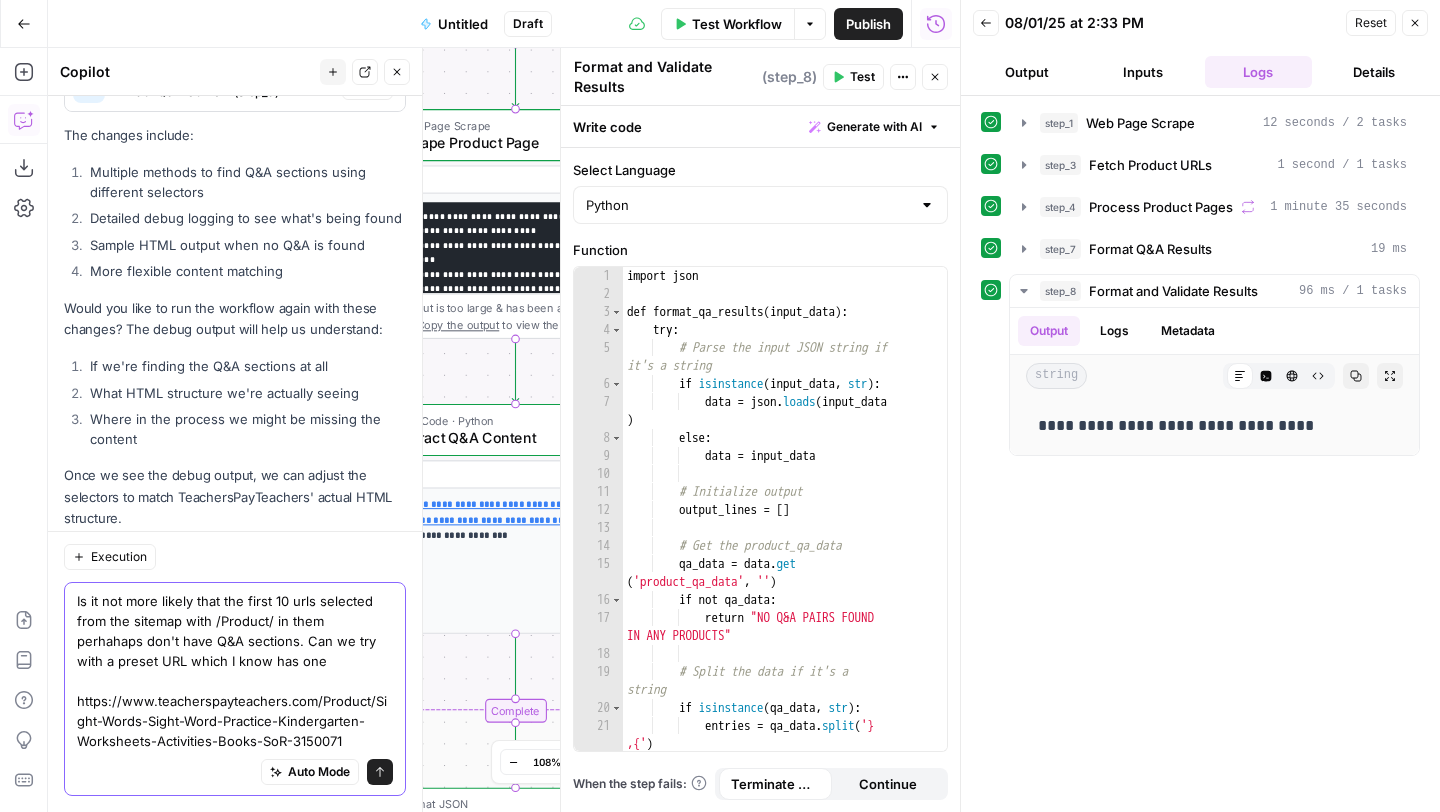 type on "Is it not more likely that the first 10 urls selected from the sitemap with /Product/ in them perhahaps don't have Q&A sections. Can we try with a preset URL which I know has one
https://www.teacherspayteachers.com/Product/Sight-Words-Sight-Word-Practice-Kindergarten-Worksheets-Activities-Books-SoR-3150071" 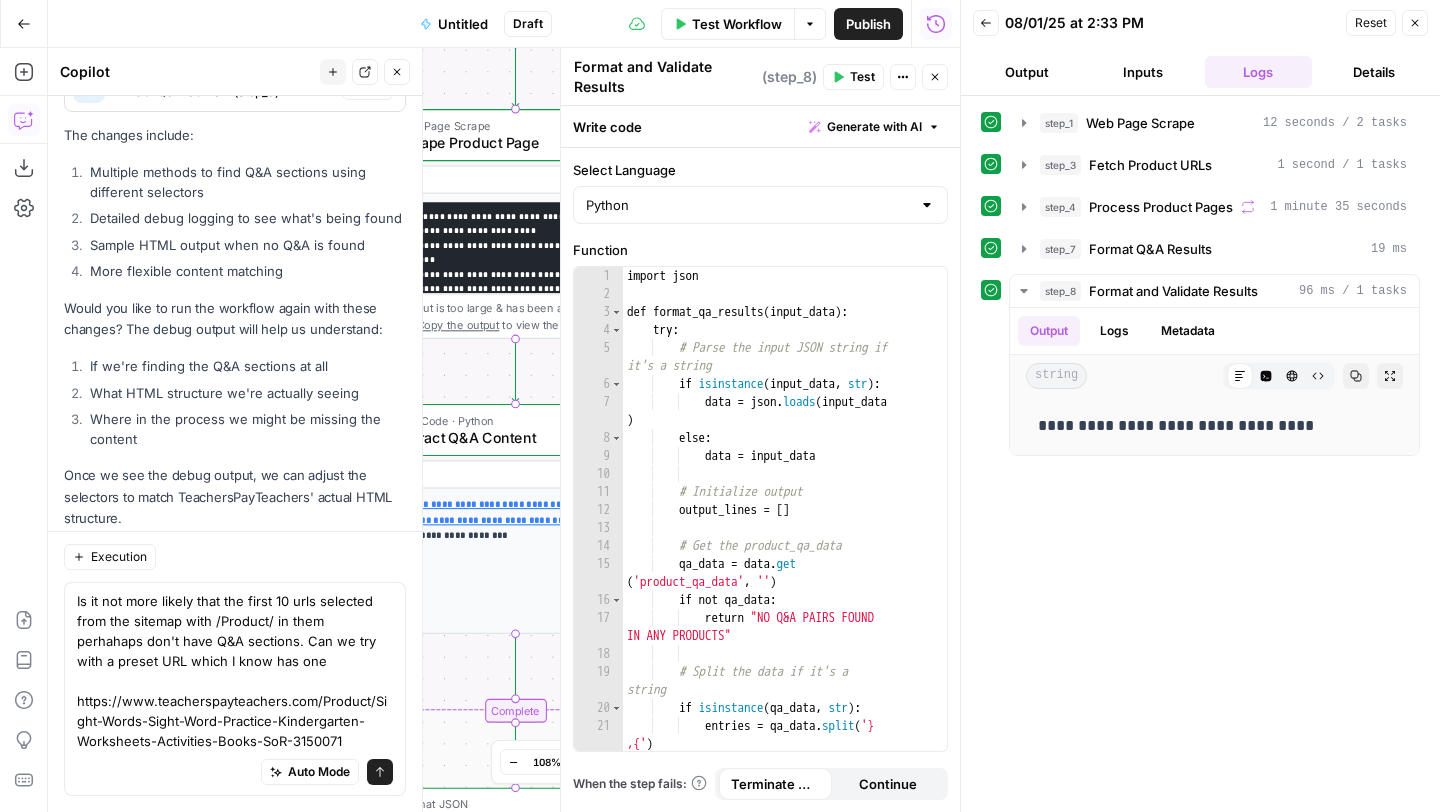click on "Send" at bounding box center (380, 772) 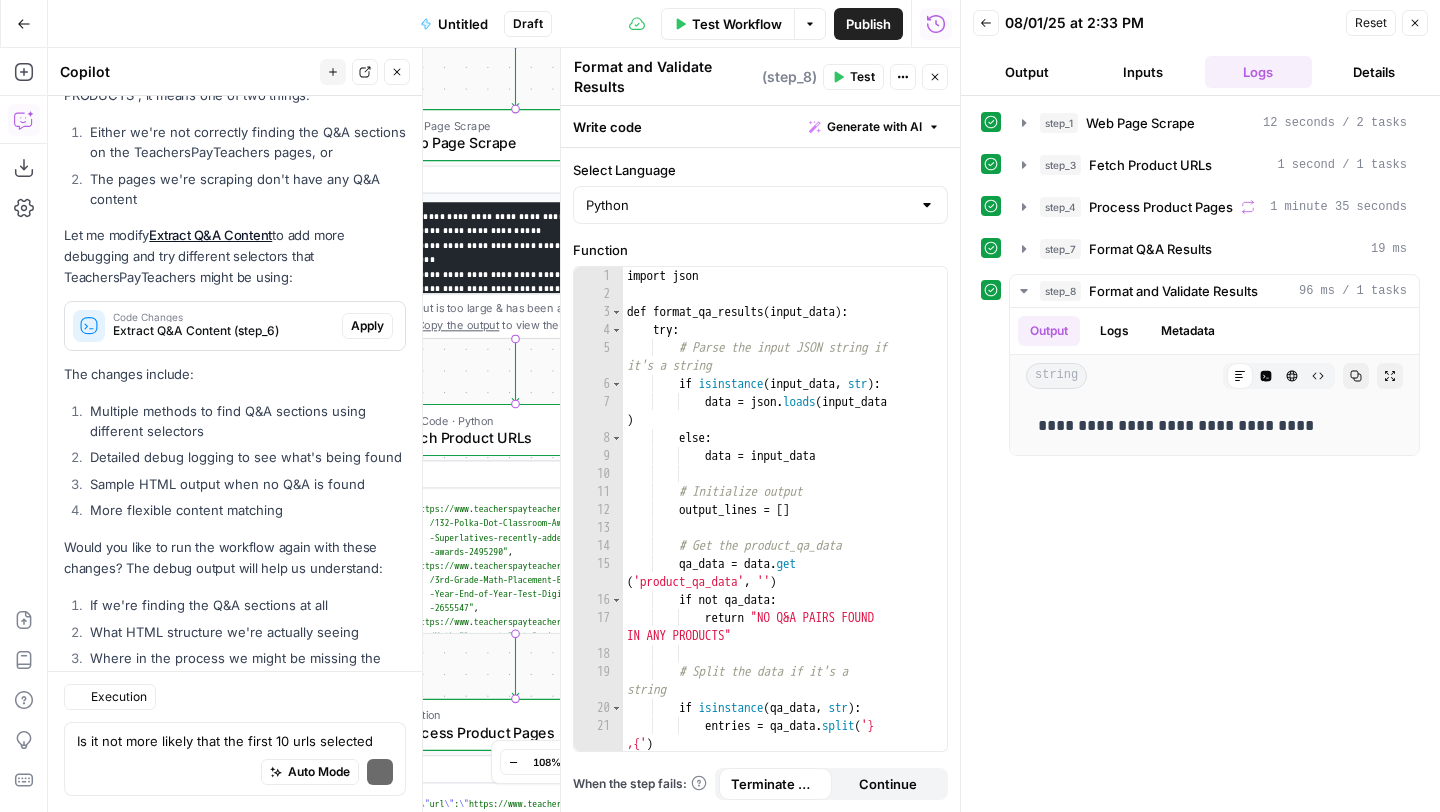 scroll, scrollTop: 20289, scrollLeft: 0, axis: vertical 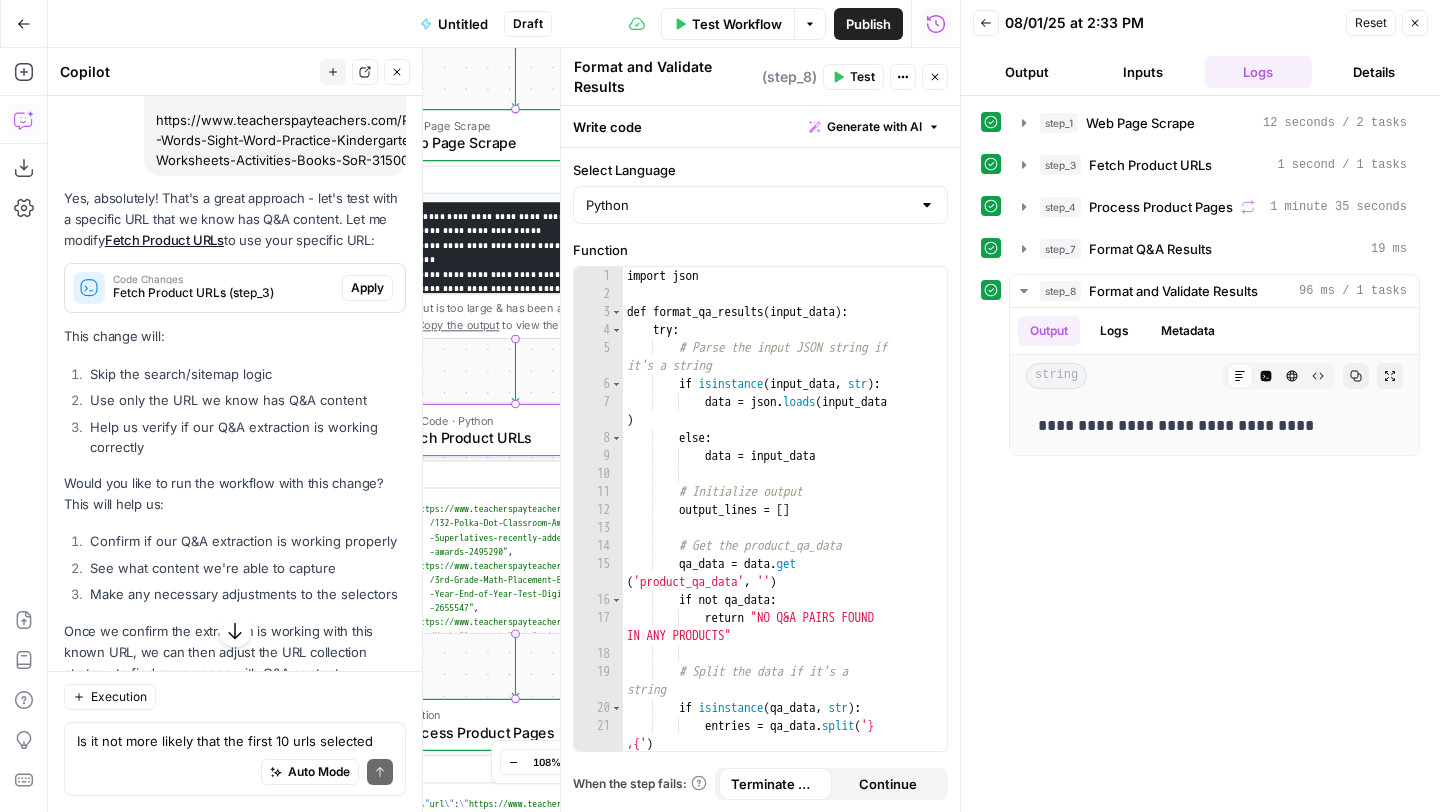 click on "Apply" at bounding box center [367, 288] 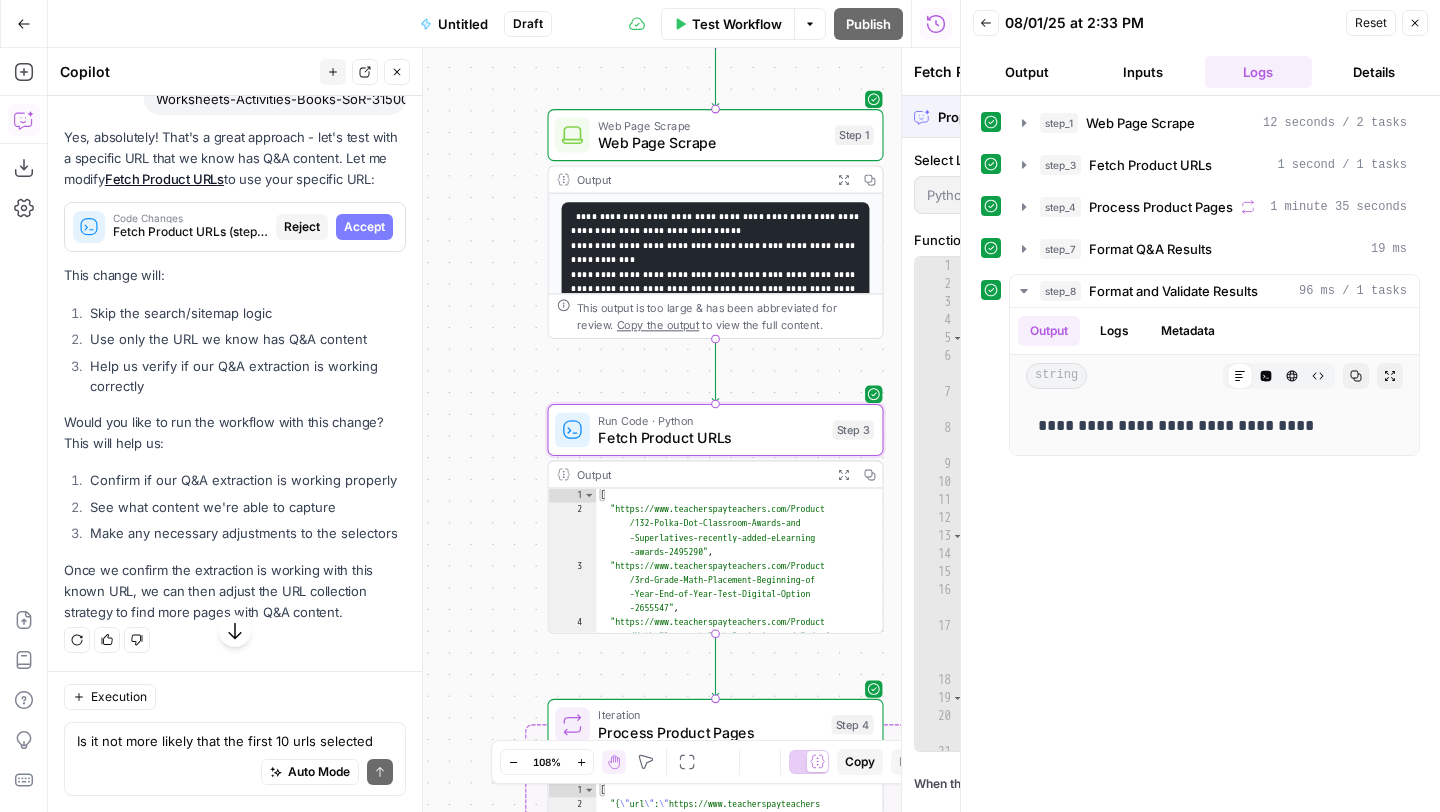 scroll, scrollTop: 19585, scrollLeft: 0, axis: vertical 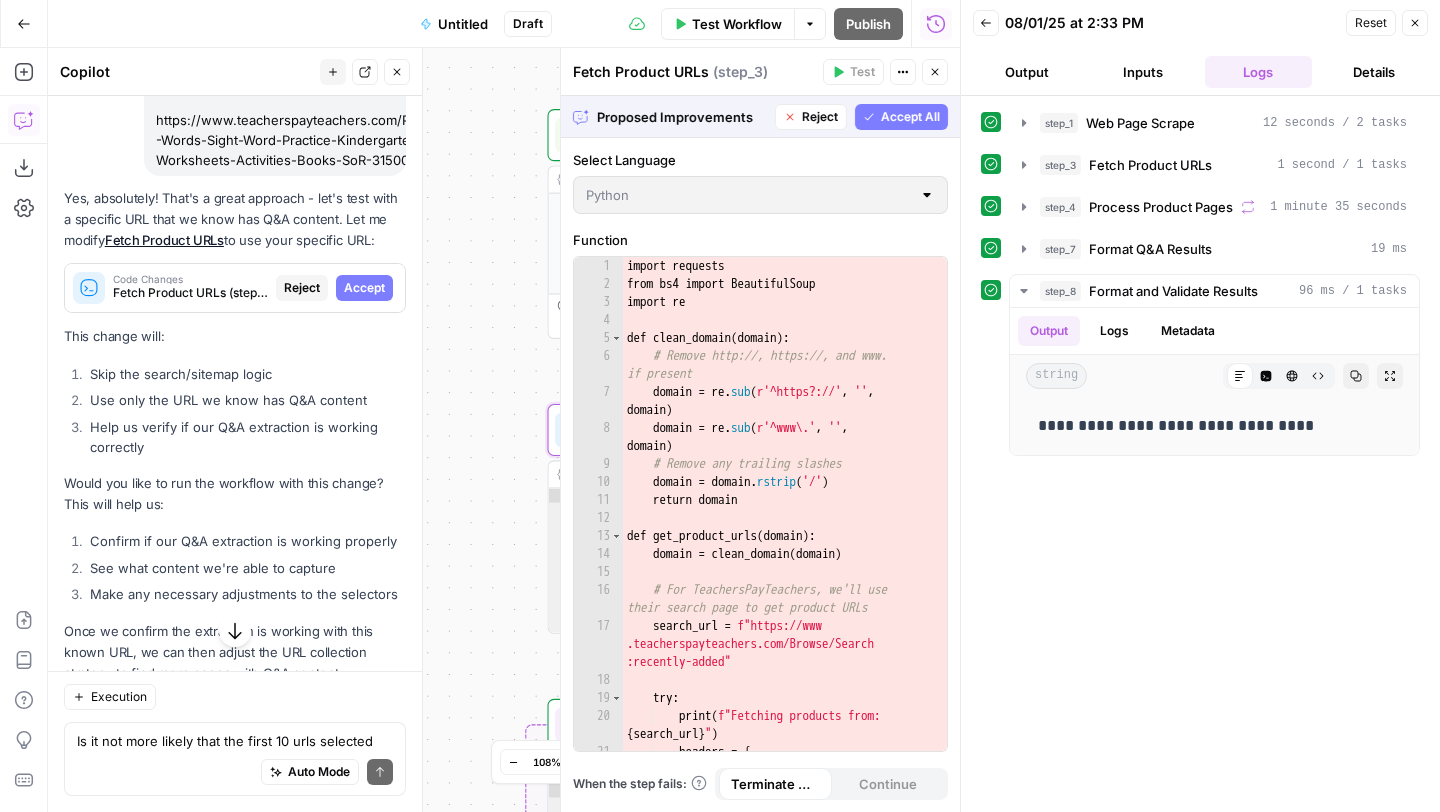 click on "Accept" at bounding box center [364, 288] 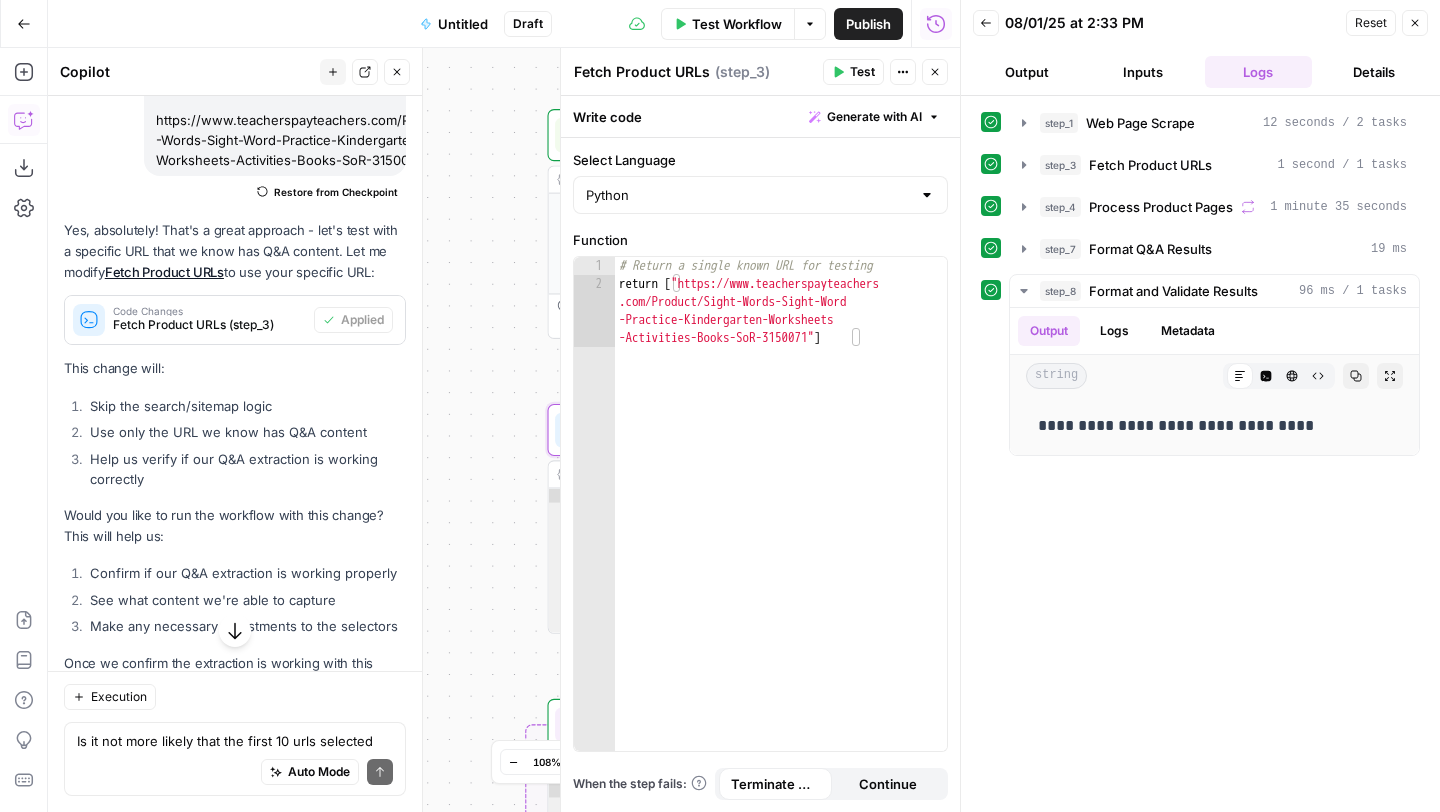scroll, scrollTop: 20368, scrollLeft: 0, axis: vertical 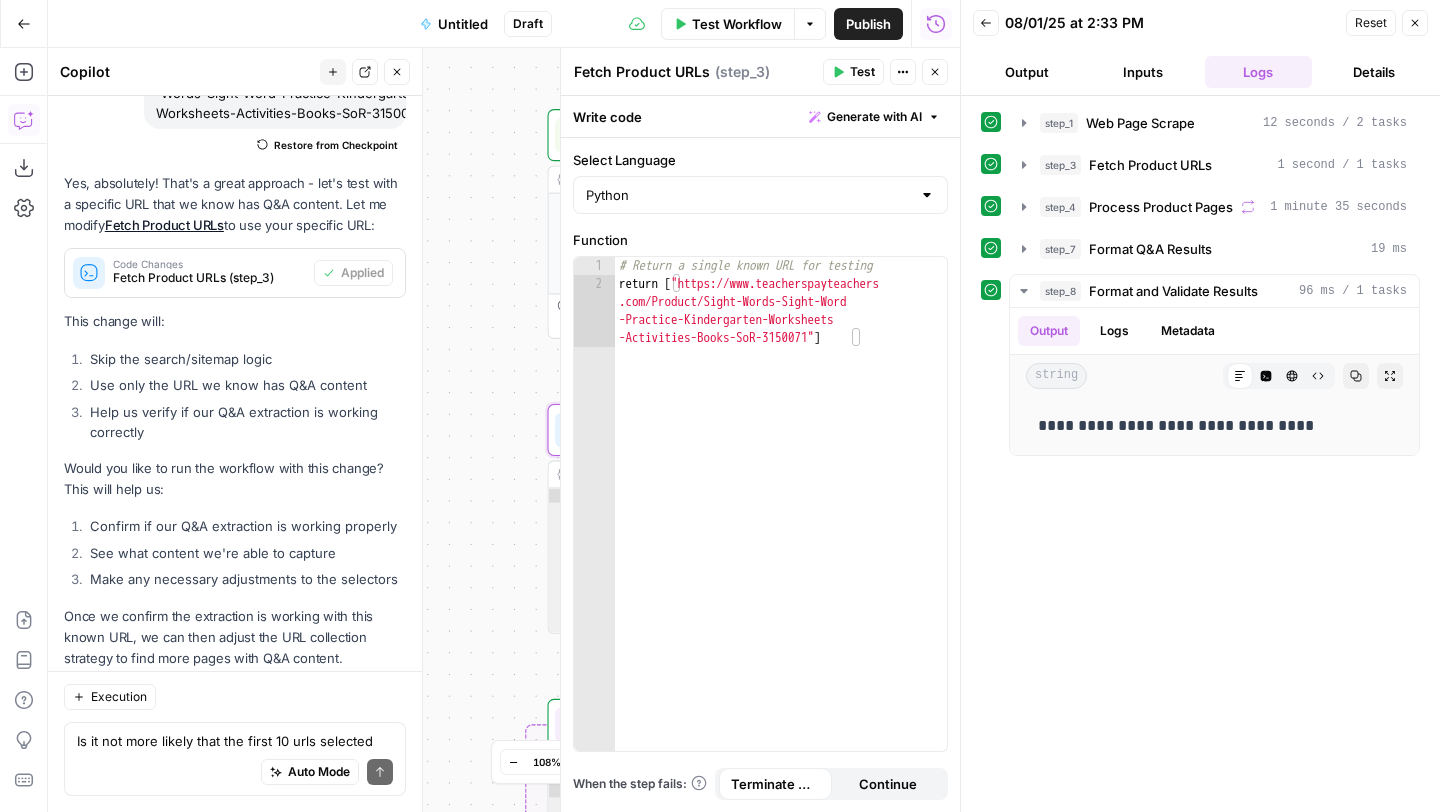 click on "Close" at bounding box center [1415, 23] 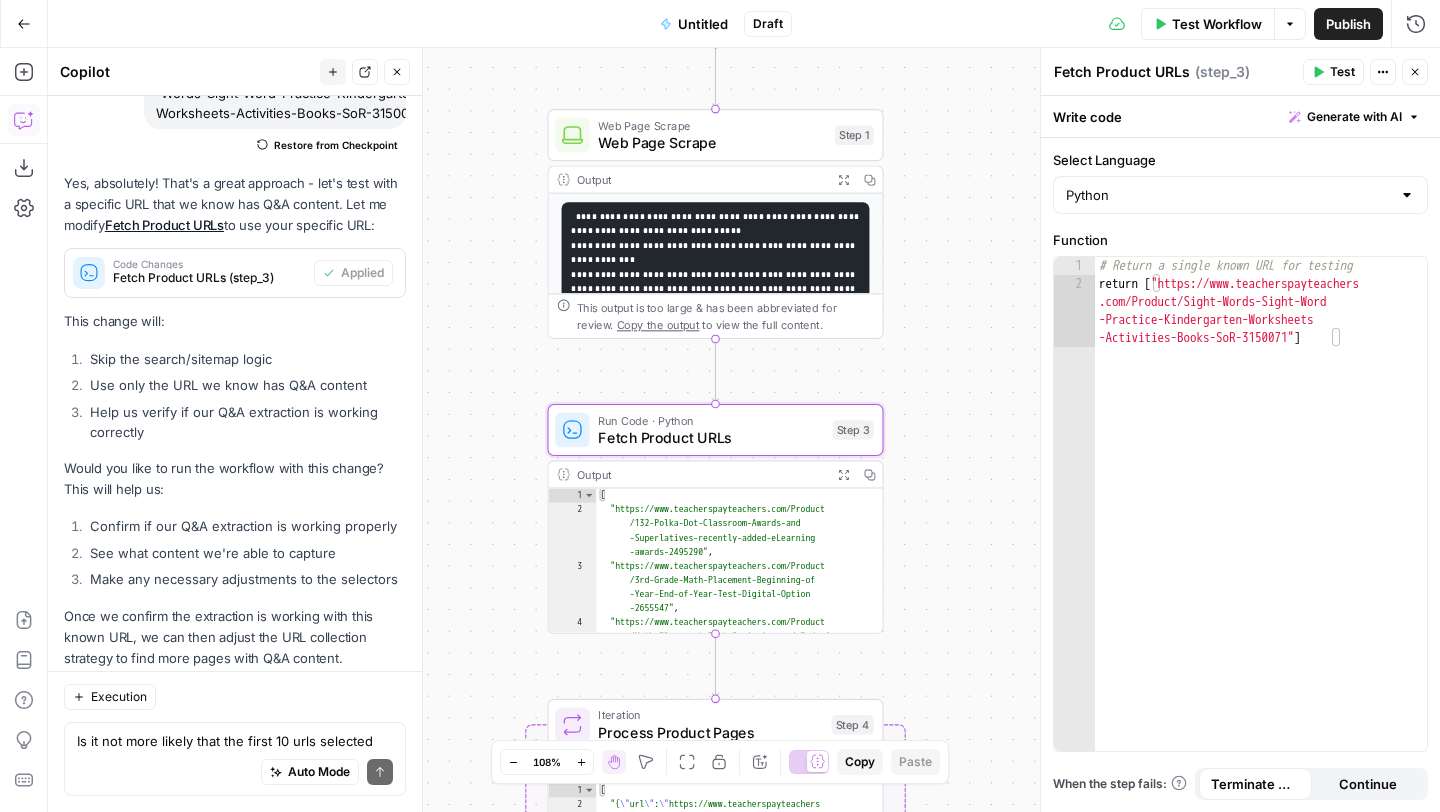 click on "Test Workflow" at bounding box center (1217, 24) 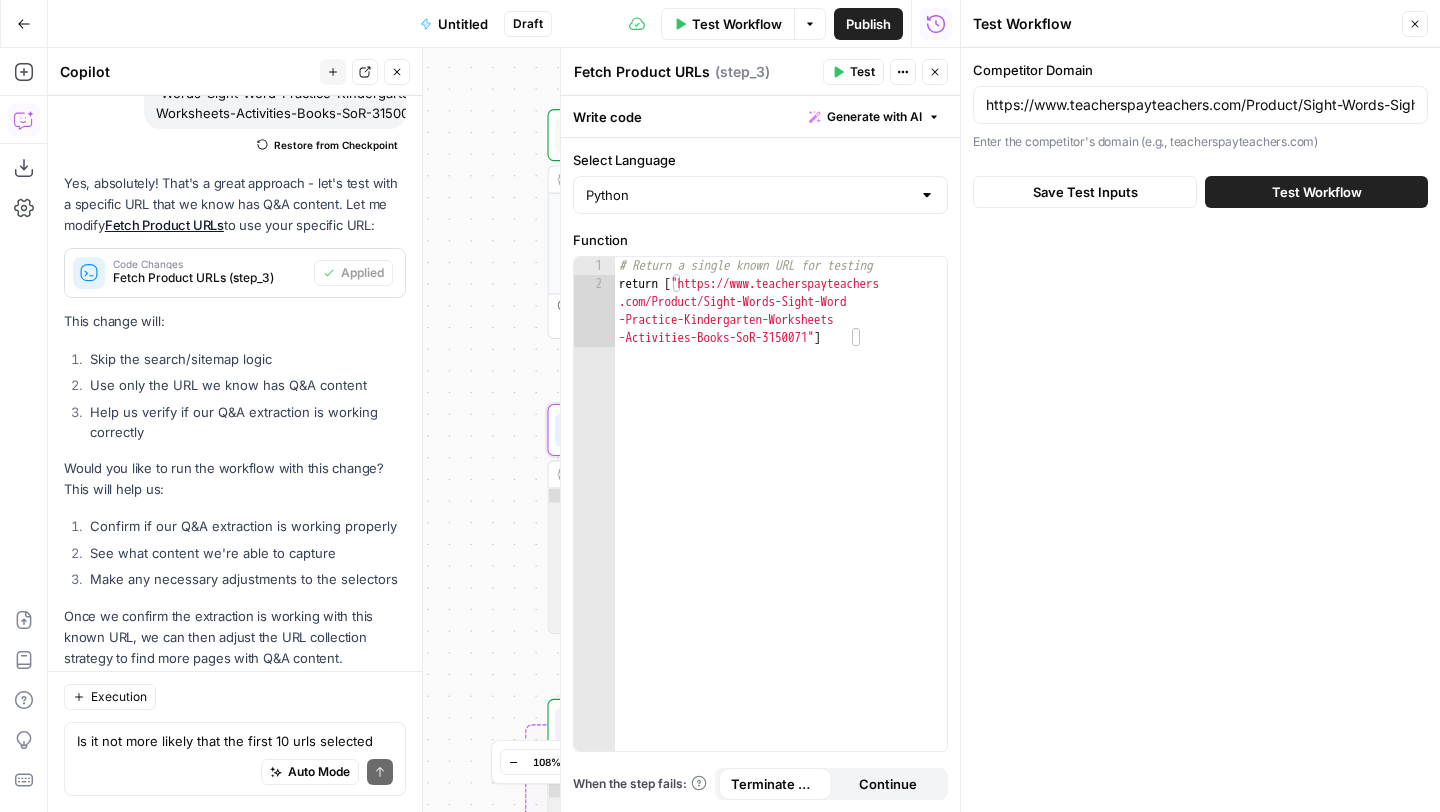 click on "Test Workflow" at bounding box center [1316, 192] 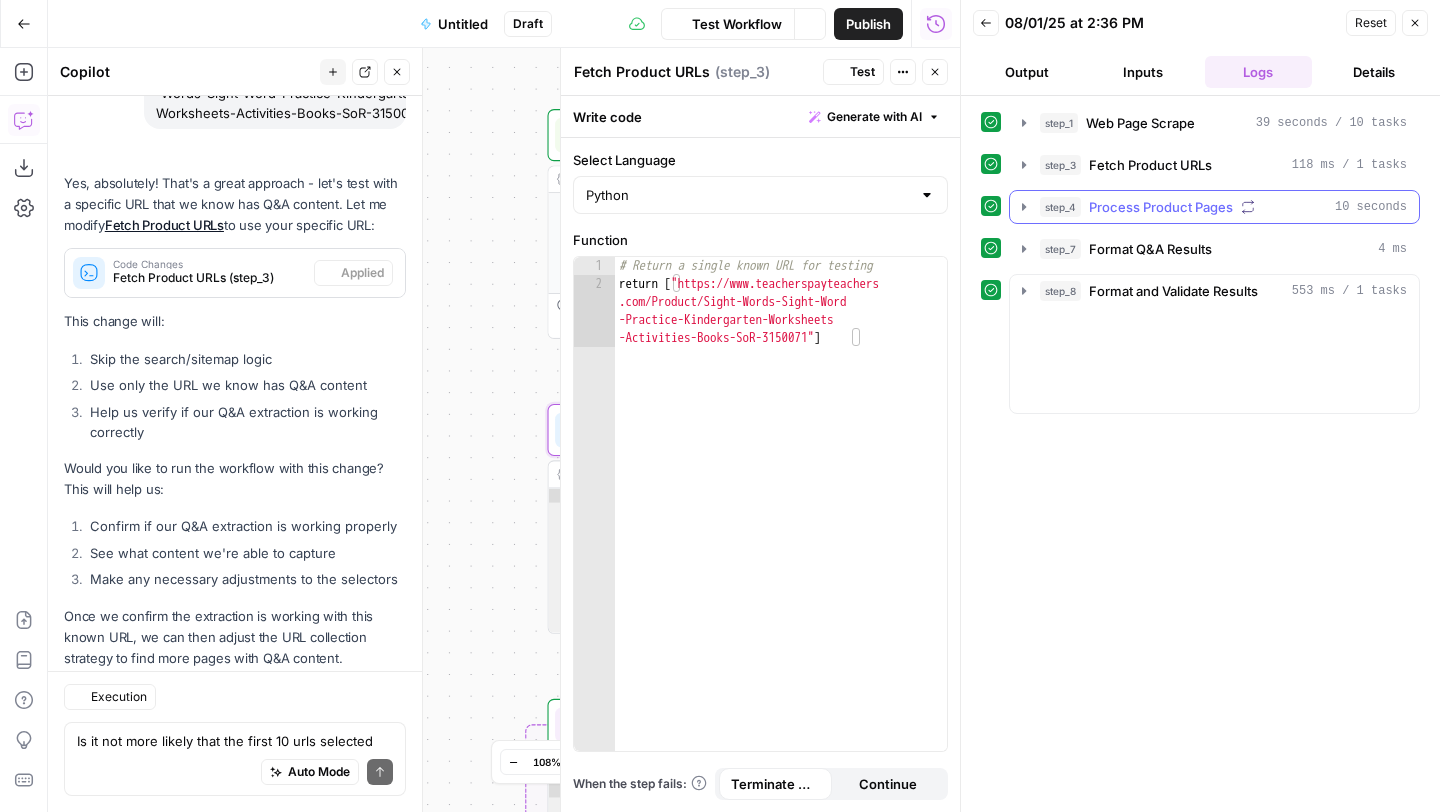 scroll, scrollTop: 20368, scrollLeft: 0, axis: vertical 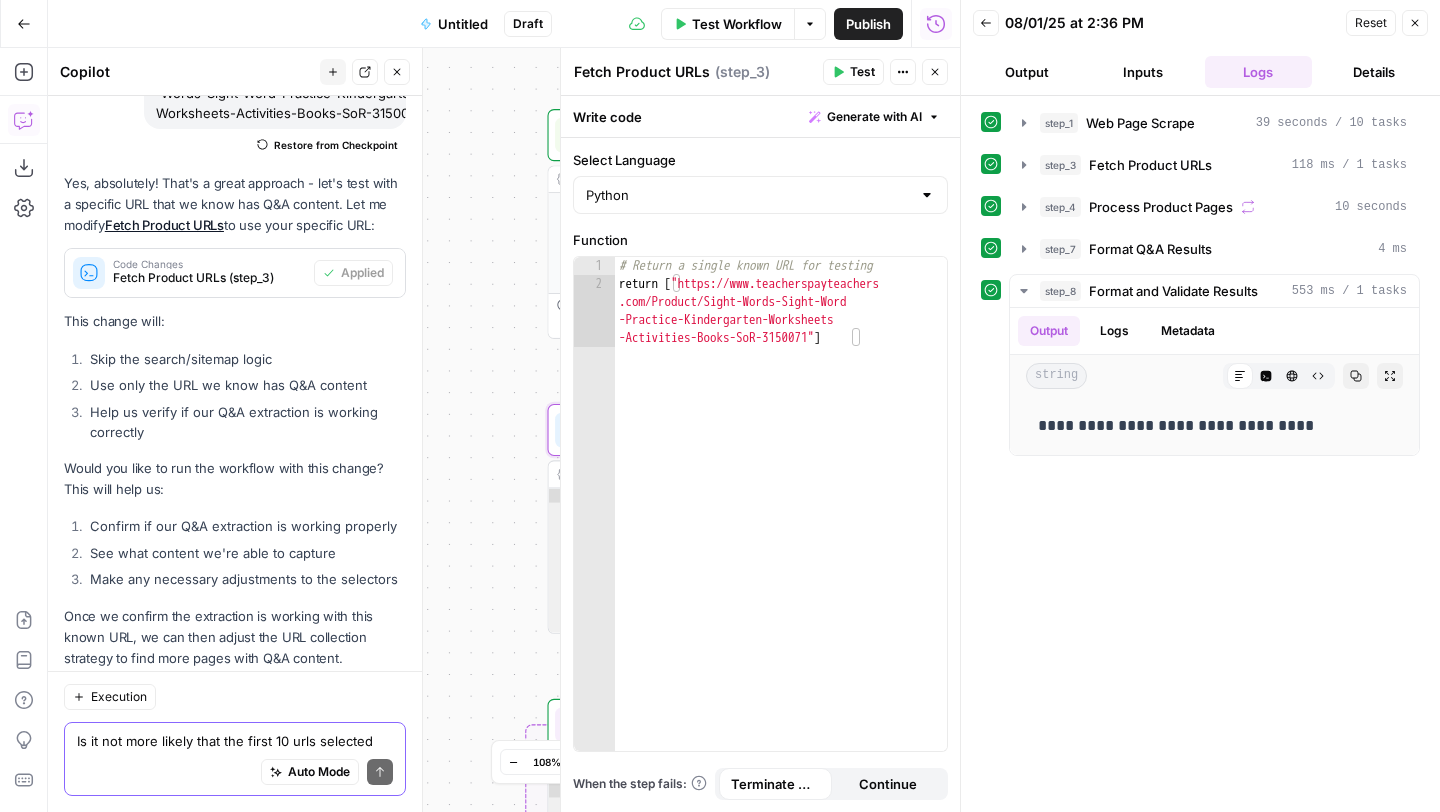 click on "Is it not more likely that the first 10 urls selected from the sitemap with /Product/ in them perhahaps don't have Q&A sections. Can we try with a preset URL which I know has one
https://www.teacherspayteachers.com/Product/Sight-Words-Sight-Word-Practice-Kindergarten-Worksheets-Activities-Books-SoR-3150071" at bounding box center [235, 741] 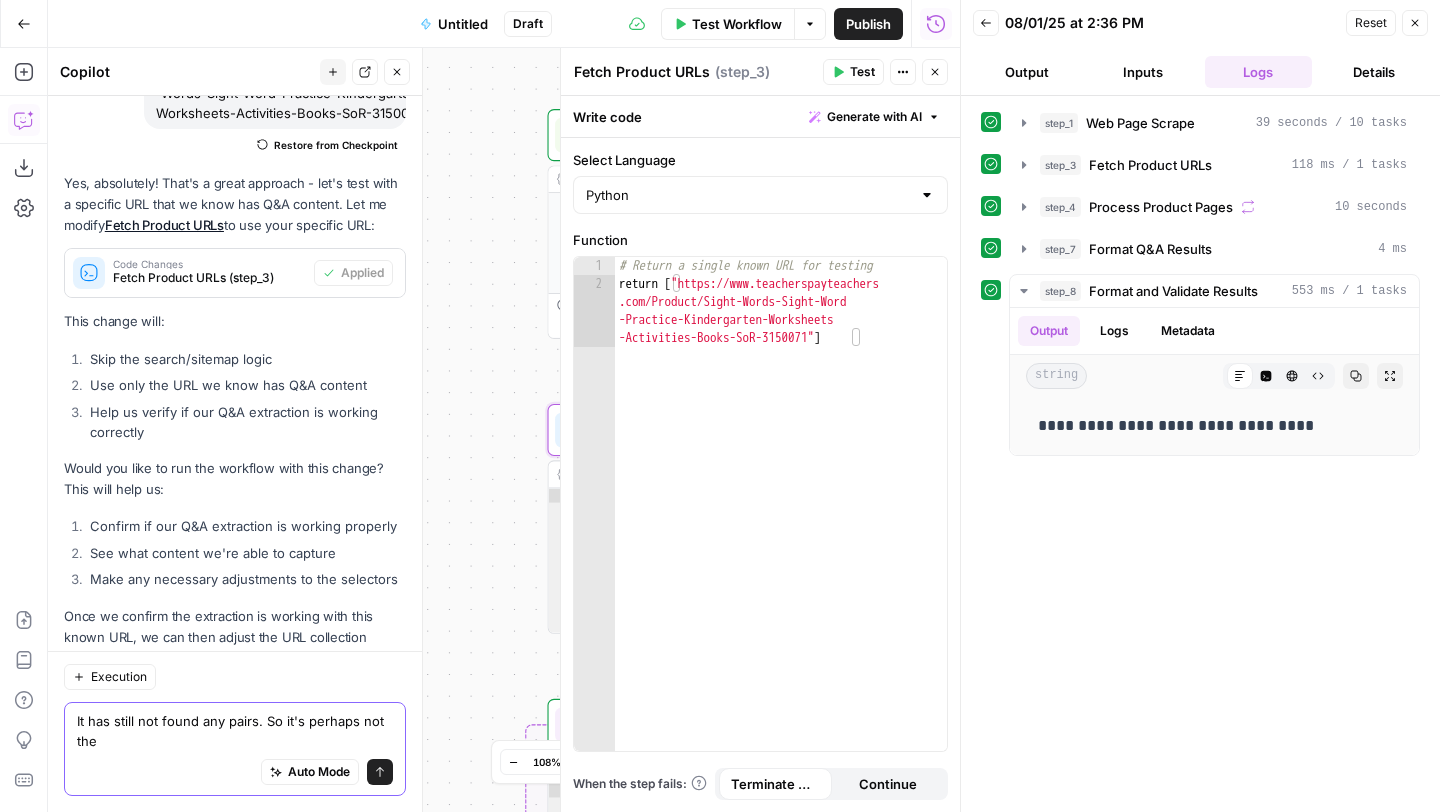 scroll, scrollTop: 20388, scrollLeft: 0, axis: vertical 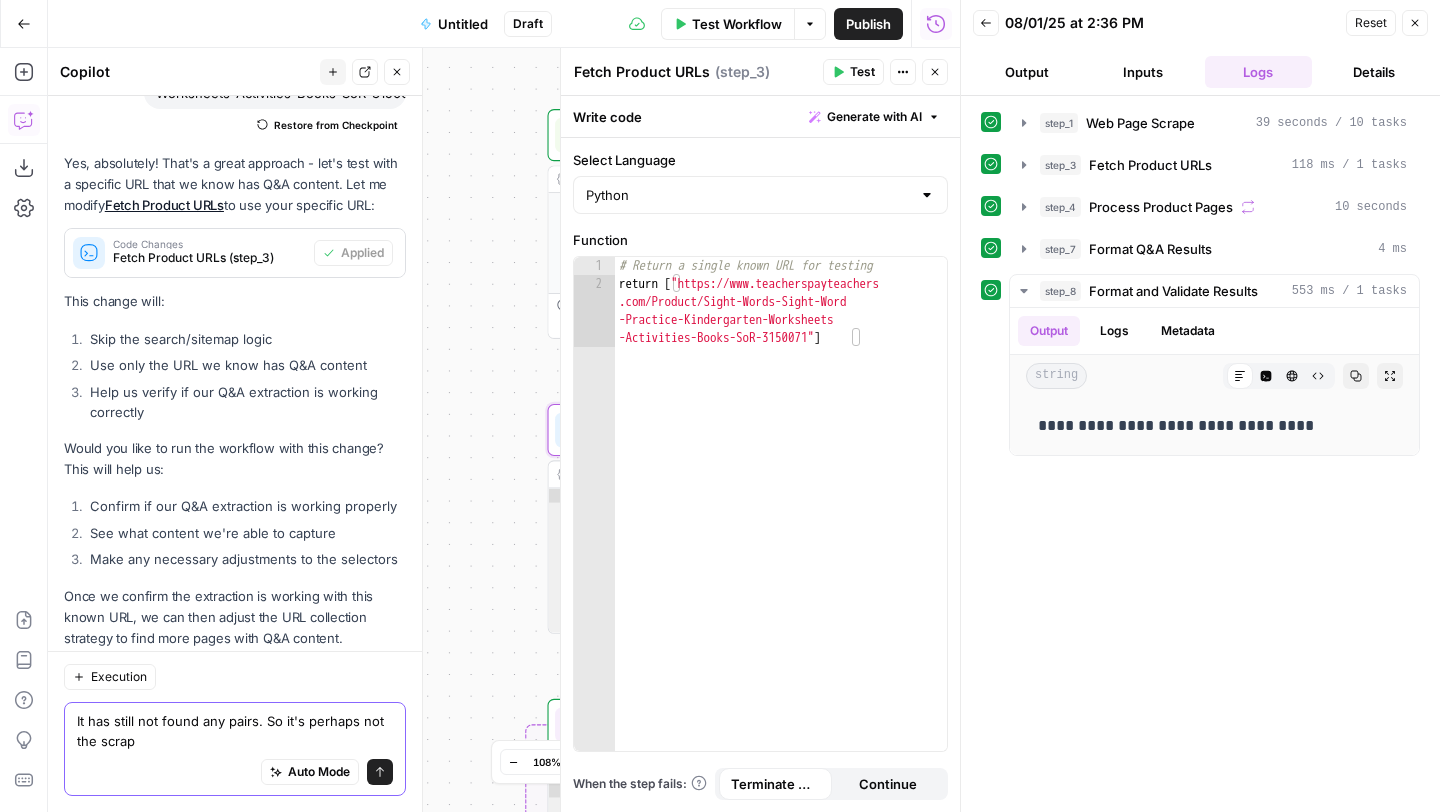 drag, startPoint x: 354, startPoint y: 725, endPoint x: 362, endPoint y: 746, distance: 22.472204 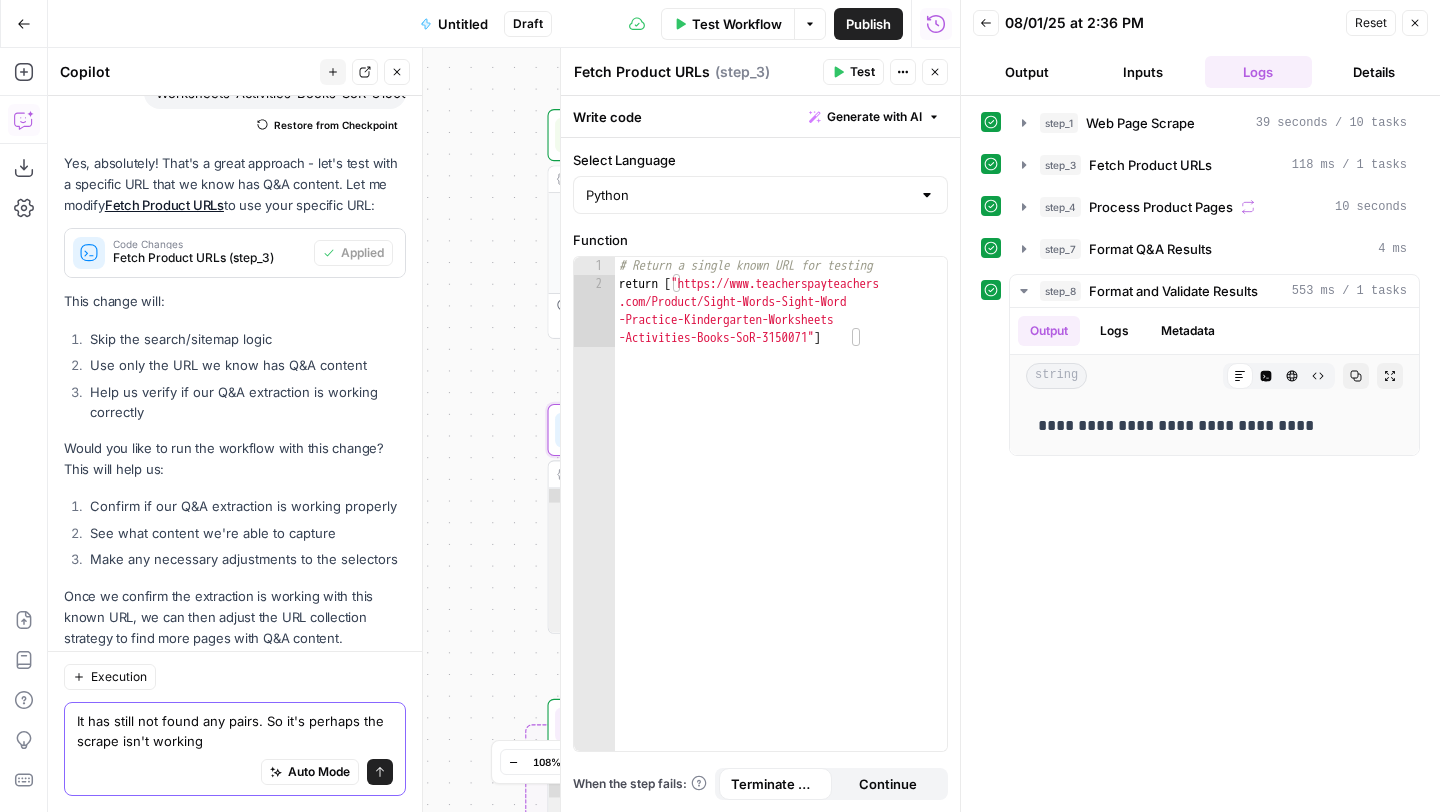 scroll, scrollTop: 20388, scrollLeft: 0, axis: vertical 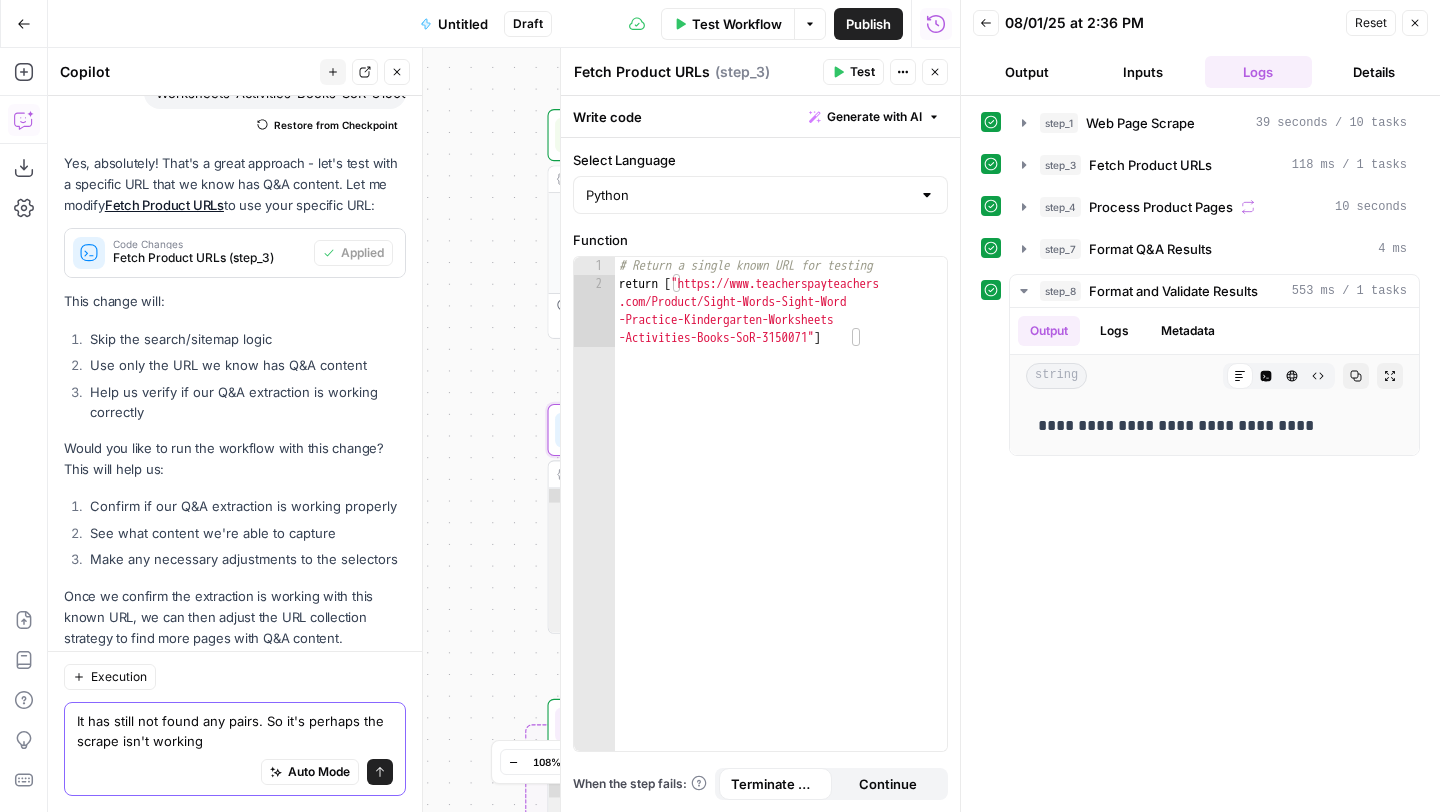 type on "It has still not found any pairs. So it's perhaps the scrape isn't working" 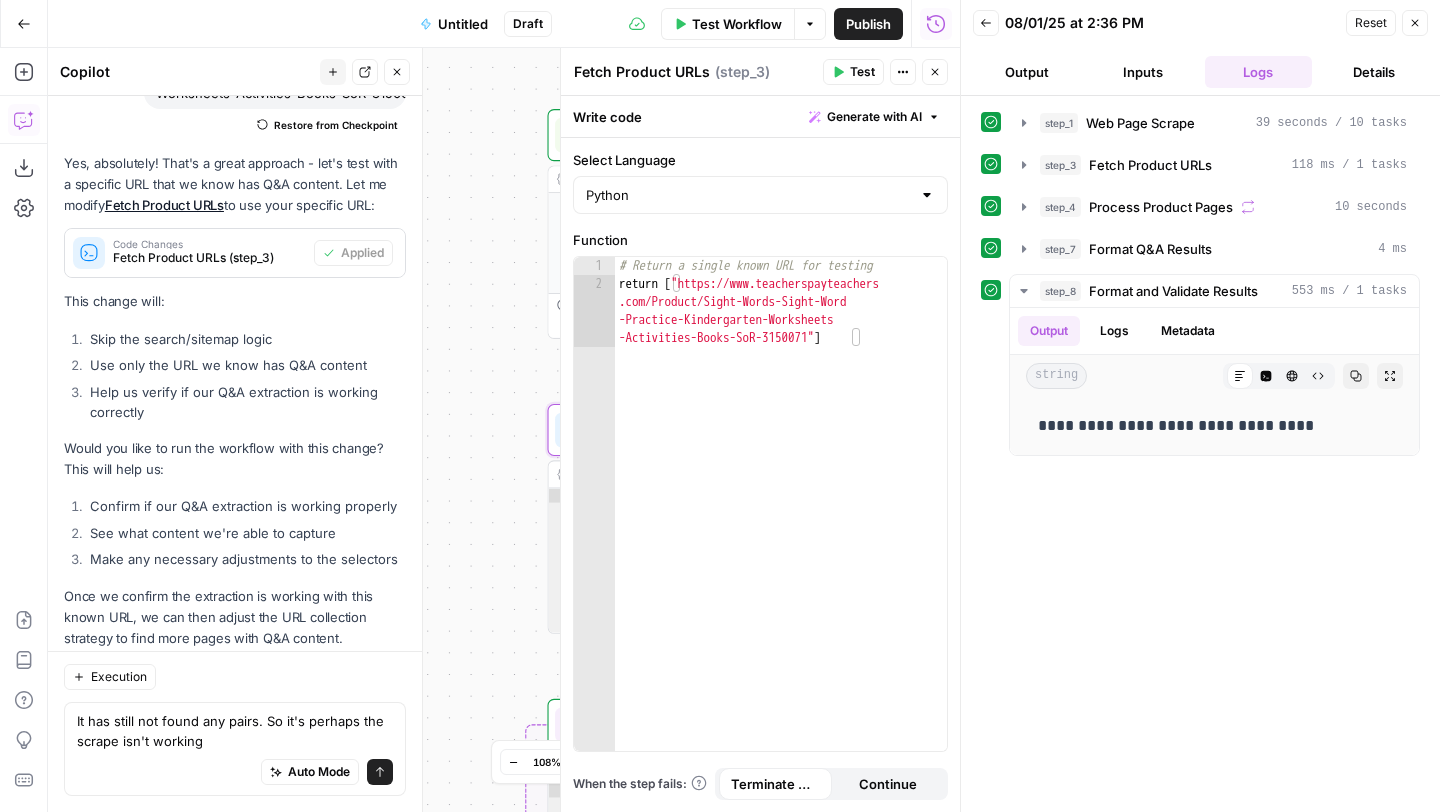 click 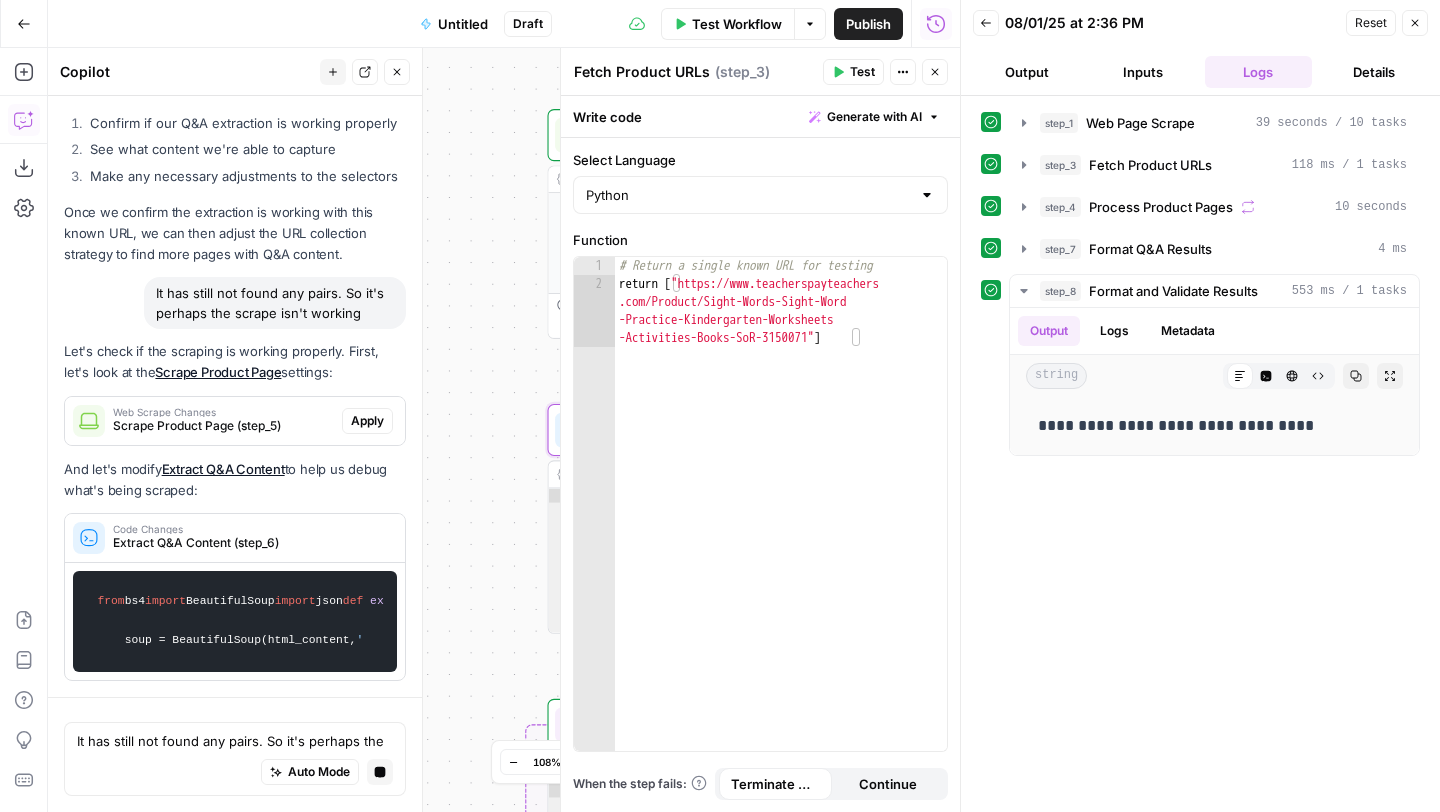 scroll, scrollTop: 20006, scrollLeft: 0, axis: vertical 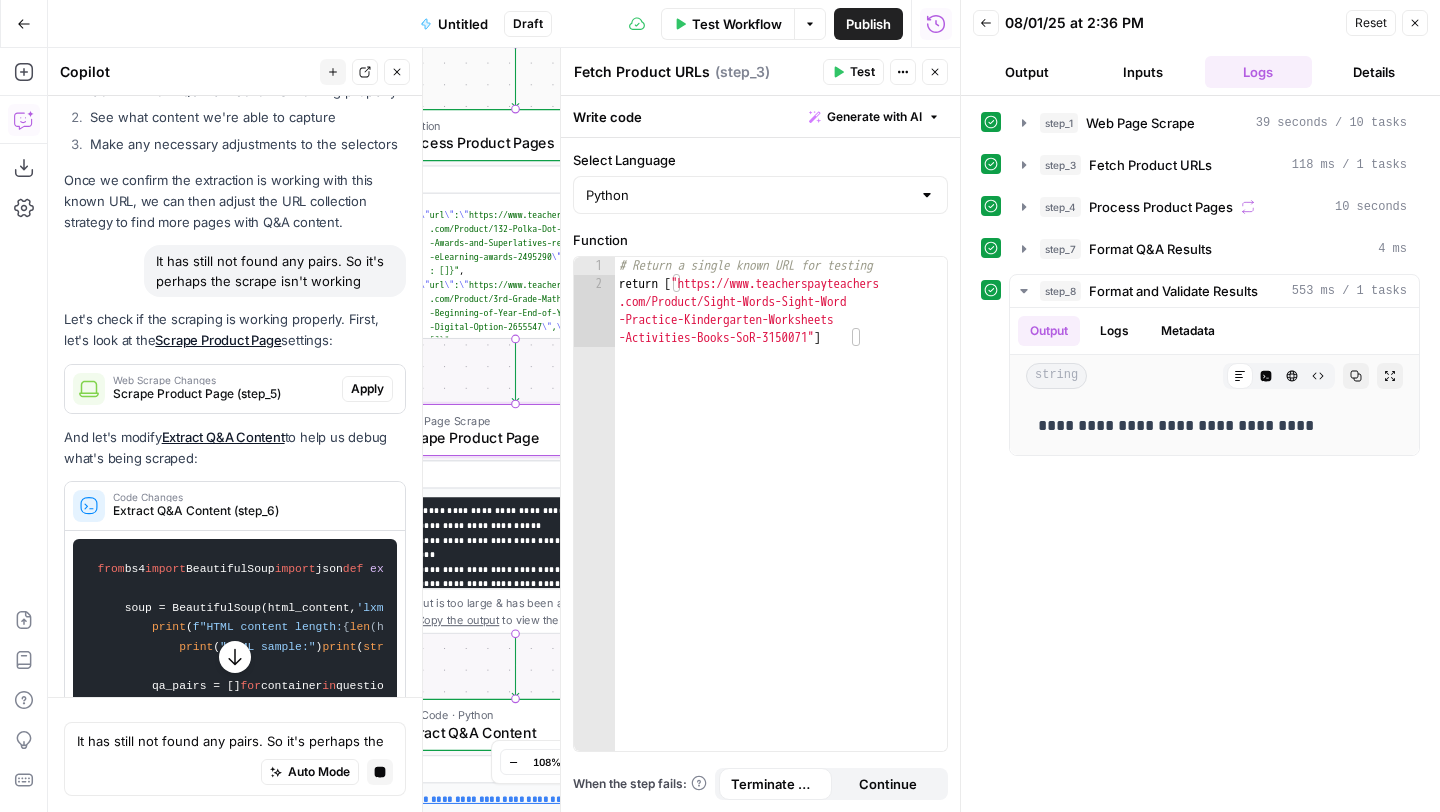click on "Apply" at bounding box center (367, 389) 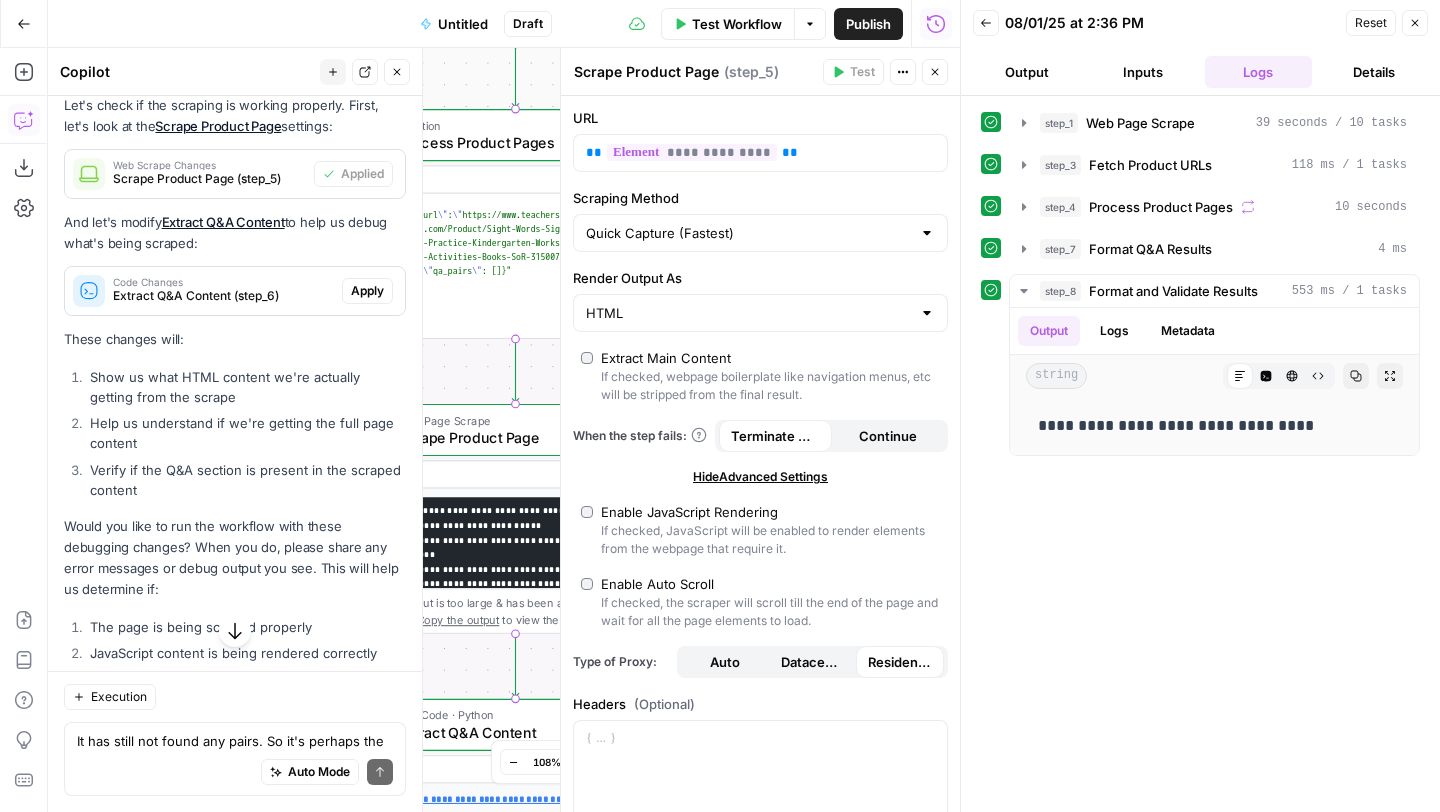 scroll, scrollTop: 20931, scrollLeft: 0, axis: vertical 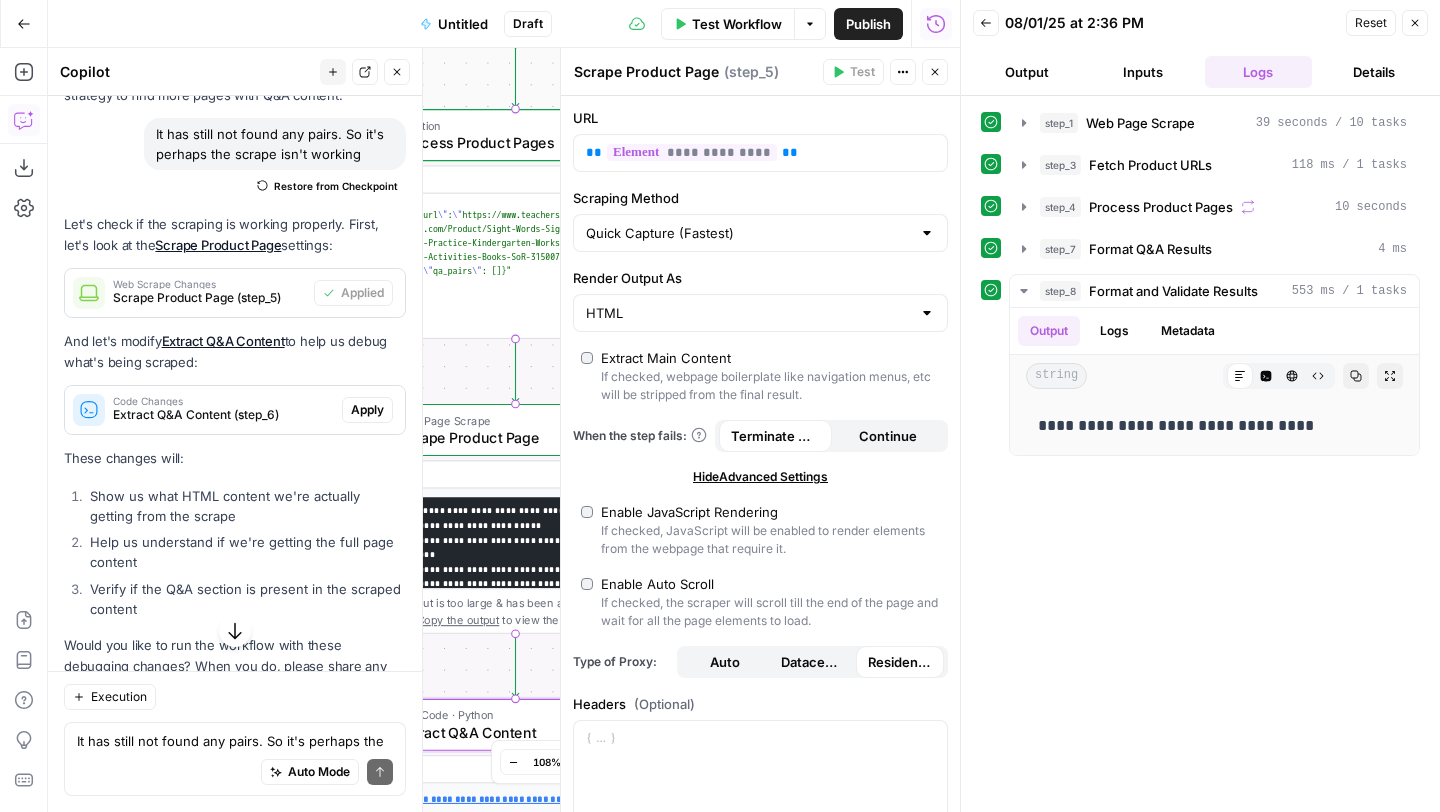 click on "Code Changes Extract Q&A Content (step_6) Apply" at bounding box center (235, 410) 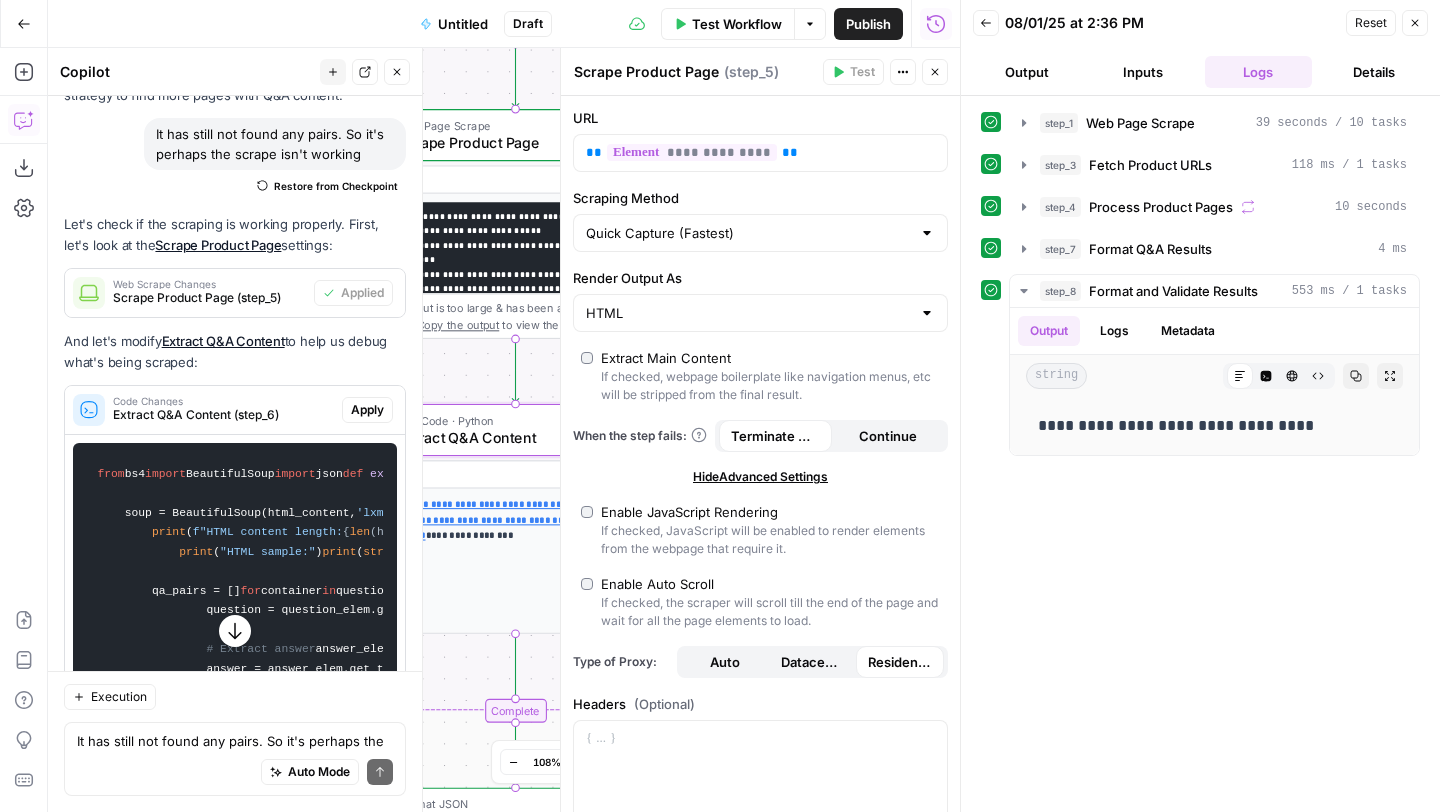 click on "Apply" at bounding box center [367, 410] 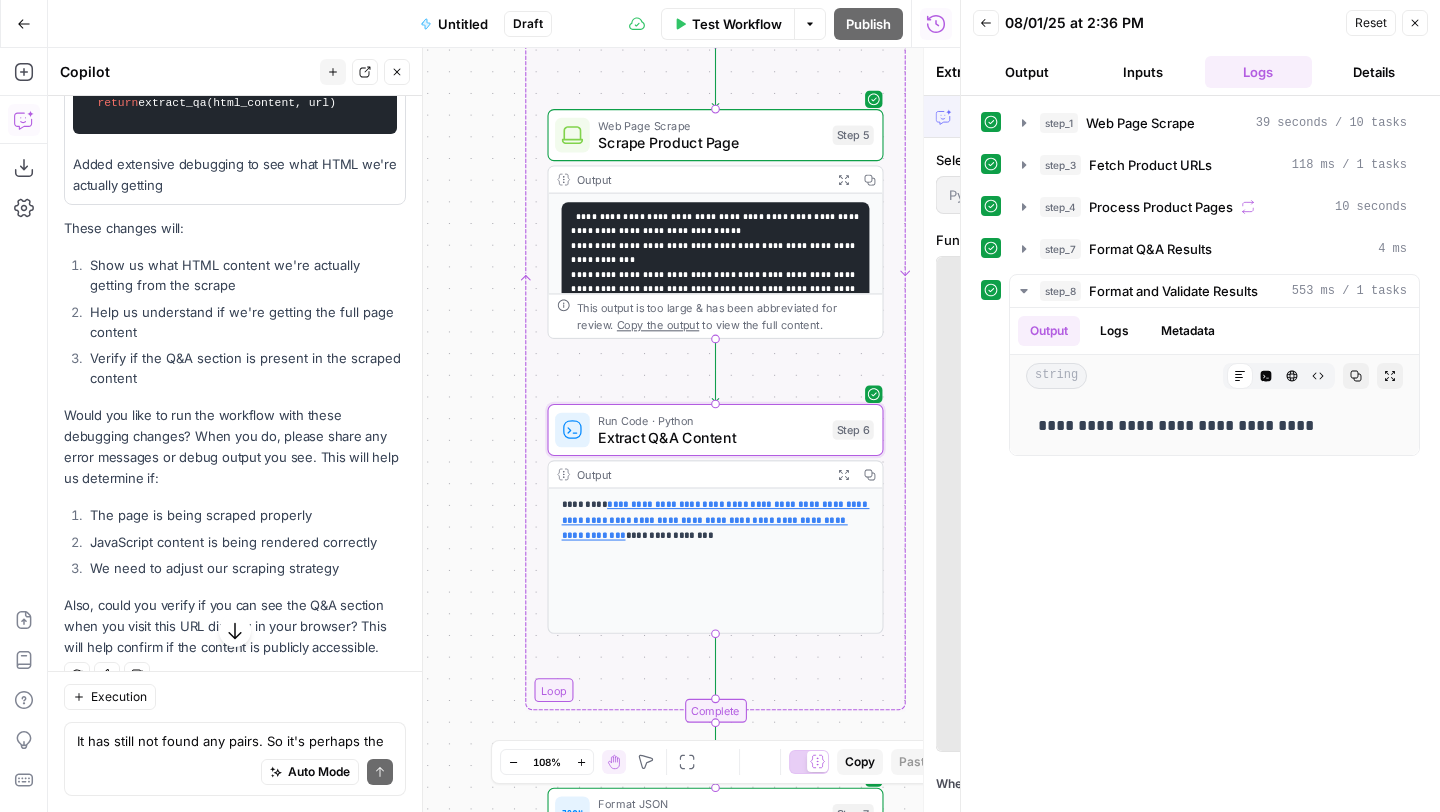 scroll, scrollTop: 20163, scrollLeft: 0, axis: vertical 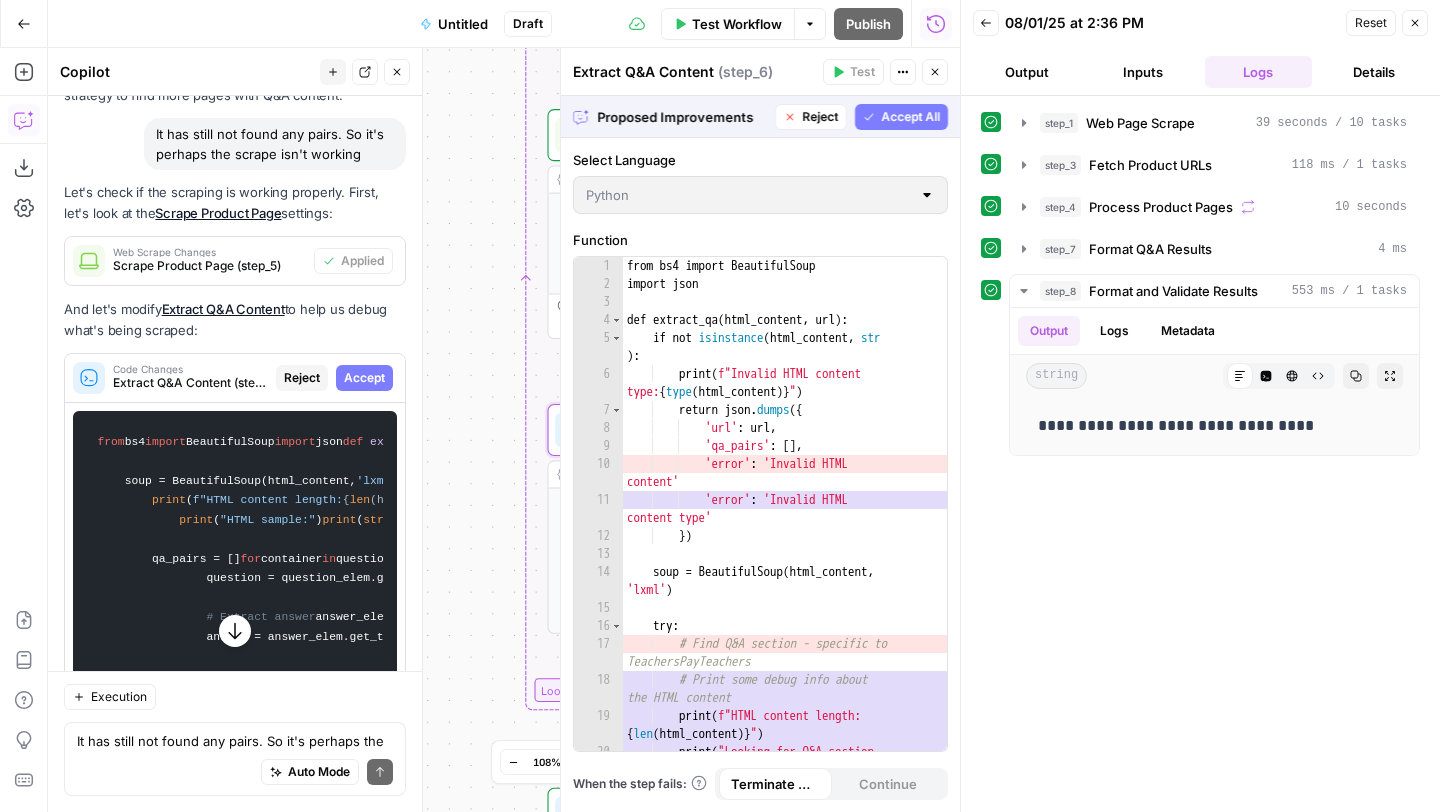 click on "Accept" at bounding box center [364, 378] 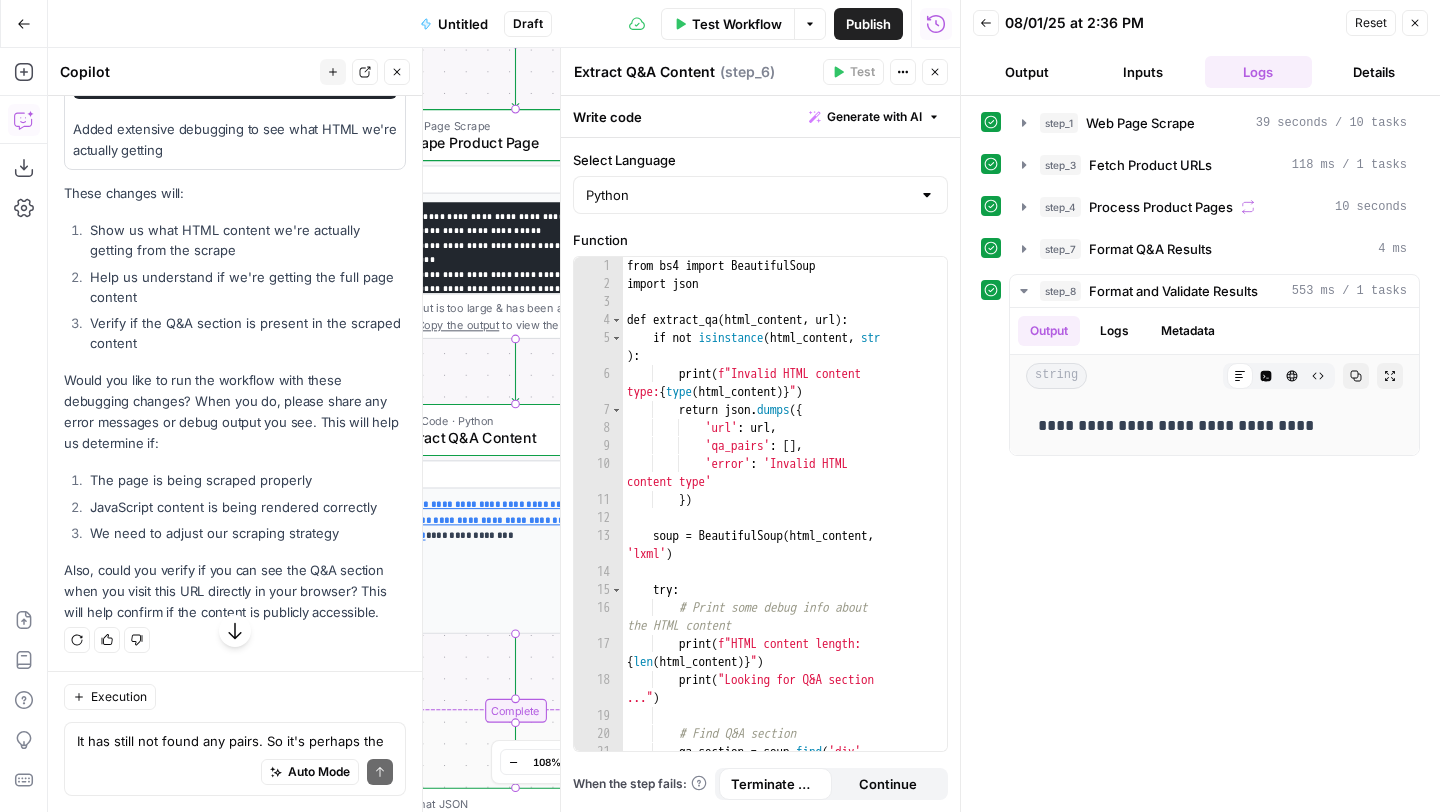 scroll, scrollTop: 22799, scrollLeft: 0, axis: vertical 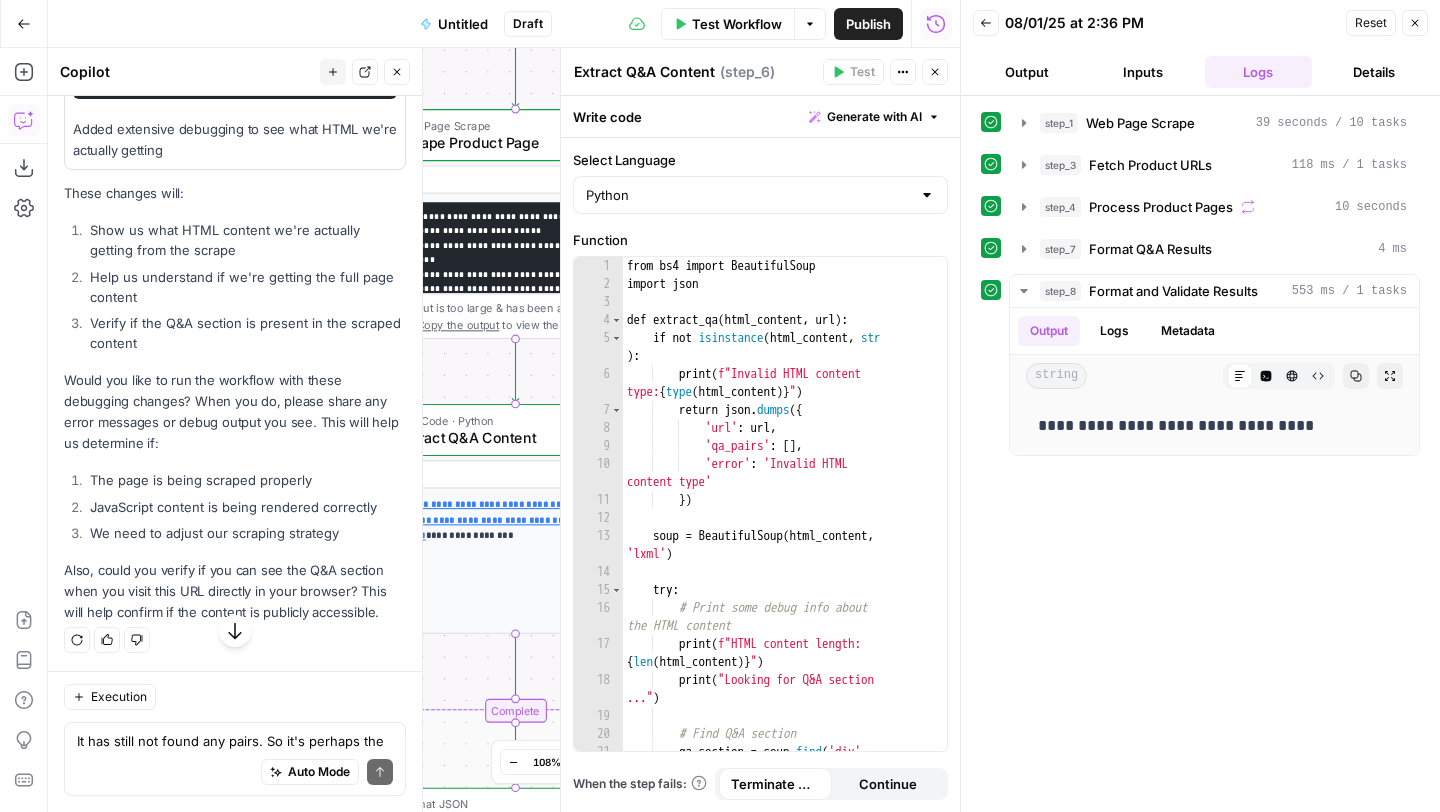 click on "Test Workflow" at bounding box center (737, 24) 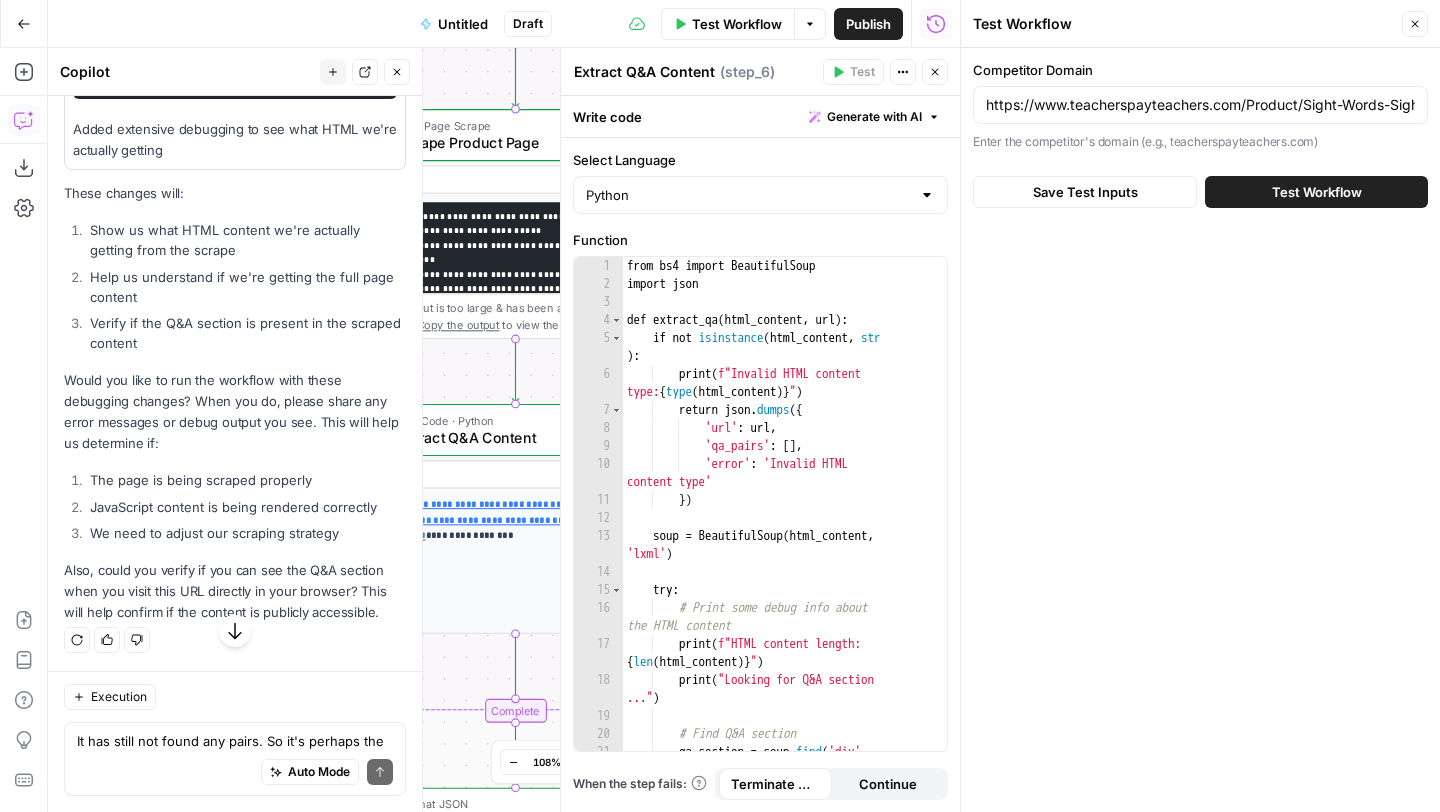 click on "Test Workflow" at bounding box center [1316, 192] 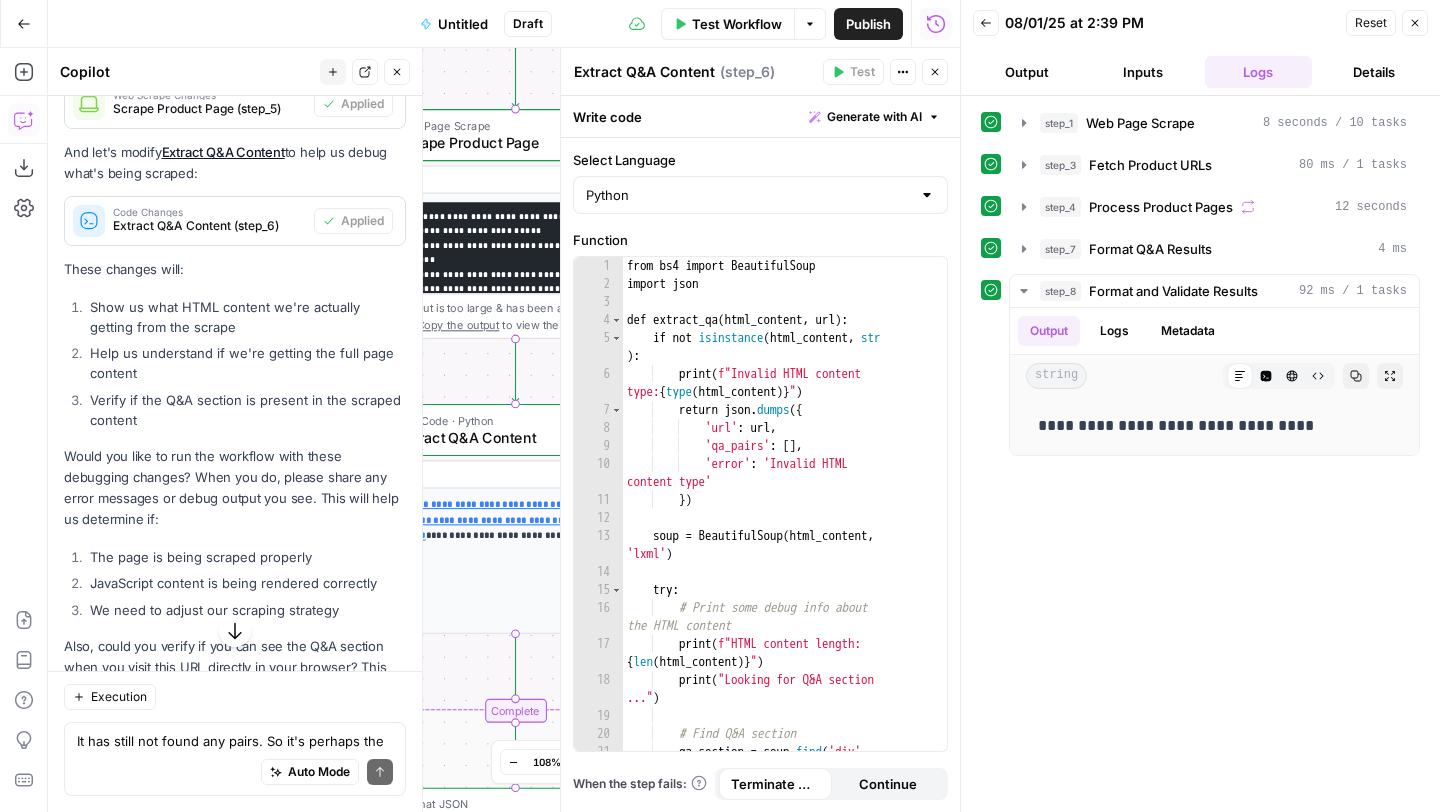 scroll, scrollTop: 21151, scrollLeft: 0, axis: vertical 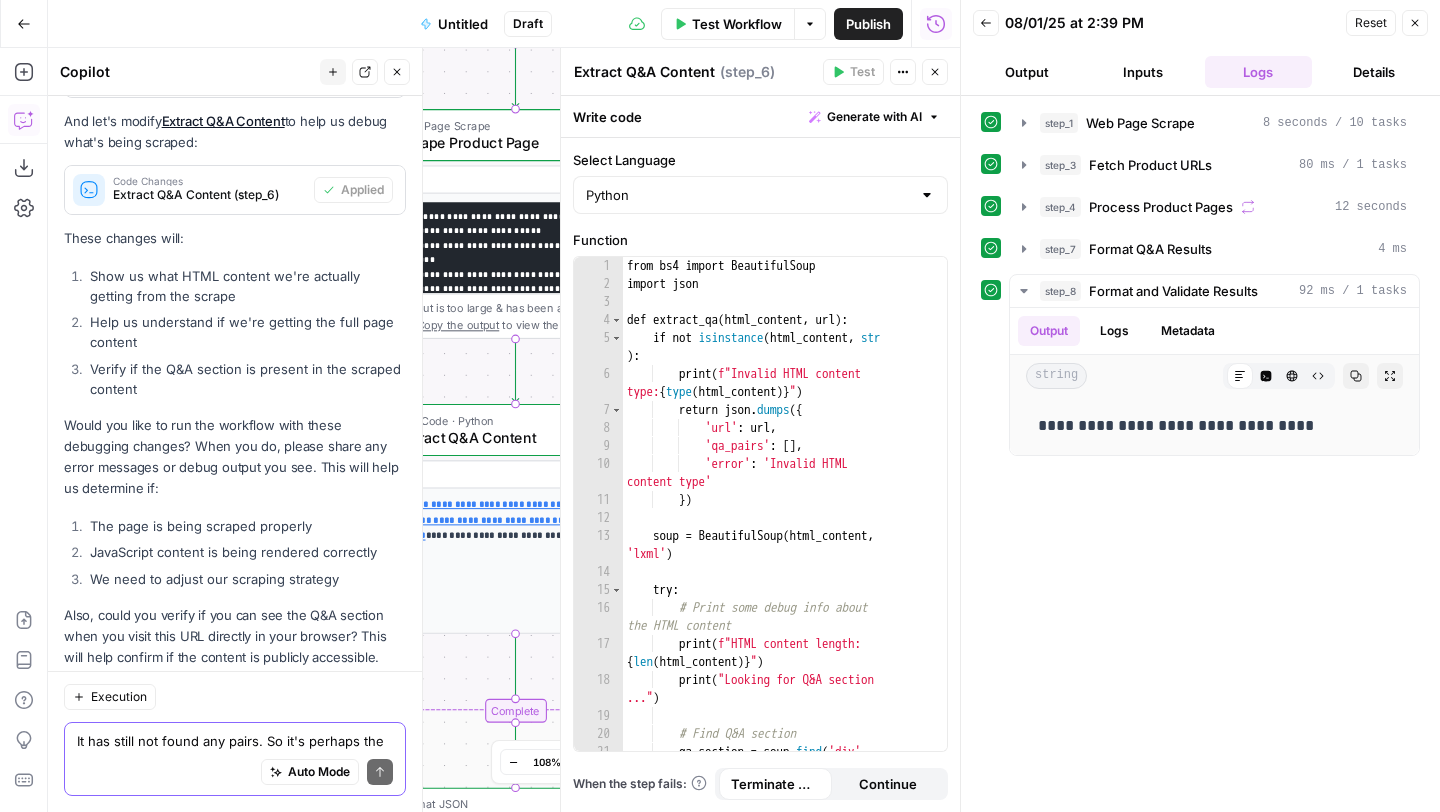 click on "It has still not found any pairs. So it's perhaps the scrape isn't working" at bounding box center [235, 741] 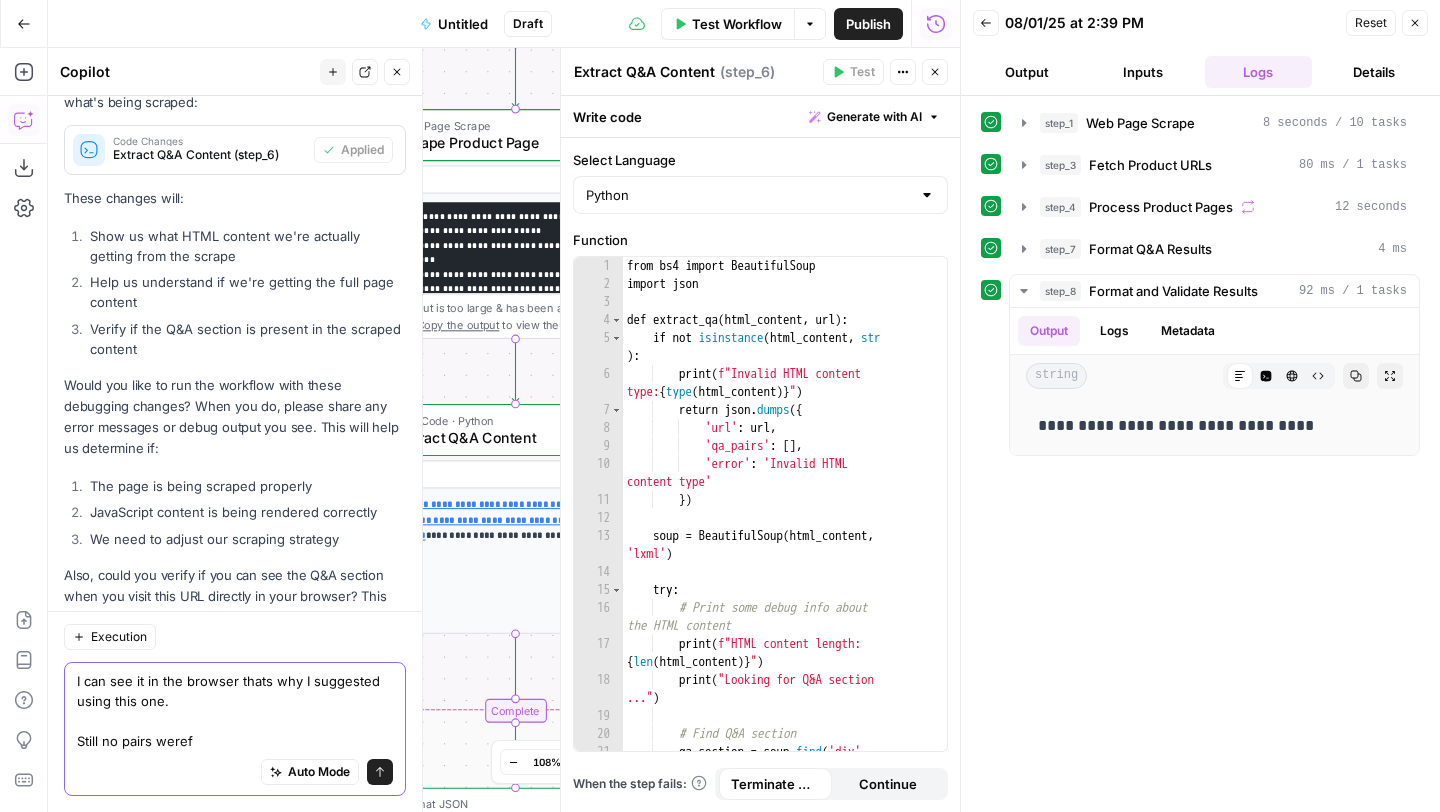 scroll, scrollTop: 21211, scrollLeft: 0, axis: vertical 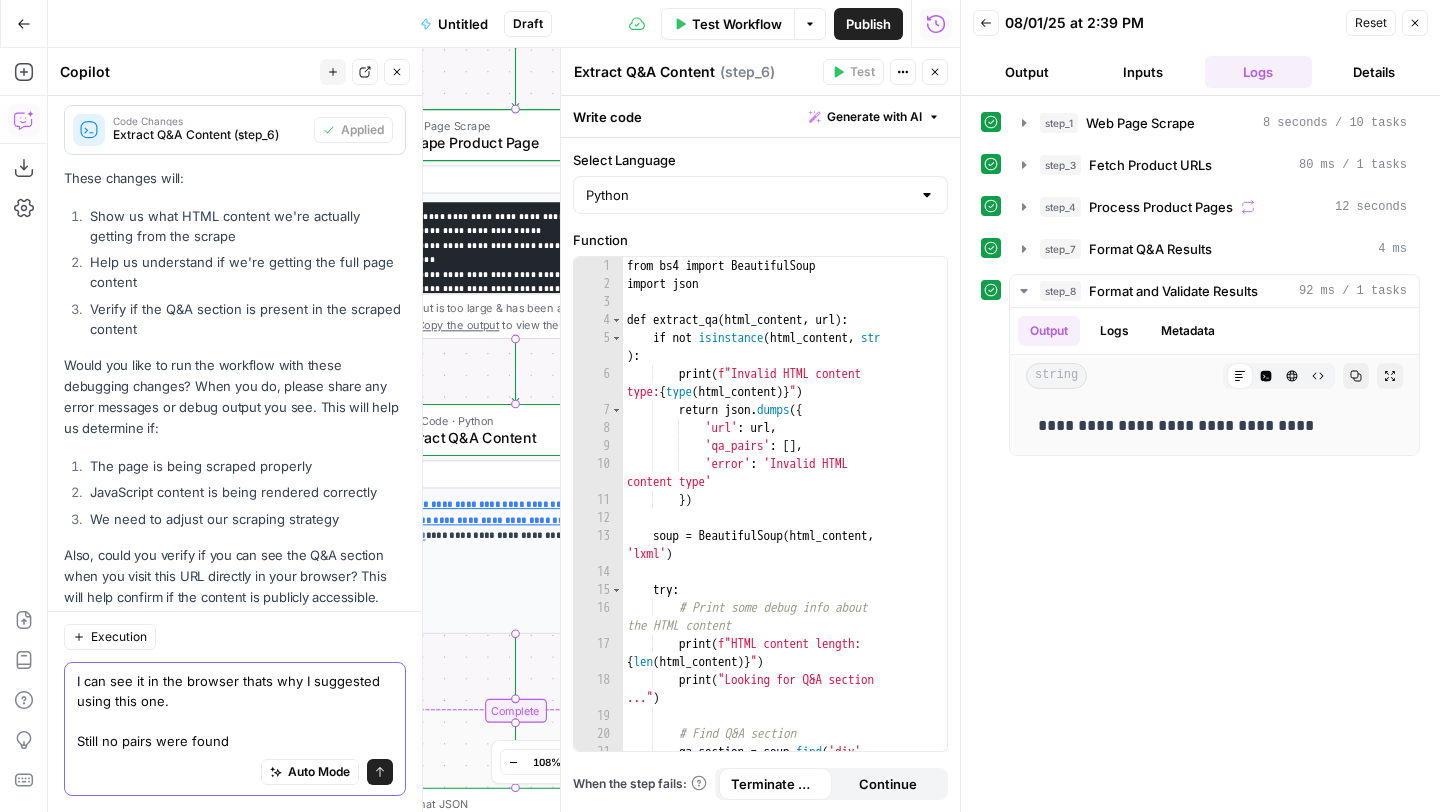 type on "I can see it in the browser thats why I suggested using this one.
Still no pairs were found" 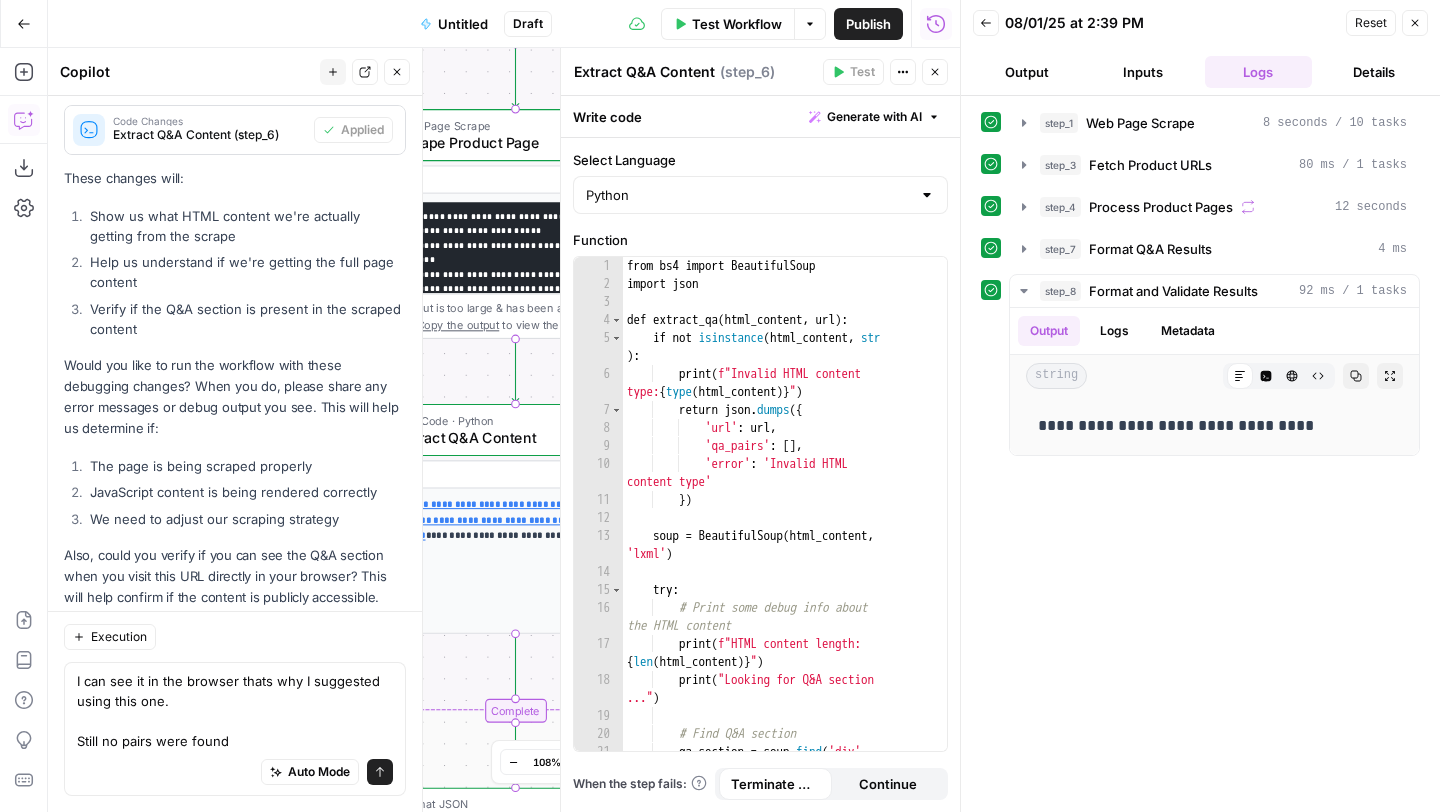 click 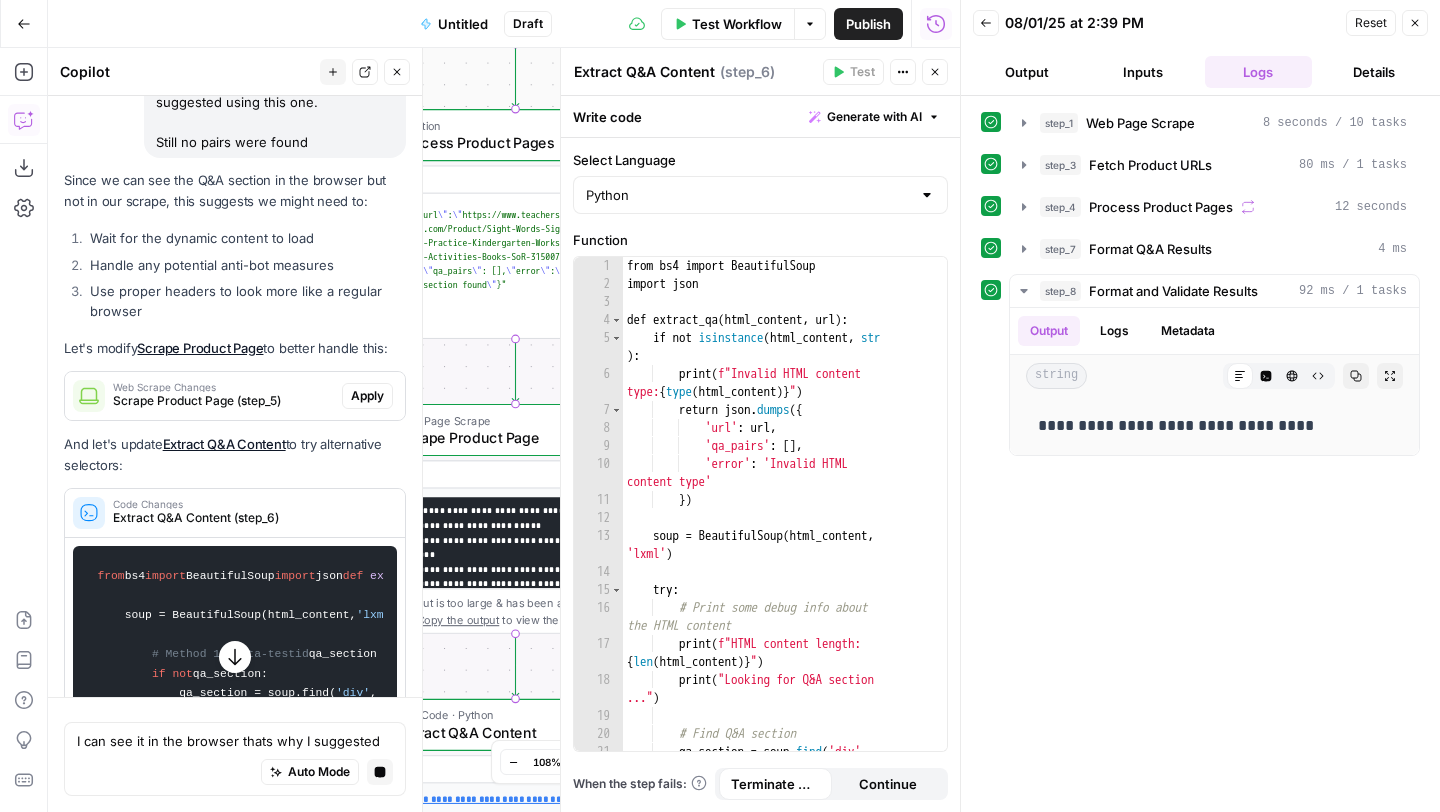 scroll, scrollTop: 20980, scrollLeft: 0, axis: vertical 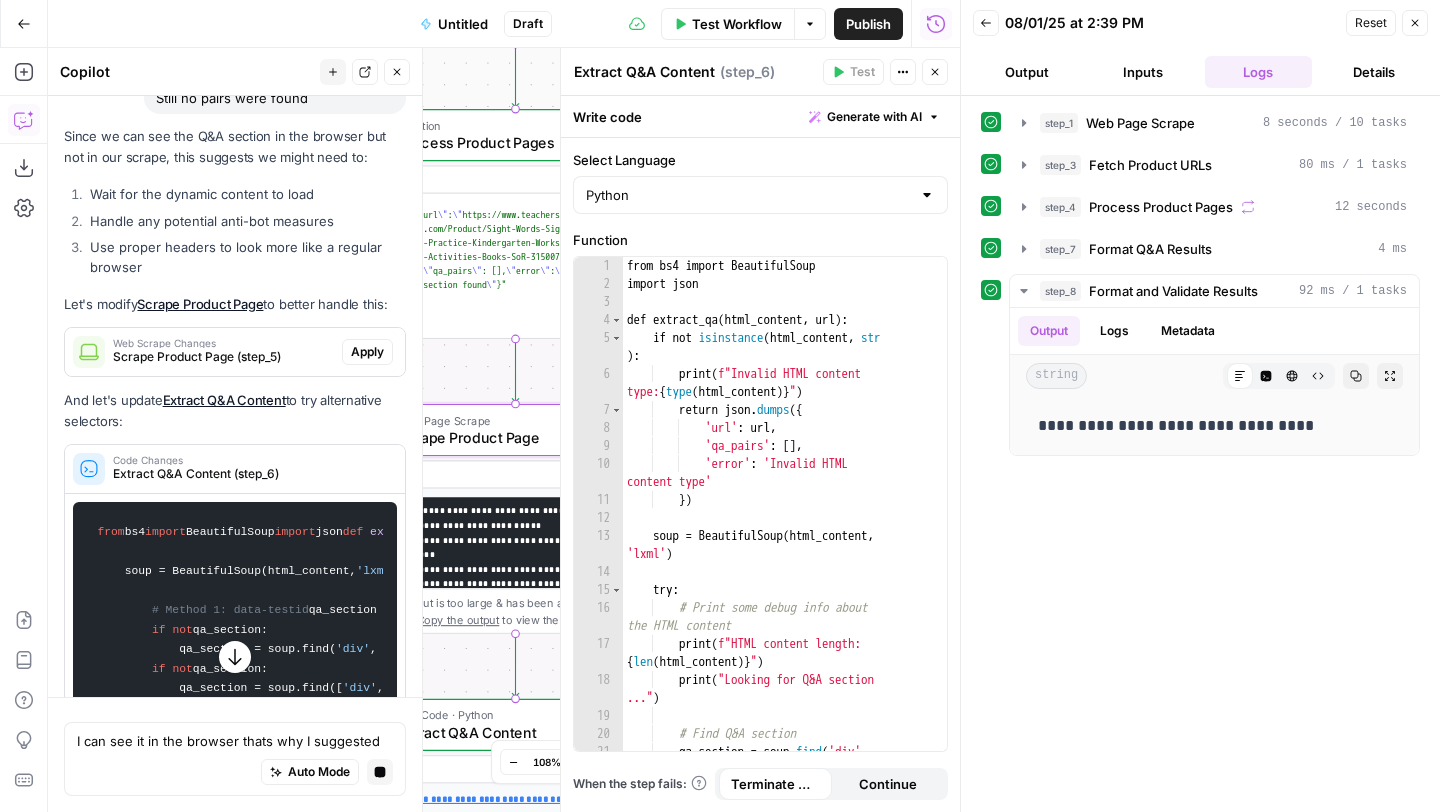 click on "Apply" at bounding box center (367, 352) 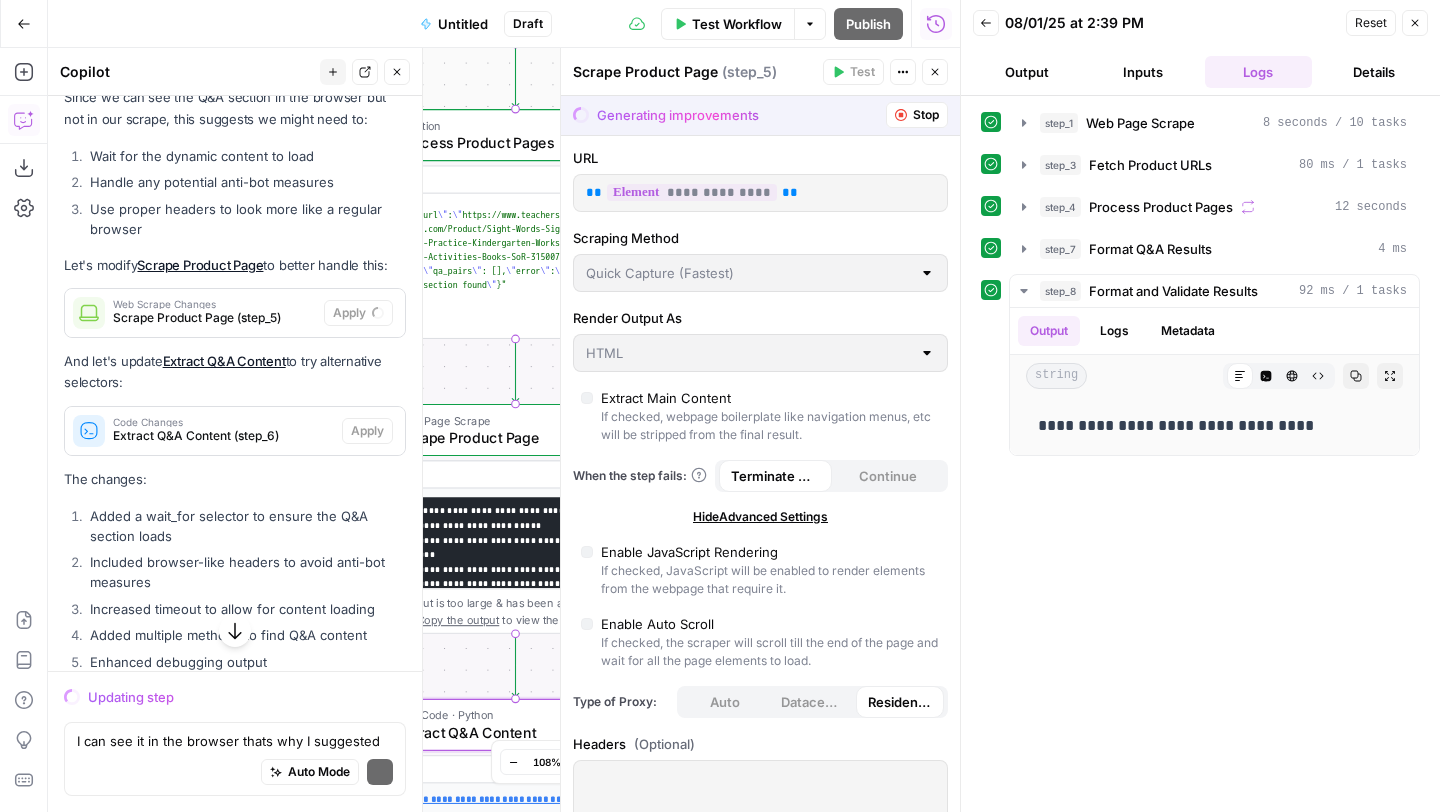 scroll, scrollTop: 21078, scrollLeft: 0, axis: vertical 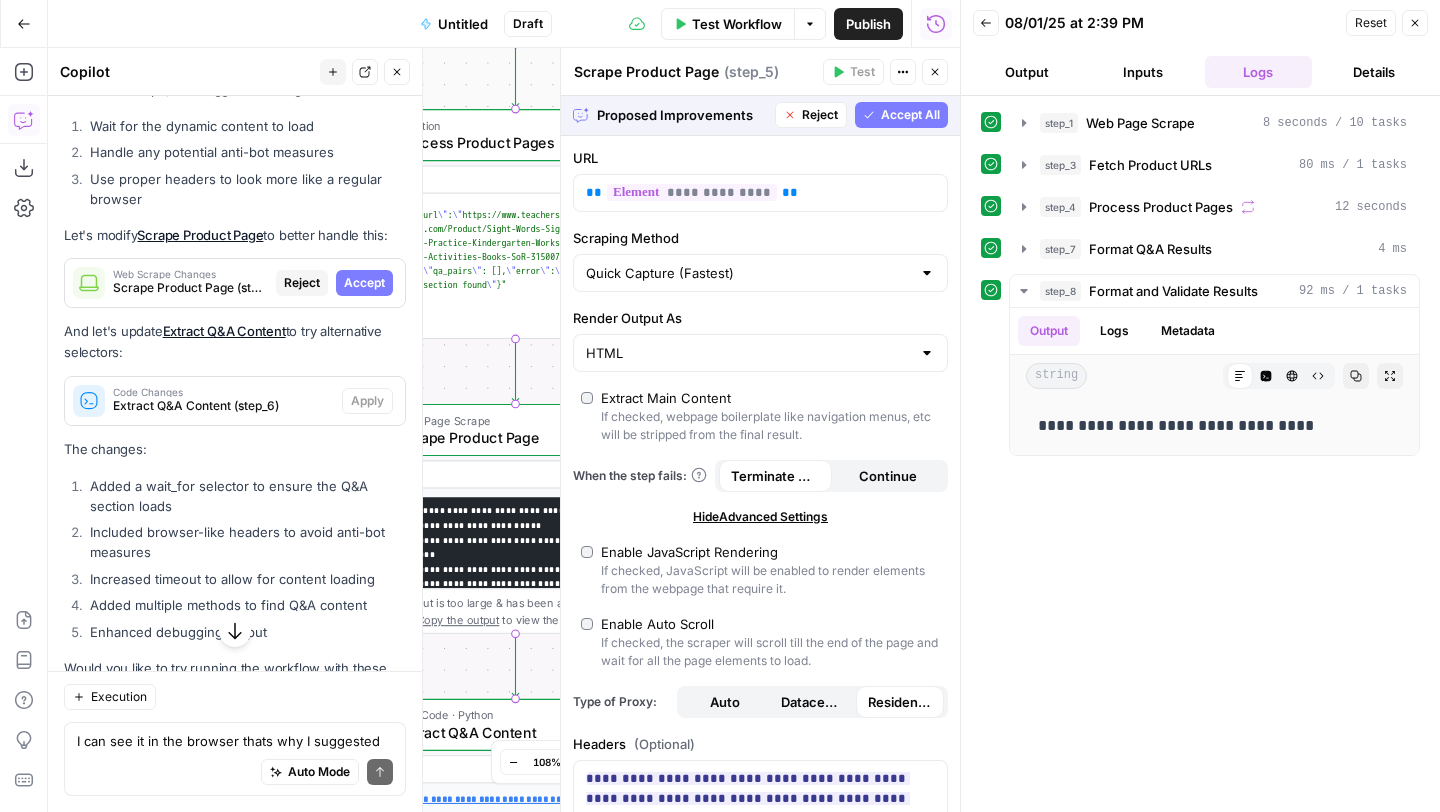 click on "Accept" at bounding box center (364, 283) 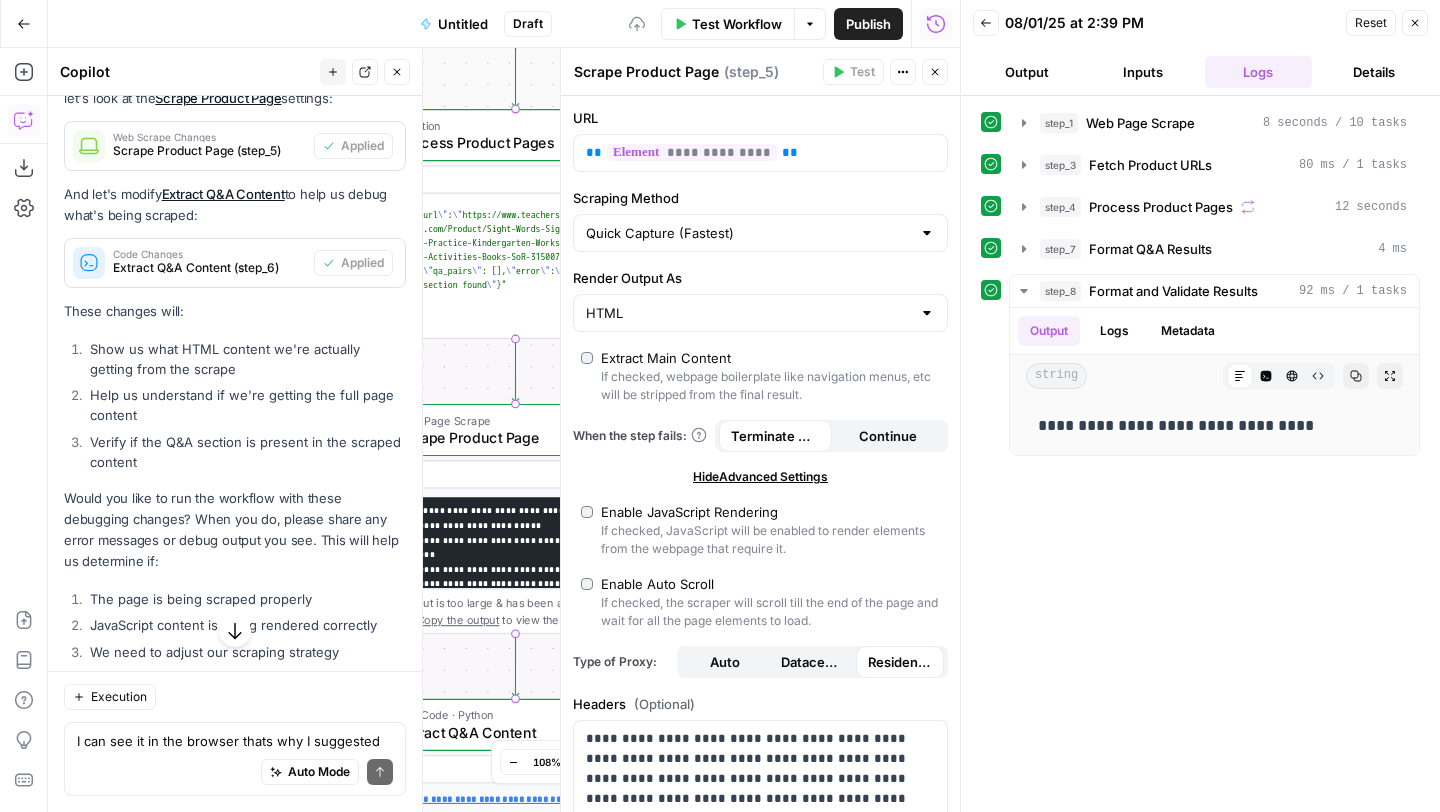 scroll, scrollTop: 21910, scrollLeft: 0, axis: vertical 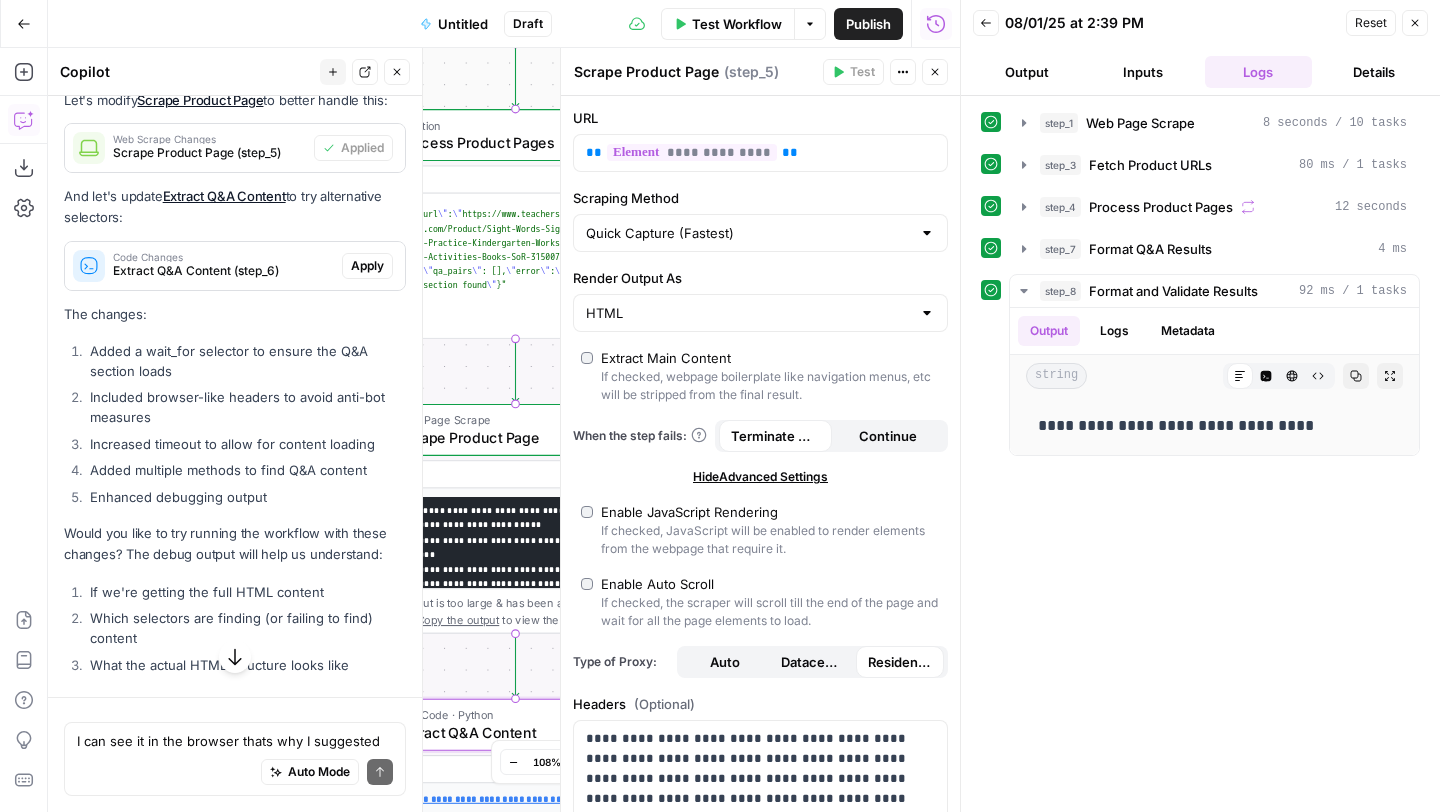 click on "Apply" at bounding box center (367, 266) 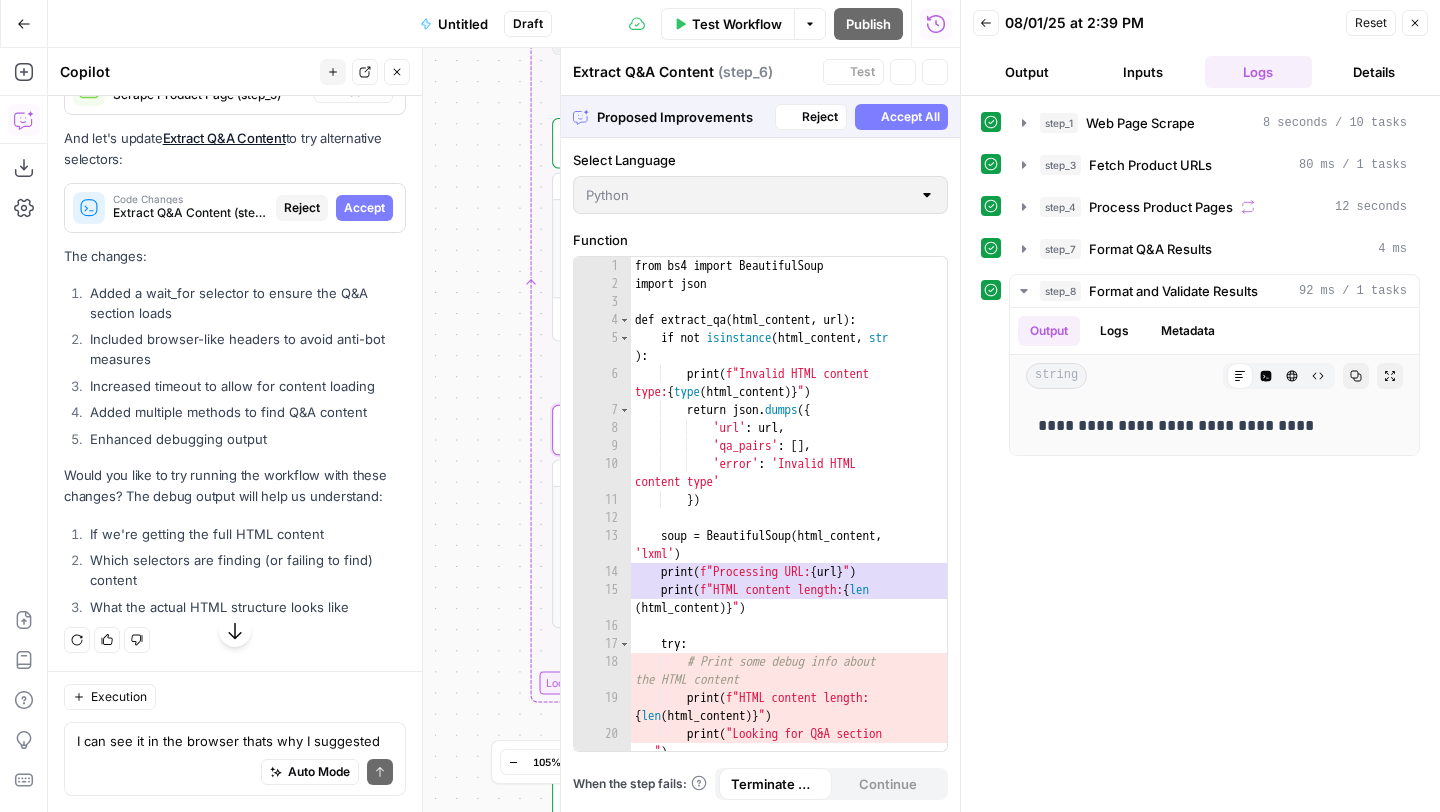 scroll, scrollTop: 21078, scrollLeft: 0, axis: vertical 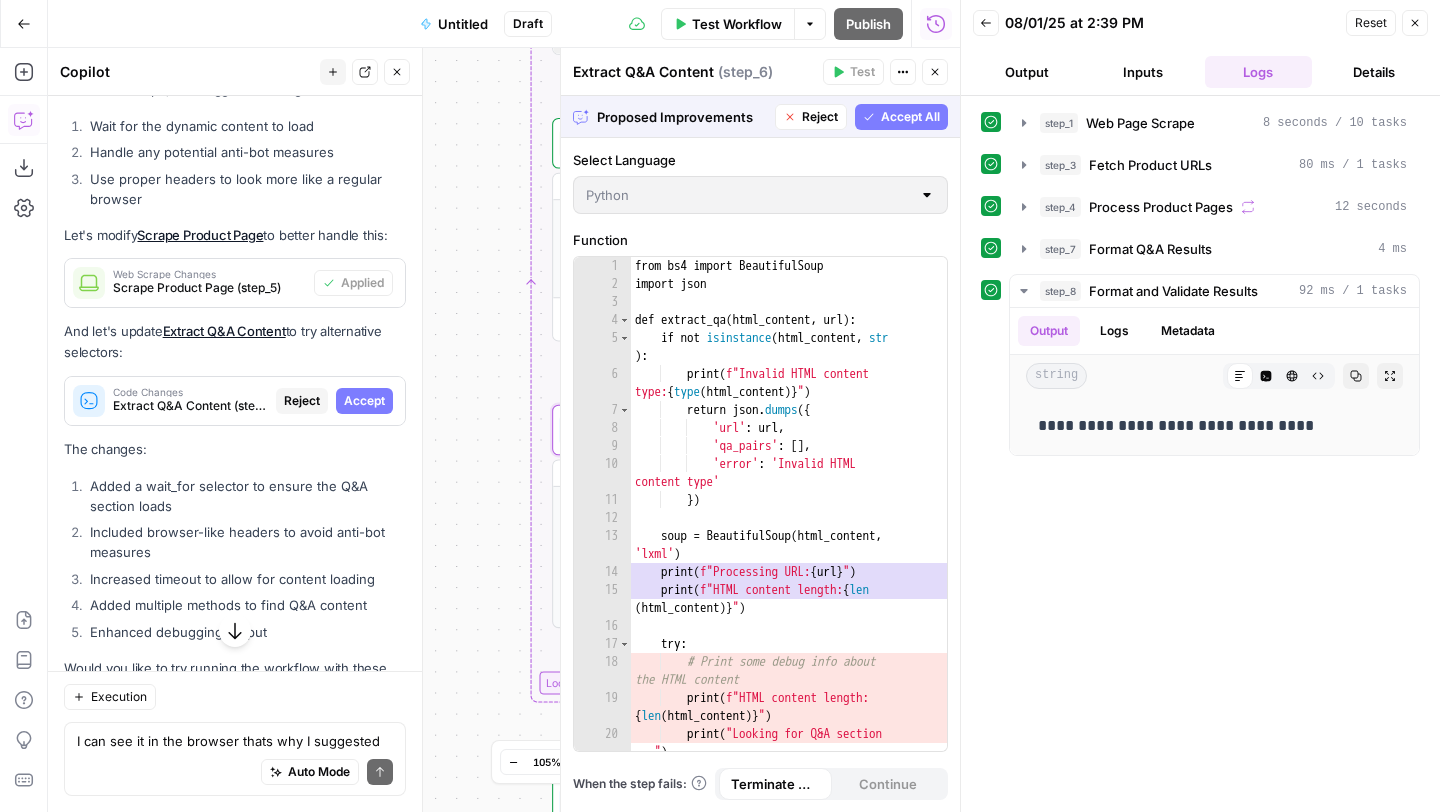 click on "Accept" at bounding box center [364, 401] 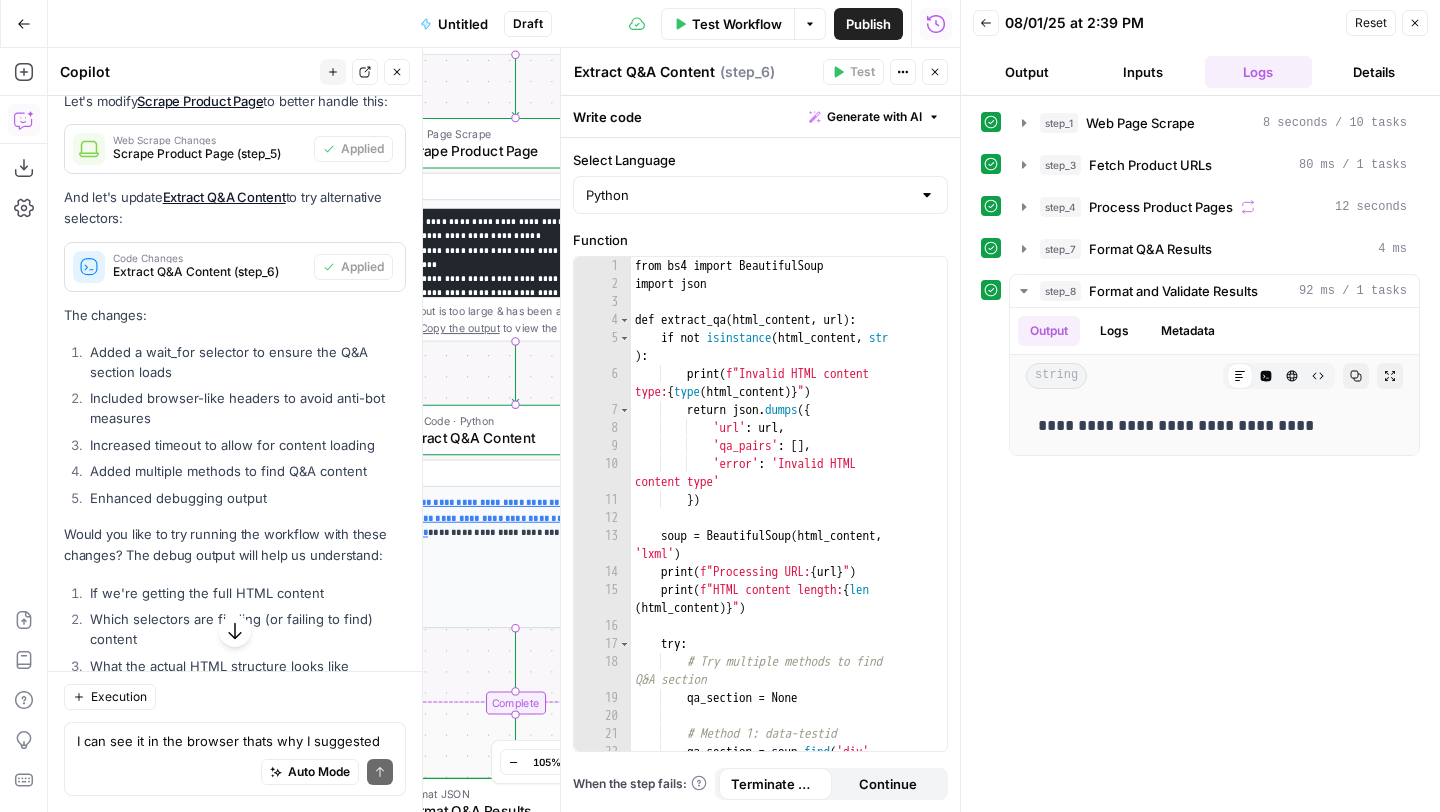 scroll, scrollTop: 22058, scrollLeft: 0, axis: vertical 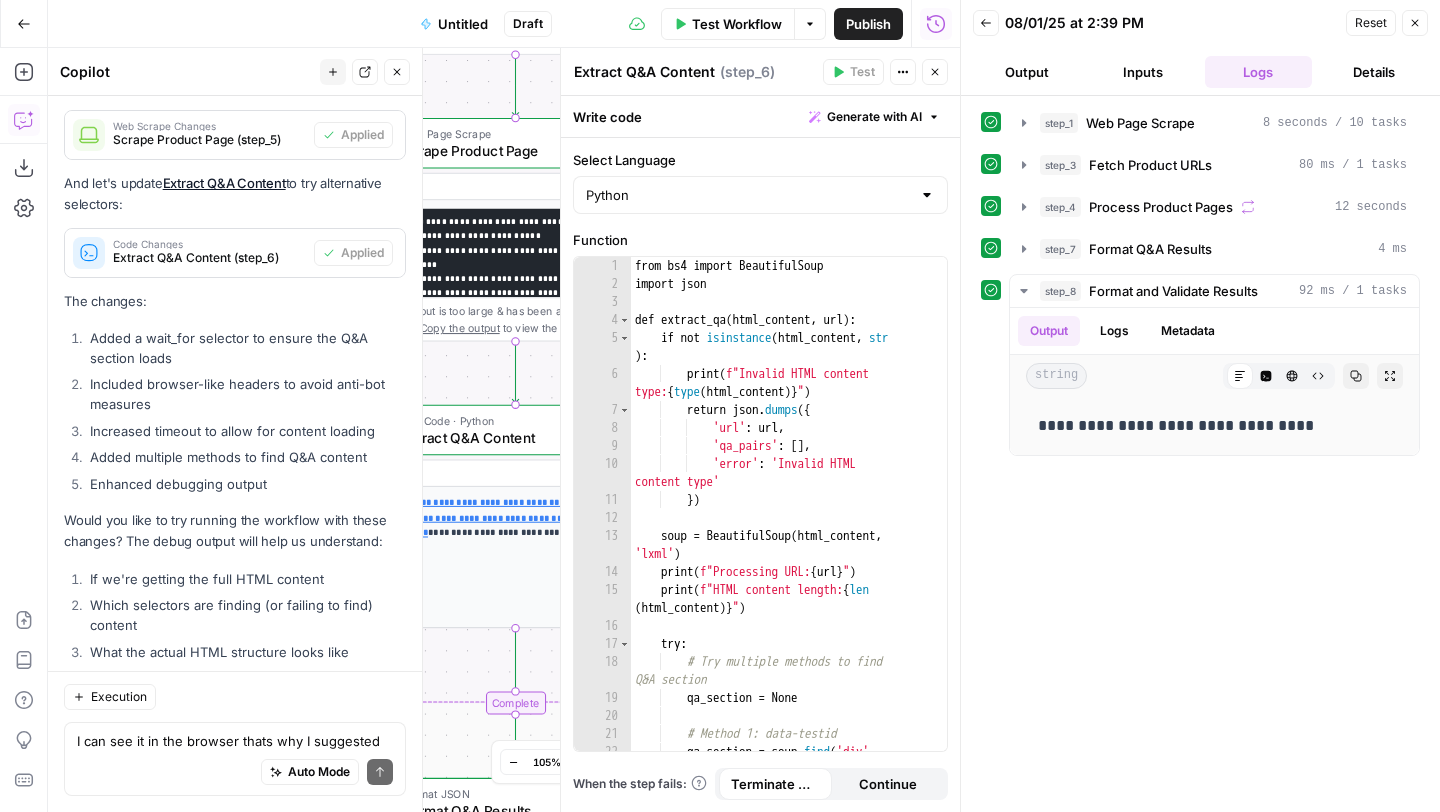 click on "Test Workflow" at bounding box center (737, 24) 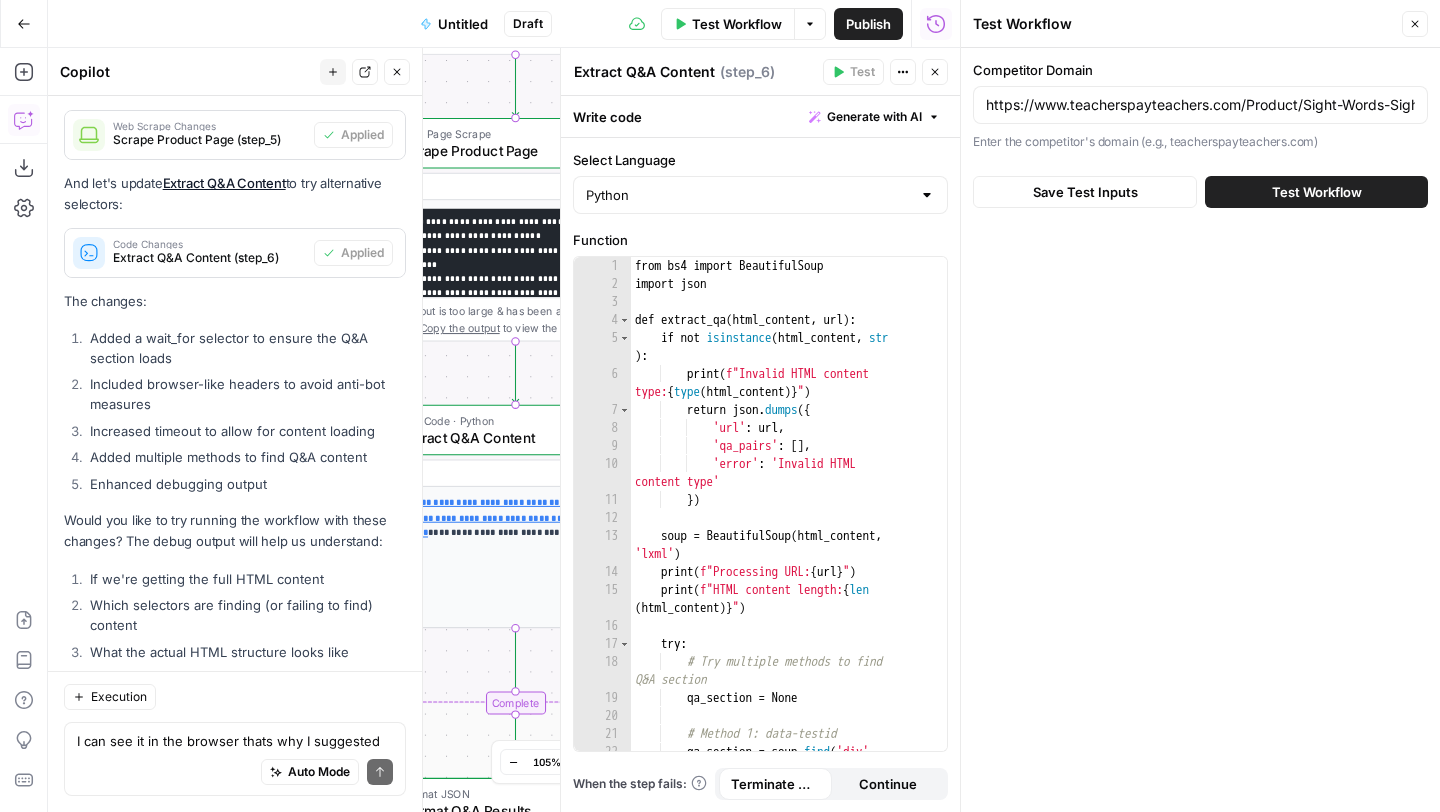 click on "Test Workflow" at bounding box center [1317, 192] 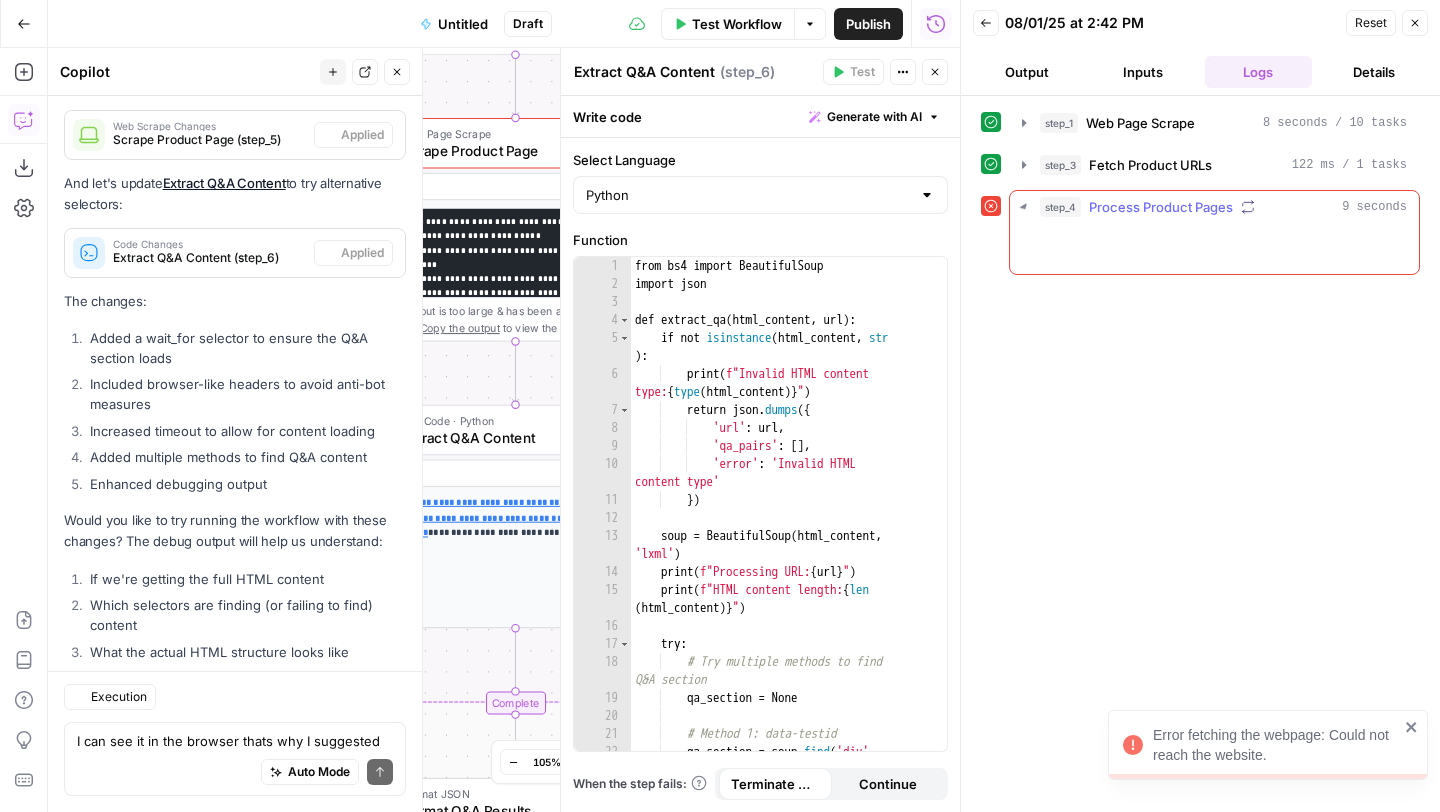scroll, scrollTop: 22058, scrollLeft: 0, axis: vertical 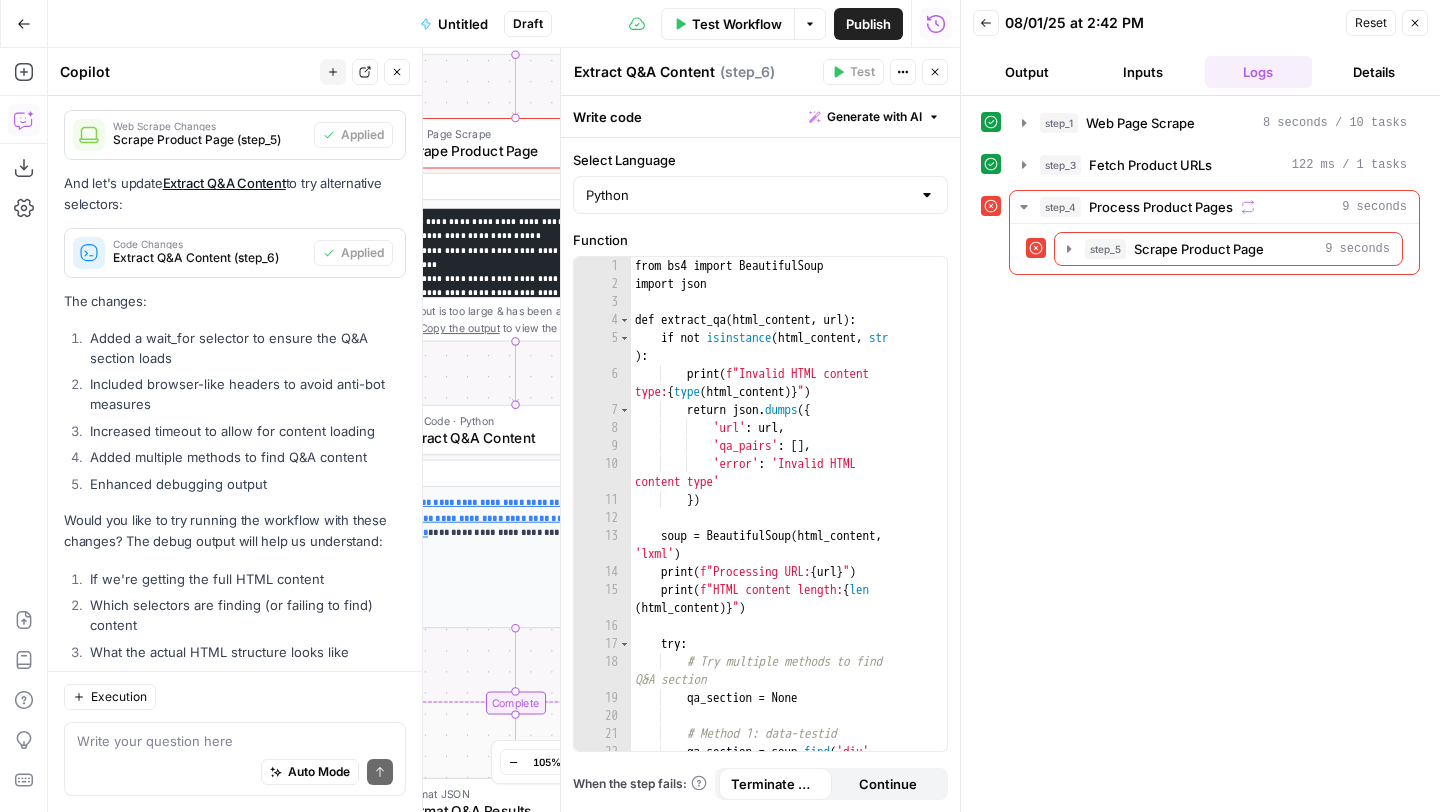 click on "Untitled" at bounding box center (463, 24) 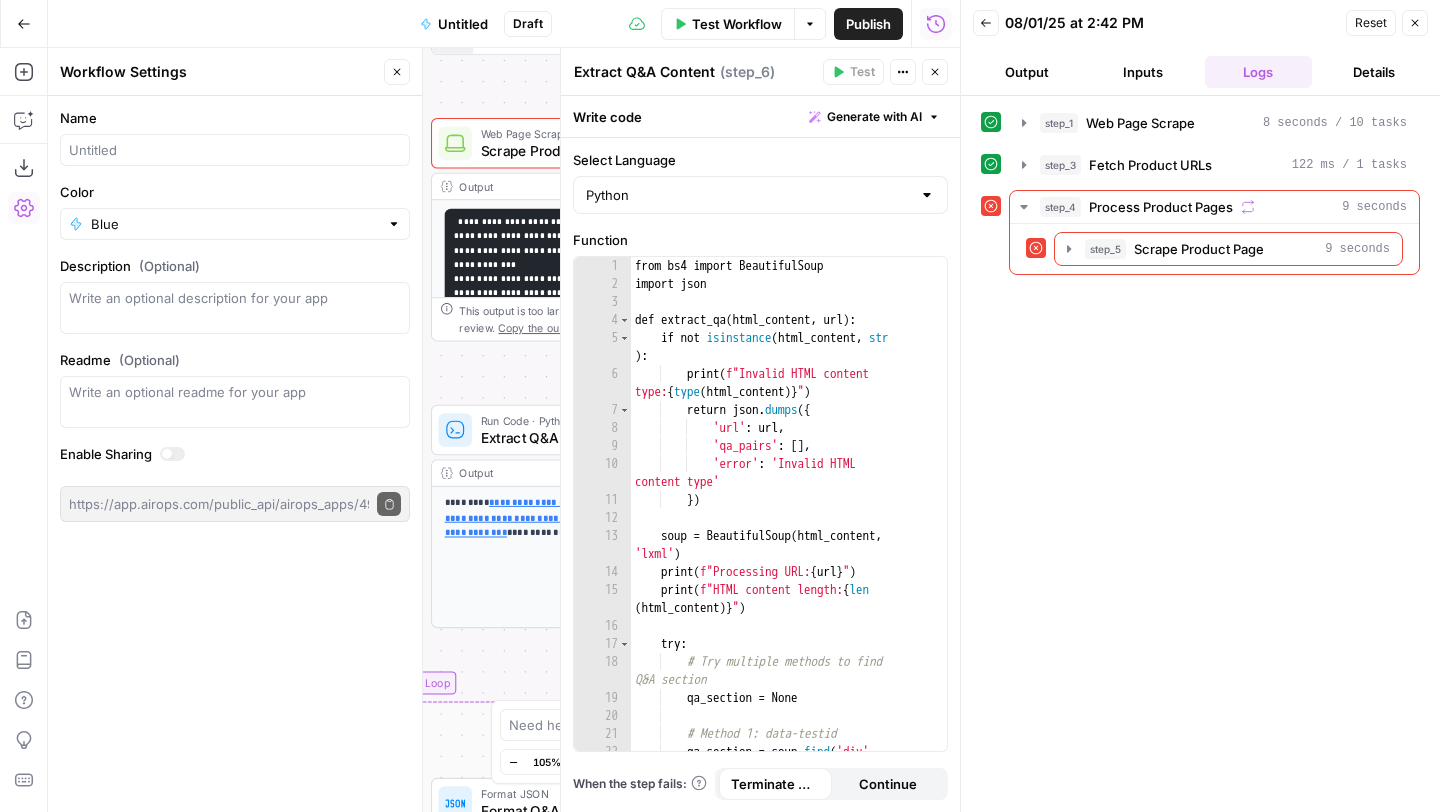 click at bounding box center [235, 150] 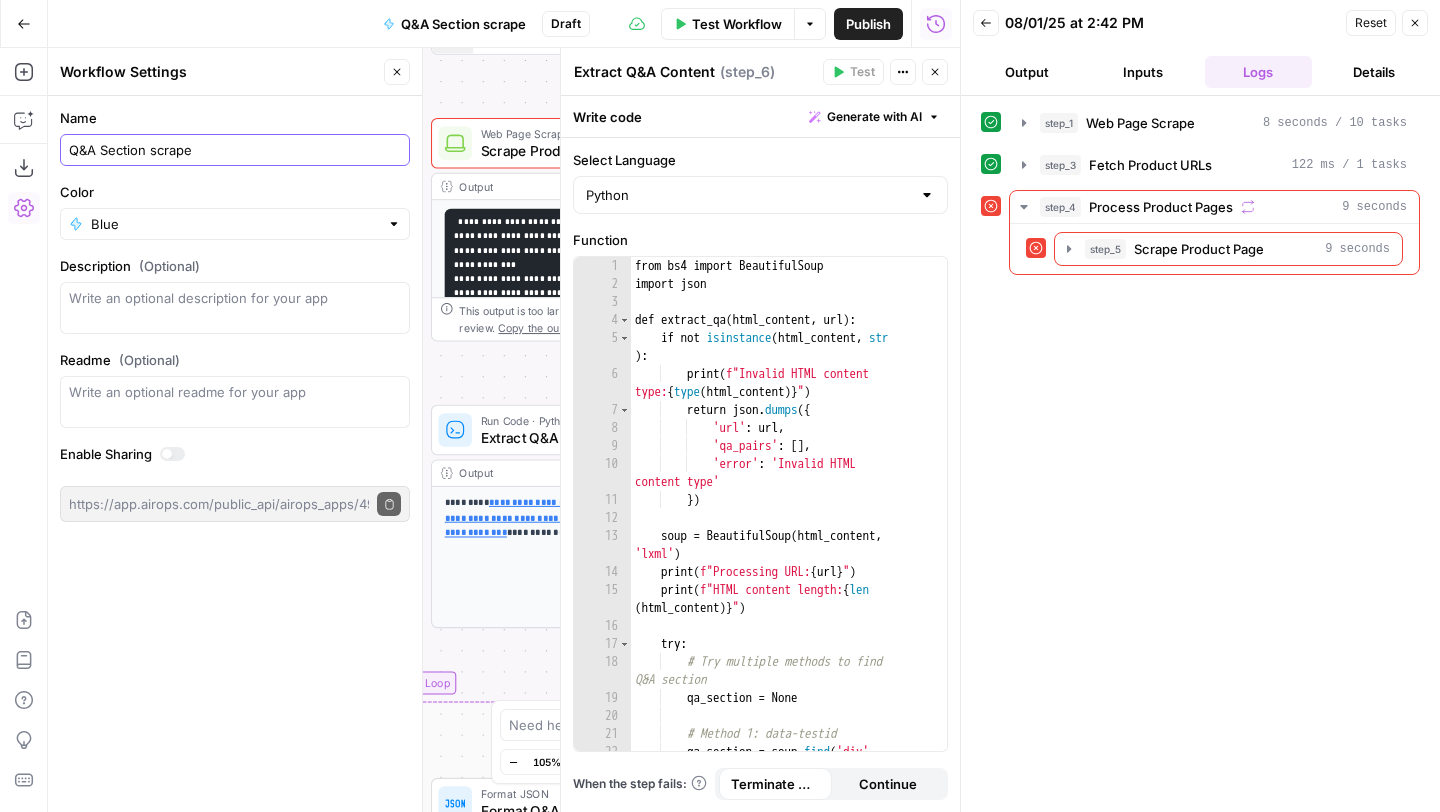 type on "Q&A Section scrape" 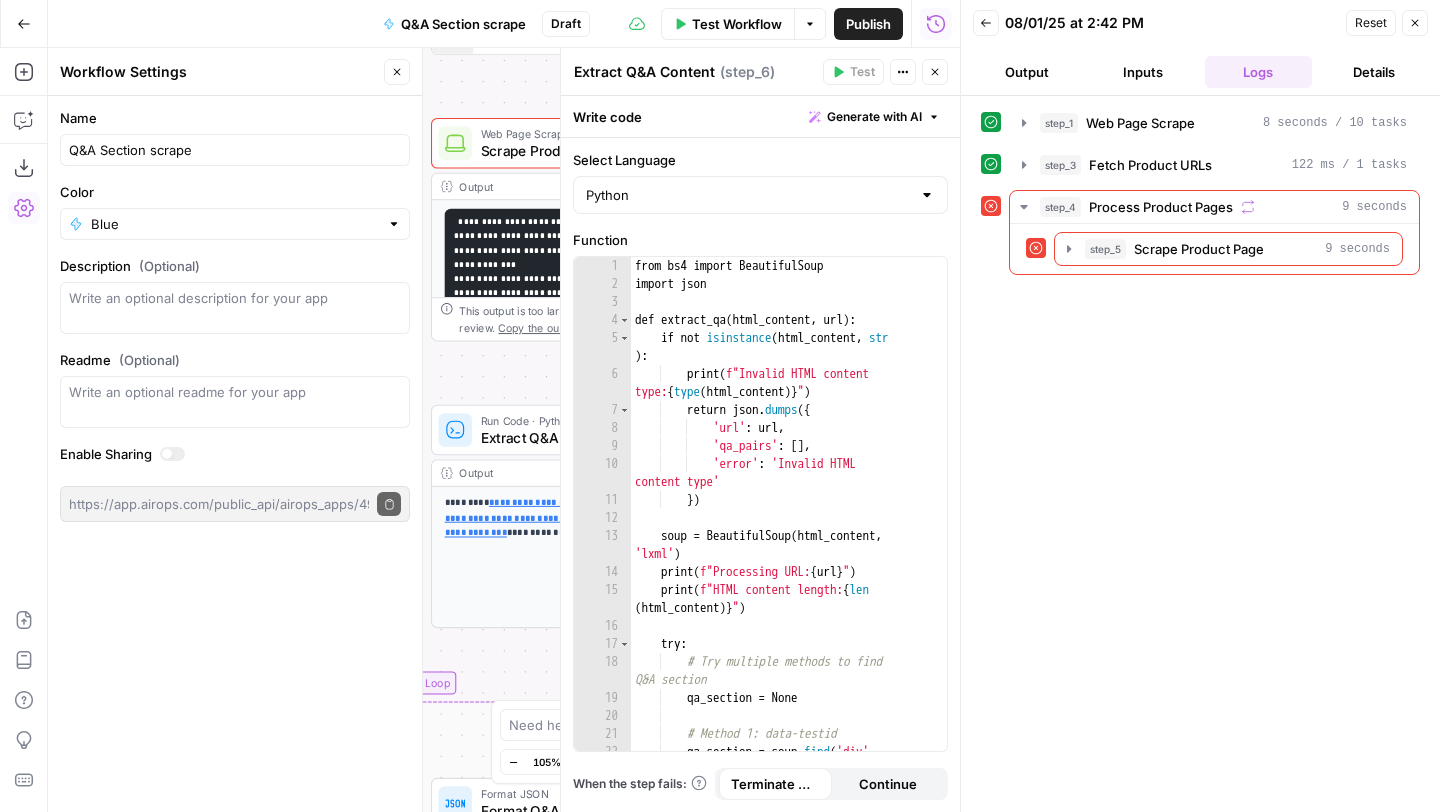 click on "Name Q&A Section scrape Color Blue Description   (Optional) Readme   (Optional) Write an optional readme for your app Enable Sharing https://app.airops.com/public_api/airops_apps/49a90fed-bc2e-4df0-b322-a342f1897be7/execute Copy public execute URL" at bounding box center [235, 454] 